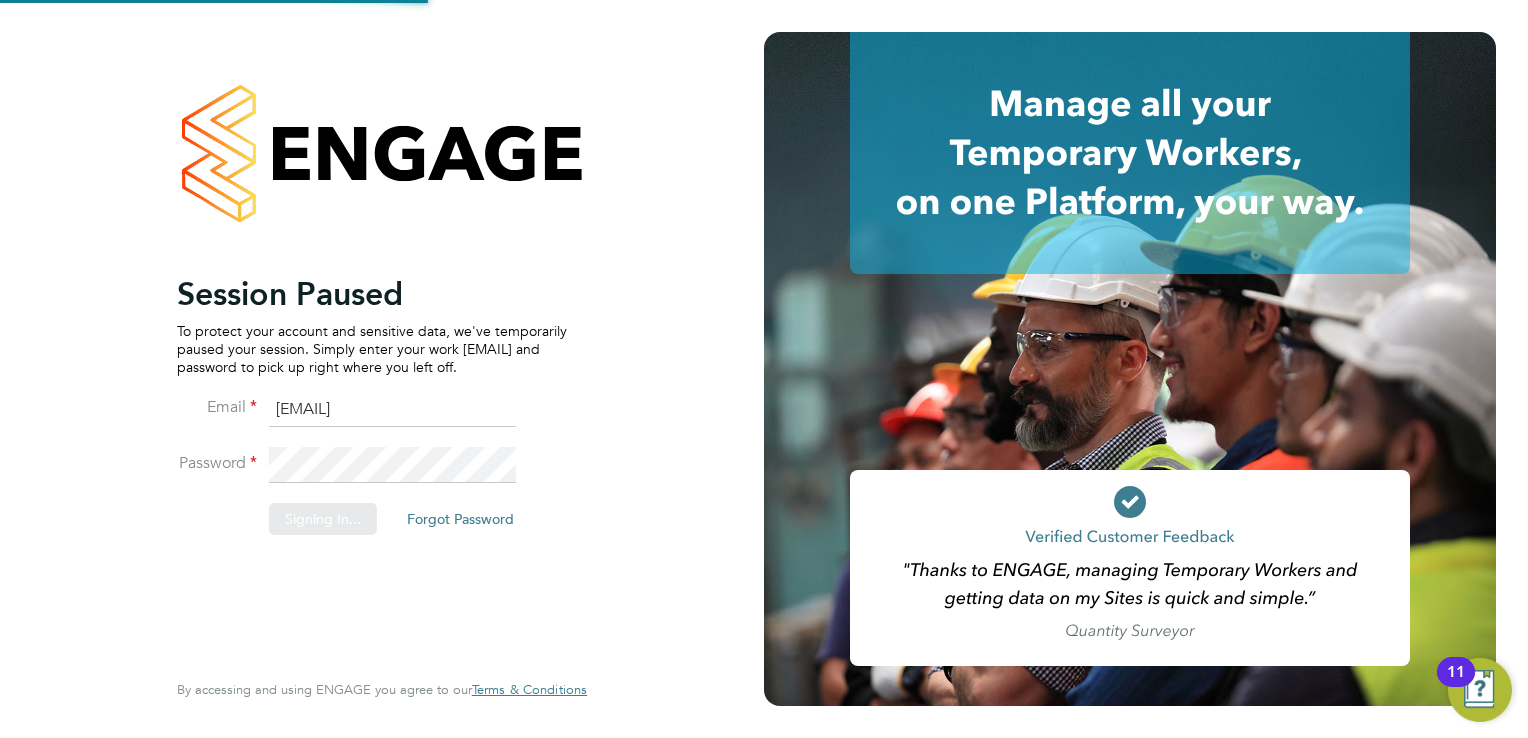 scroll, scrollTop: 0, scrollLeft: 0, axis: both 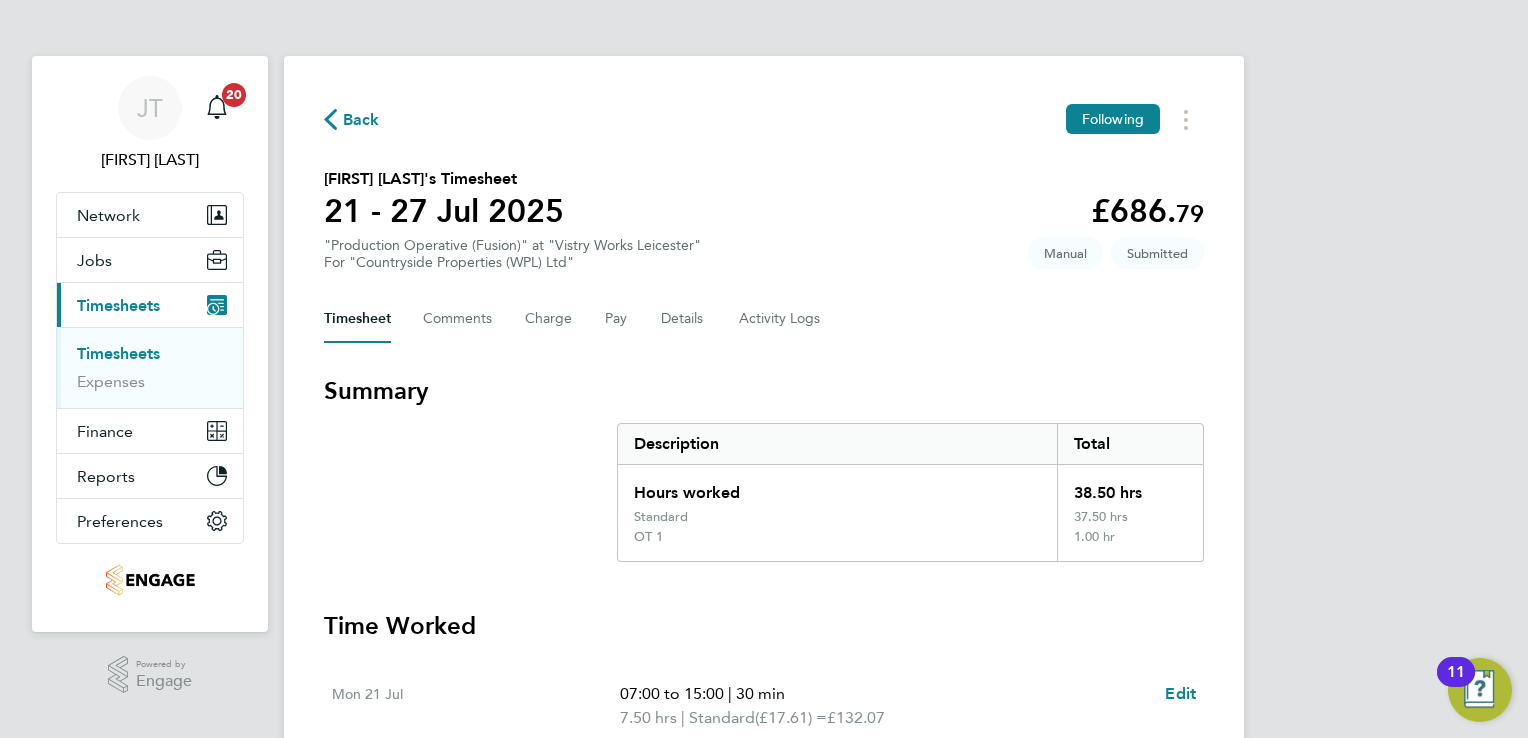 click on "Current page:   Timesheets" at bounding box center [150, 305] 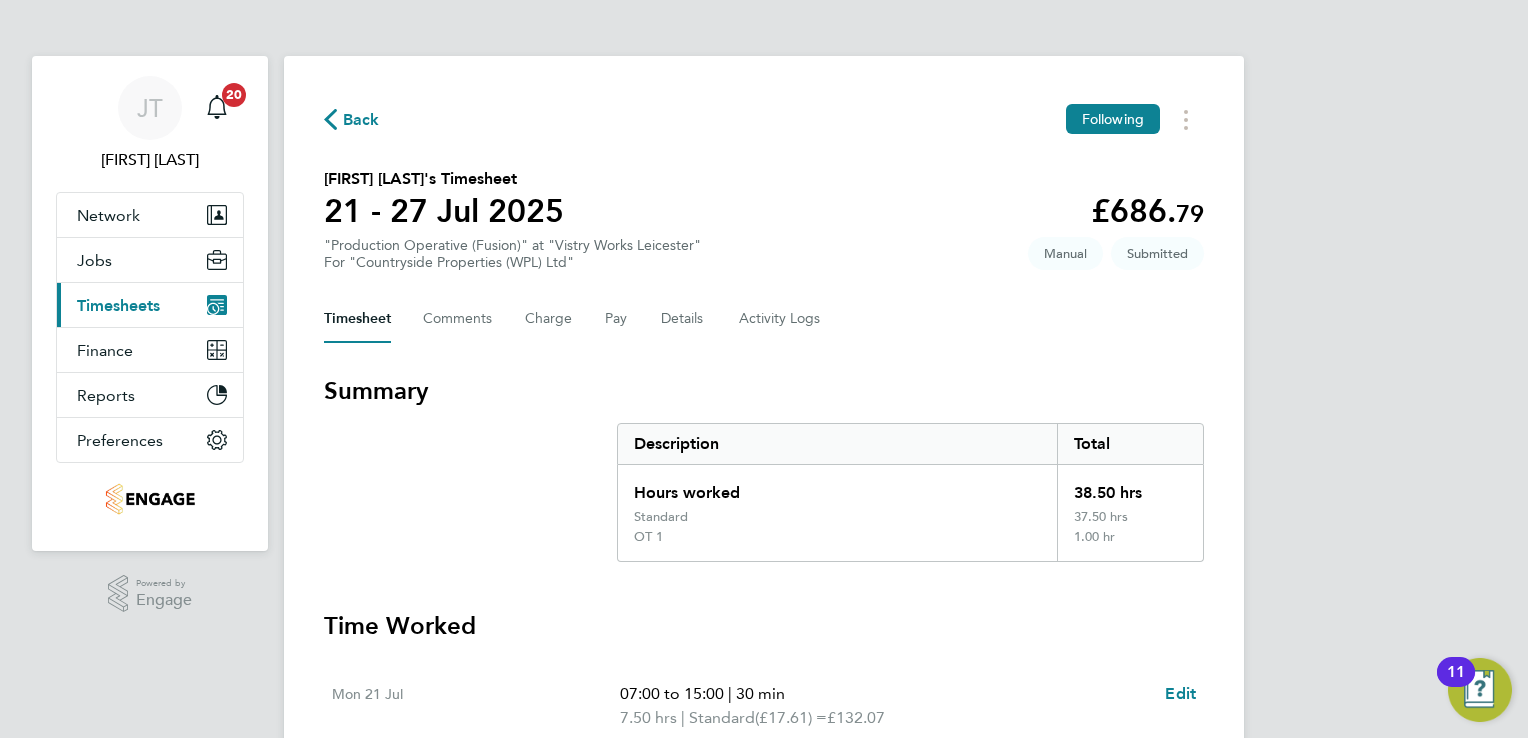 click on "Current page:   Timesheets" at bounding box center (150, 305) 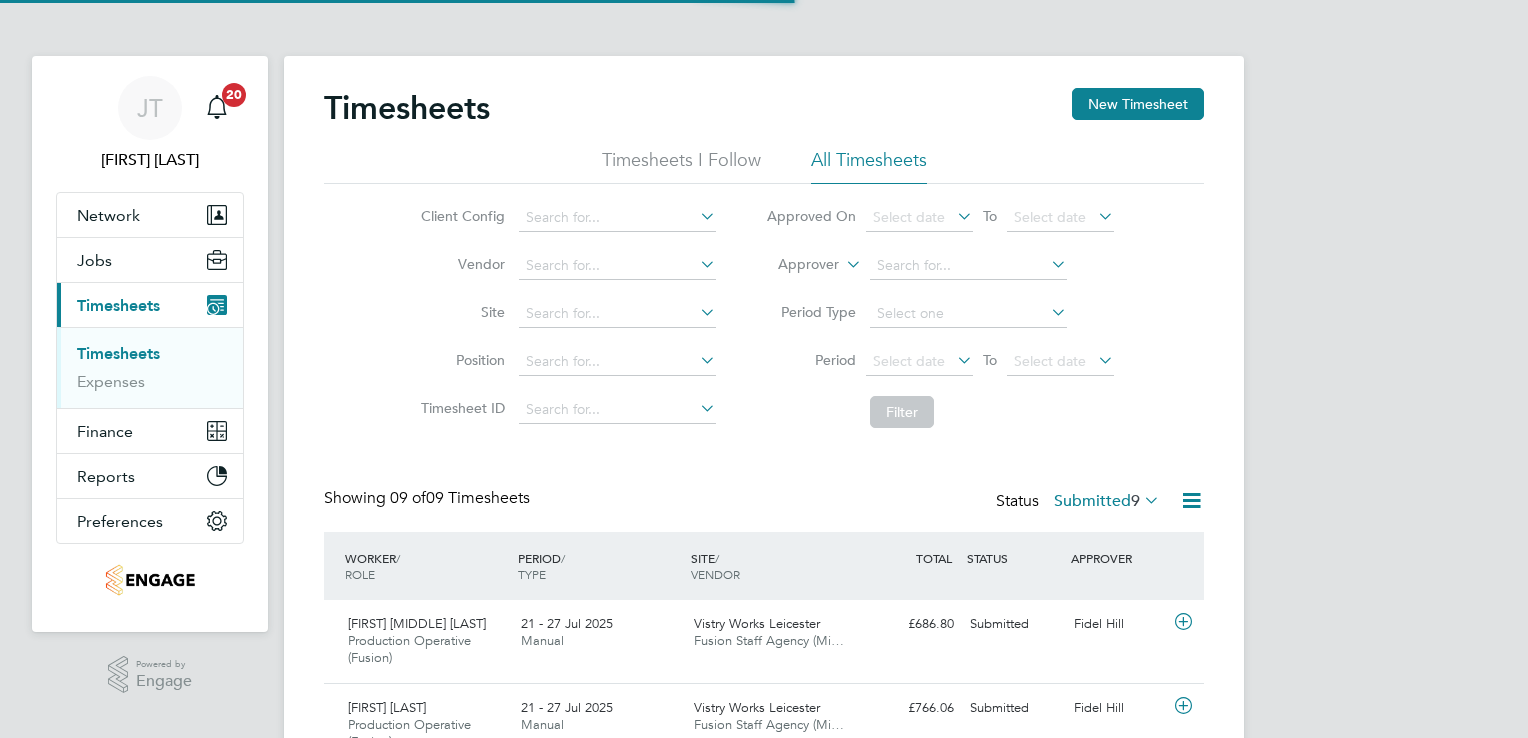 scroll, scrollTop: 0, scrollLeft: 0, axis: both 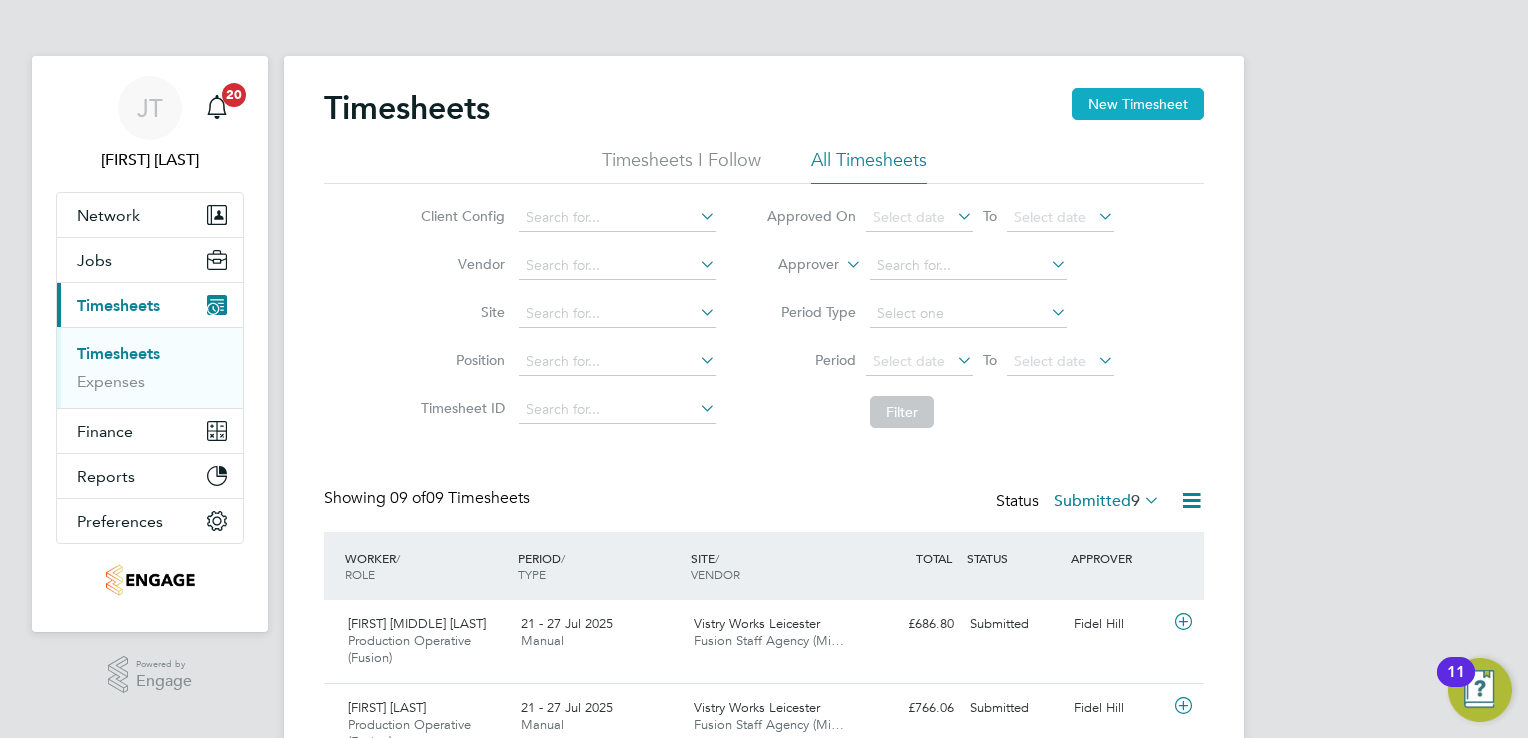 click on "New Timesheet" 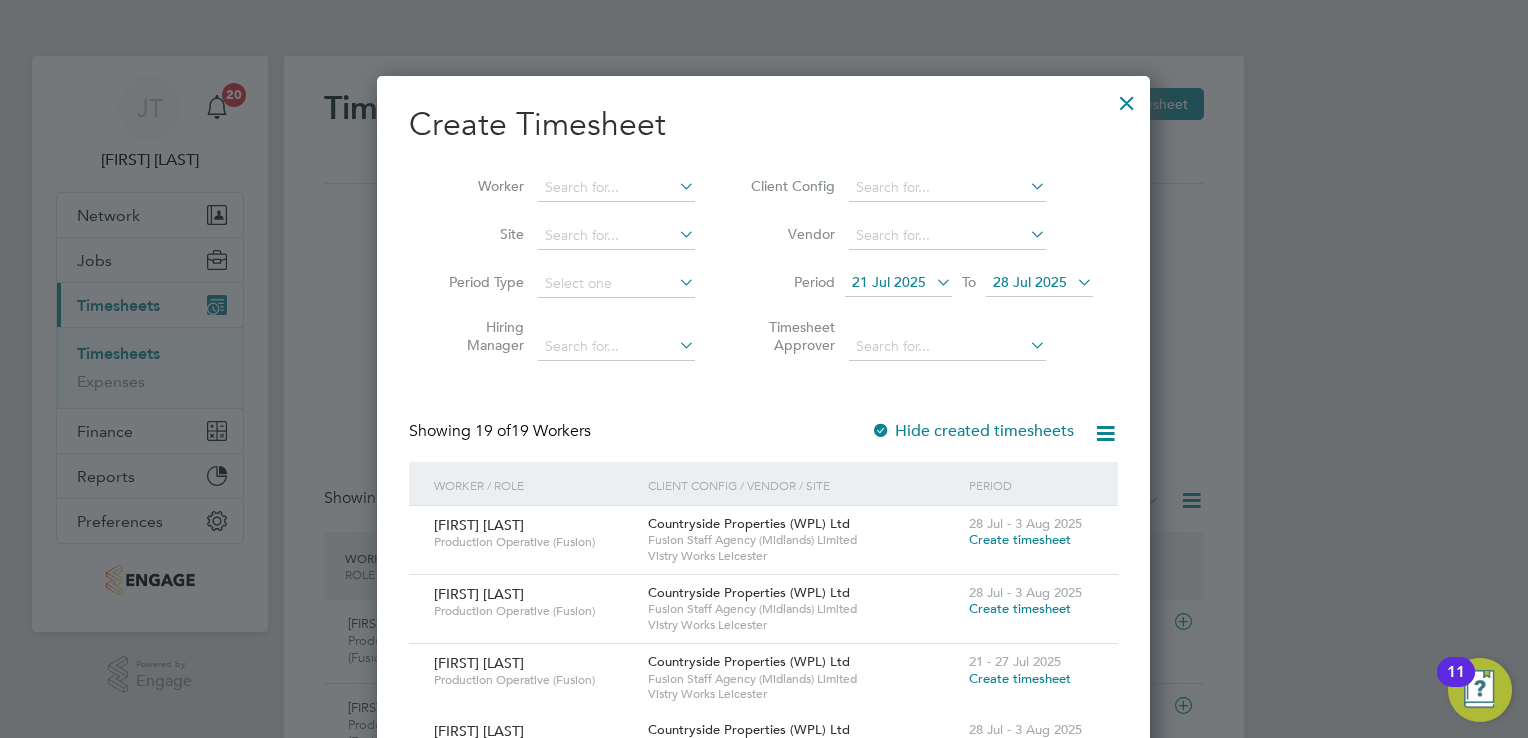 click on "28 Jul 2025" at bounding box center [1030, 282] 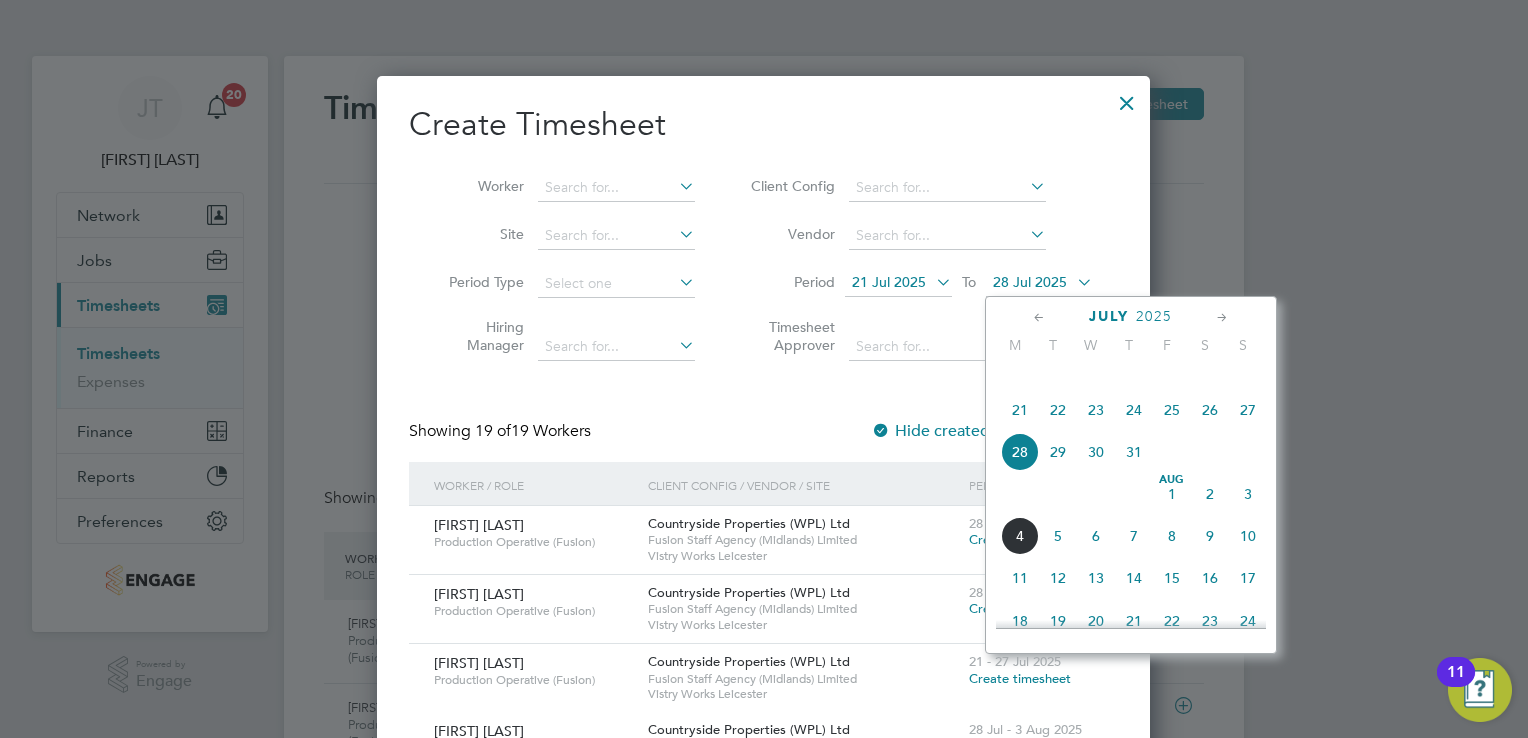 click on "27" 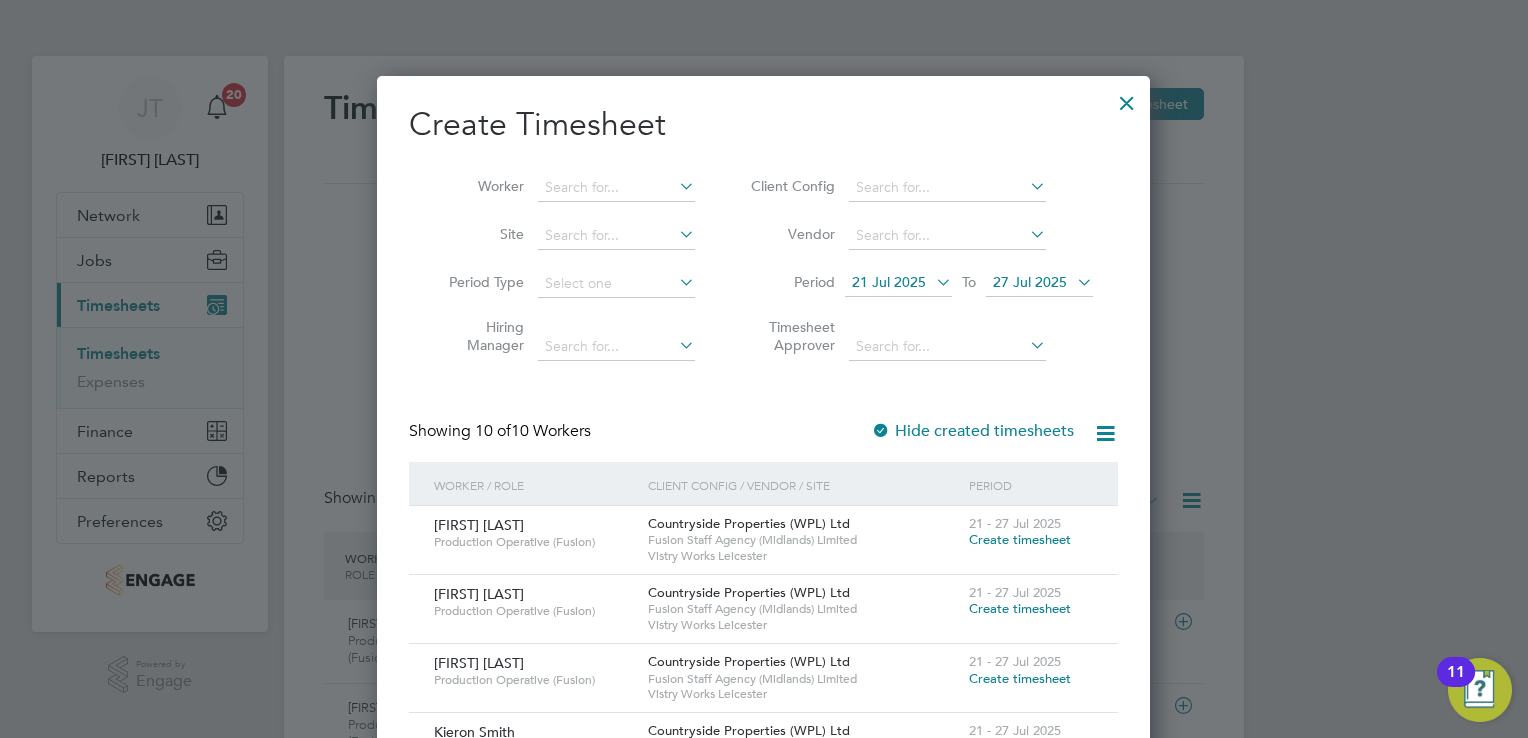 click on "Create timesheet" at bounding box center (1020, 608) 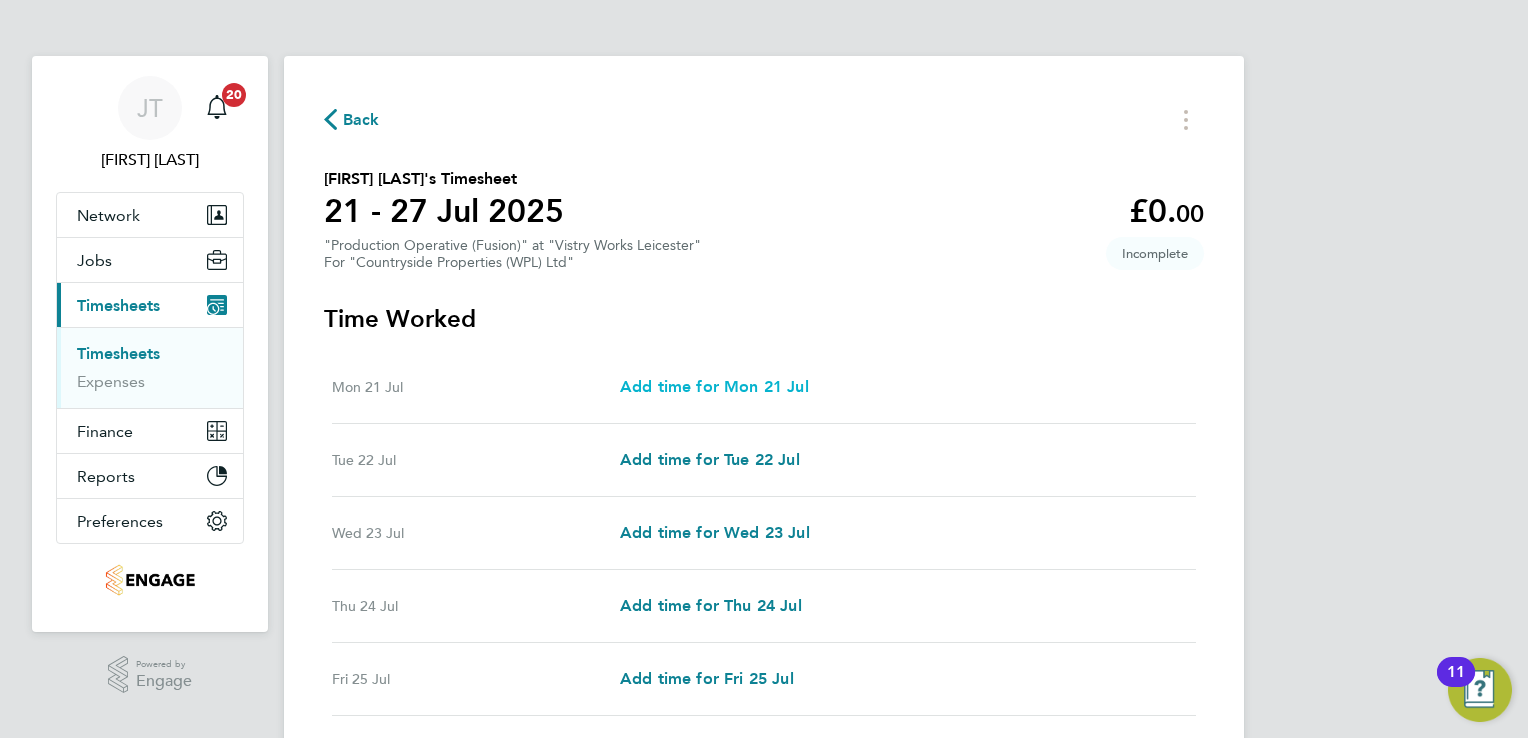 click on "Add time for Mon 21 Jul" at bounding box center [714, 386] 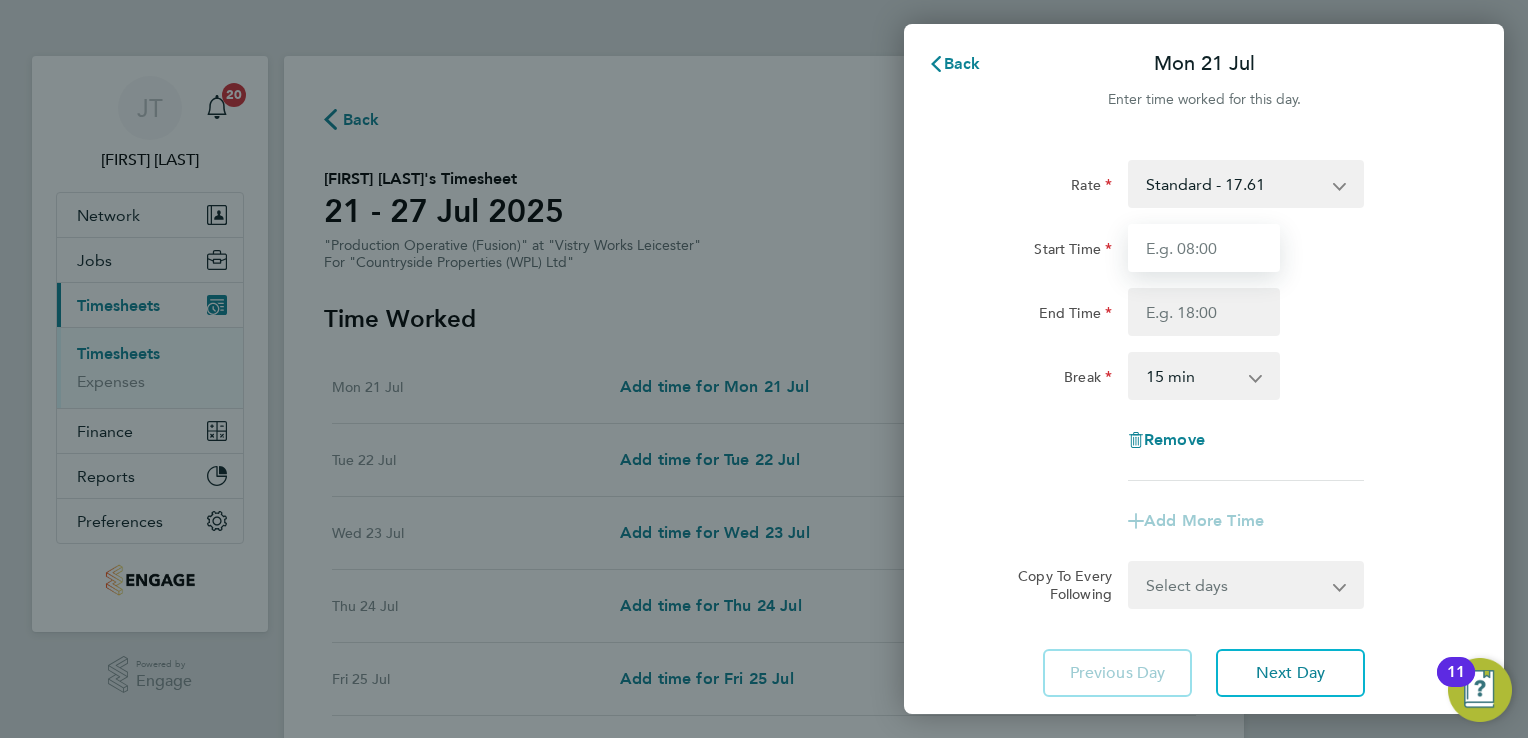 click on "Start Time" at bounding box center [1204, 248] 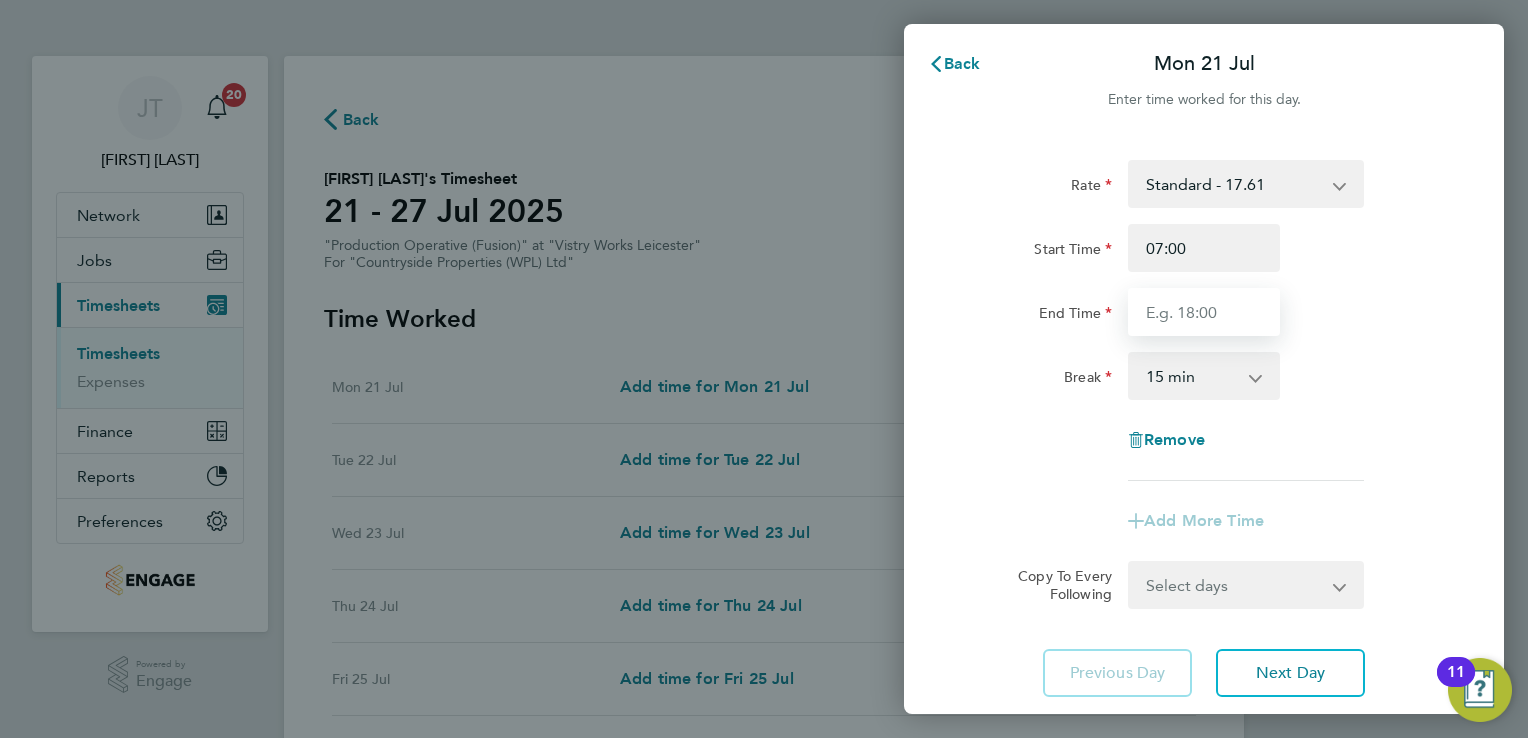 type on "15:00" 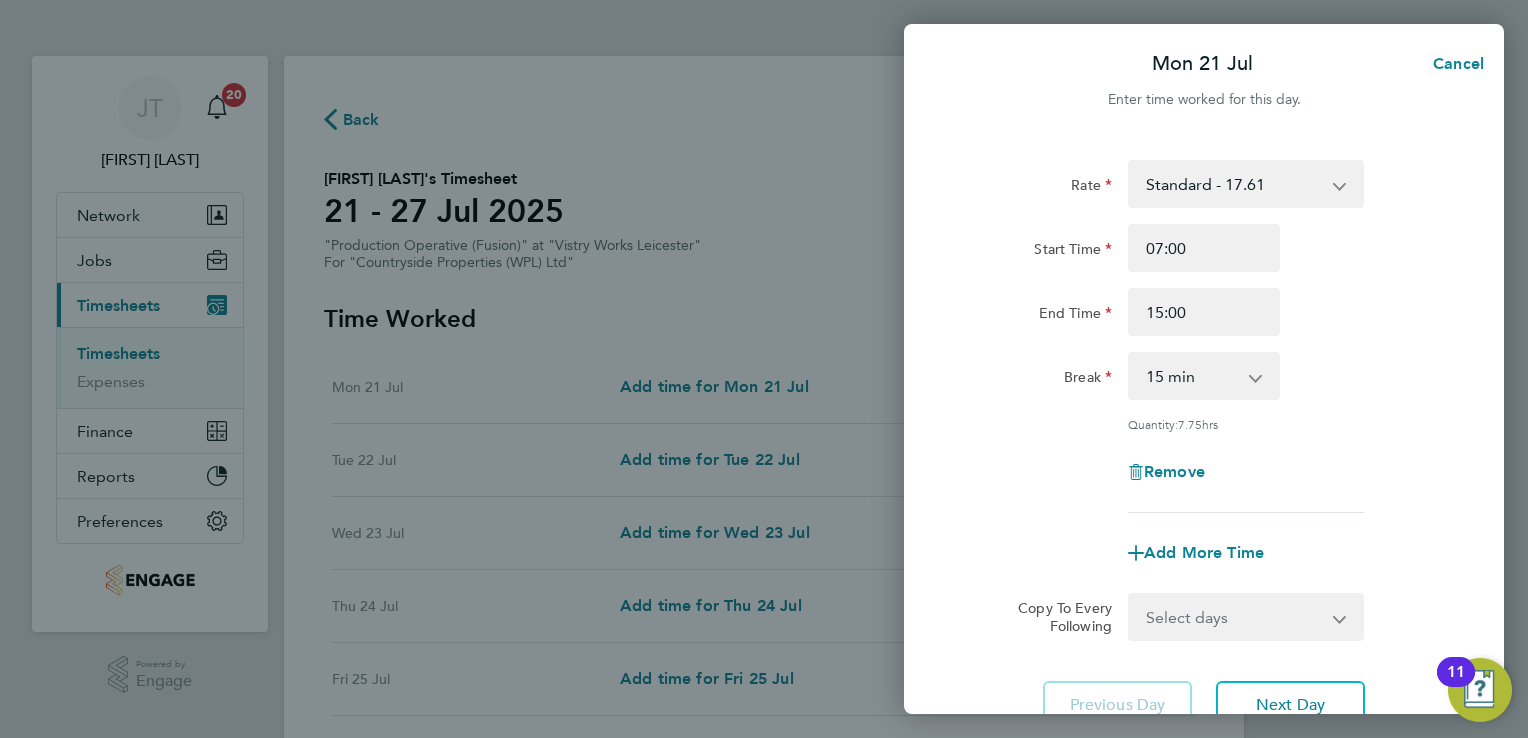 click on "0 min   15 min   30 min   45 min   60 min   75 min   90 min" at bounding box center [1192, 376] 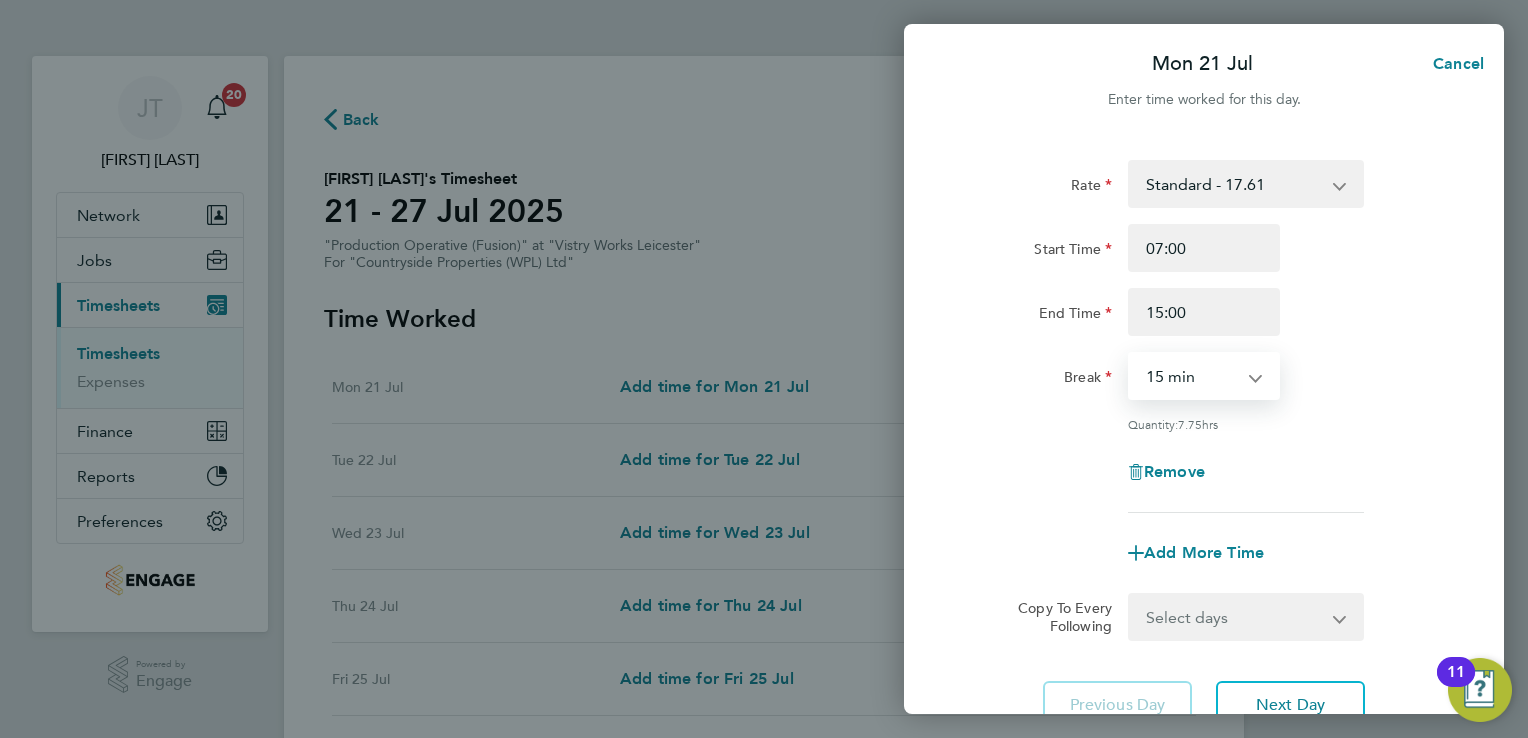 select on "30" 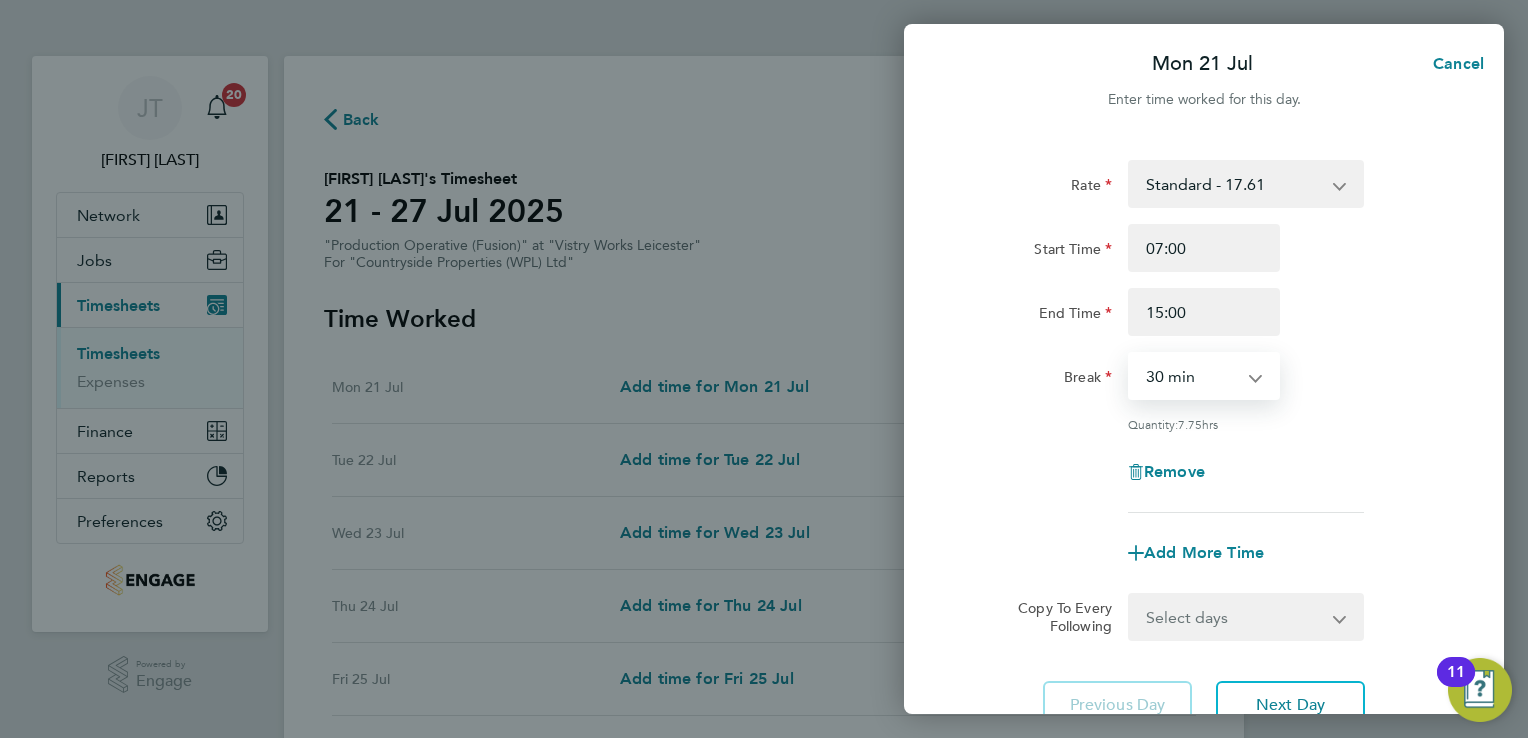 click on "0 min   15 min   30 min   45 min   60 min   75 min   90 min" at bounding box center [1192, 376] 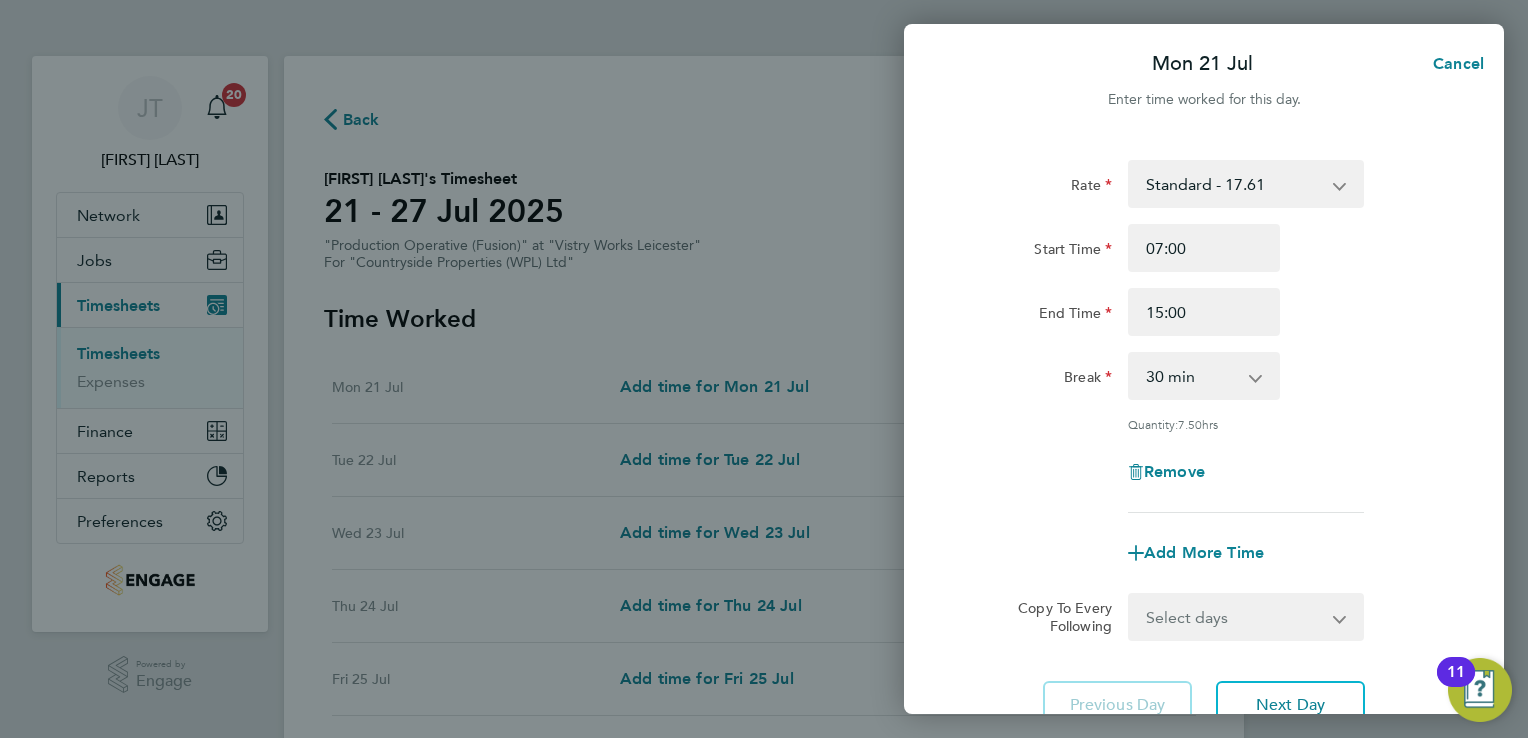 click on "Rate  Standard - 17.61   OT2 - 35.22   OT 1 - 26.42
Start Time 07:00 End Time 15:00 Break  0 min   15 min   30 min   45 min   60 min   75 min   90 min
Quantity:  7.50  hrs
Remove
Add More Time  Copy To Every Following  Select days   Day   Weekday (Mon-Fri)   Weekend (Sat-Sun)   Tuesday   Wednesday   Thursday   Friday   Saturday   Sunday
Previous Day   Next Day" 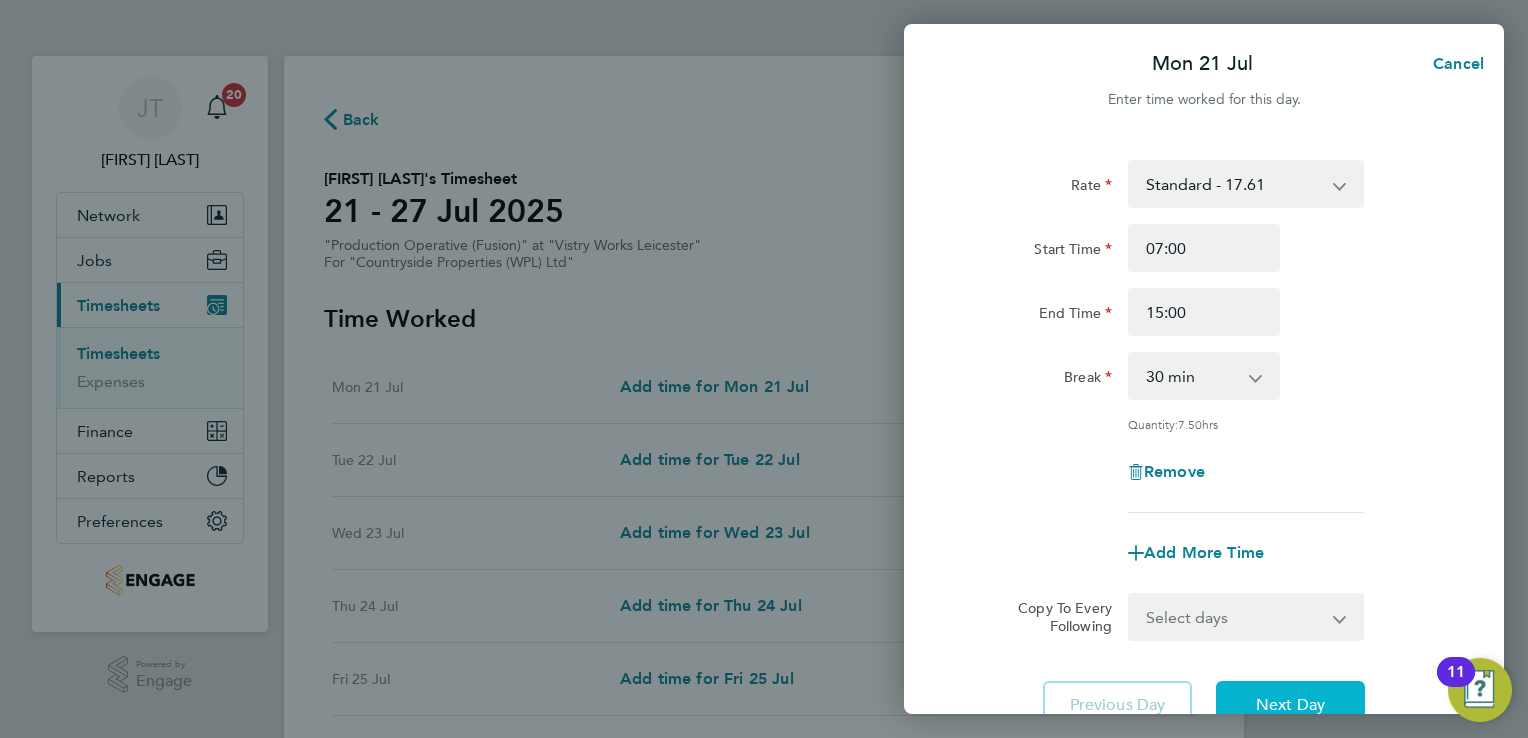 click on "Next Day" 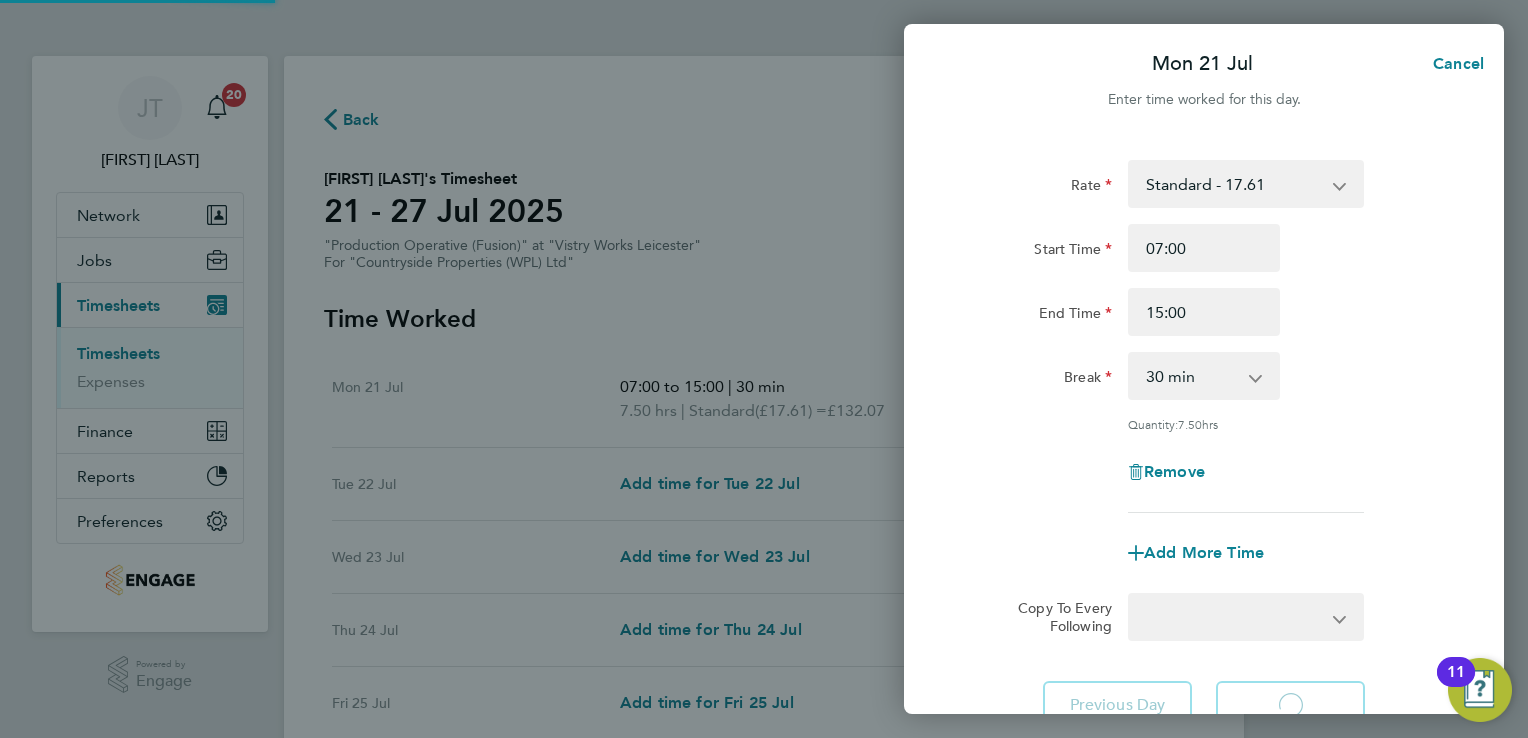 select on "15" 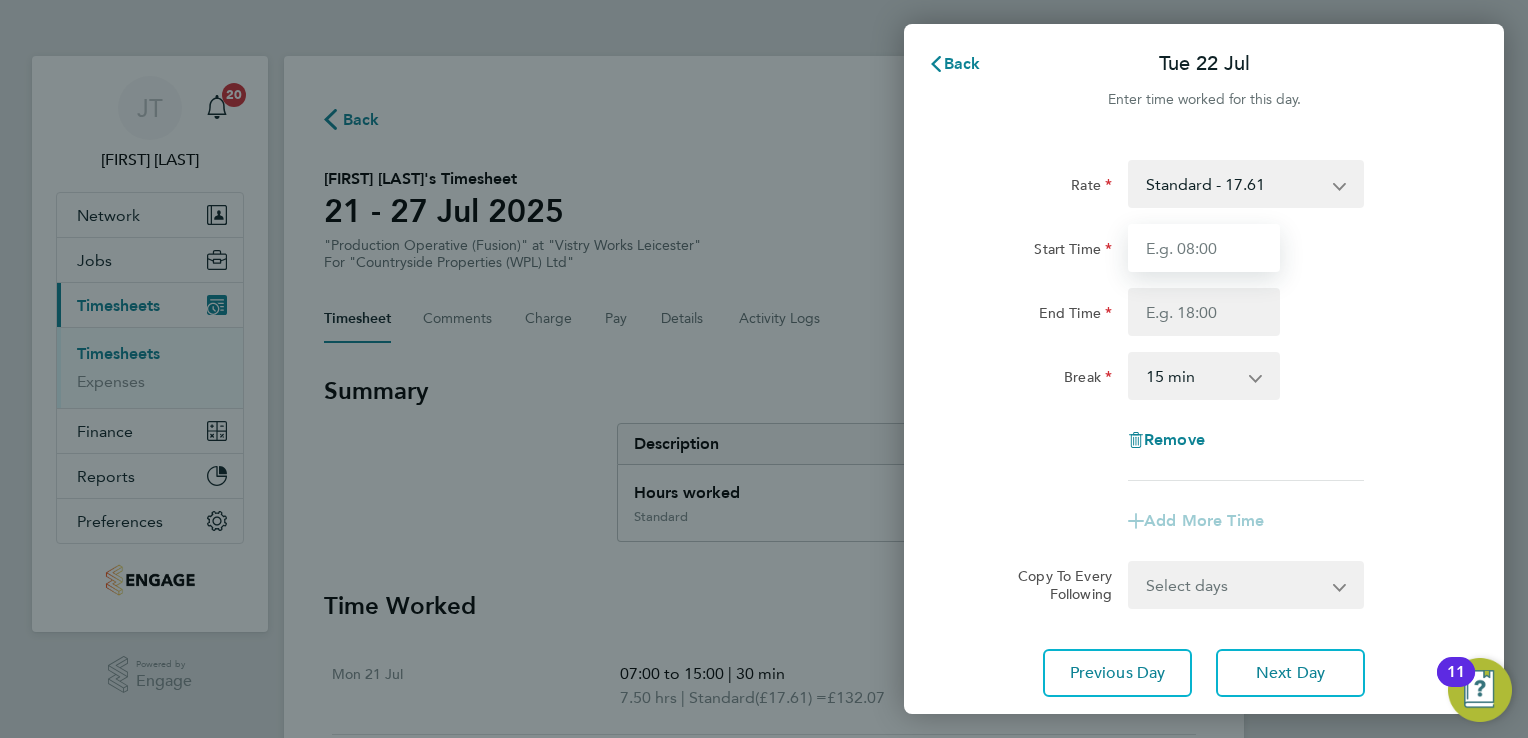 click on "Start Time" at bounding box center [1204, 248] 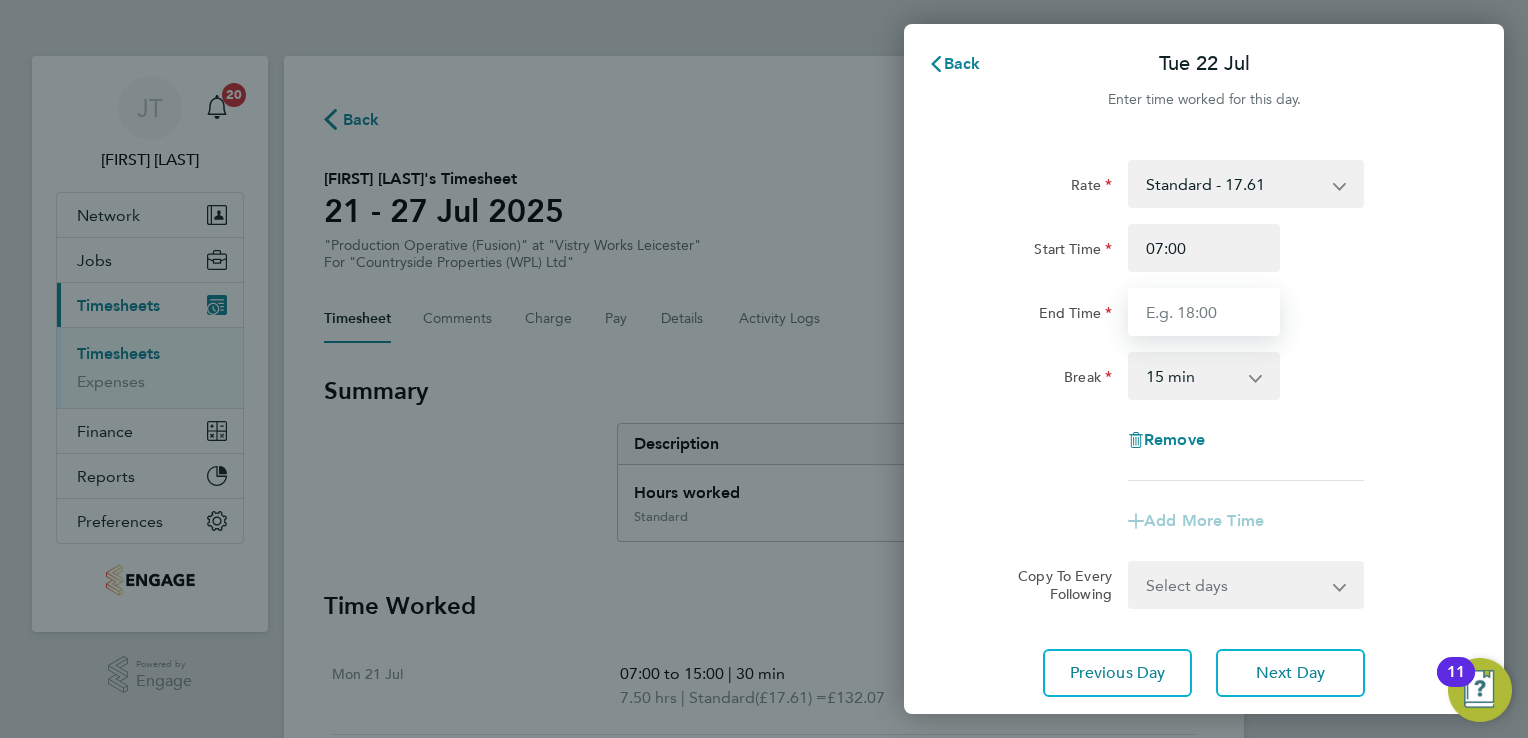 type on "15:00" 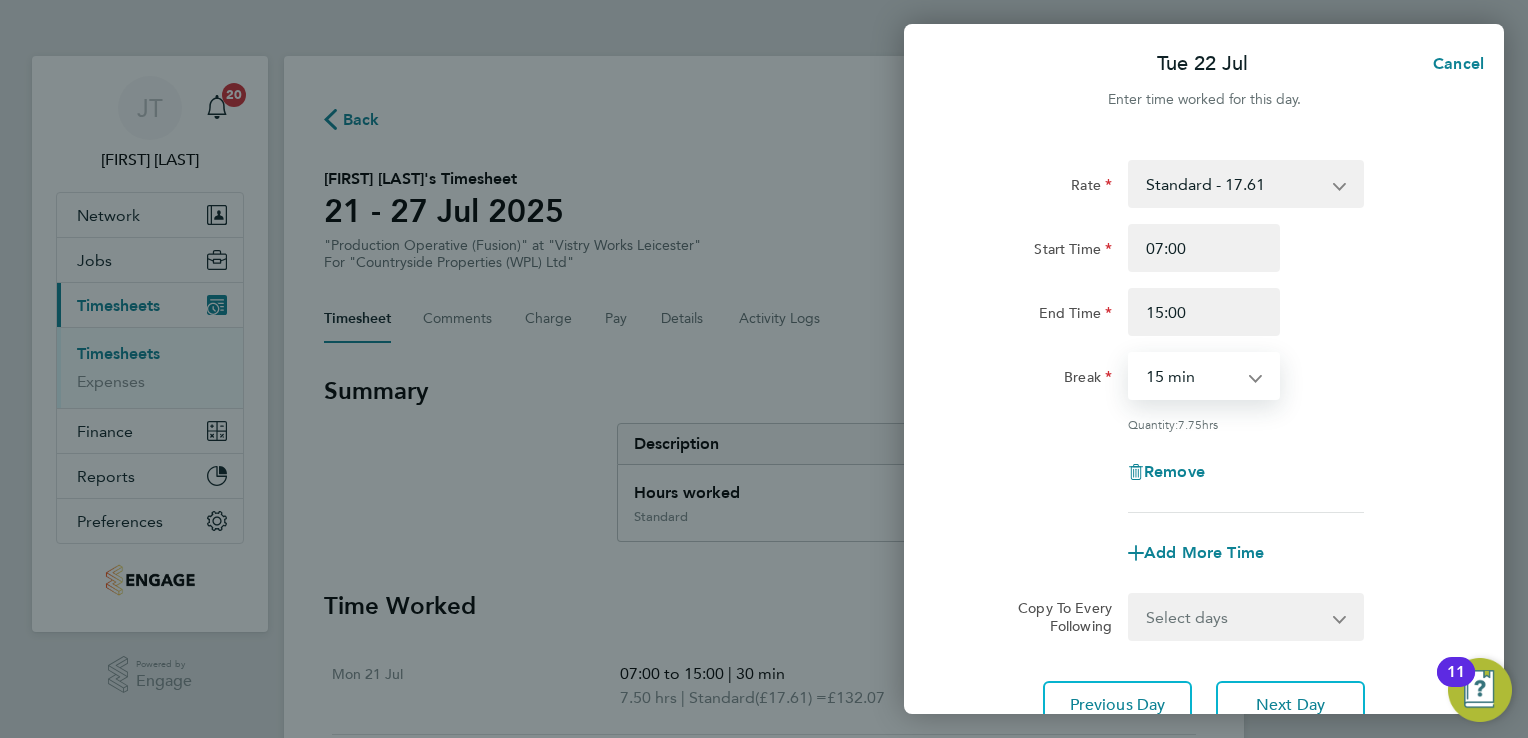 click on "0 min   15 min   30 min   45 min   60 min   75 min   90 min" at bounding box center (1192, 376) 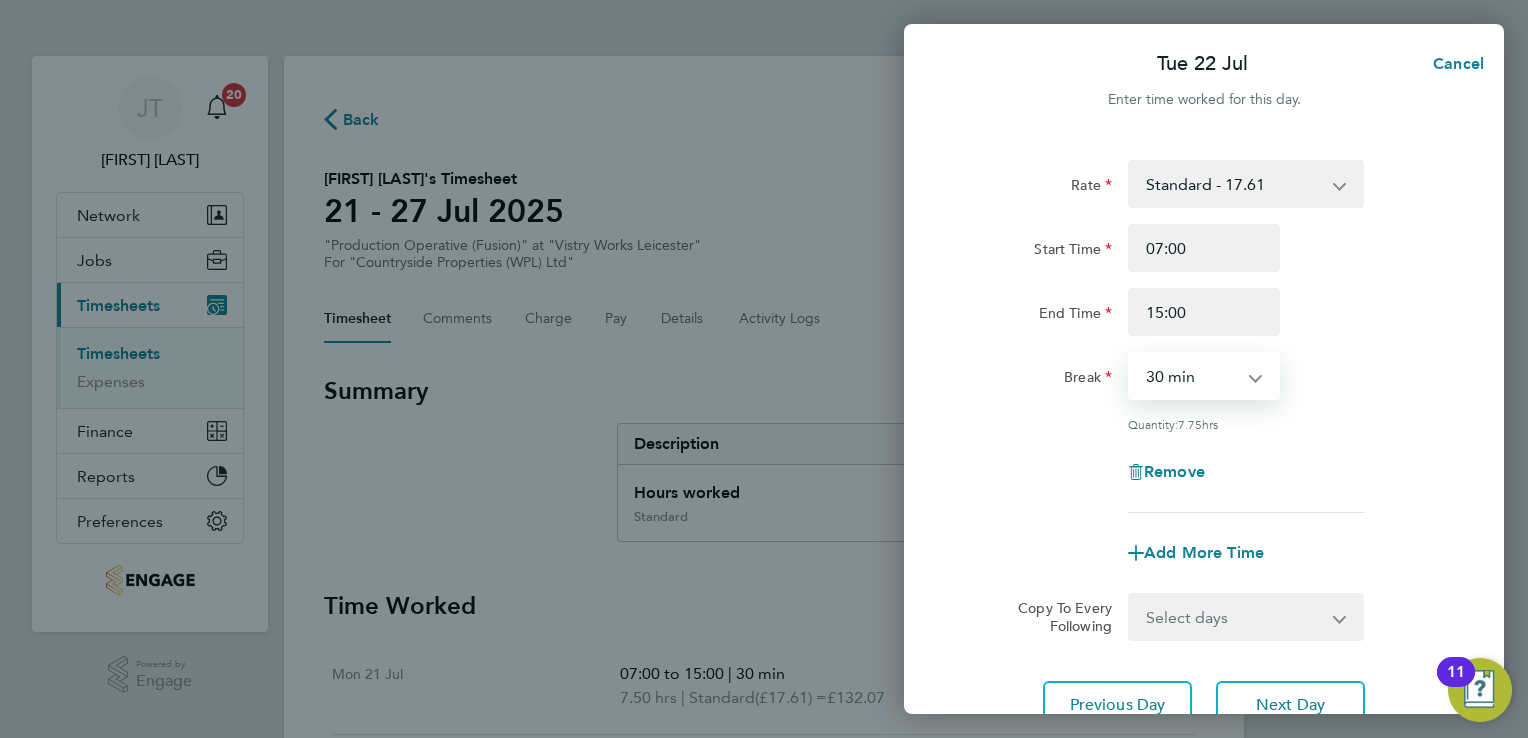 click on "0 min   15 min   30 min   45 min   60 min   75 min   90 min" at bounding box center [1192, 376] 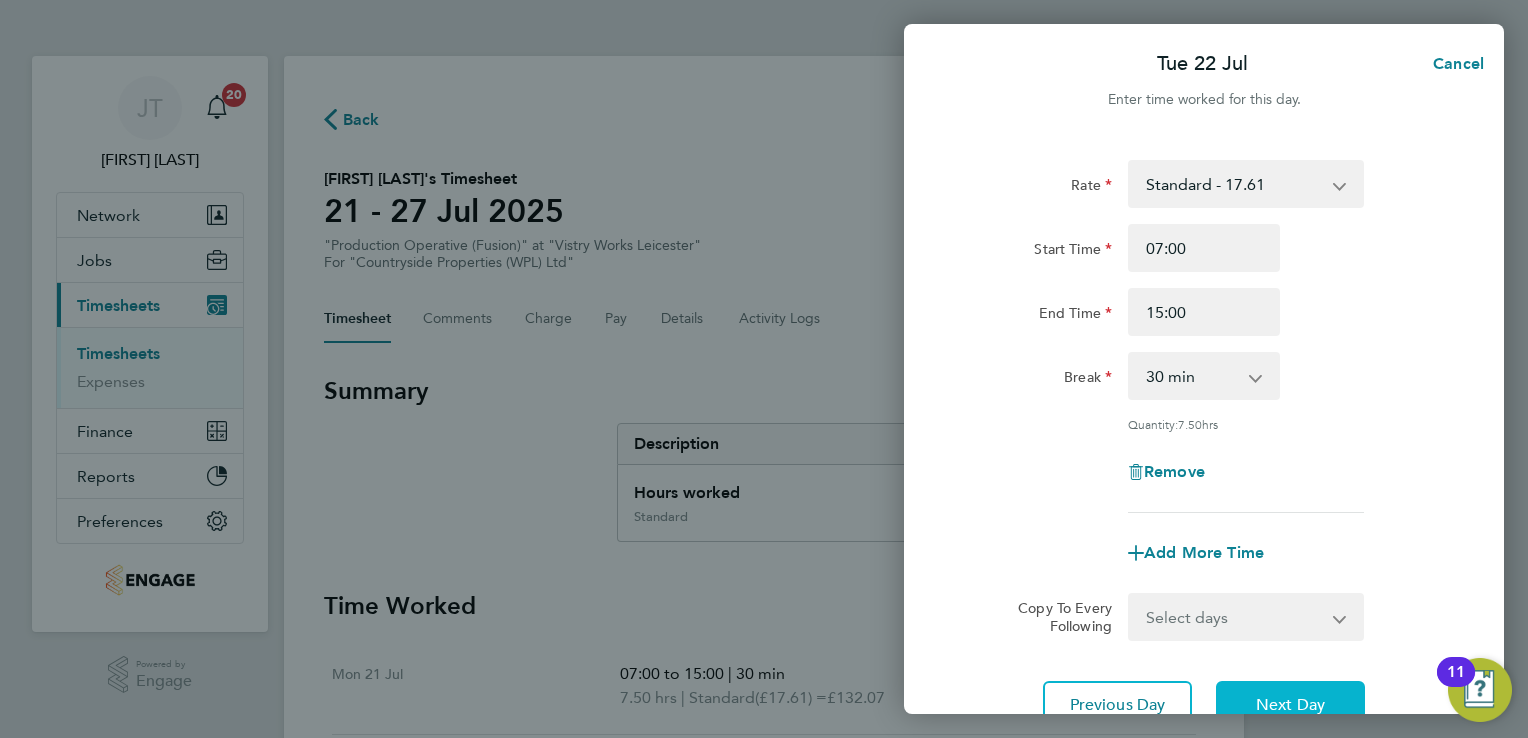 click on "Next Day" 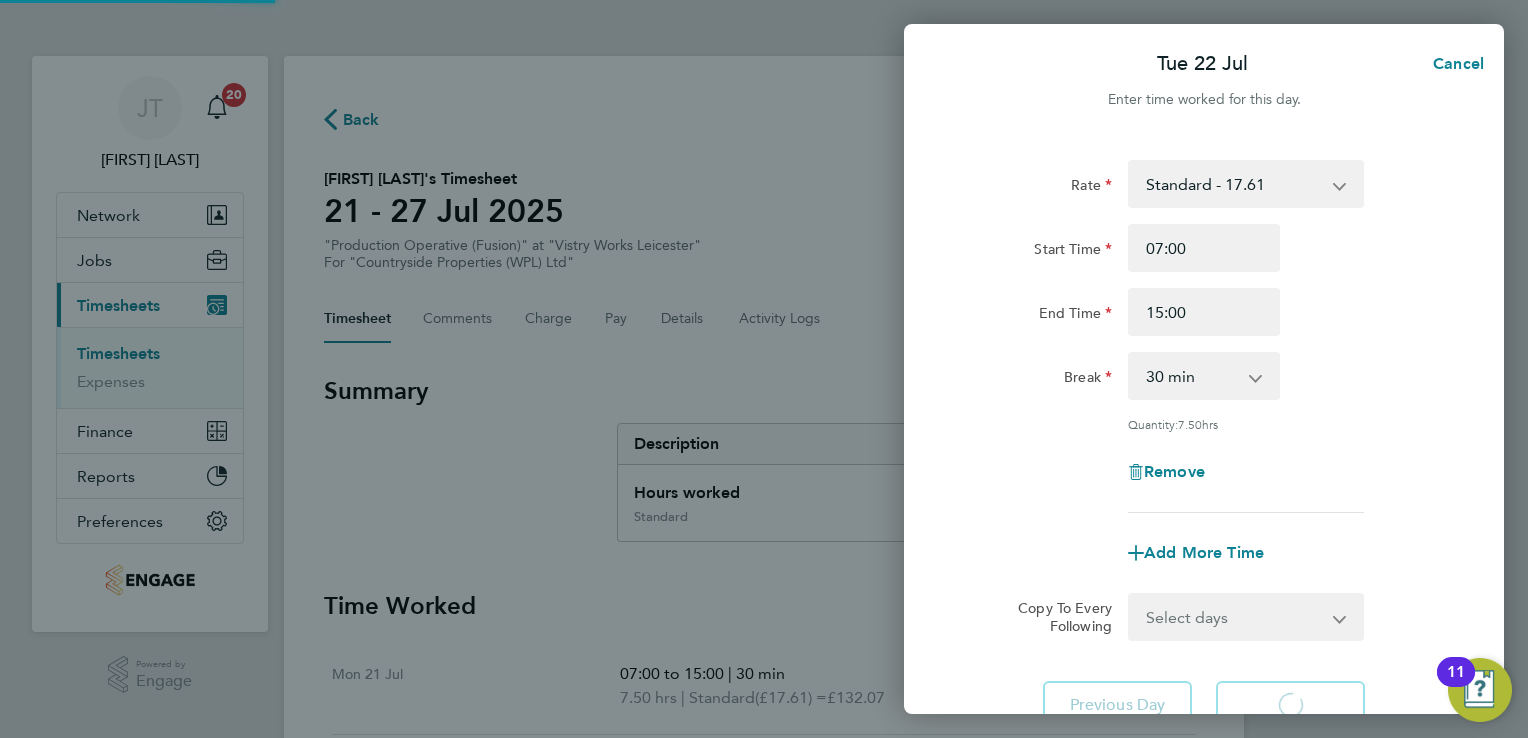 select on "15" 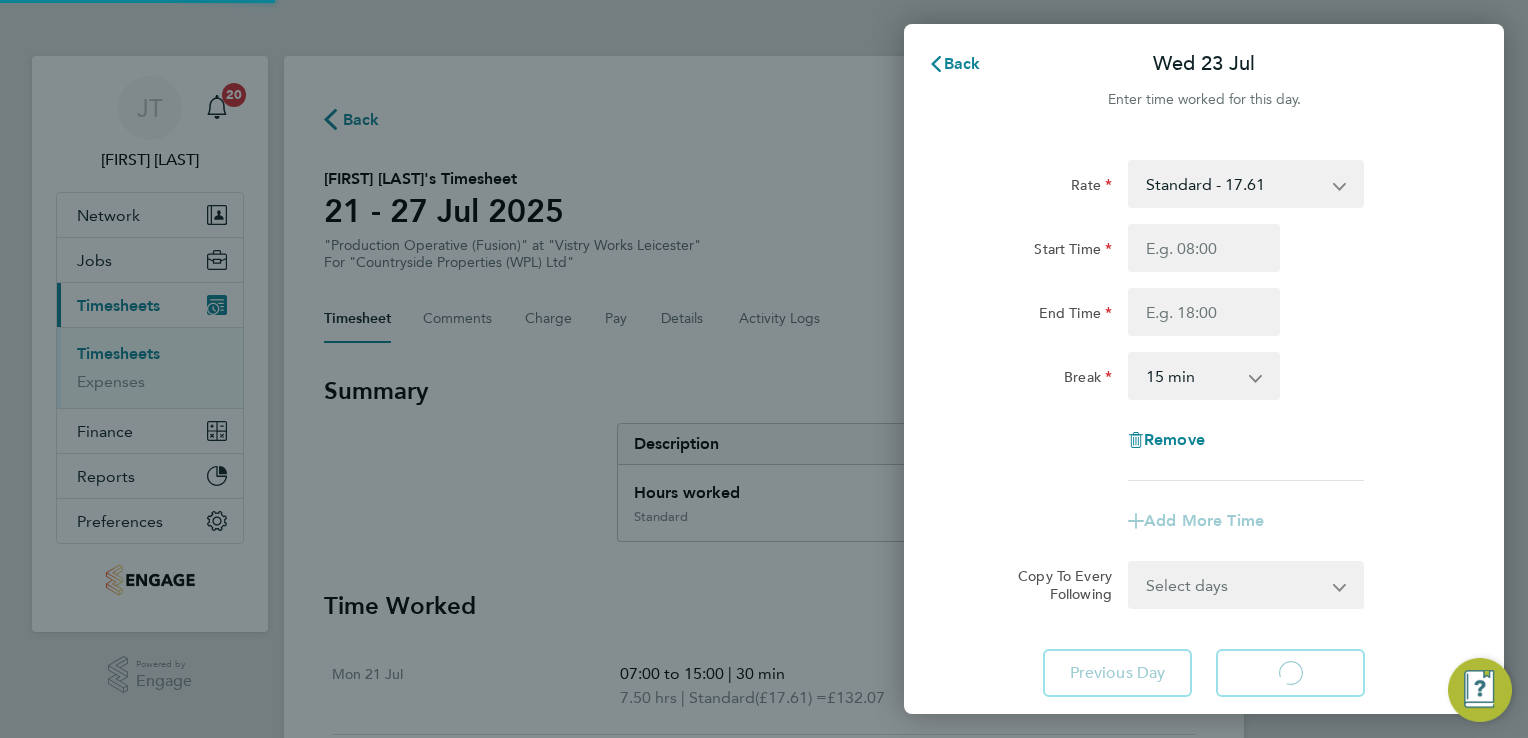 select on "15" 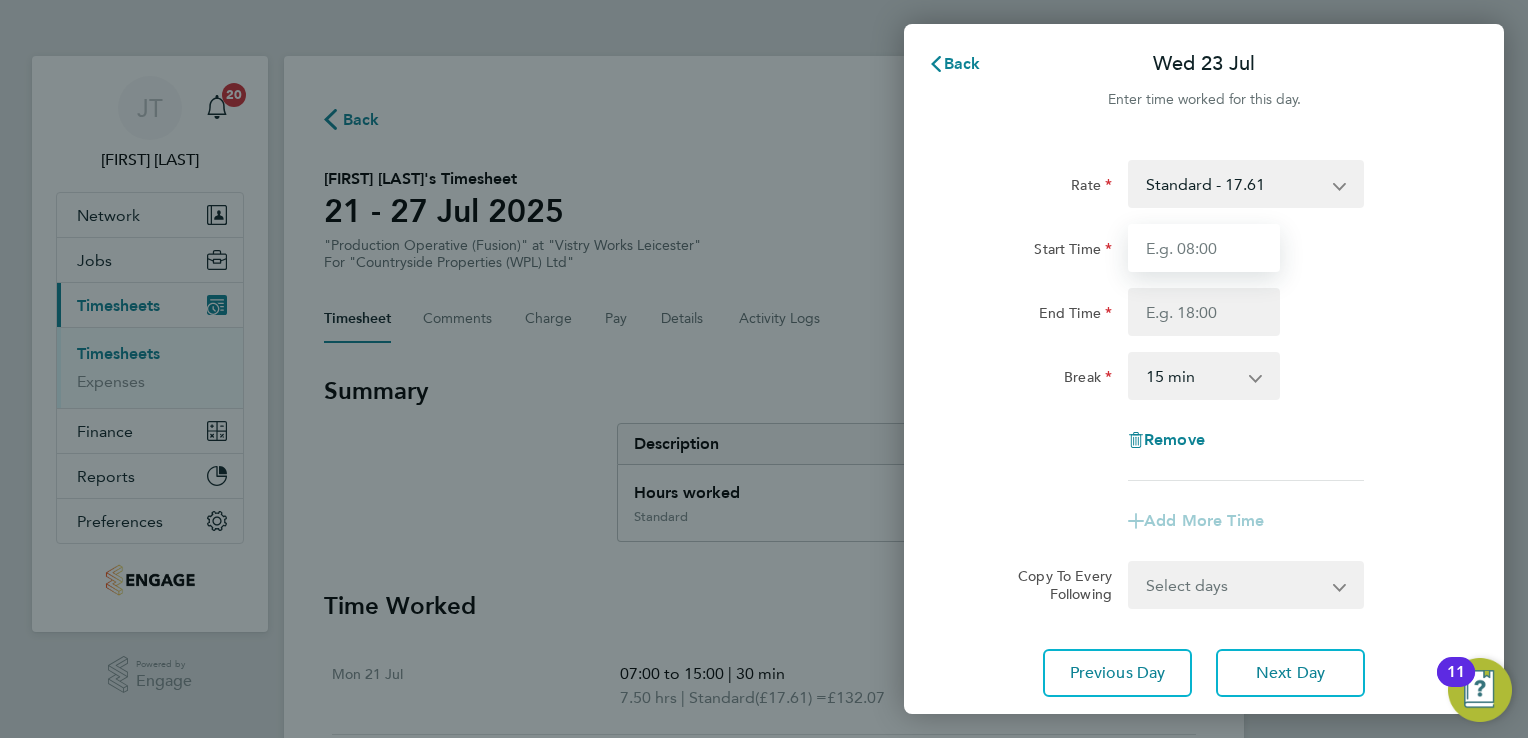 click on "Start Time" at bounding box center (1204, 248) 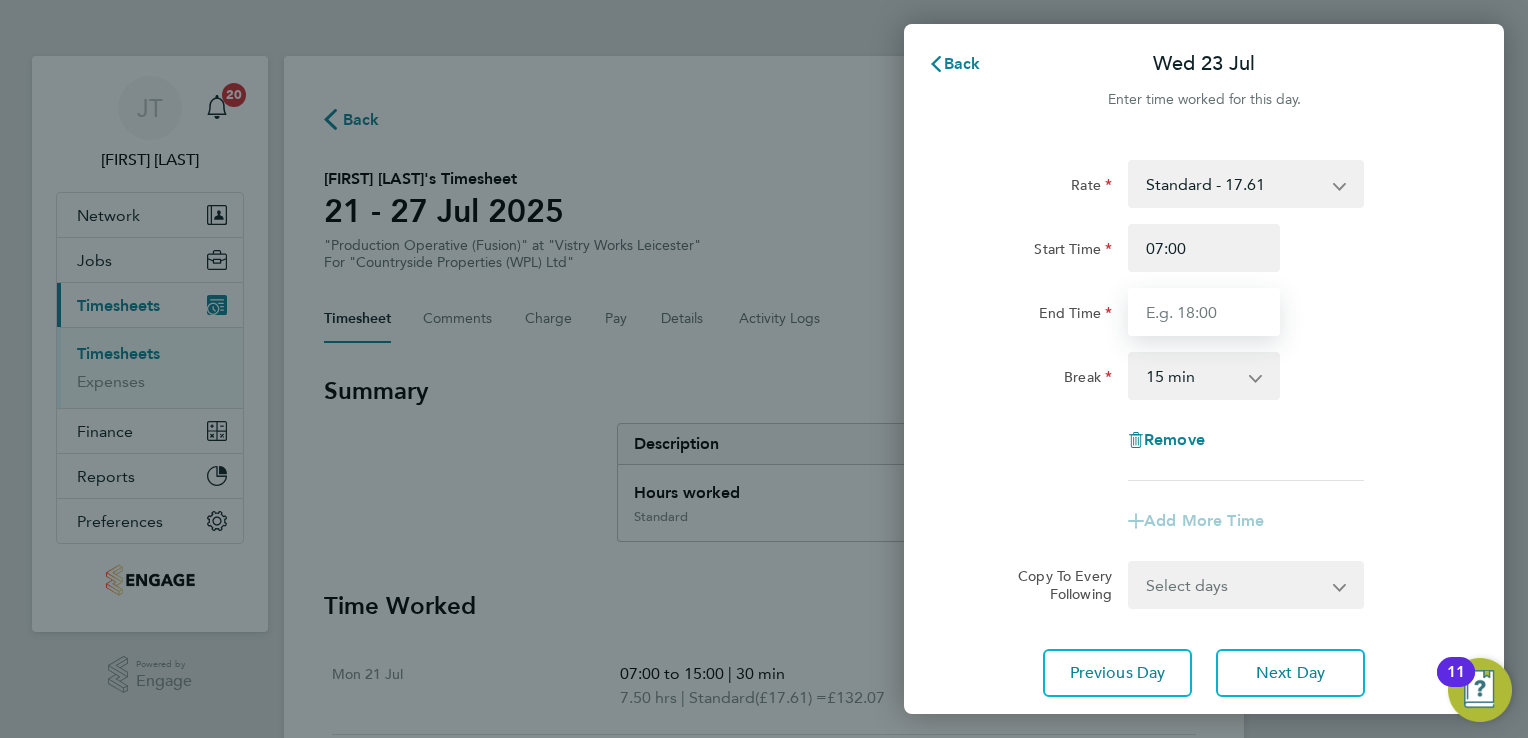 type on "15:00" 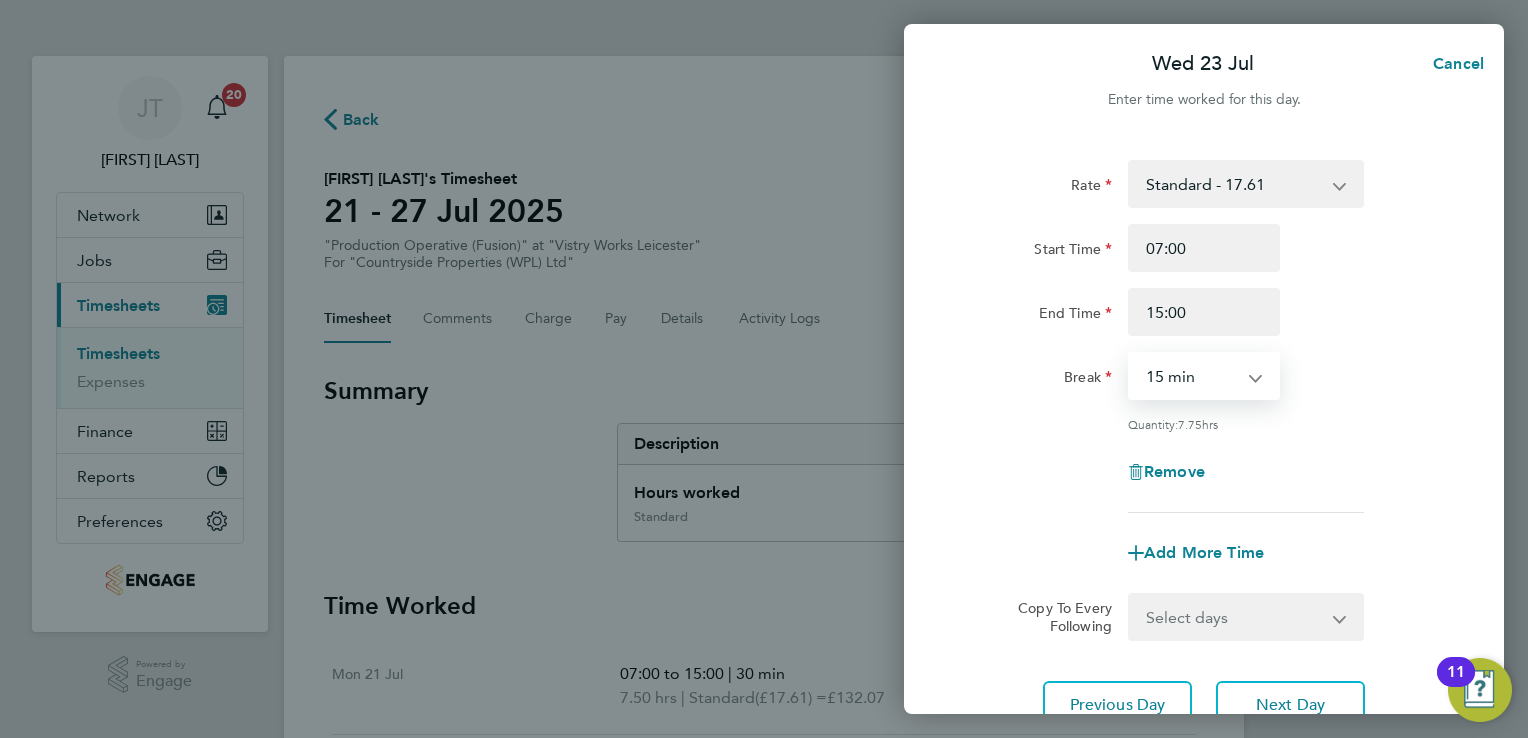 click on "0 min   15 min   30 min   45 min   60 min   75 min   90 min" at bounding box center [1192, 376] 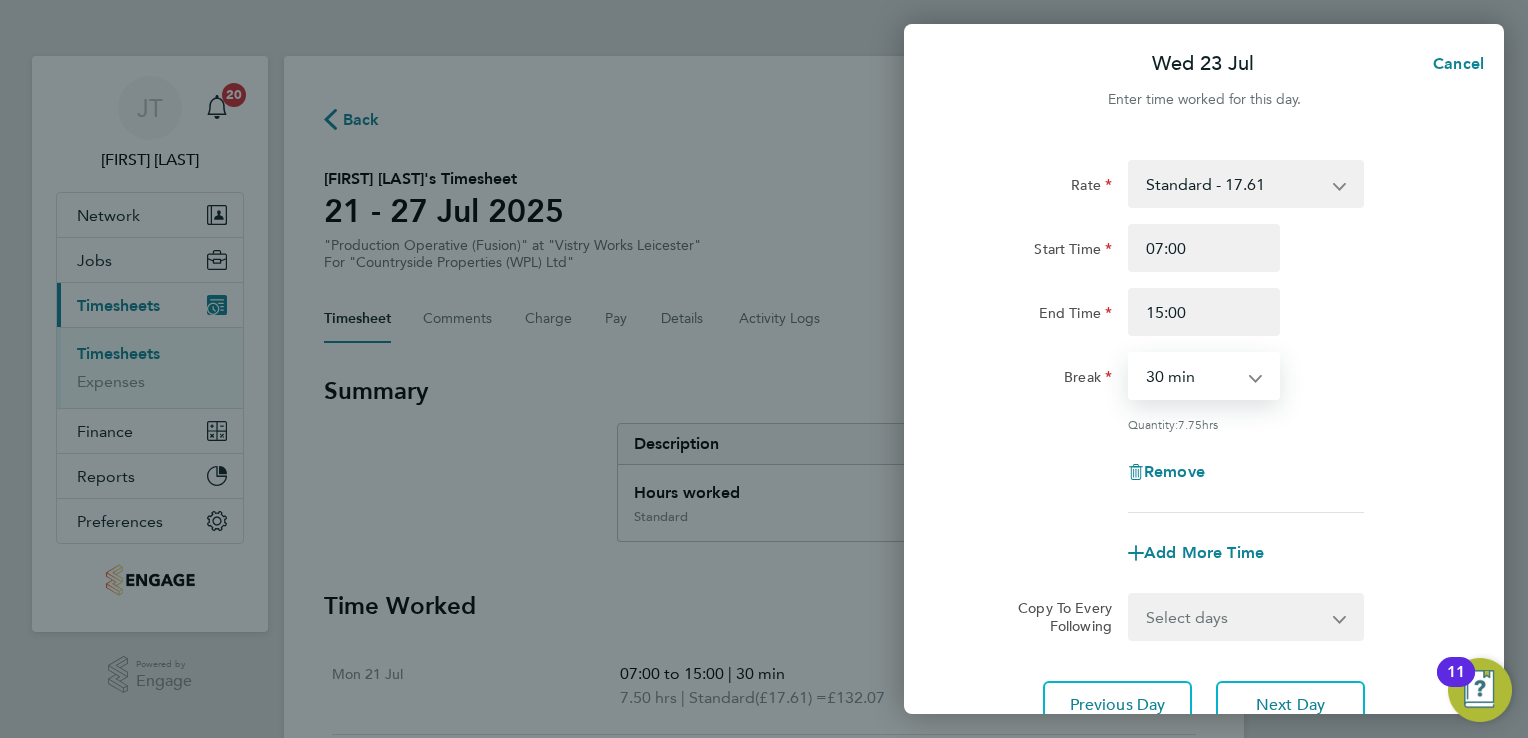 click on "0 min   15 min   30 min   45 min   60 min   75 min   90 min" at bounding box center [1192, 376] 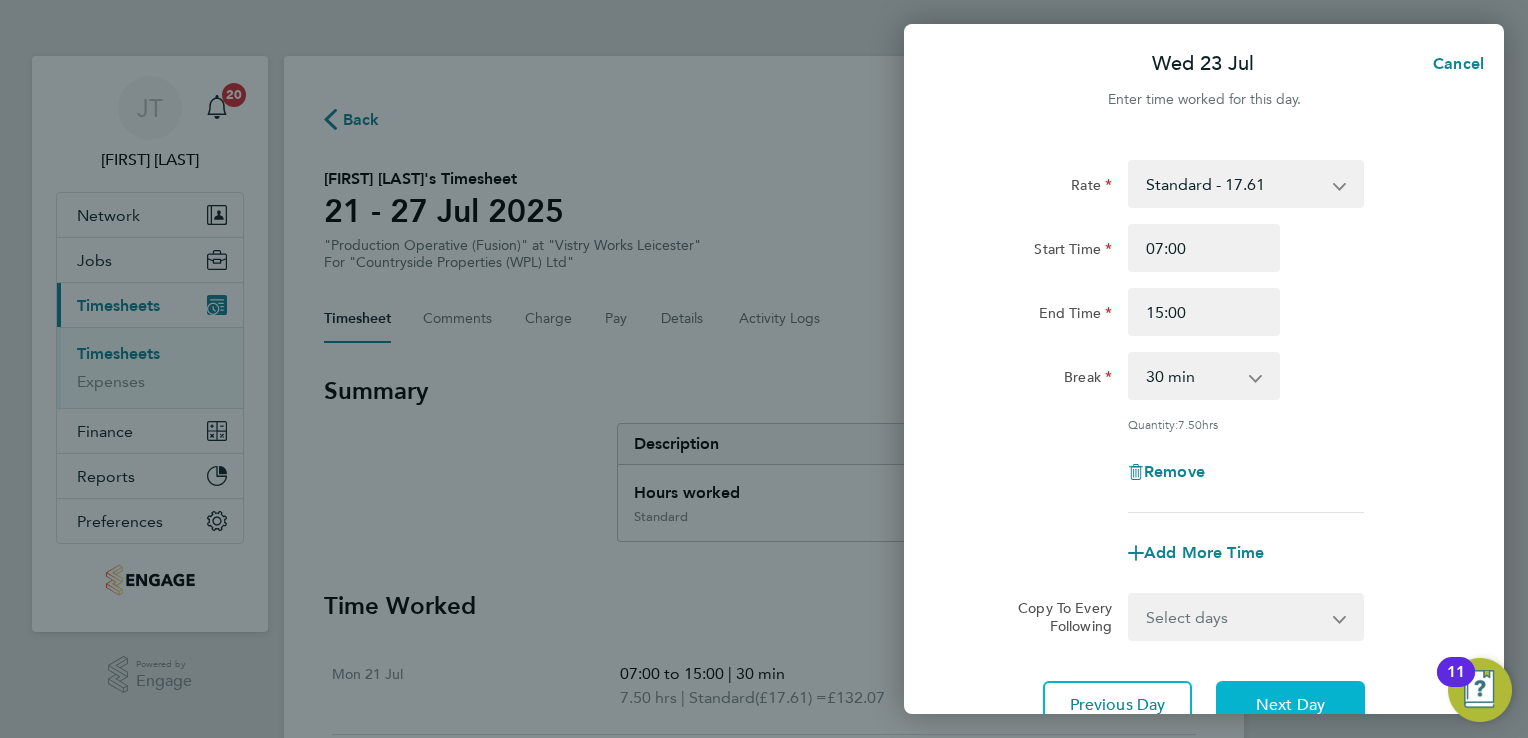 click on "Next Day" 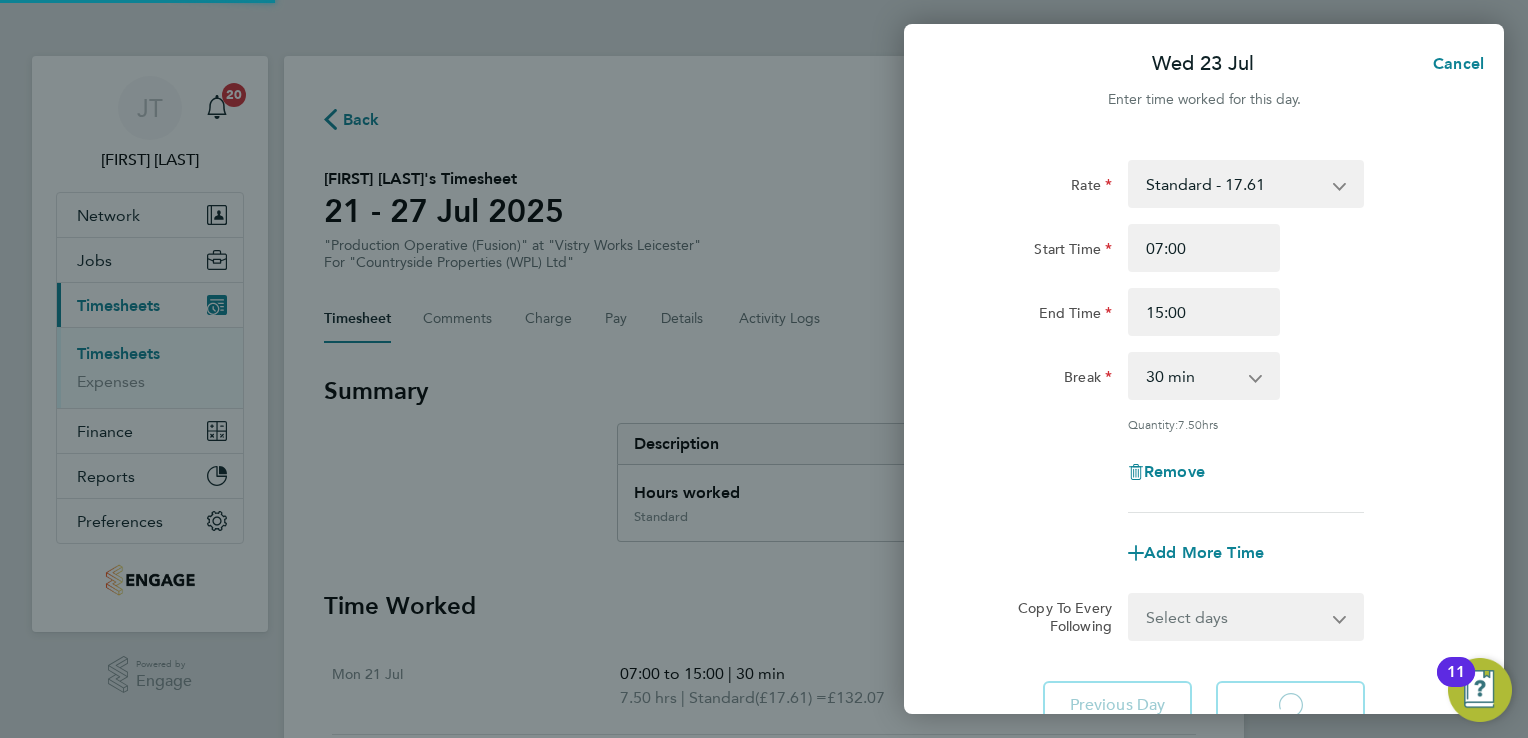 select on "15" 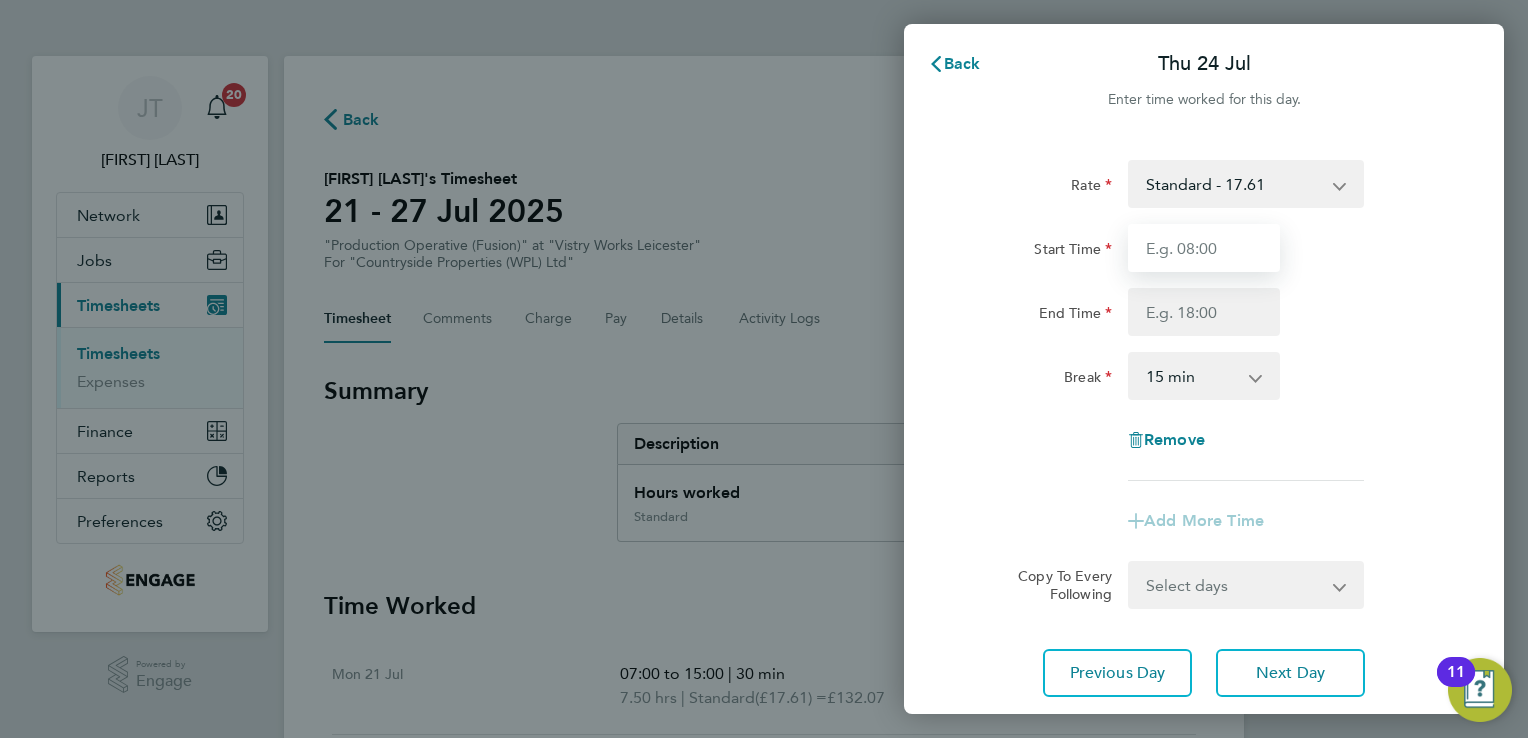 click on "Start Time" at bounding box center [1204, 248] 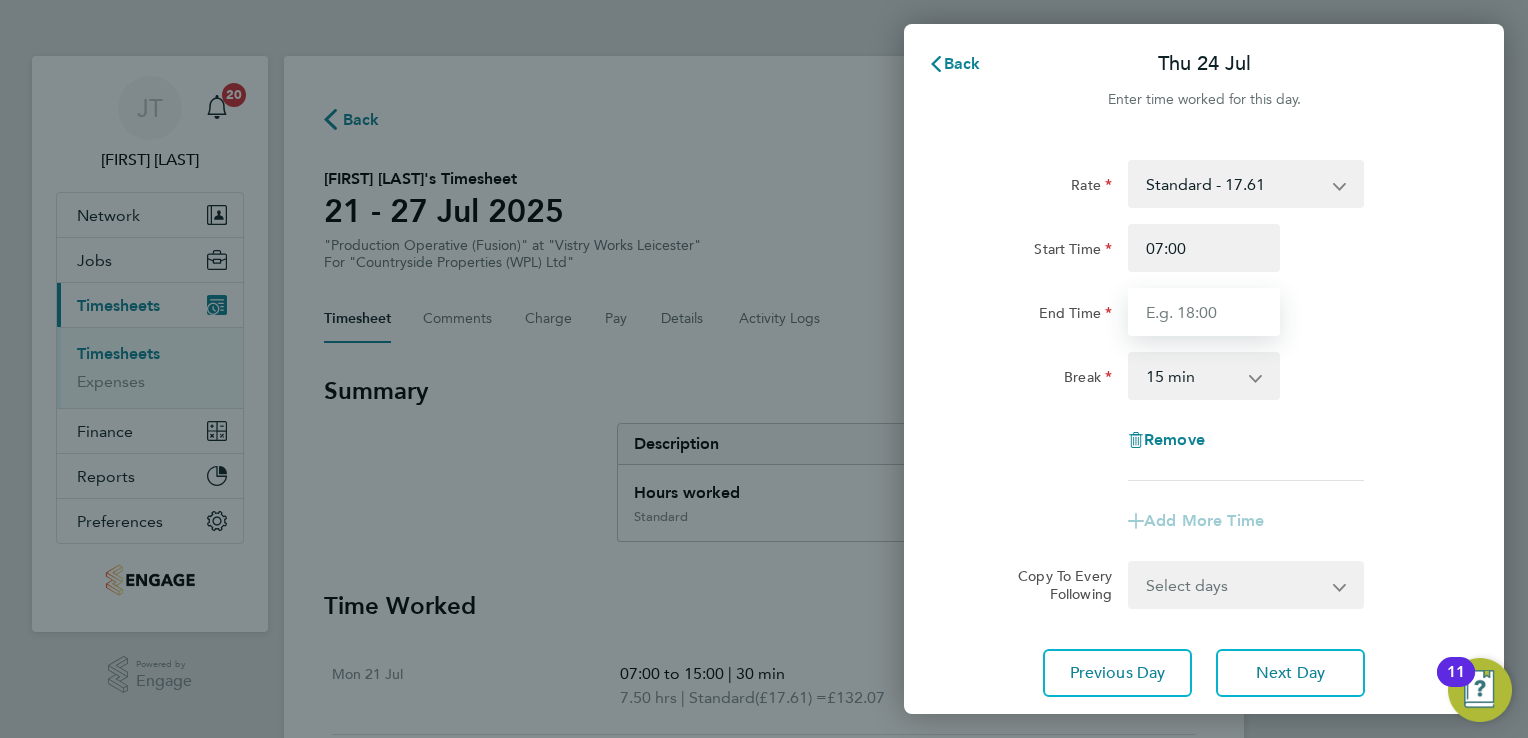 type on "15:00" 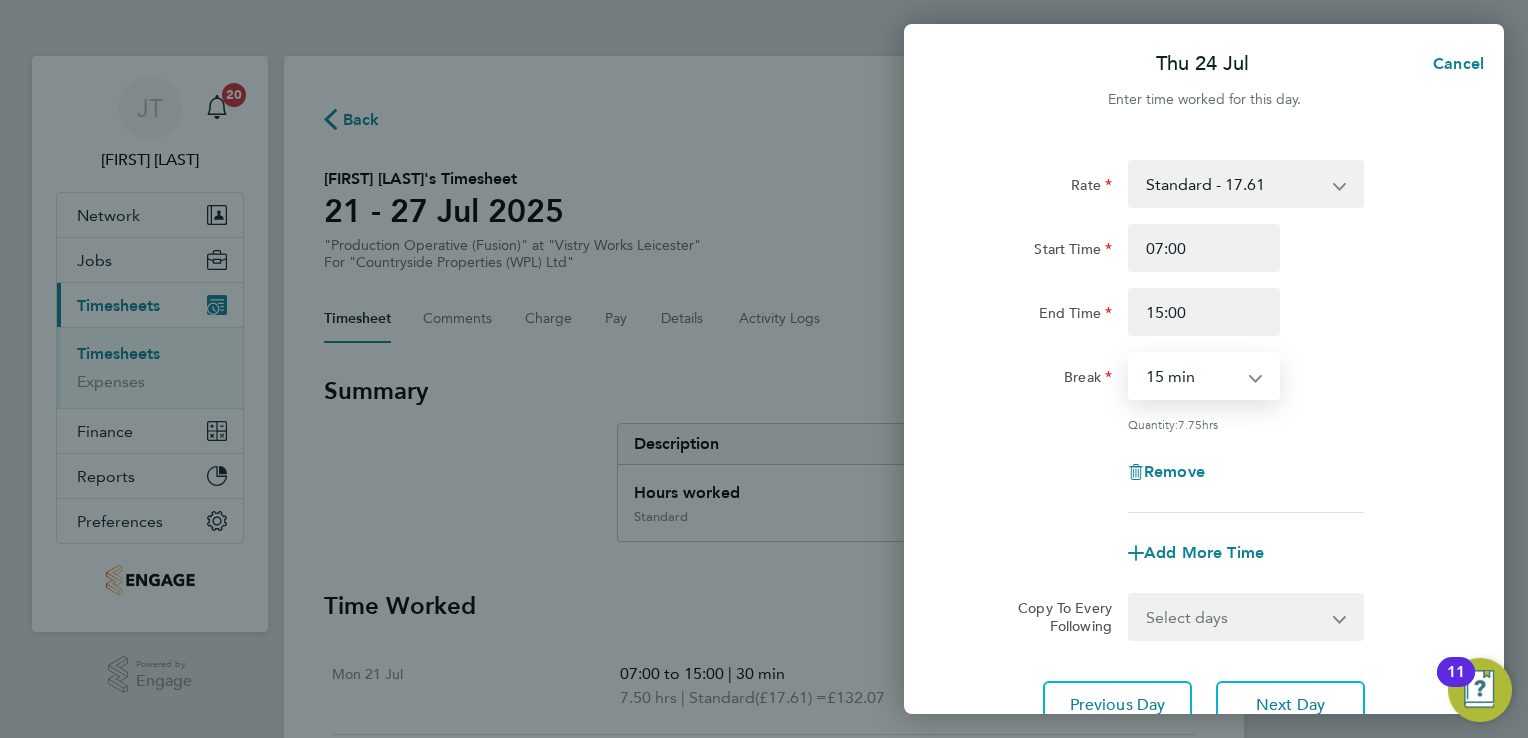 click on "0 min   15 min   30 min   45 min   60 min   75 min   90 min" at bounding box center [1192, 376] 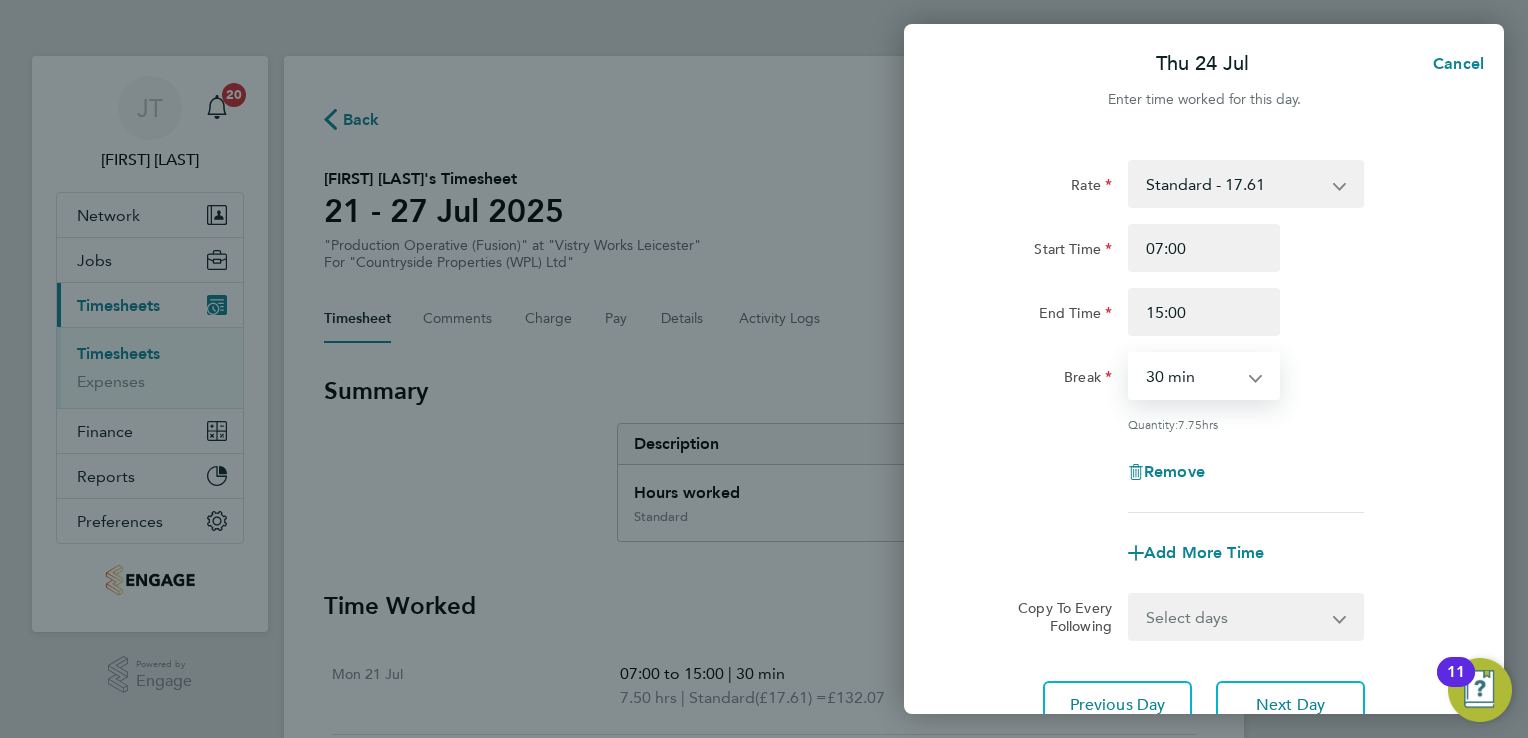 click on "0 min   15 min   30 min   45 min   60 min   75 min   90 min" at bounding box center [1192, 376] 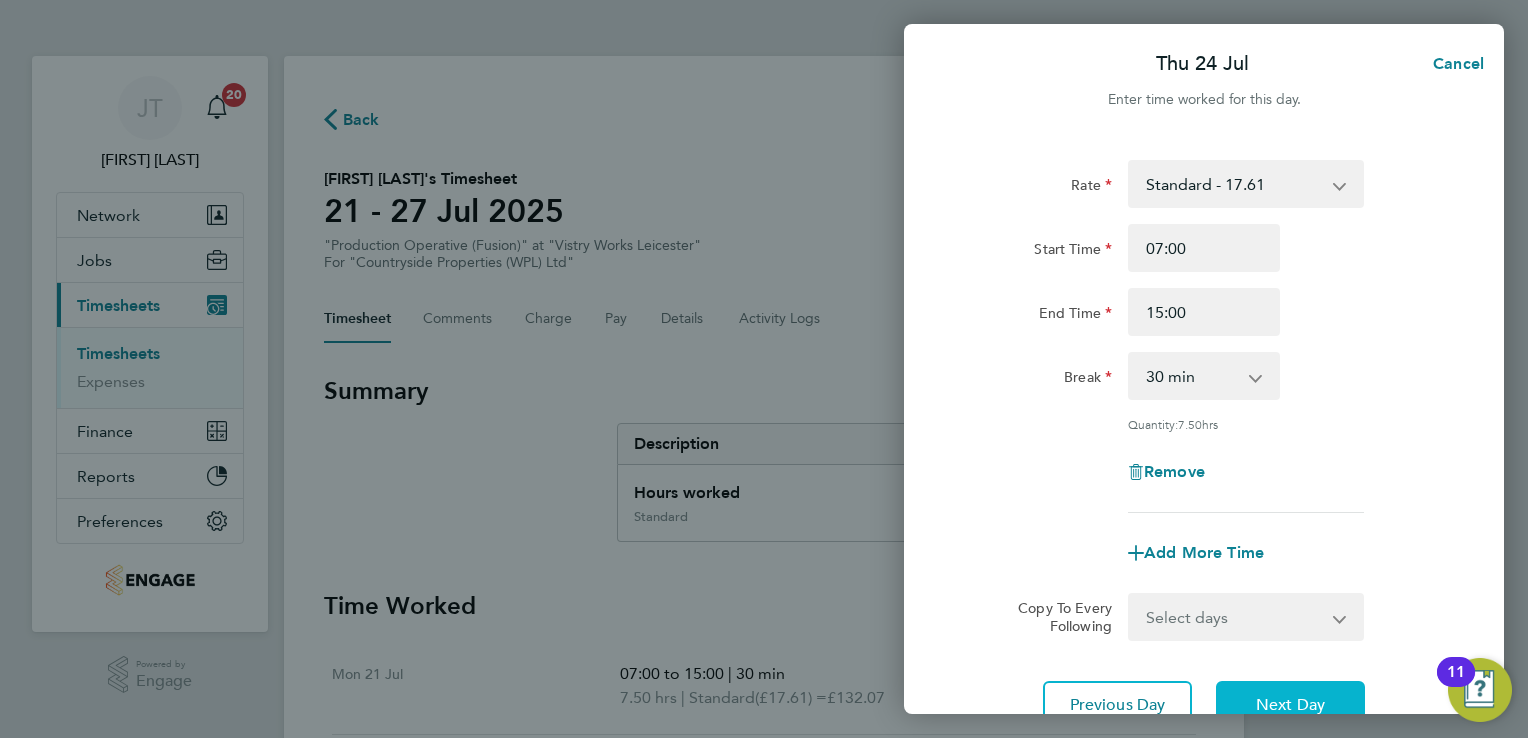 click on "Next Day" 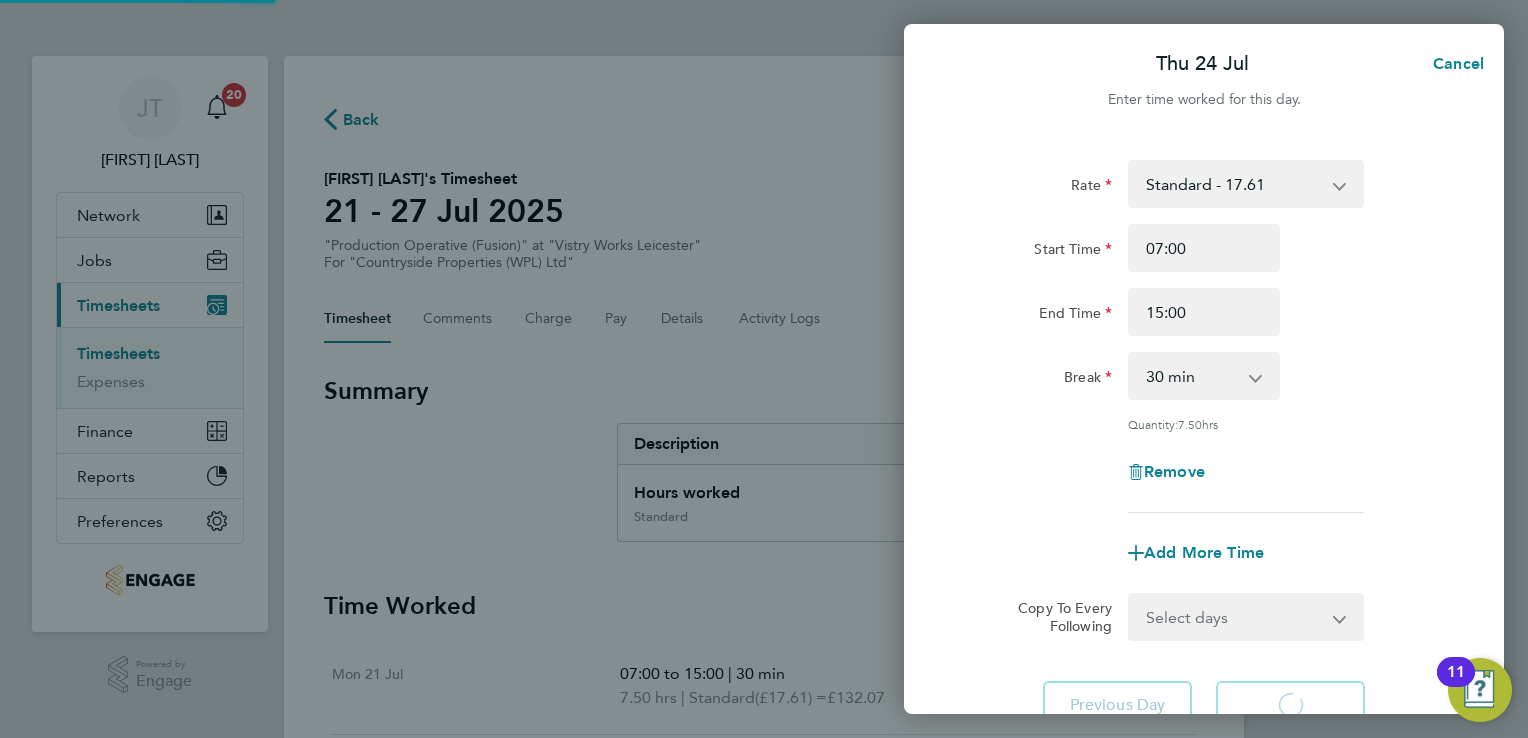 select on "15" 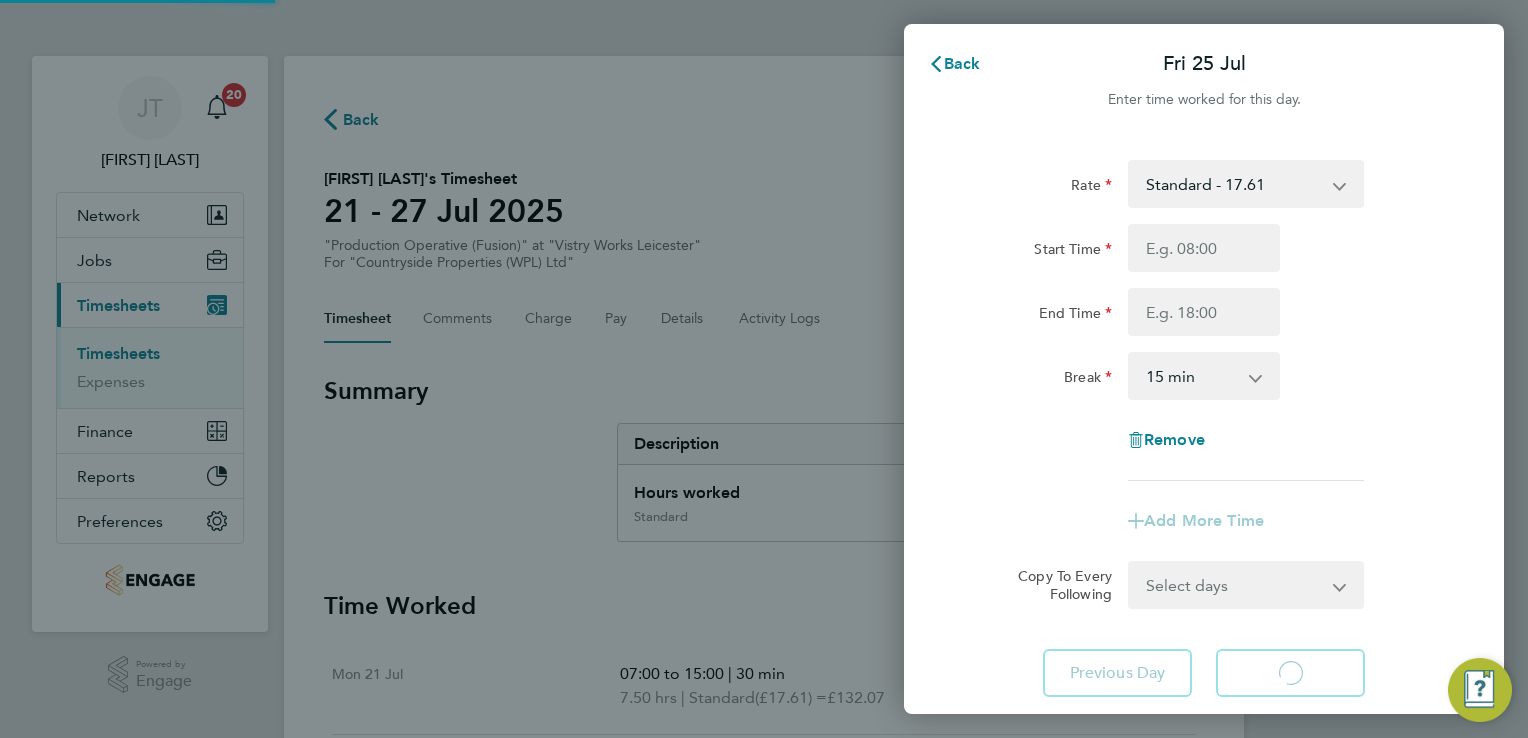 select on "15" 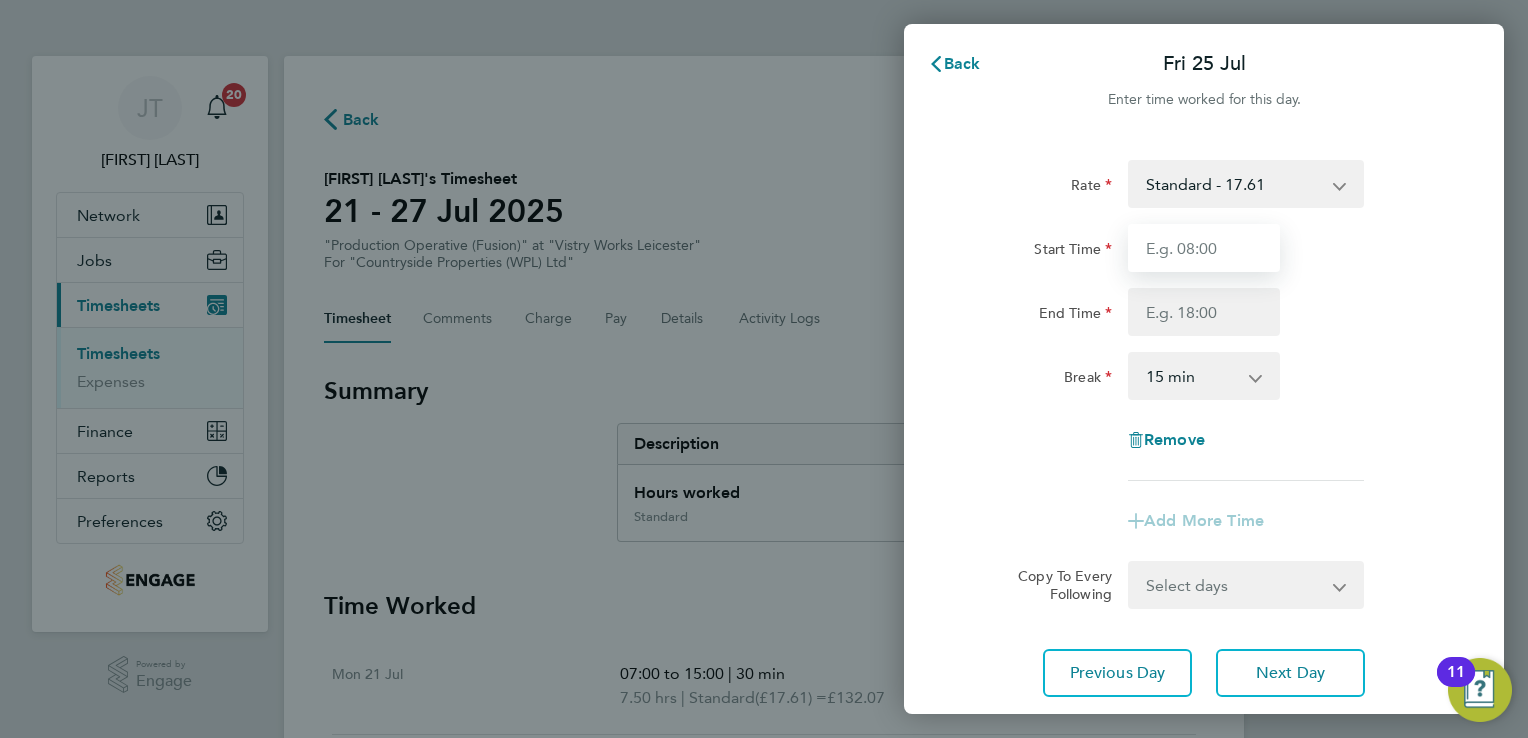 click on "Start Time" at bounding box center [1204, 248] 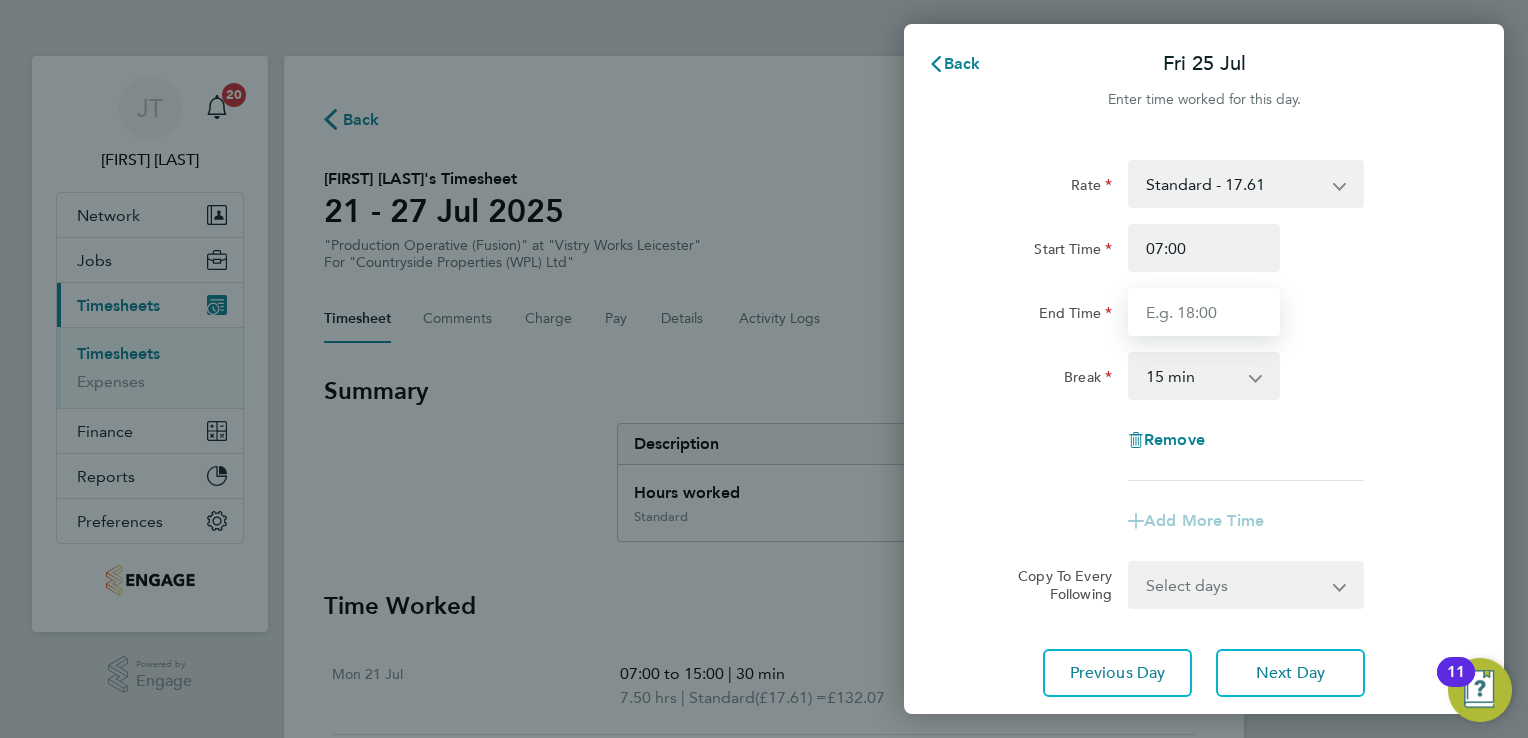 type on "15:00" 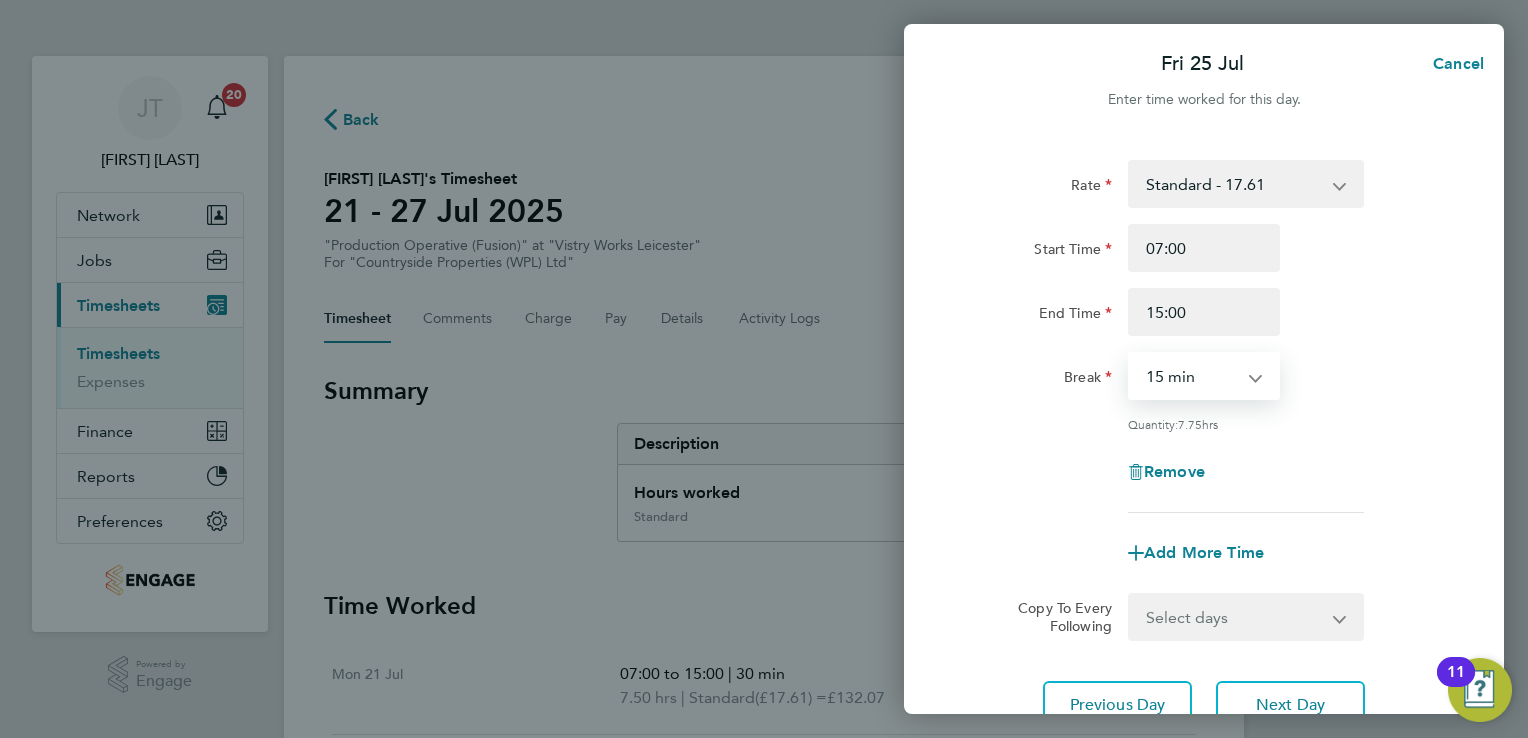 click on "0 min   15 min   30 min   45 min   60 min   75 min   90 min" at bounding box center [1192, 376] 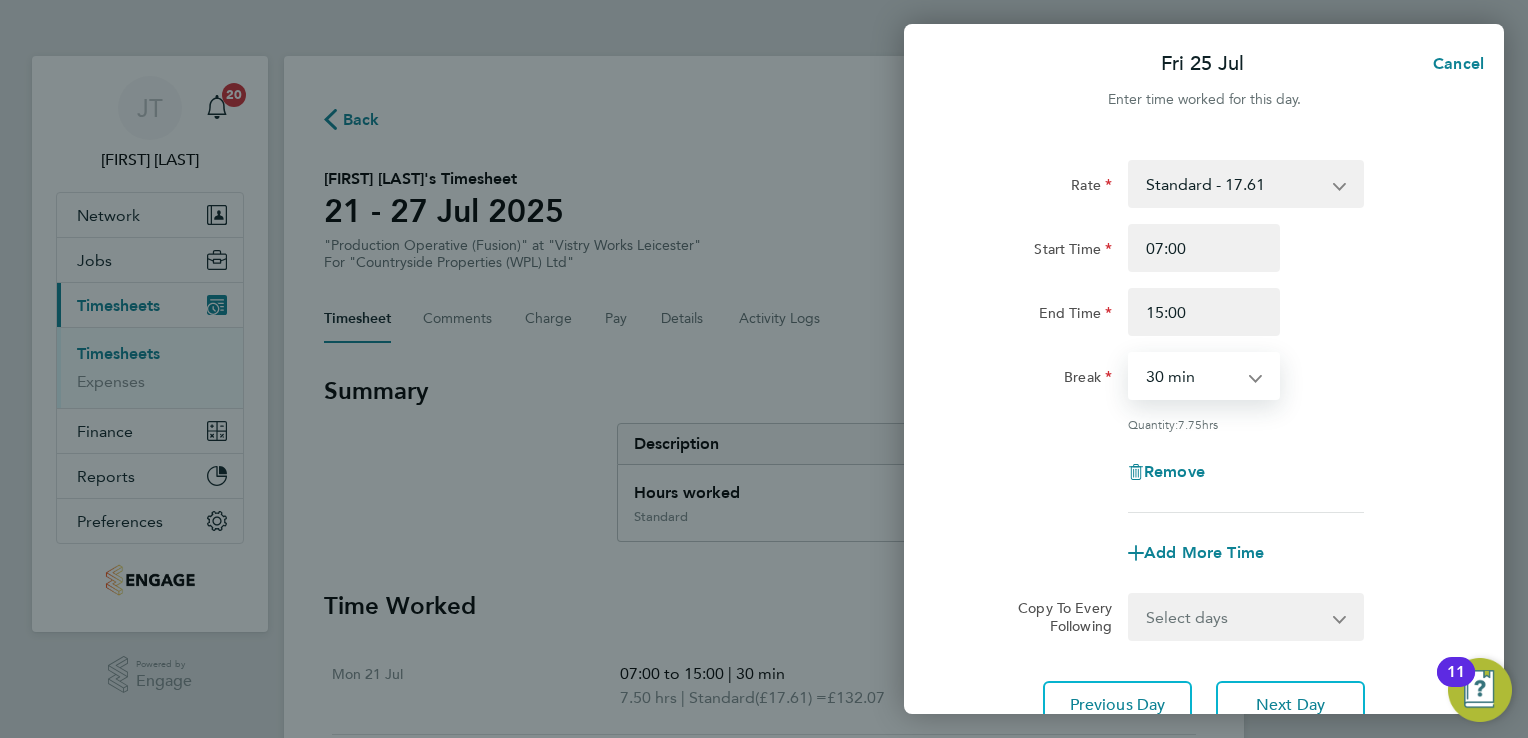 click on "0 min   15 min   30 min   45 min   60 min   75 min   90 min" at bounding box center (1192, 376) 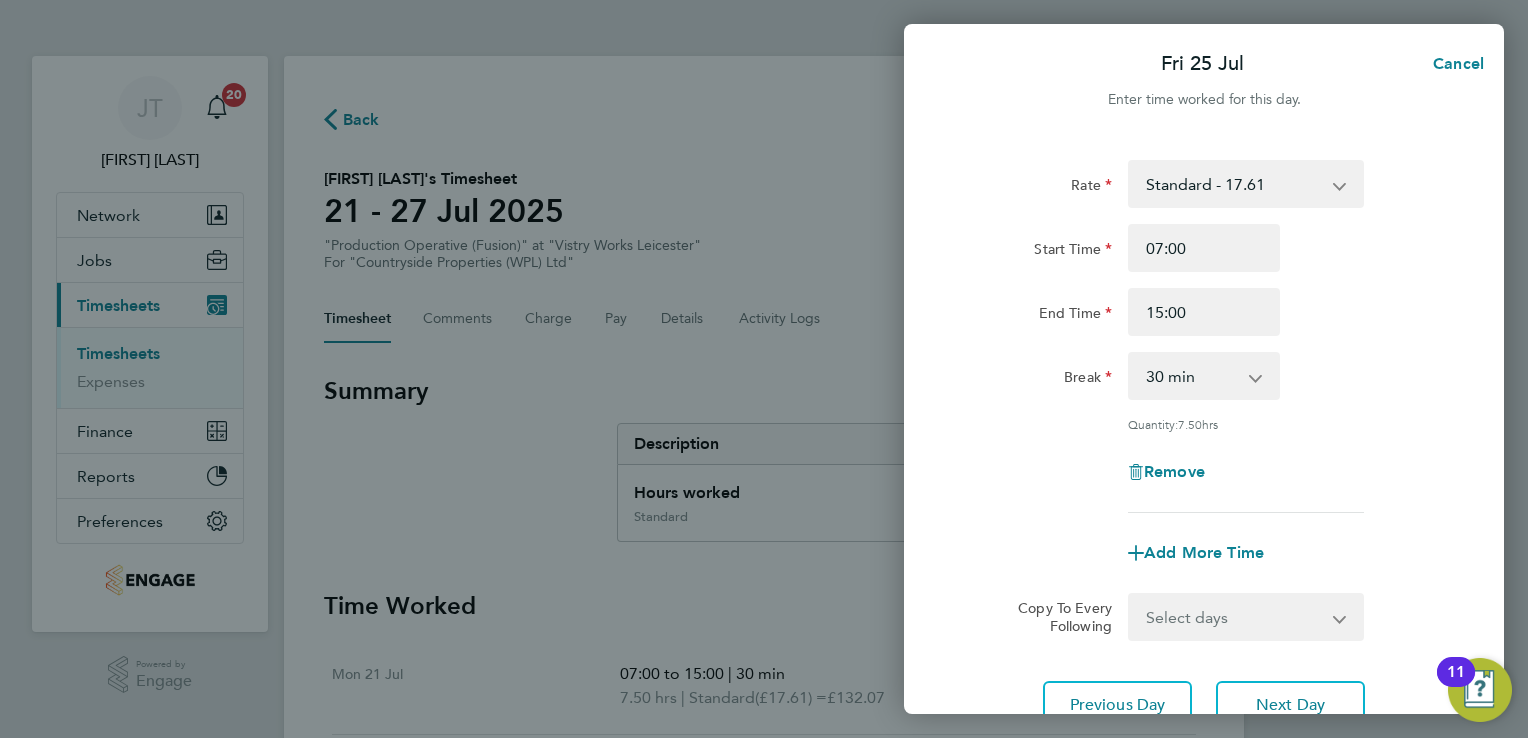 click on "Quantity:  7.50  hrs" 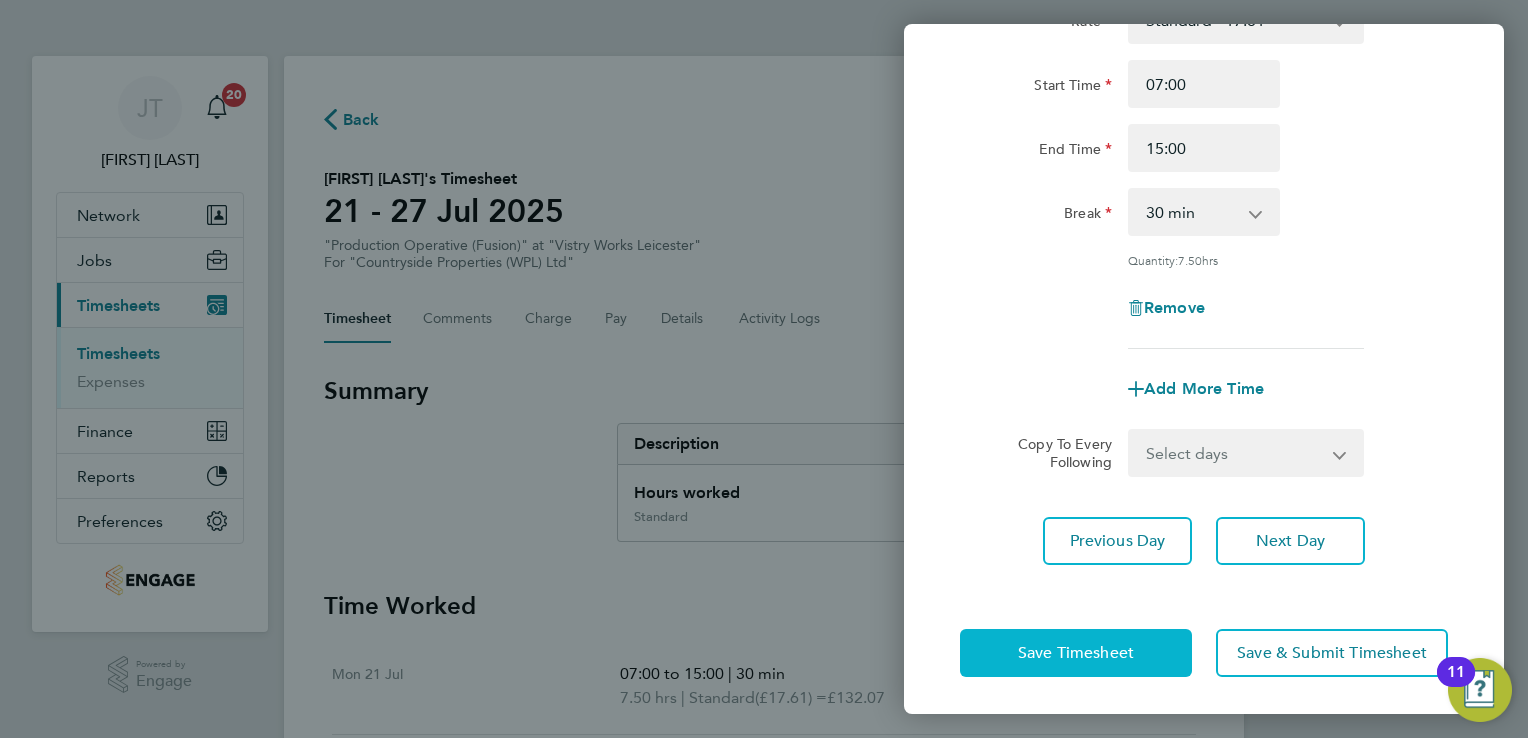 click on "Save Timesheet" 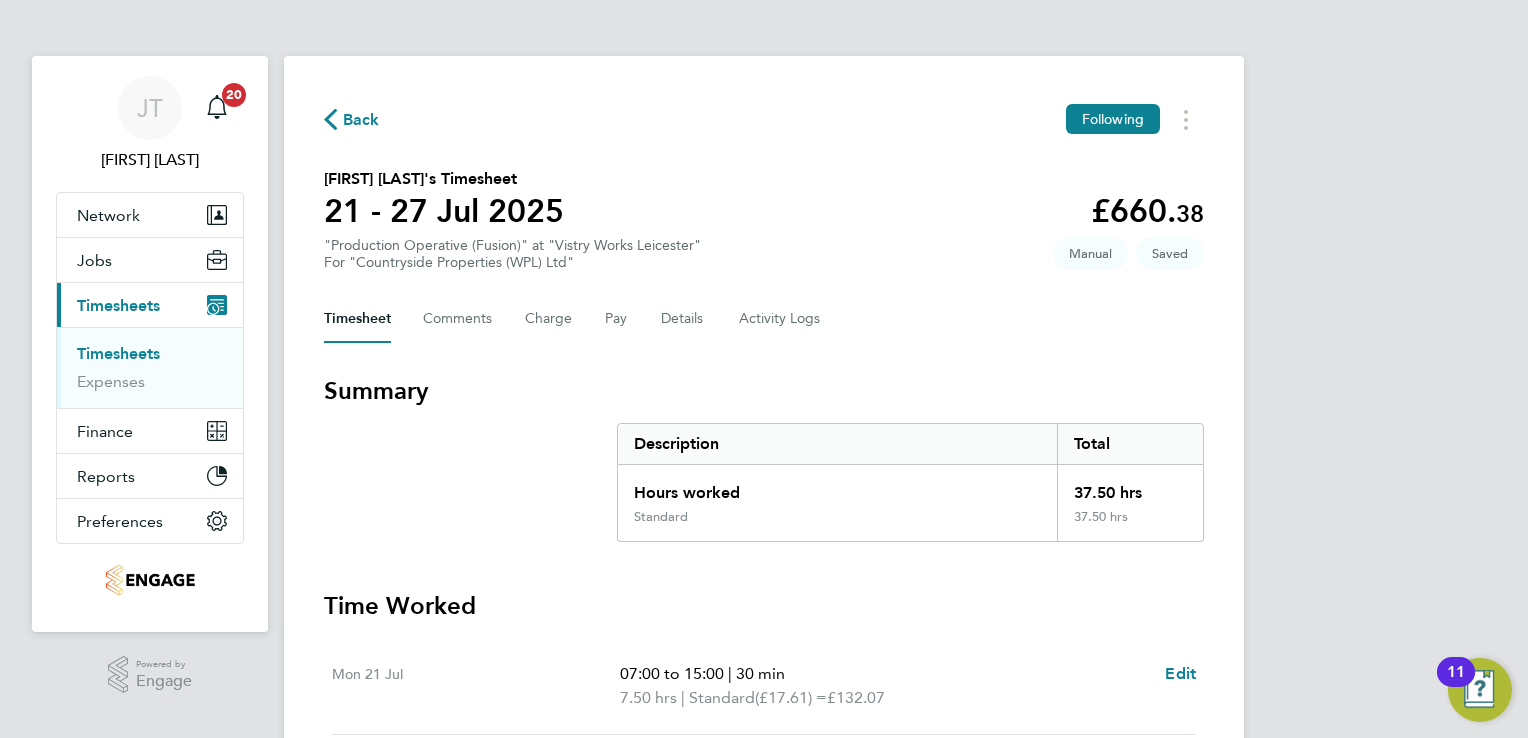 type 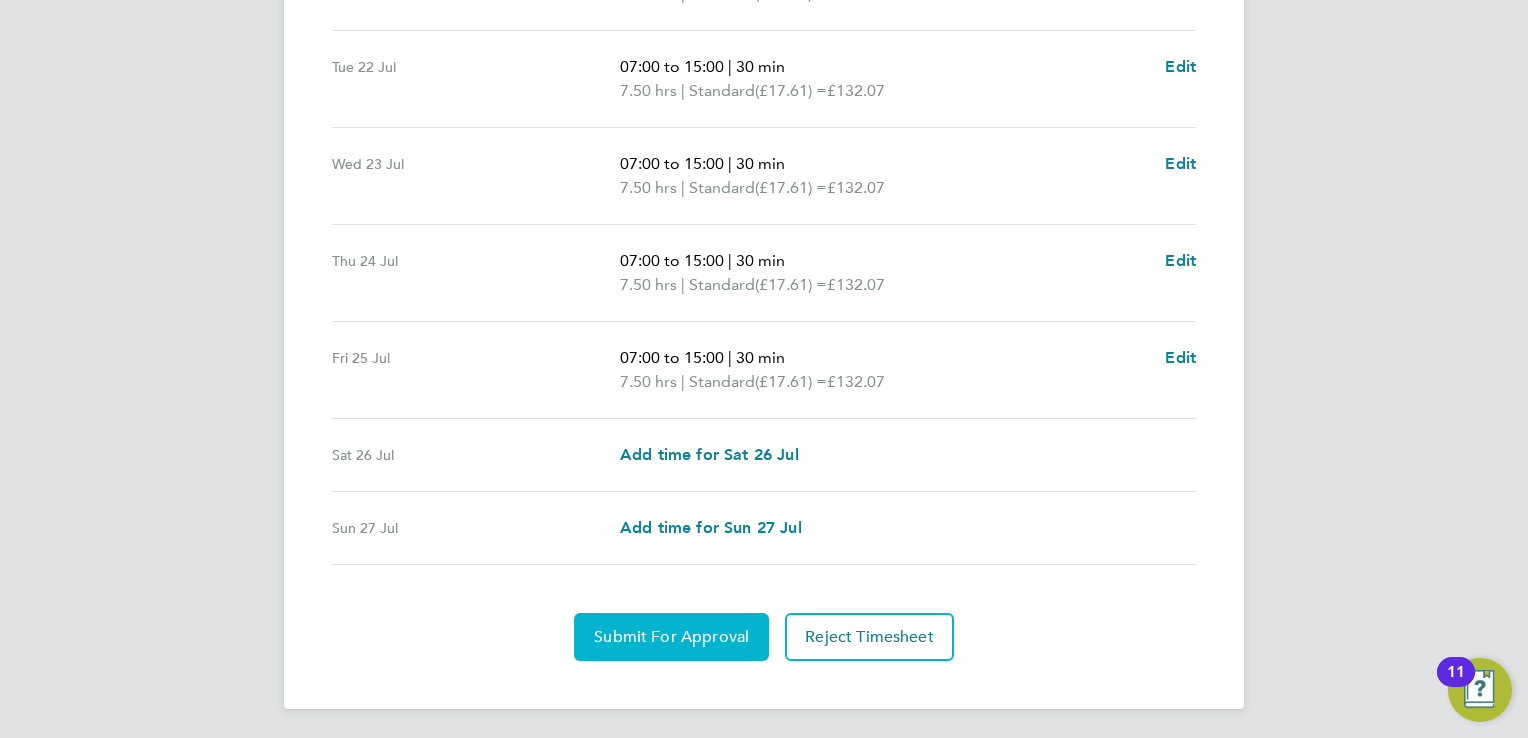 click on "Submit For Approval" 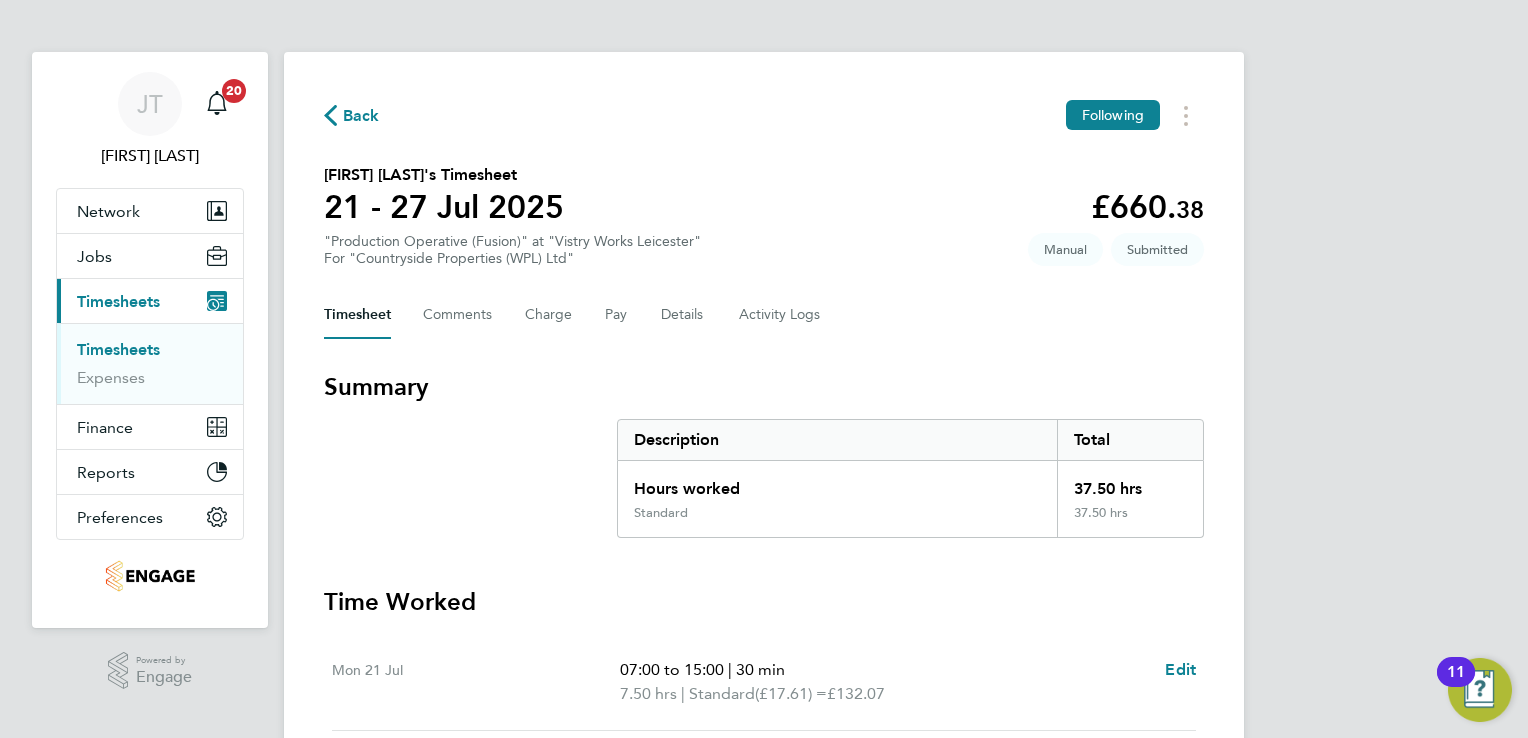 scroll, scrollTop: 0, scrollLeft: 0, axis: both 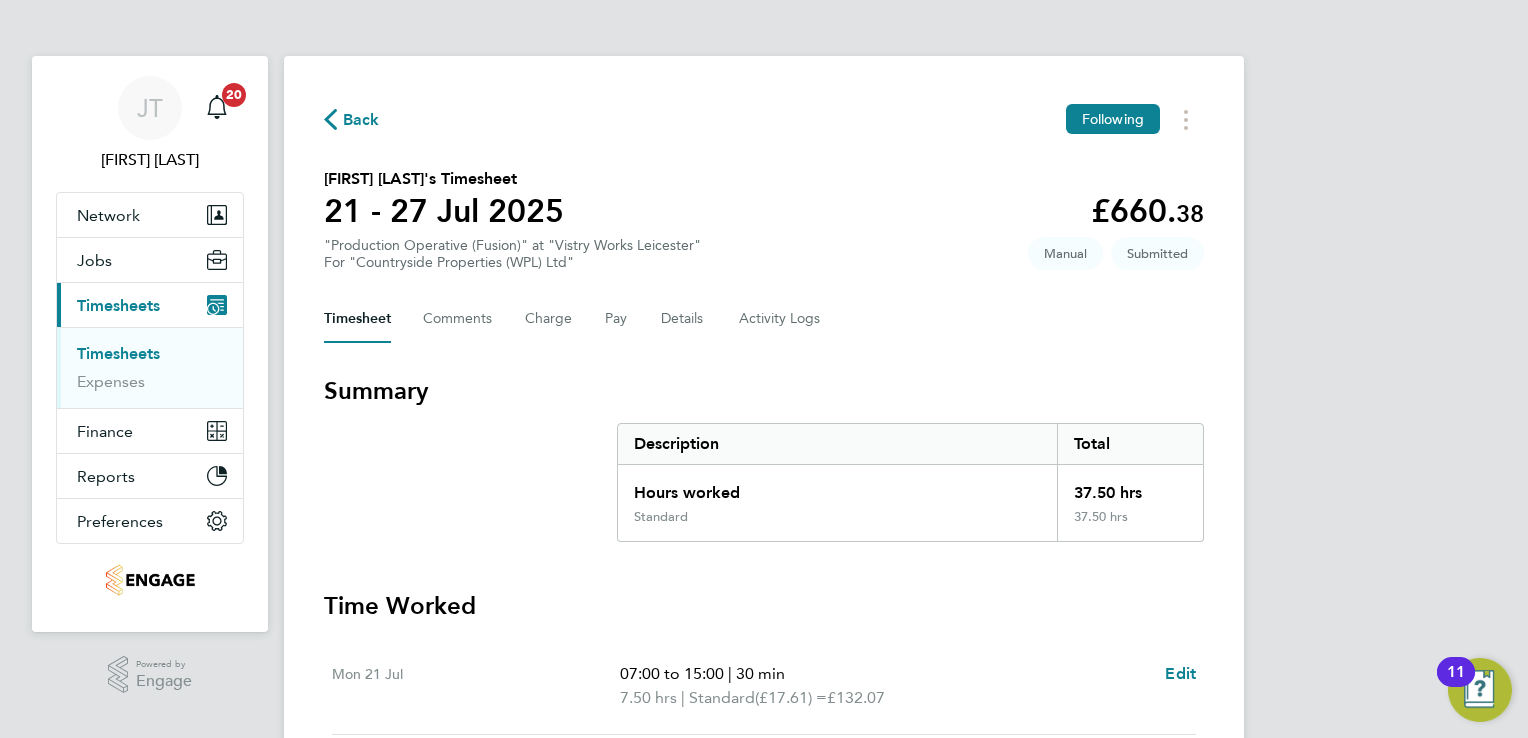 click on "Timesheets" at bounding box center [152, 358] 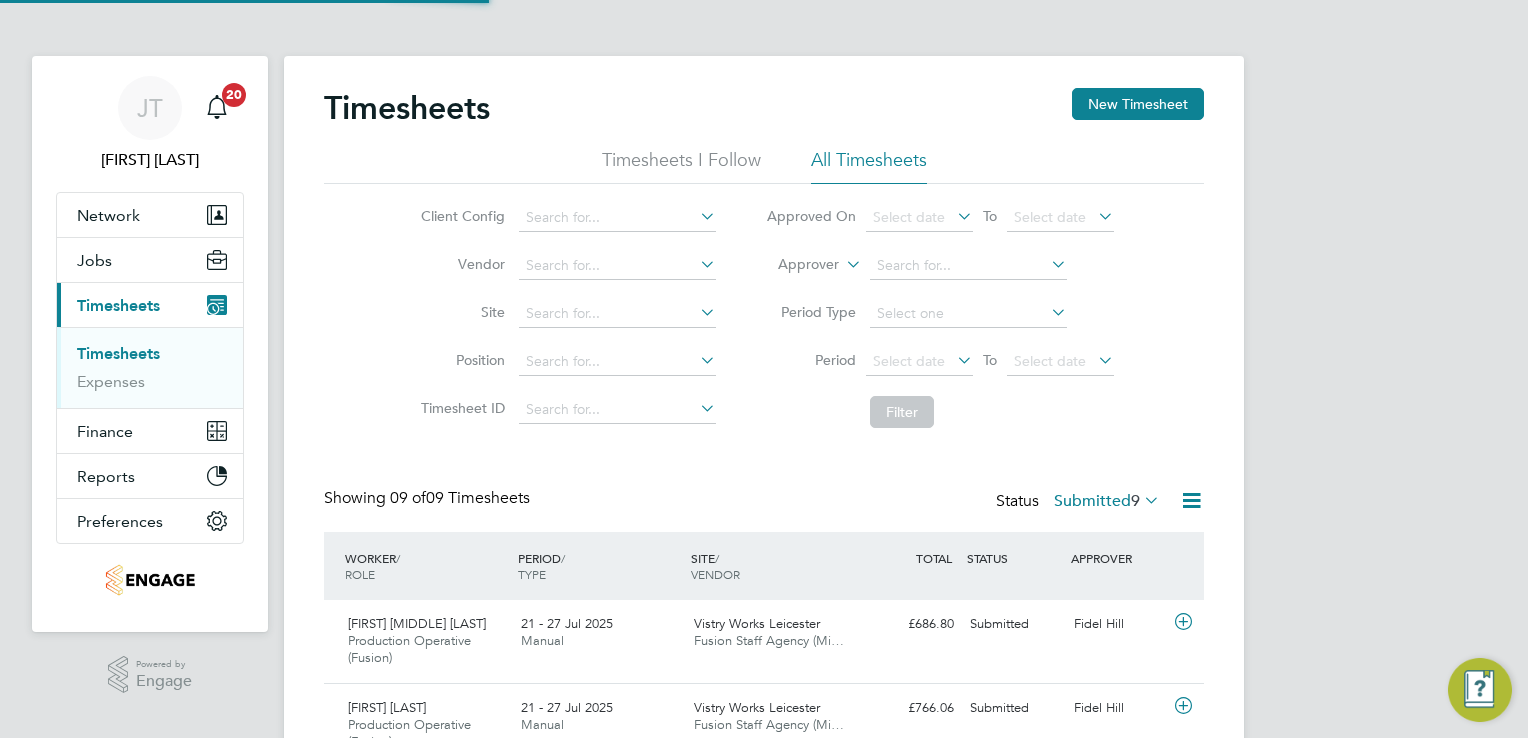 scroll, scrollTop: 10, scrollLeft: 10, axis: both 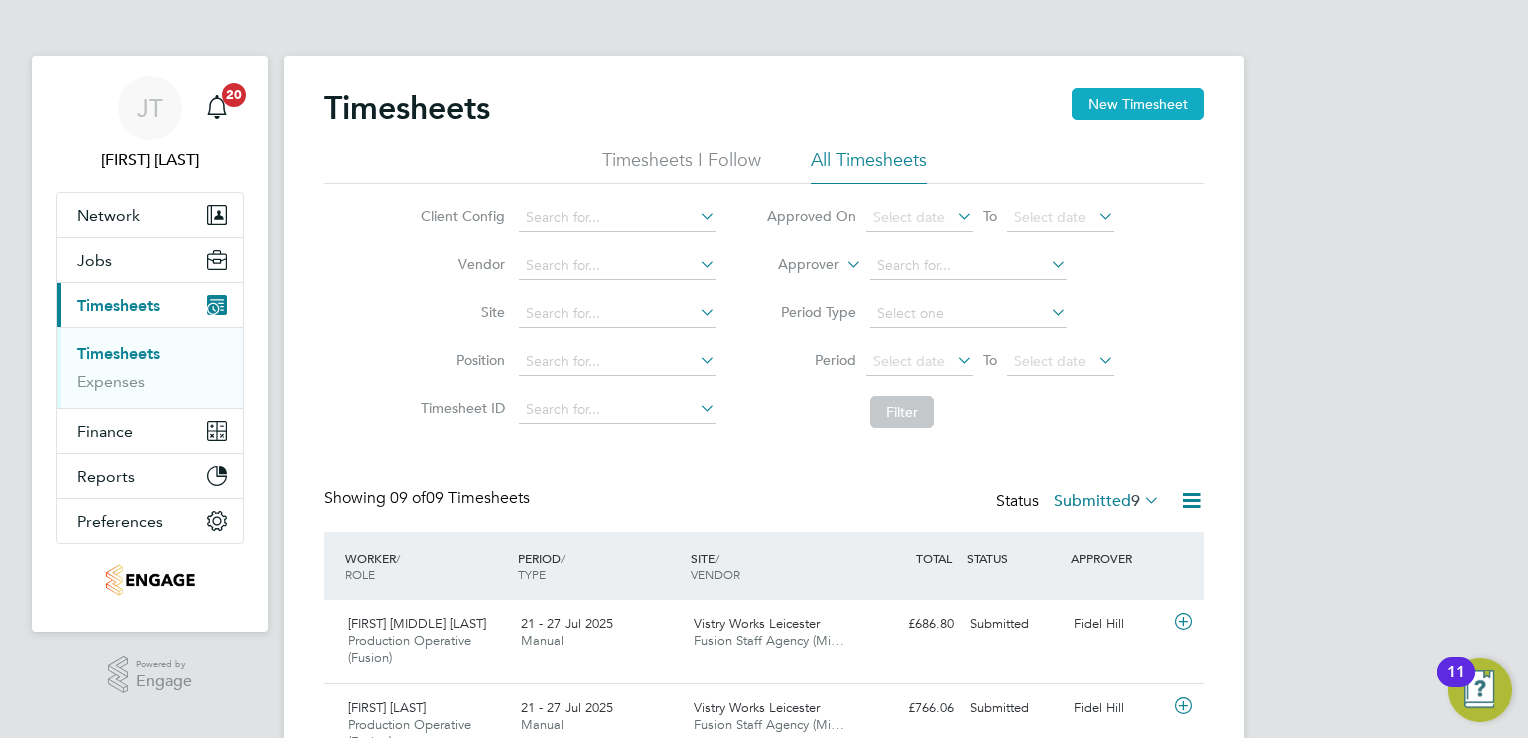 click on "New Timesheet" 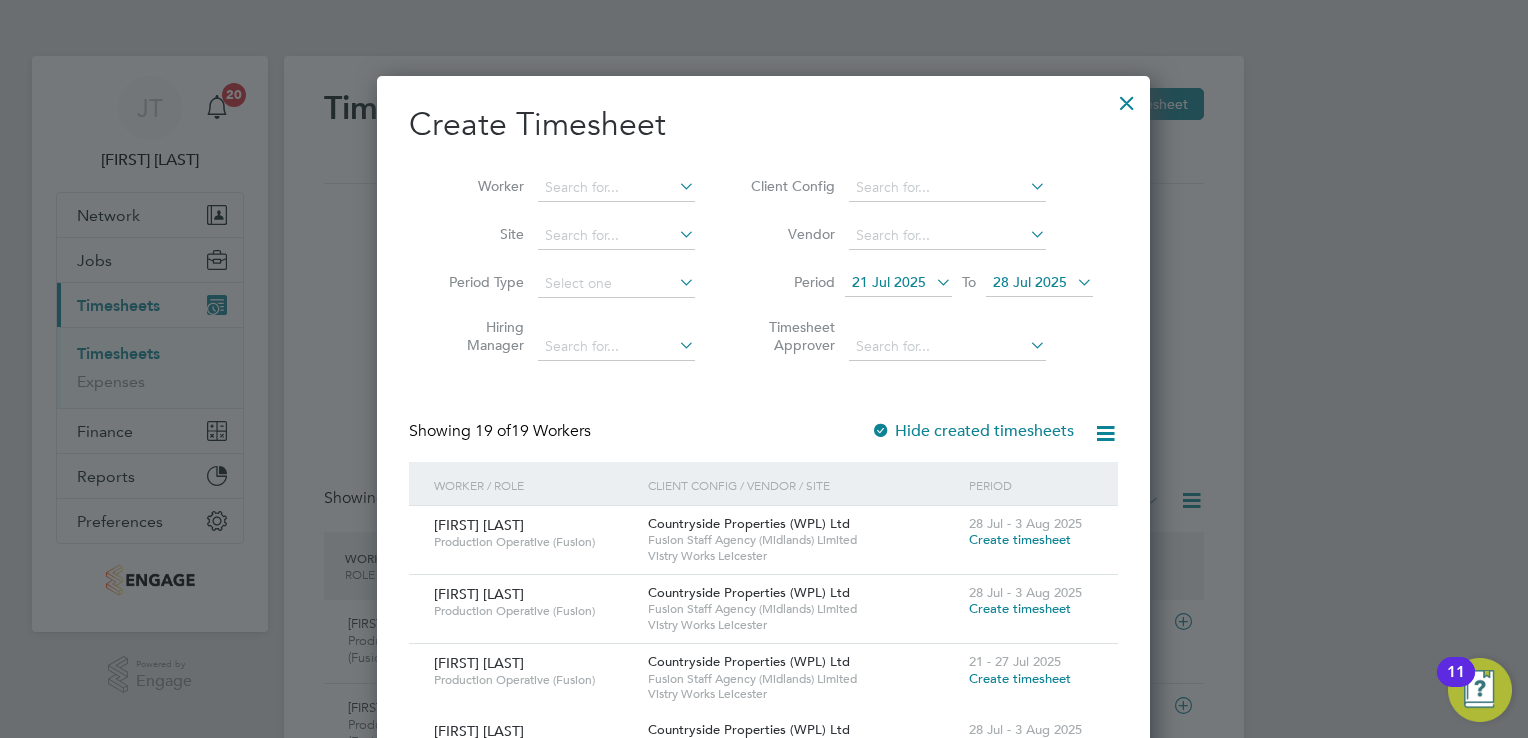 click on "28 Jul 2025" at bounding box center (1030, 282) 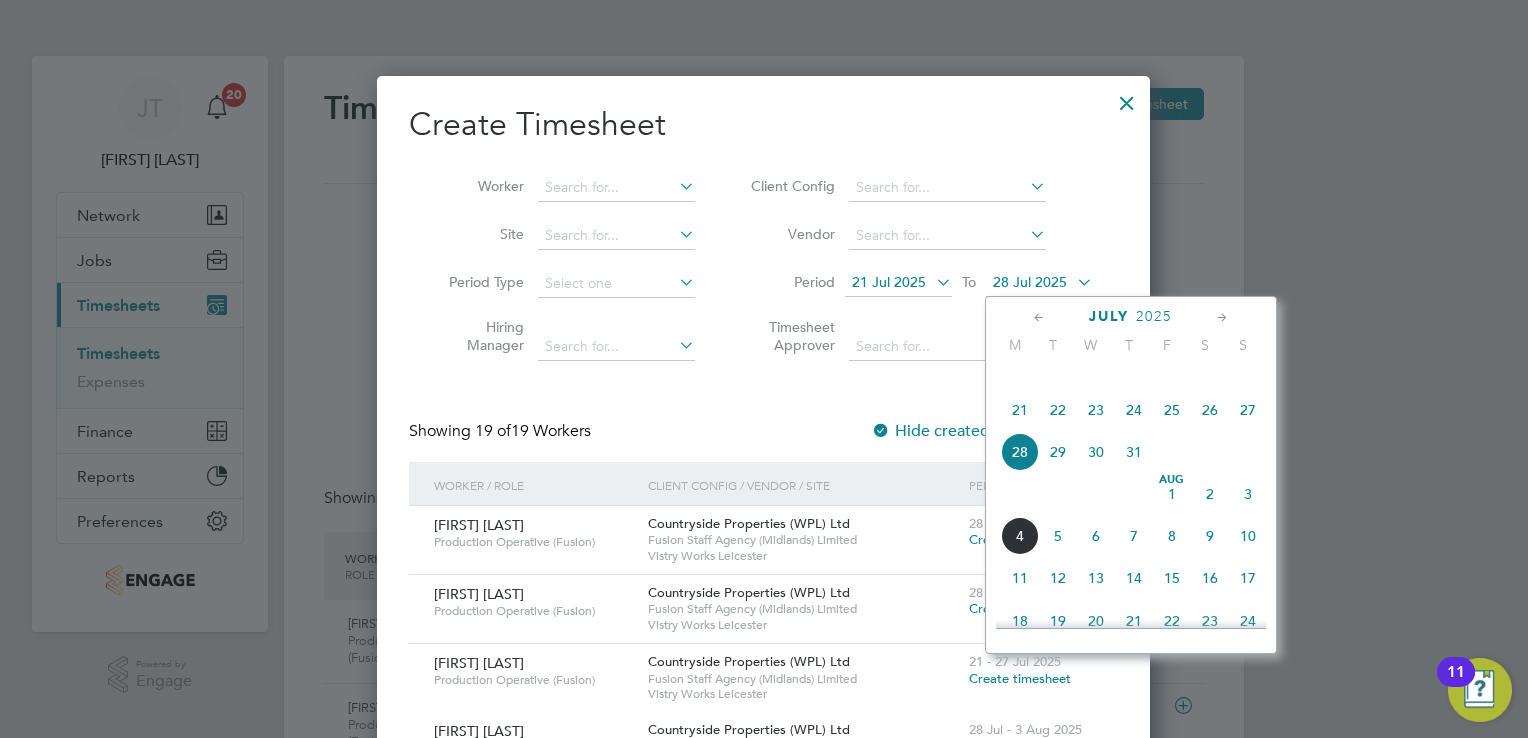 click on "27" 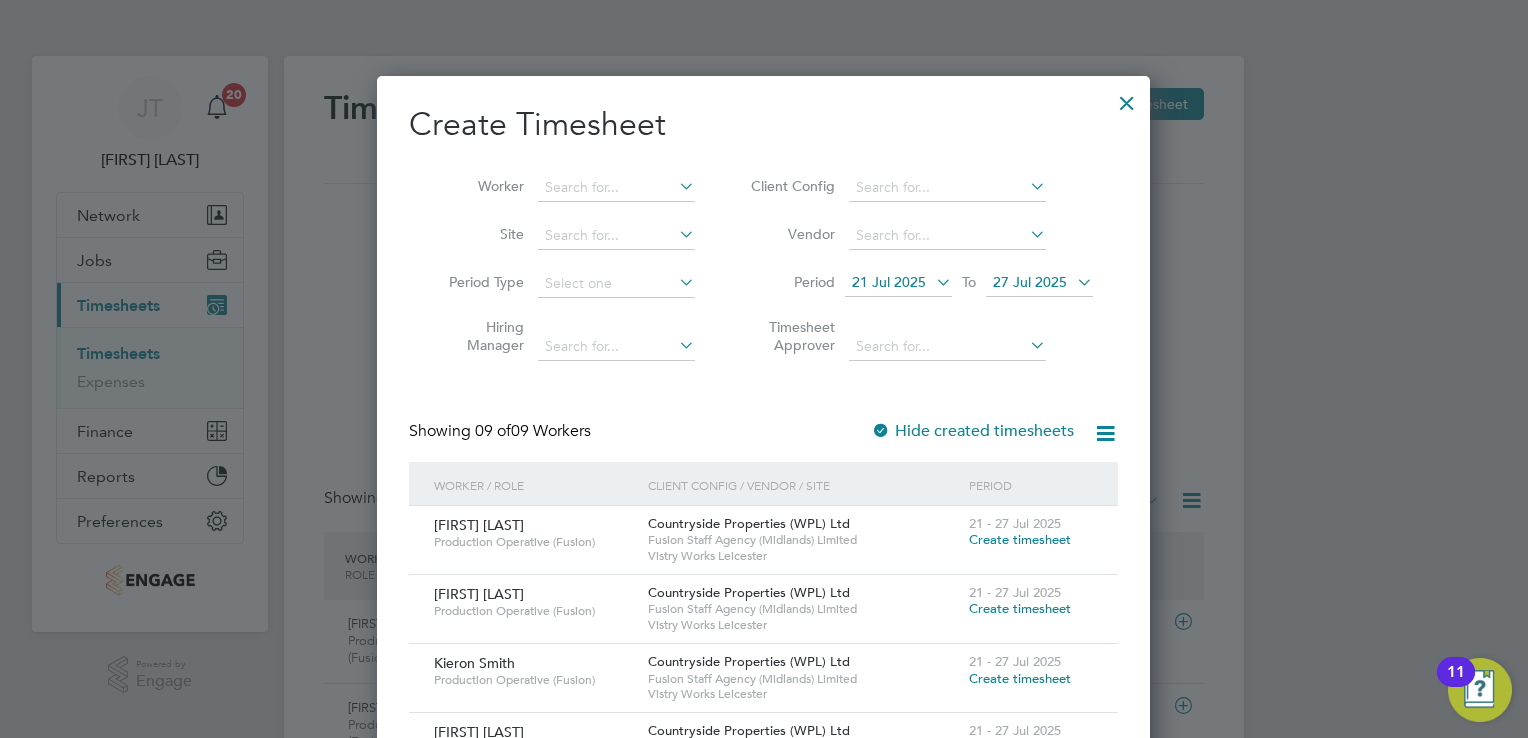 click on "Create timesheet" at bounding box center (1020, 608) 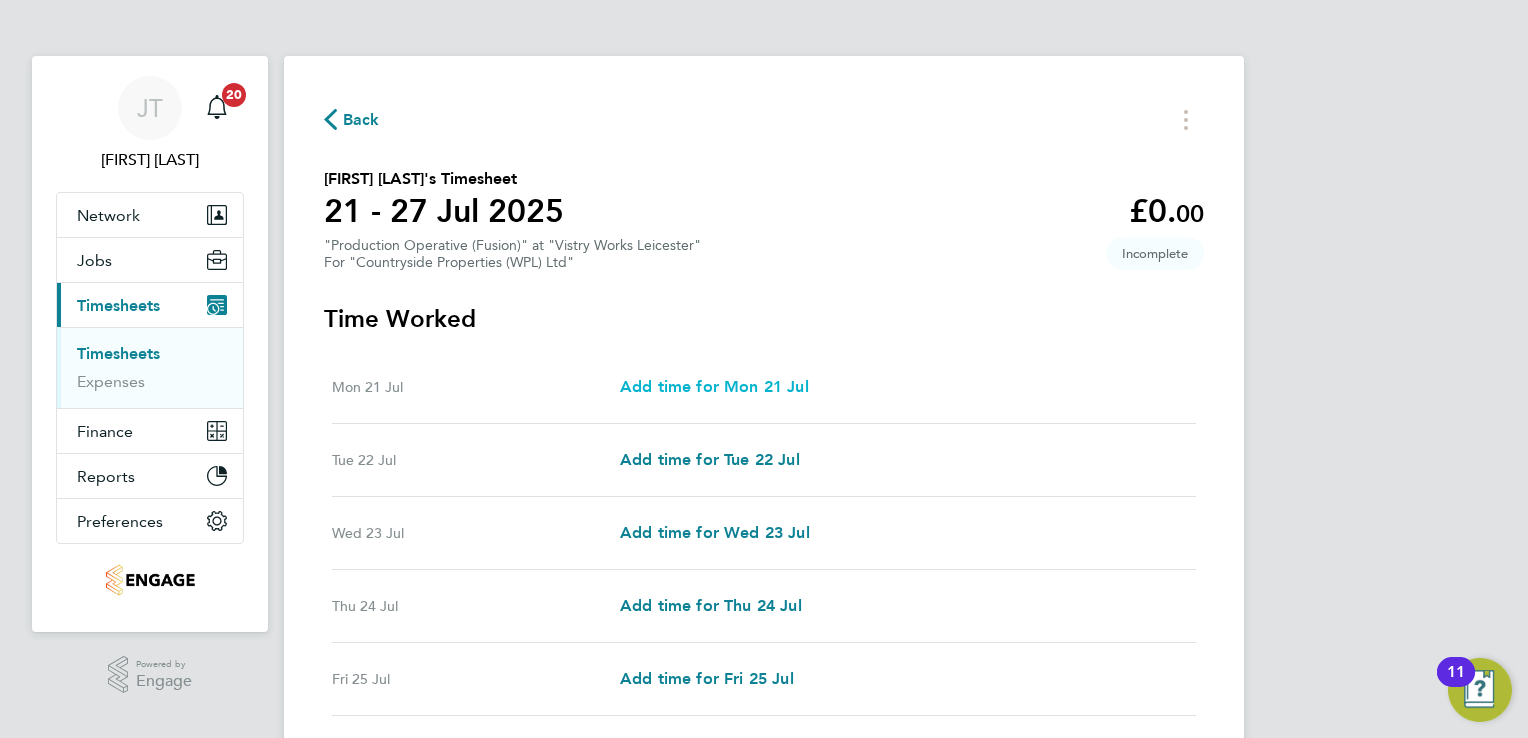 click on "Add time for Mon 21 Jul" at bounding box center [714, 386] 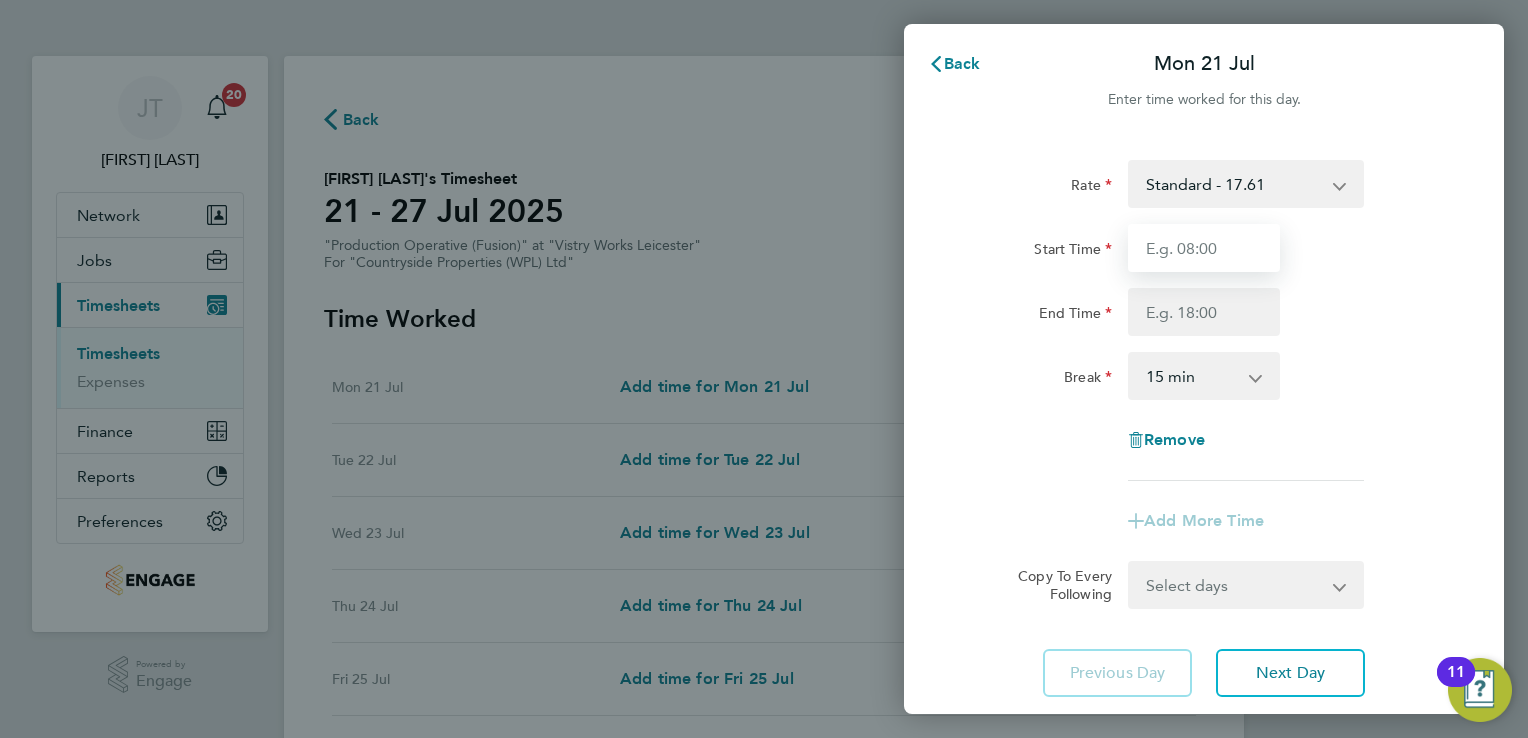 click on "Start Time" at bounding box center (1204, 248) 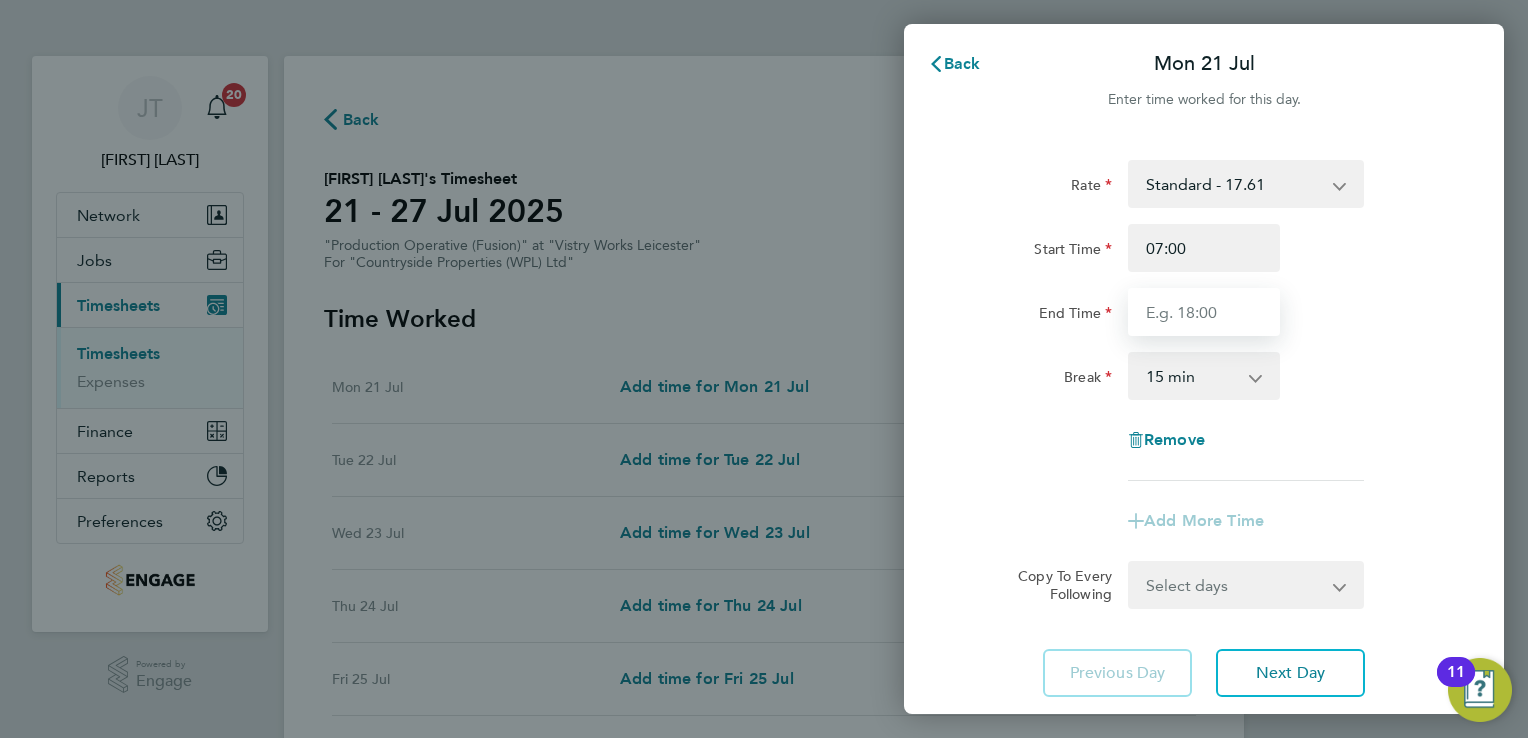 type on "15:00" 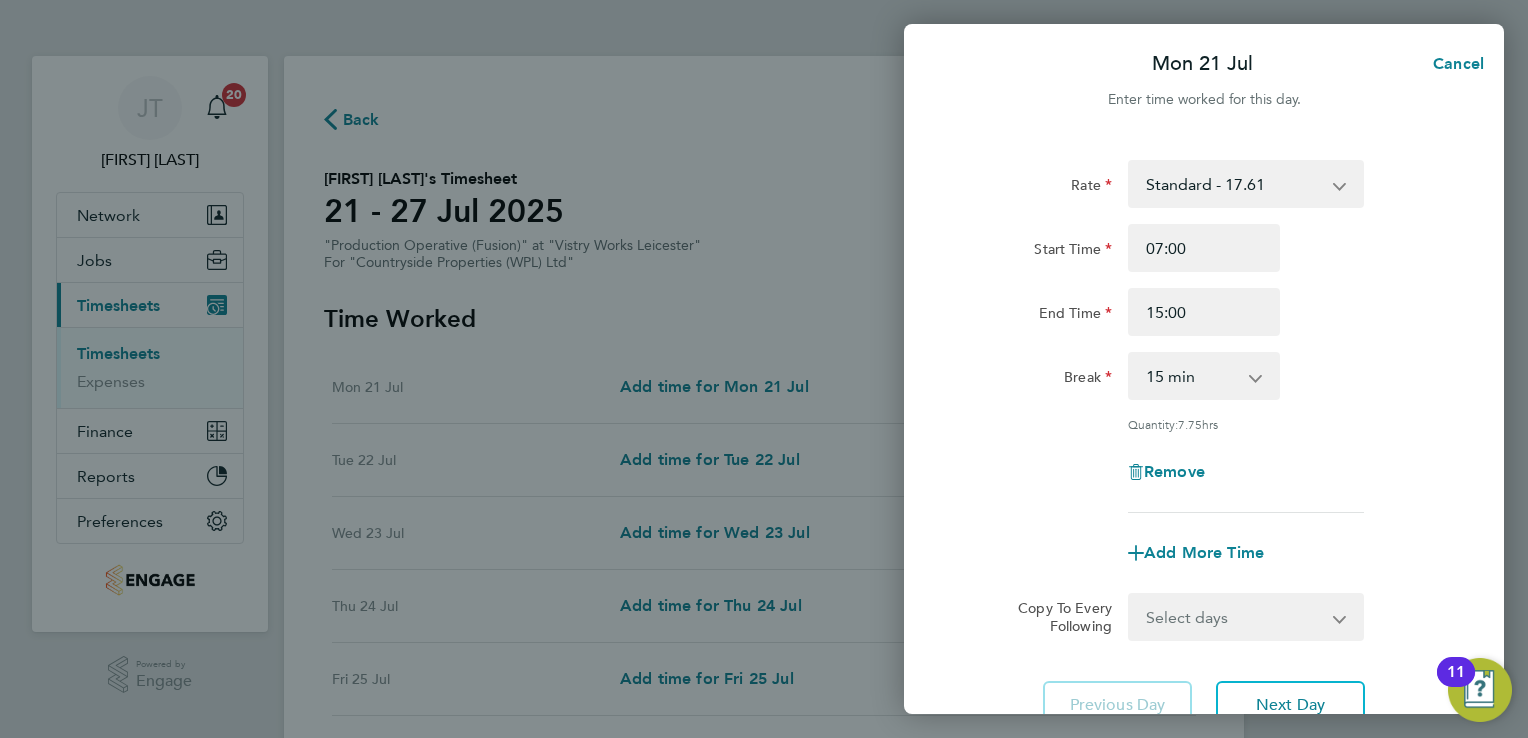 click on "0 min   15 min   30 min   45 min   60 min   75 min   90 min" at bounding box center (1192, 376) 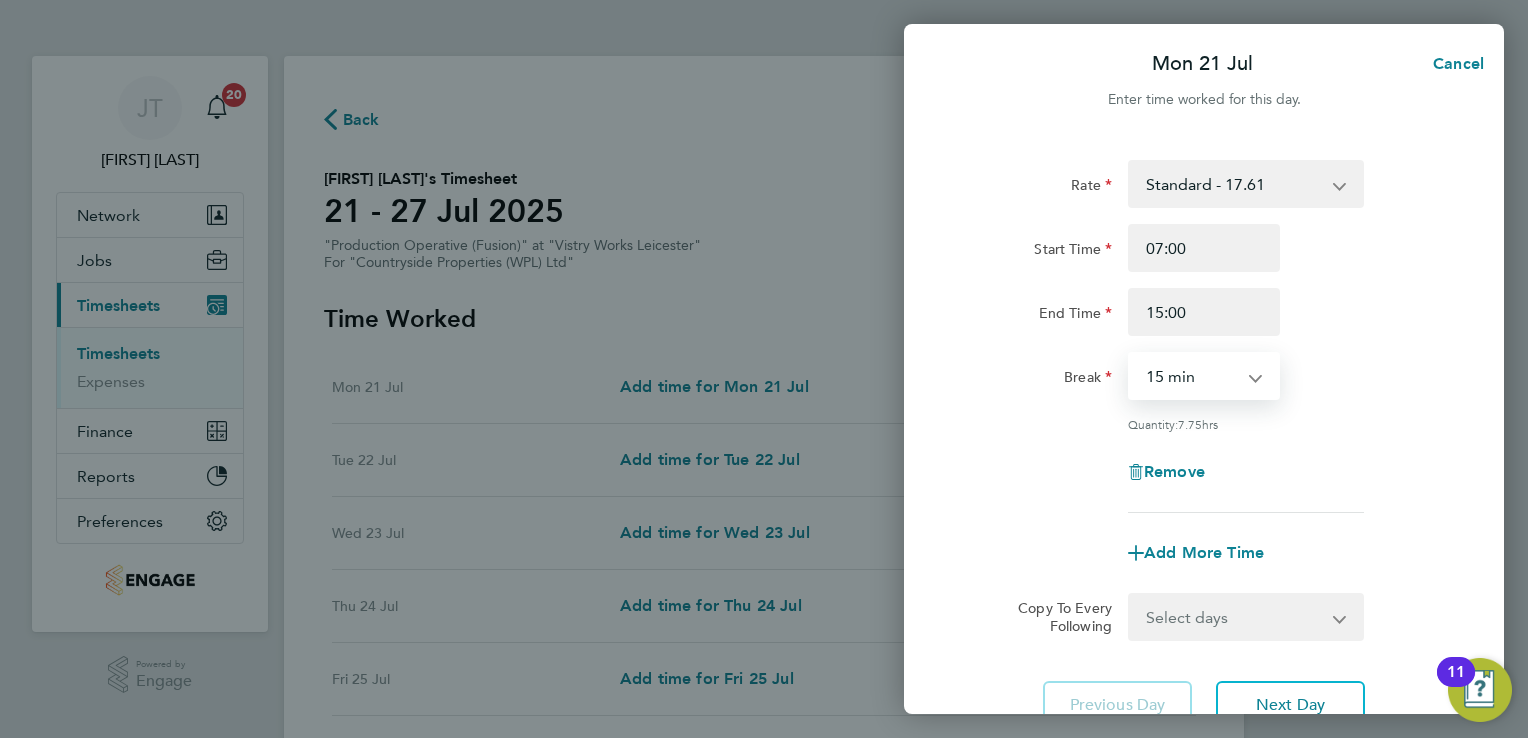 select on "30" 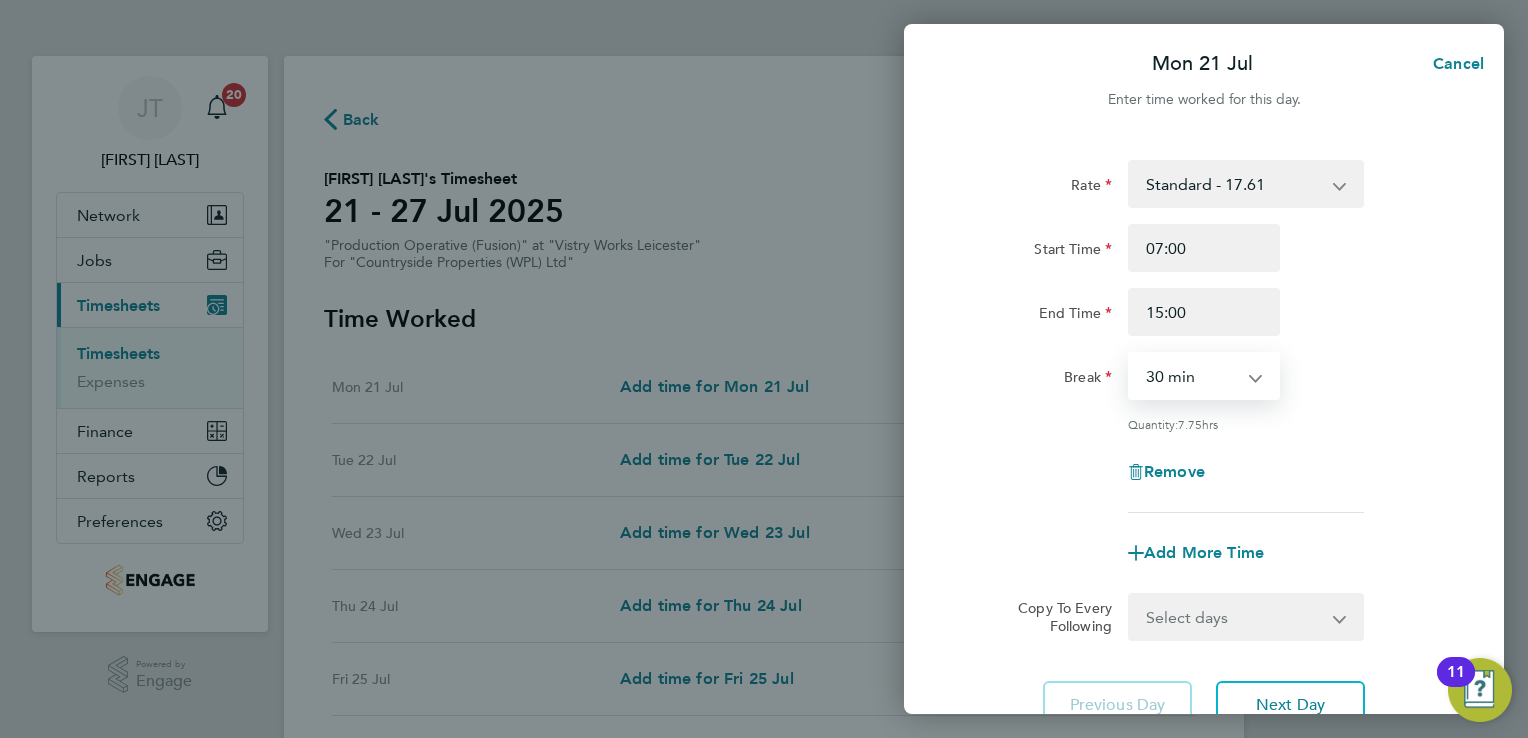 click on "0 min   15 min   30 min   45 min   60 min   75 min   90 min" at bounding box center [1192, 376] 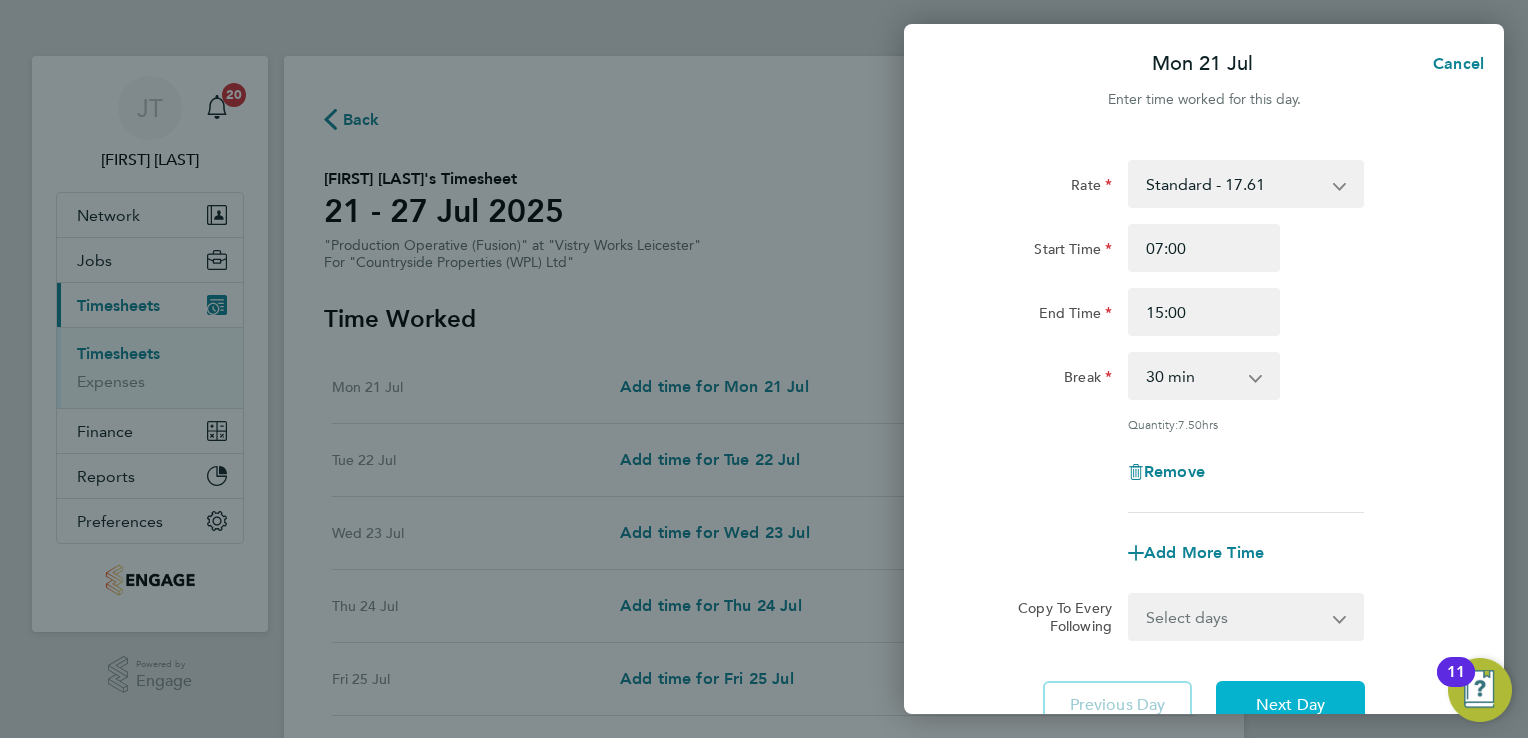 click on "Next Day" 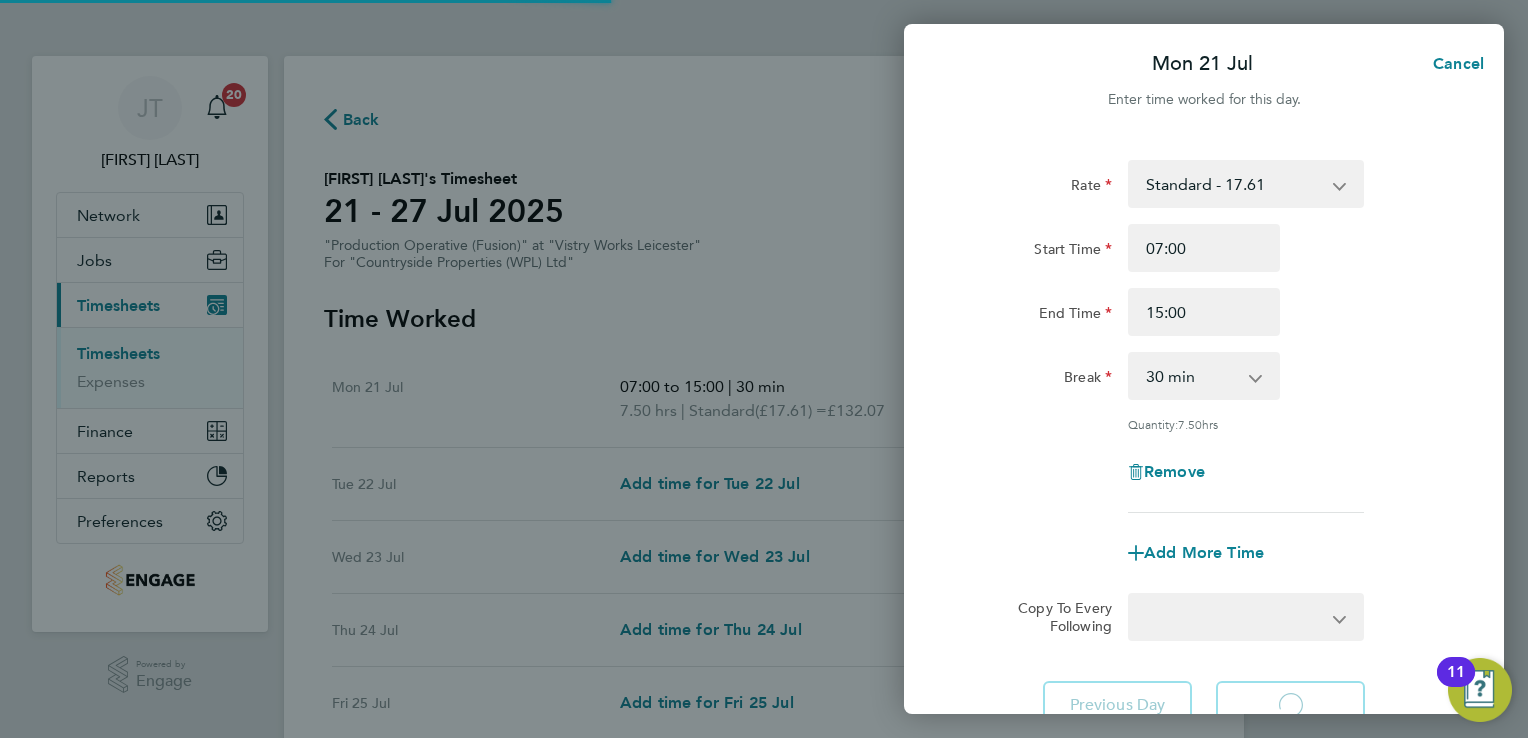 select on "15" 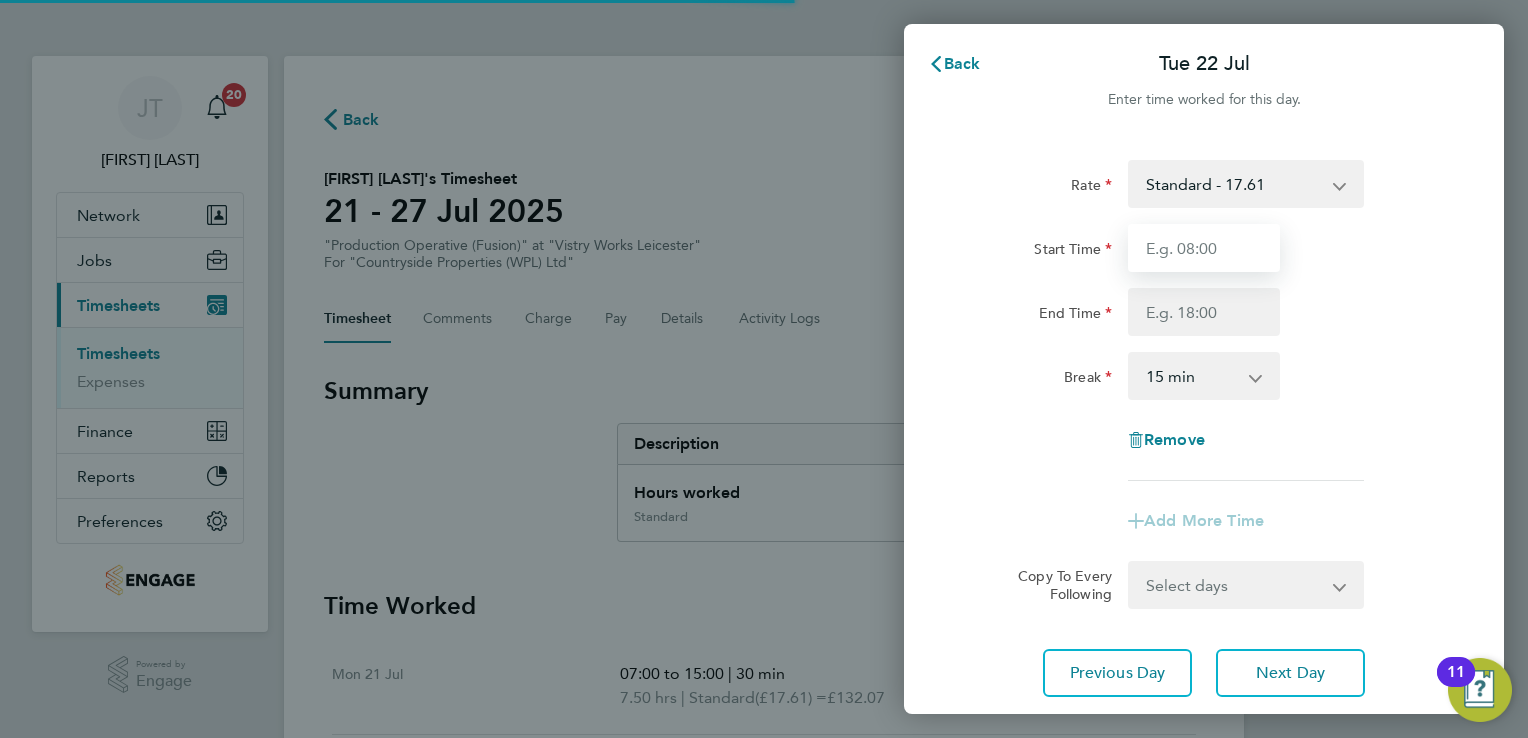 click on "Start Time" at bounding box center [1204, 248] 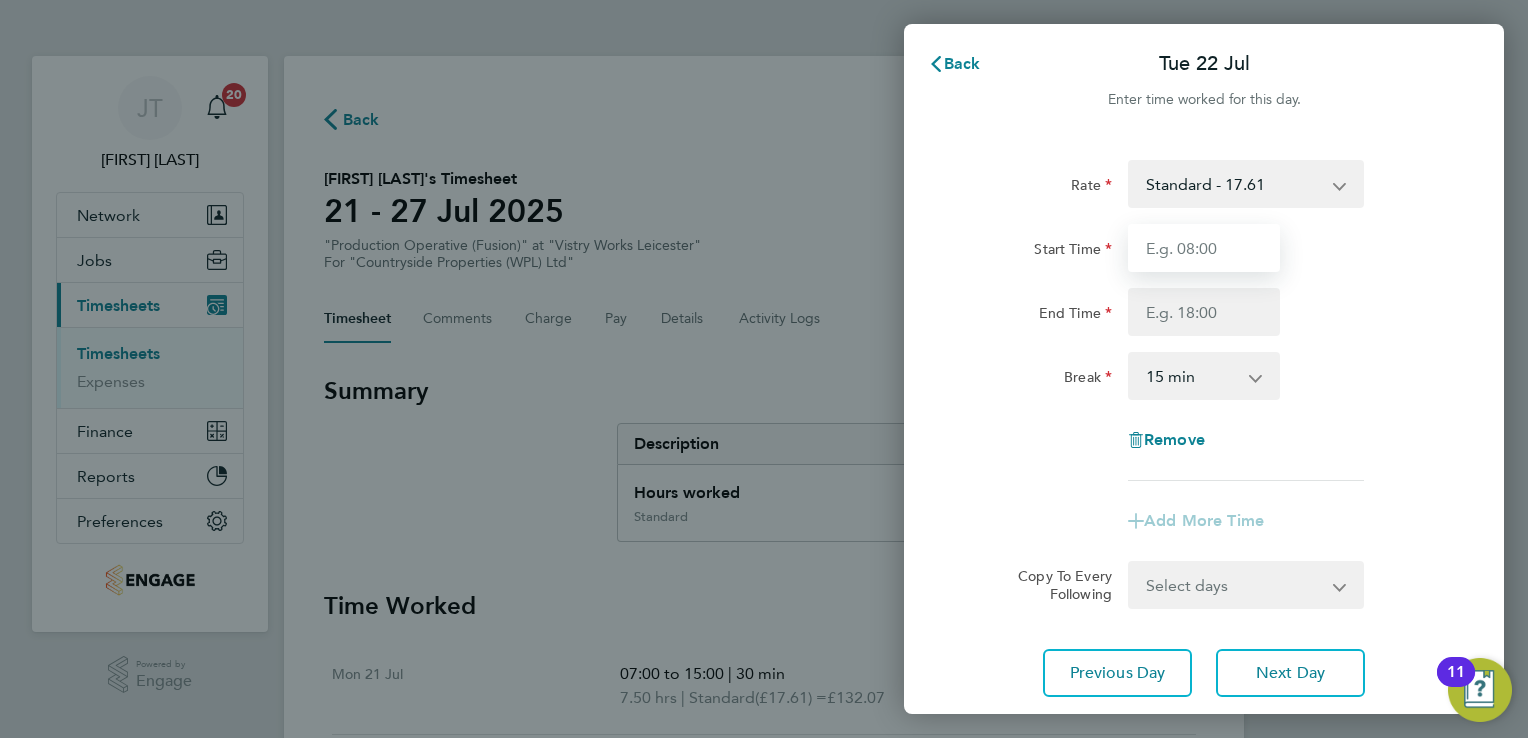 type on "07:00" 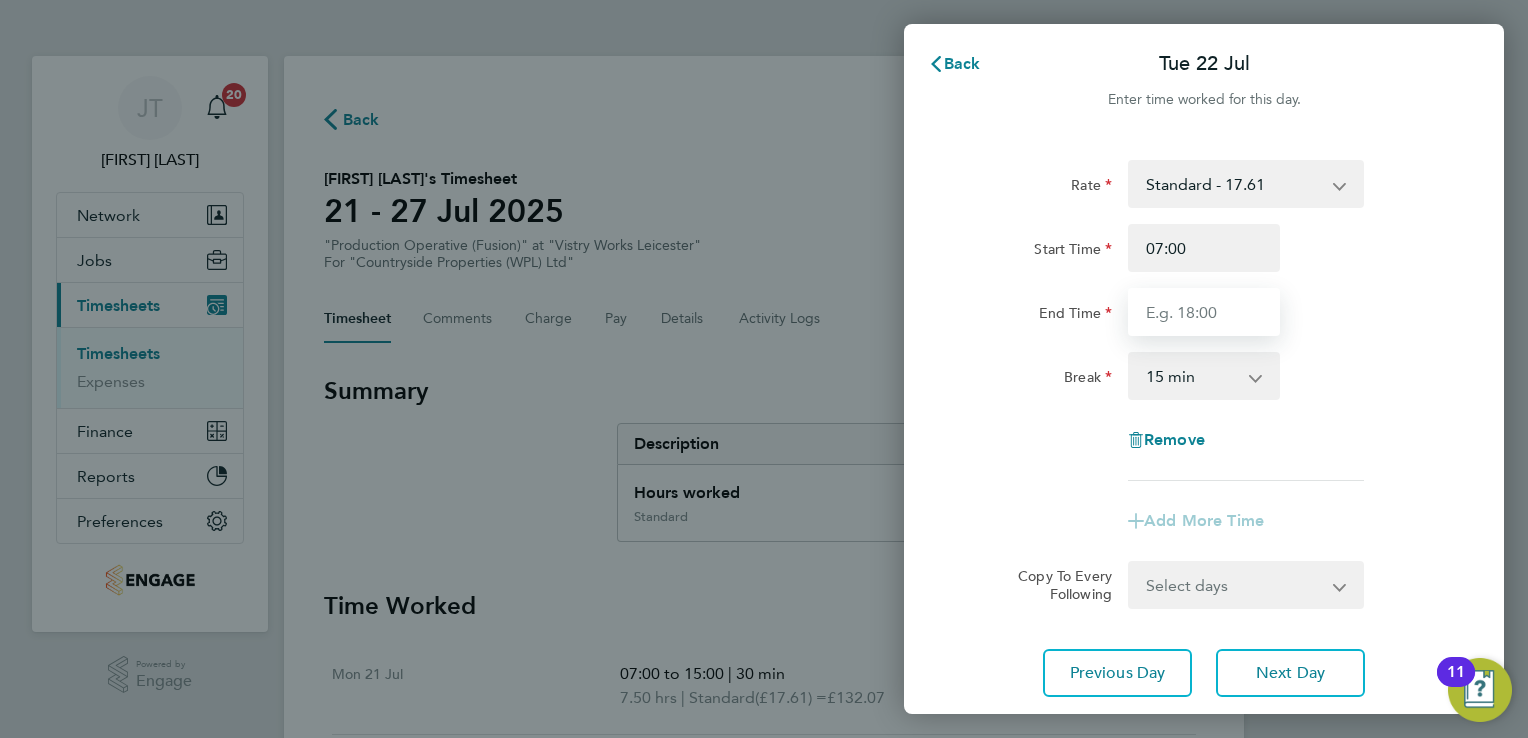 type on "15:00" 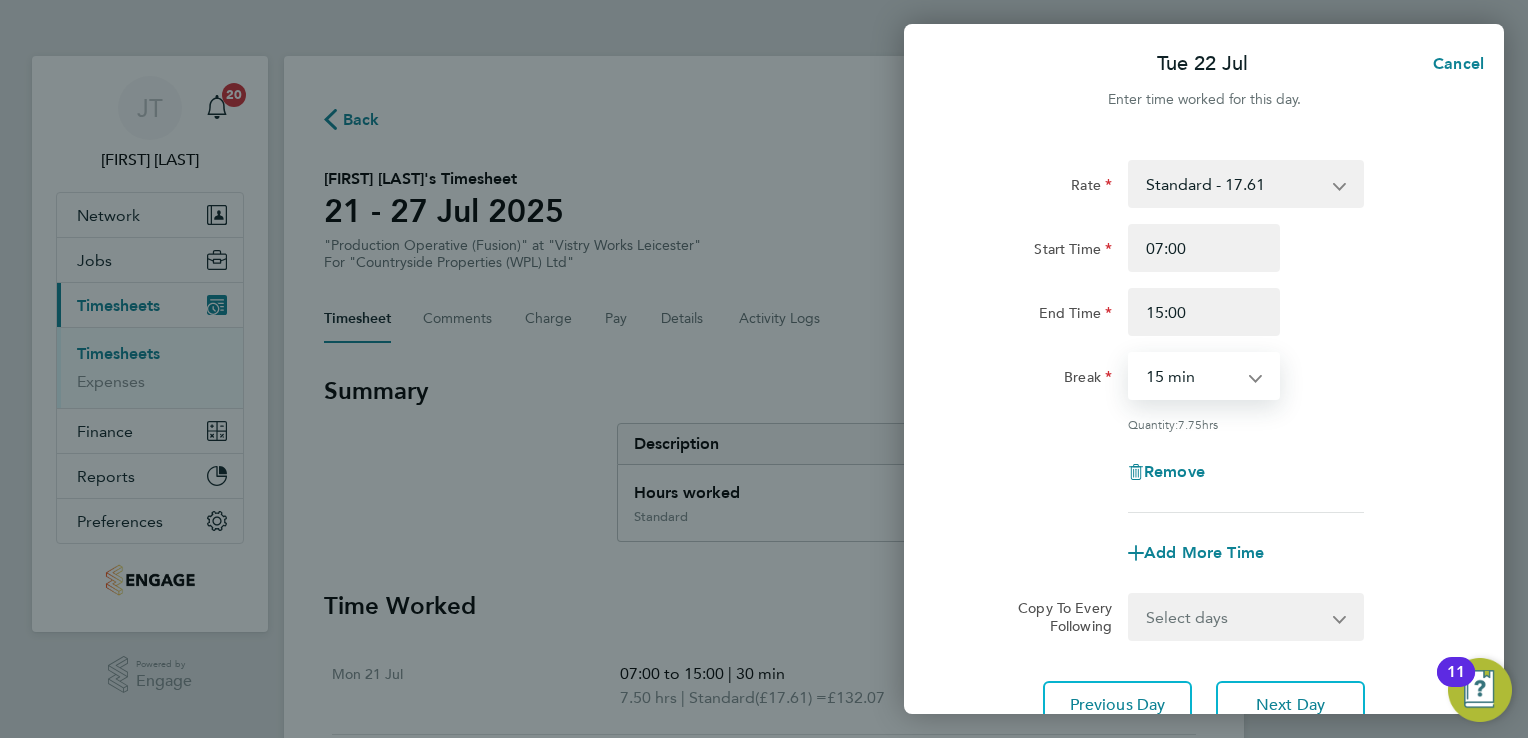 click on "0 min   15 min   30 min   45 min   60 min   75 min   90 min" at bounding box center [1192, 376] 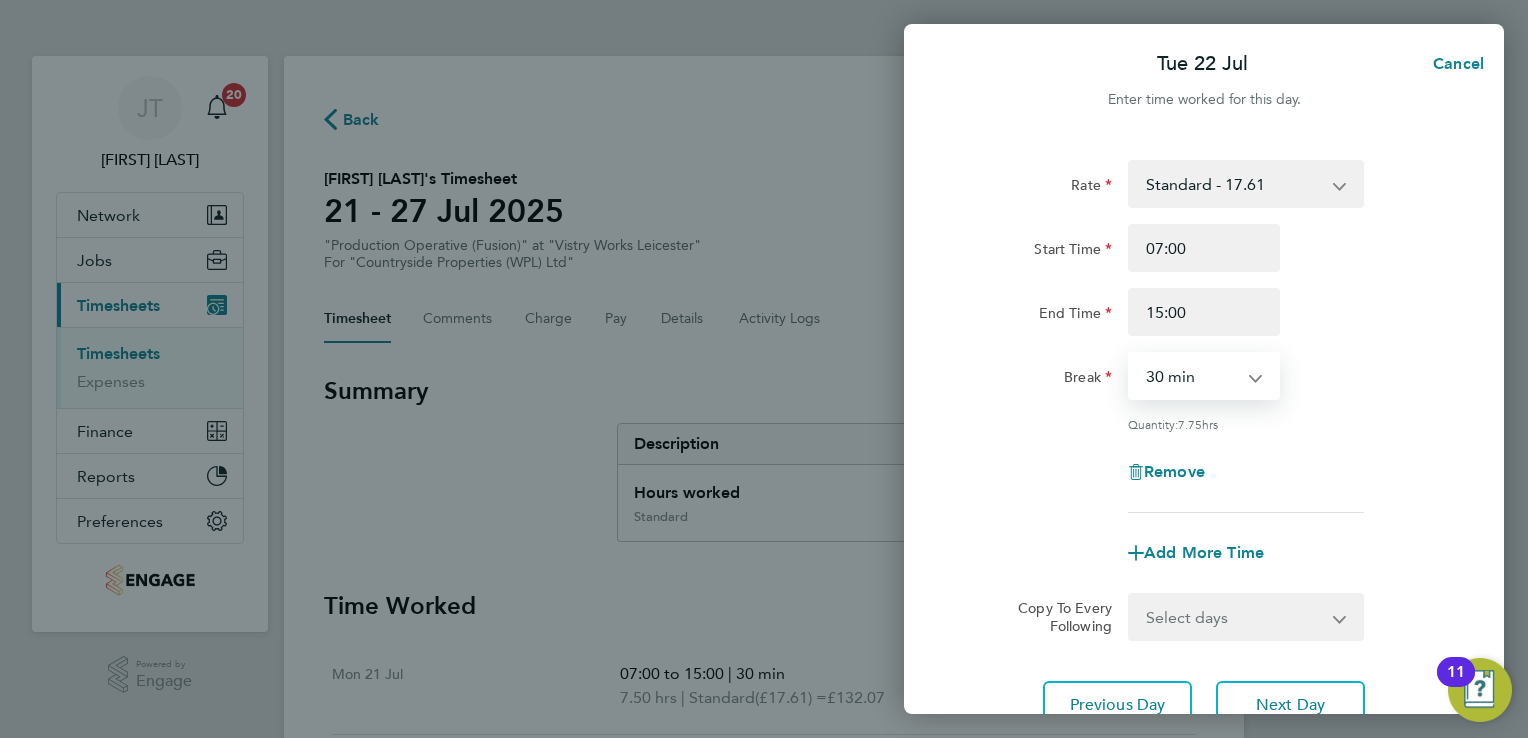 click on "0 min   15 min   30 min   45 min   60 min   75 min   90 min" at bounding box center [1192, 376] 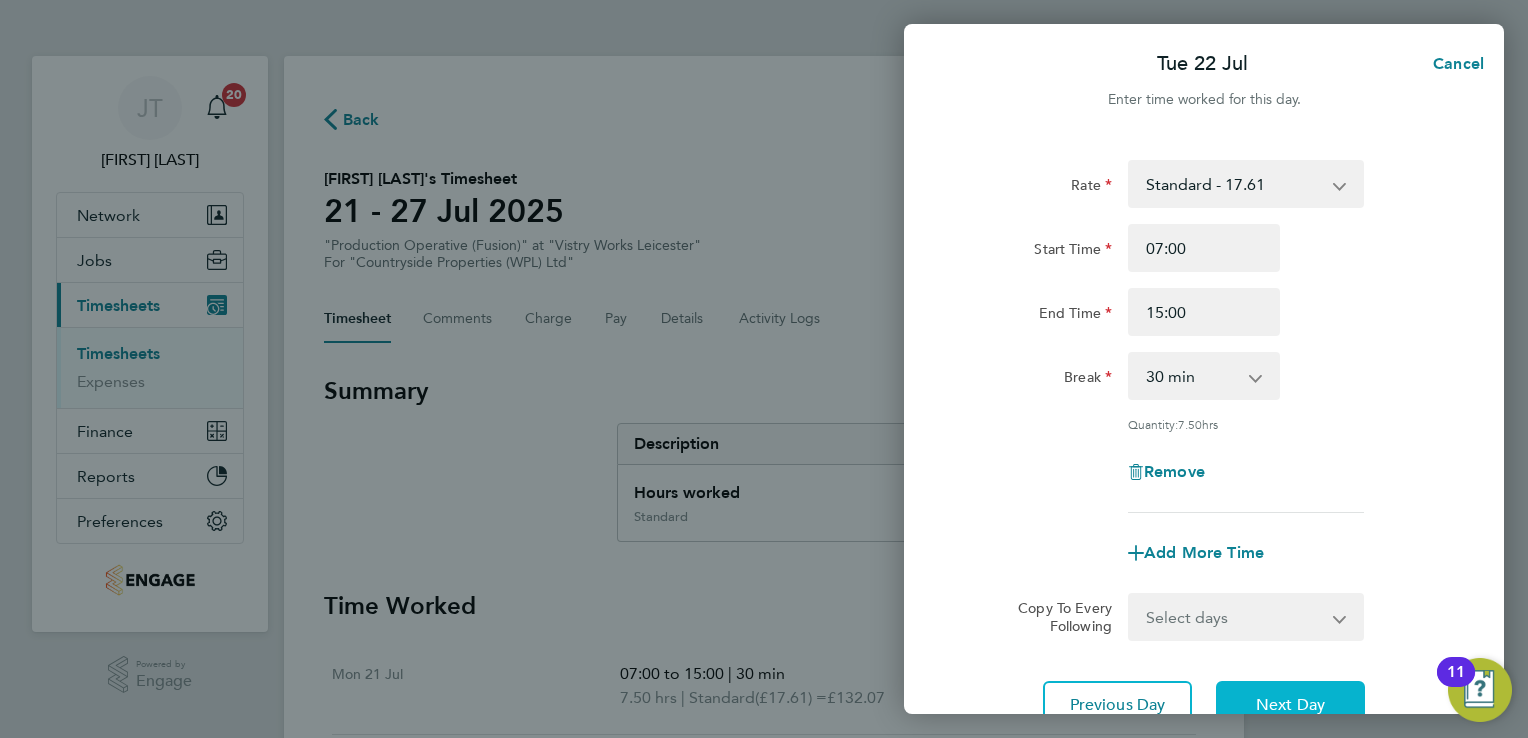 click on "Next Day" 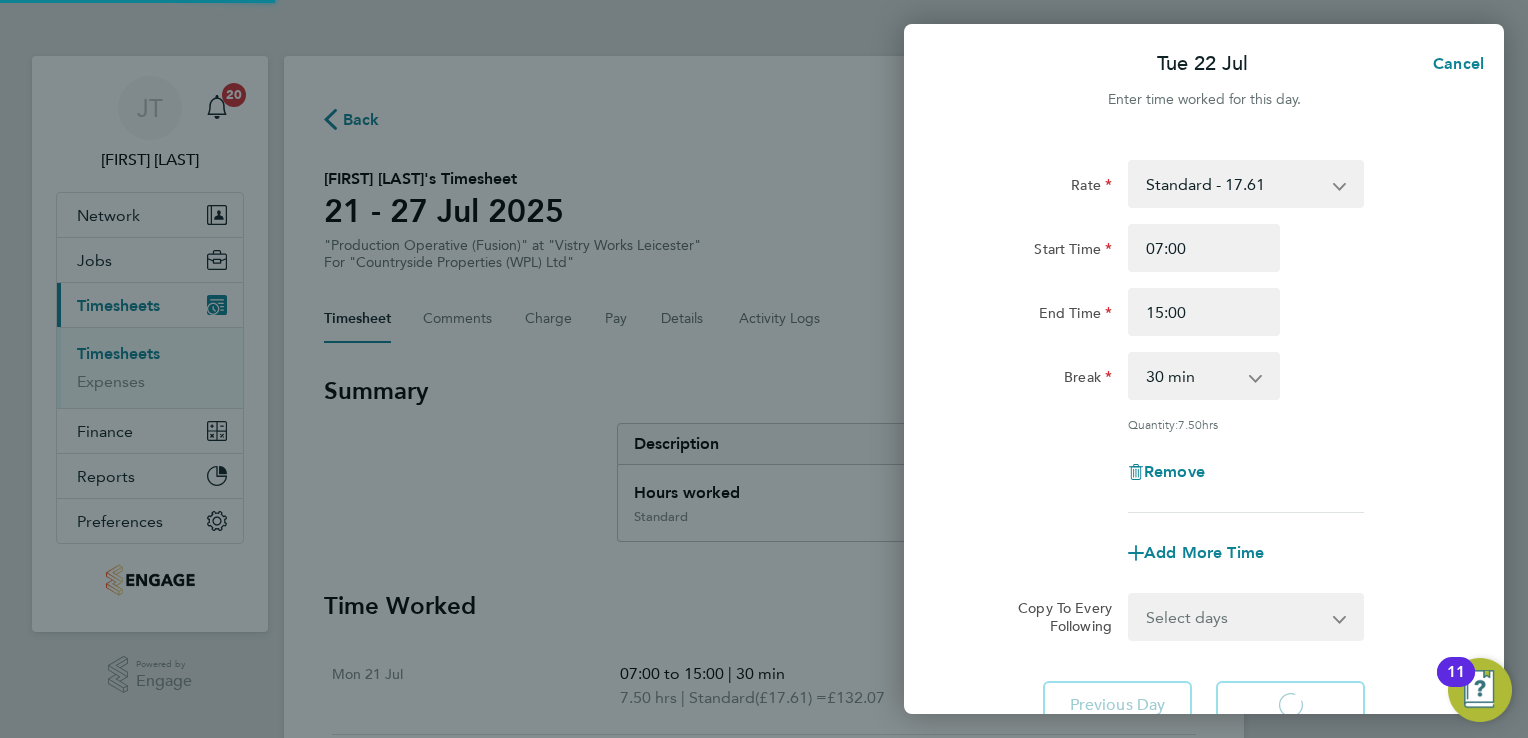 select on "15" 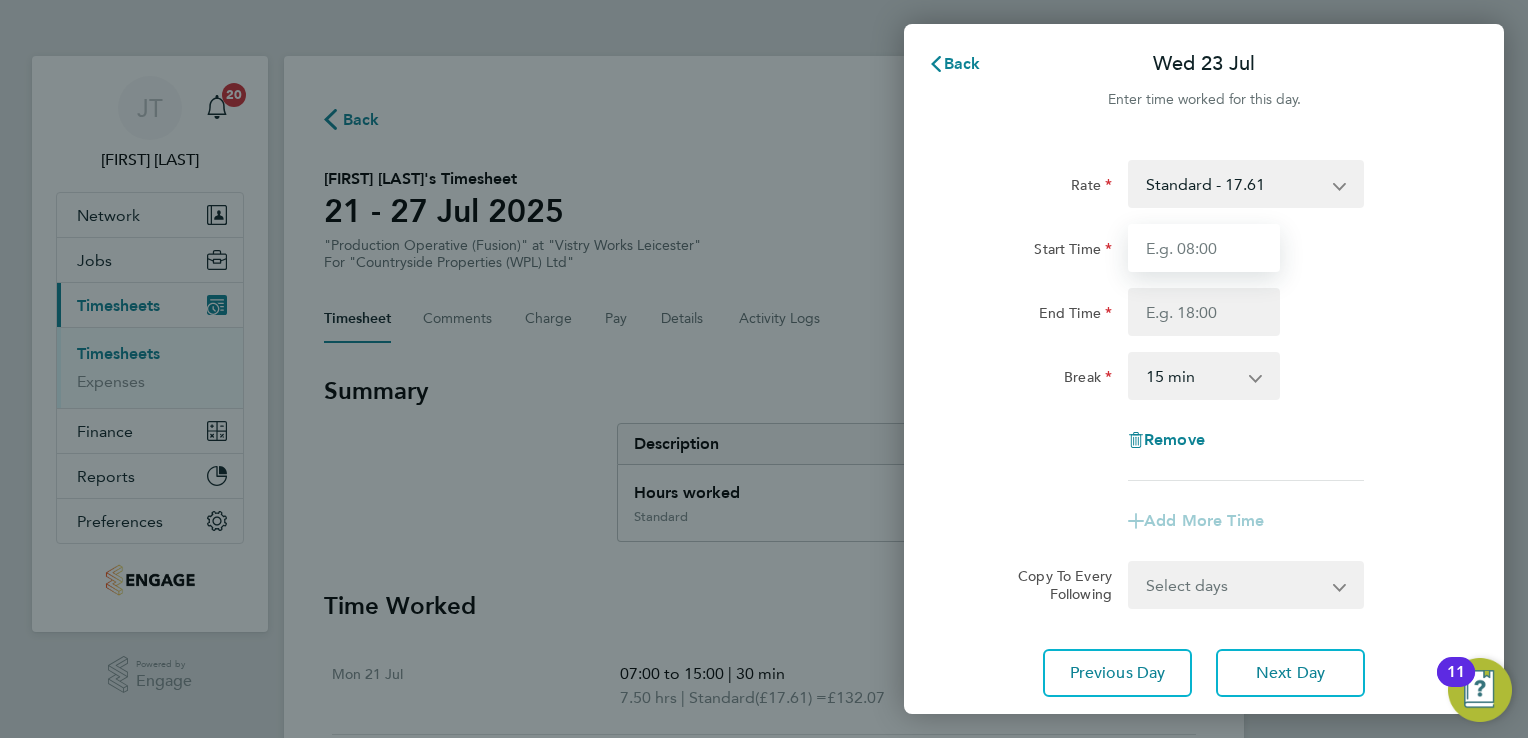 click on "Start Time" at bounding box center (1204, 248) 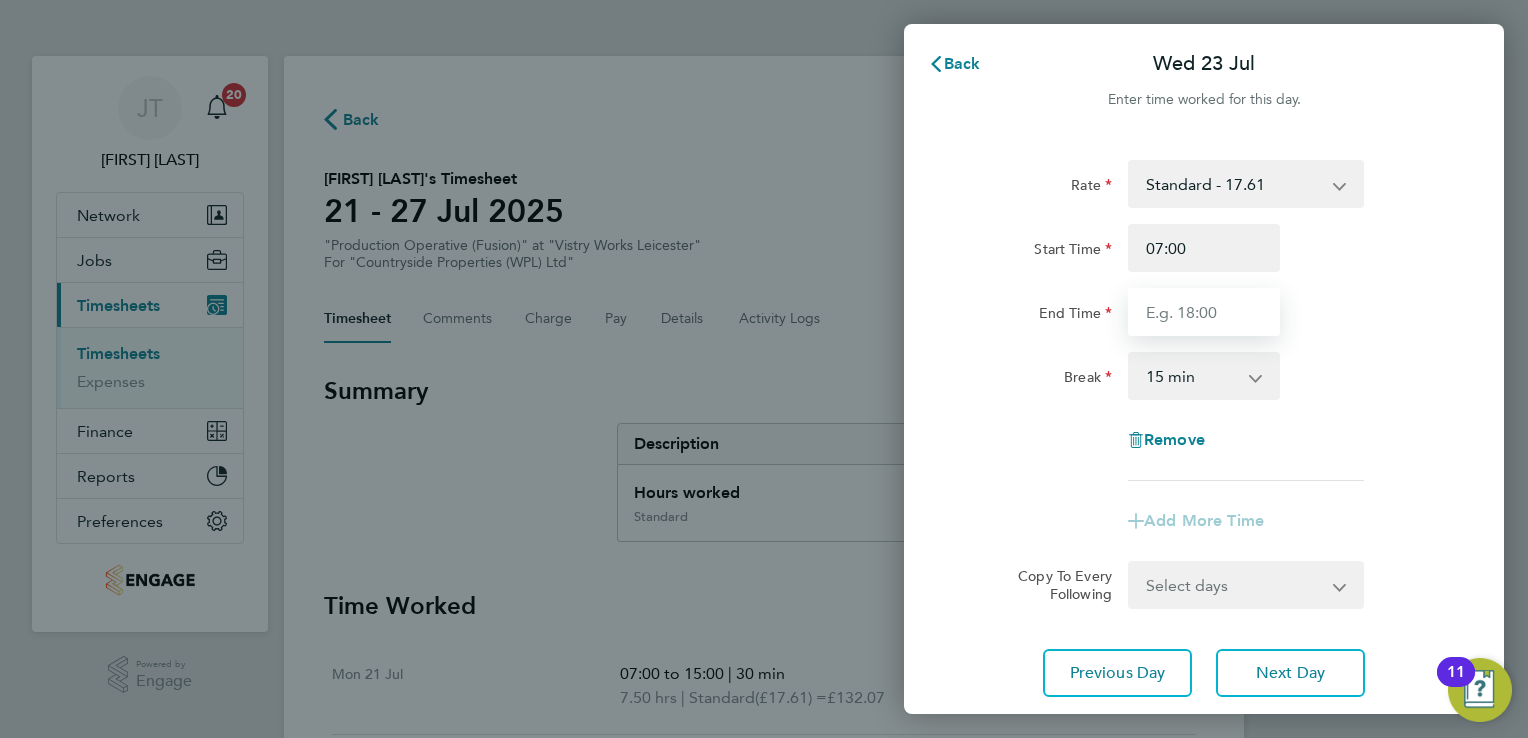 type on "15:00" 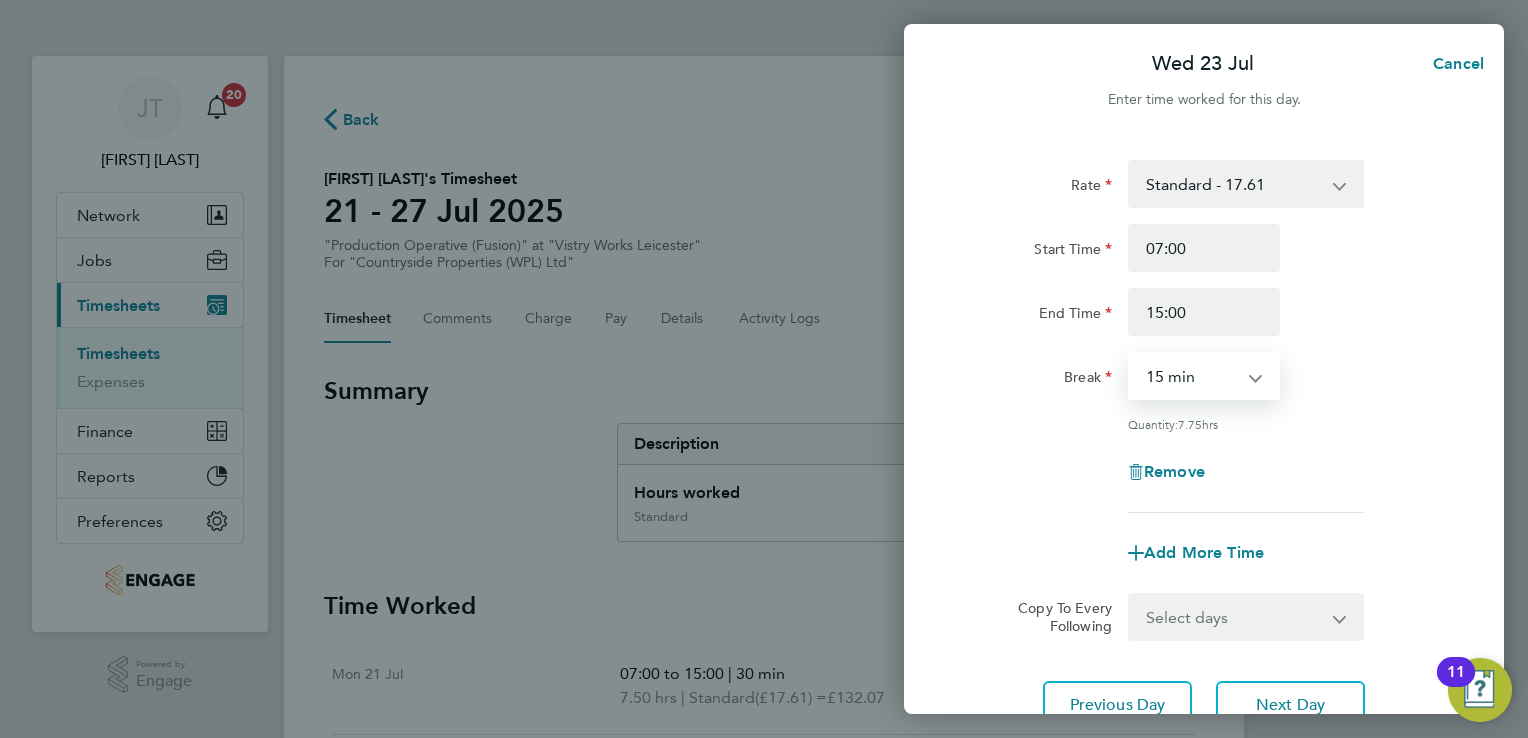 click on "0 min   15 min   30 min   45 min   60 min   75 min   90 min" at bounding box center [1192, 376] 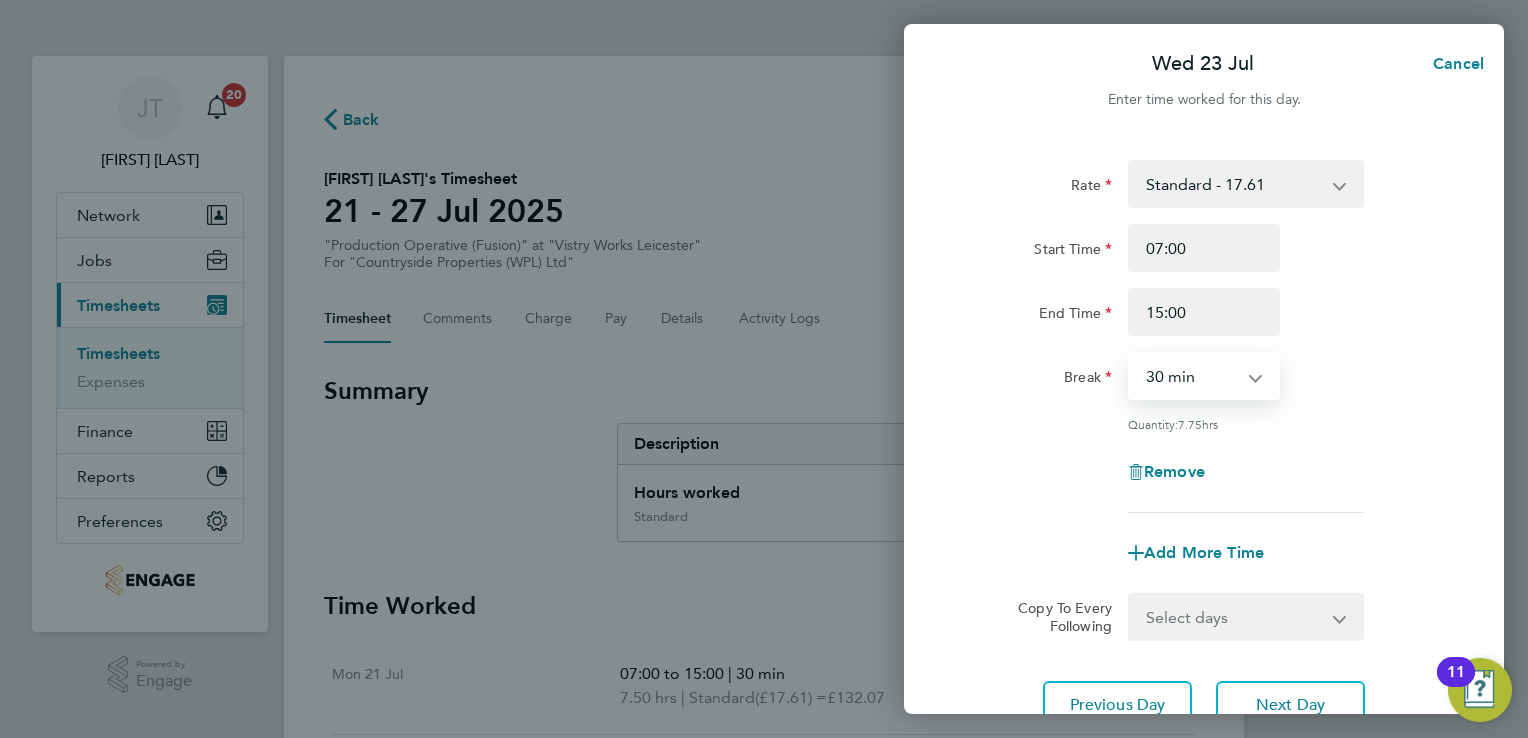 click on "0 min   15 min   30 min   45 min   60 min   75 min   90 min" at bounding box center (1192, 376) 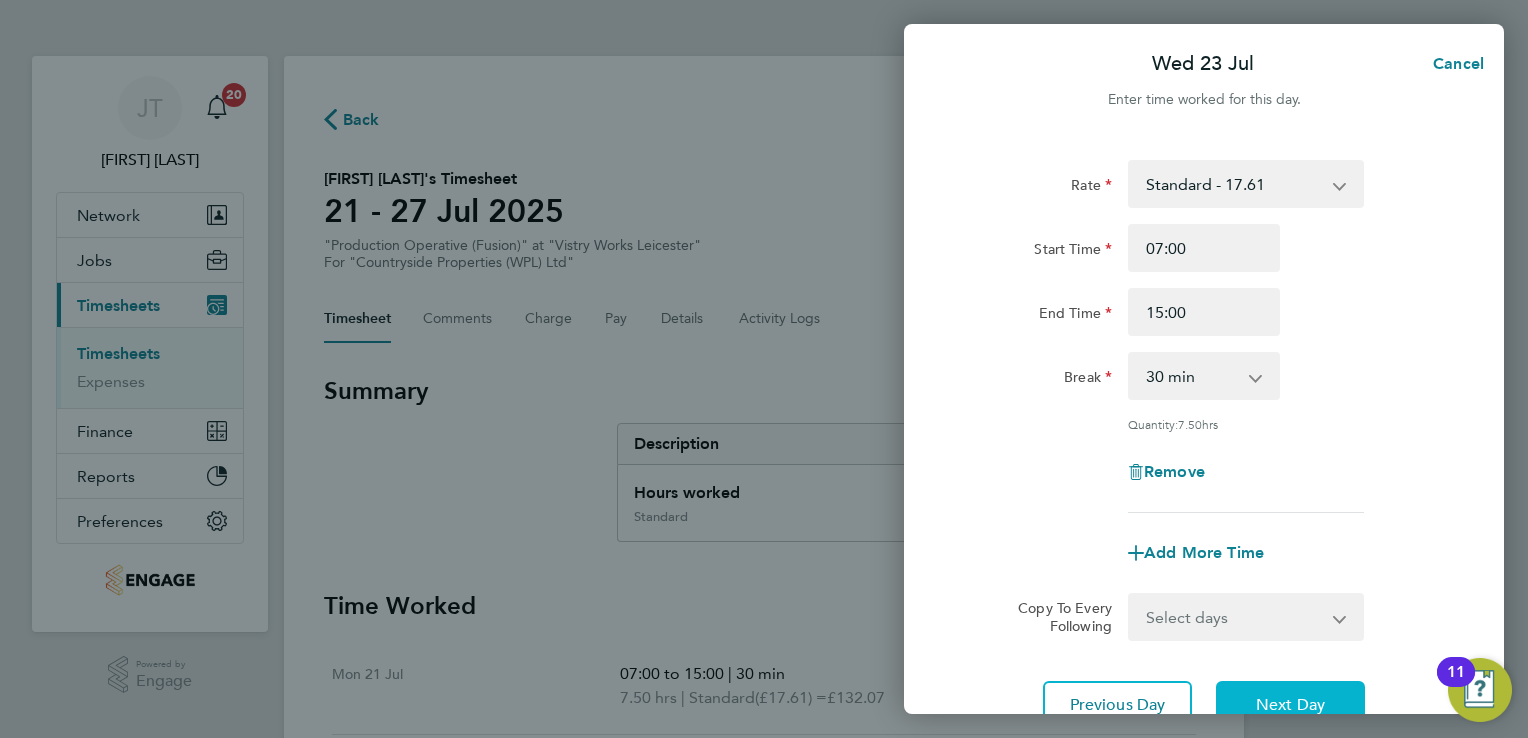 click on "Next Day" 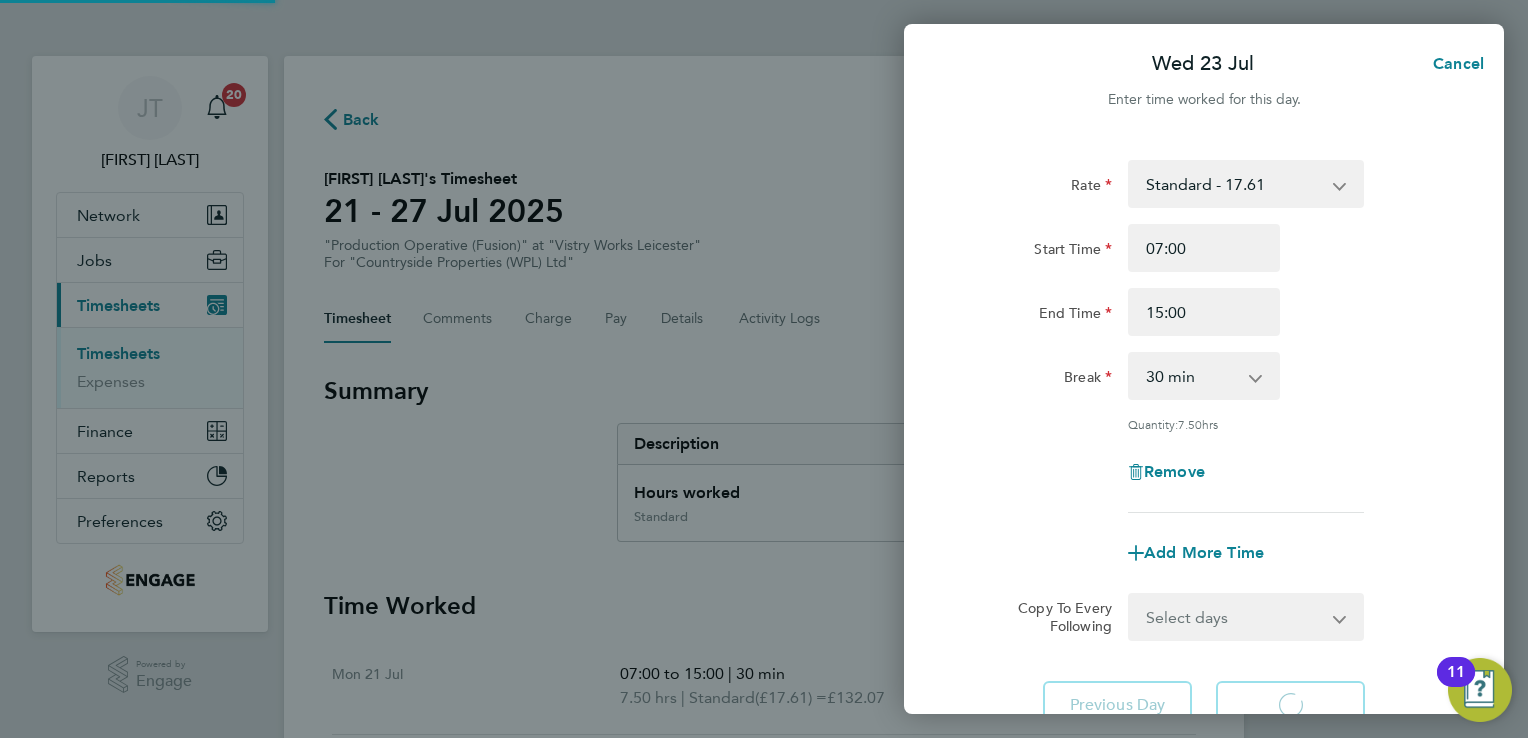 select on "15" 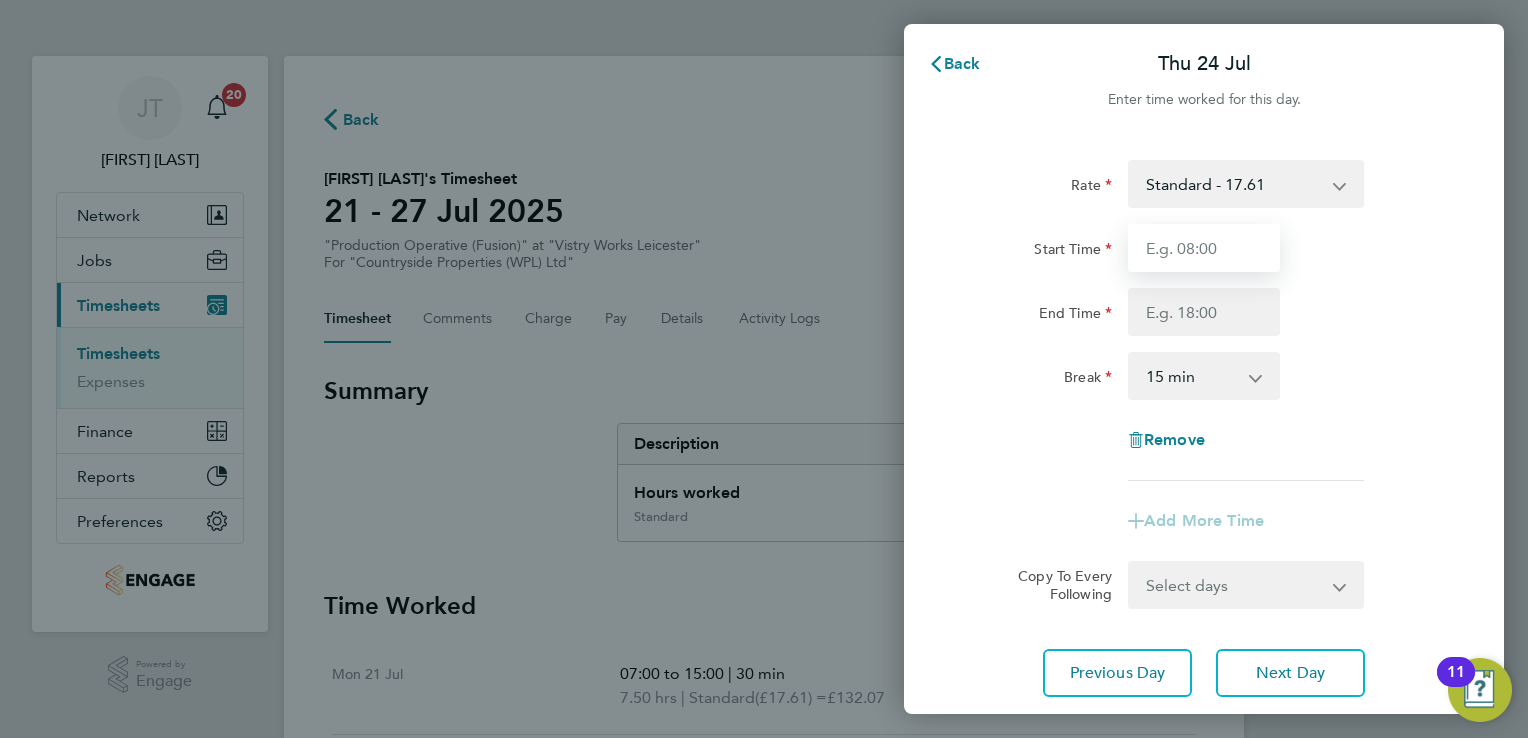 click on "Start Time" at bounding box center (1204, 248) 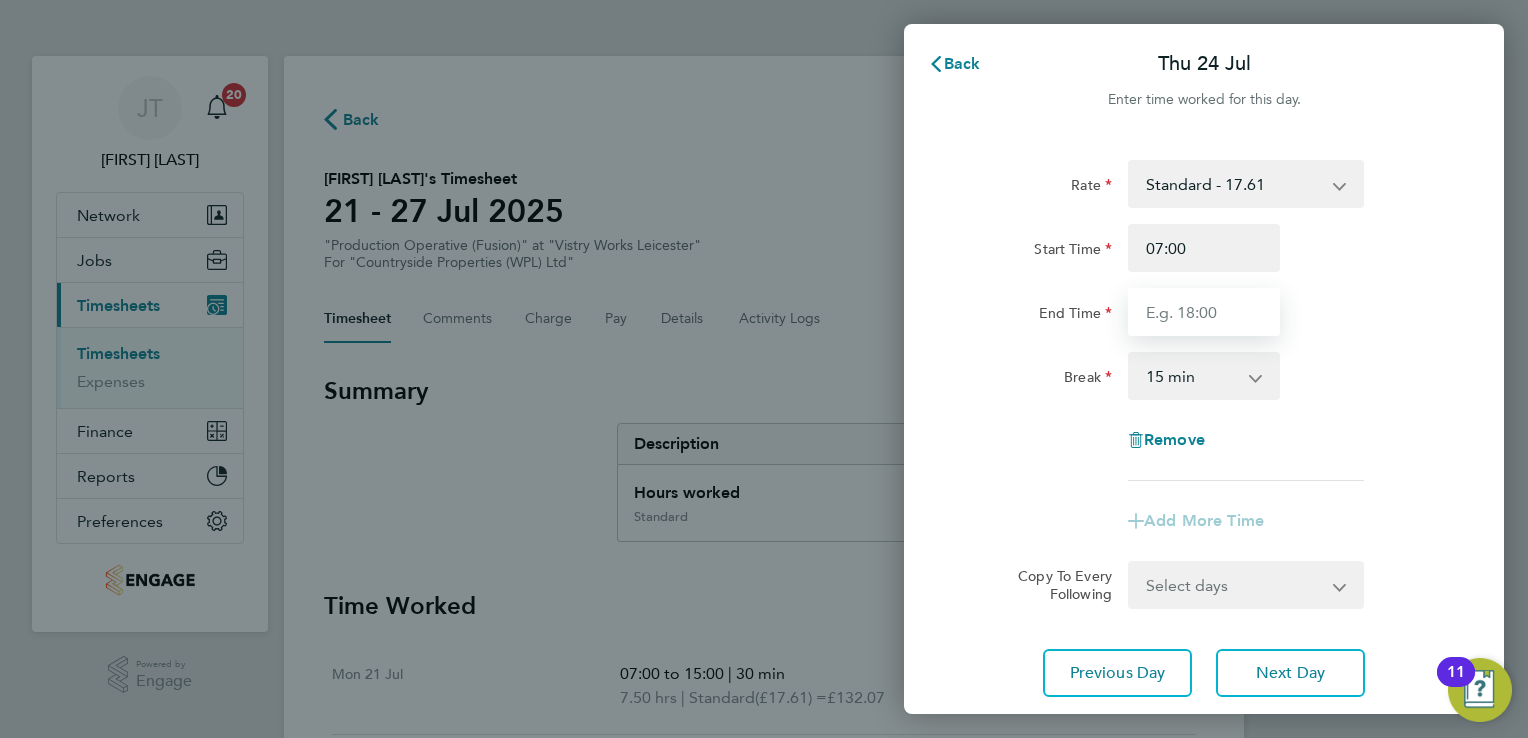 type on "15:00" 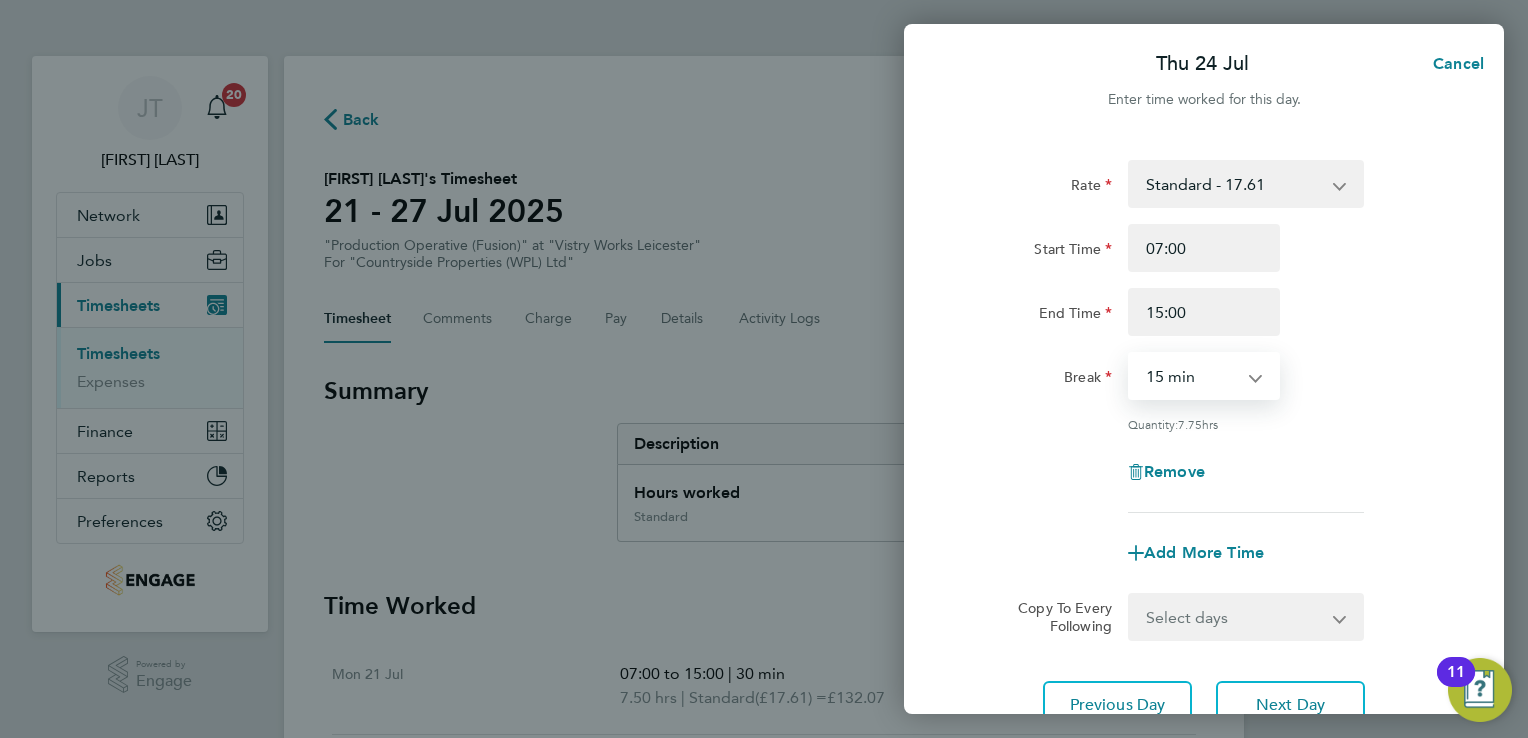 click on "0 min   15 min   30 min   45 min   60 min   75 min   90 min" at bounding box center [1192, 376] 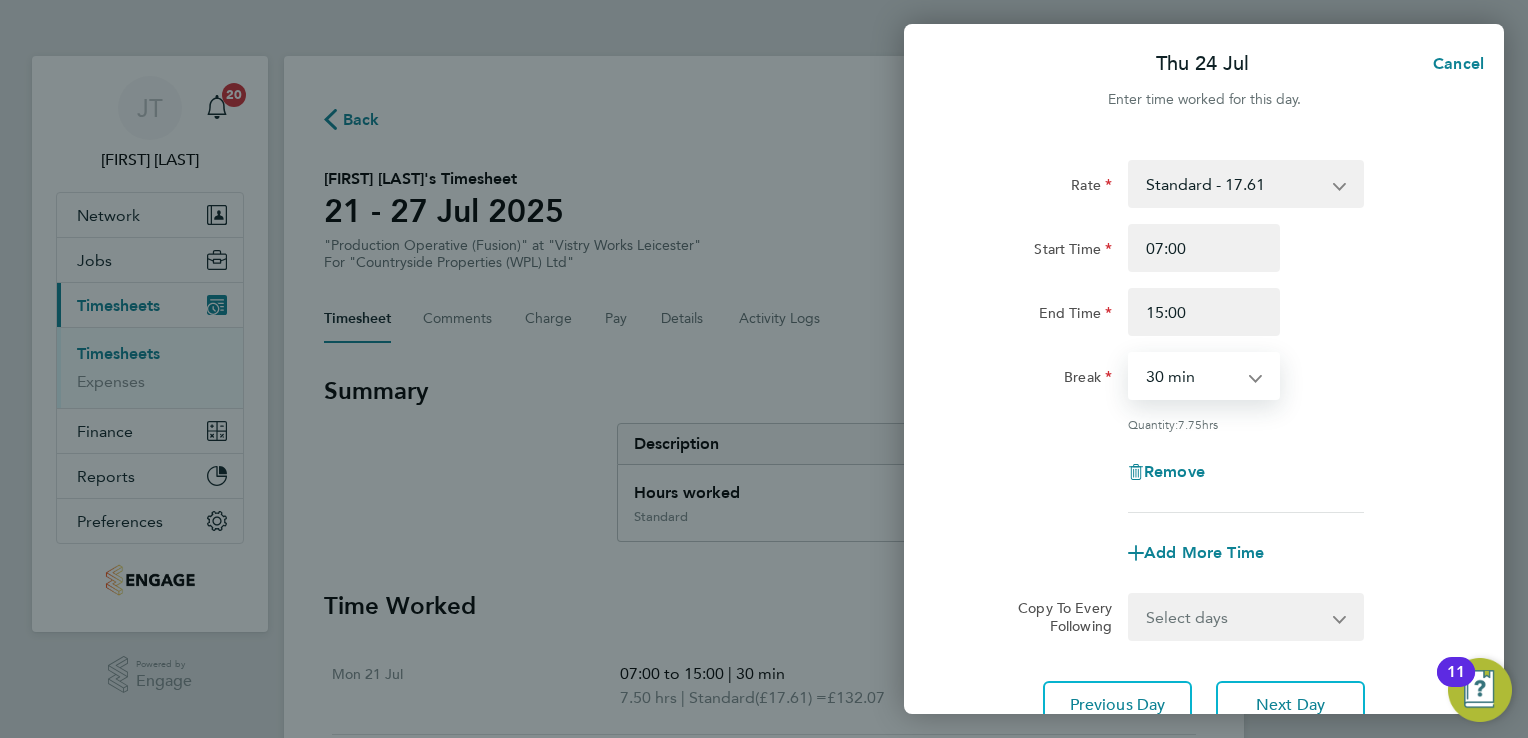 click on "0 min   15 min   30 min   45 min   60 min   75 min   90 min" at bounding box center (1192, 376) 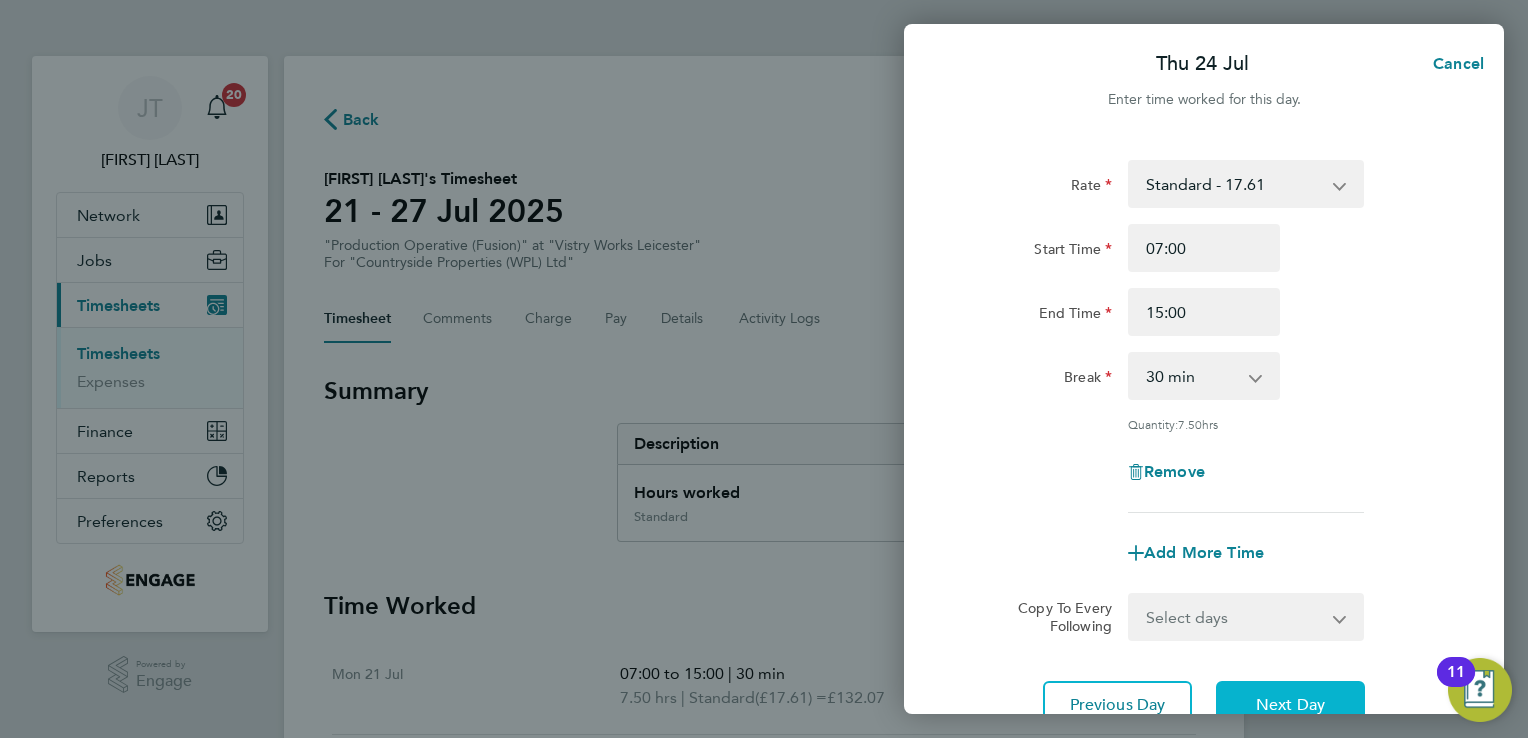 click on "Next Day" 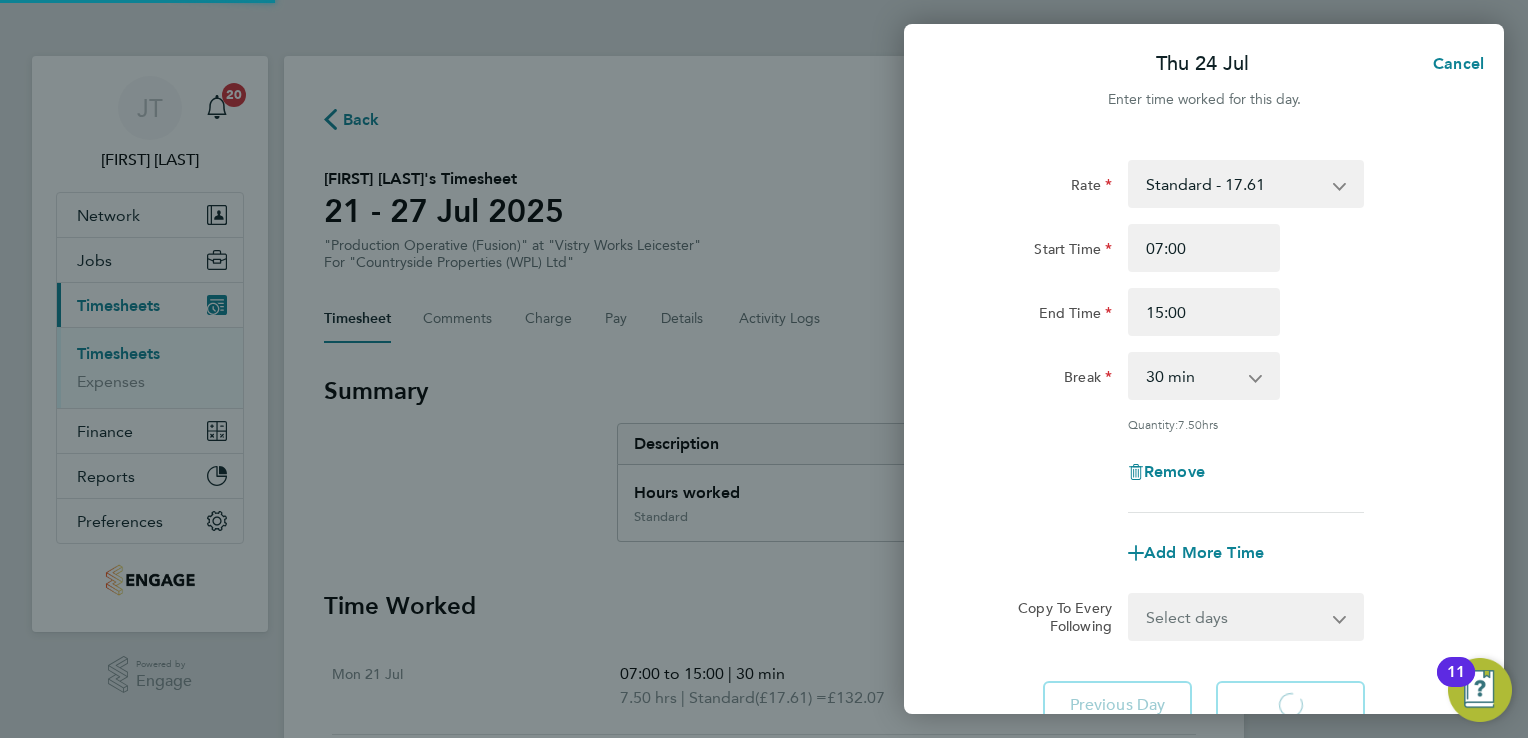 select on "15" 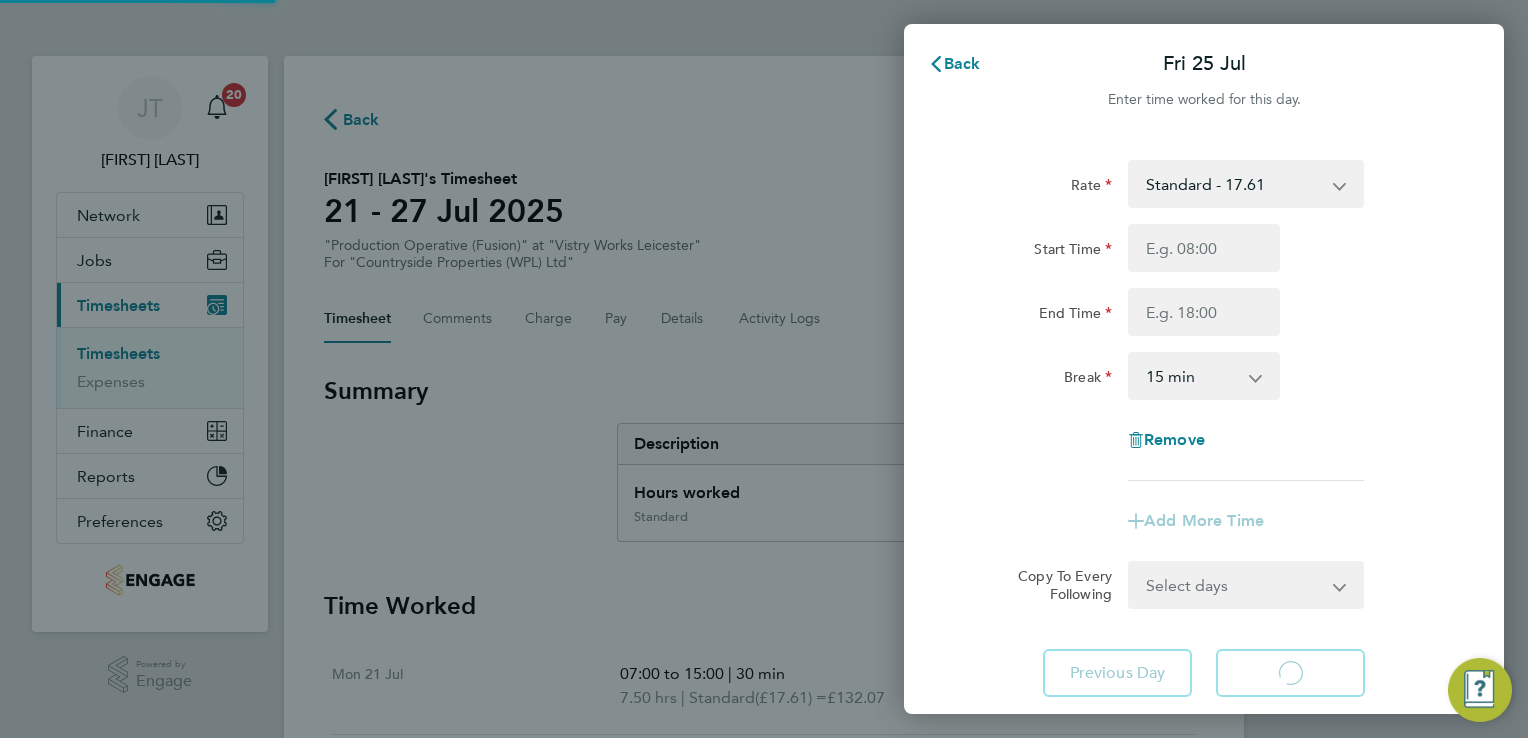 select on "15" 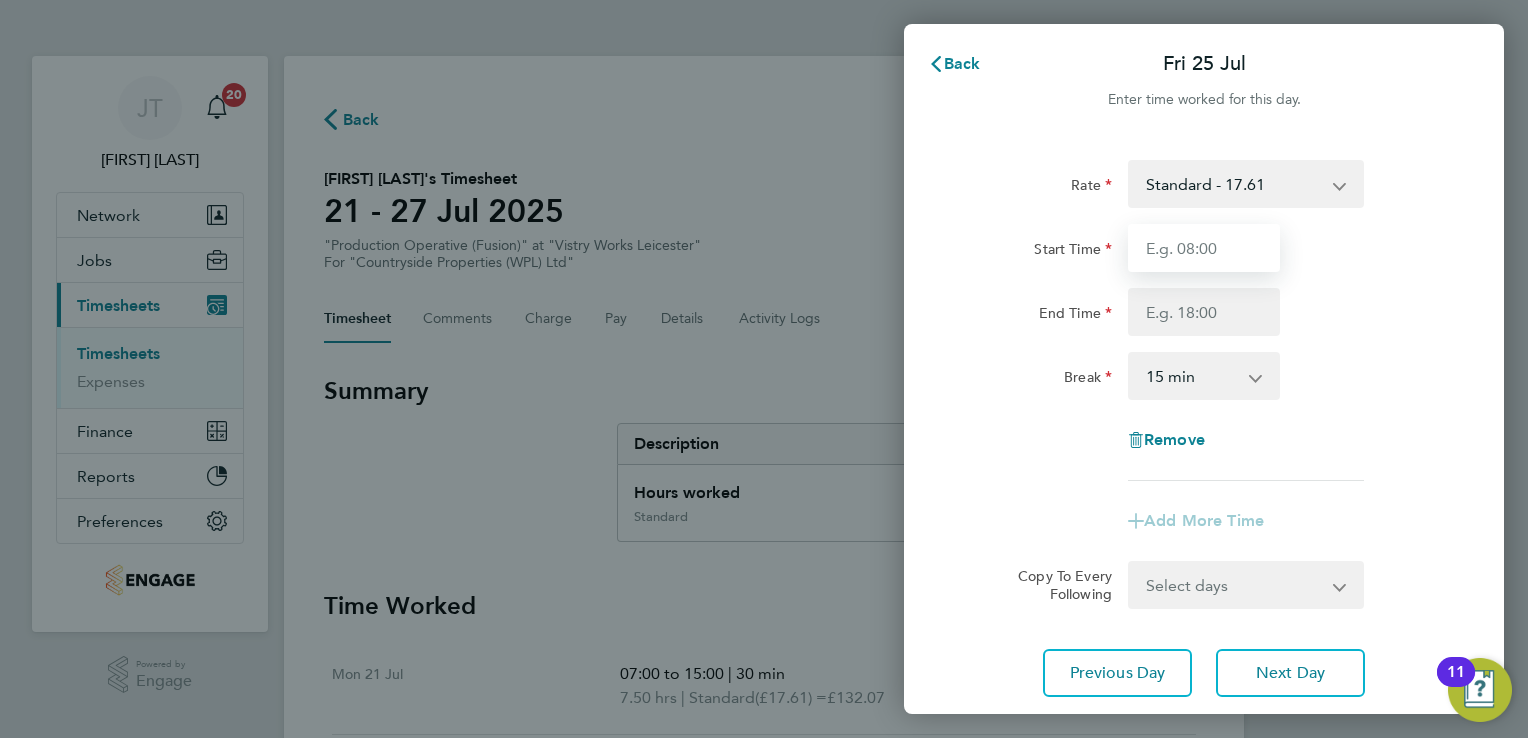 click on "Start Time" at bounding box center [1204, 248] 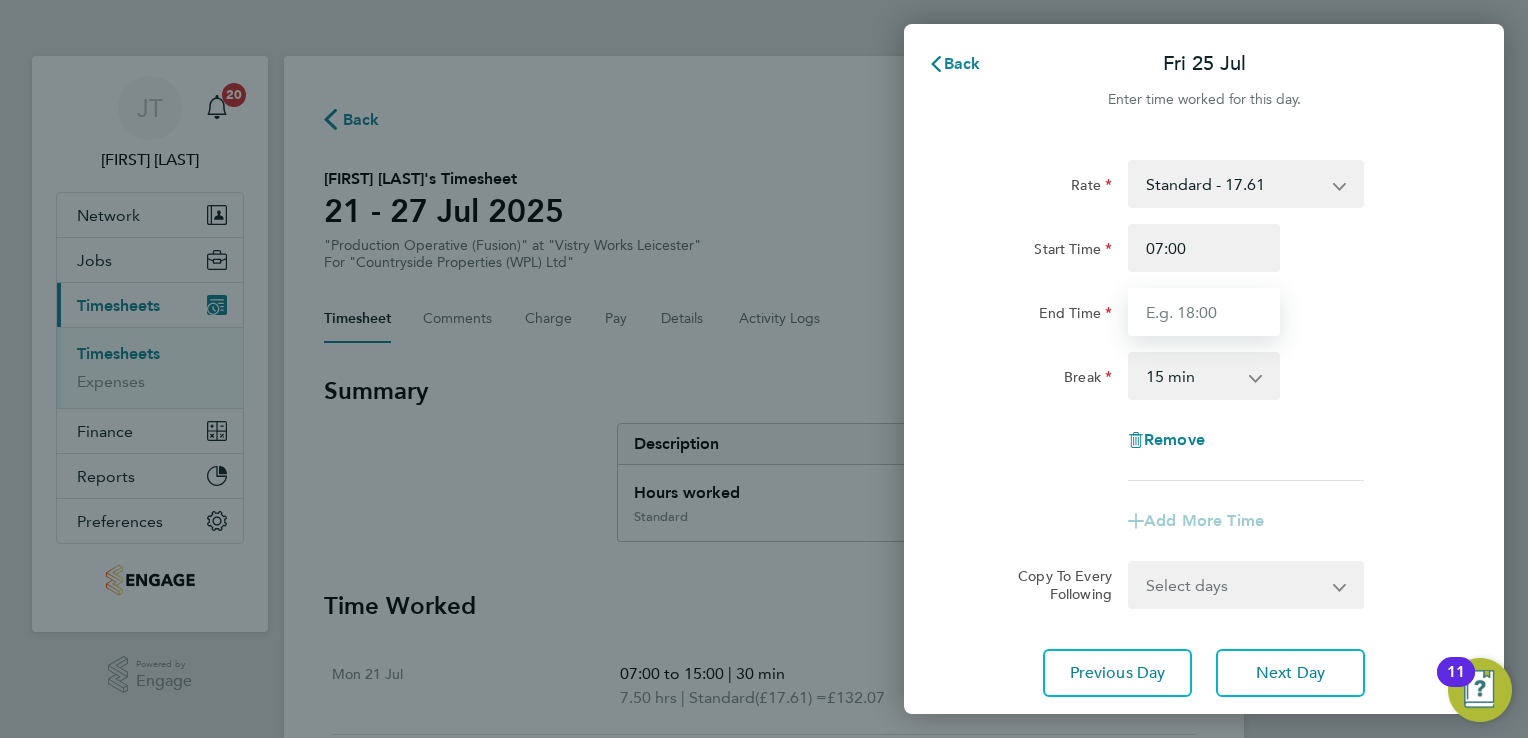 type on "15:00" 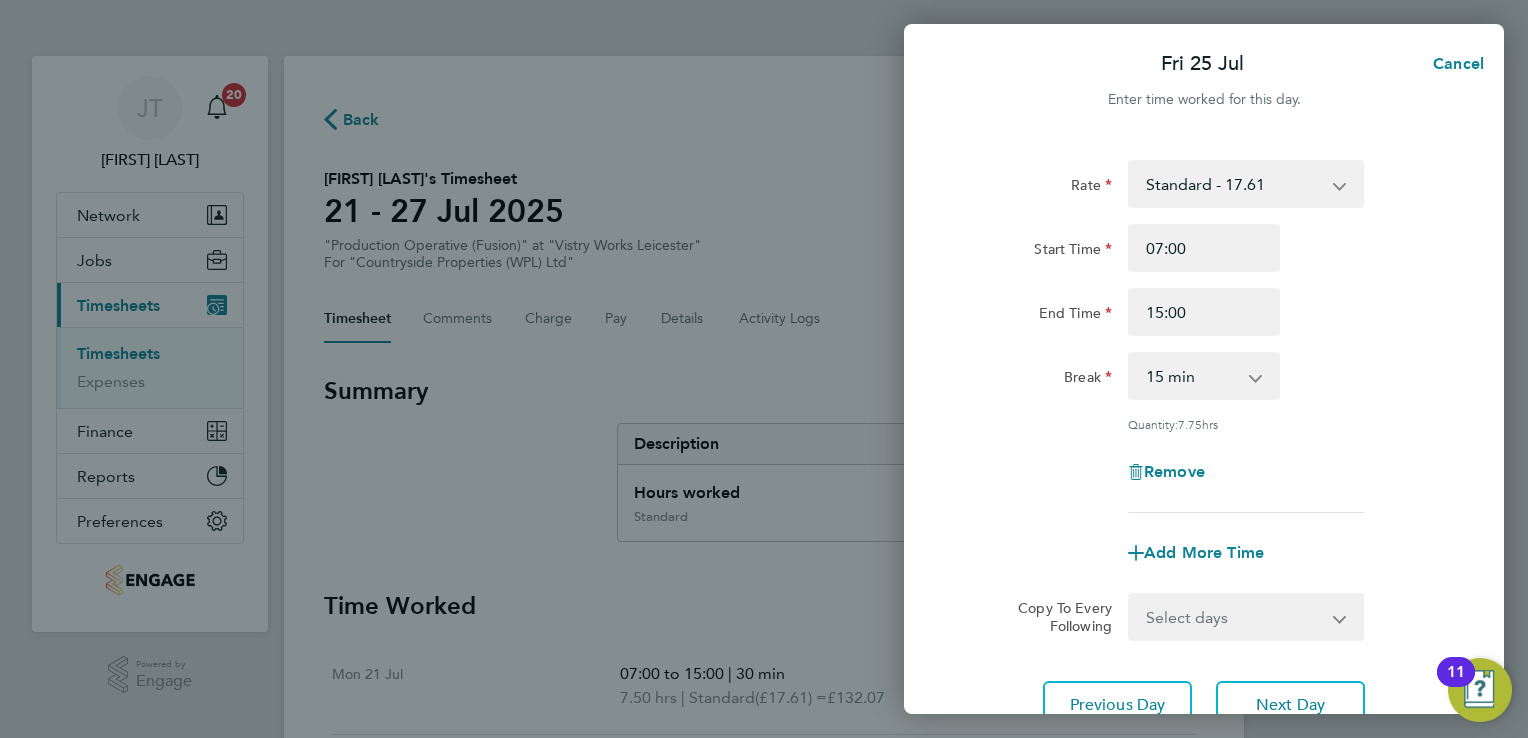 click on "0 min   15 min   30 min   45 min   60 min   75 min   90 min" at bounding box center [1192, 376] 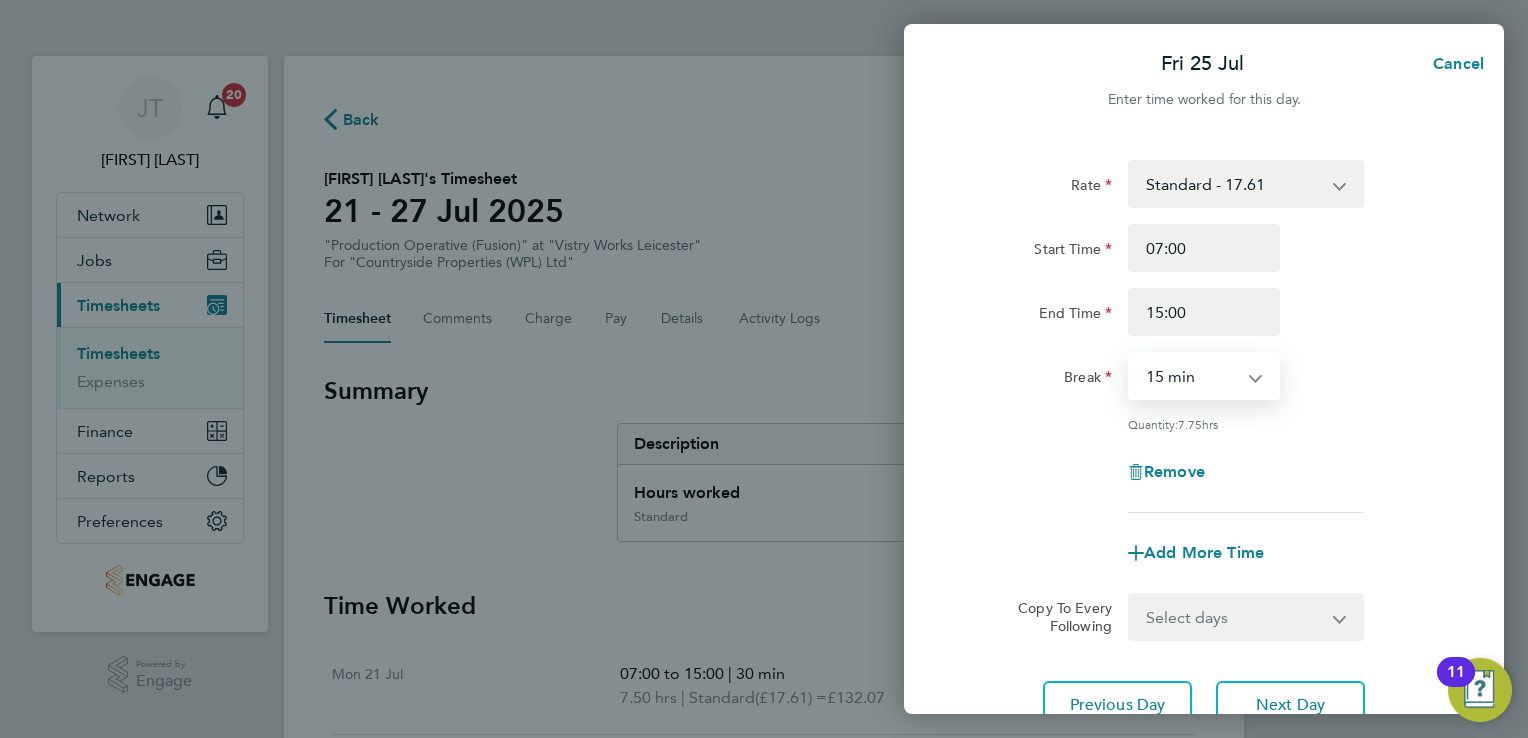 select on "30" 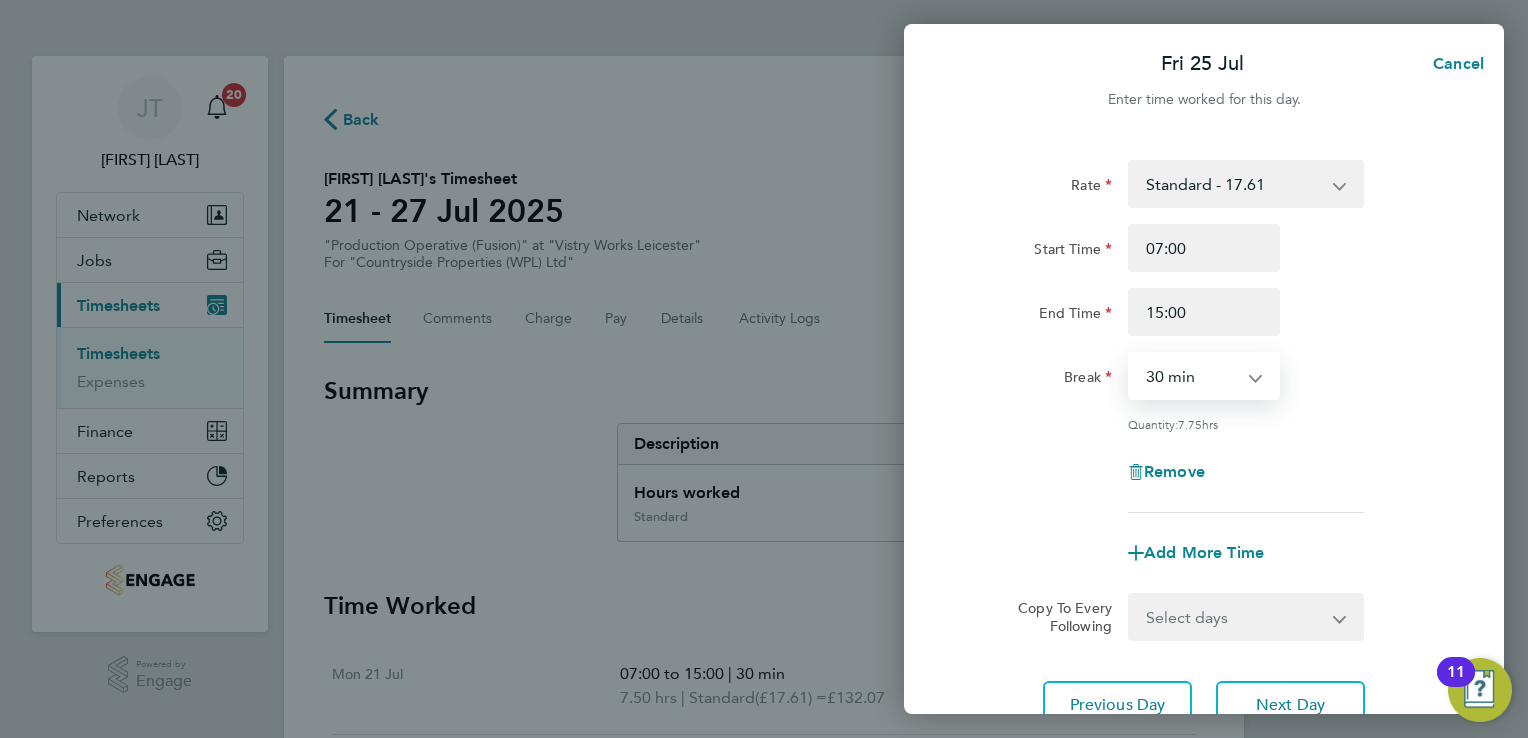 click on "0 min   15 min   30 min   45 min   60 min   75 min   90 min" at bounding box center [1192, 376] 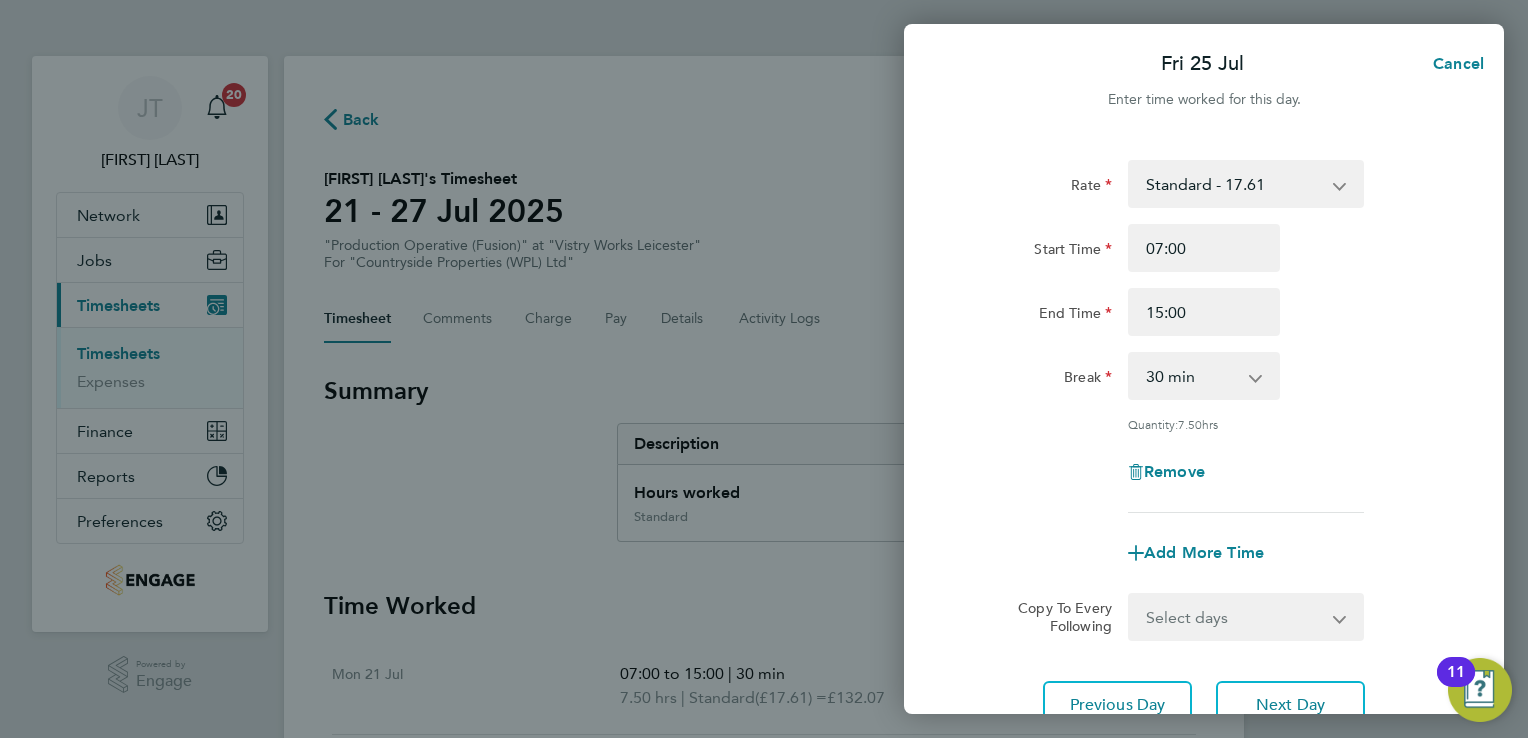click on "Quantity:  7.50  hrs" 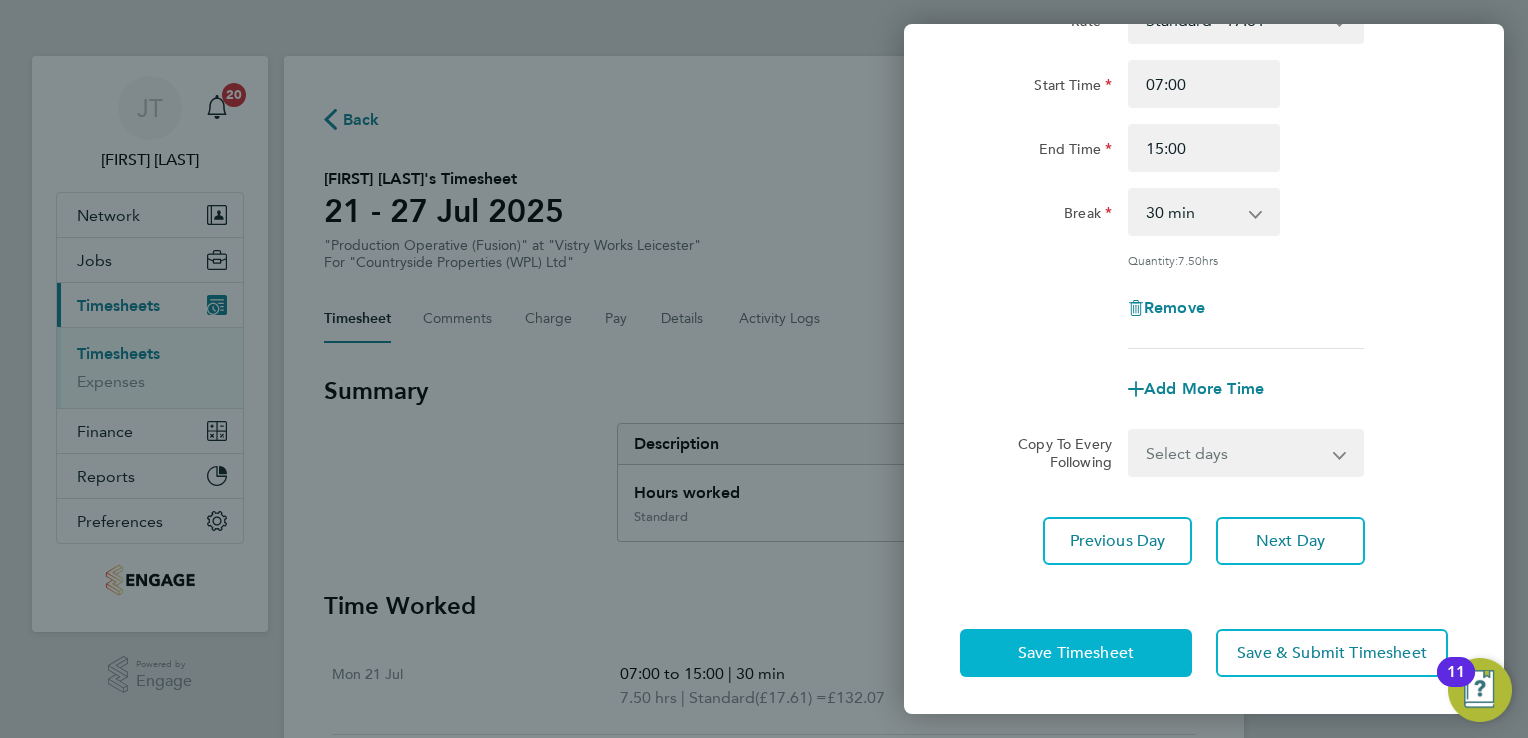click on "Save Timesheet" 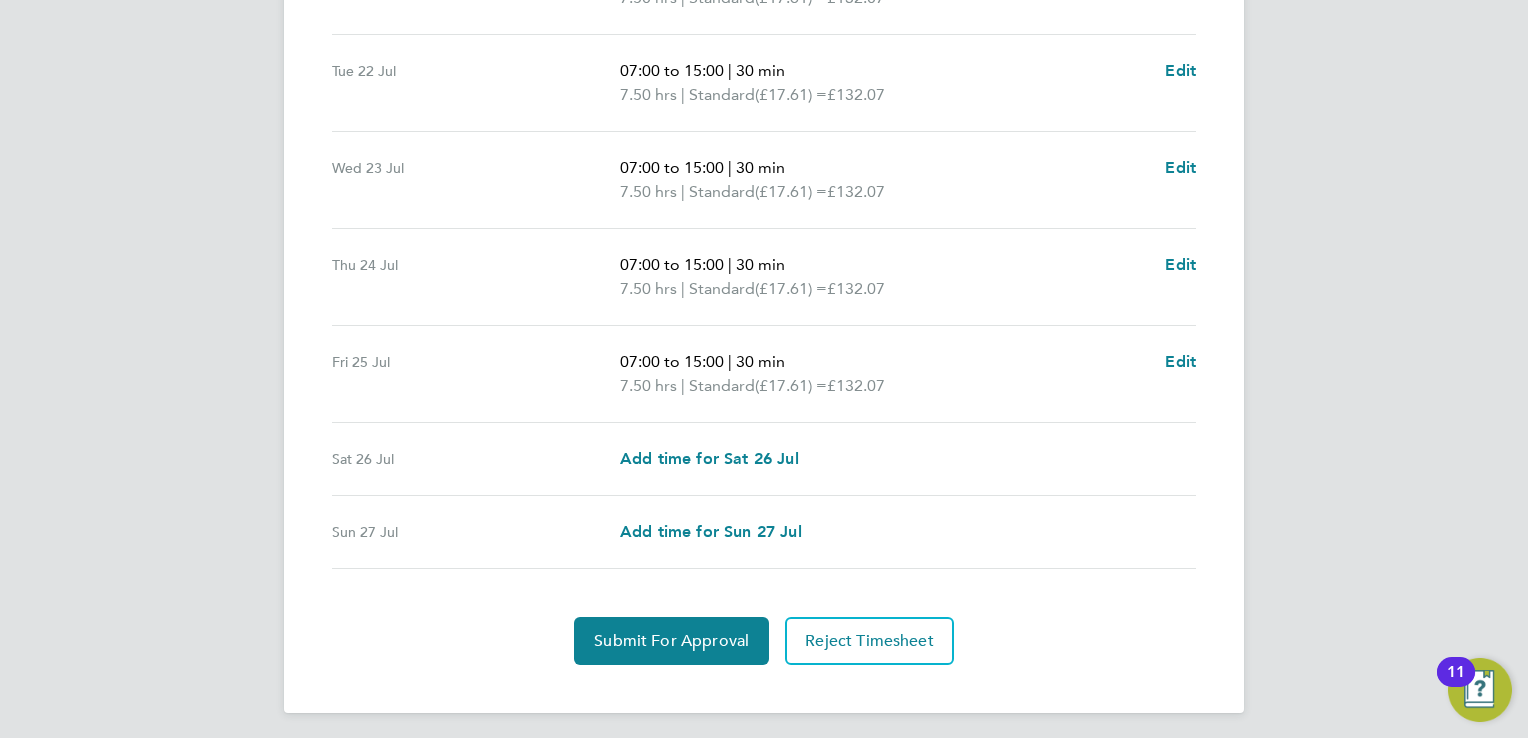 scroll, scrollTop: 704, scrollLeft: 0, axis: vertical 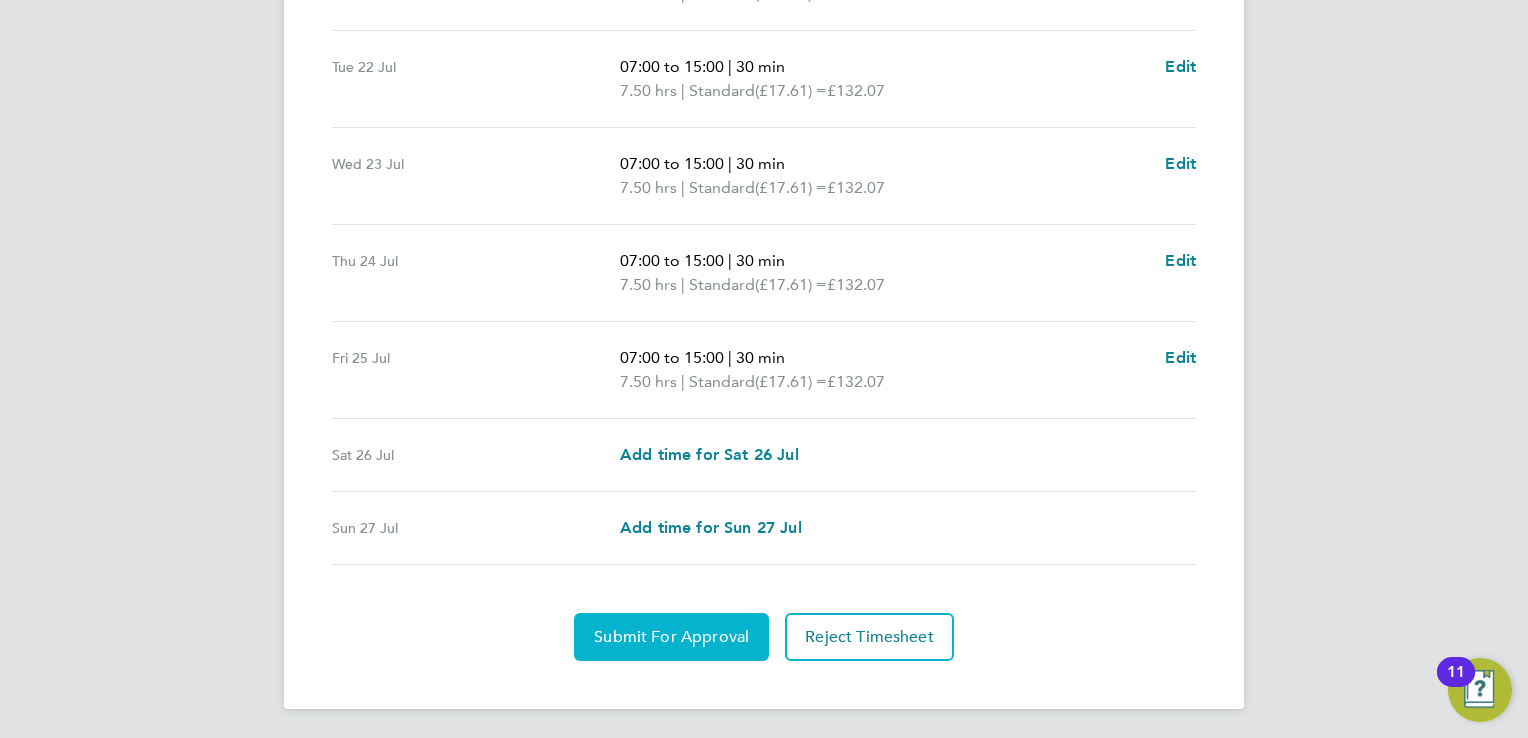 click on "Submit For Approval" 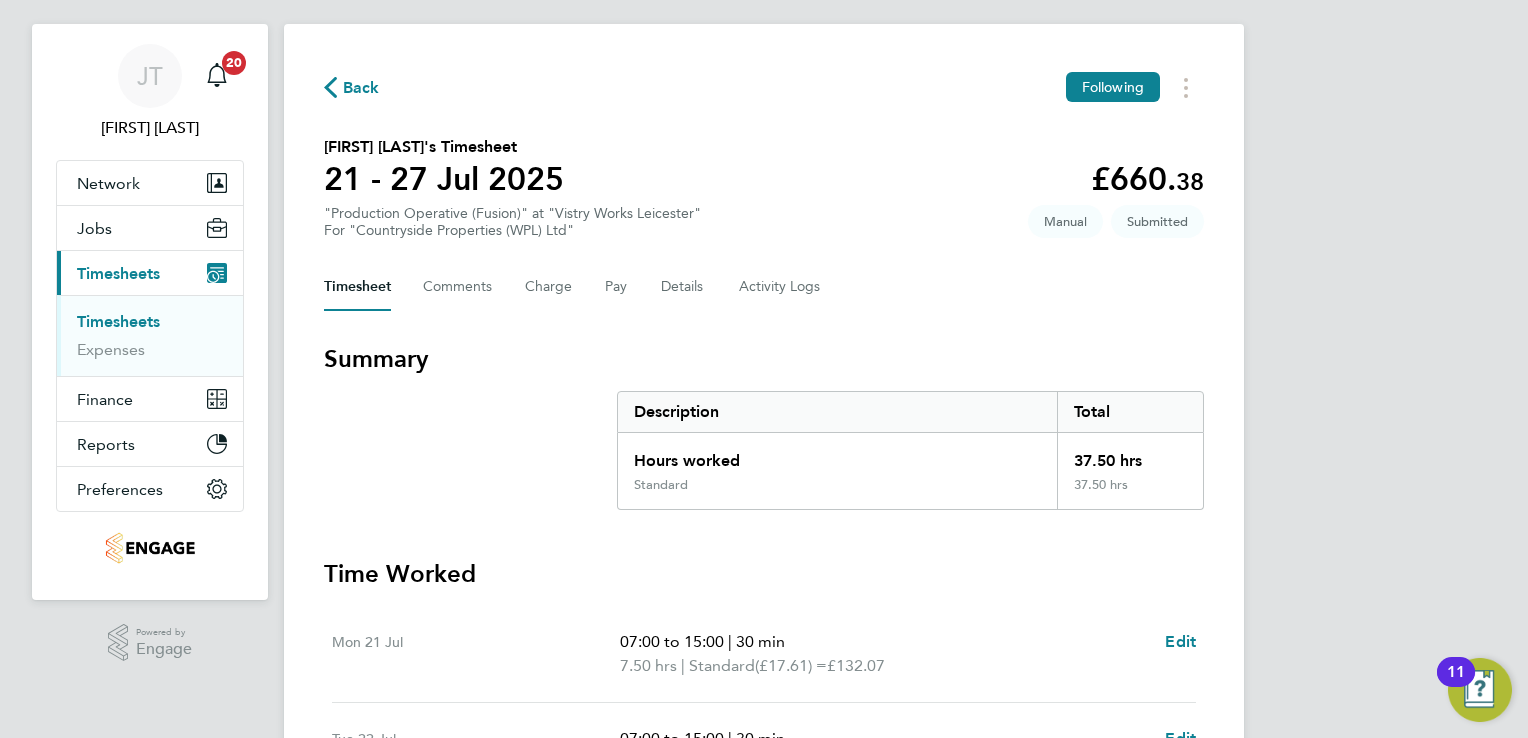 scroll, scrollTop: 0, scrollLeft: 0, axis: both 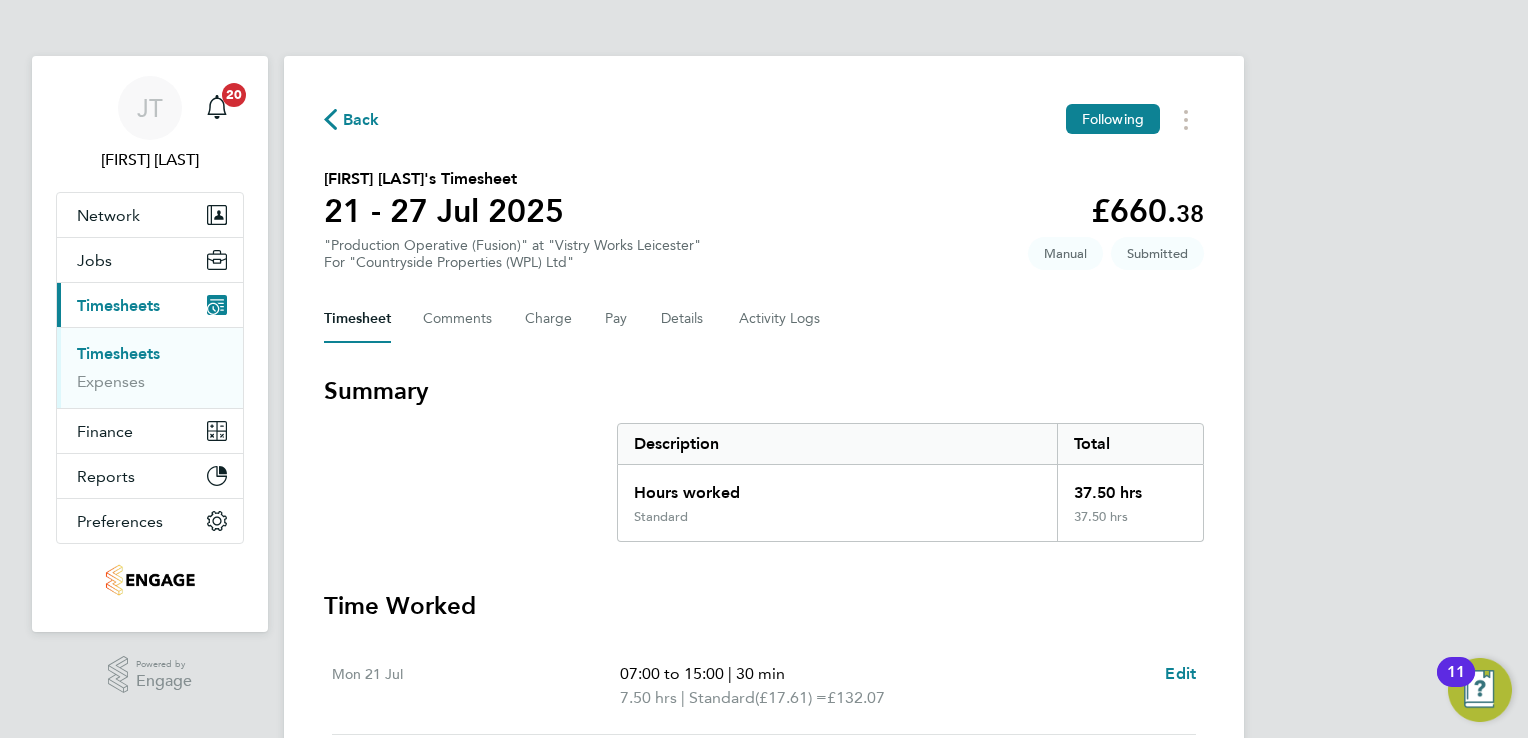 click on "Timesheets" at bounding box center (118, 353) 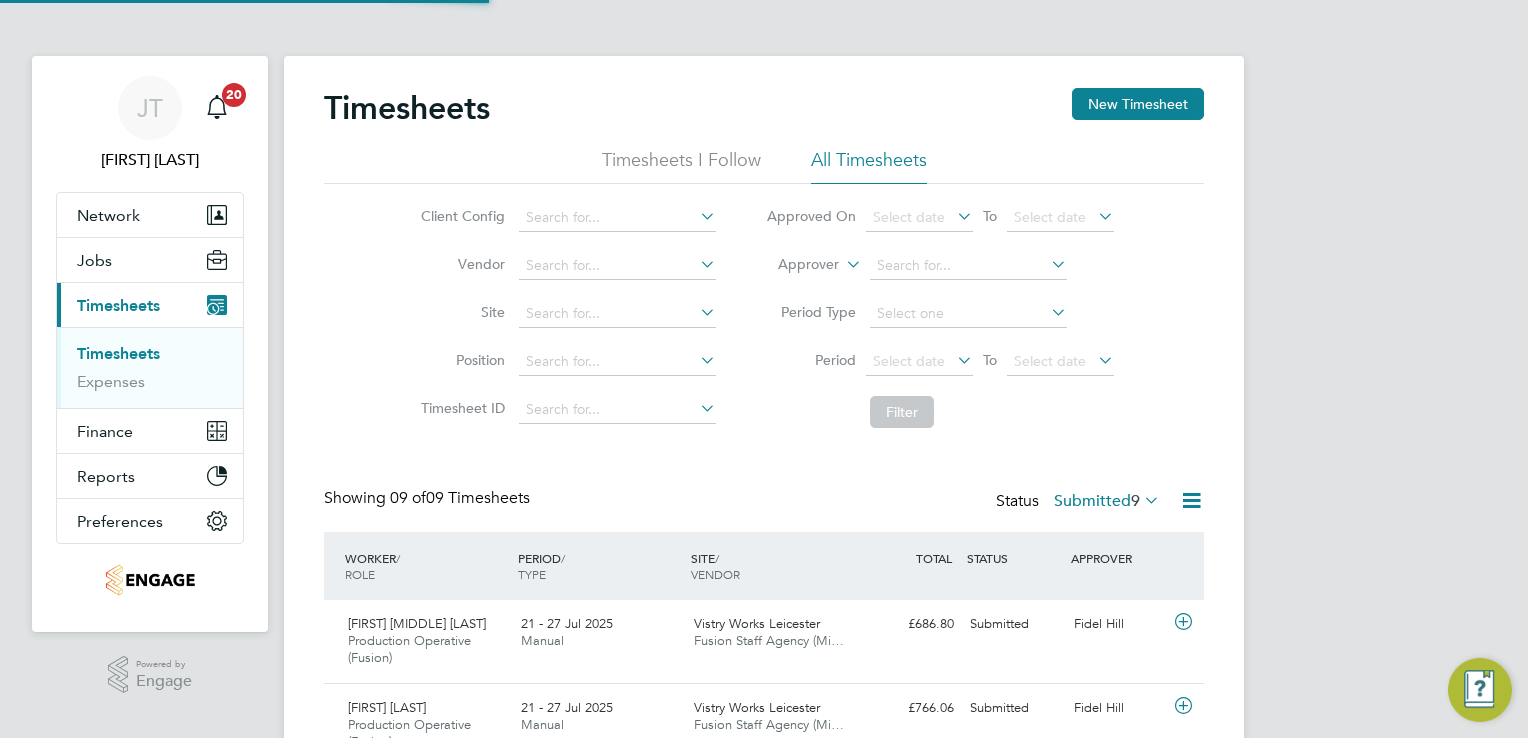 scroll, scrollTop: 10, scrollLeft: 10, axis: both 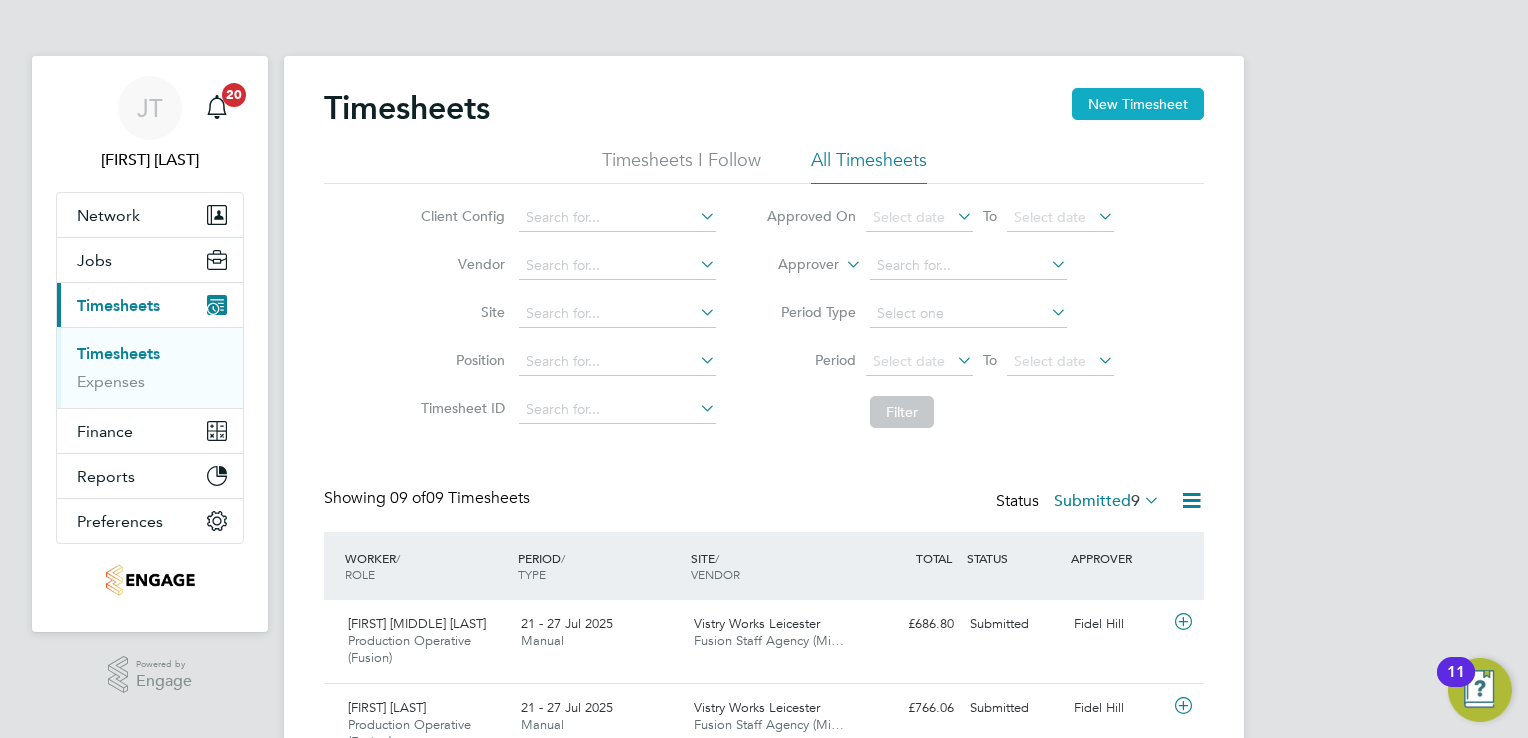 click on "New Timesheet" 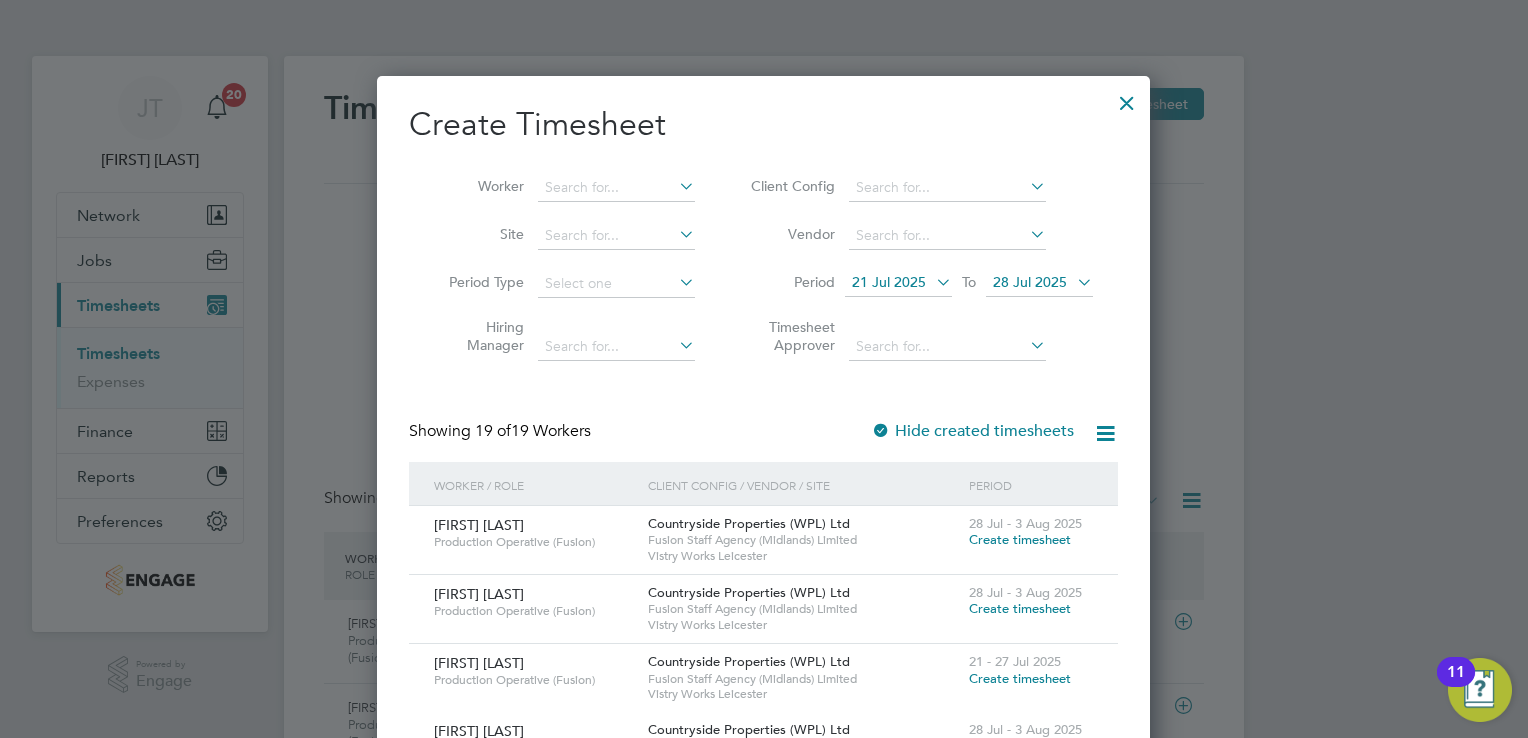 click on "21 Jul 2025" at bounding box center (889, 282) 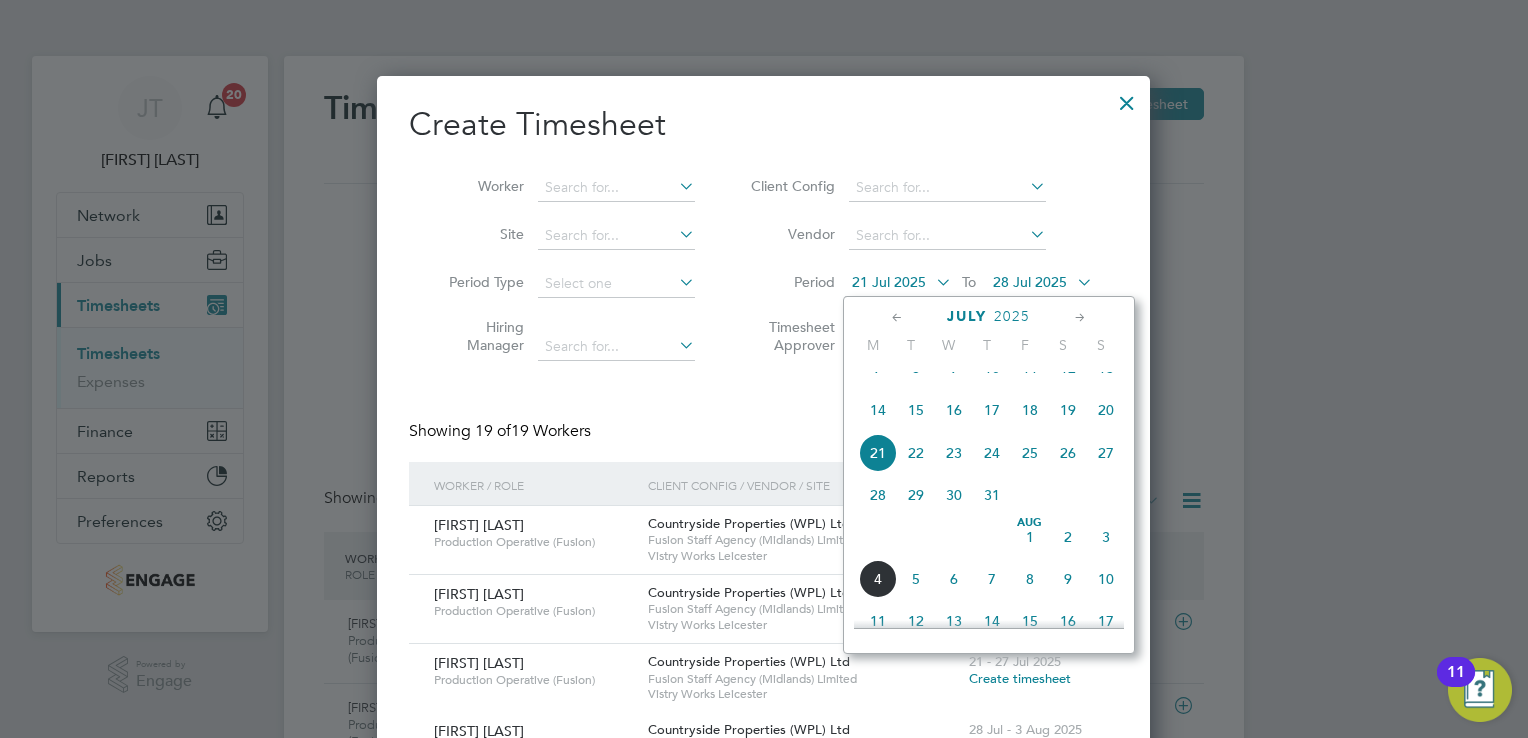 click on "28 Jul 2025" at bounding box center (1039, 283) 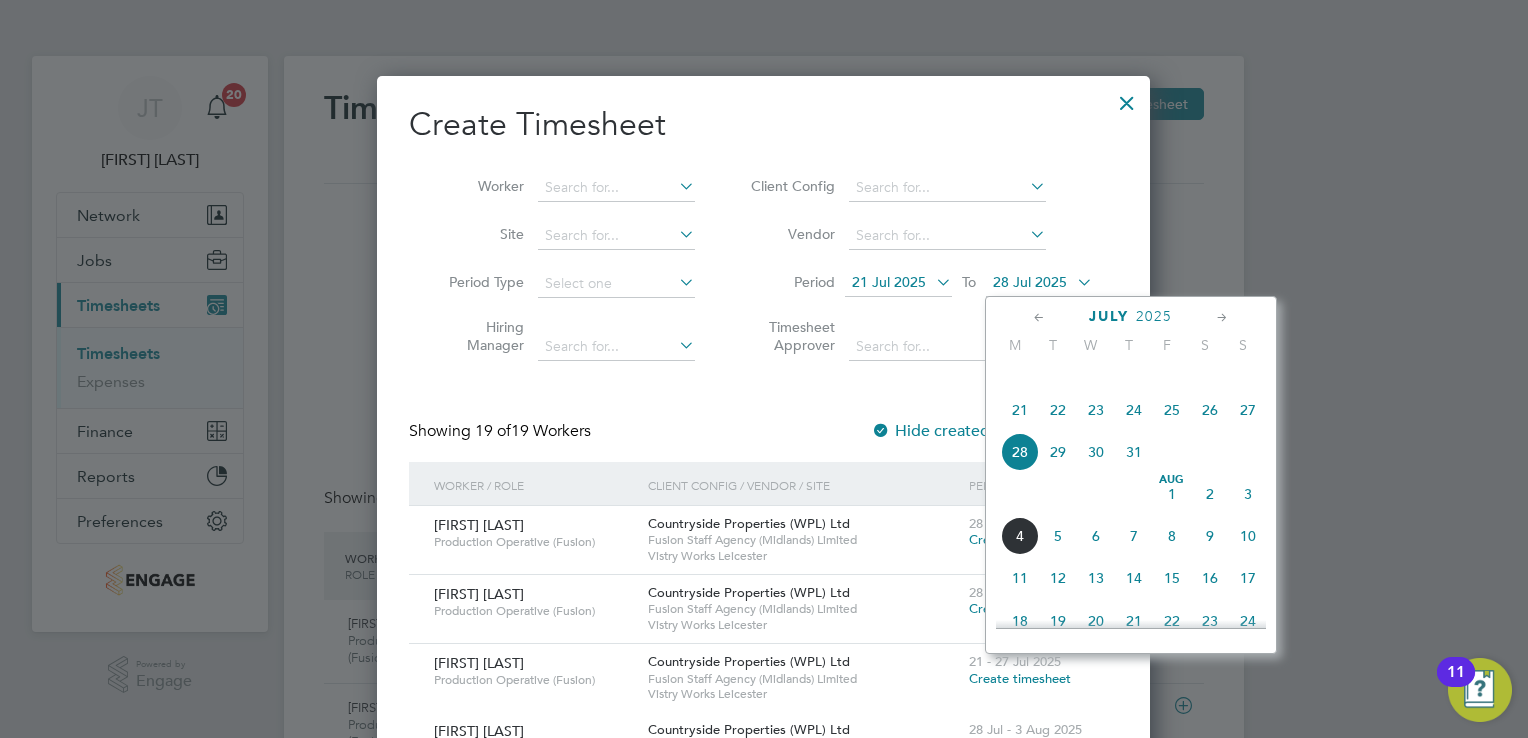 click on "27" 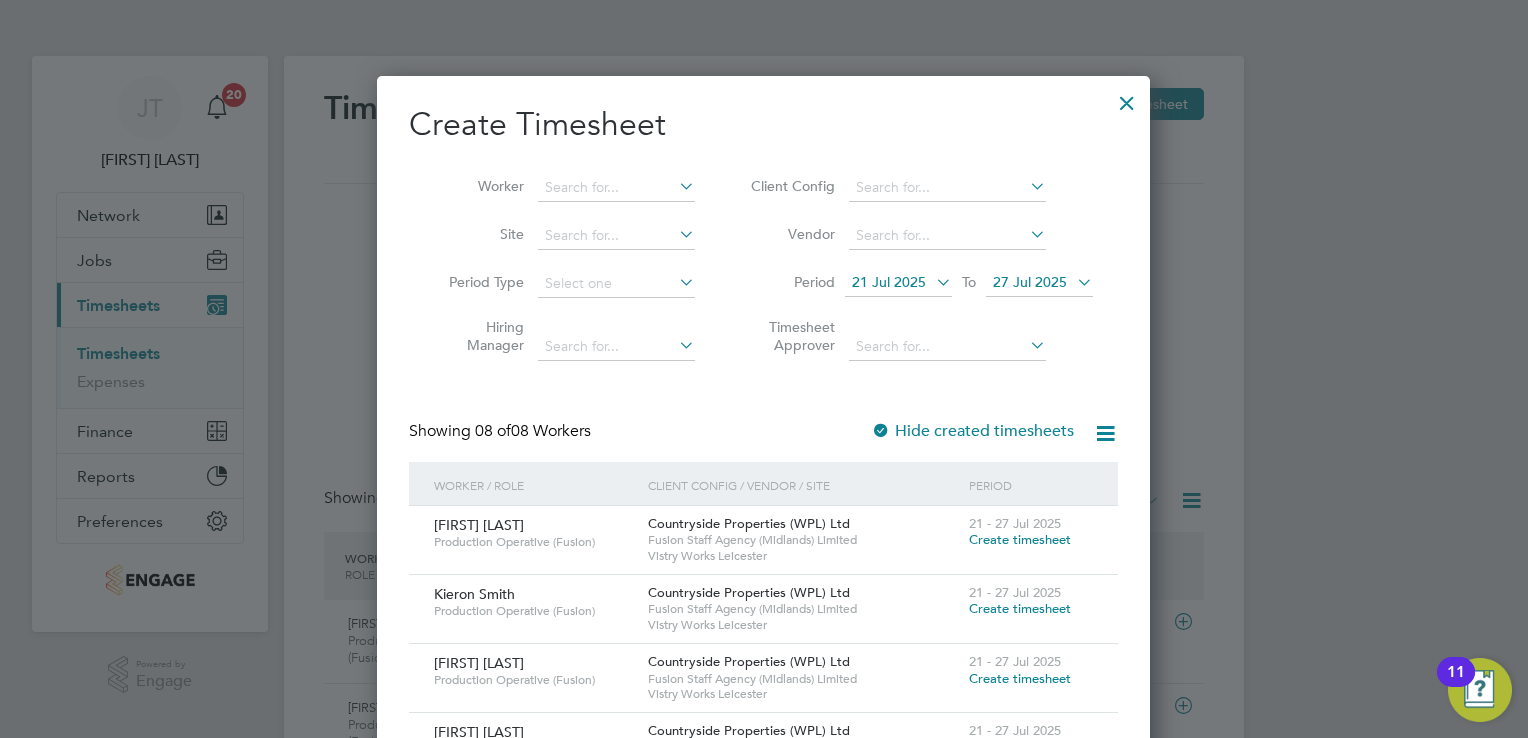 click on "Create timesheet" at bounding box center [1020, 608] 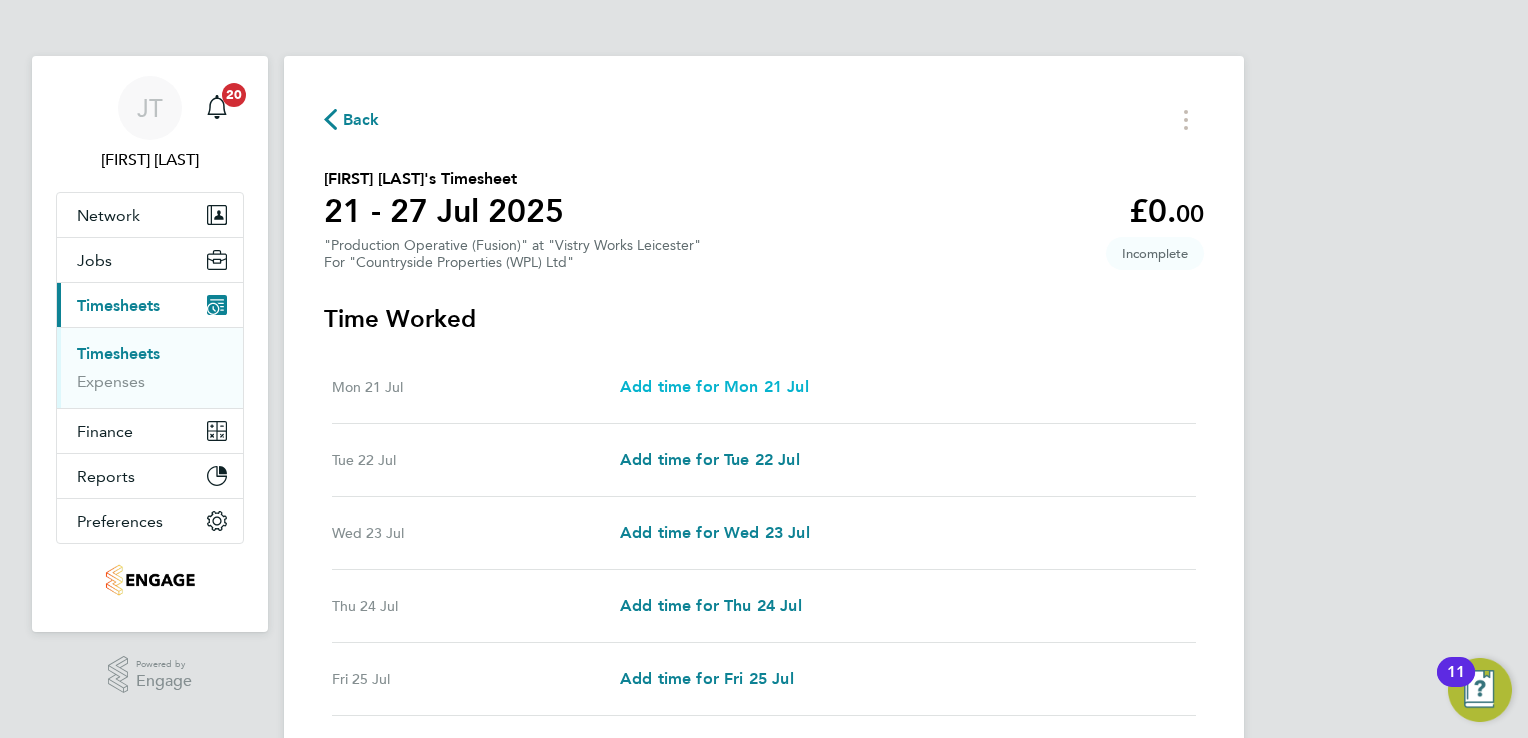 click on "Add time for Mon 21 Jul" at bounding box center [714, 386] 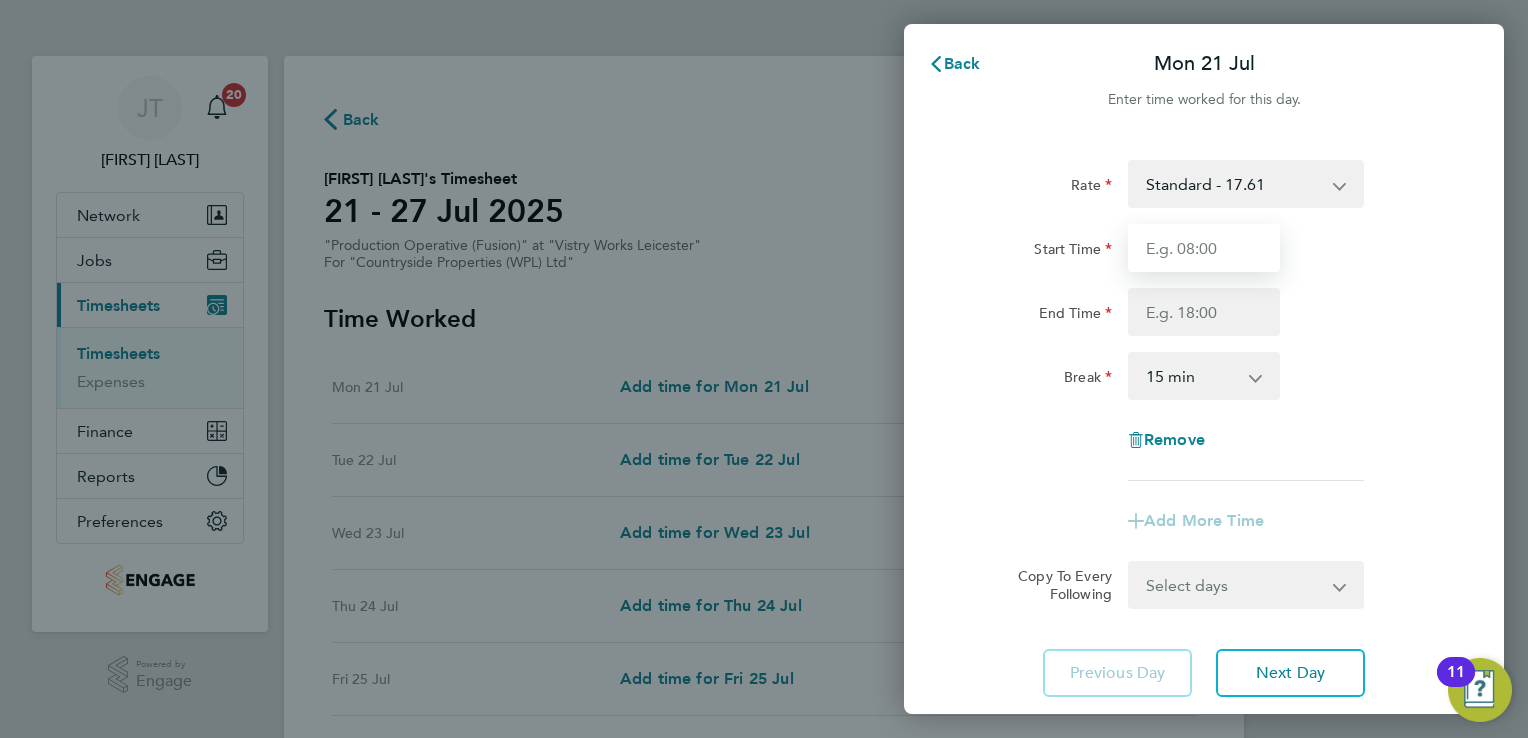 click on "Start Time" at bounding box center [1204, 248] 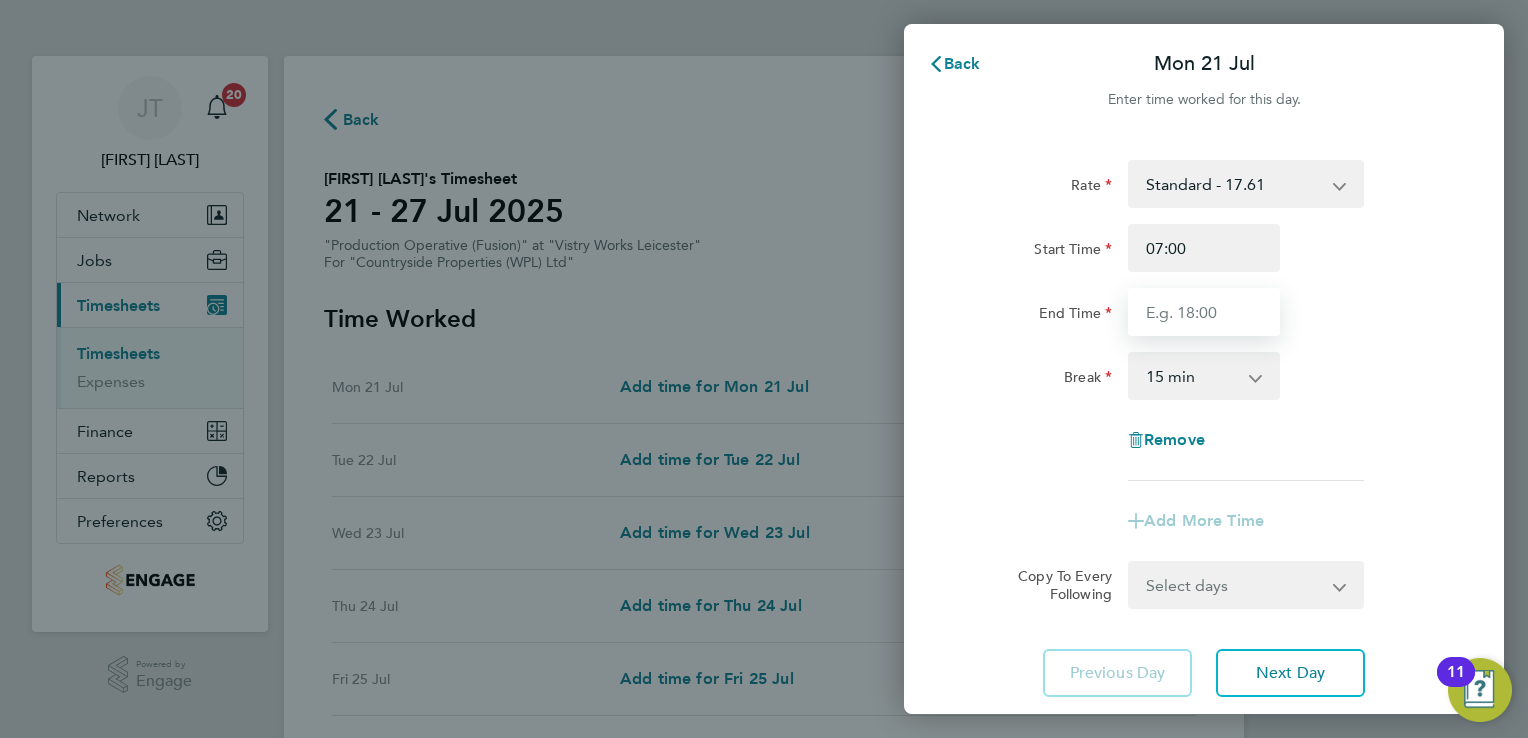 type on "15:00" 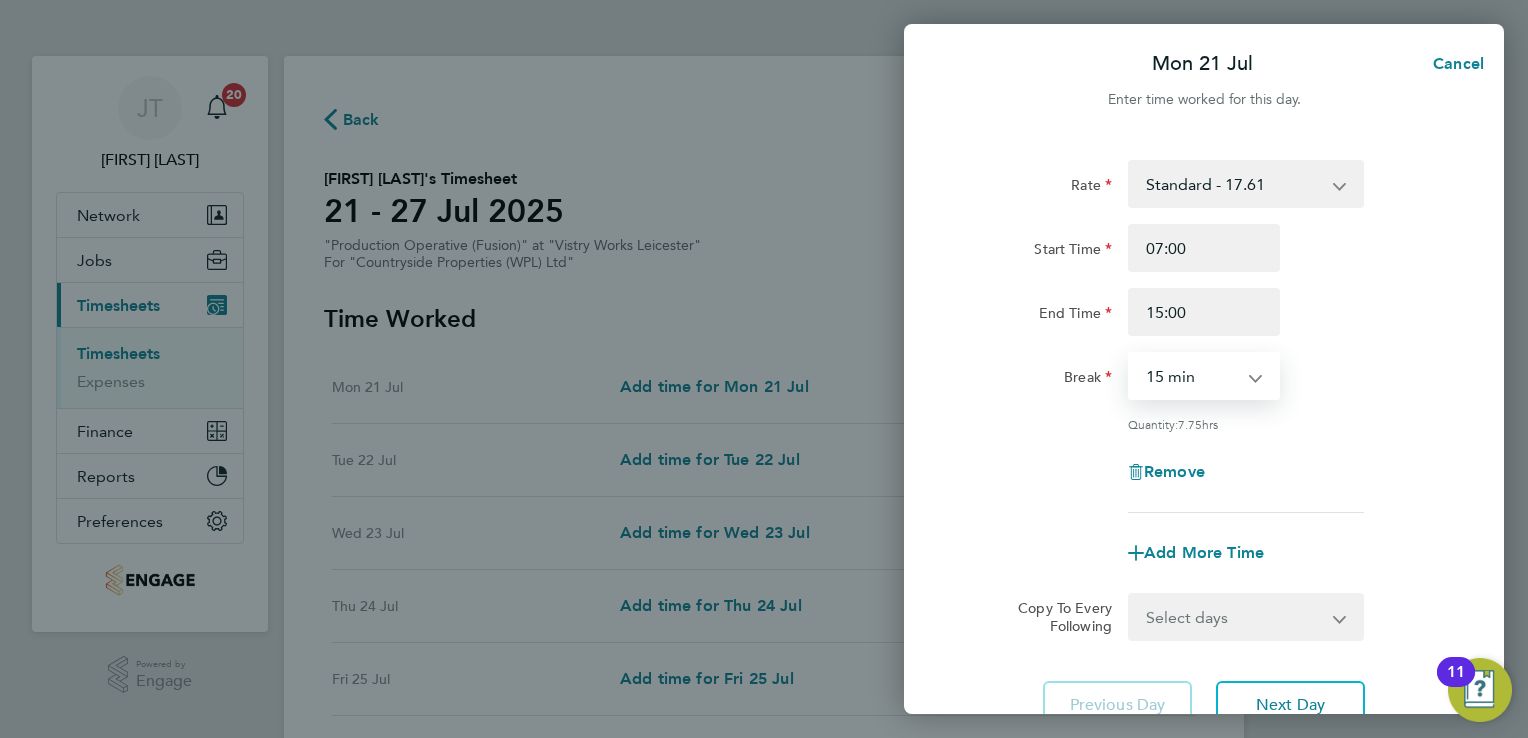 click on "0 min   15 min   30 min   45 min   60 min   75 min   90 min" at bounding box center (1192, 376) 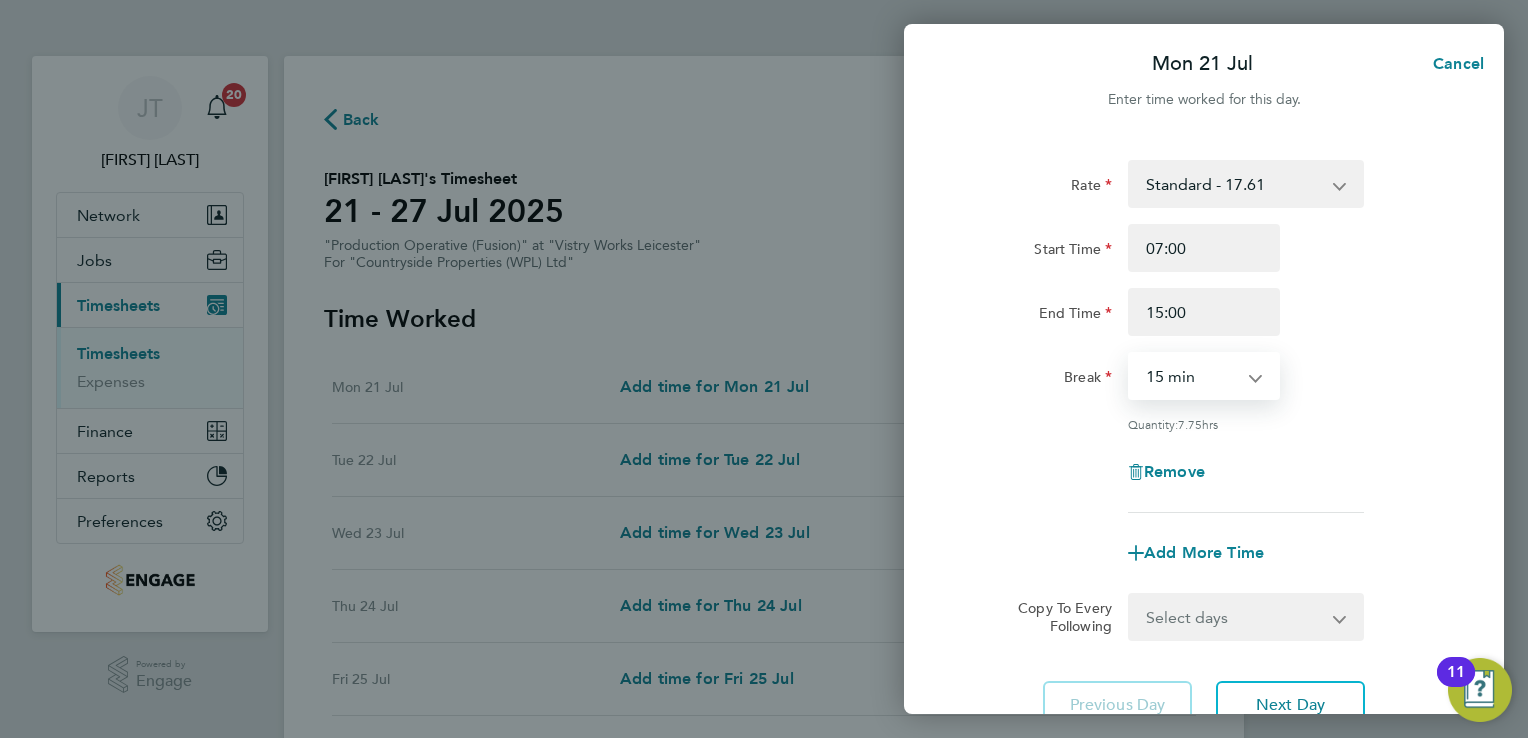 select on "30" 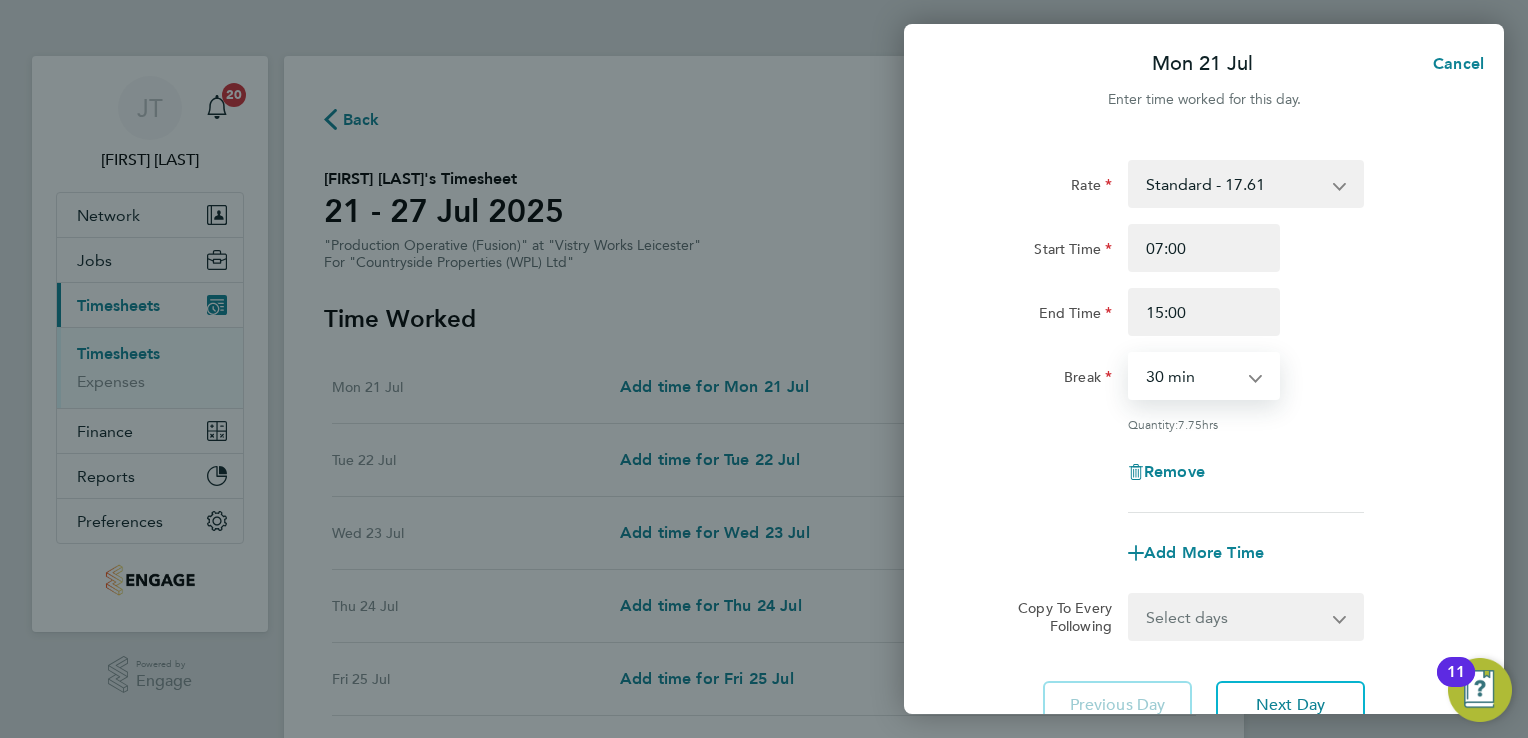 click on "0 min   15 min   30 min   45 min   60 min   75 min   90 min" at bounding box center (1192, 376) 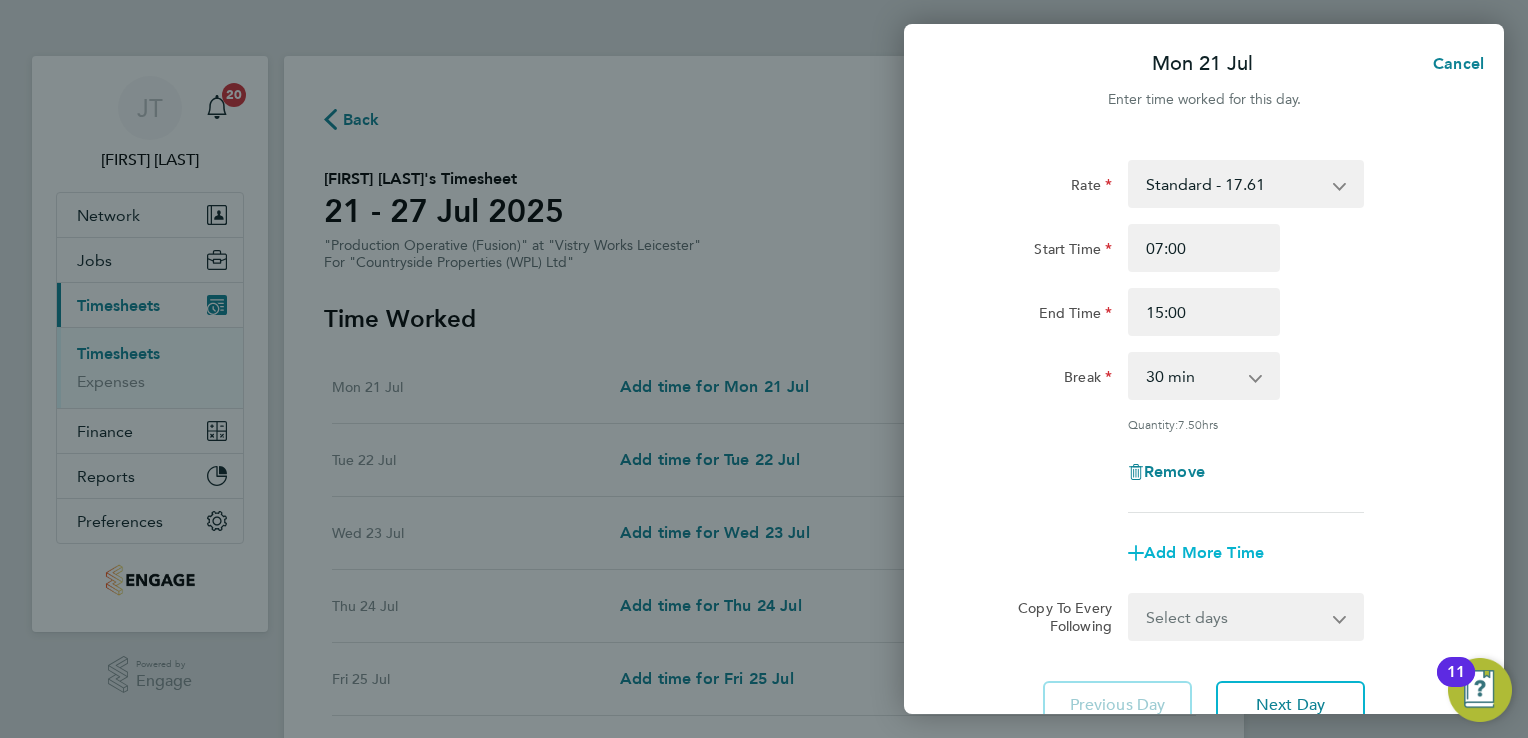 click on "Add More Time" 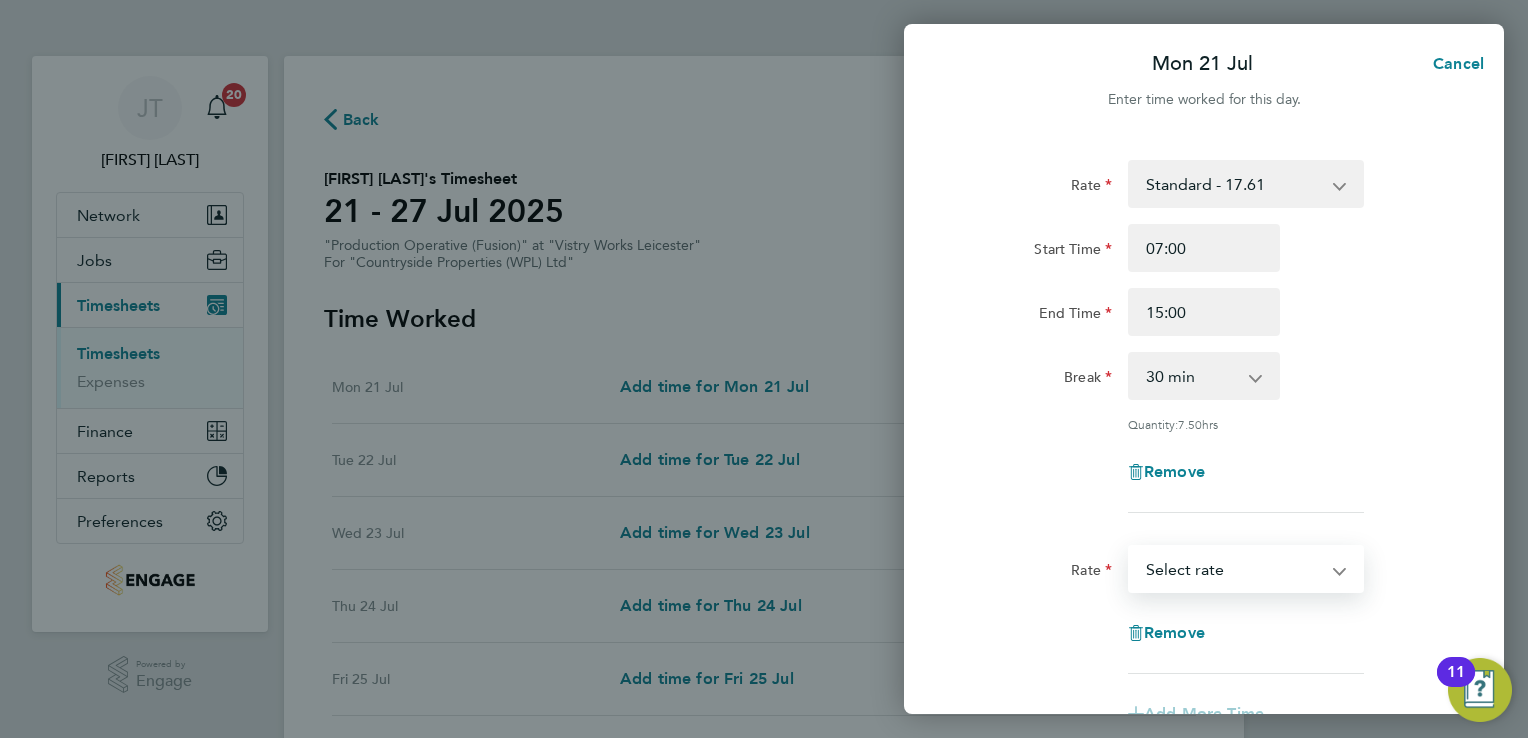 click on "Standard - 17.61   OT 1 - 26.42   OT2 - 35.22   Select rate" at bounding box center (1234, 569) 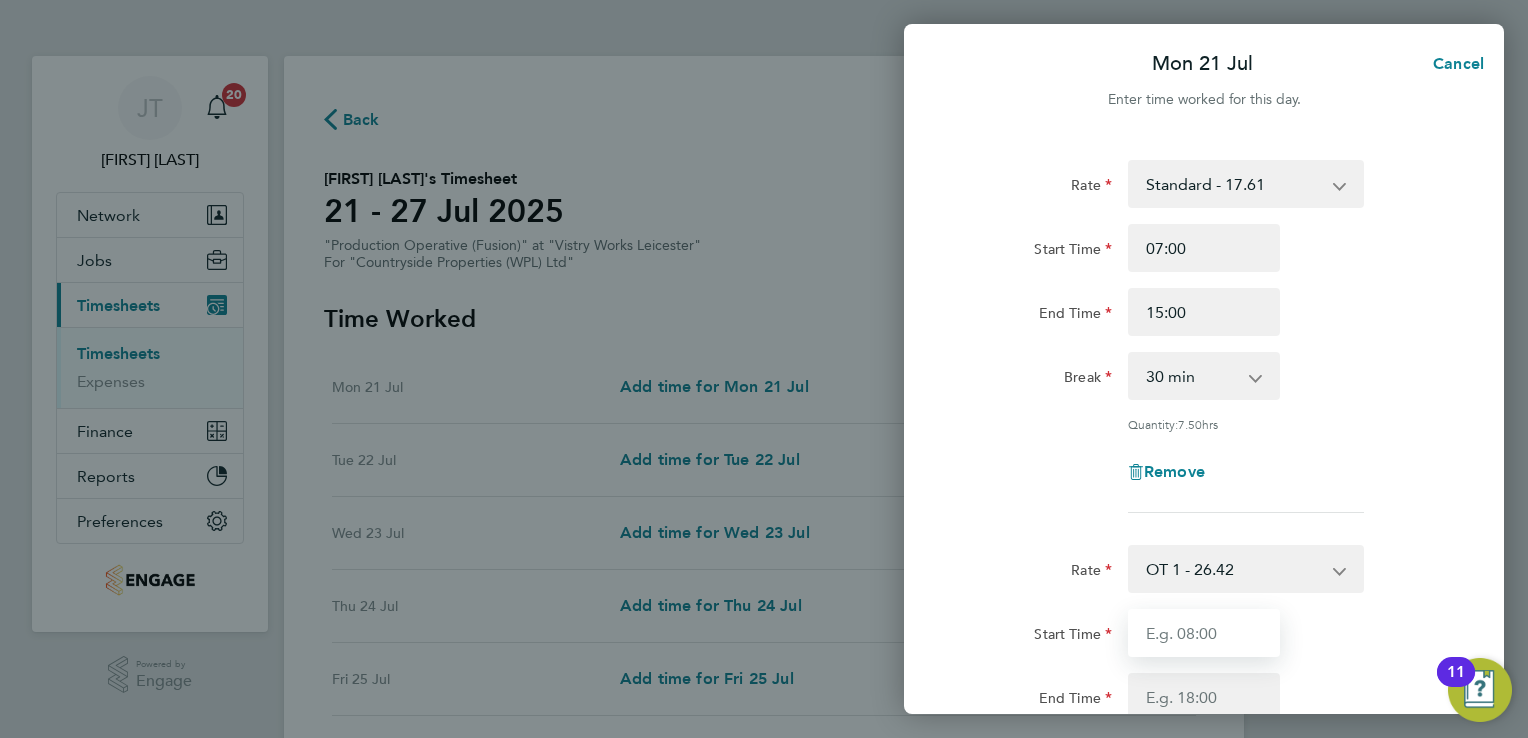 drag, startPoint x: 1197, startPoint y: 591, endPoint x: 1204, endPoint y: 639, distance: 48.507732 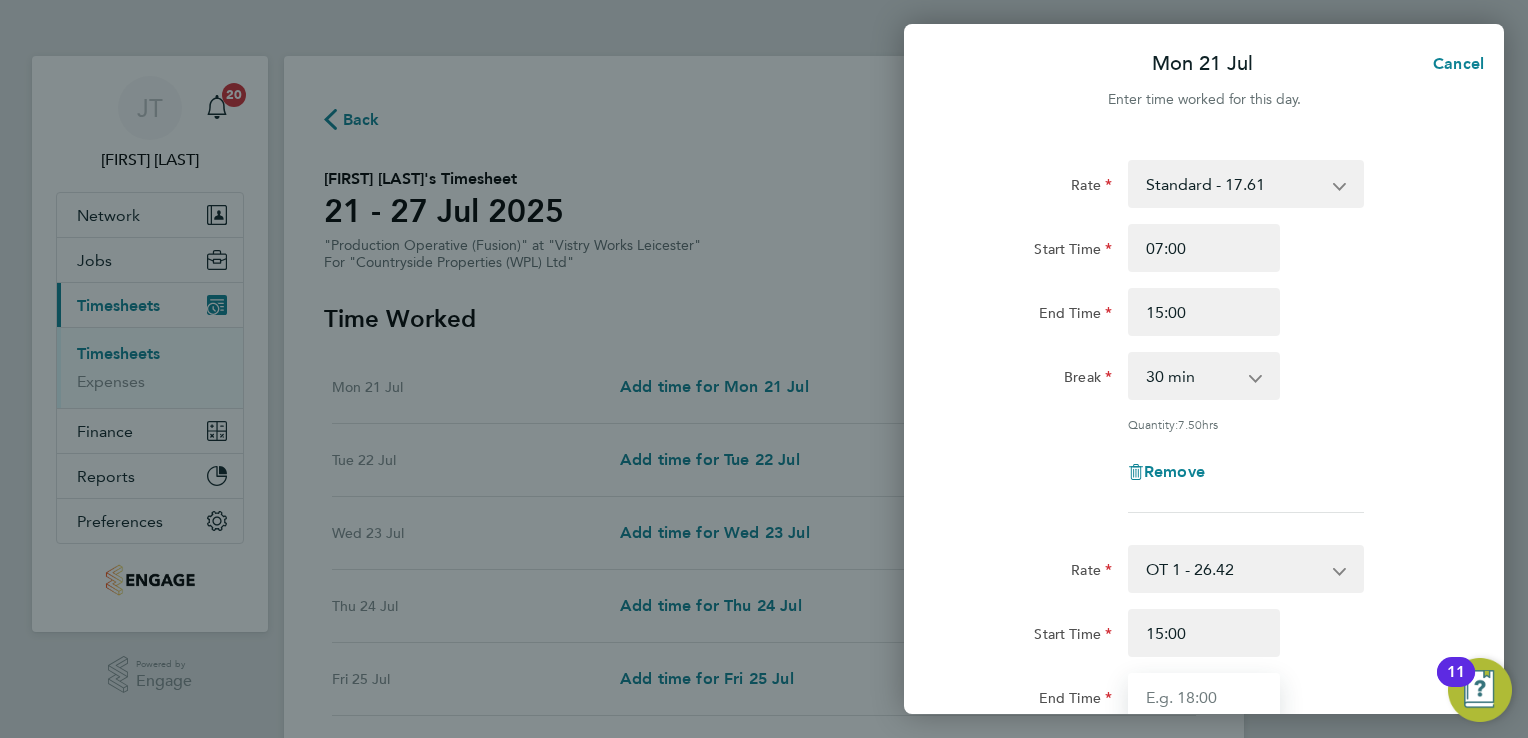 type on "16:00" 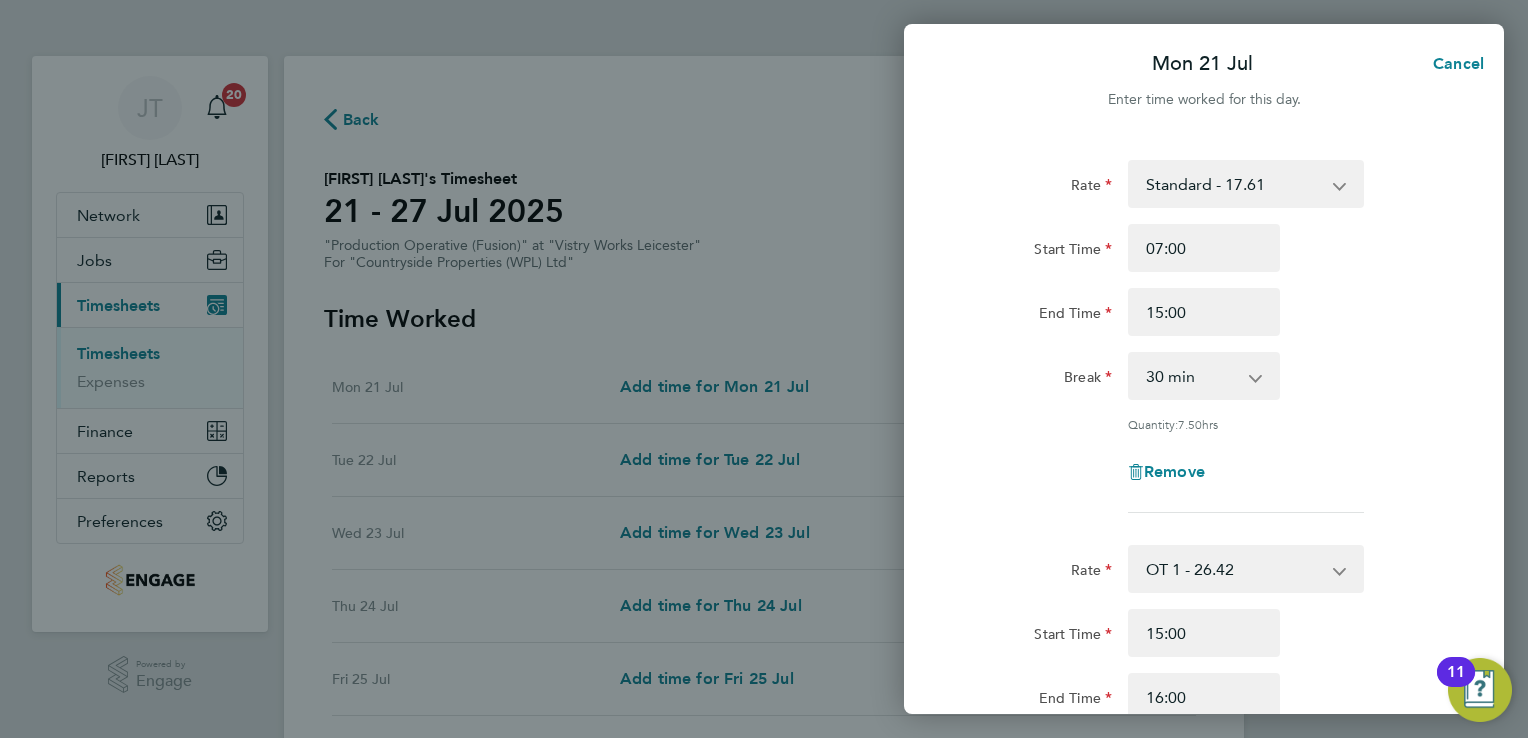 click on "Rate  Standard - 17.61   OT 1 - 26.42   OT2 - 35.22
Start Time 07:00 End Time 15:00 Break  0 min   15 min   30 min   45 min   60 min   75 min   90 min
Quantity:  7.50  hrs
Remove" 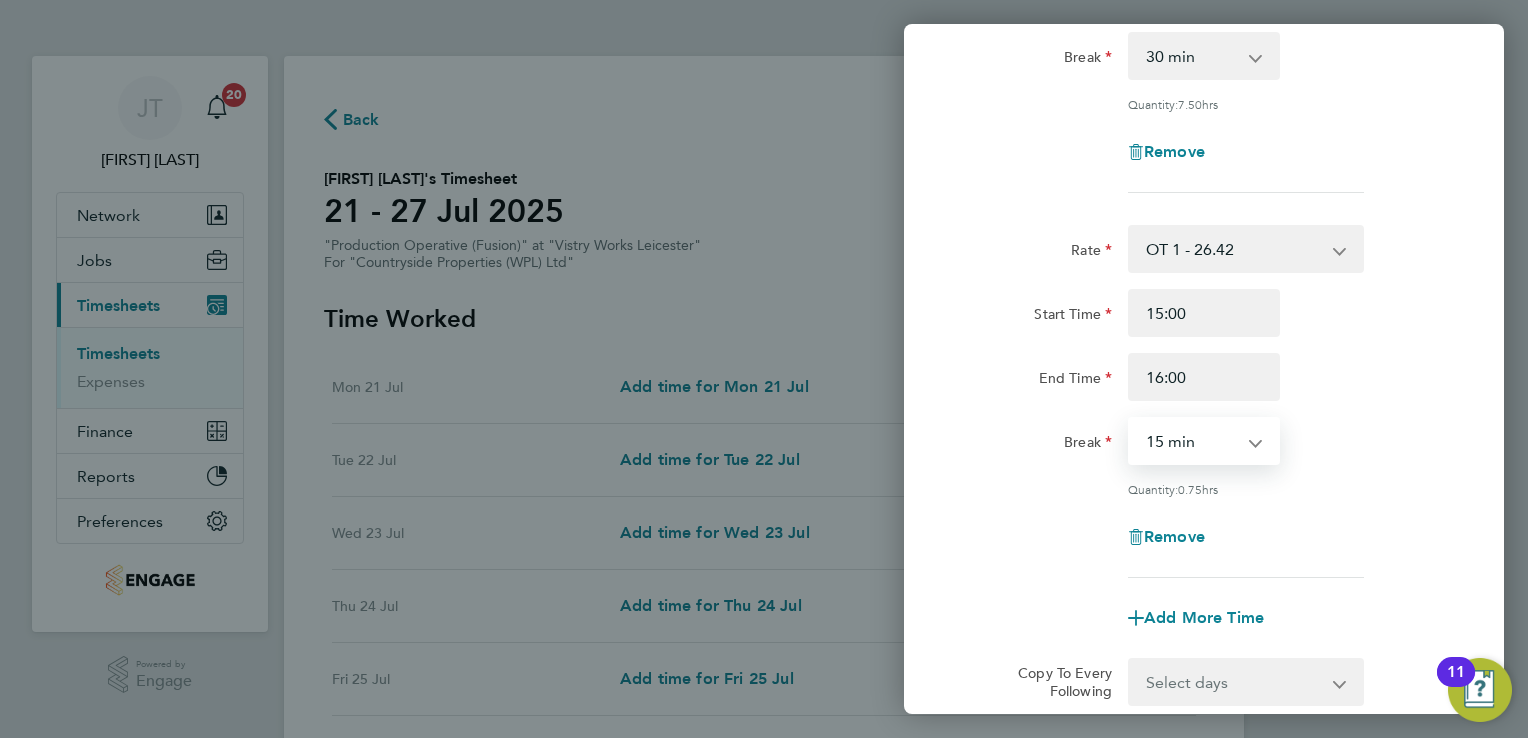 click on "0 min   15 min   30 min   45 min" at bounding box center [1192, 441] 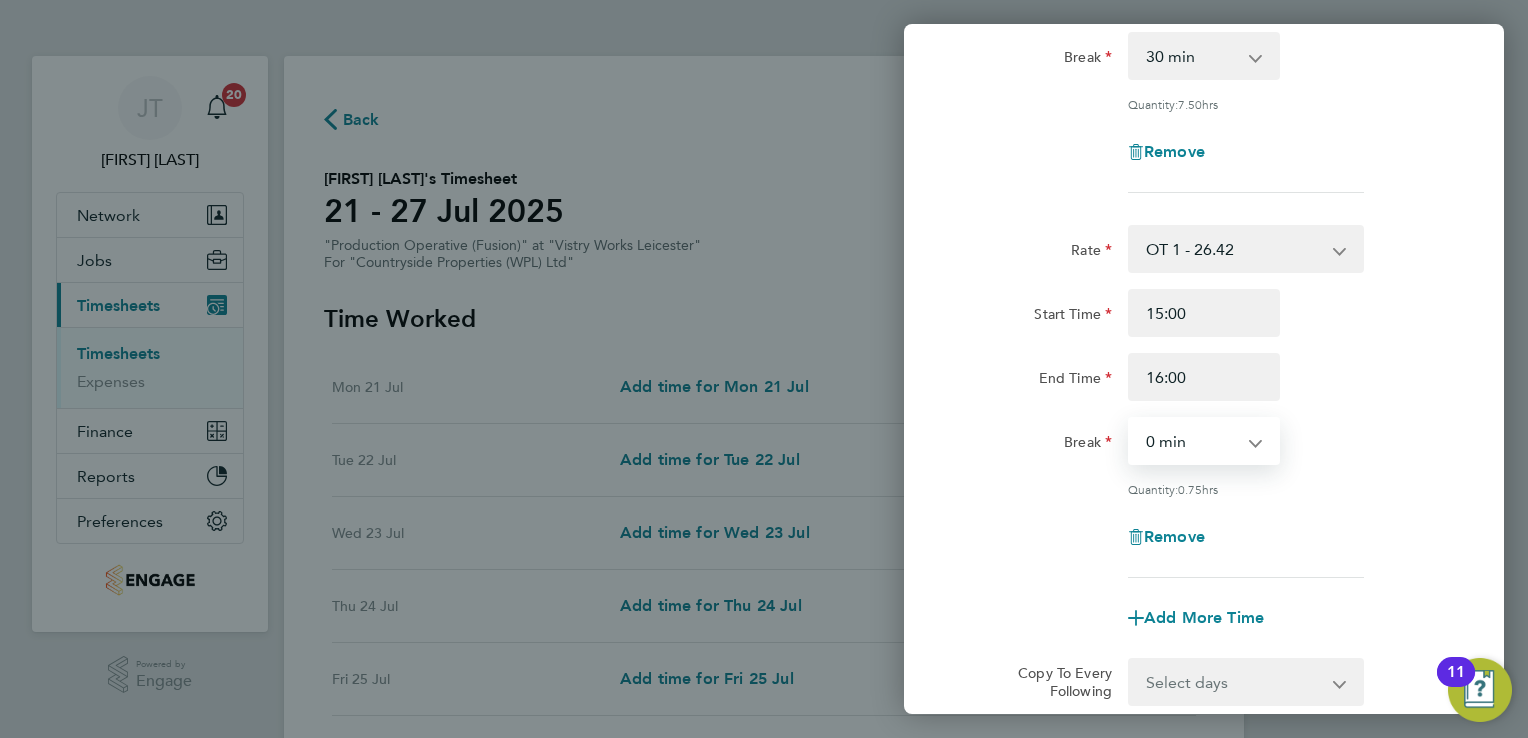 click on "0 min   15 min   30 min   45 min" at bounding box center [1192, 441] 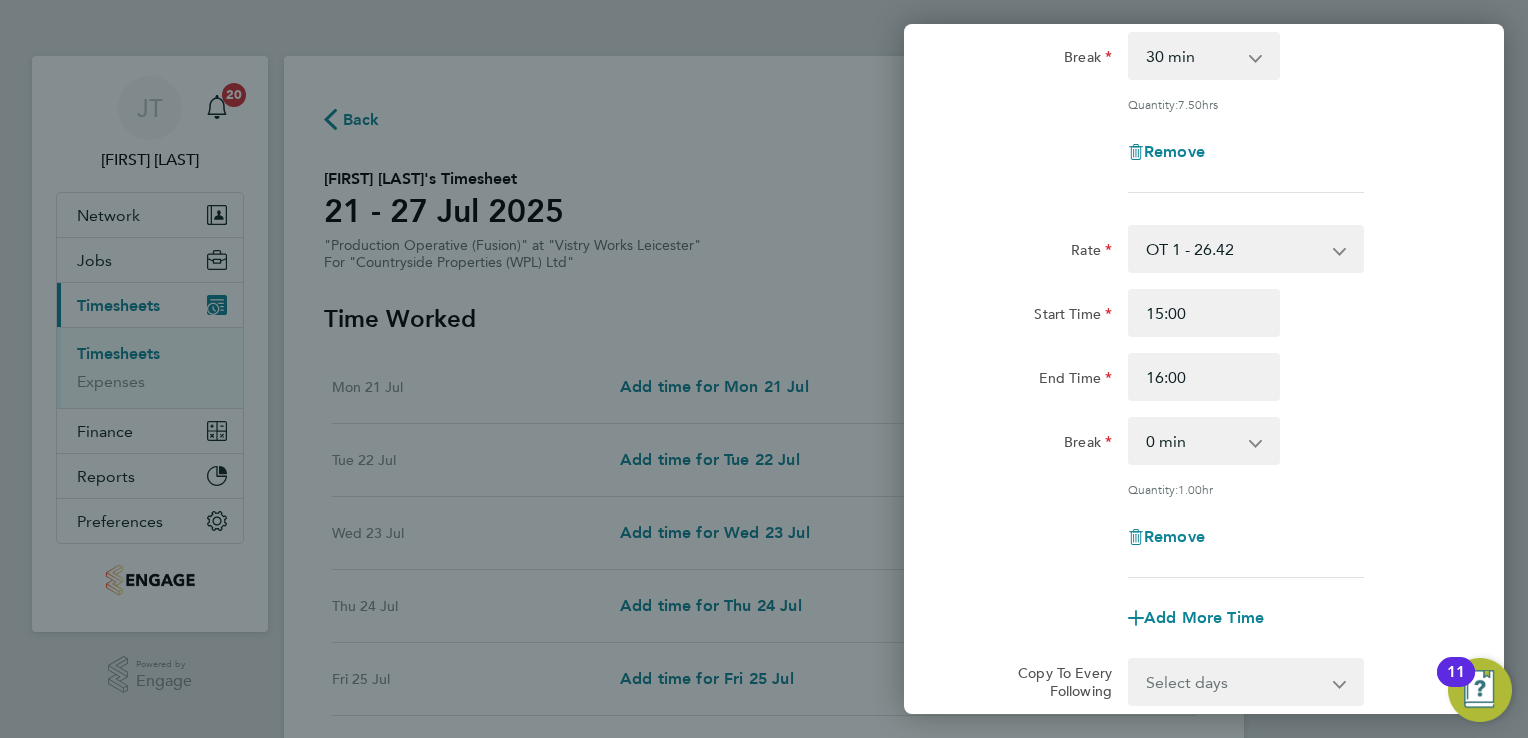 click on "Rate  OT 1 - 26.42   Standard - 17.61   OT2 - 35.22
Start Time 15:00 End Time 16:00 Break  0 min   15 min   30 min   45 min
Quantity:  1.00  hr
Remove" 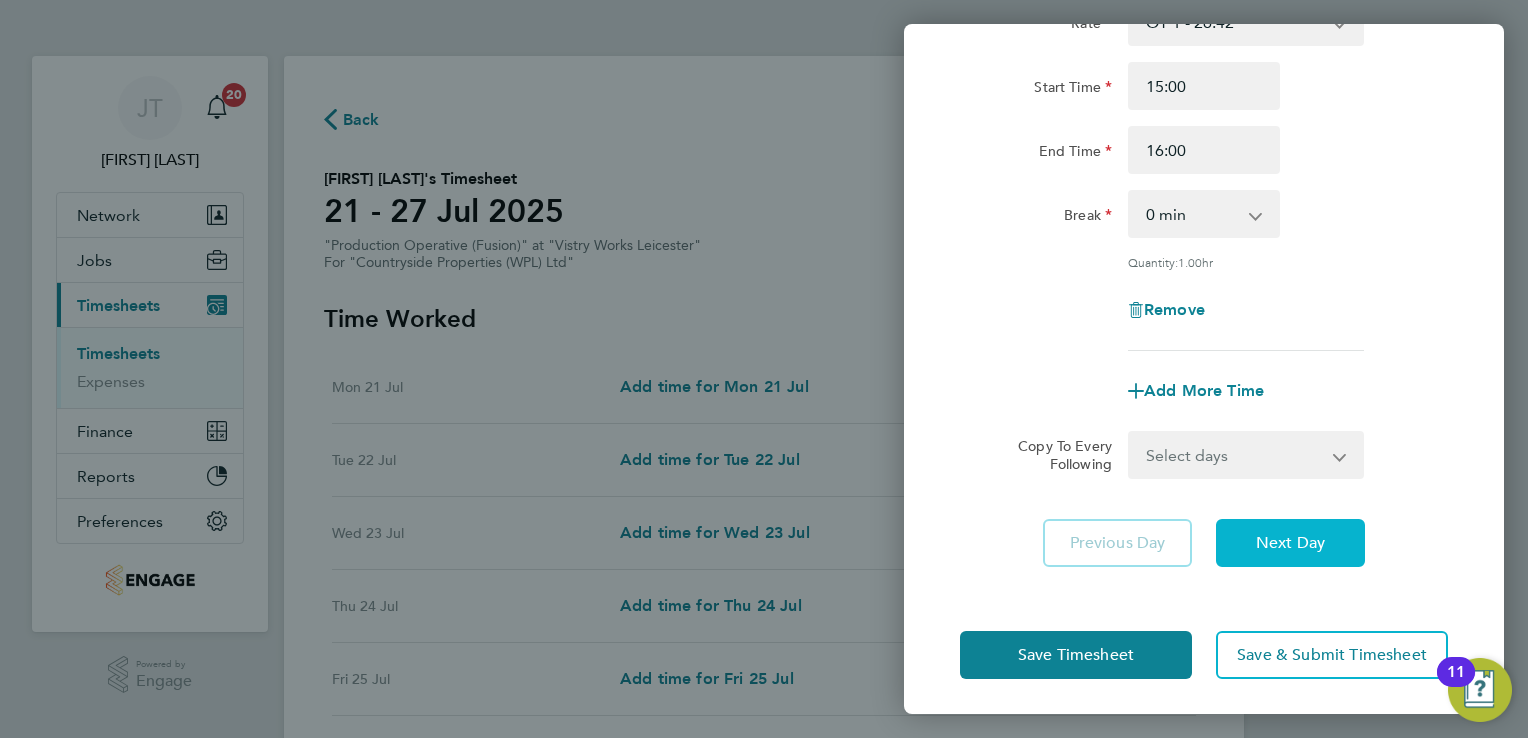click on "Next Day" 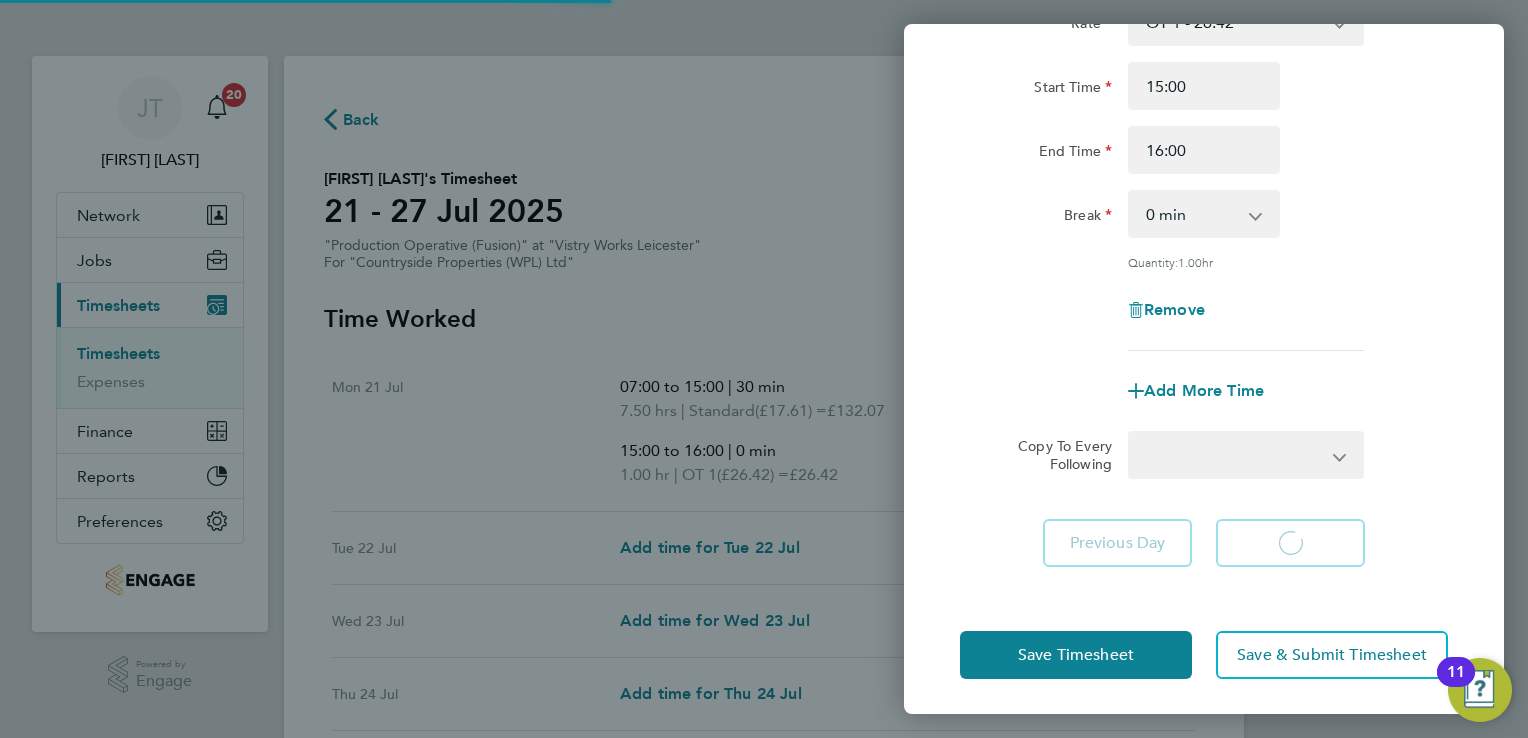 select on "15" 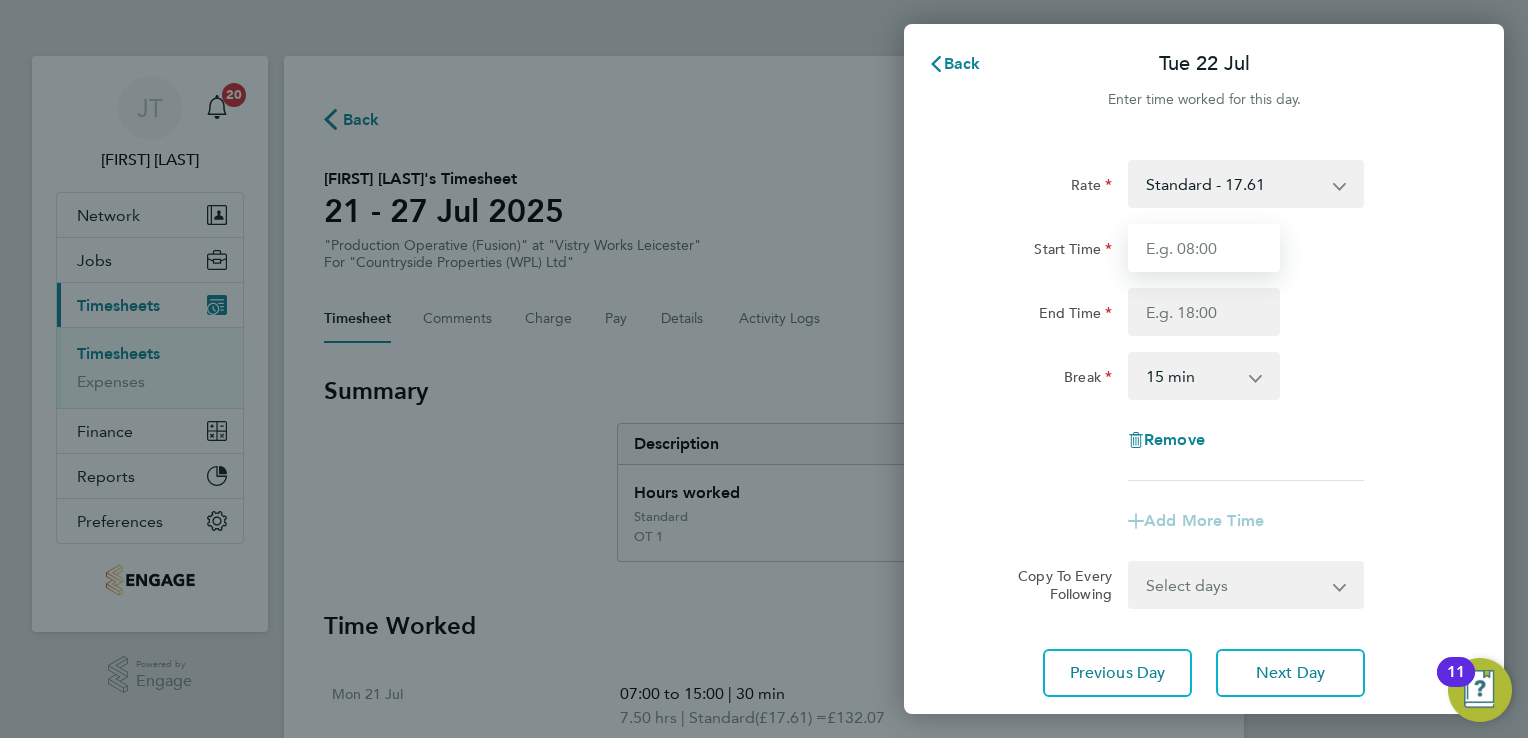 click on "Start Time" at bounding box center (1204, 248) 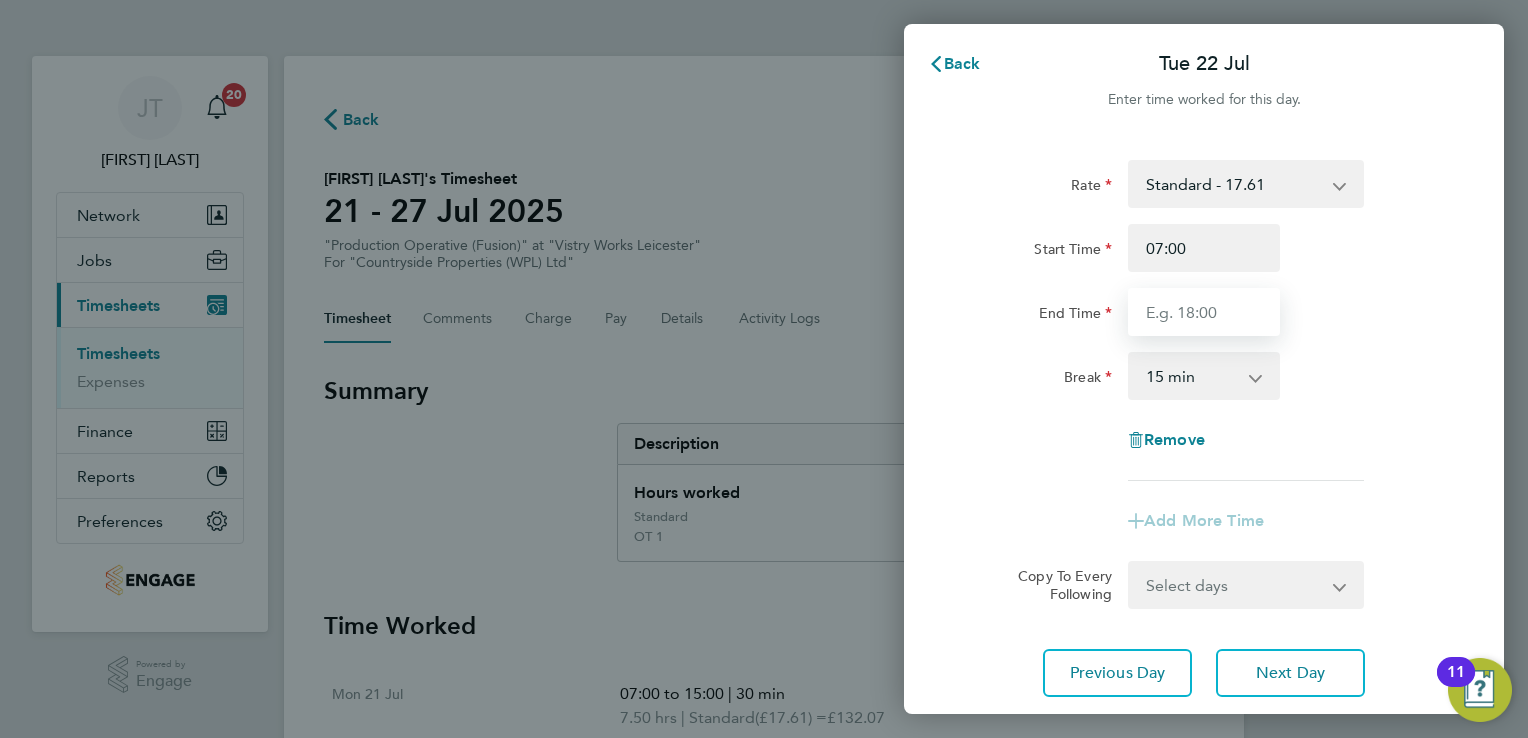 type on "15:00" 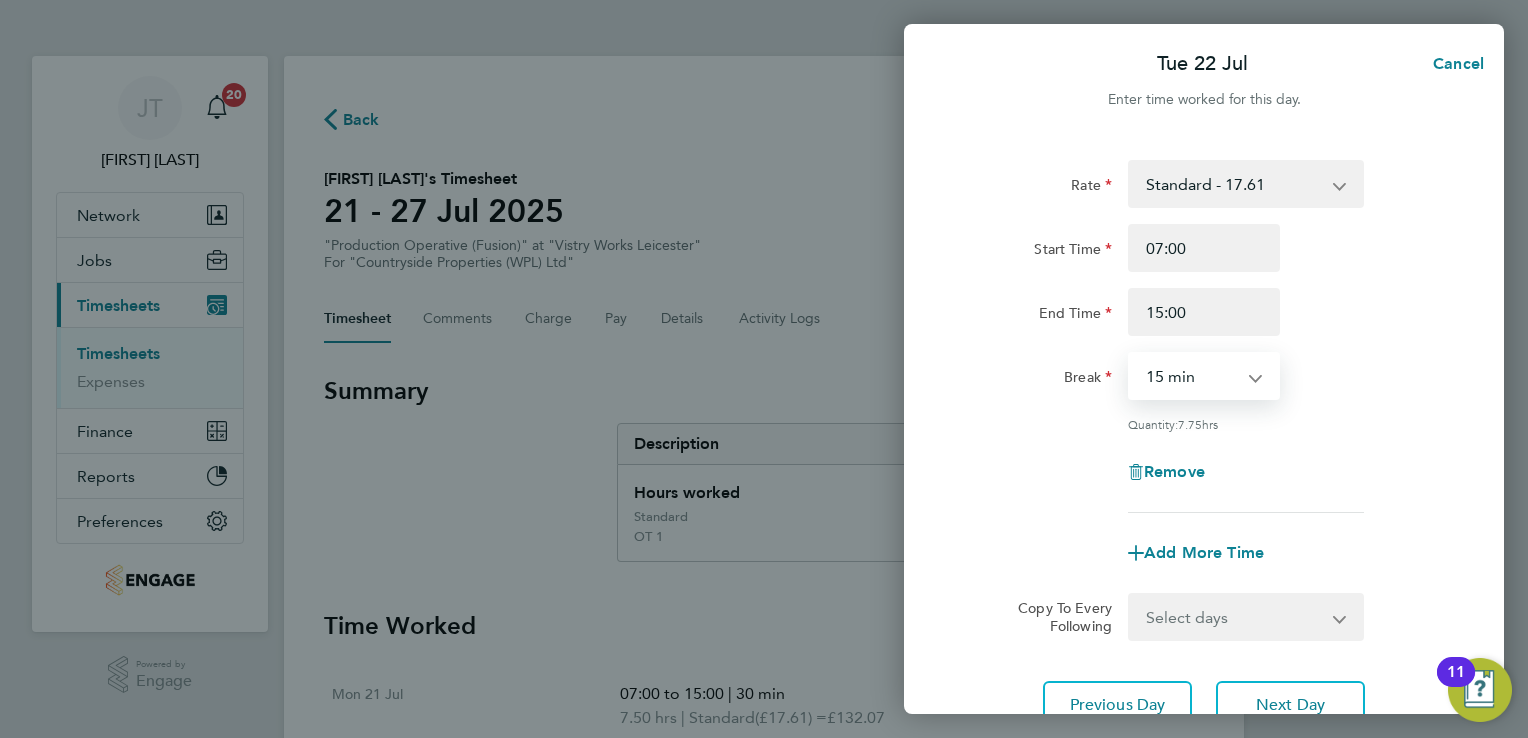 drag, startPoint x: 1212, startPoint y: 379, endPoint x: 1218, endPoint y: 466, distance: 87.20665 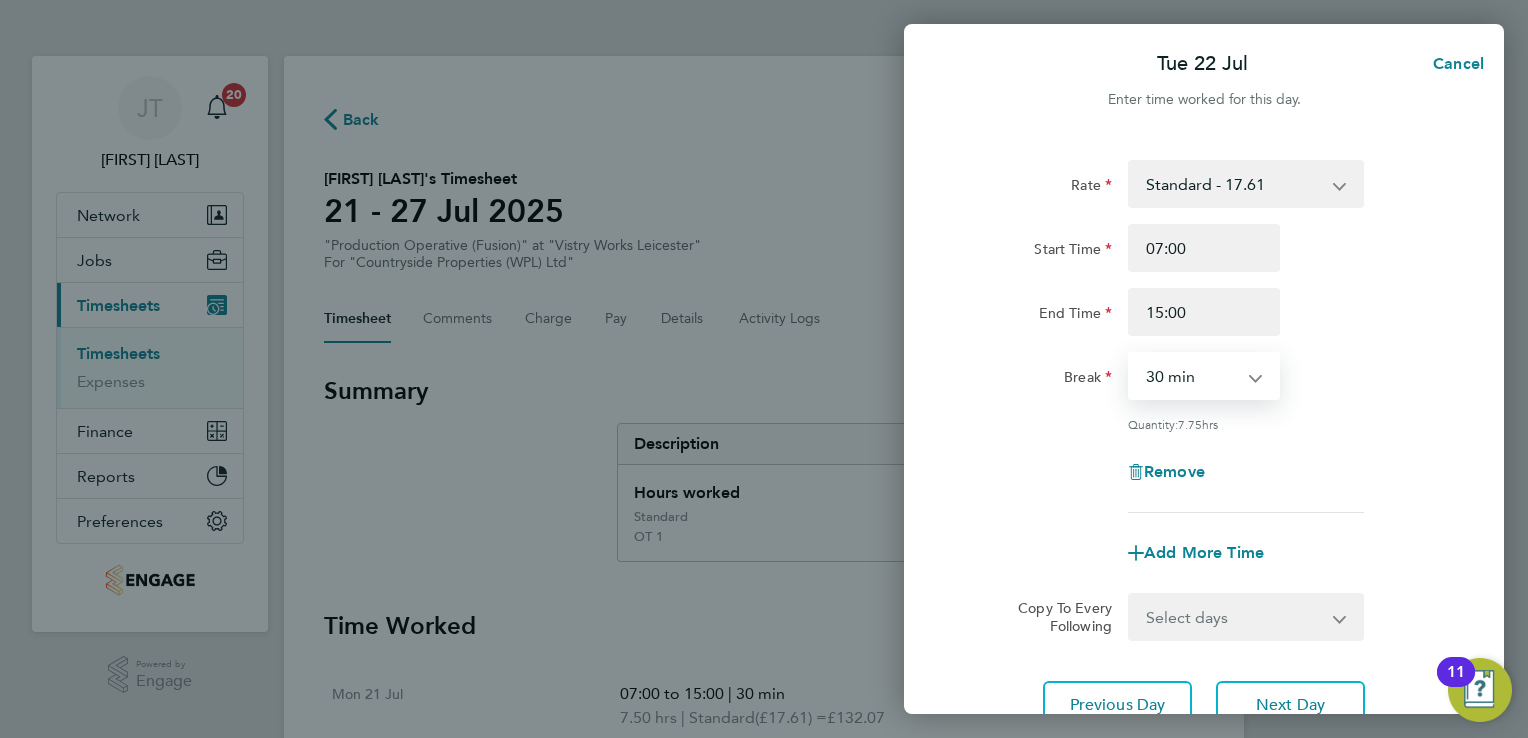 click on "0 min   15 min   30 min   45 min   60 min   75 min   90 min" at bounding box center (1192, 376) 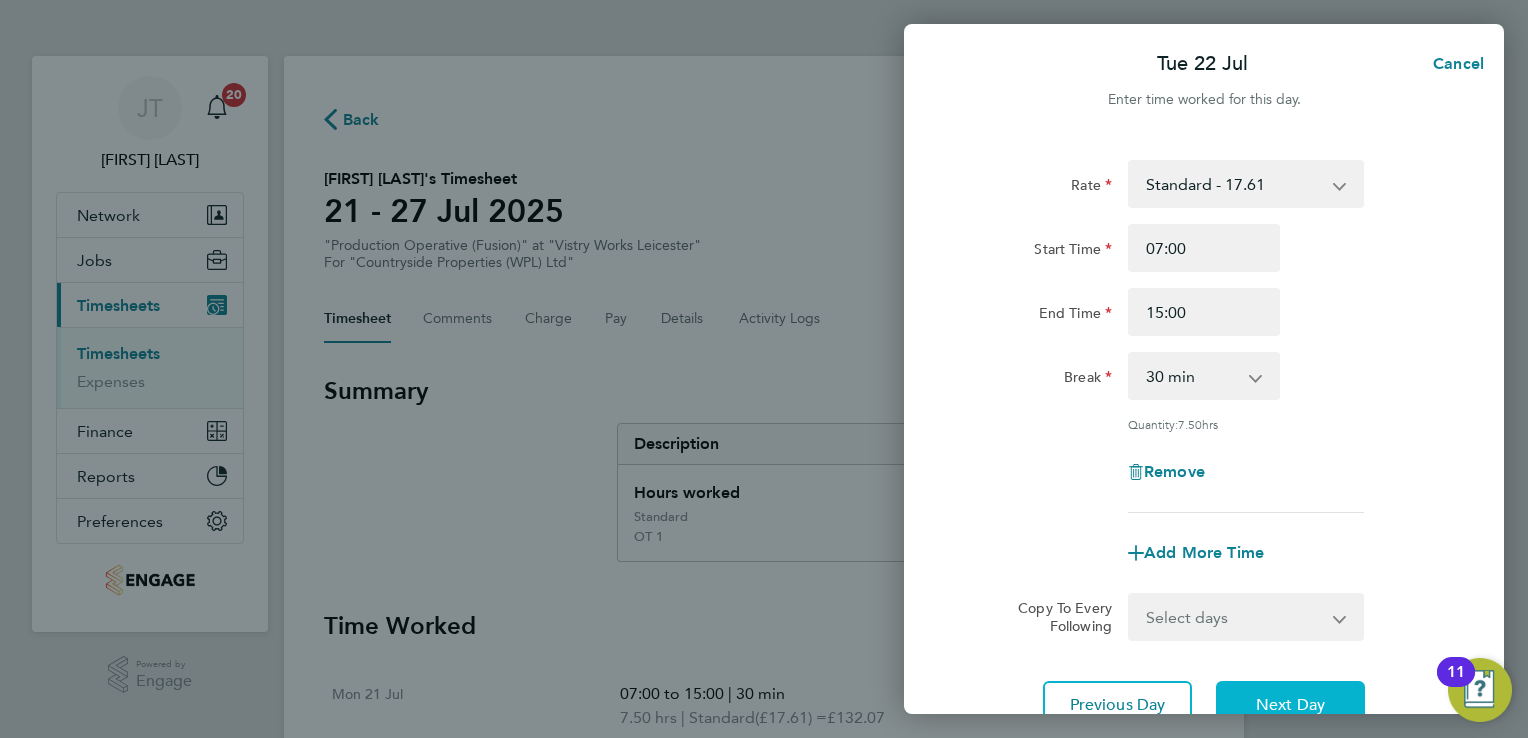 click on "Next Day" 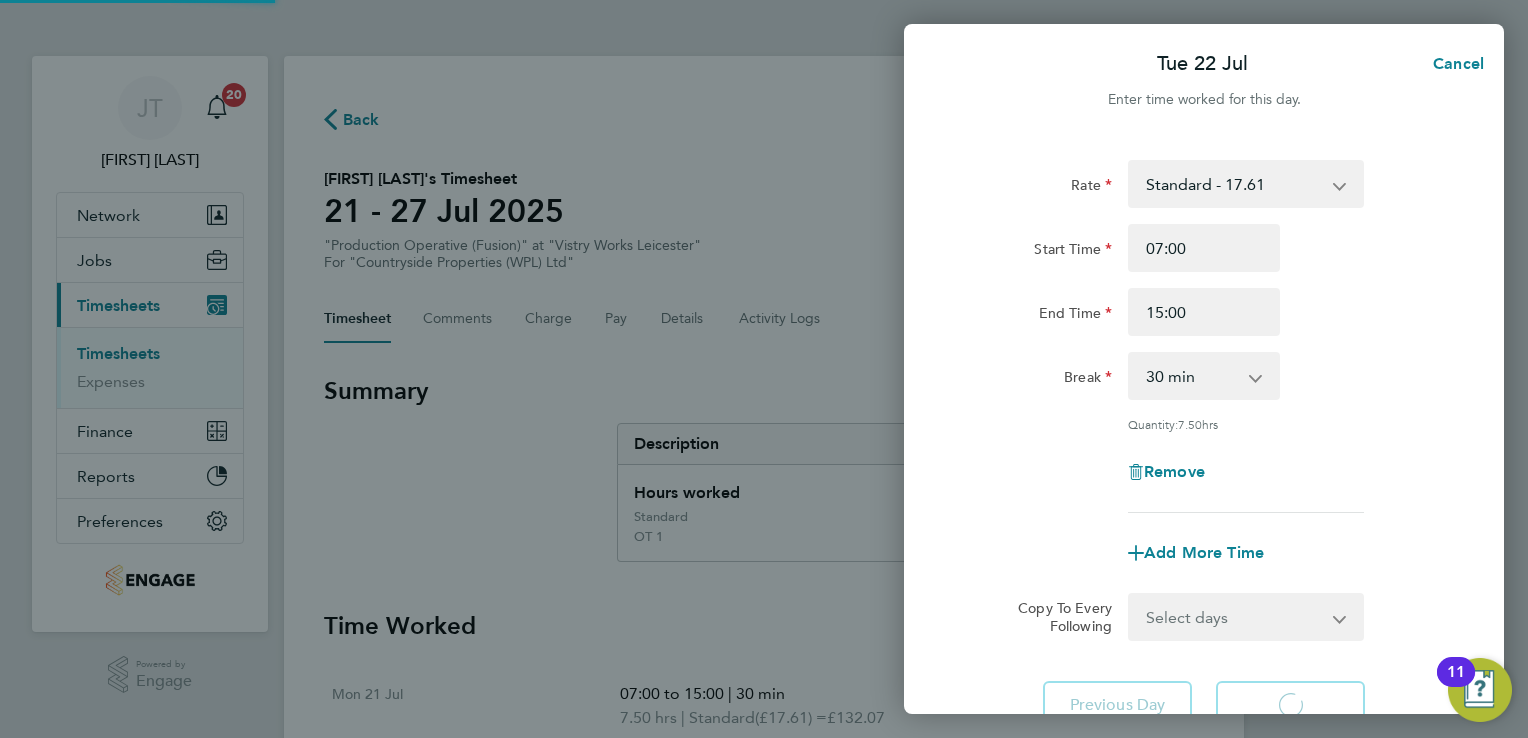 select on "15" 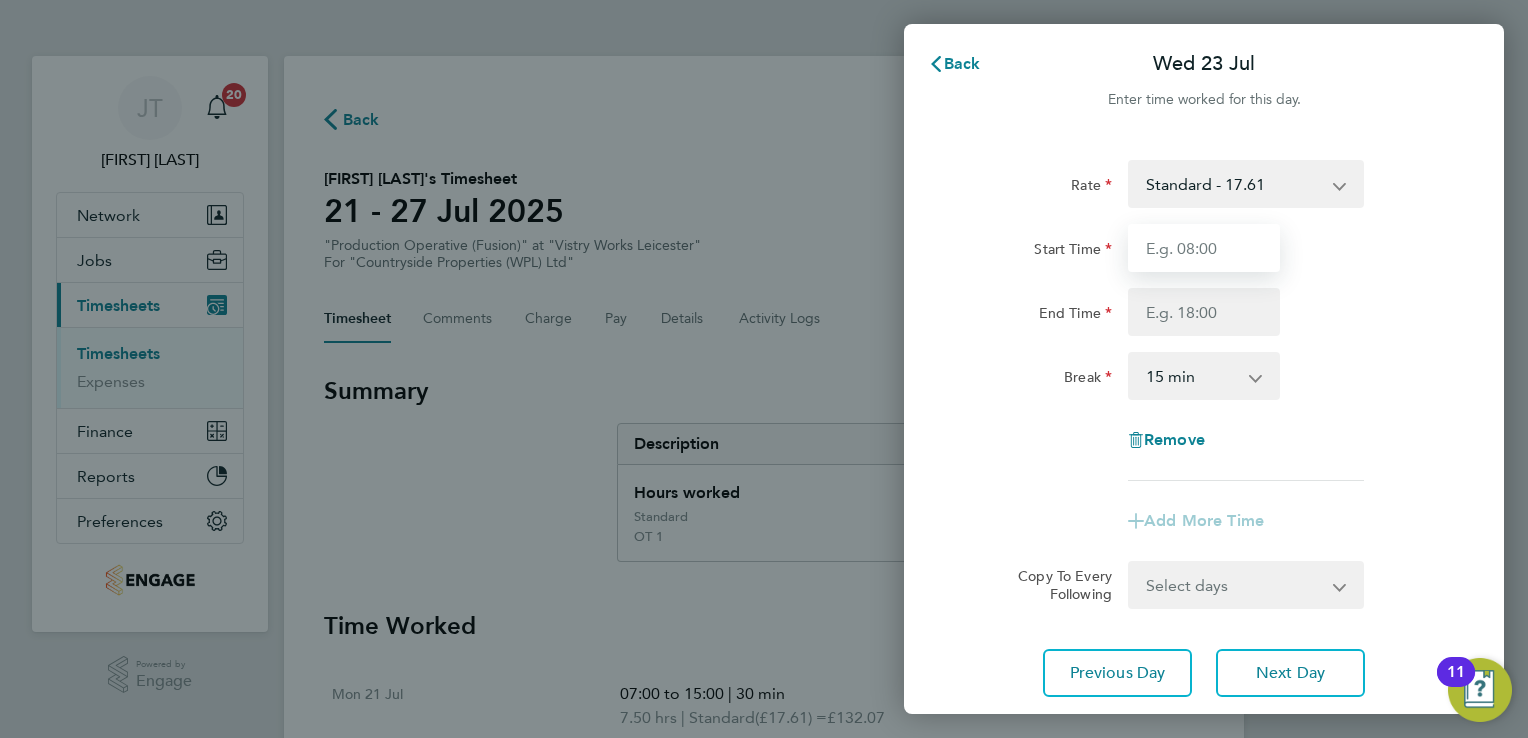 click on "Start Time" at bounding box center (1204, 248) 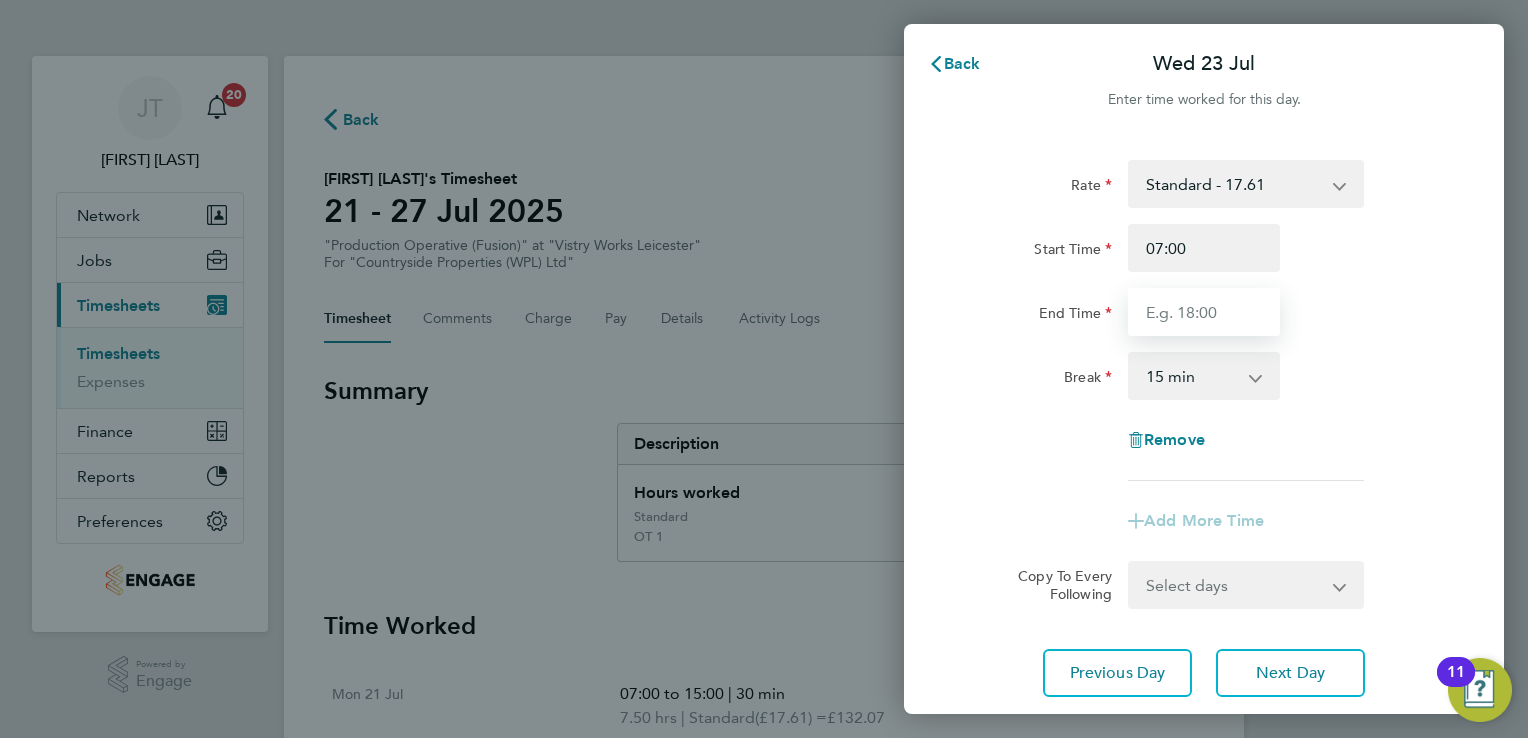 type on "15:00" 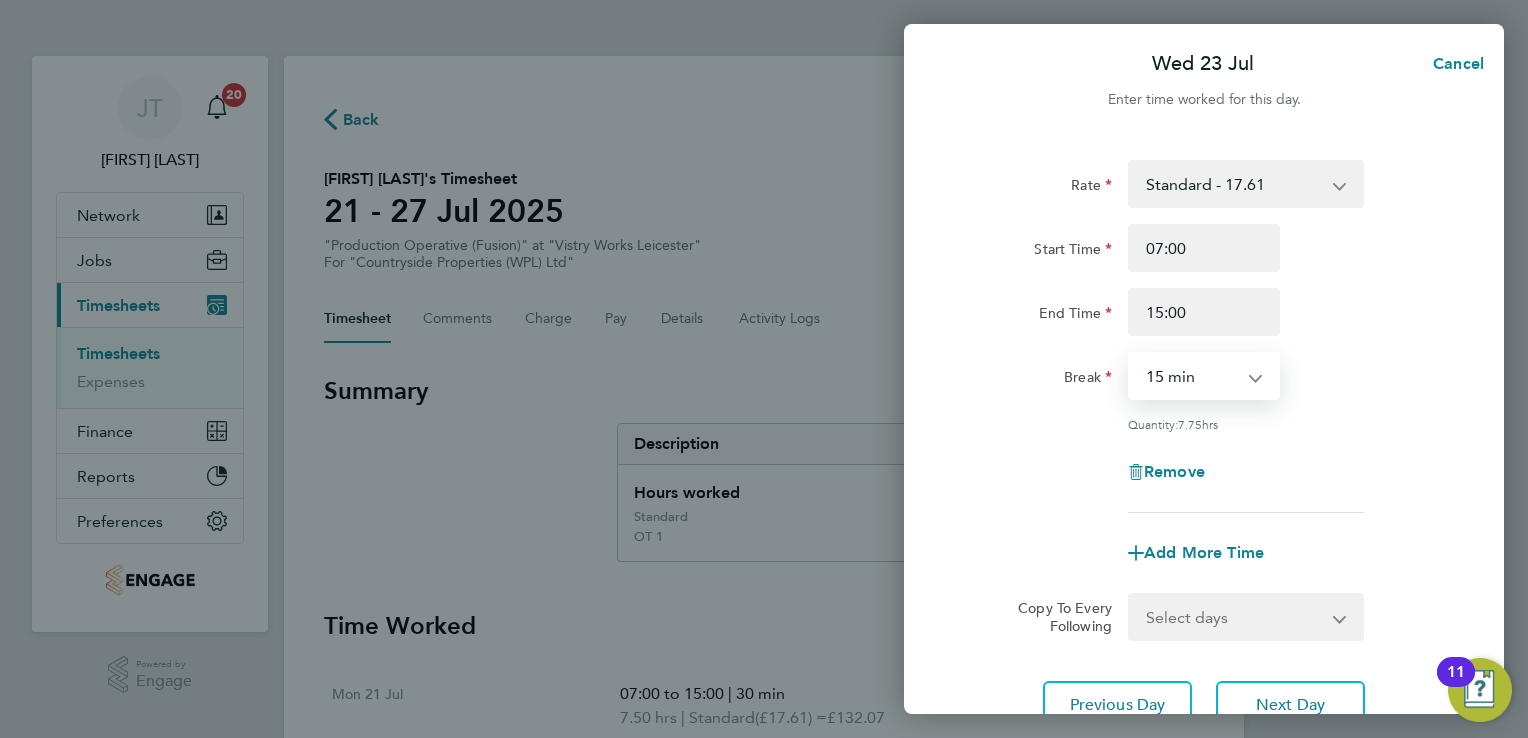 click on "0 min   15 min   30 min   45 min   60 min   75 min   90 min" at bounding box center [1192, 376] 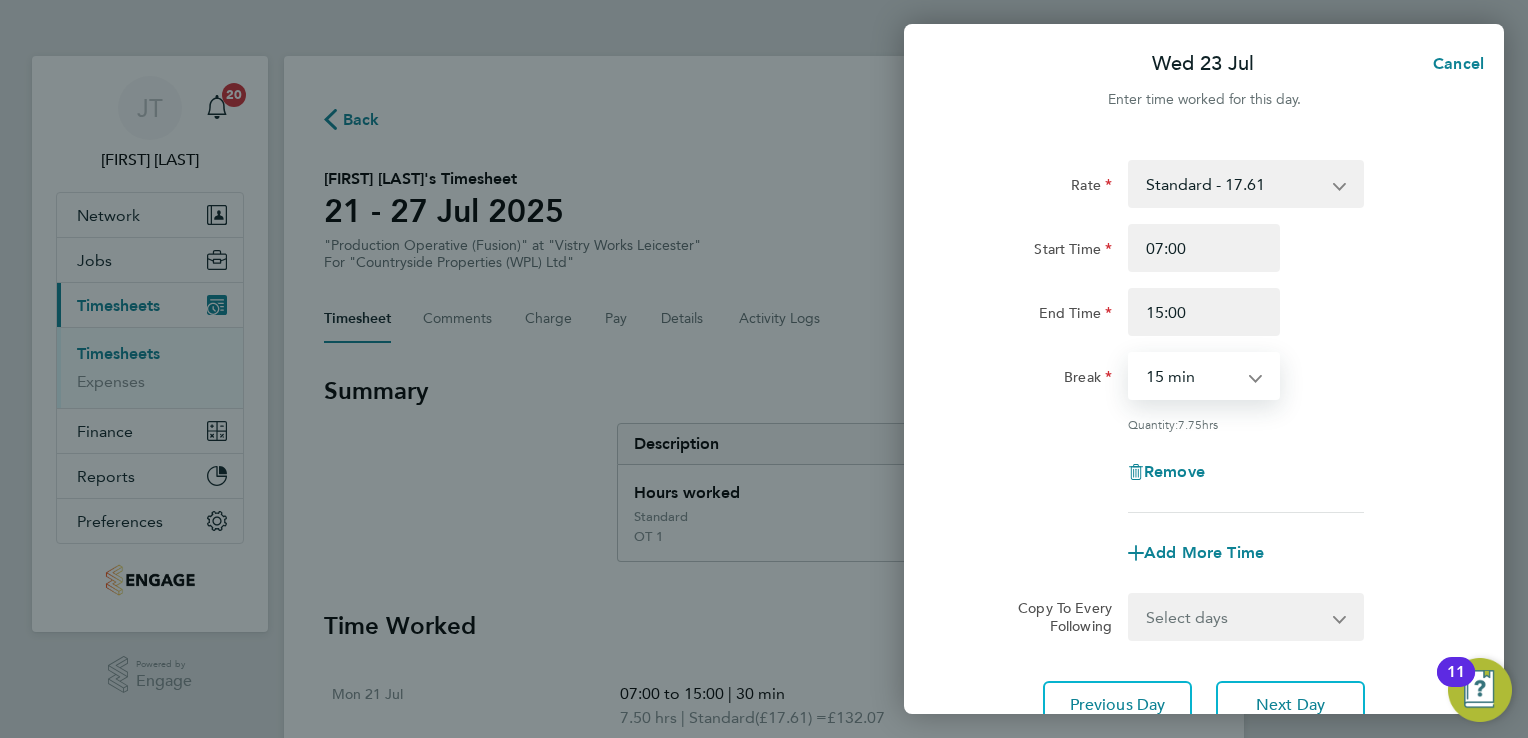select on "30" 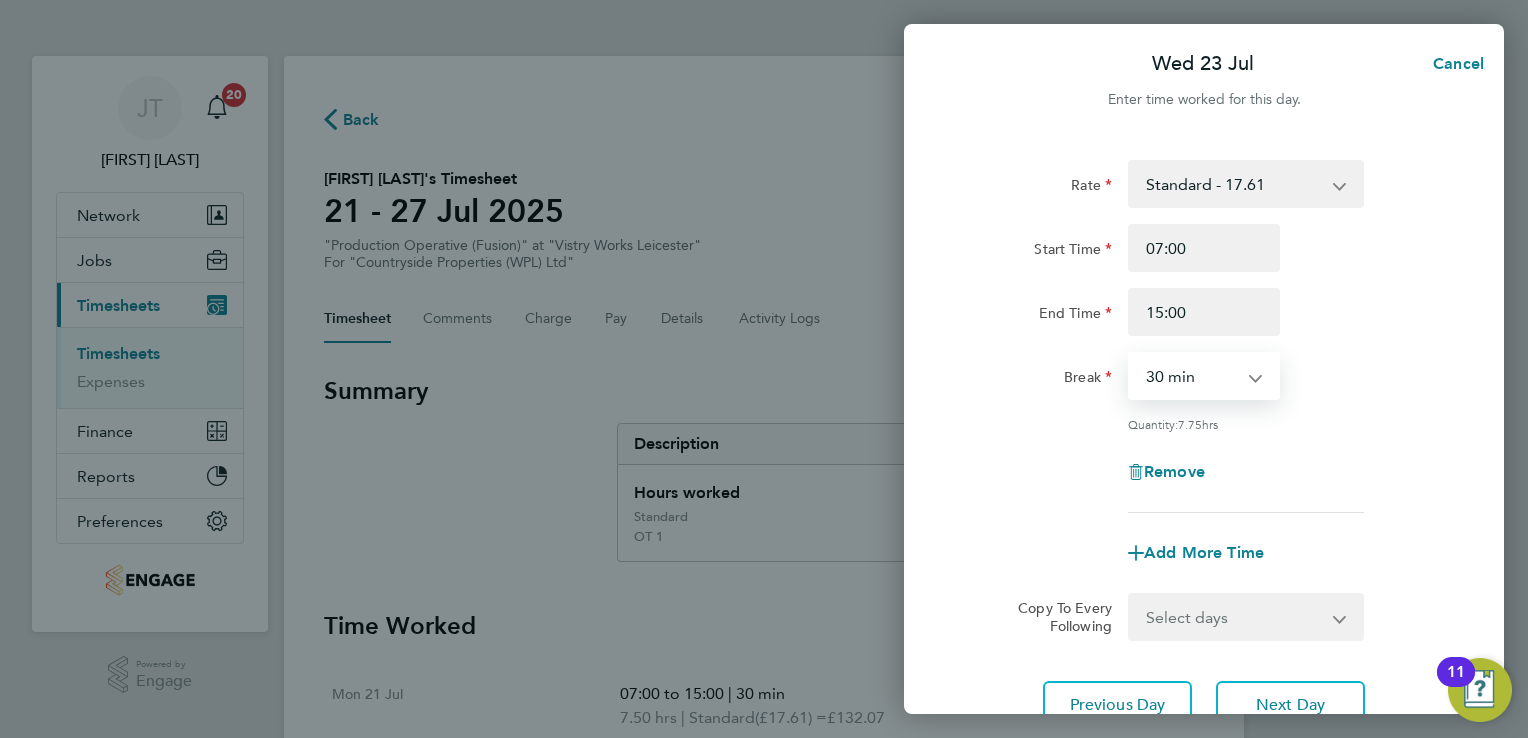 click on "0 min   15 min   30 min   45 min   60 min   75 min   90 min" at bounding box center [1192, 376] 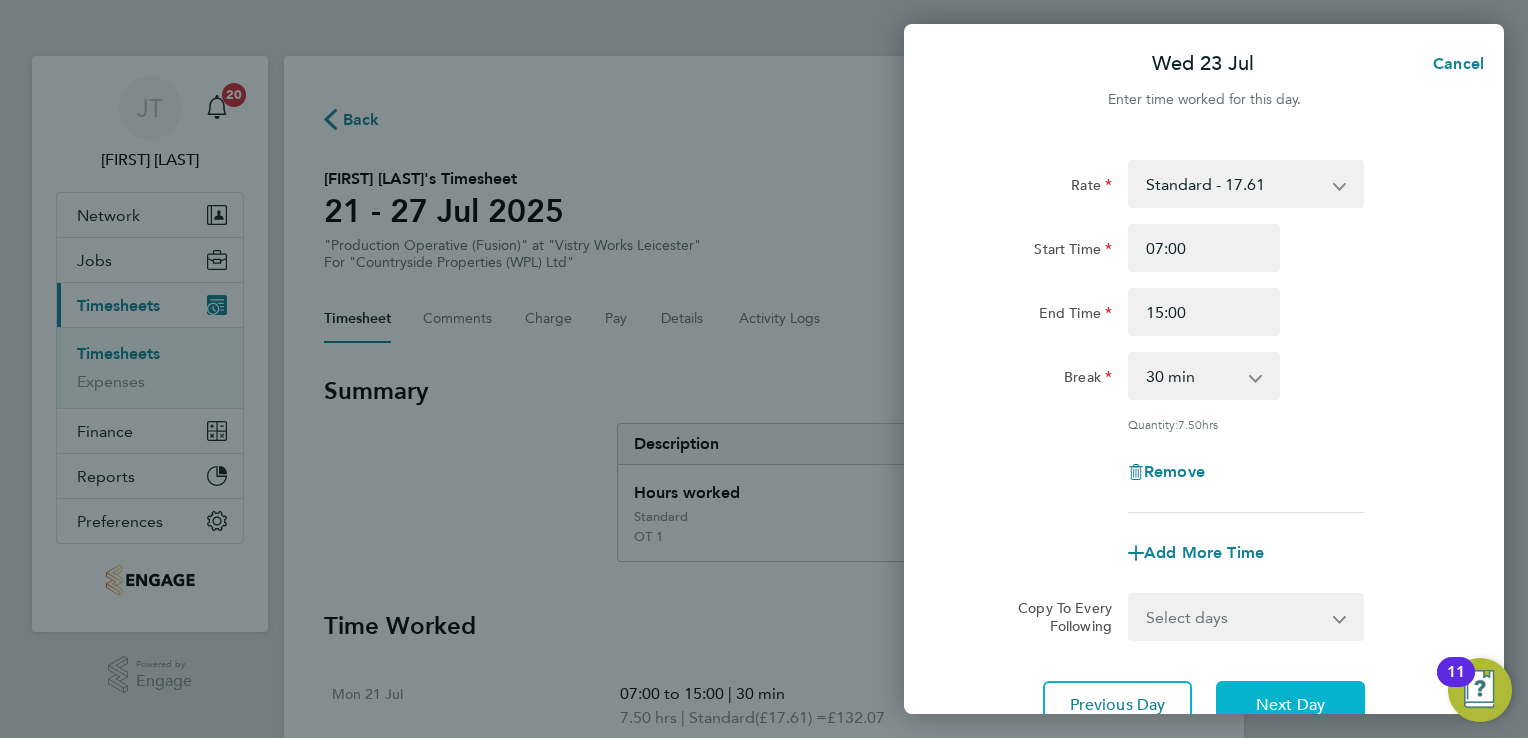click on "Next Day" 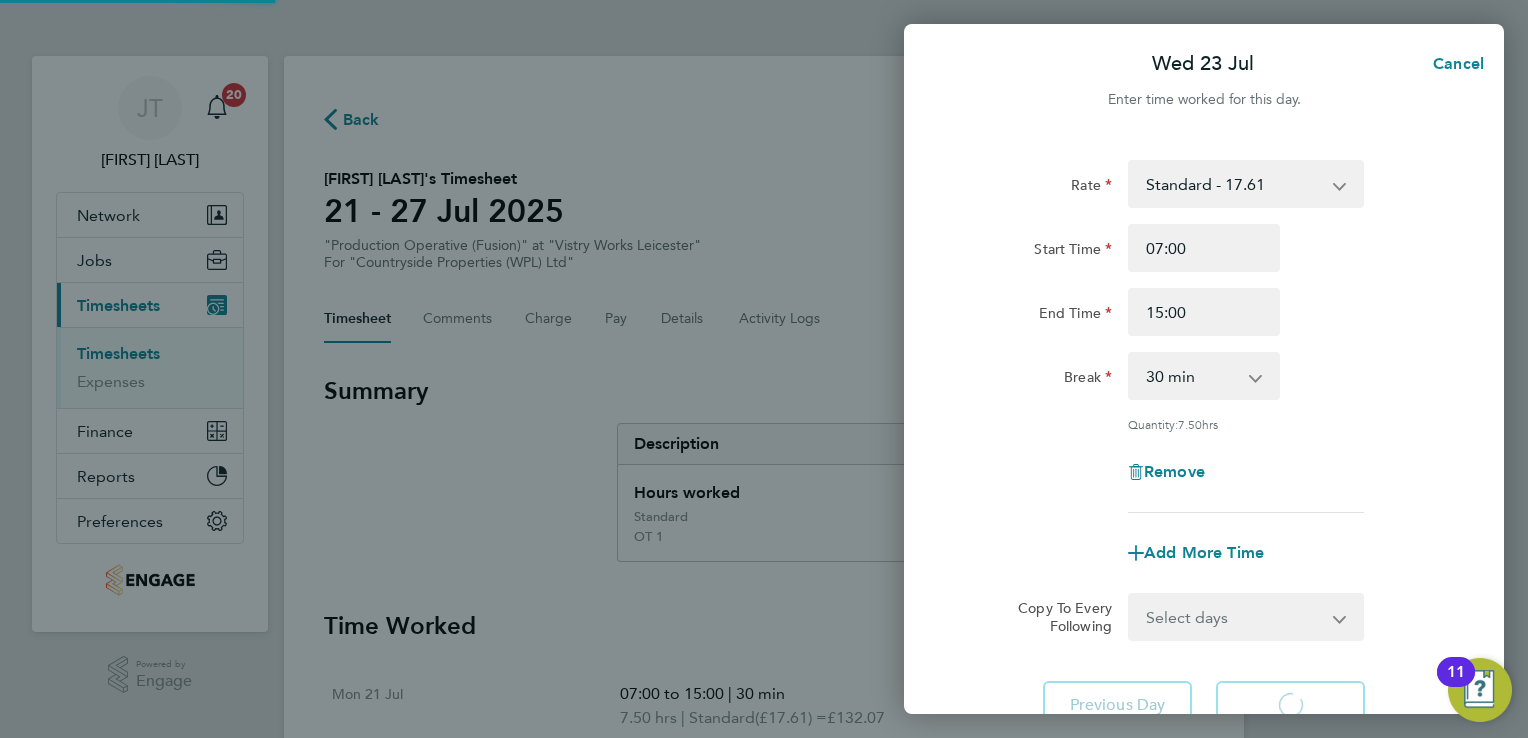 select on "15" 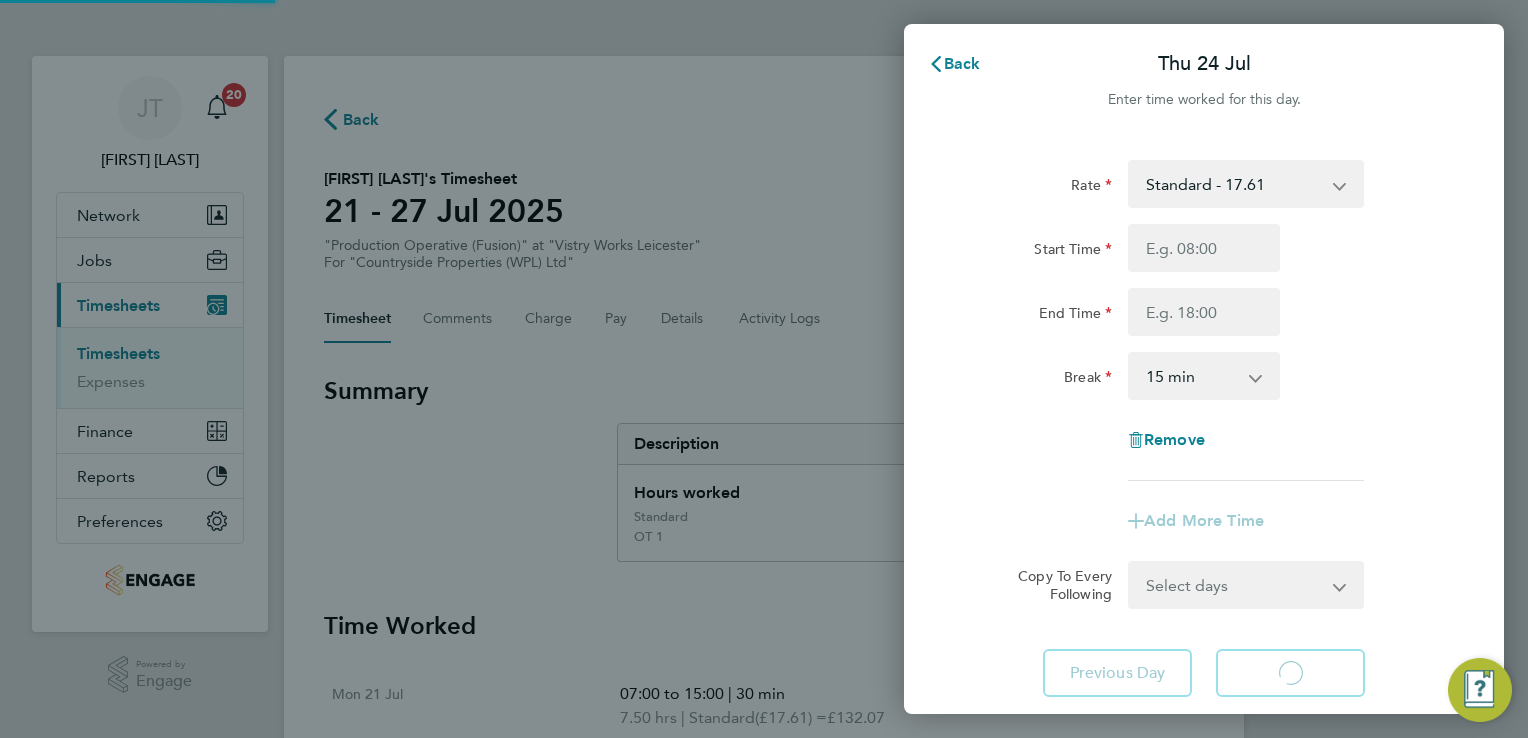 select on "15" 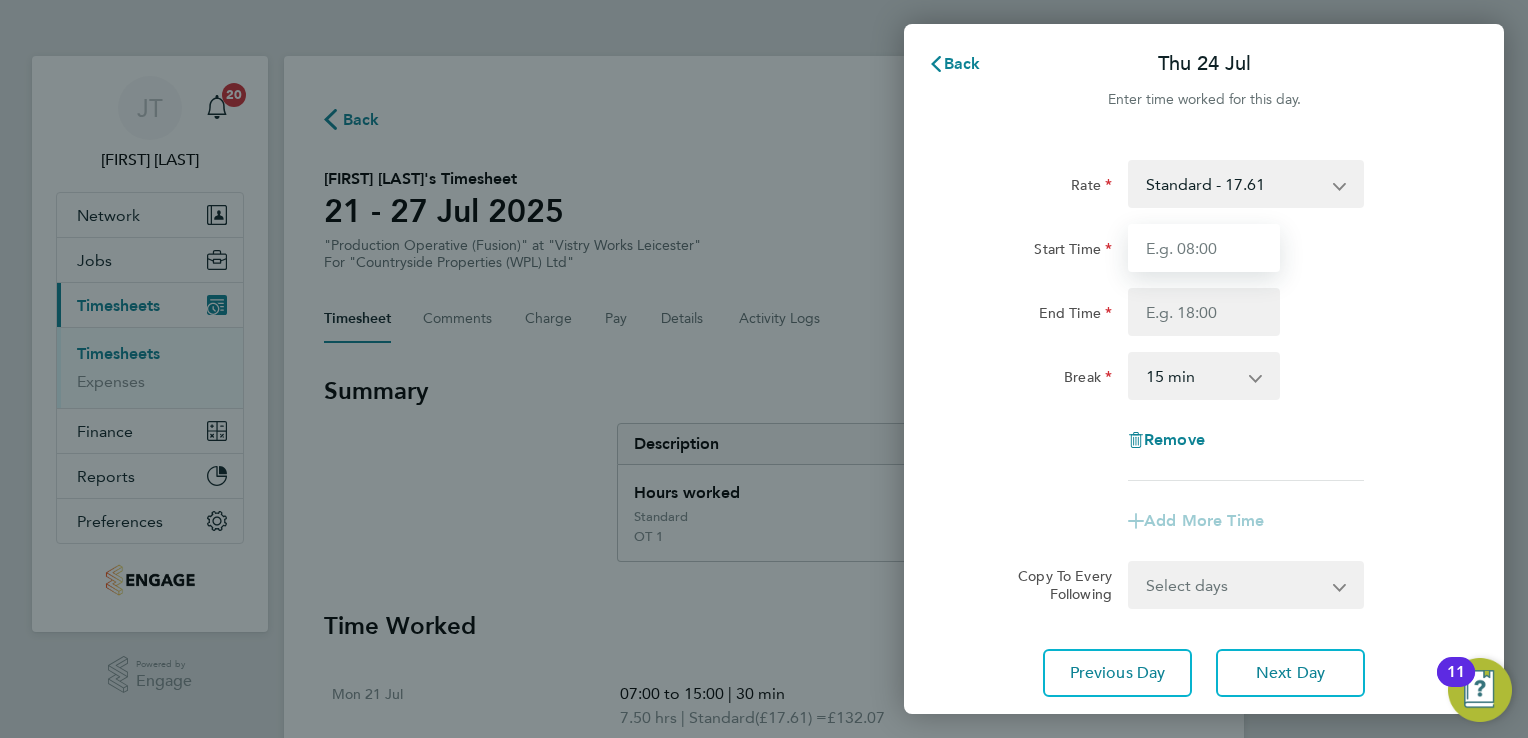 click on "Start Time" at bounding box center (1204, 248) 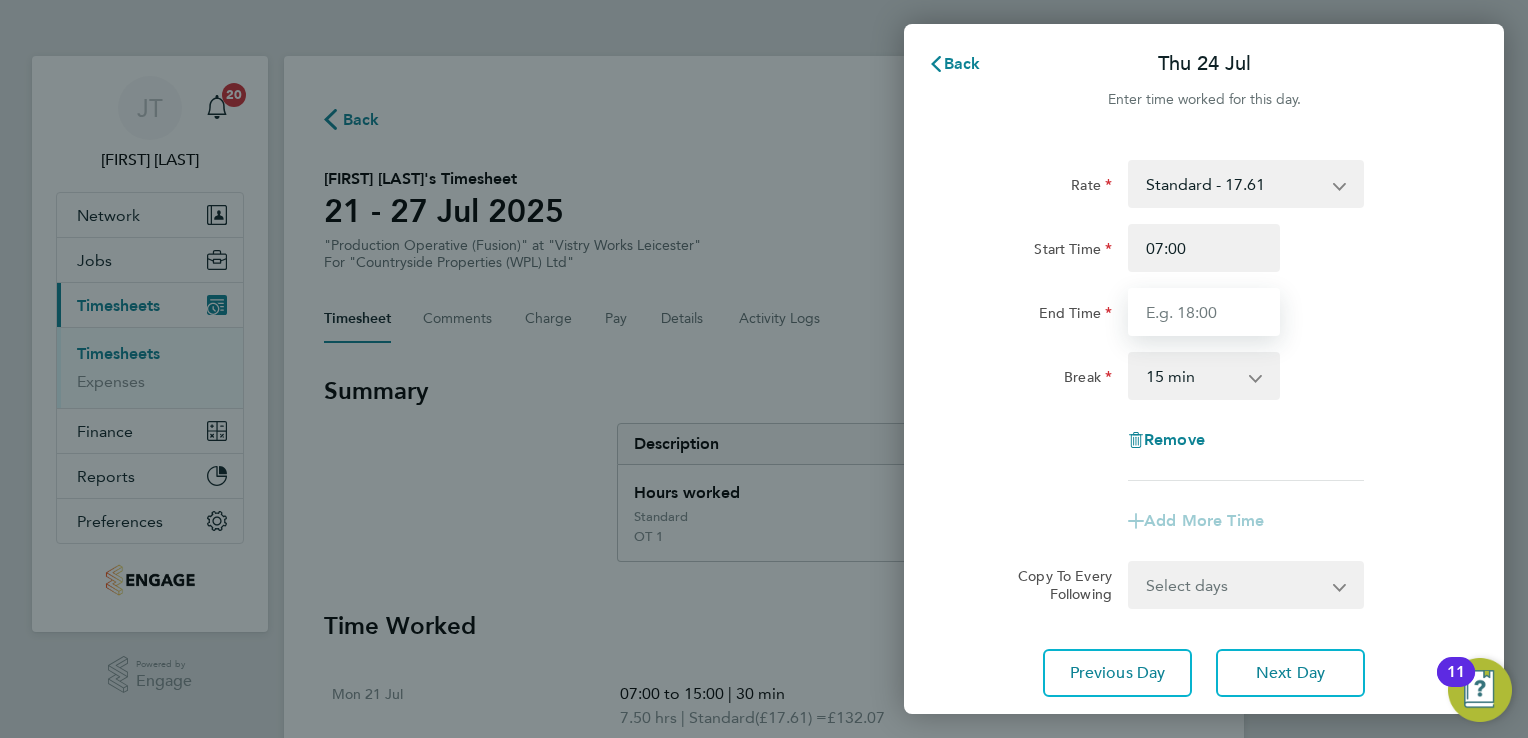 type on "15:00" 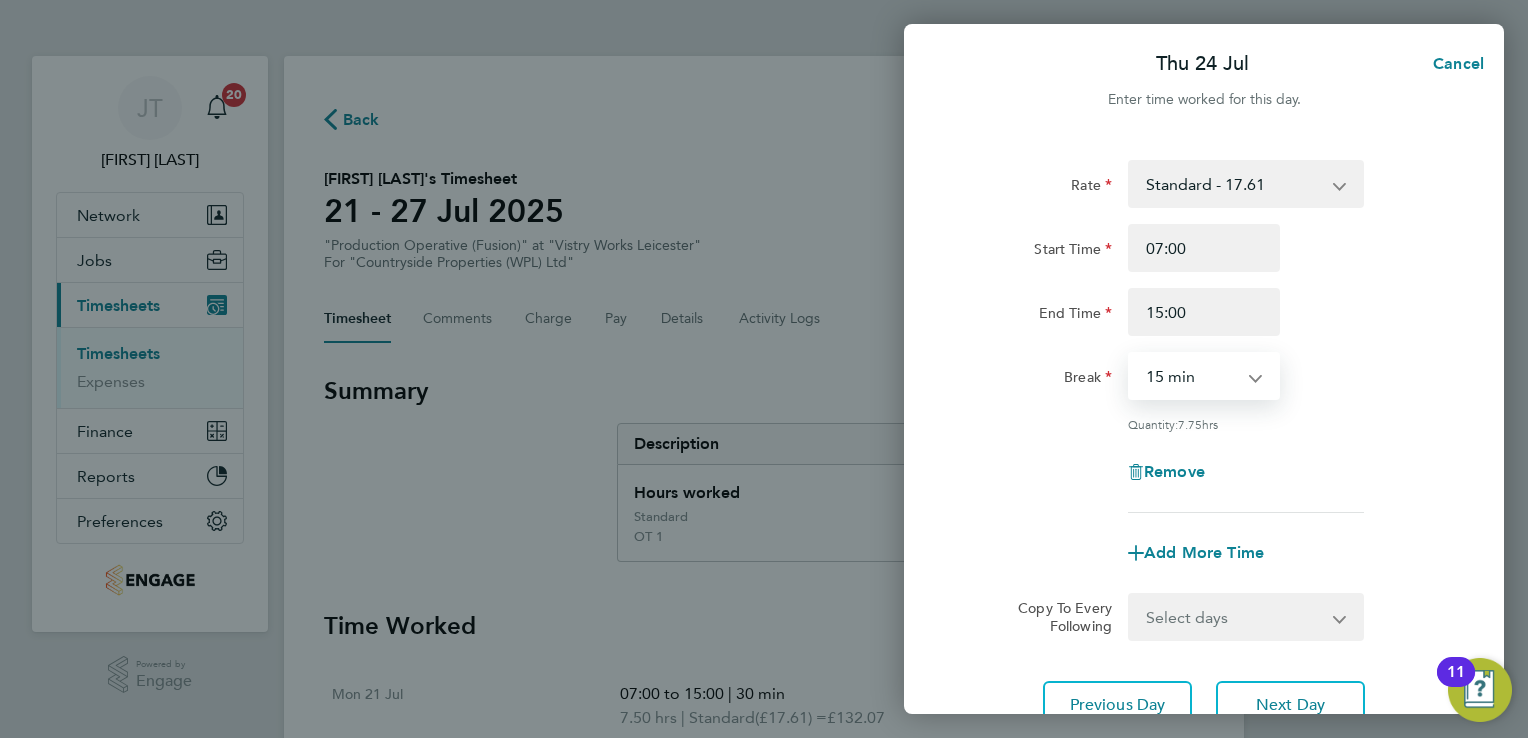 click on "0 min   15 min   30 min   45 min   60 min   75 min   90 min" at bounding box center (1192, 376) 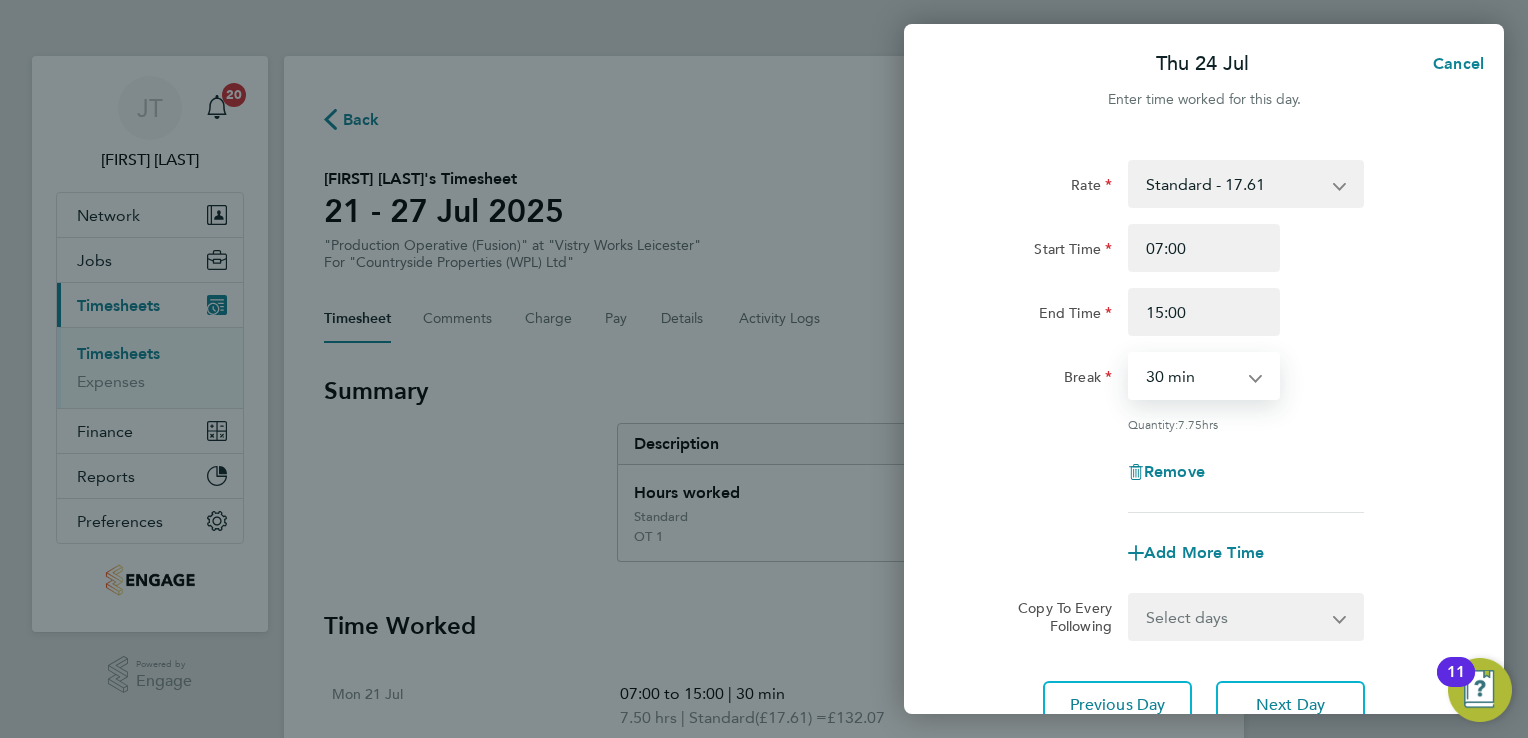click on "0 min   15 min   30 min   45 min   60 min   75 min   90 min" at bounding box center (1192, 376) 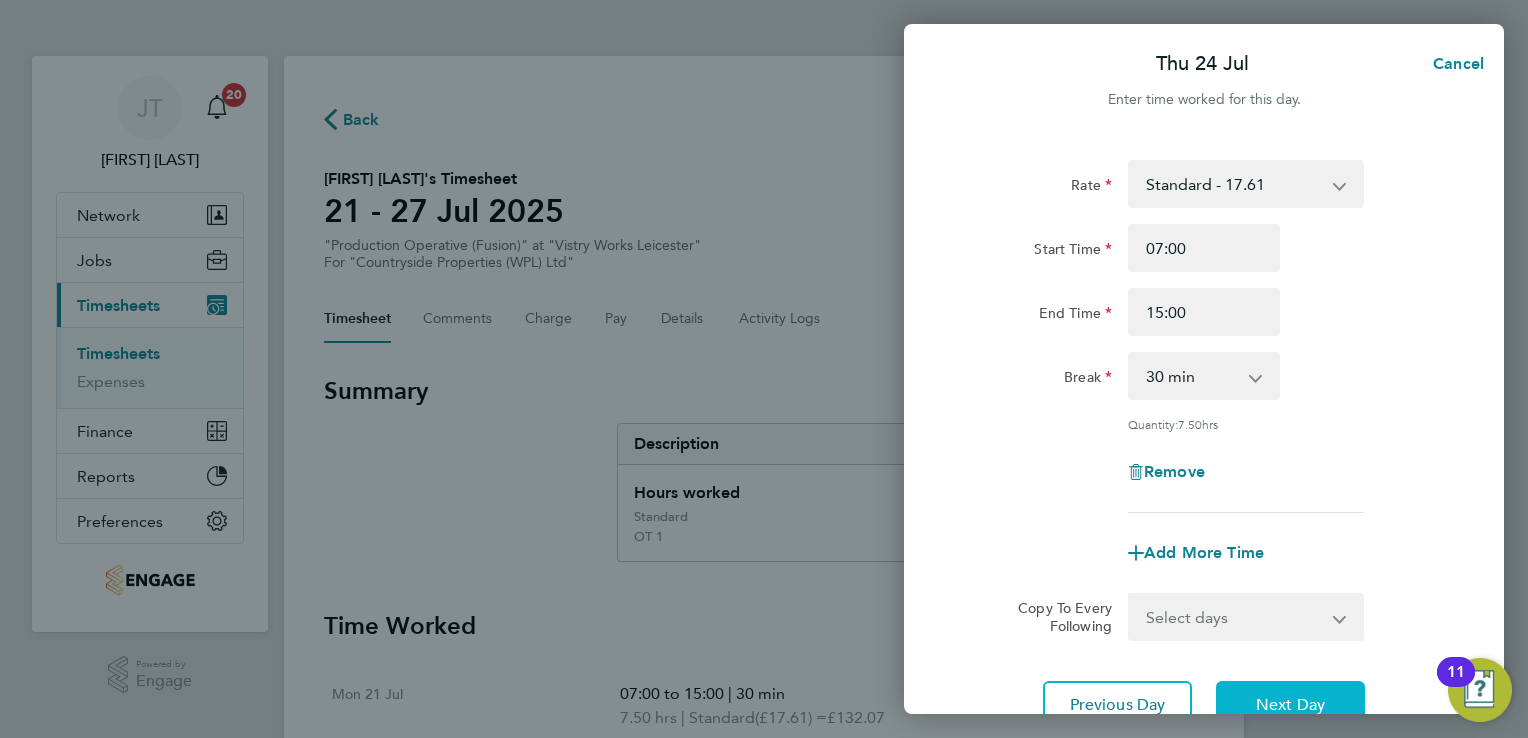 click on "Next Day" 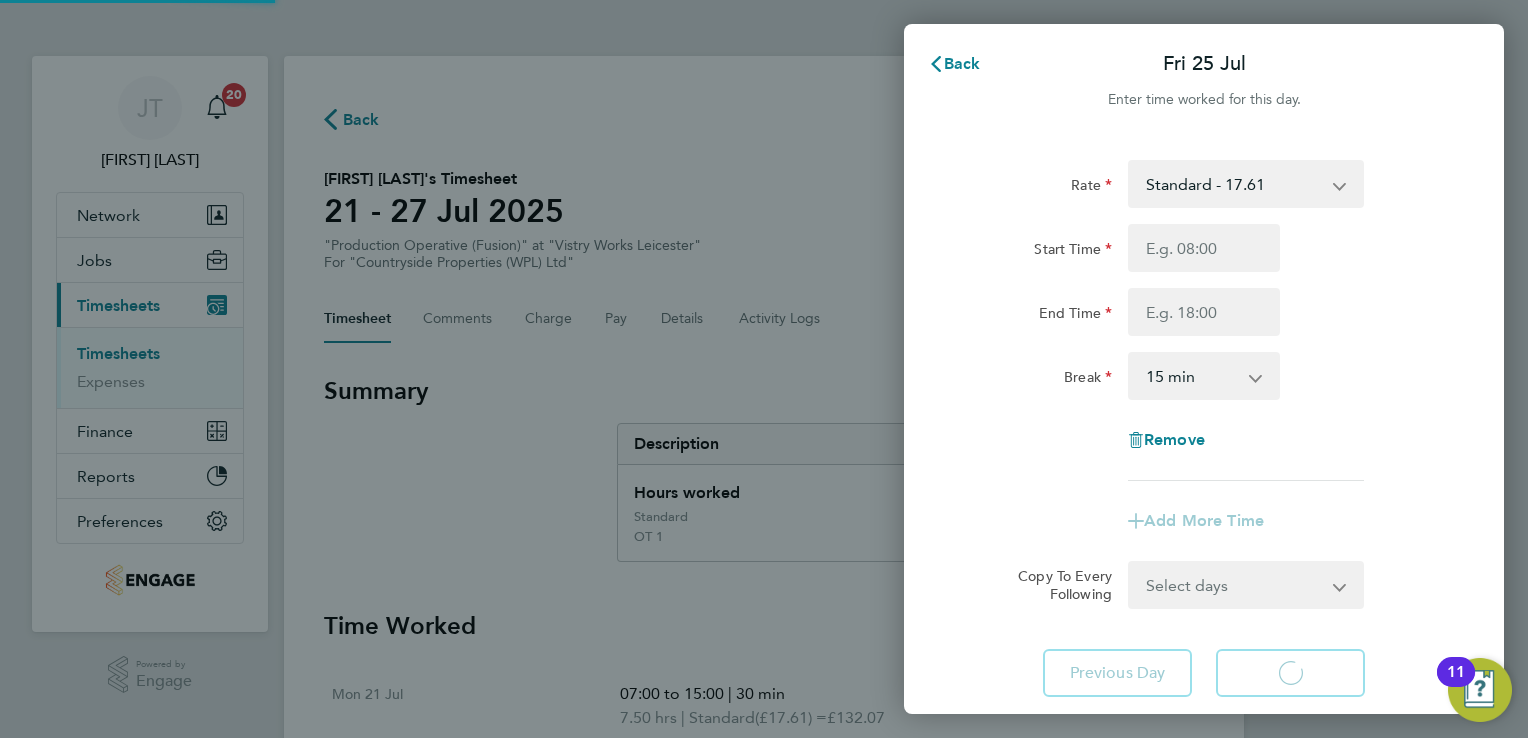 select on "15" 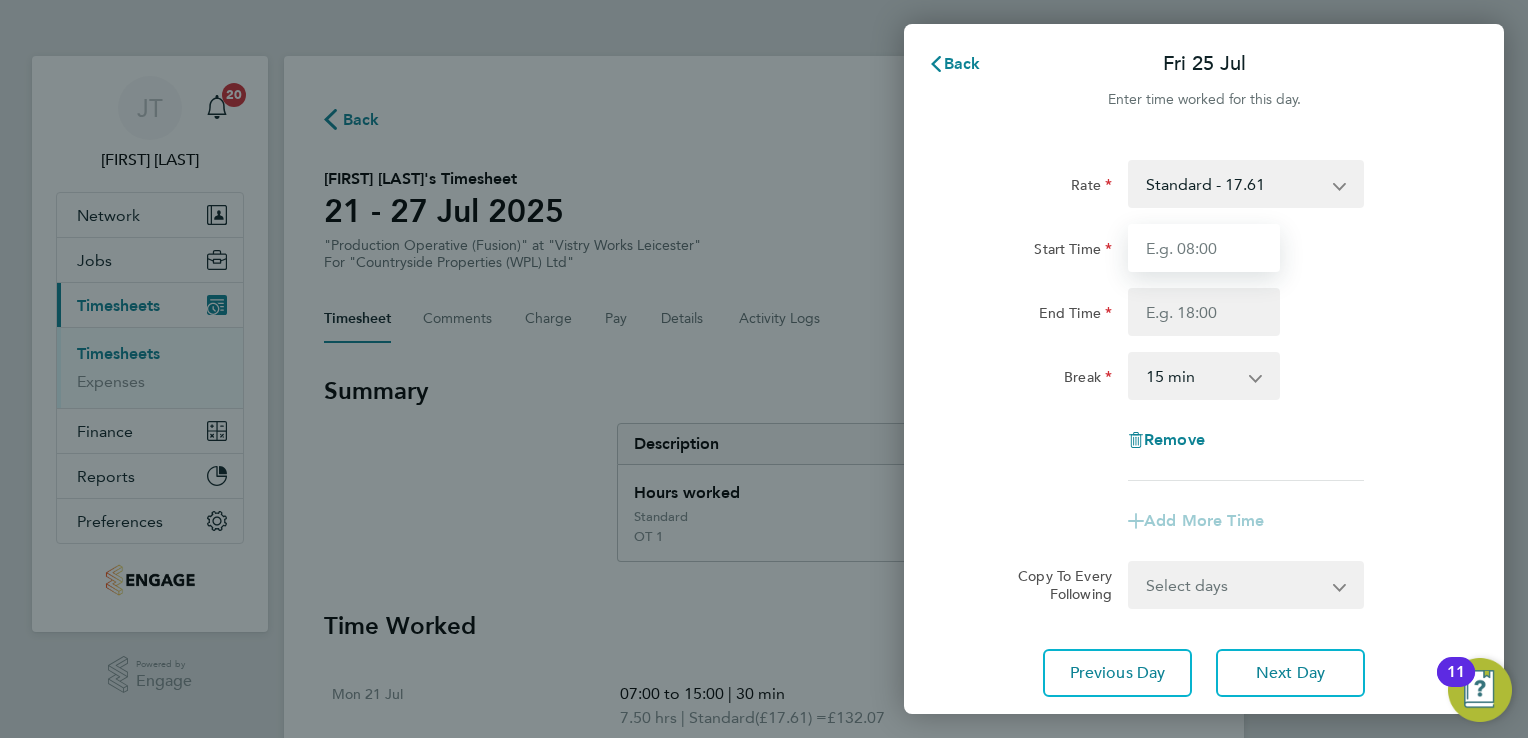 click on "Start Time" at bounding box center (1204, 248) 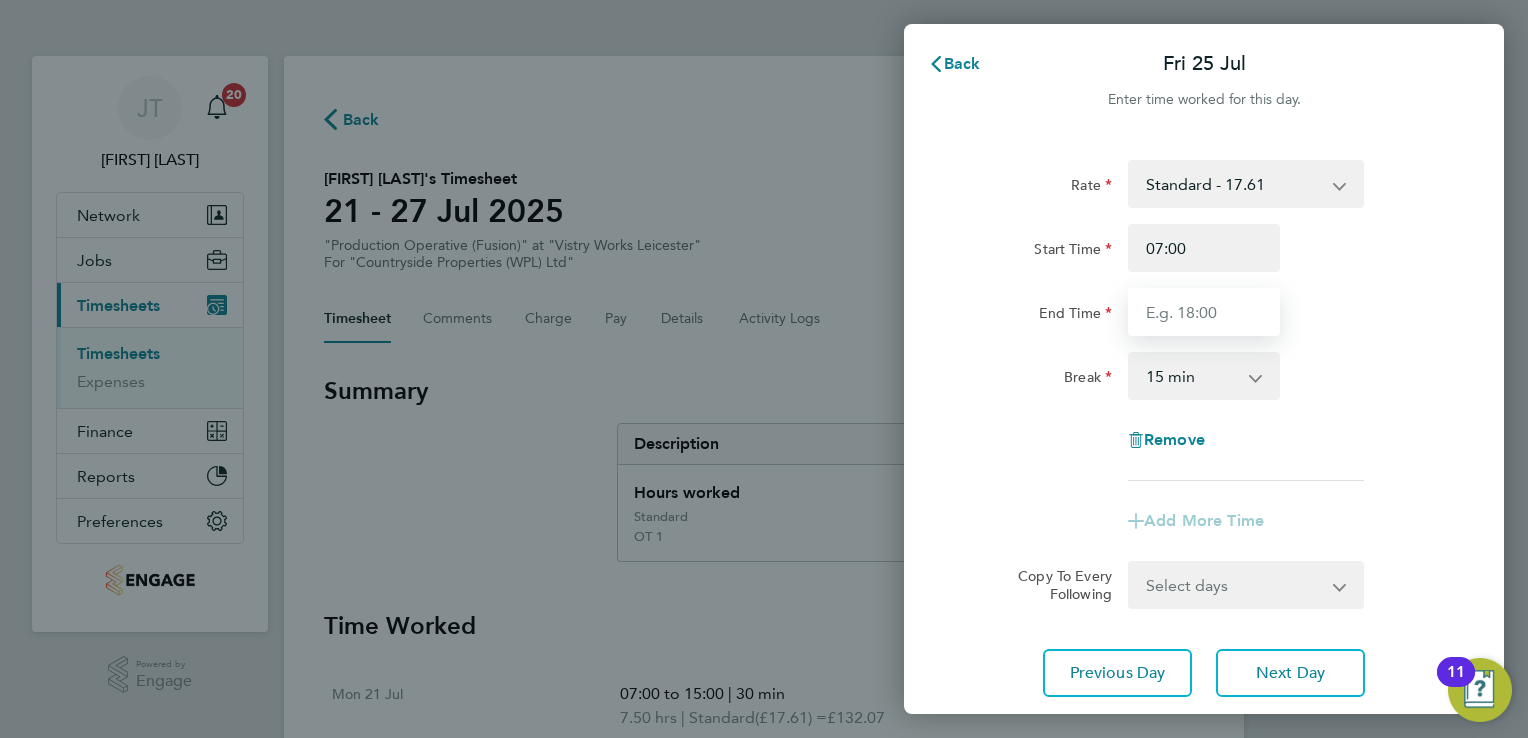 type on "15:00" 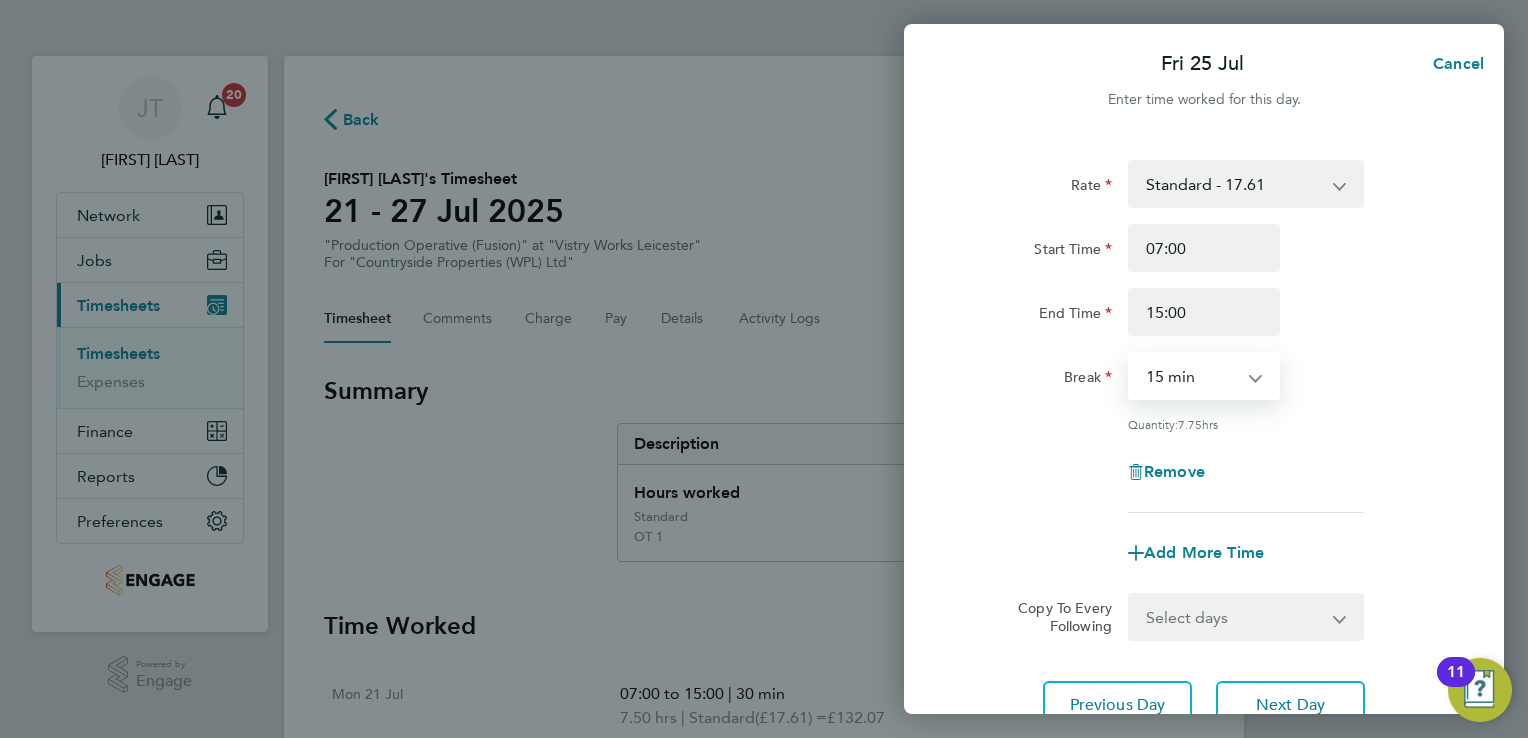 click on "0 min   15 min   30 min   45 min   60 min   75 min   90 min" at bounding box center [1192, 376] 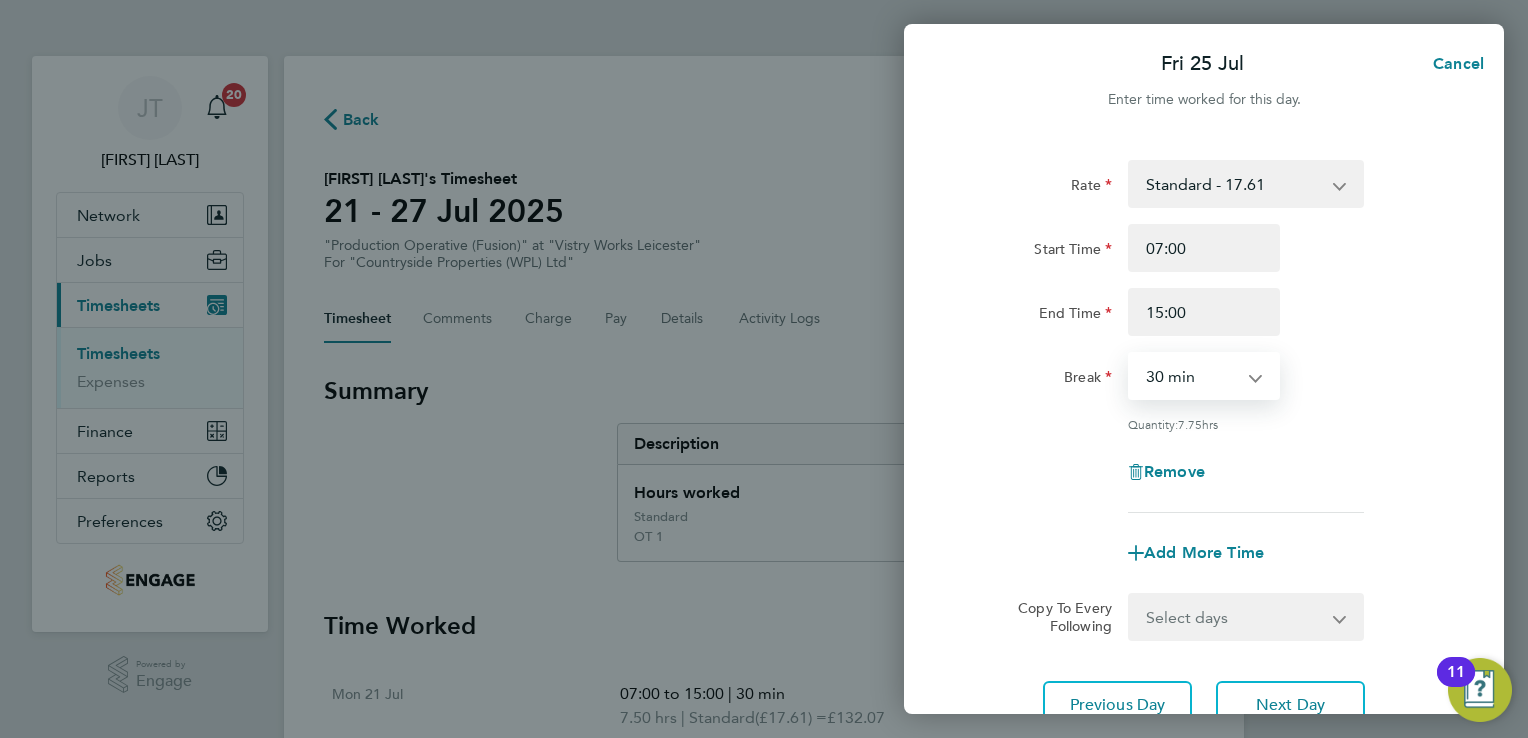 click on "0 min   15 min   30 min   45 min   60 min   75 min   90 min" at bounding box center [1192, 376] 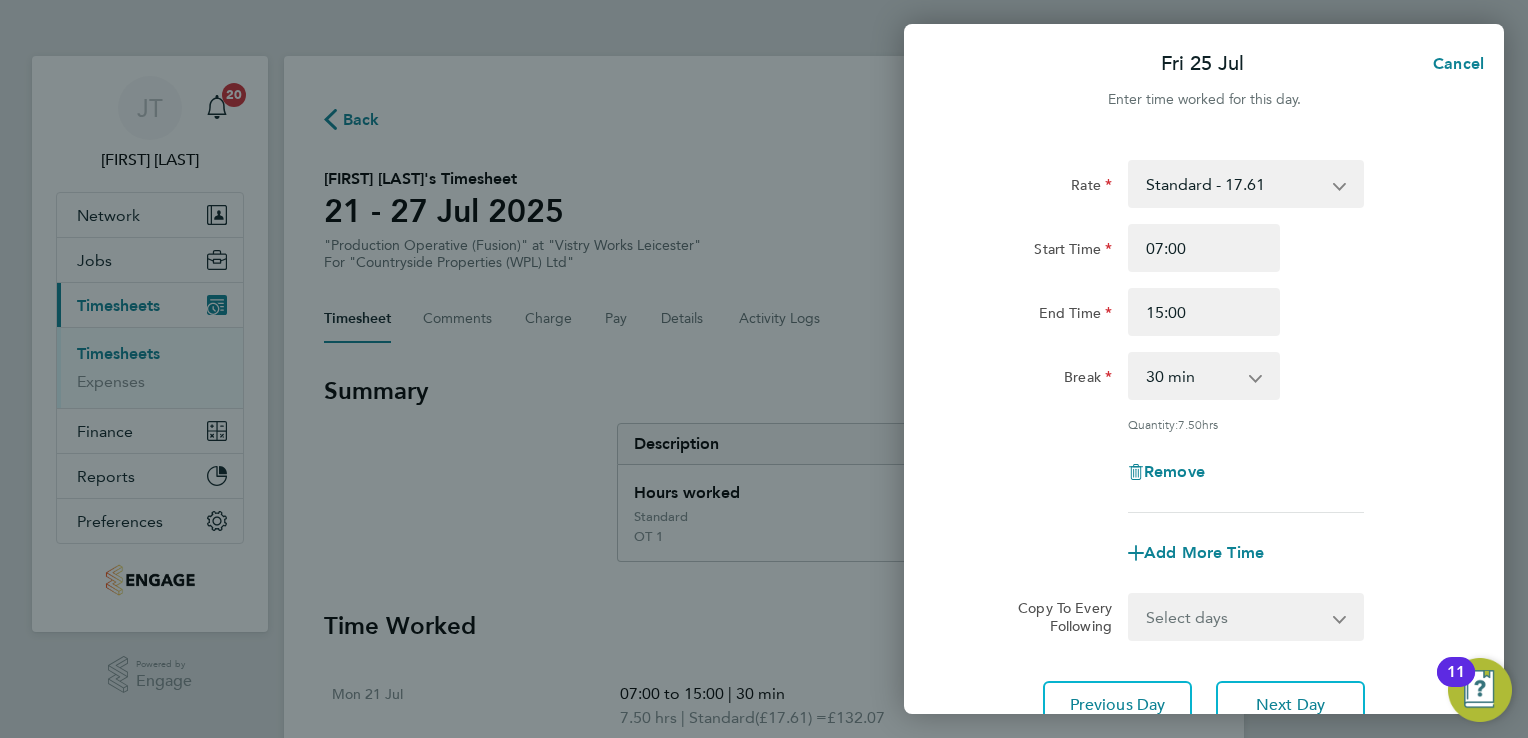click on "Rate  Standard - 17.61   OT 1 - 26.42   OT2 - 35.22
Start Time 07:00 End Time 15:00 Break  0 min   15 min   30 min   45 min   60 min   75 min   90 min
Quantity:  7.50  hrs
Remove
Add More Time  Copy To Every Following  Select days   Day   Weekend (Sat-Sun)   Saturday   Sunday
Previous Day   Next Day" 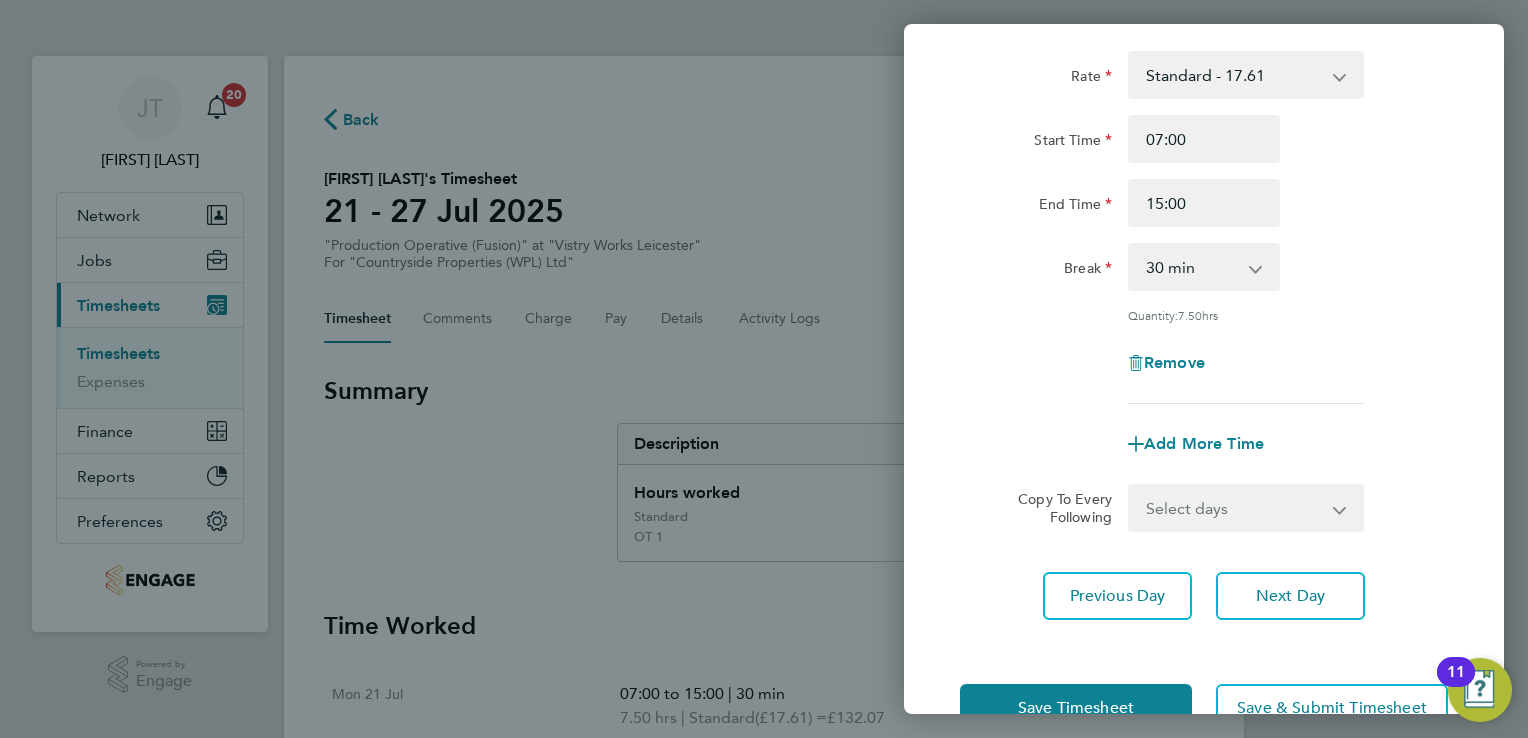 scroll, scrollTop: 164, scrollLeft: 0, axis: vertical 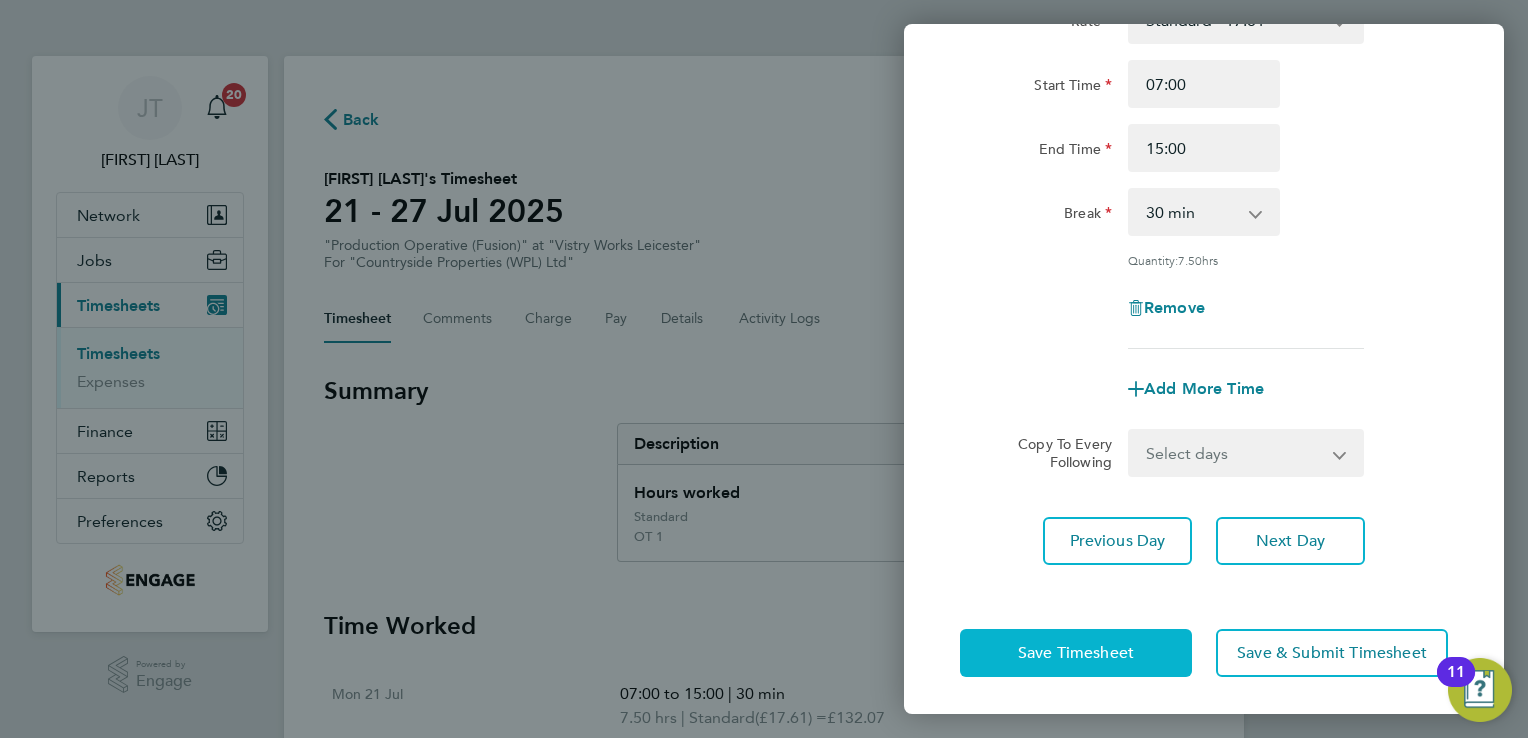 click on "Save Timesheet" 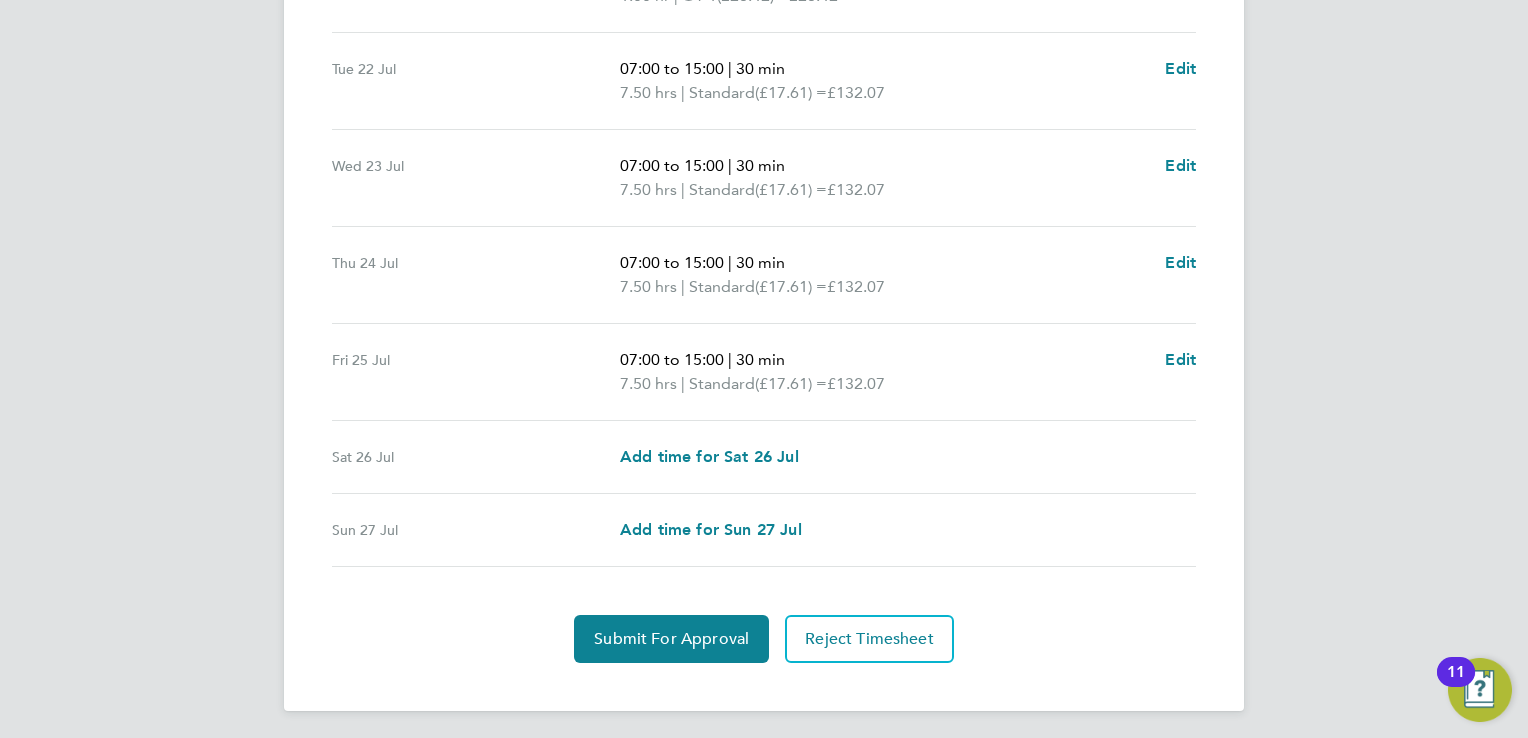 scroll, scrollTop: 788, scrollLeft: 0, axis: vertical 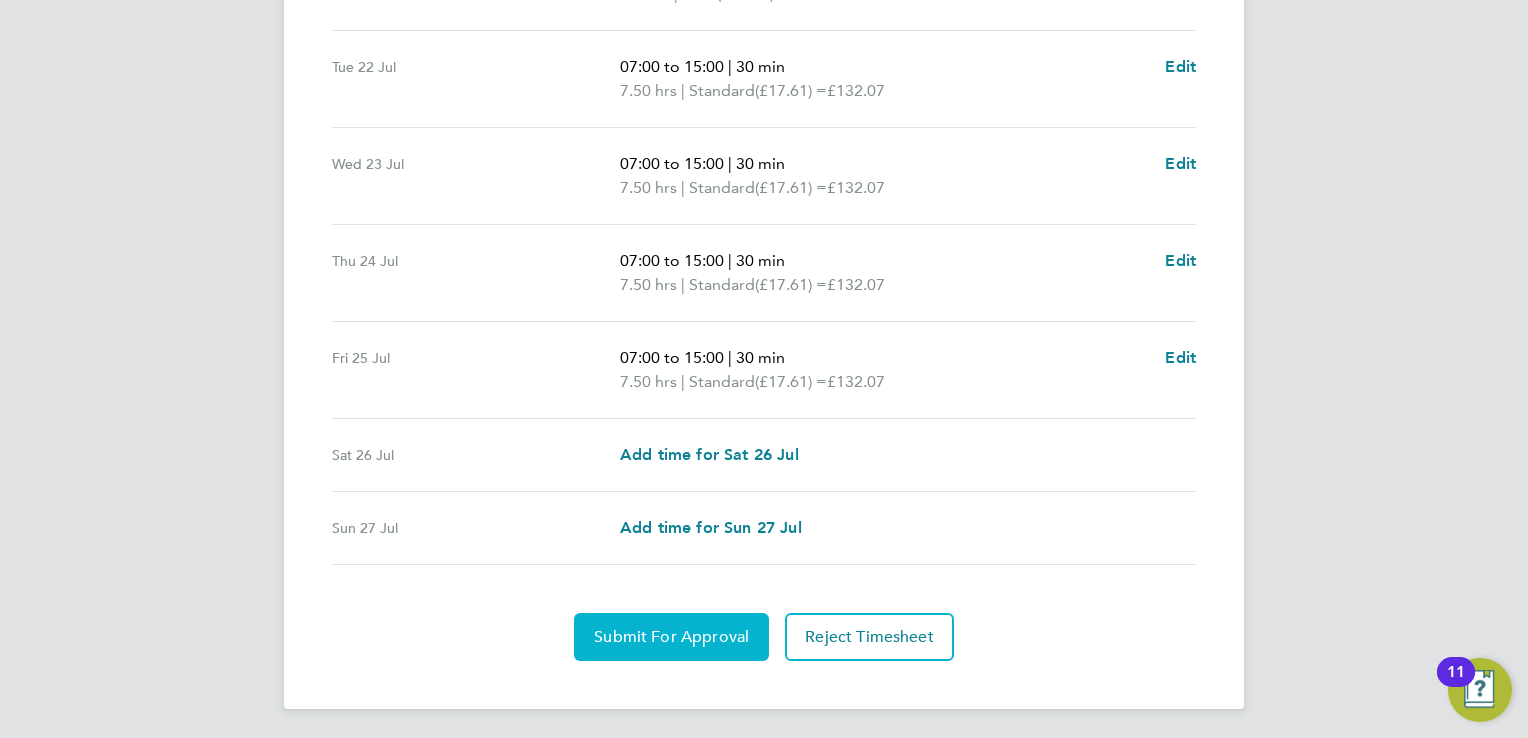 click on "Submit For Approval" 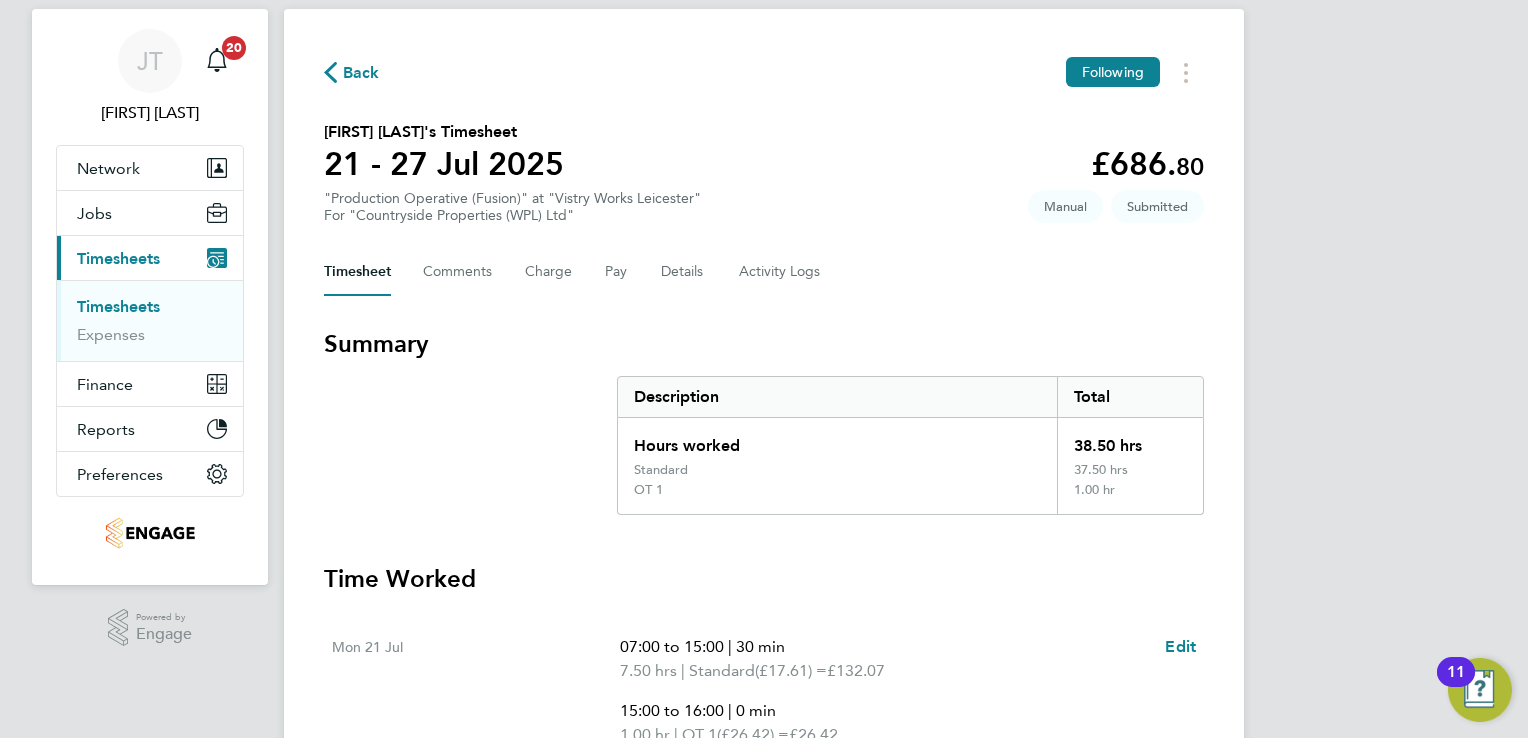 scroll, scrollTop: 0, scrollLeft: 0, axis: both 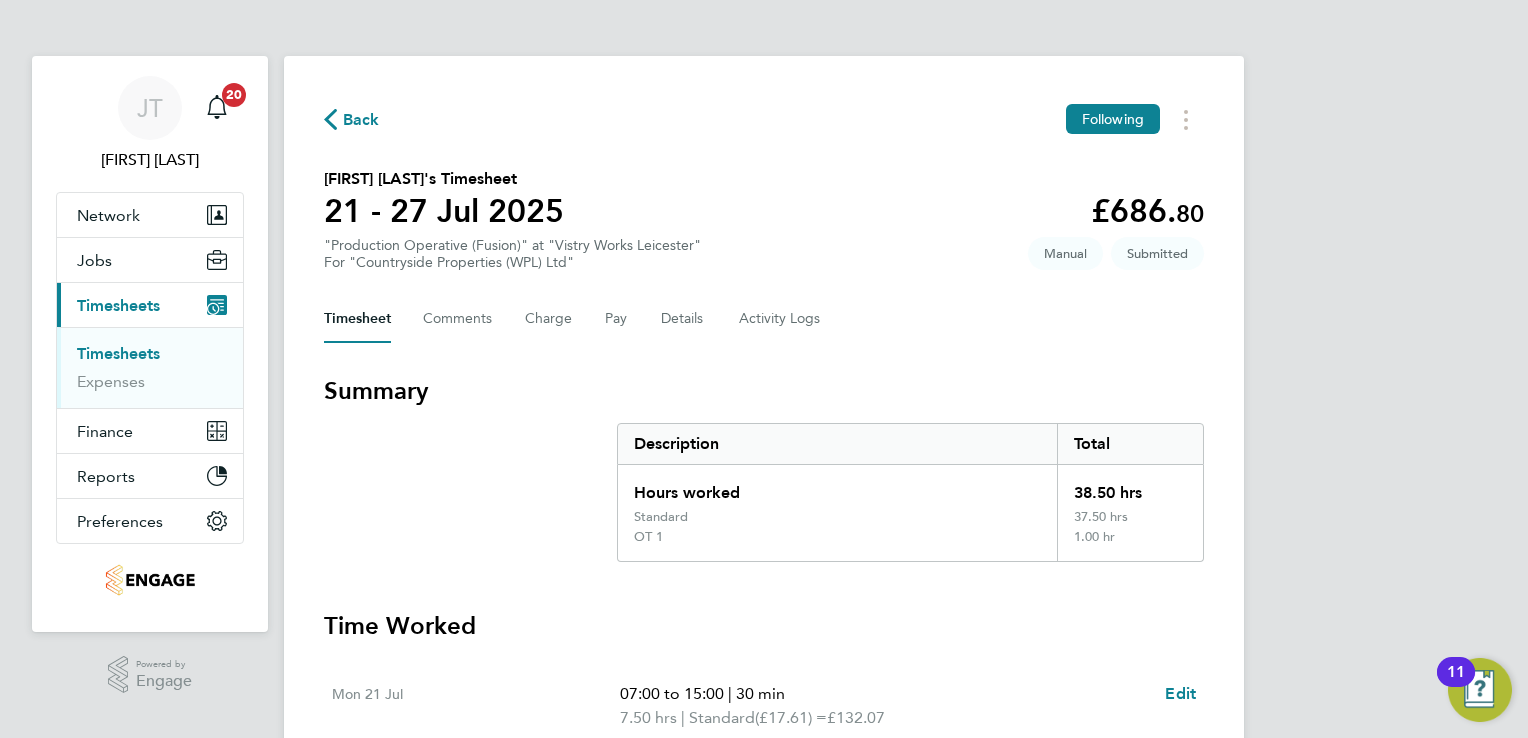 click on "Timesheets" at bounding box center [118, 353] 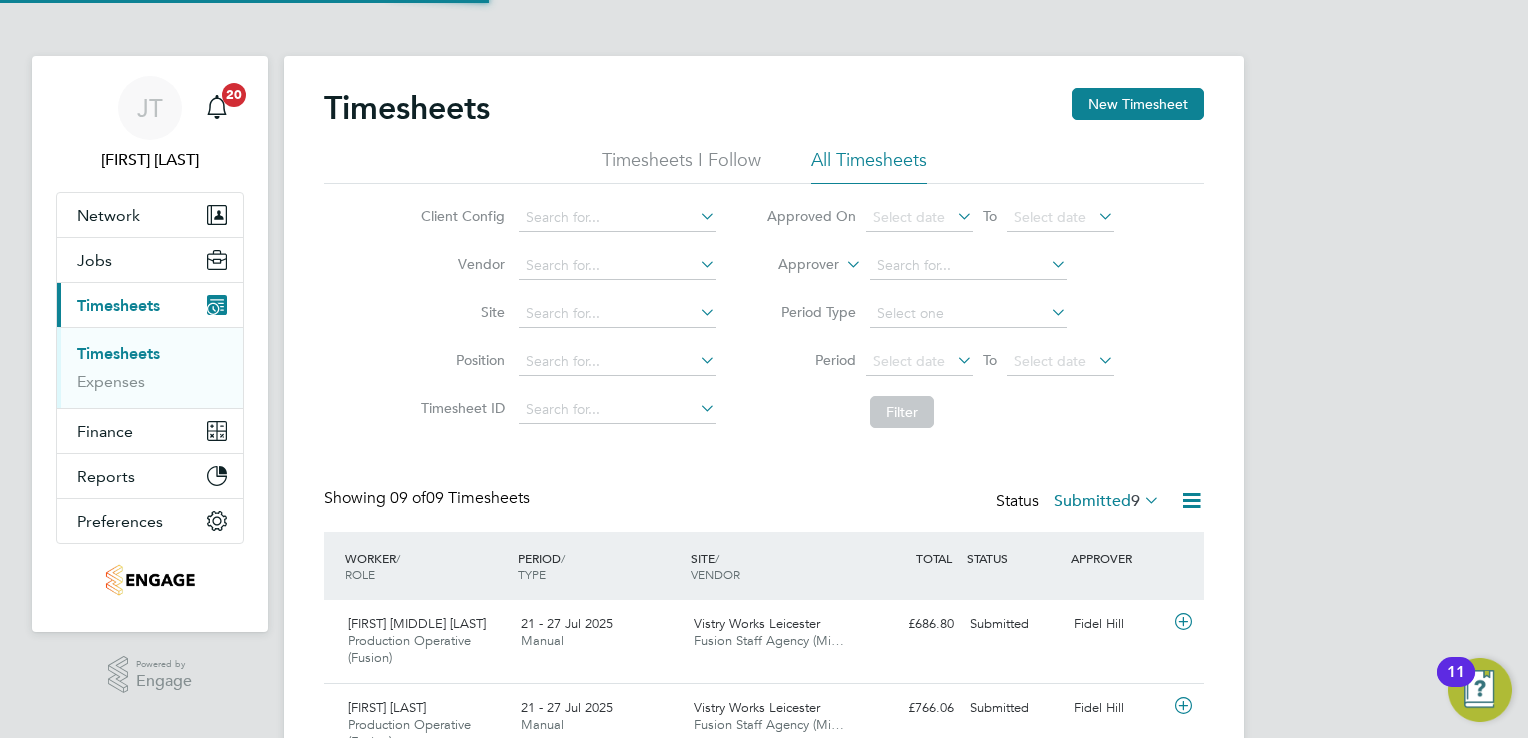 scroll, scrollTop: 10, scrollLeft: 10, axis: both 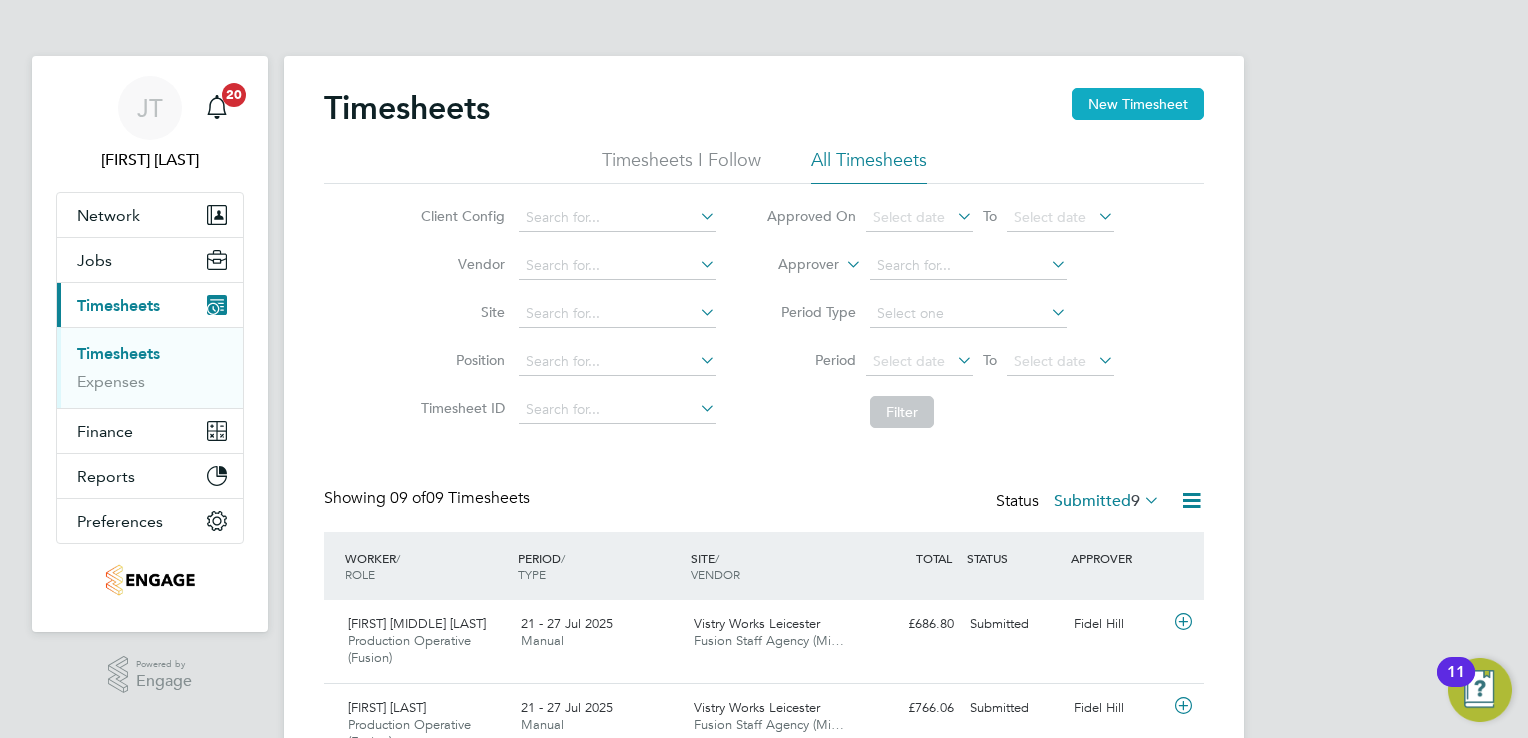 click on "New Timesheet" 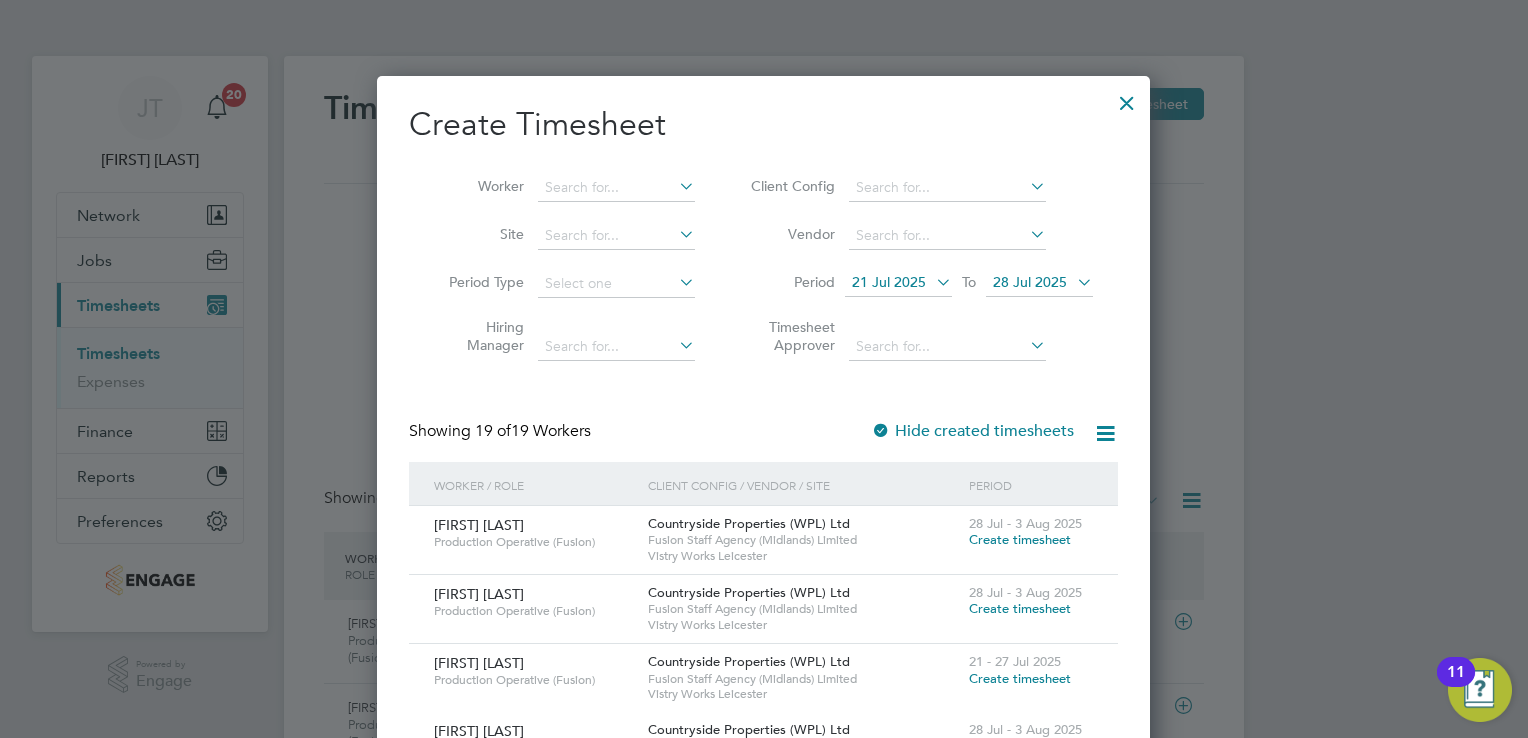 click on "21 Jul 2025
To
28 Jul 2025" at bounding box center [969, 284] 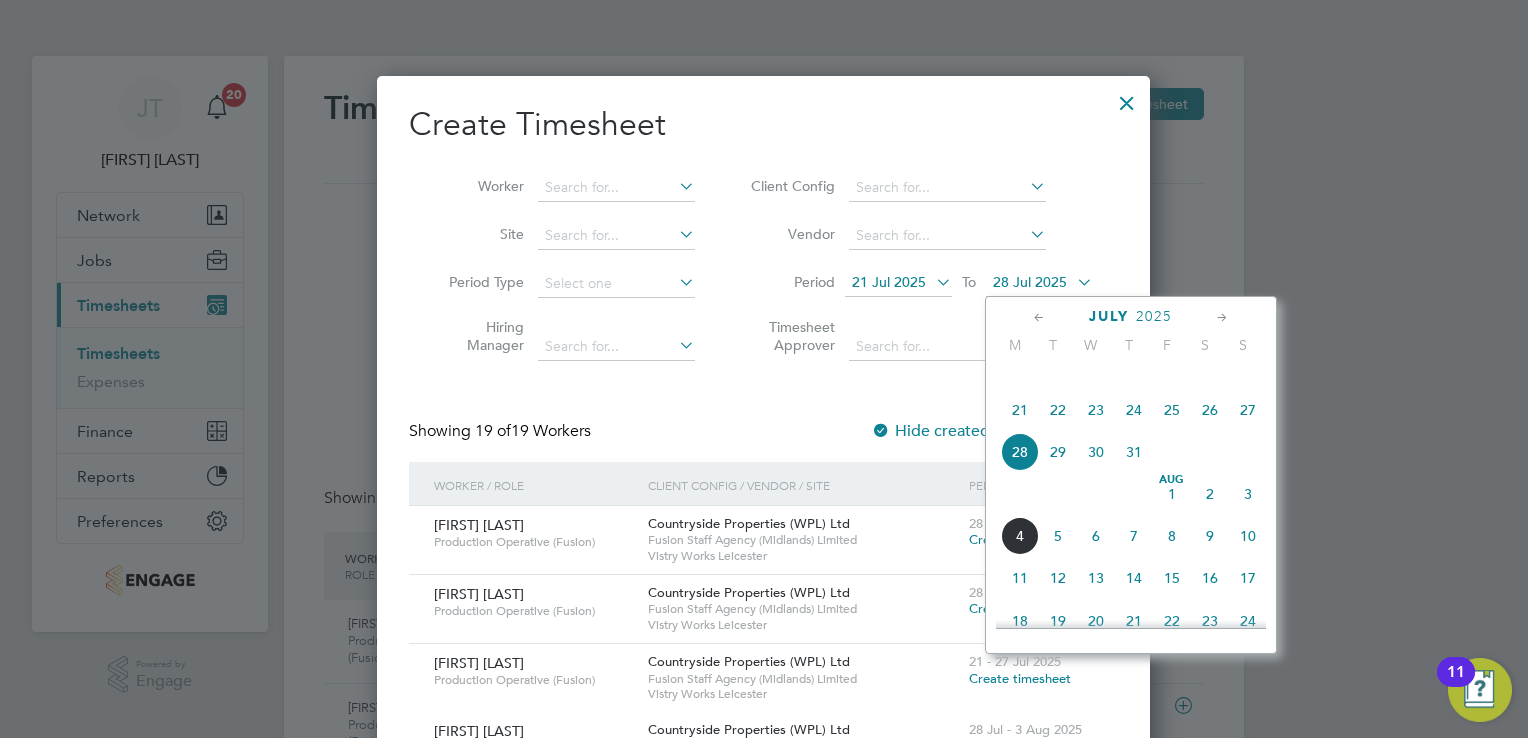 click on "27" 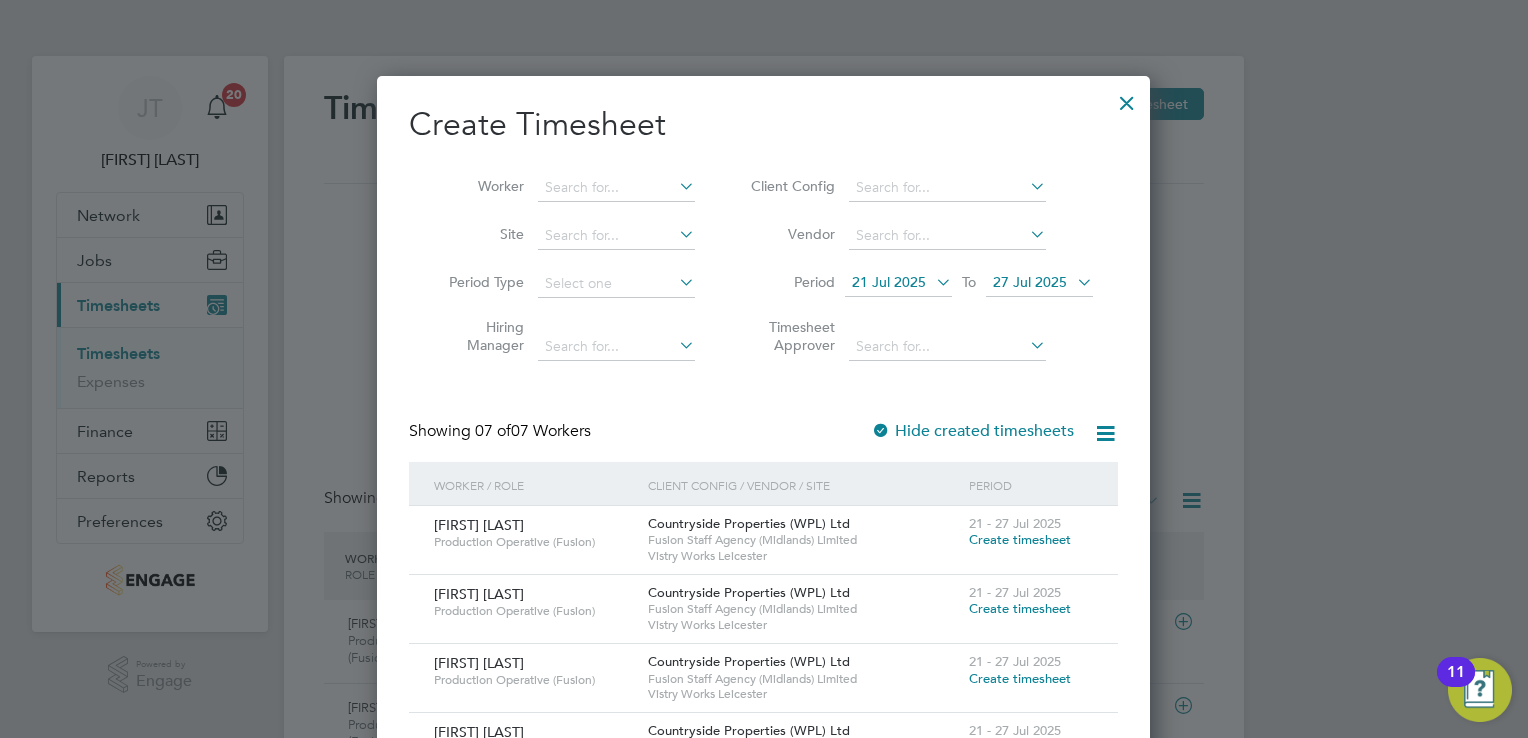 click on "Create timesheet" at bounding box center [1020, 608] 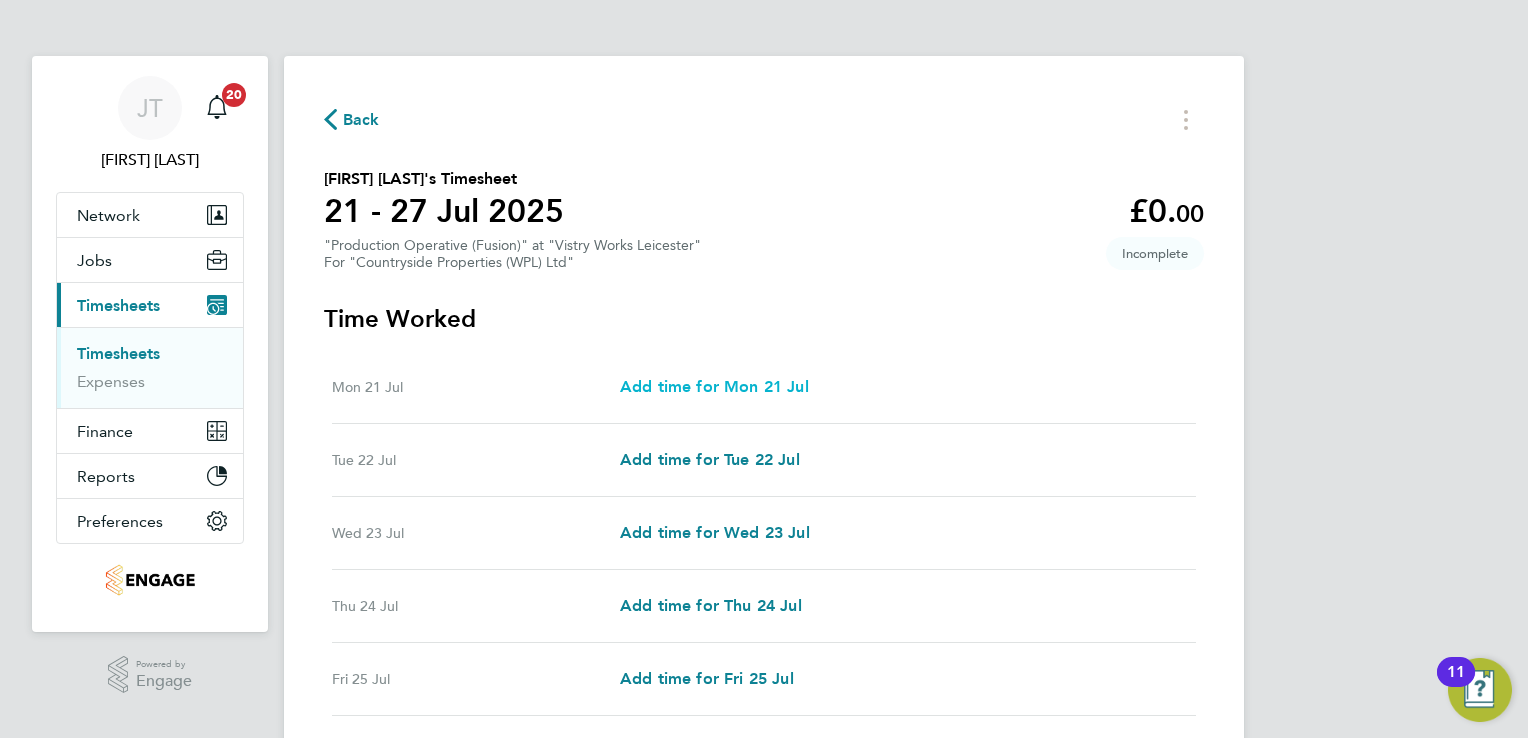 click on "Add time for Mon 21 Jul" at bounding box center (714, 386) 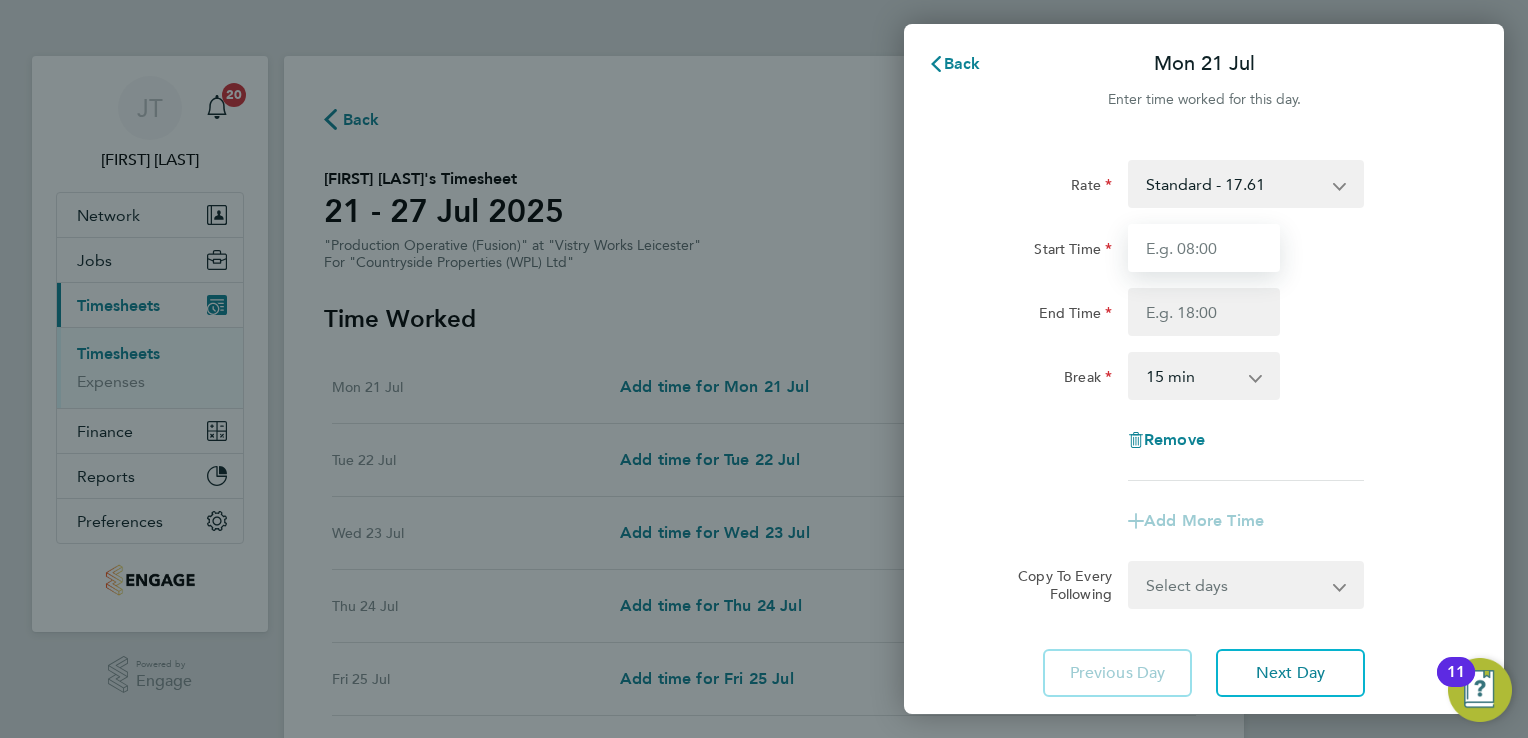 click on "Start Time" at bounding box center [1204, 248] 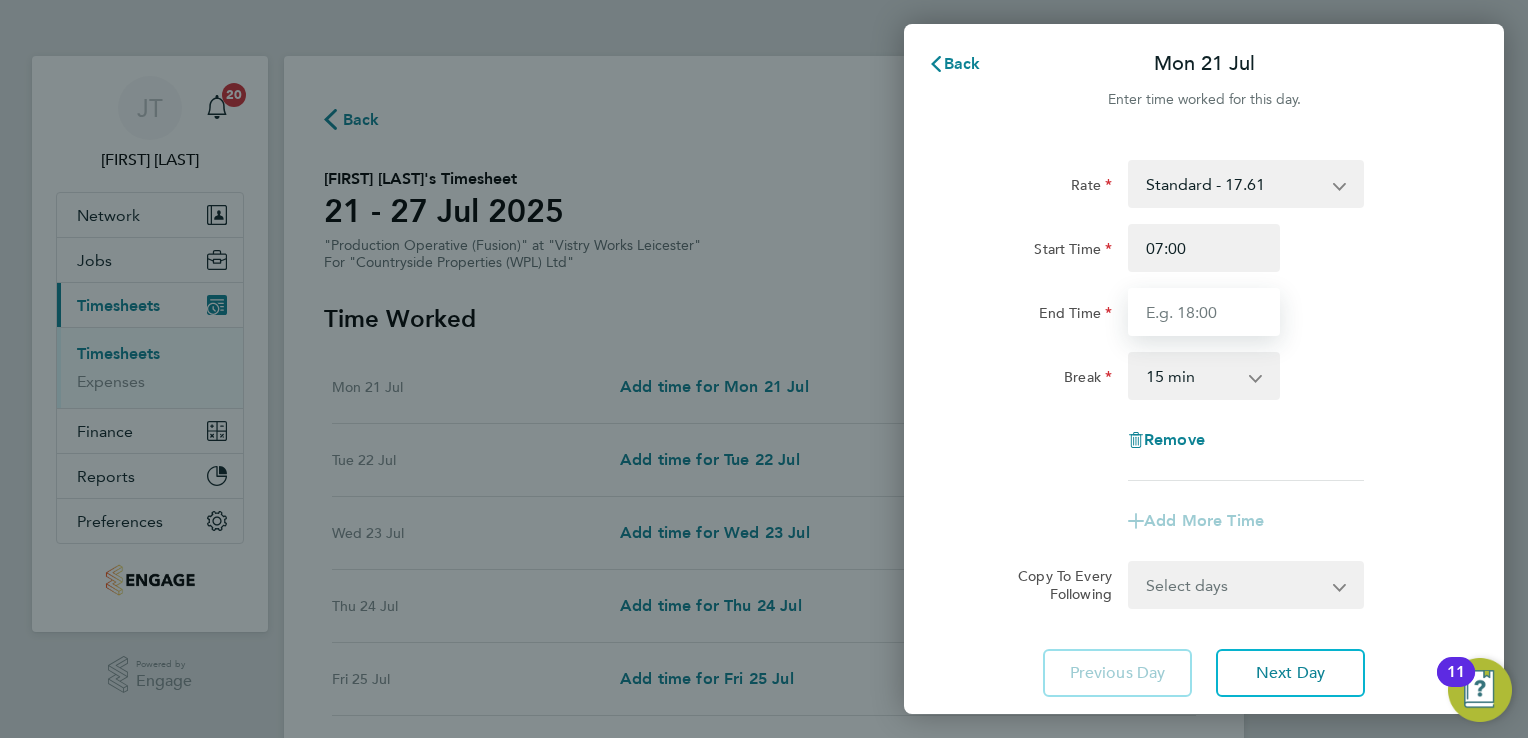 type on "15:00" 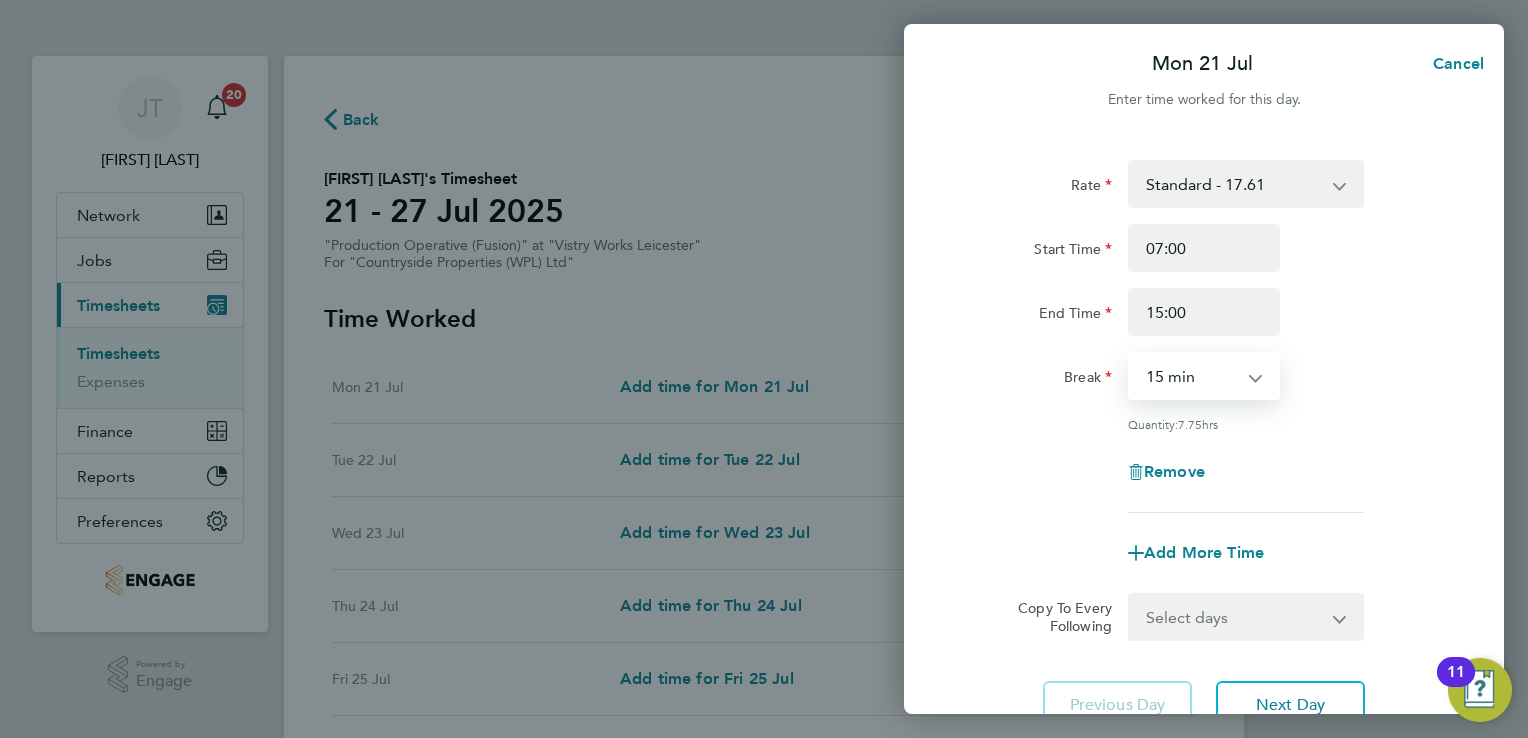 click on "0 min   15 min   30 min   45 min   60 min   75 min   90 min" at bounding box center [1192, 376] 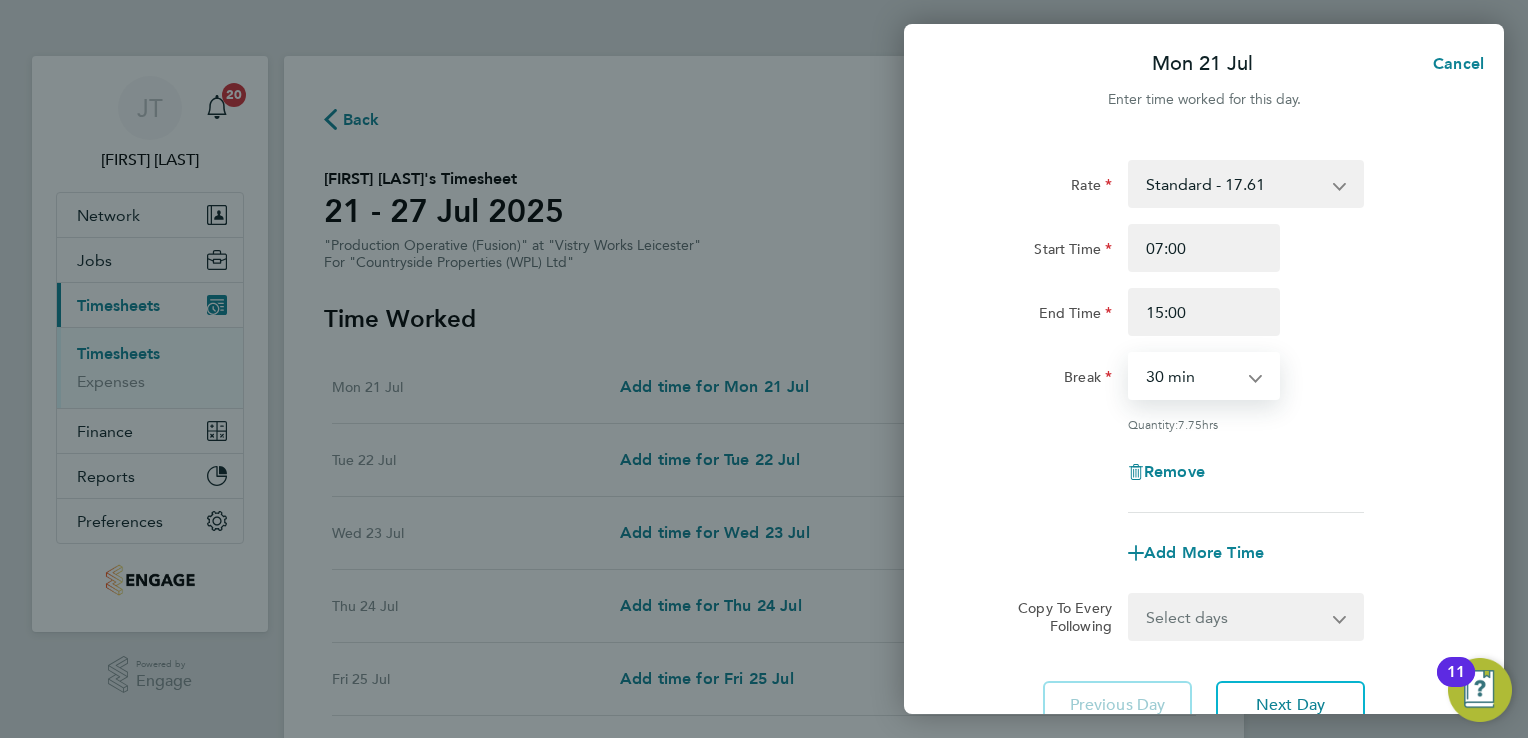click on "0 min   15 min   30 min   45 min   60 min   75 min   90 min" at bounding box center (1192, 376) 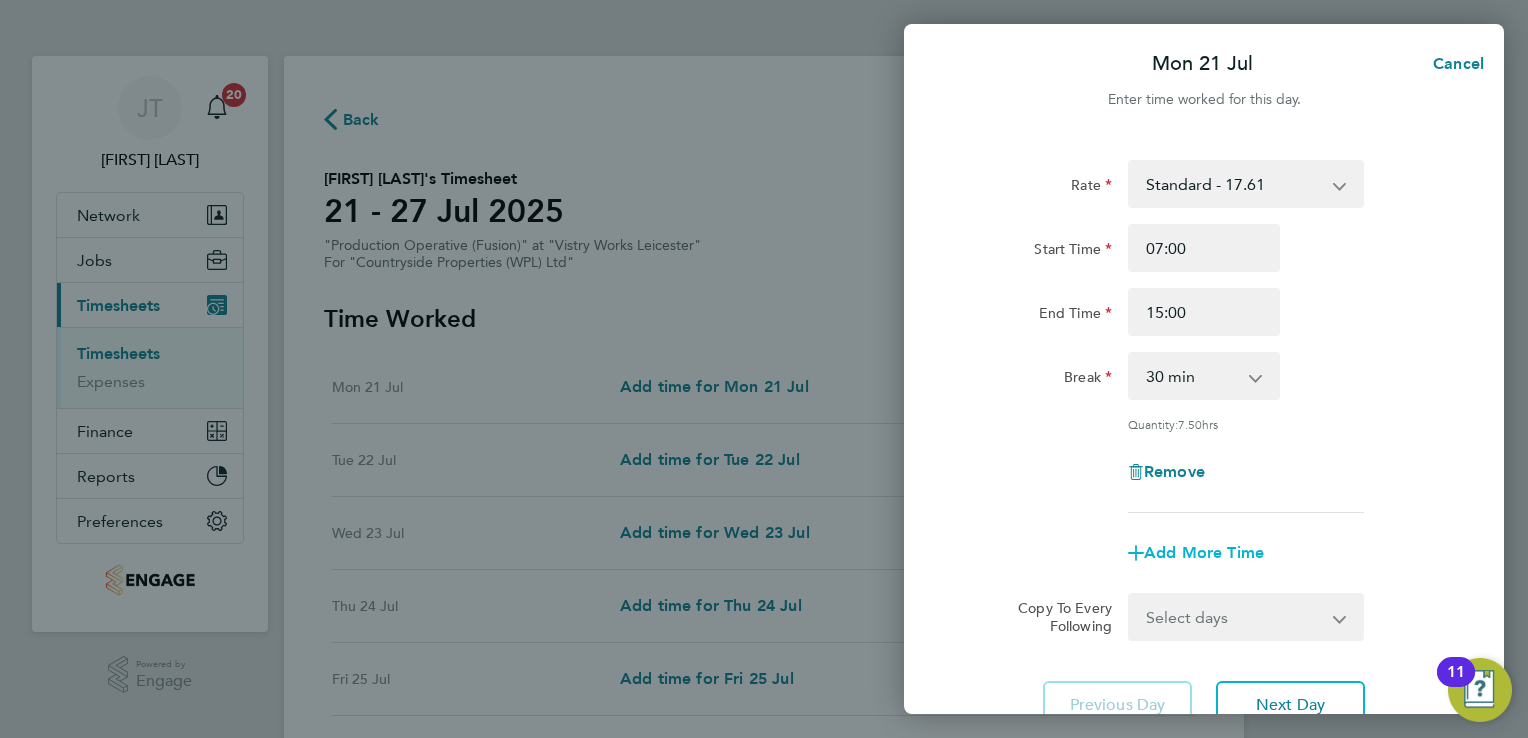 click on "Add More Time" 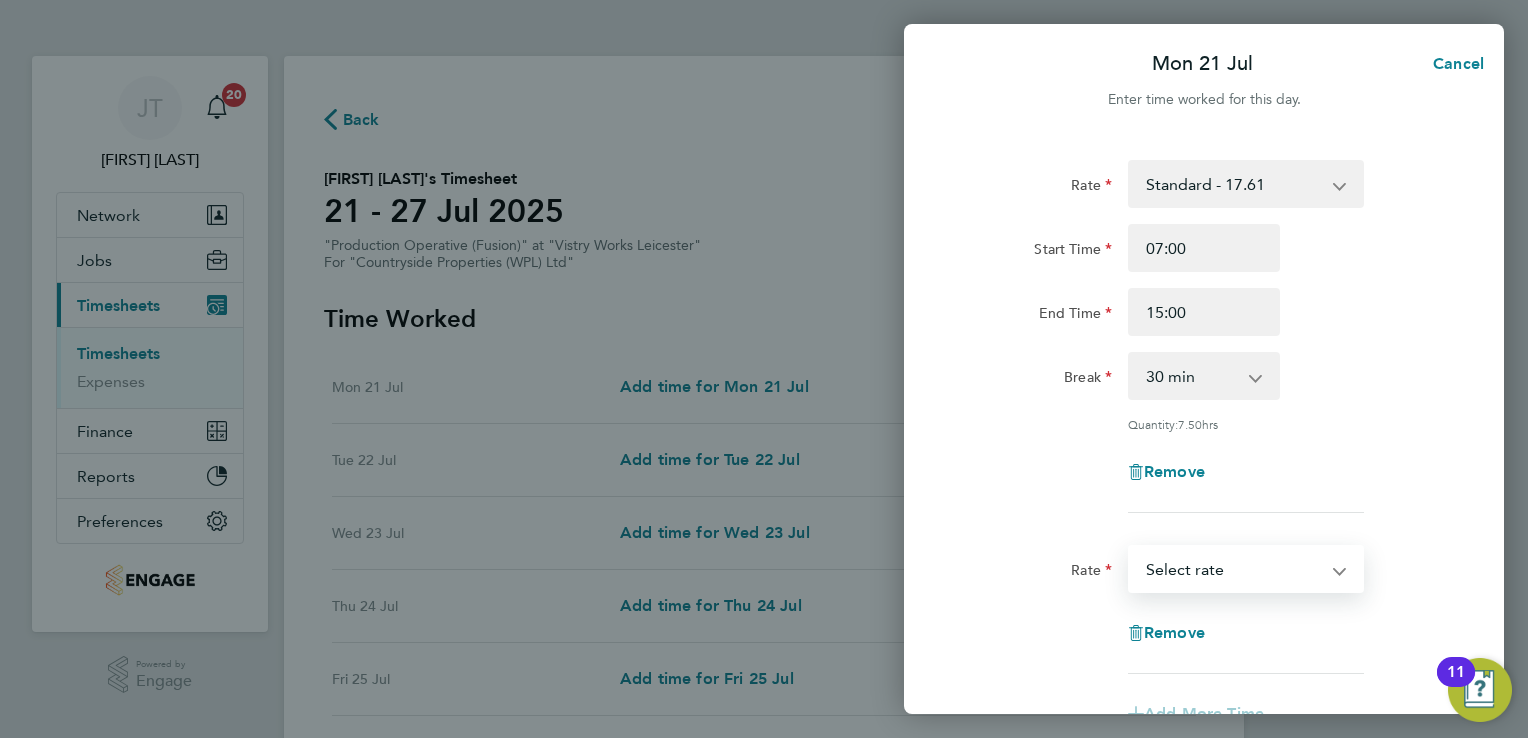 click on "Standard - 17.61   OT 1 - 26.42   OT2 - 35.22   Select rate" at bounding box center [1234, 569] 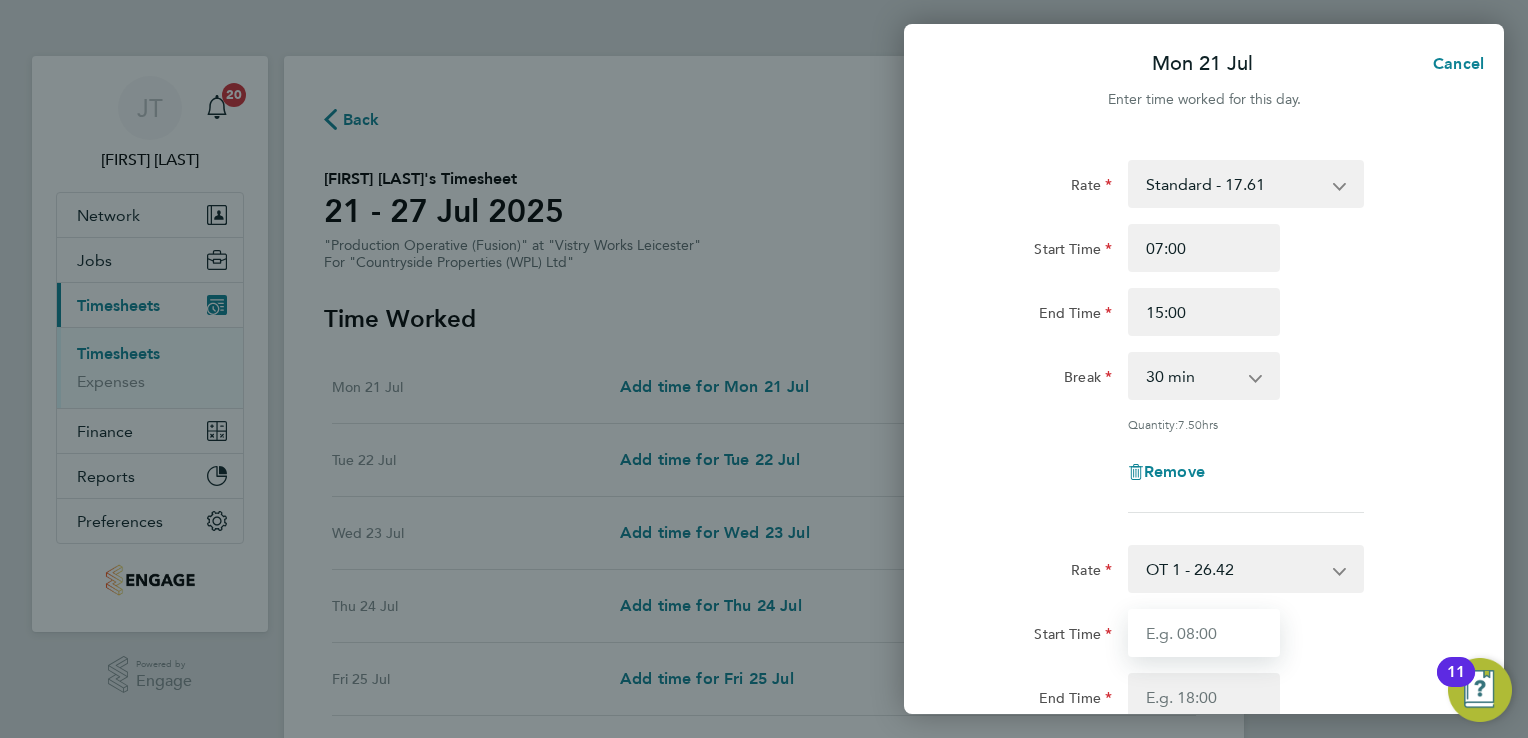 click on "Start Time" at bounding box center (1204, 633) 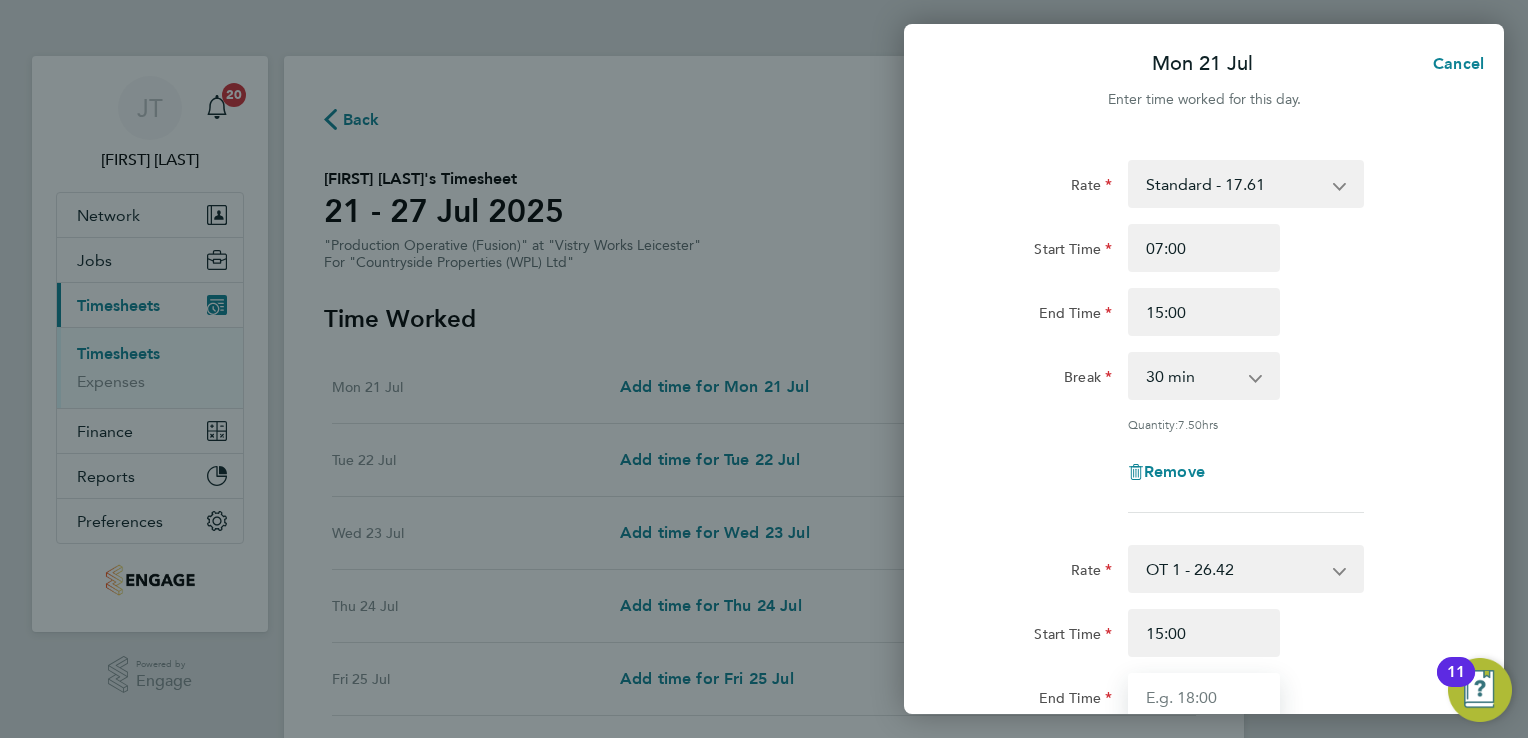 type on "16:00" 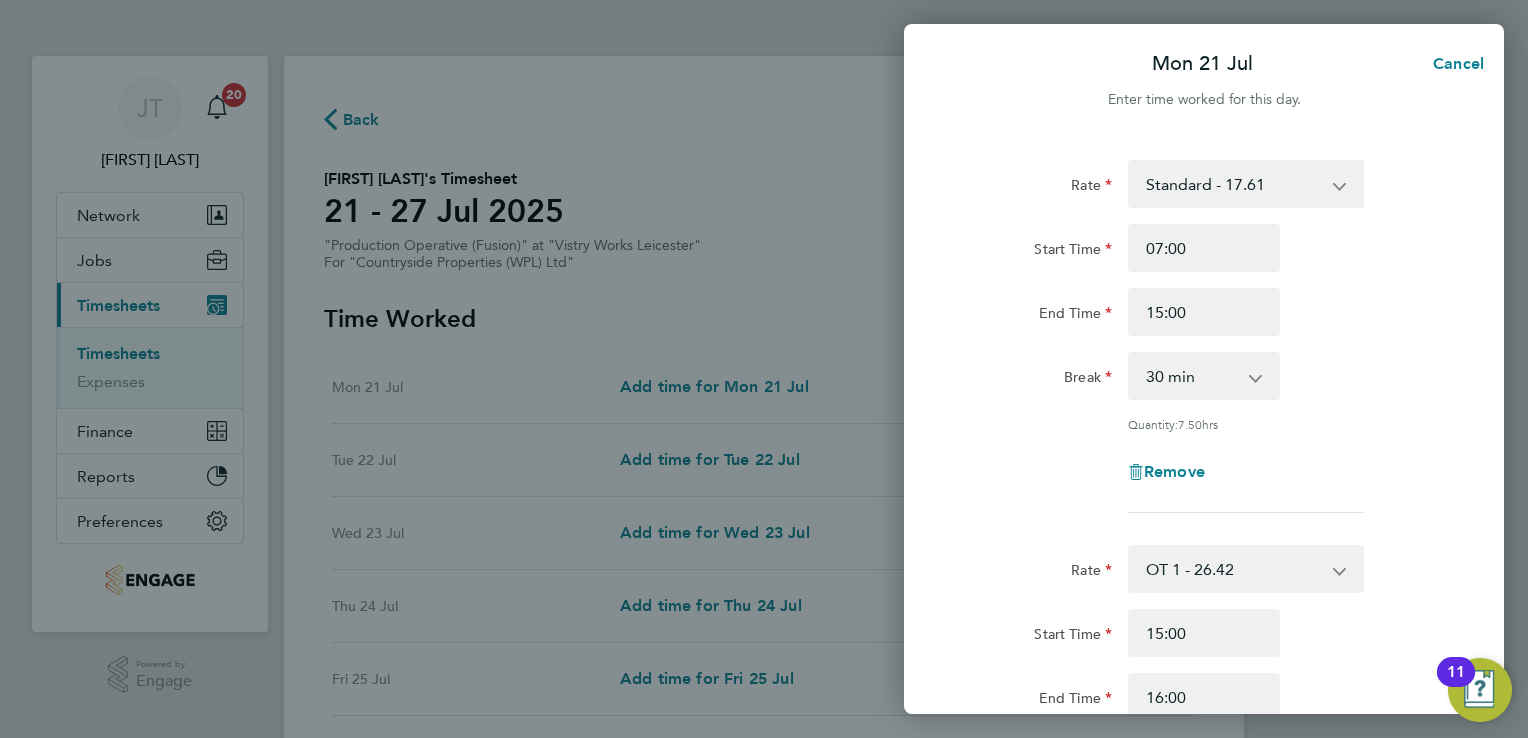 click on "Remove" 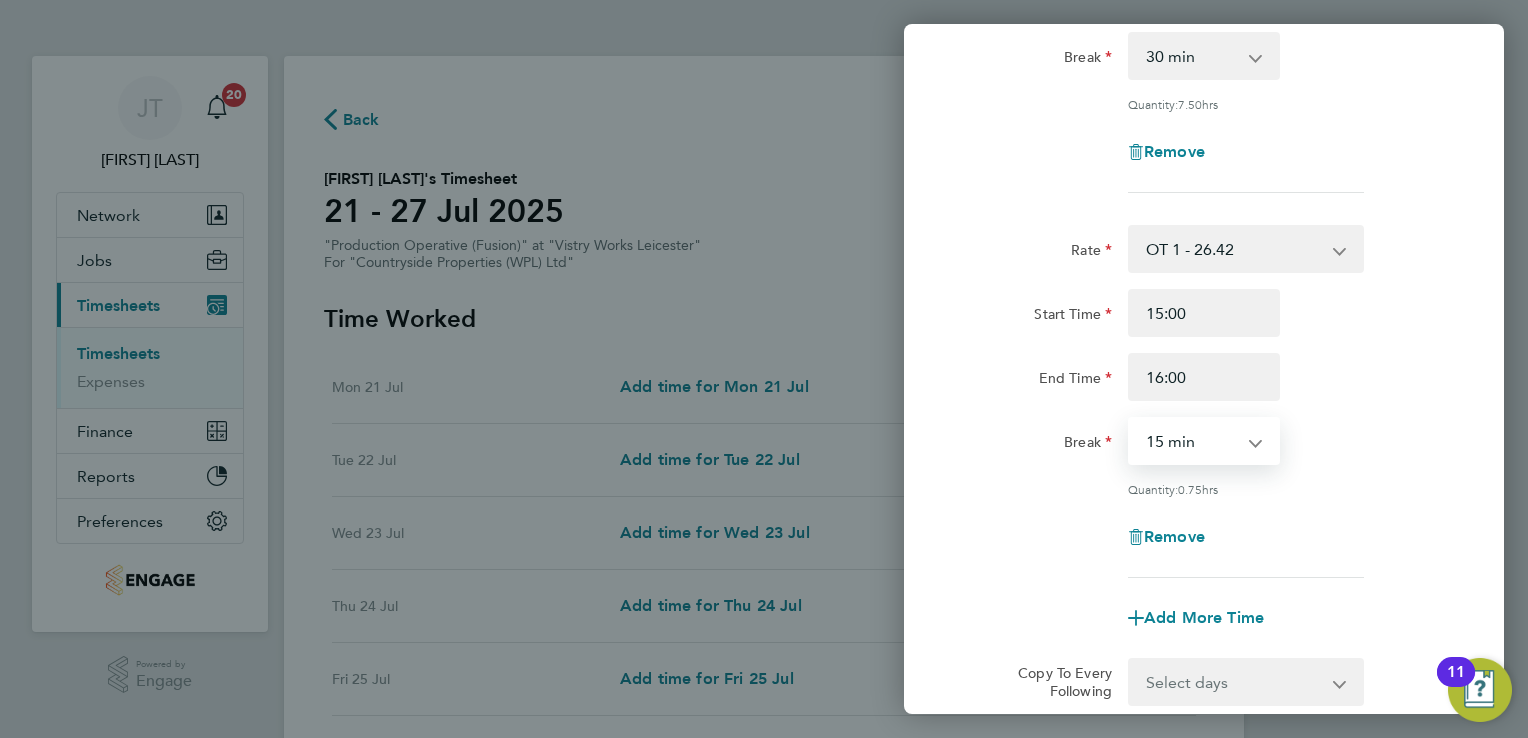 click on "0 min   15 min   30 min   45 min" at bounding box center [1192, 441] 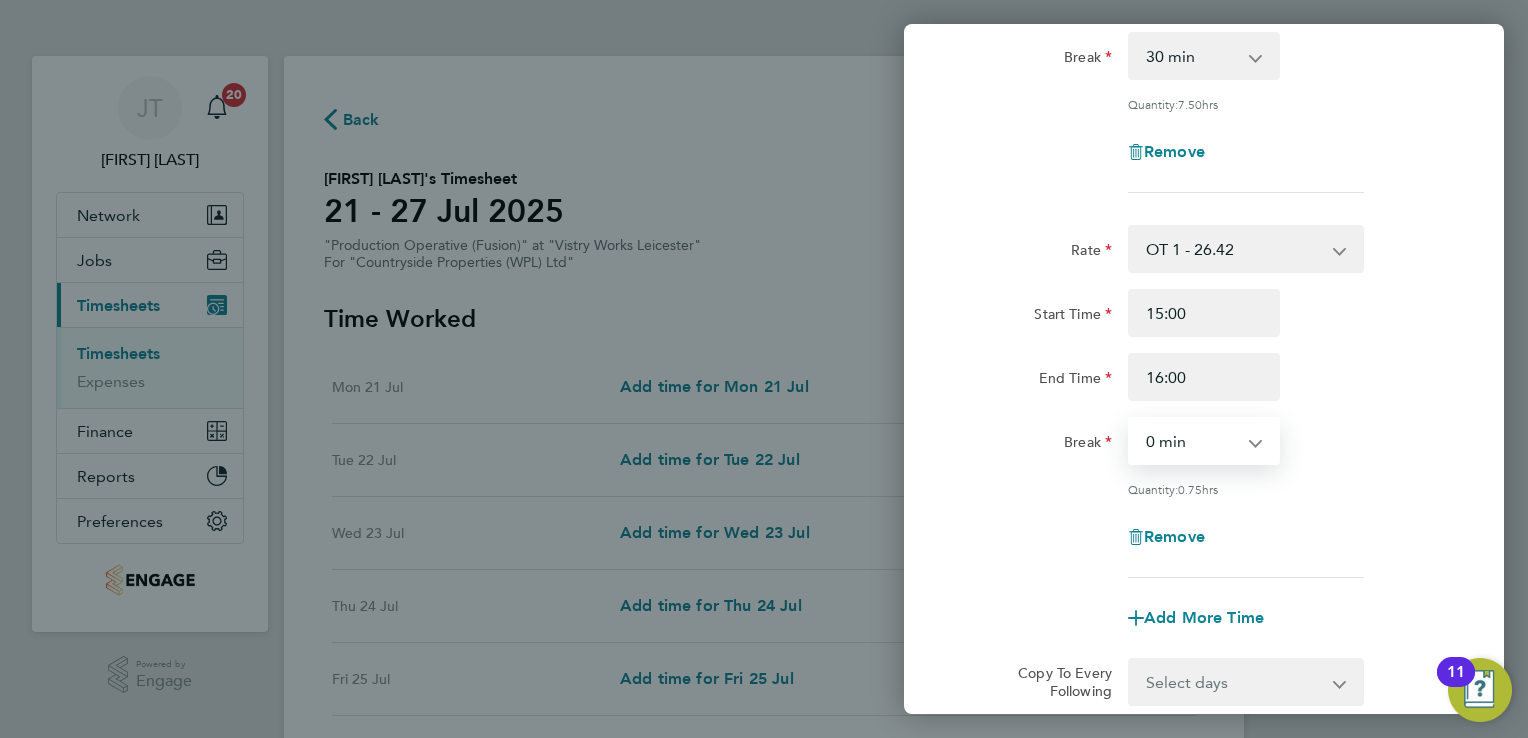 click on "0 min   15 min   30 min   45 min" at bounding box center [1192, 441] 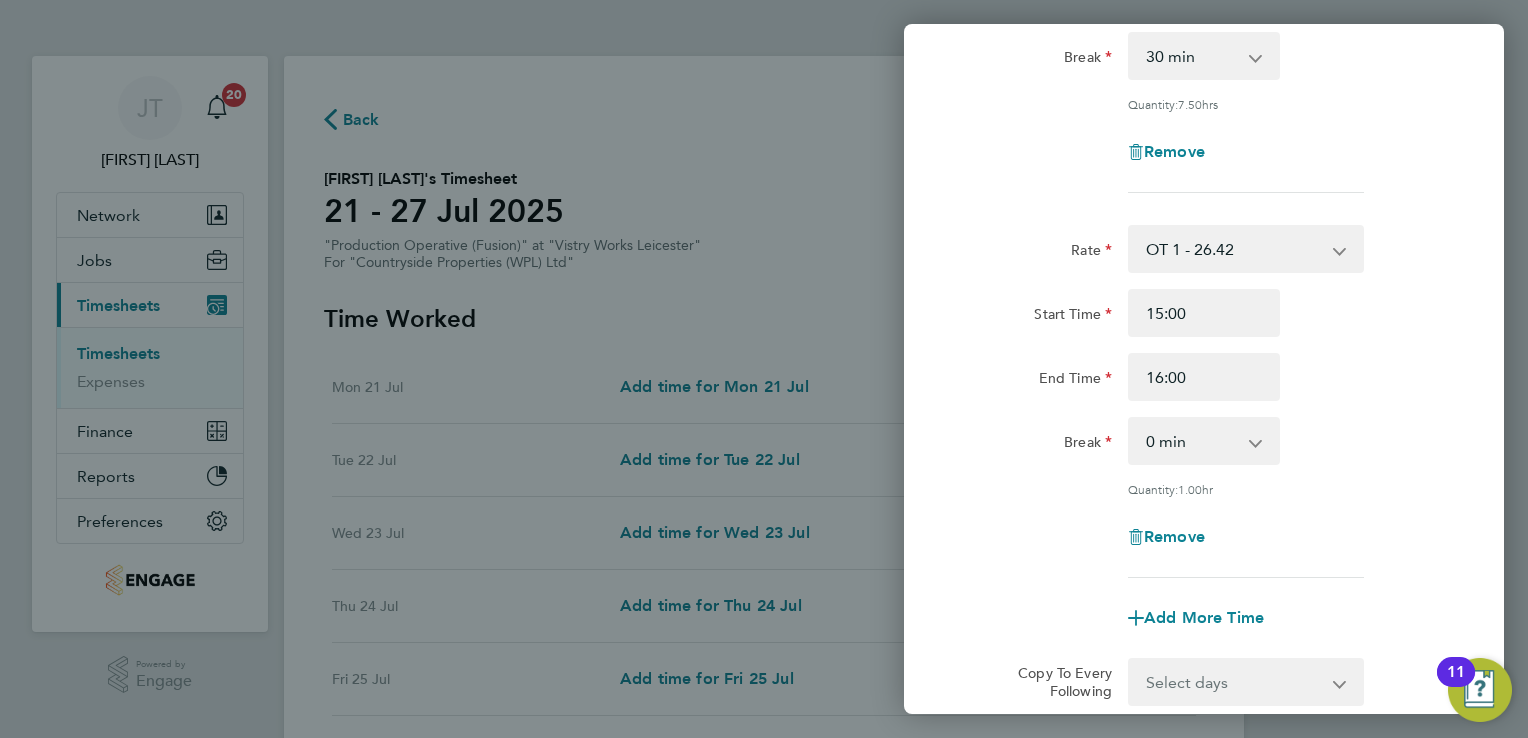 click on "Break  0 min   15 min   30 min   45 min" 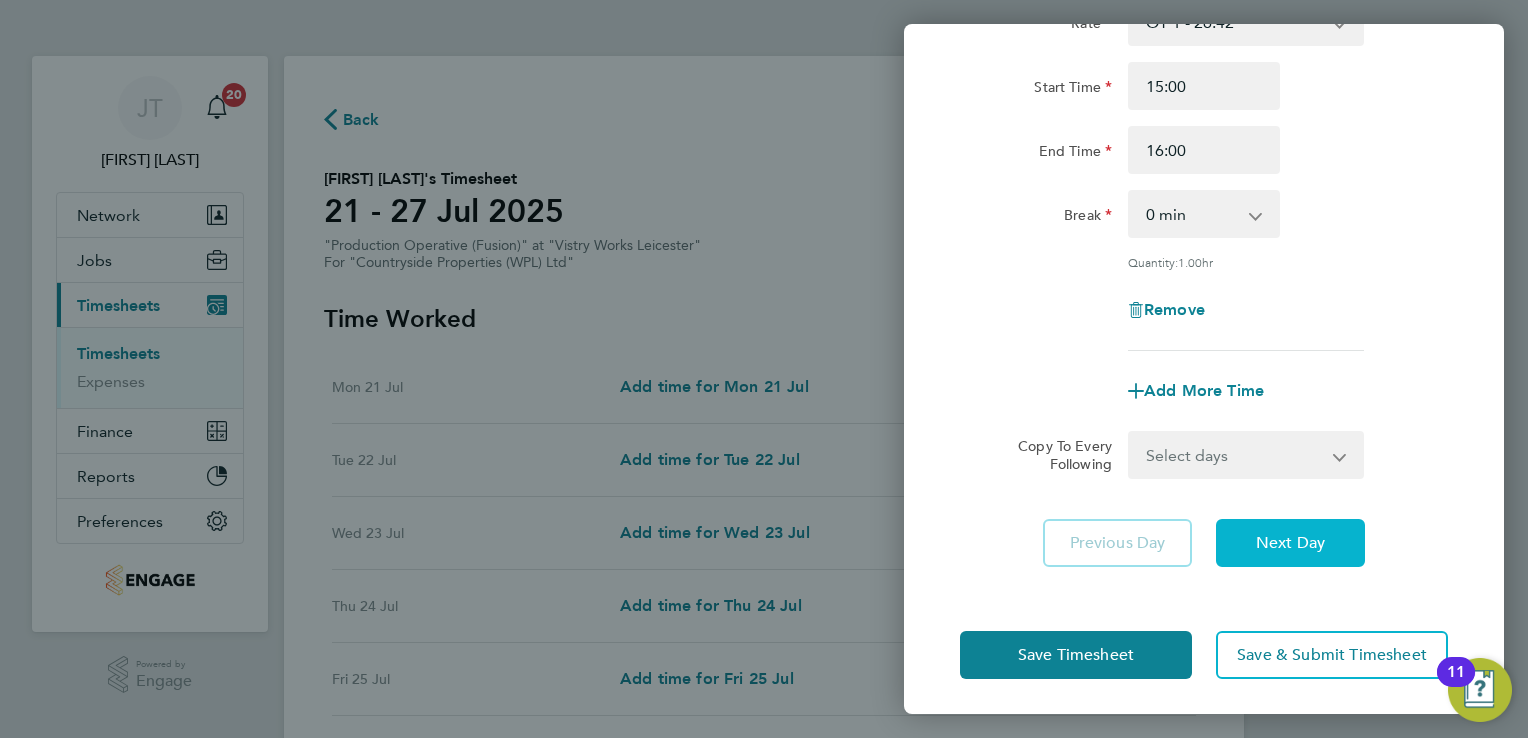 click on "Next Day" 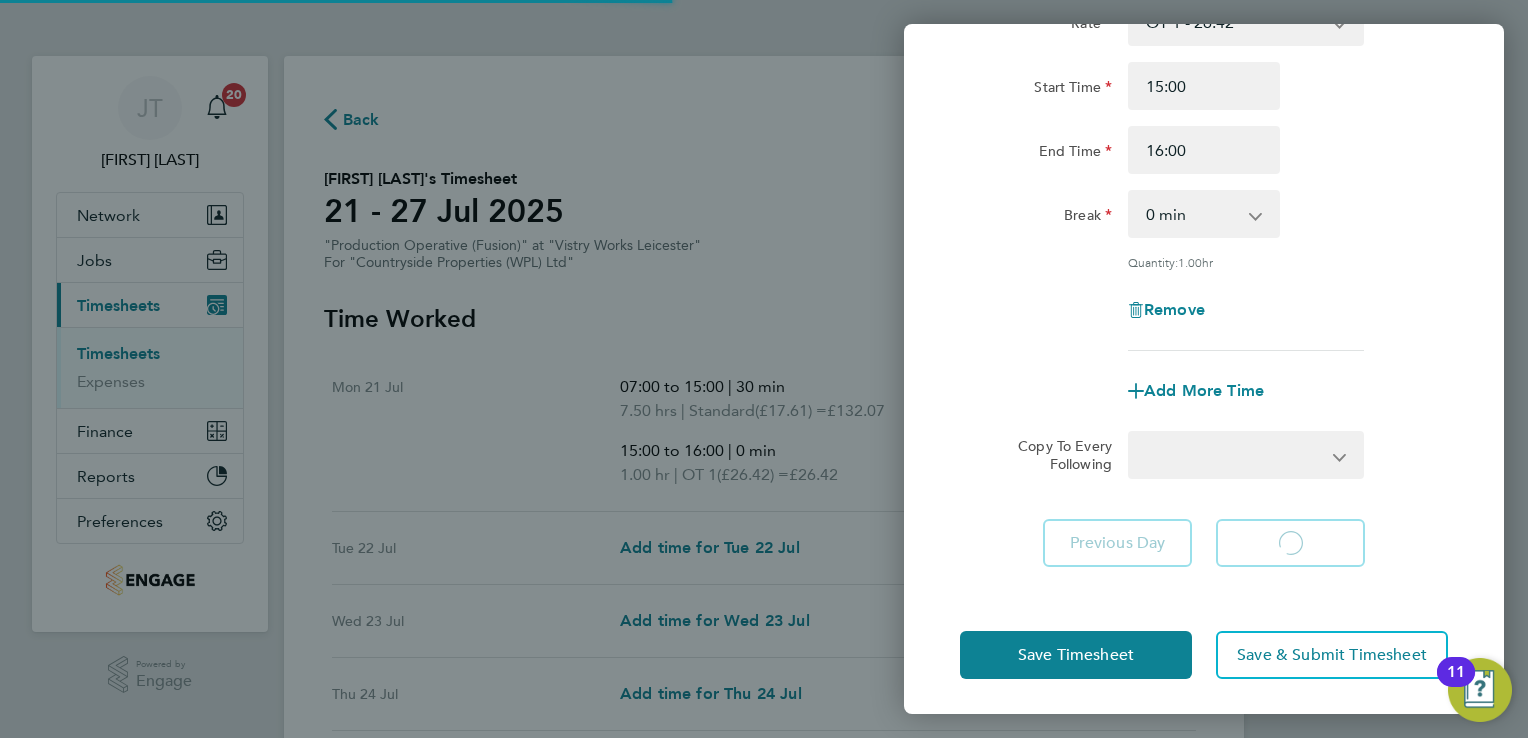 select on "15" 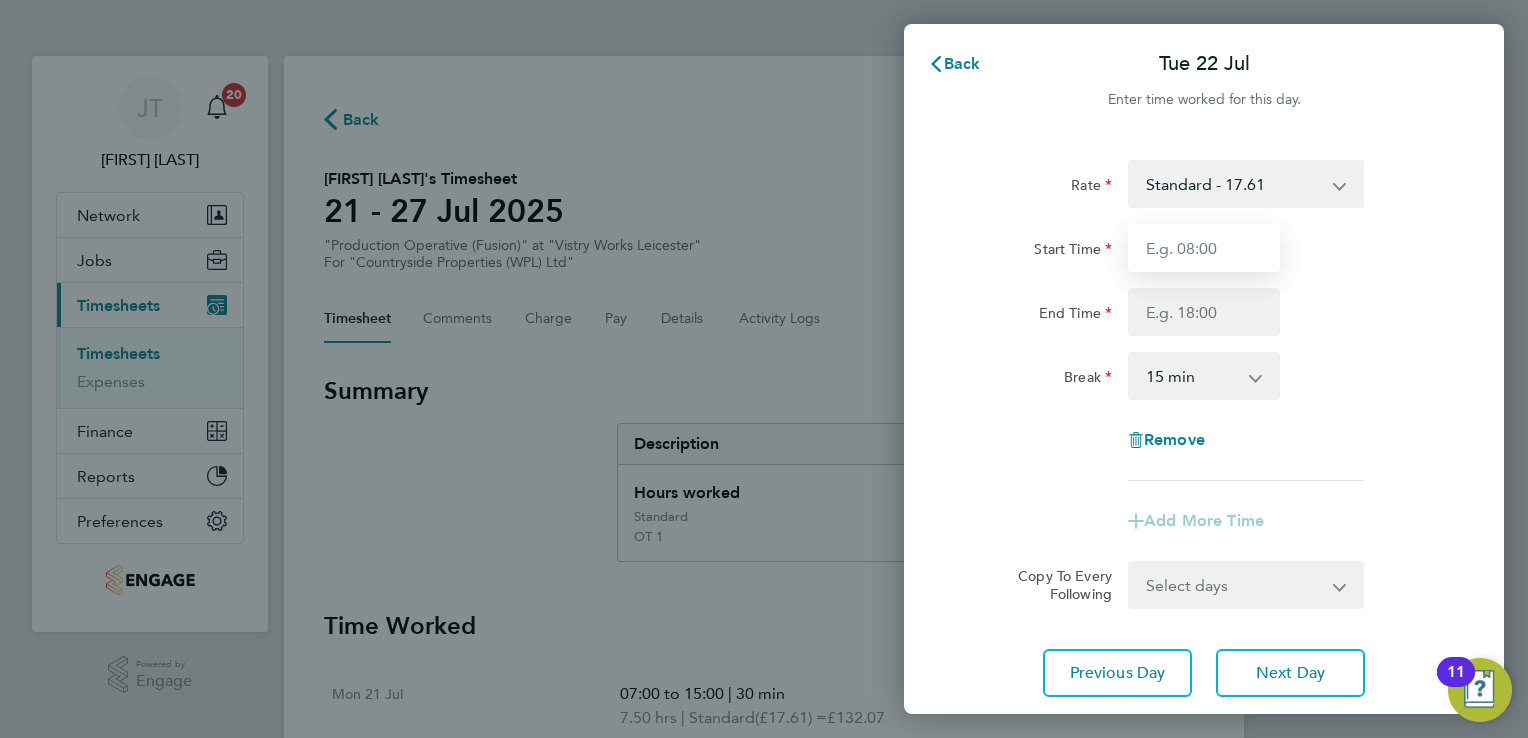 click on "Start Time" at bounding box center [1204, 248] 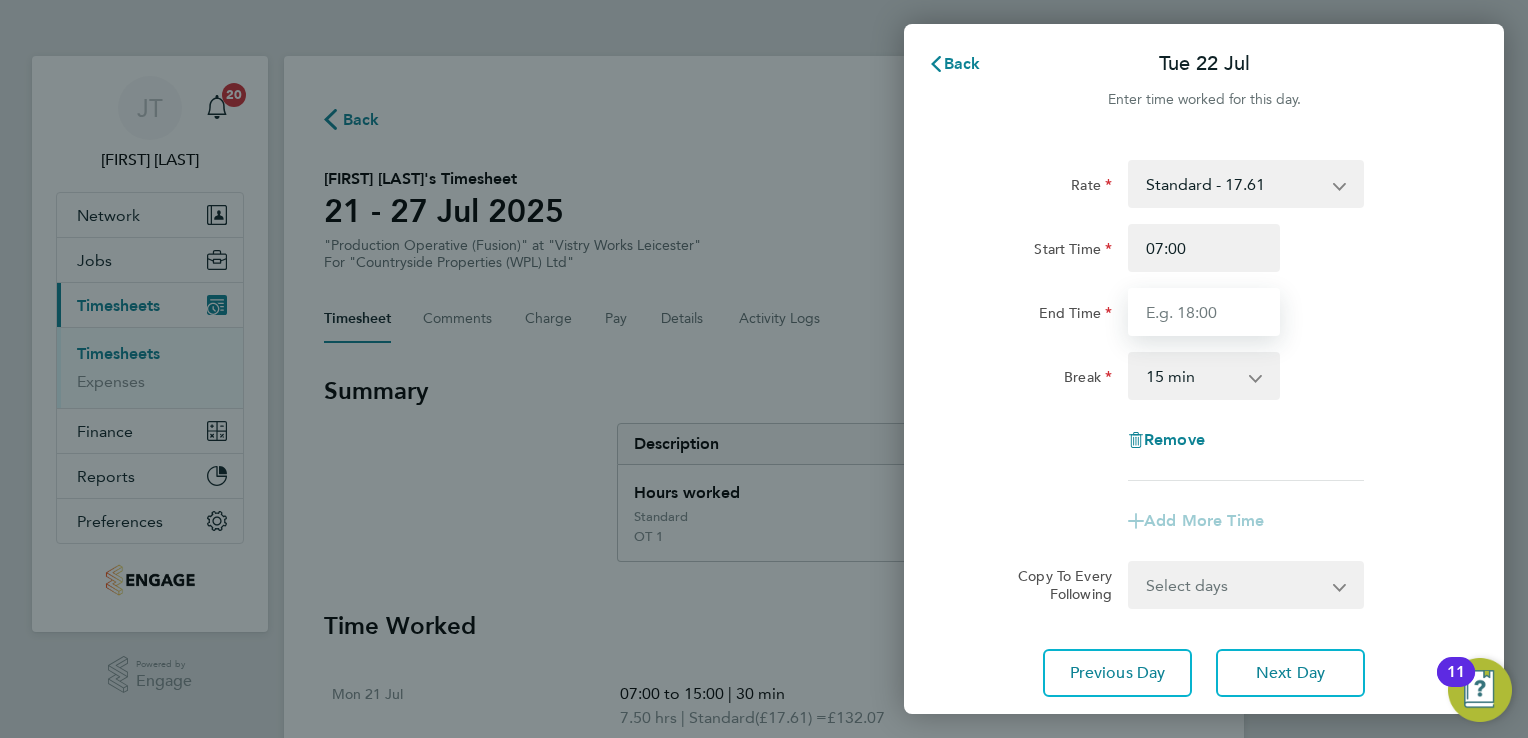 type on "15:00" 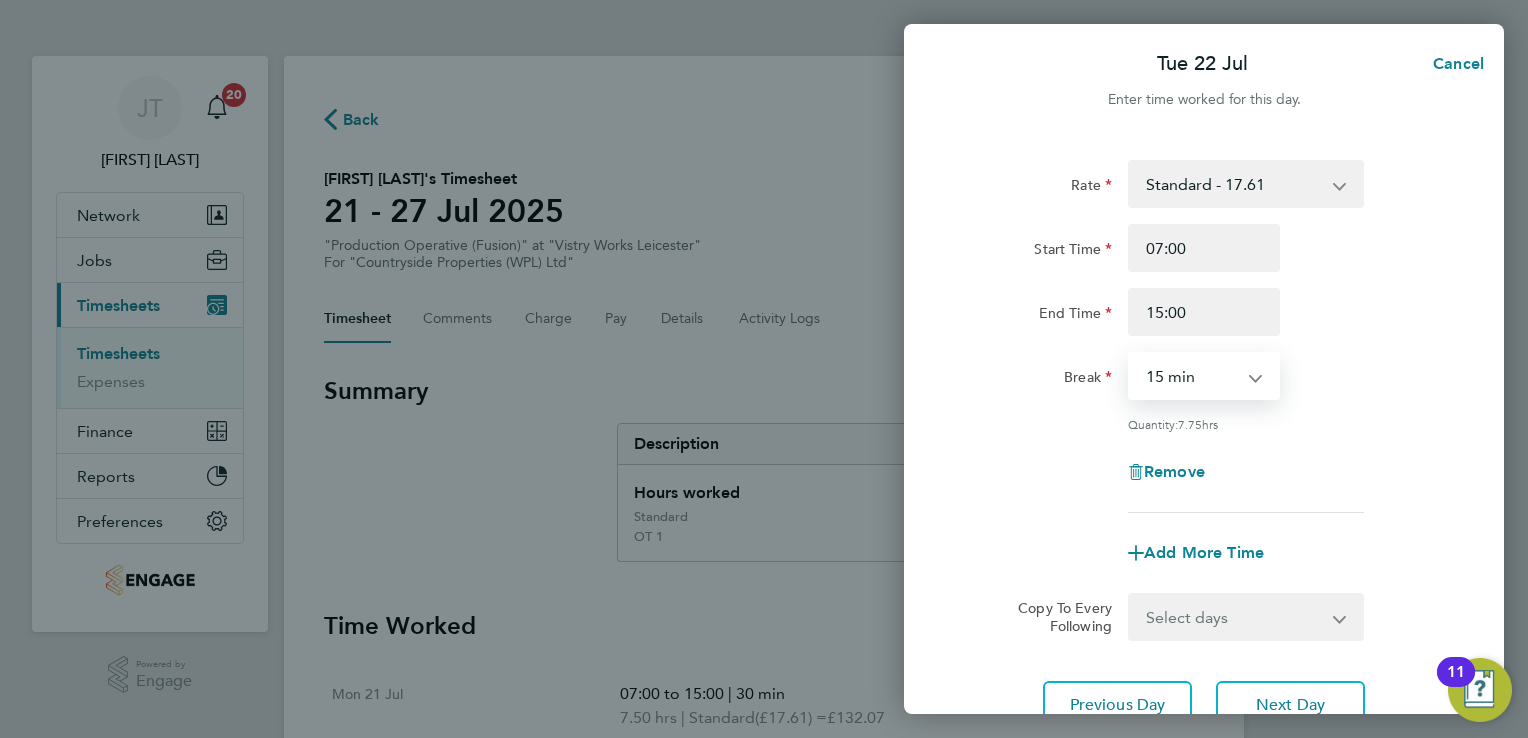 click on "0 min   15 min   30 min   45 min   60 min   75 min   90 min" at bounding box center (1192, 376) 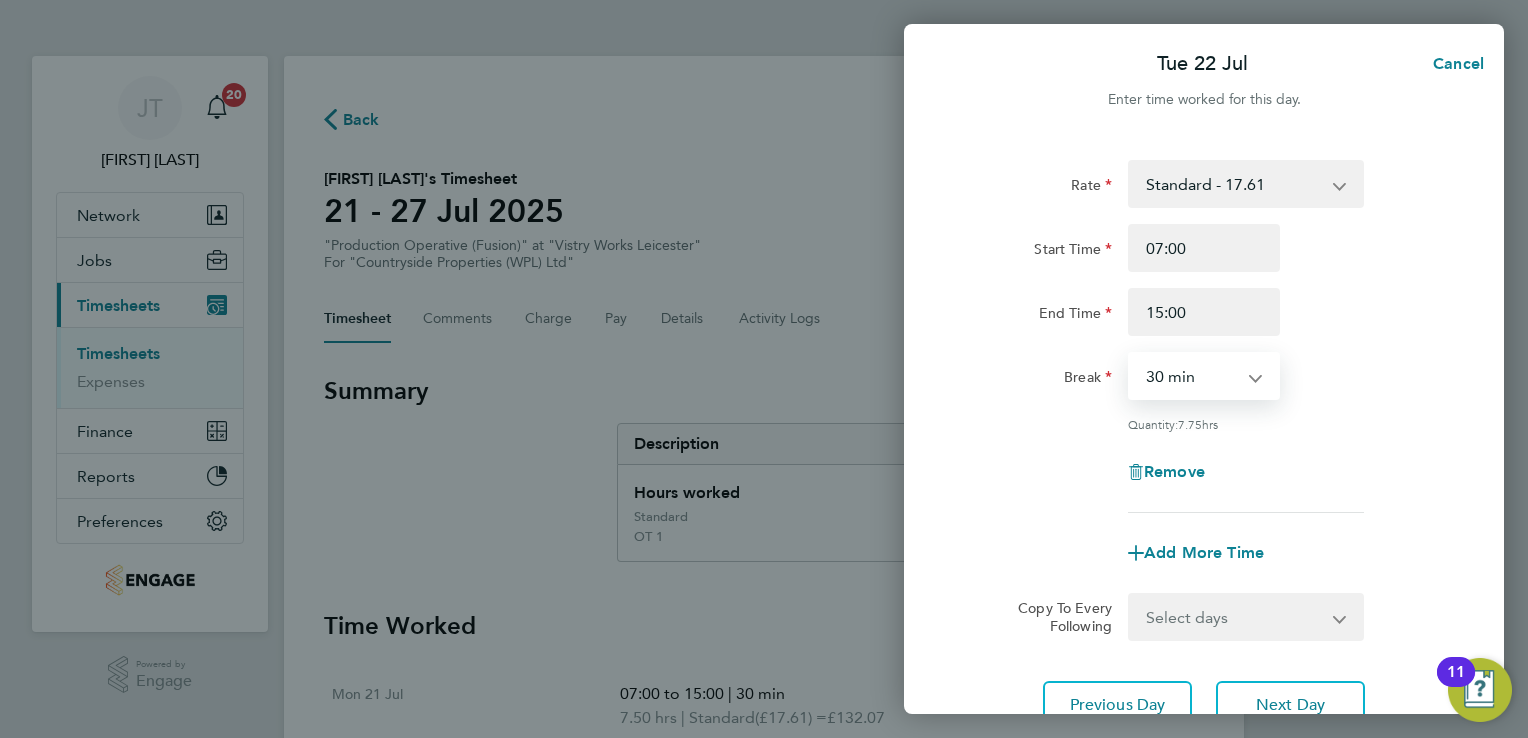 click on "0 min   15 min   30 min   45 min   60 min   75 min   90 min" at bounding box center (1192, 376) 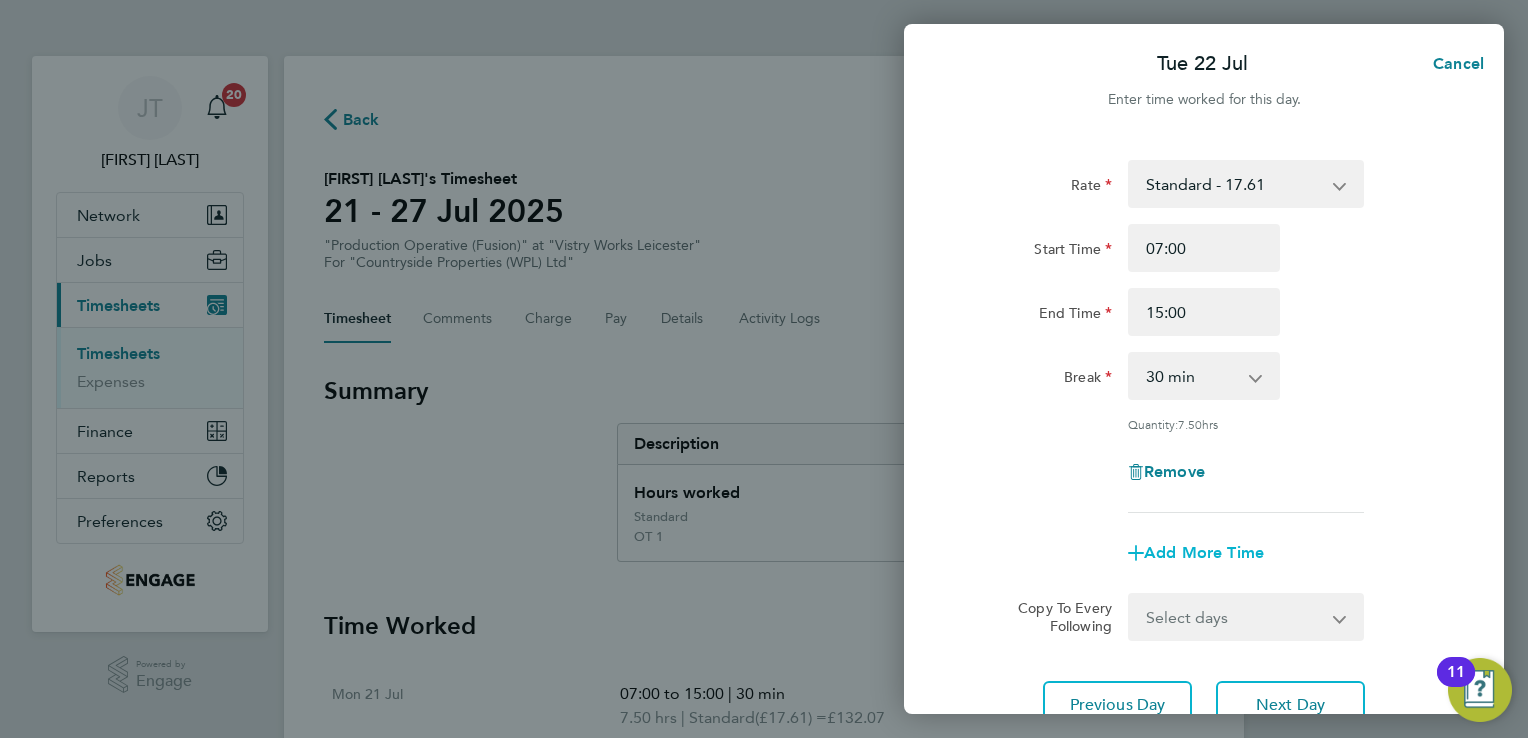 click on "Add More Time" 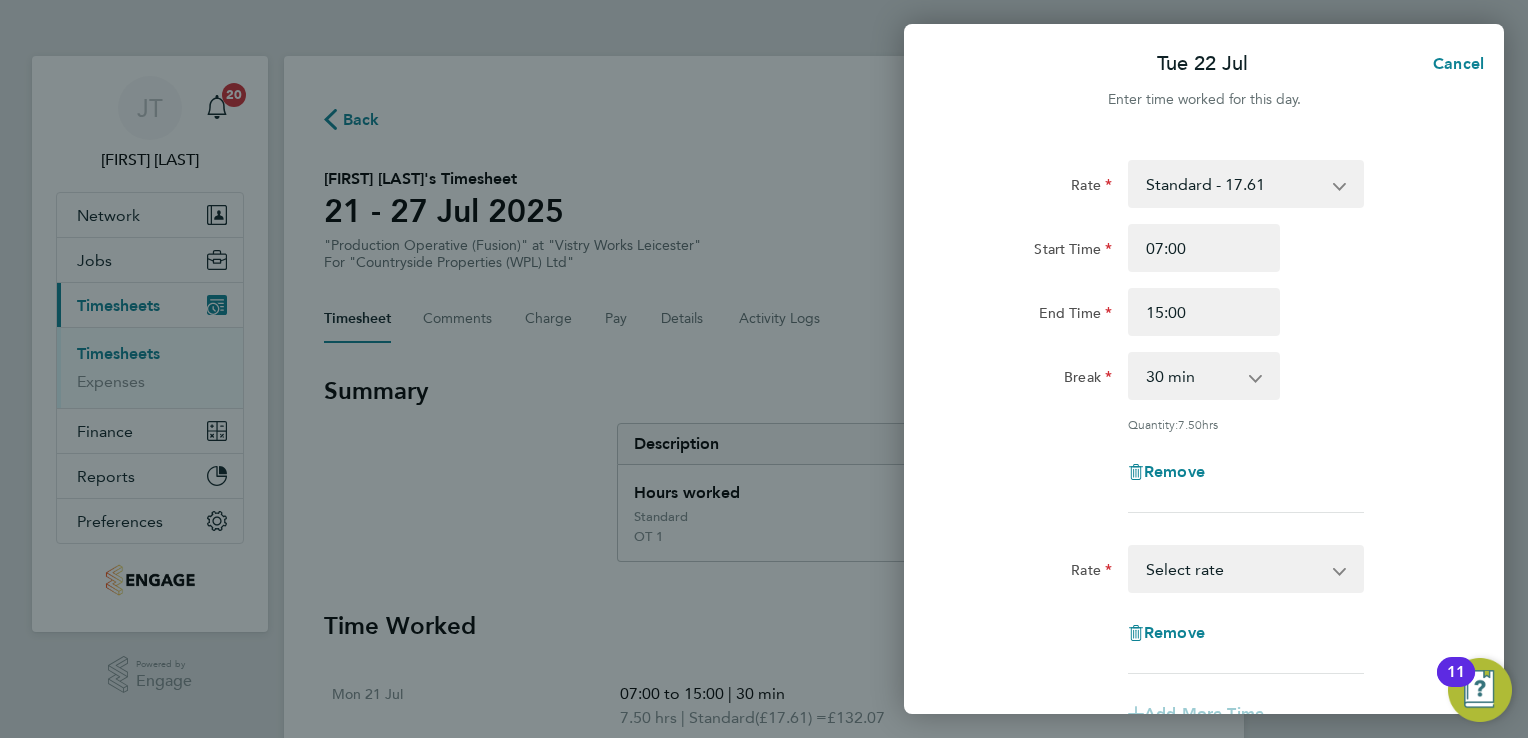 click on "Standard - 17.61   OT 1 - 26.42   OT2 - 35.22   Select rate" at bounding box center (1234, 569) 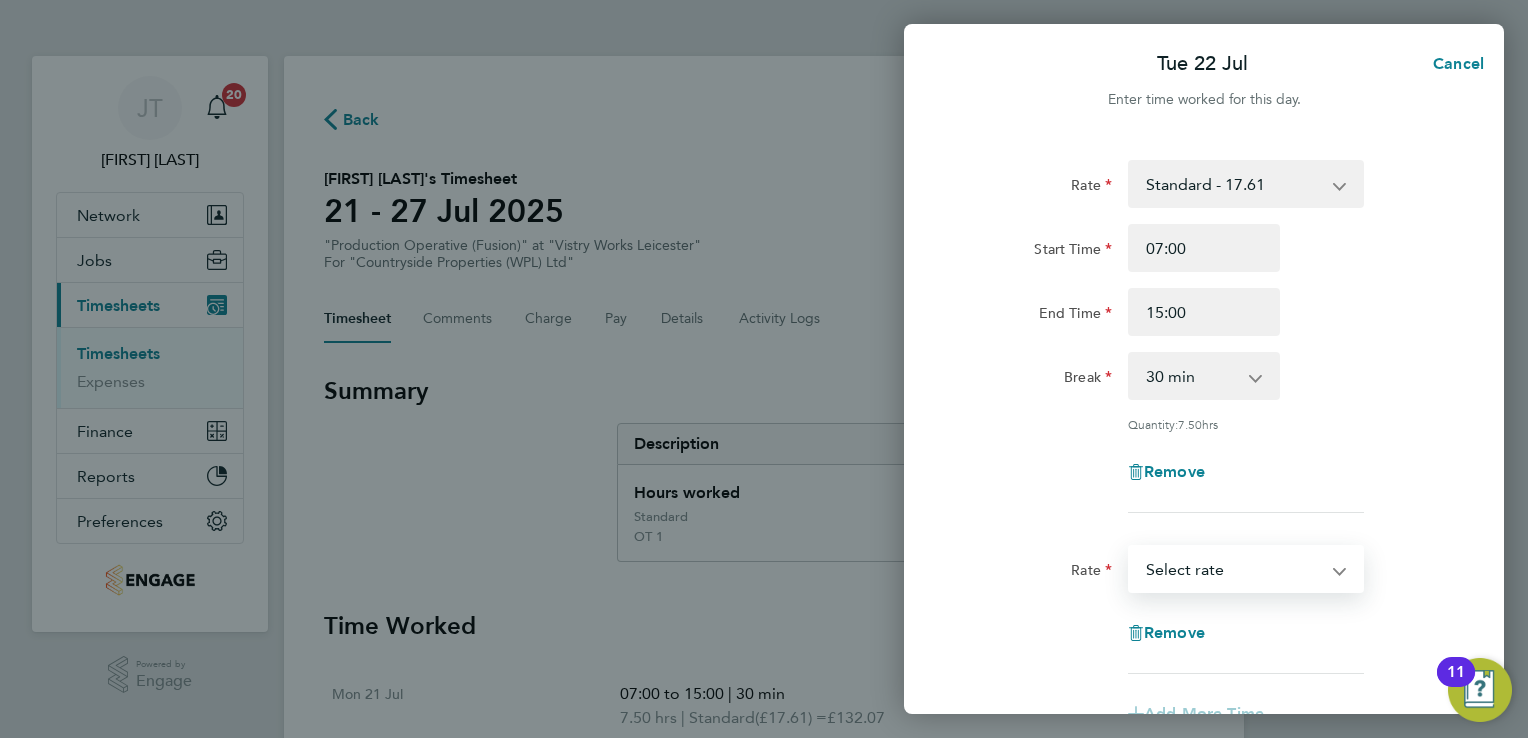 select on "15" 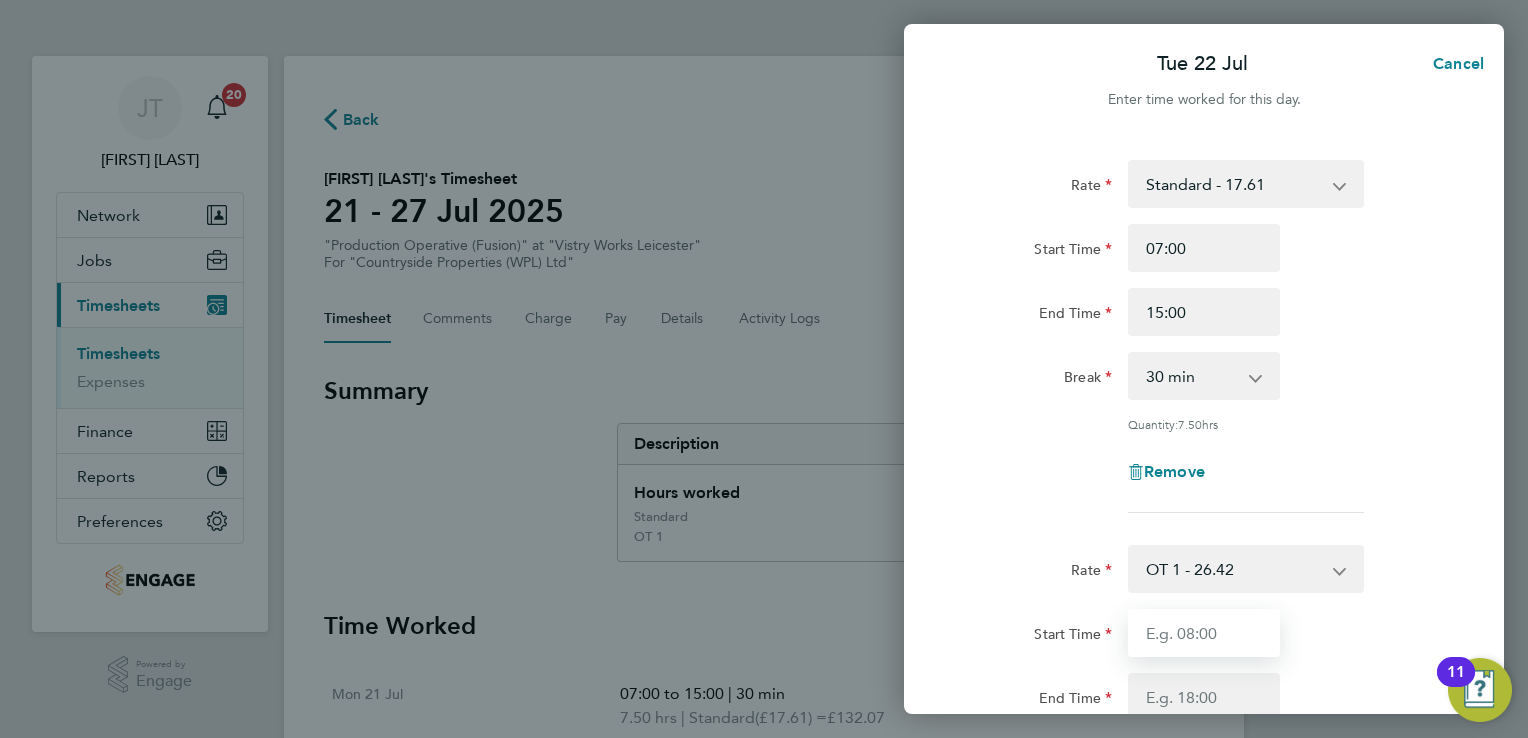 click on "Start Time" at bounding box center (1204, 633) 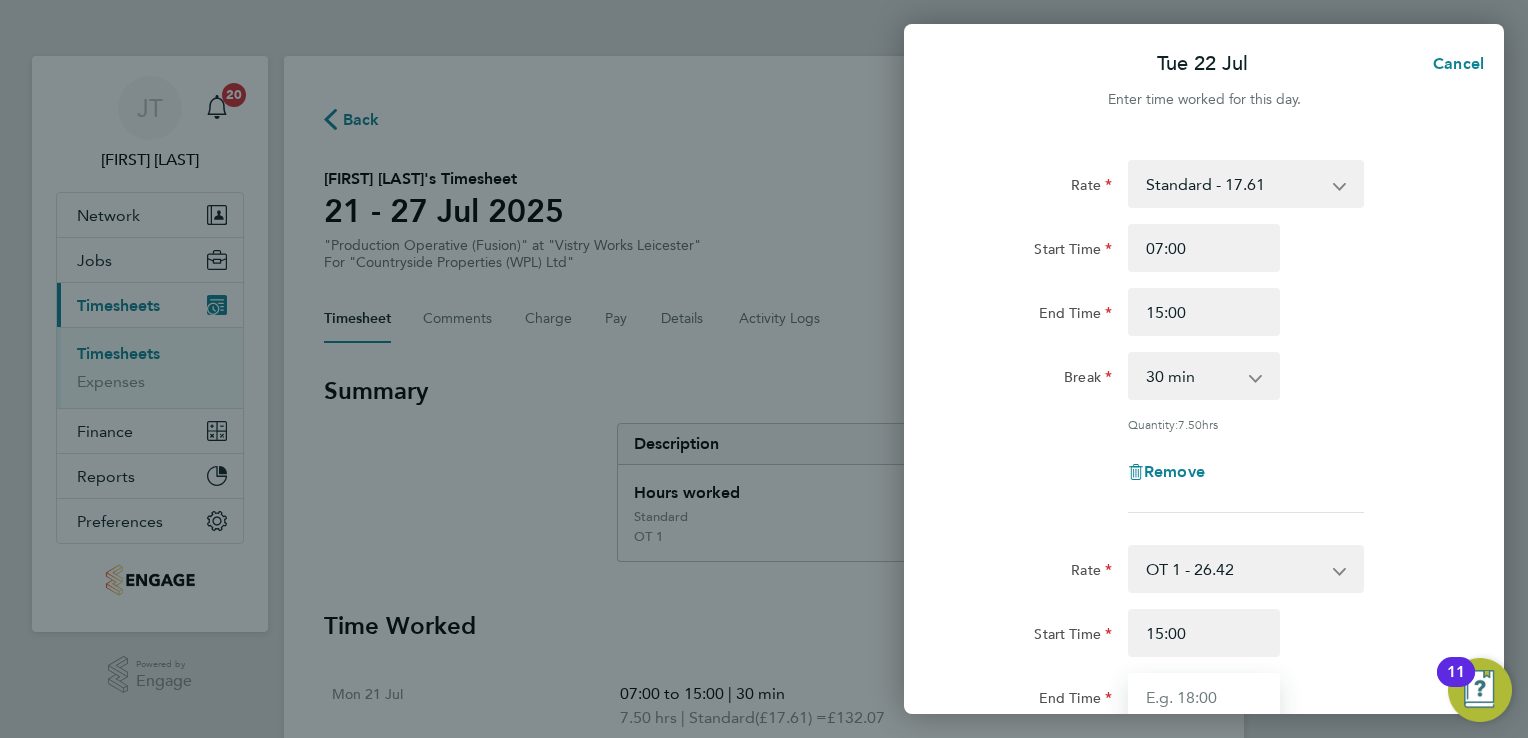 type on "16:00" 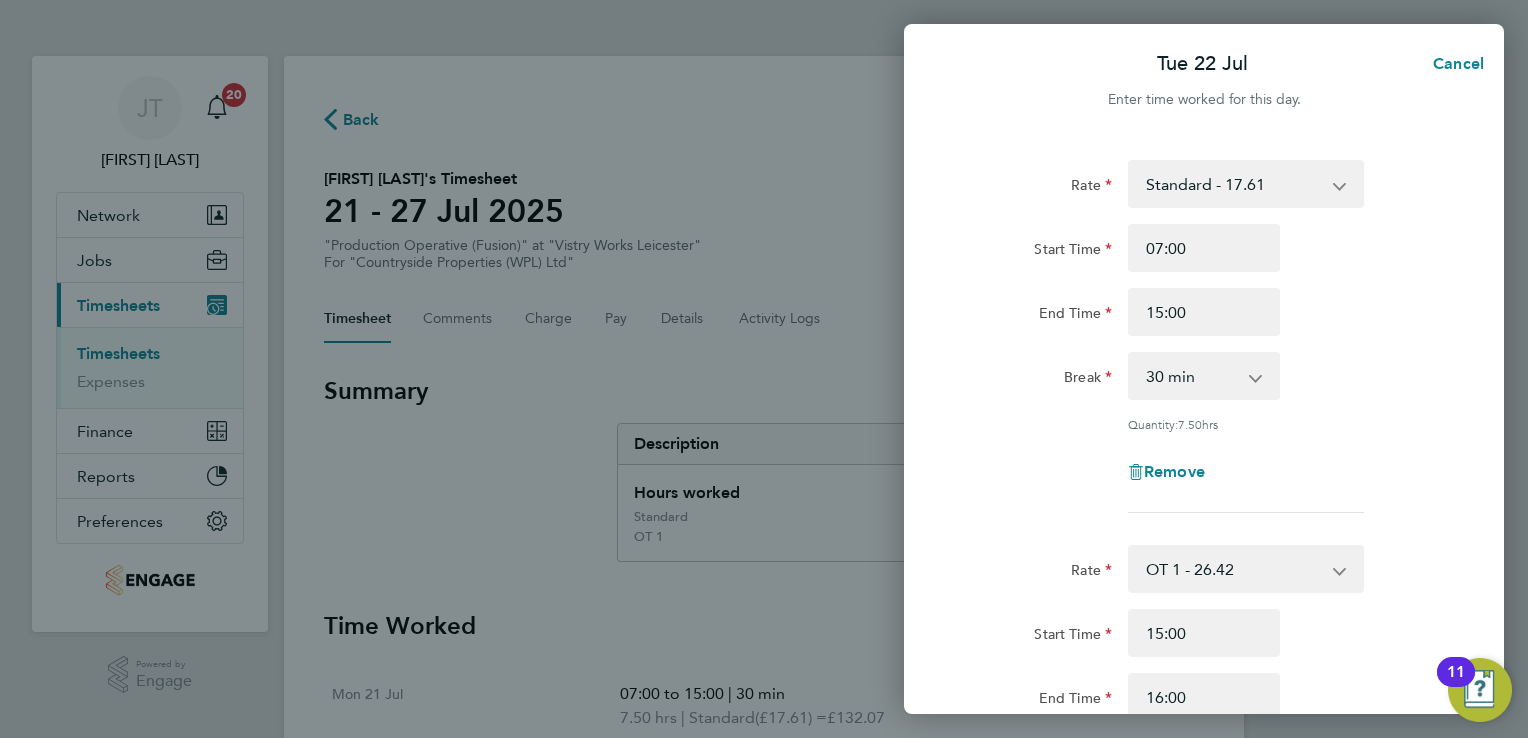 click on "Quantity:  7.50  hrs" 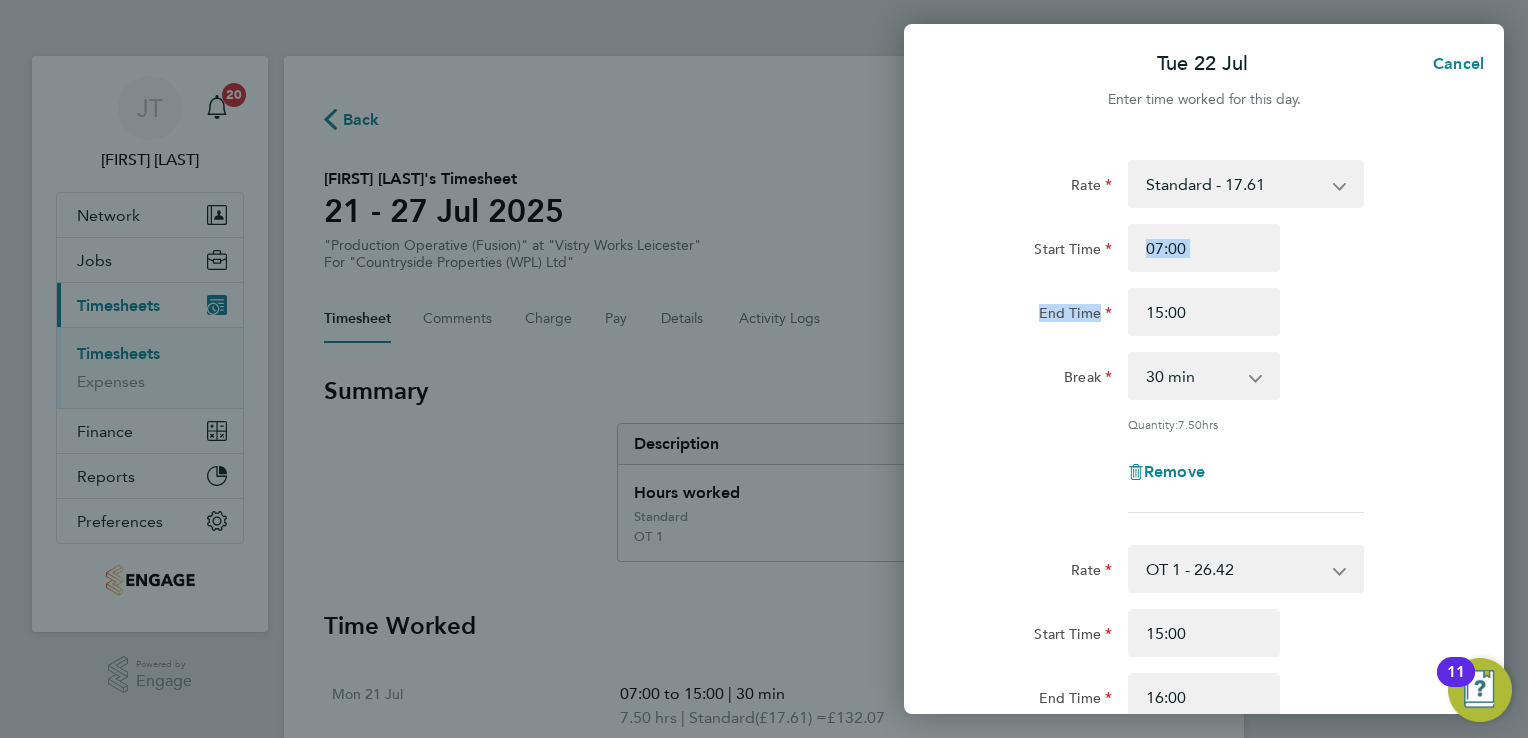drag, startPoint x: 1388, startPoint y: 415, endPoint x: 1475, endPoint y: 280, distance: 160.6051 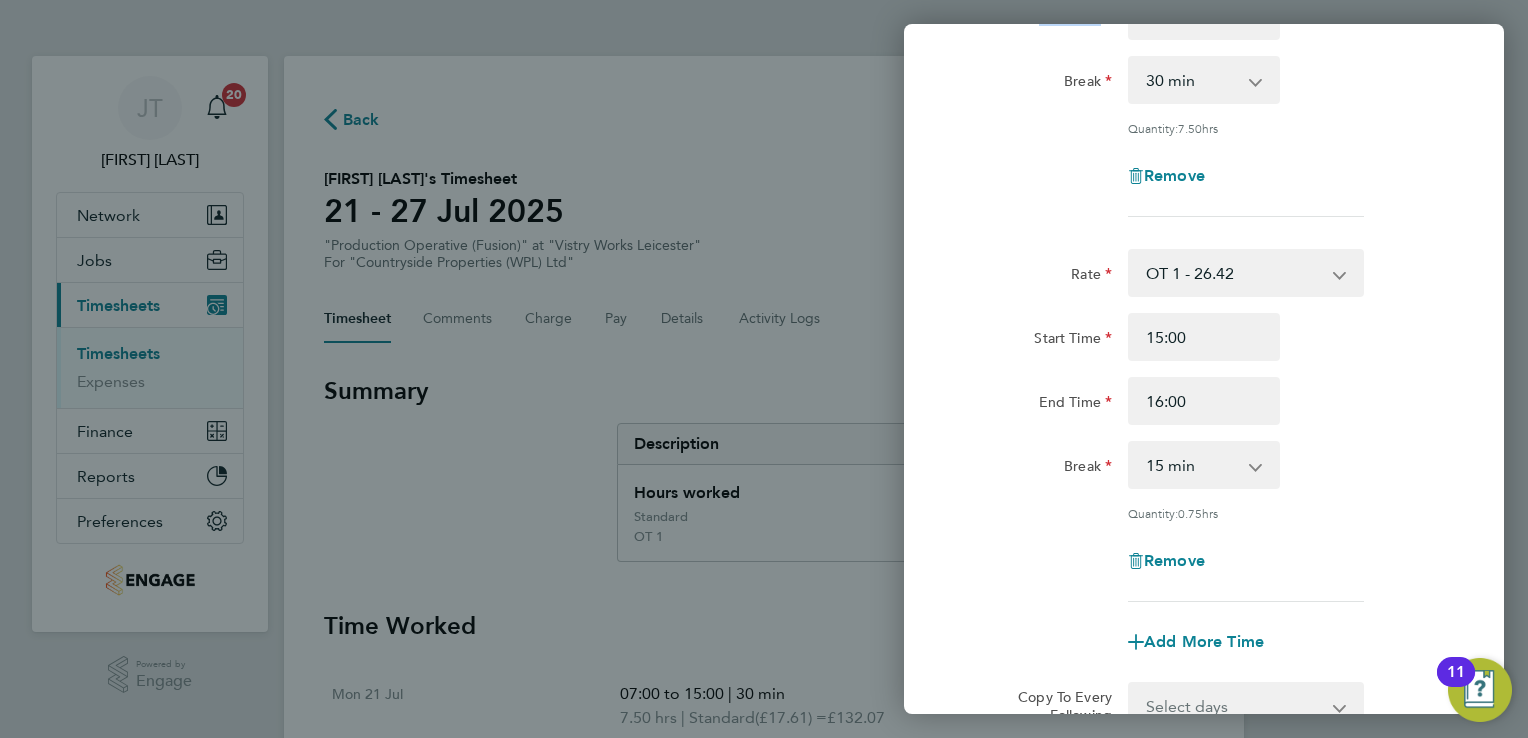 scroll, scrollTop: 320, scrollLeft: 0, axis: vertical 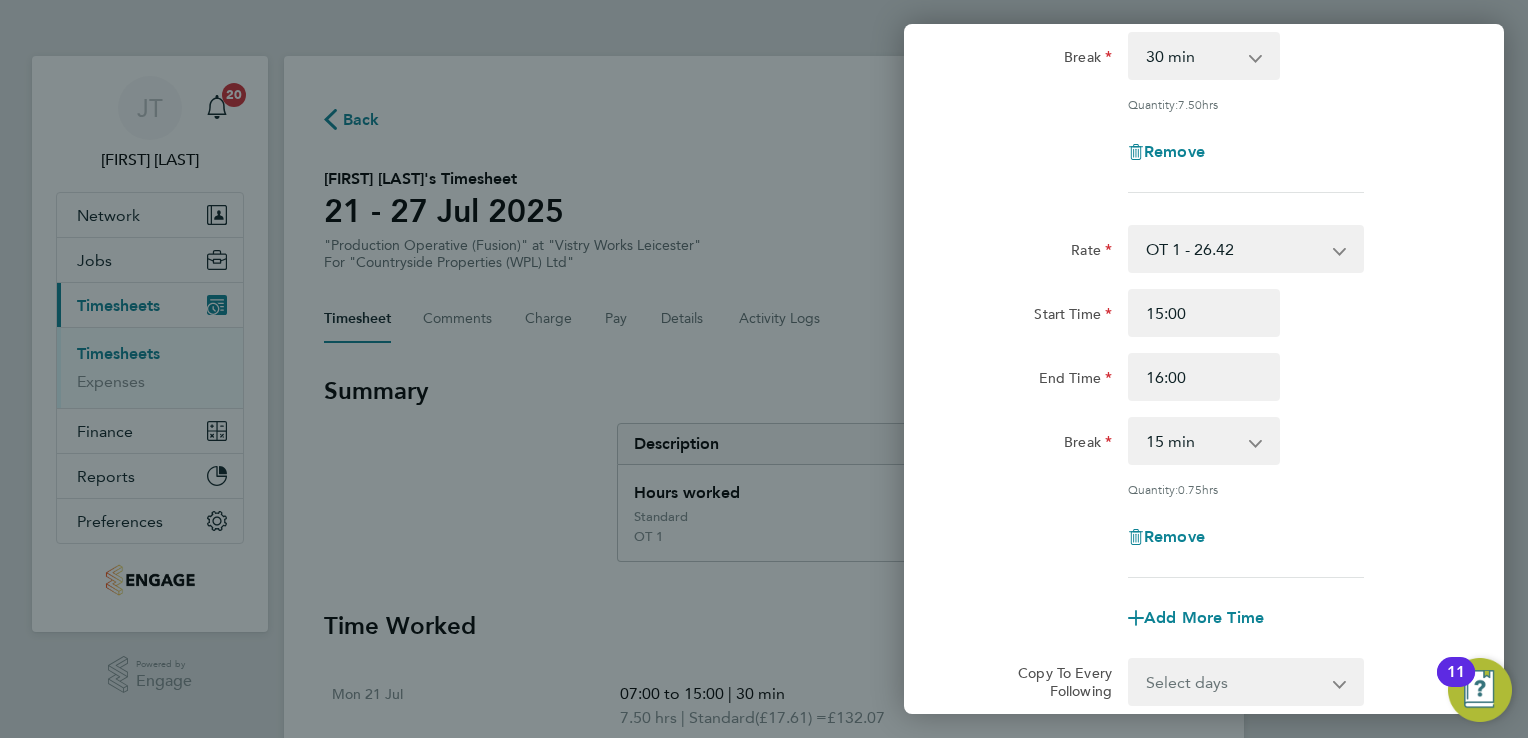 click 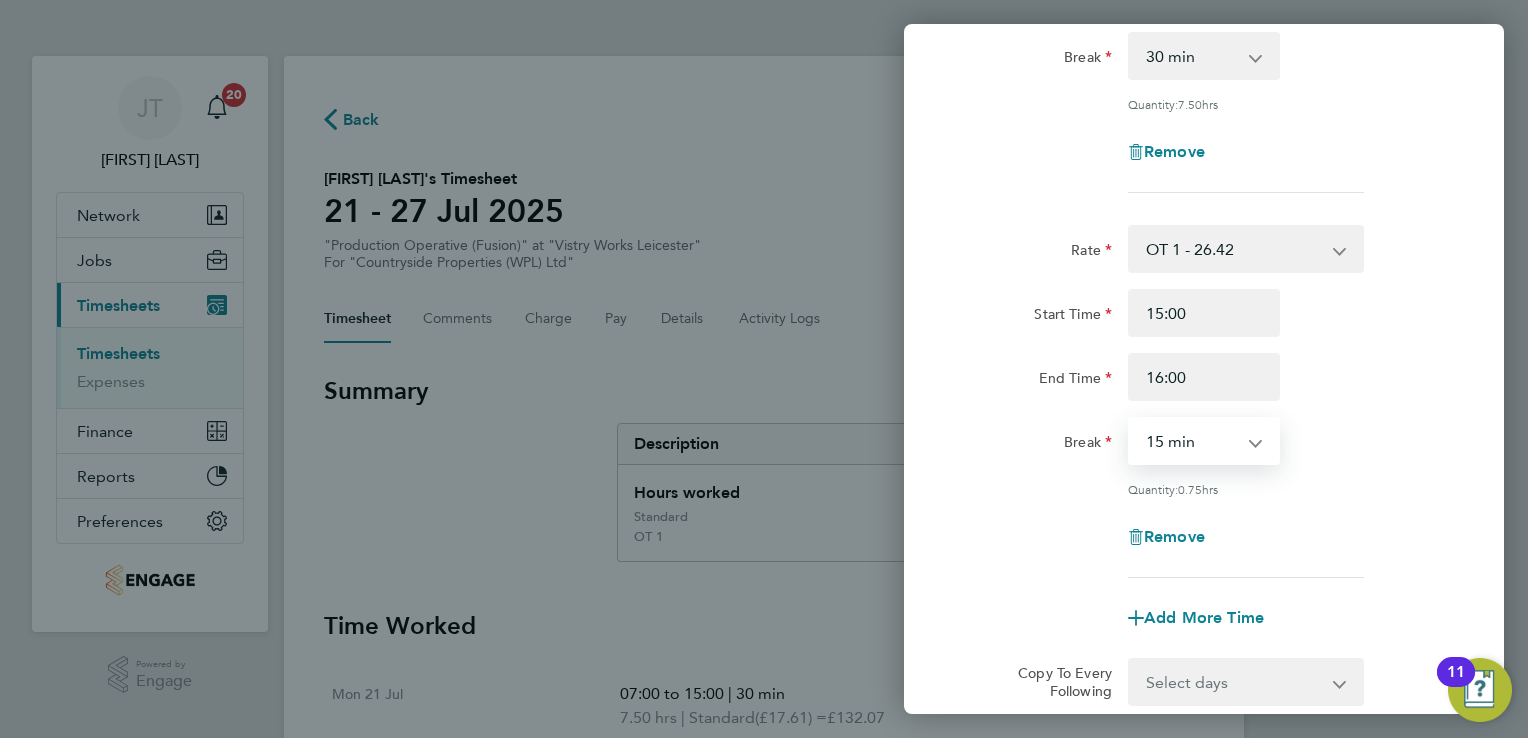 select on "0" 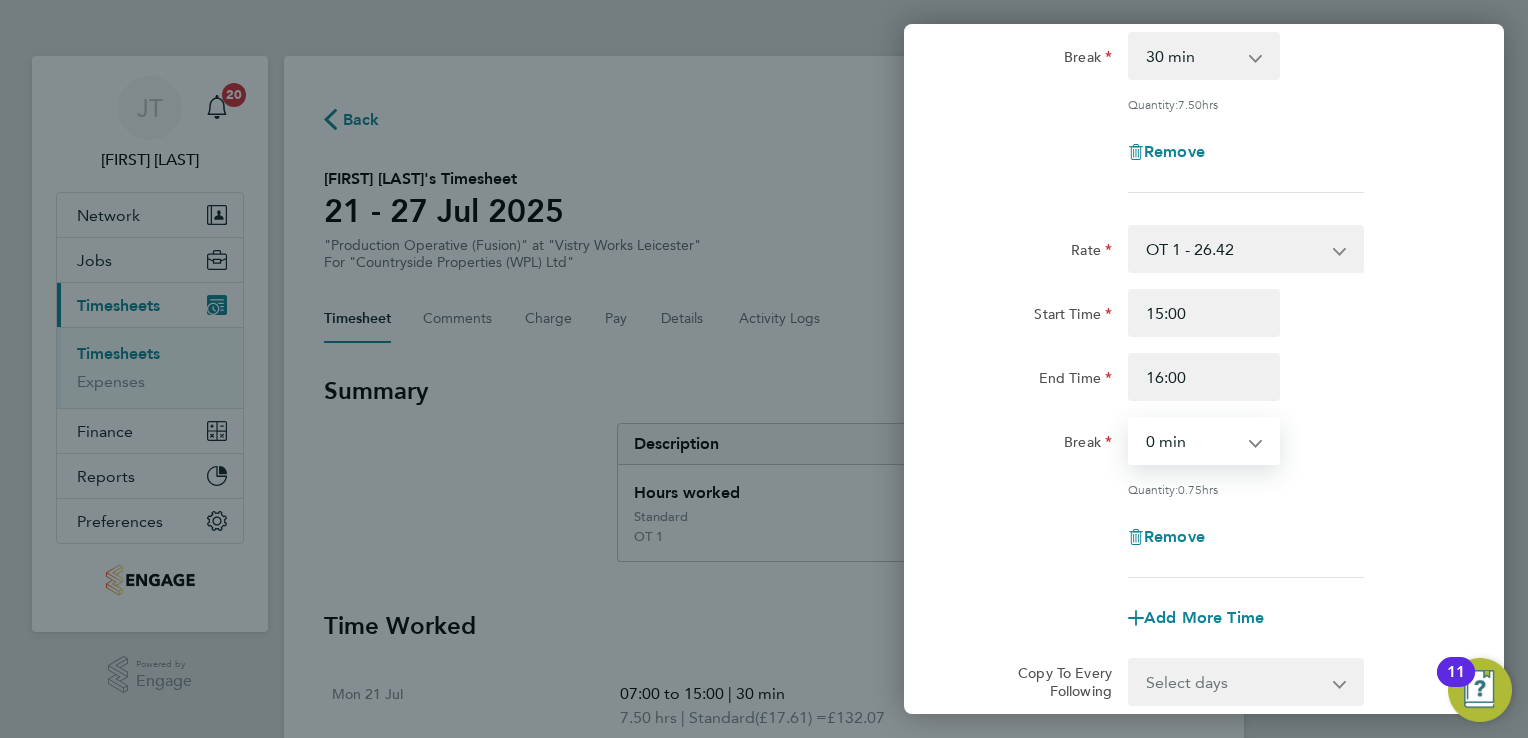click on "0 min   15 min   30 min   45 min" at bounding box center (1192, 441) 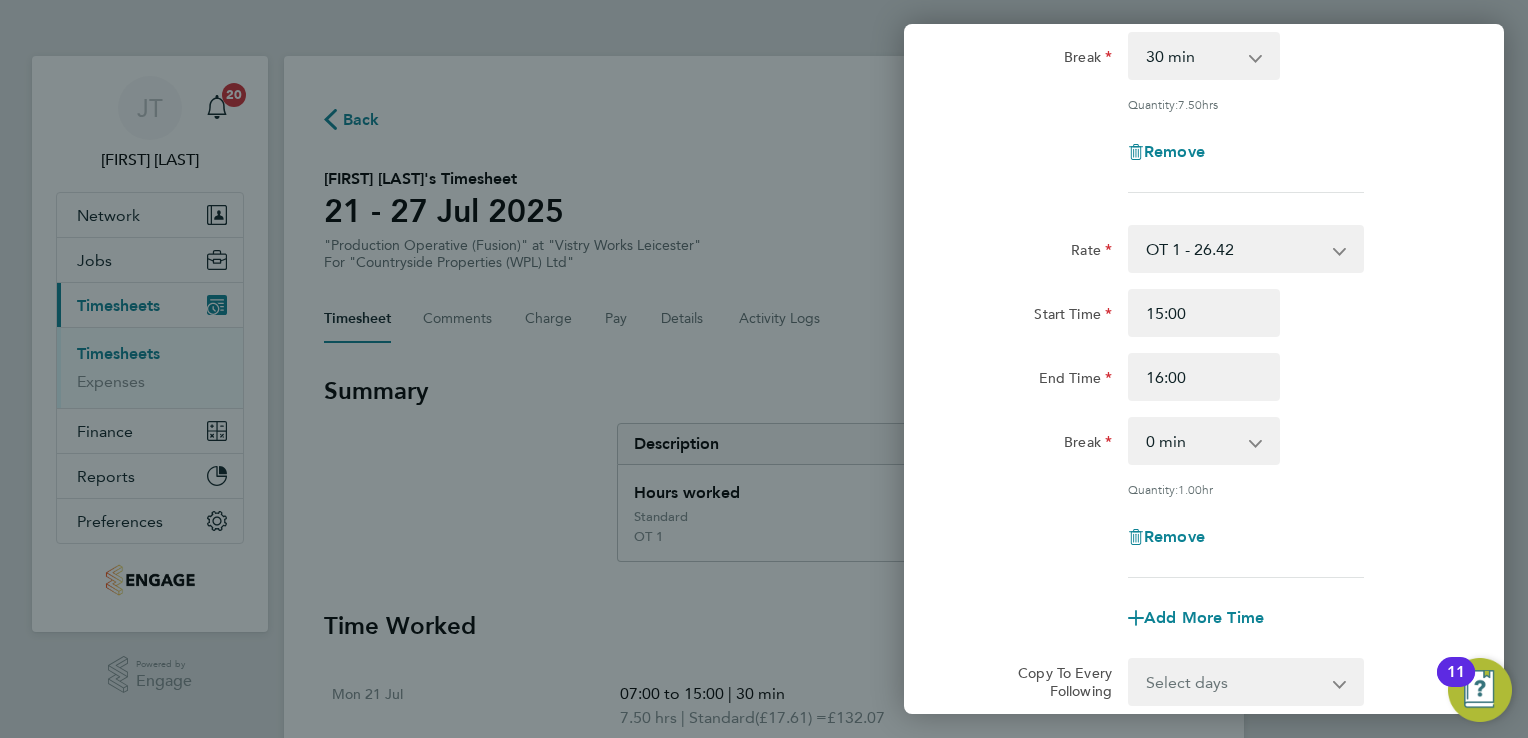 click on "Break  0 min   15 min   30 min   45 min" 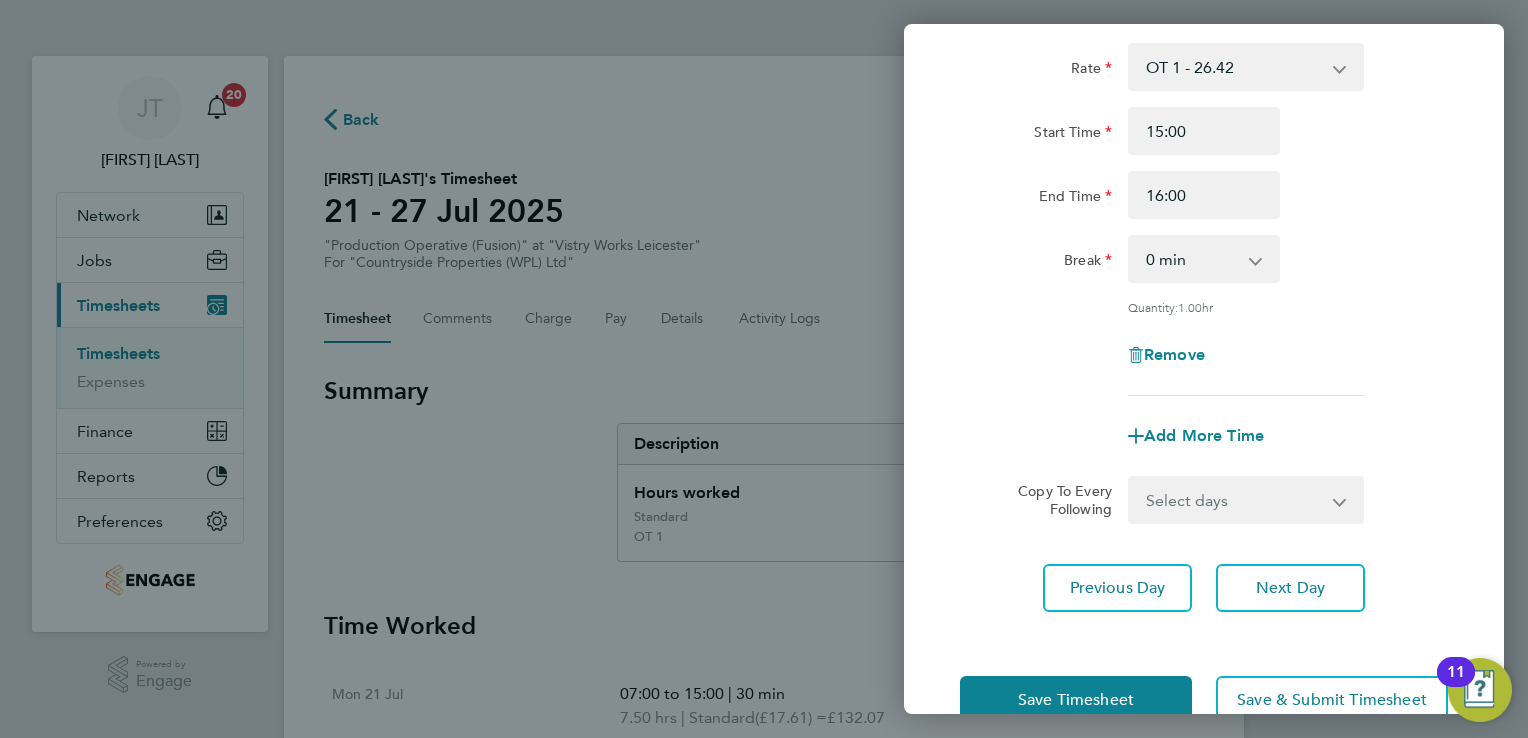 scroll, scrollTop: 520, scrollLeft: 0, axis: vertical 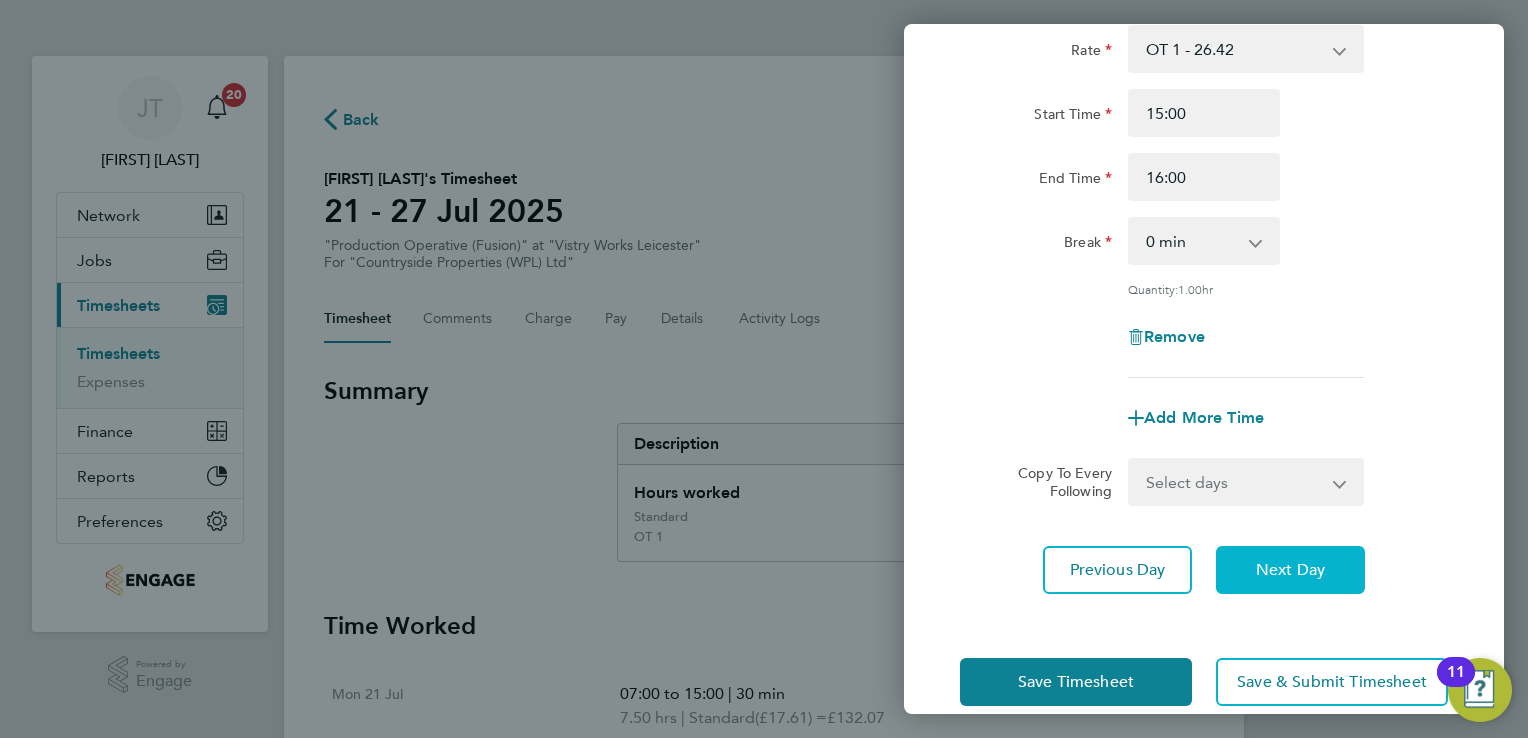 click on "Next Day" 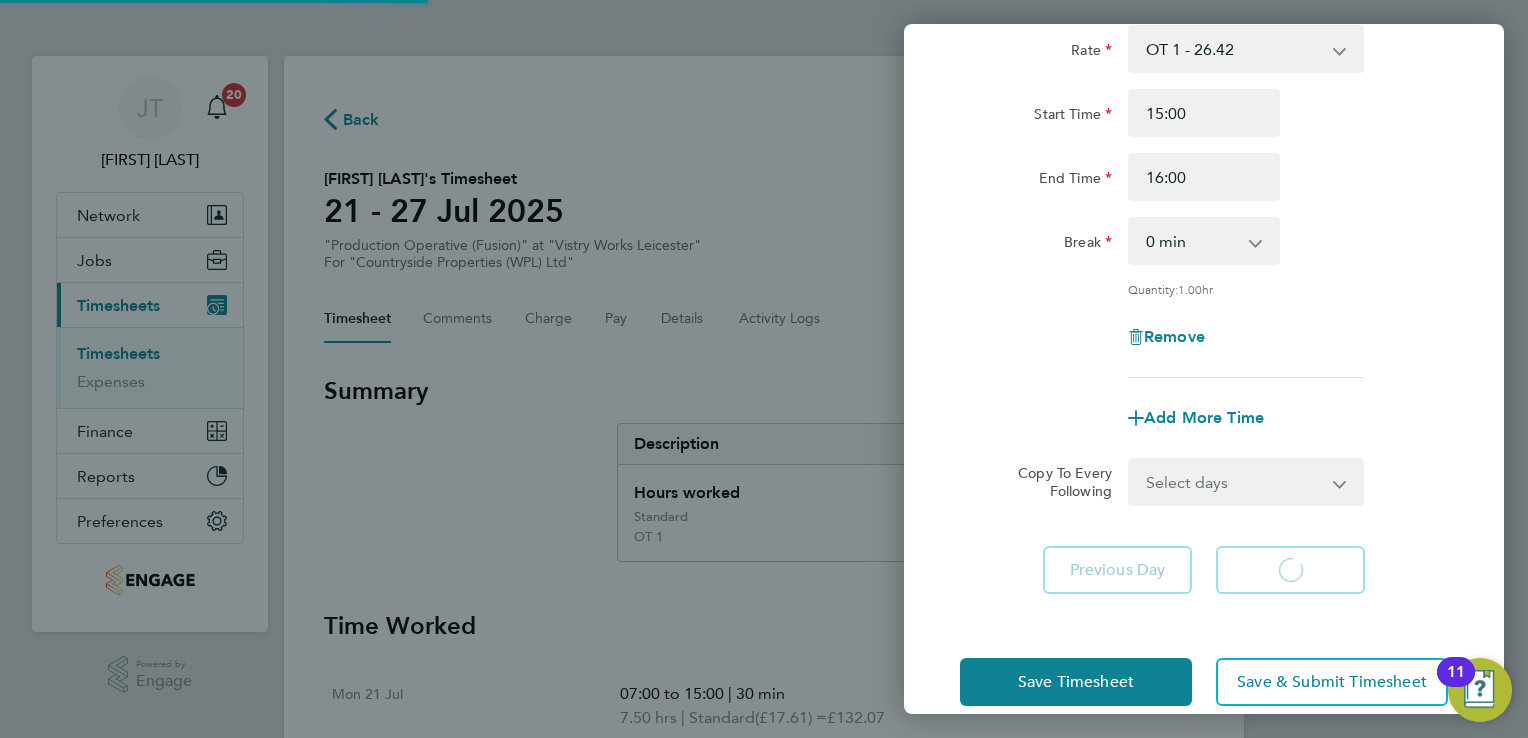 select on "15" 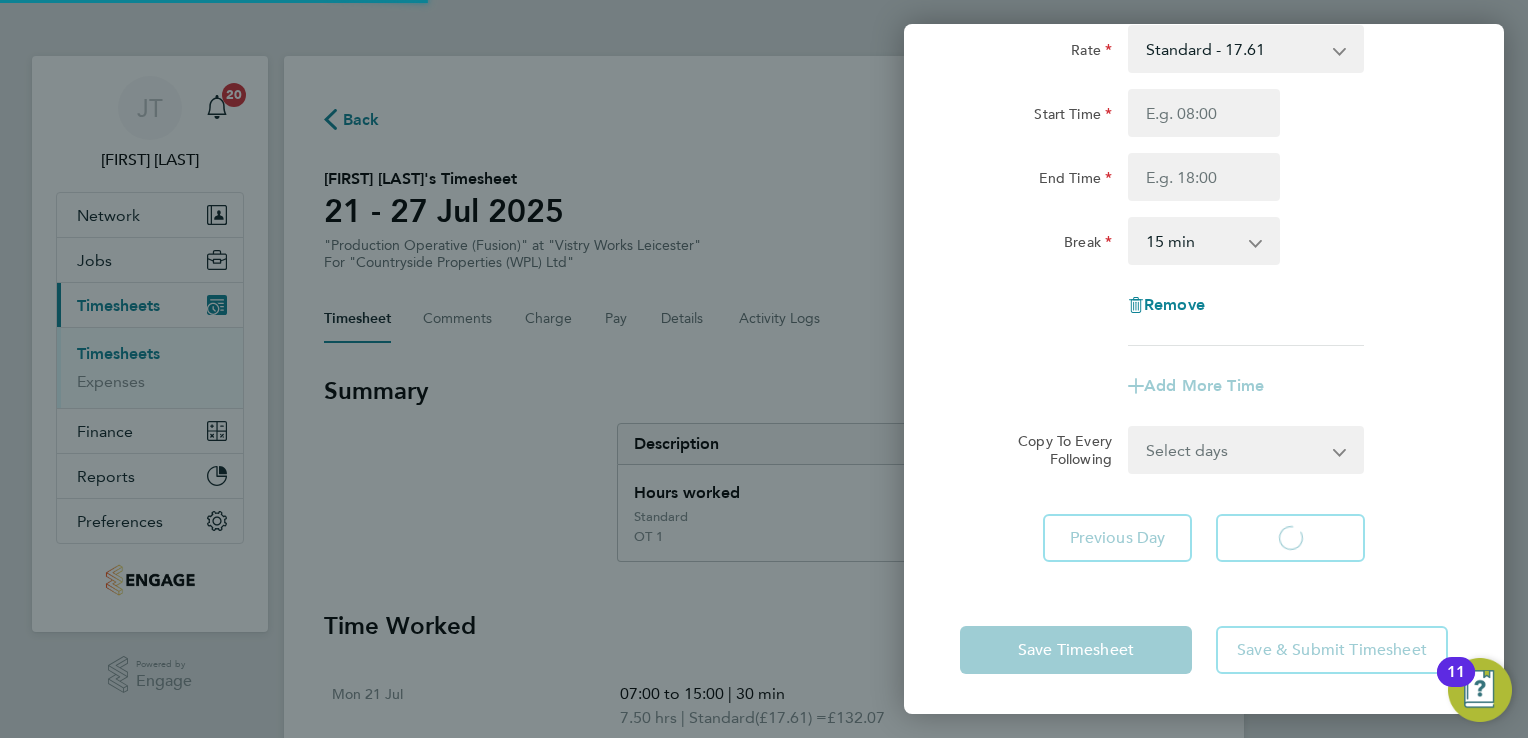 scroll, scrollTop: 133, scrollLeft: 0, axis: vertical 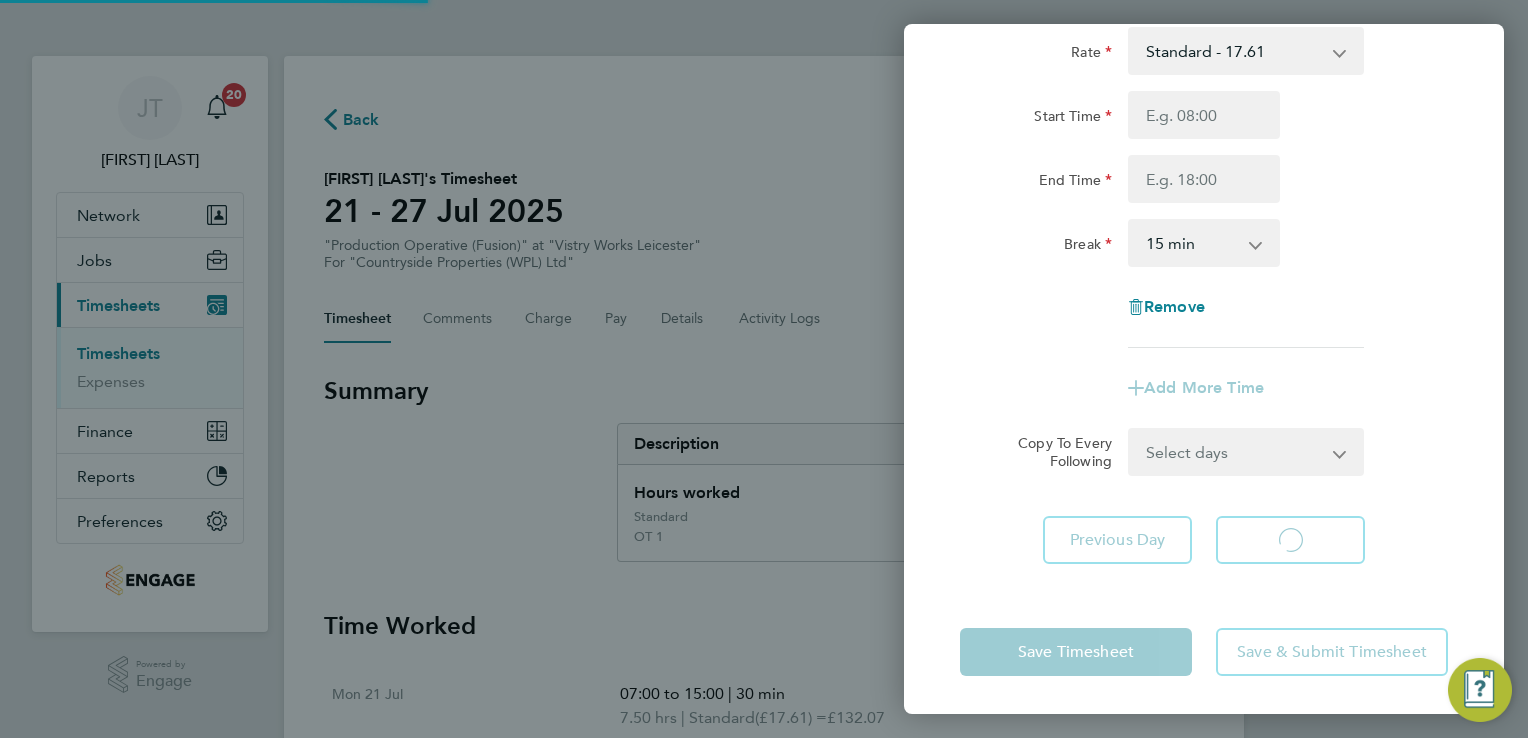 select on "15" 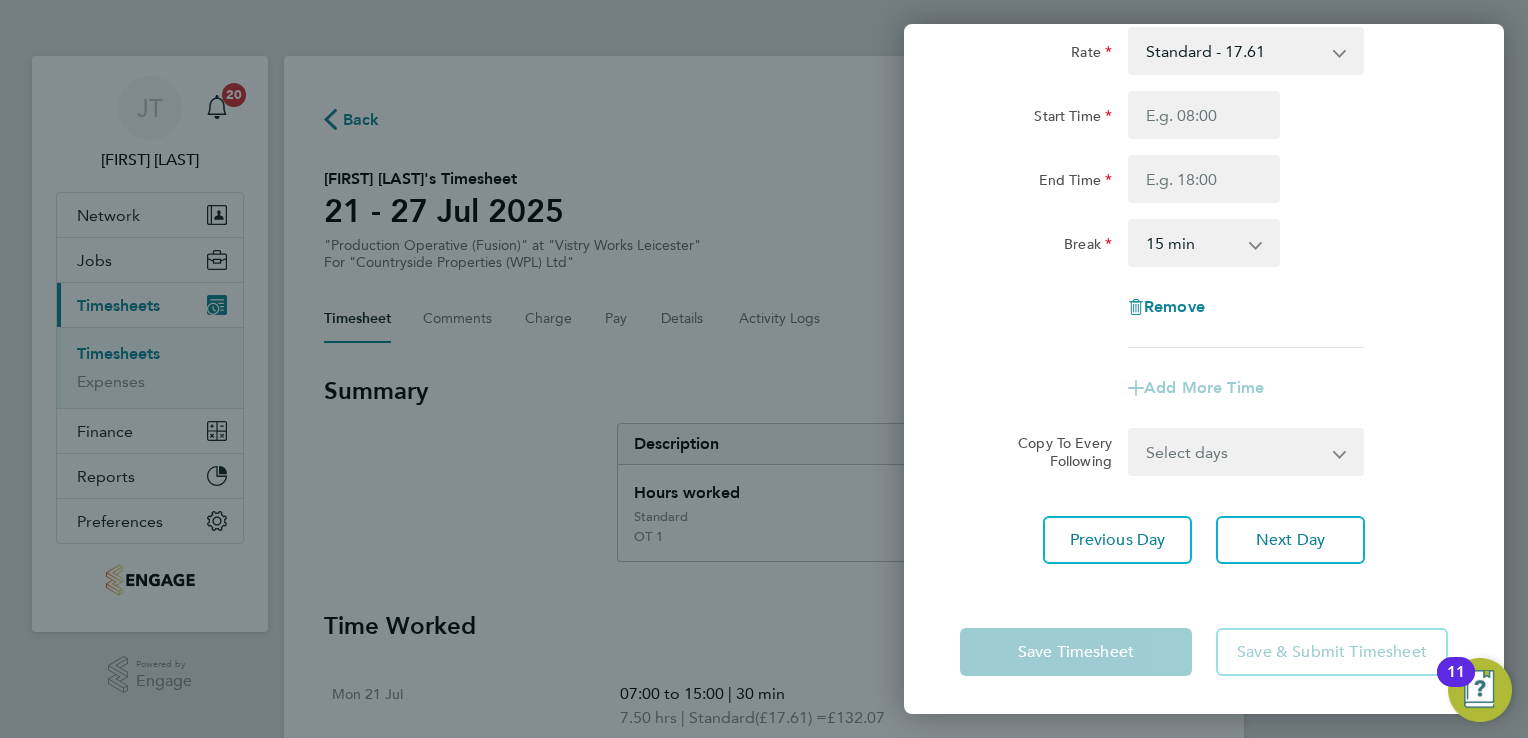click on "Break  0 min   15 min   30 min   45 min   60 min   75 min   90 min" 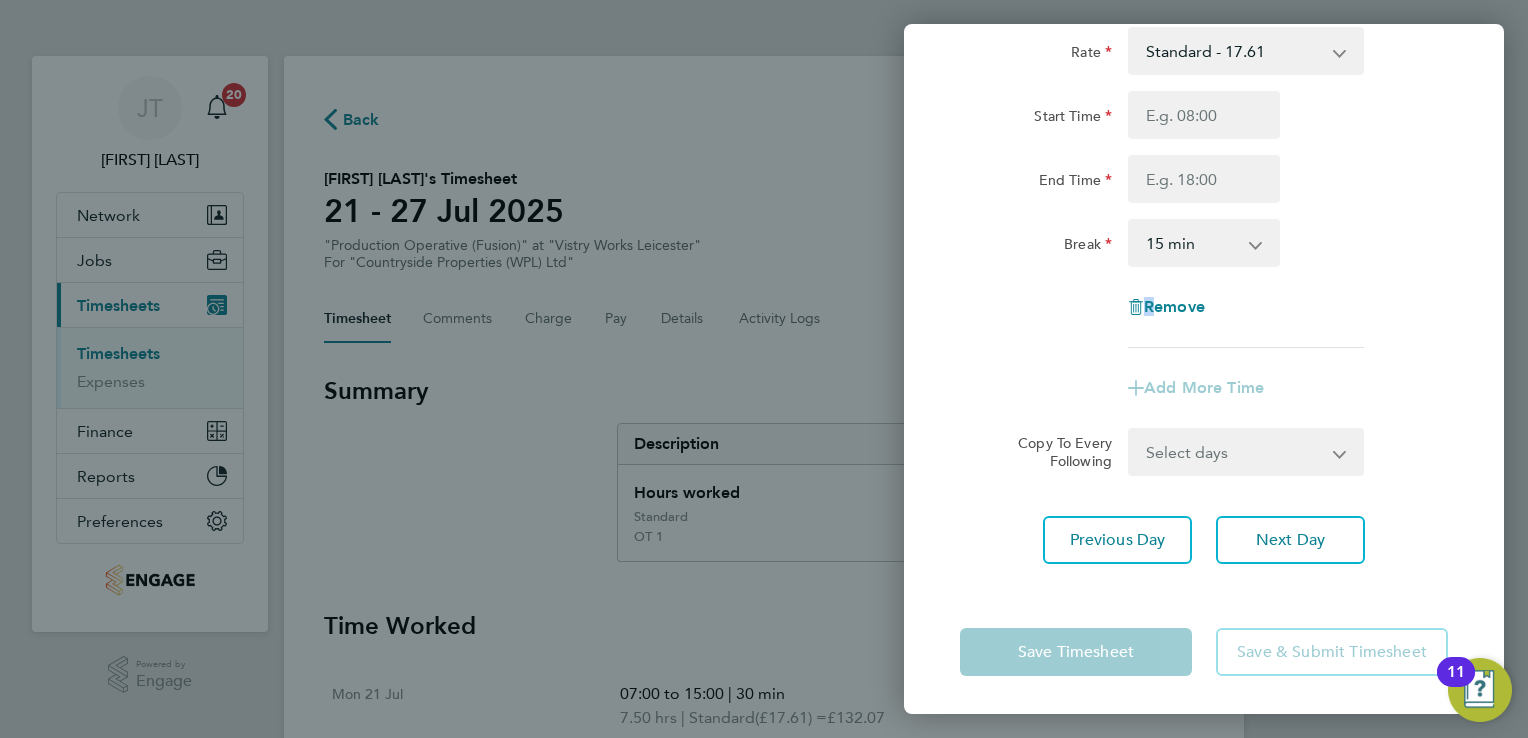 click on "Break  0 min   15 min   30 min   45 min   60 min   75 min   90 min" 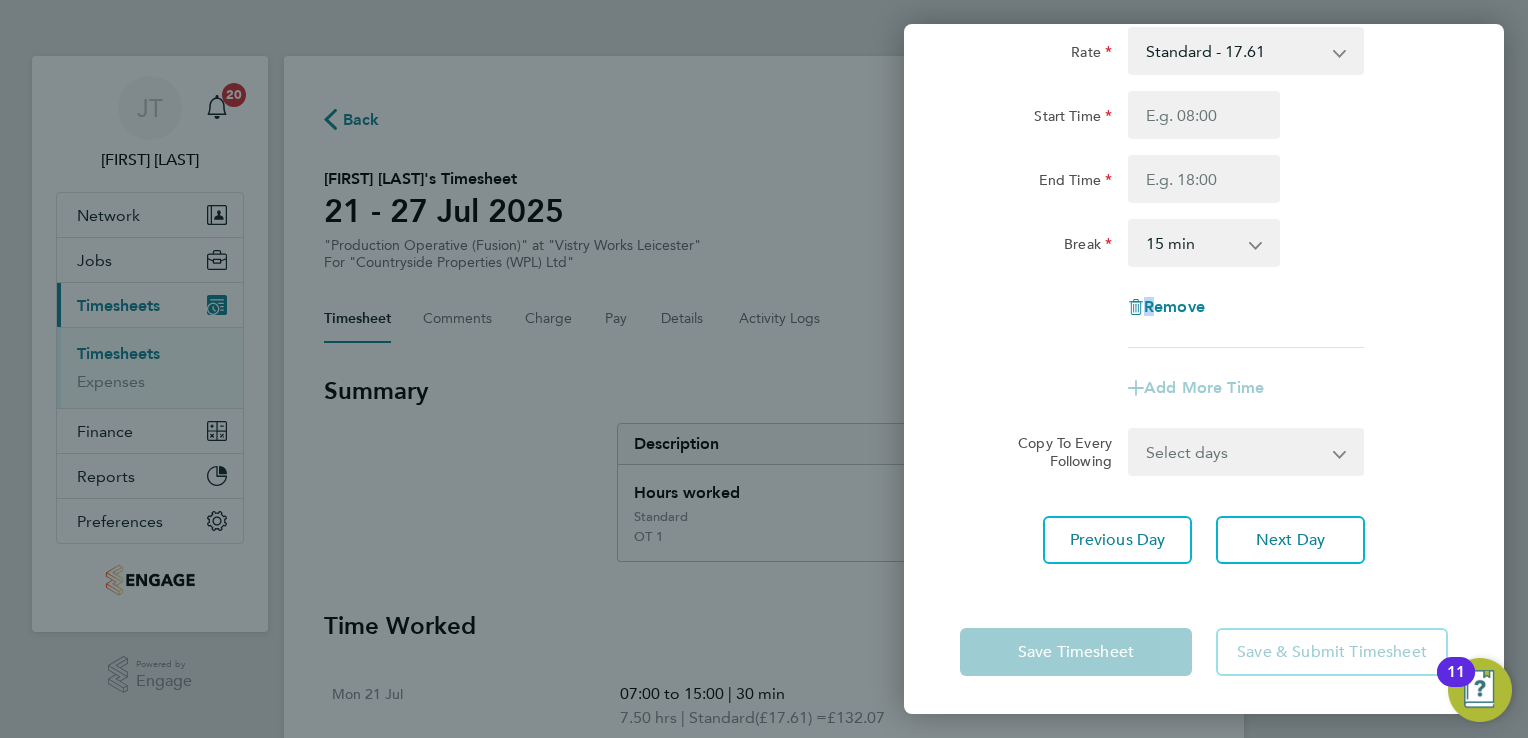 click on "Break  0 min   15 min   30 min   45 min   60 min   75 min   90 min" 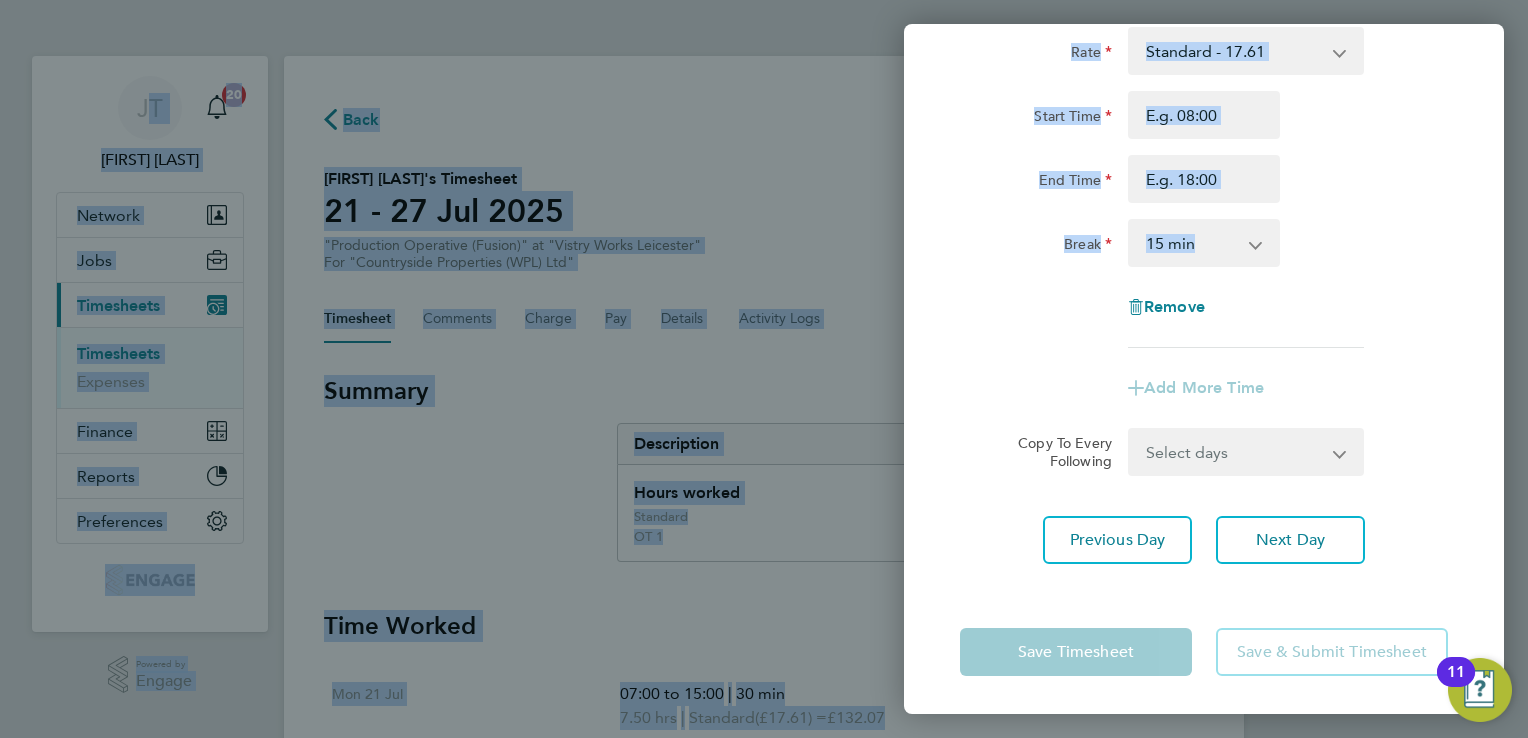 drag, startPoint x: 1388, startPoint y: 222, endPoint x: 1422, endPoint y: -26, distance: 250.3198 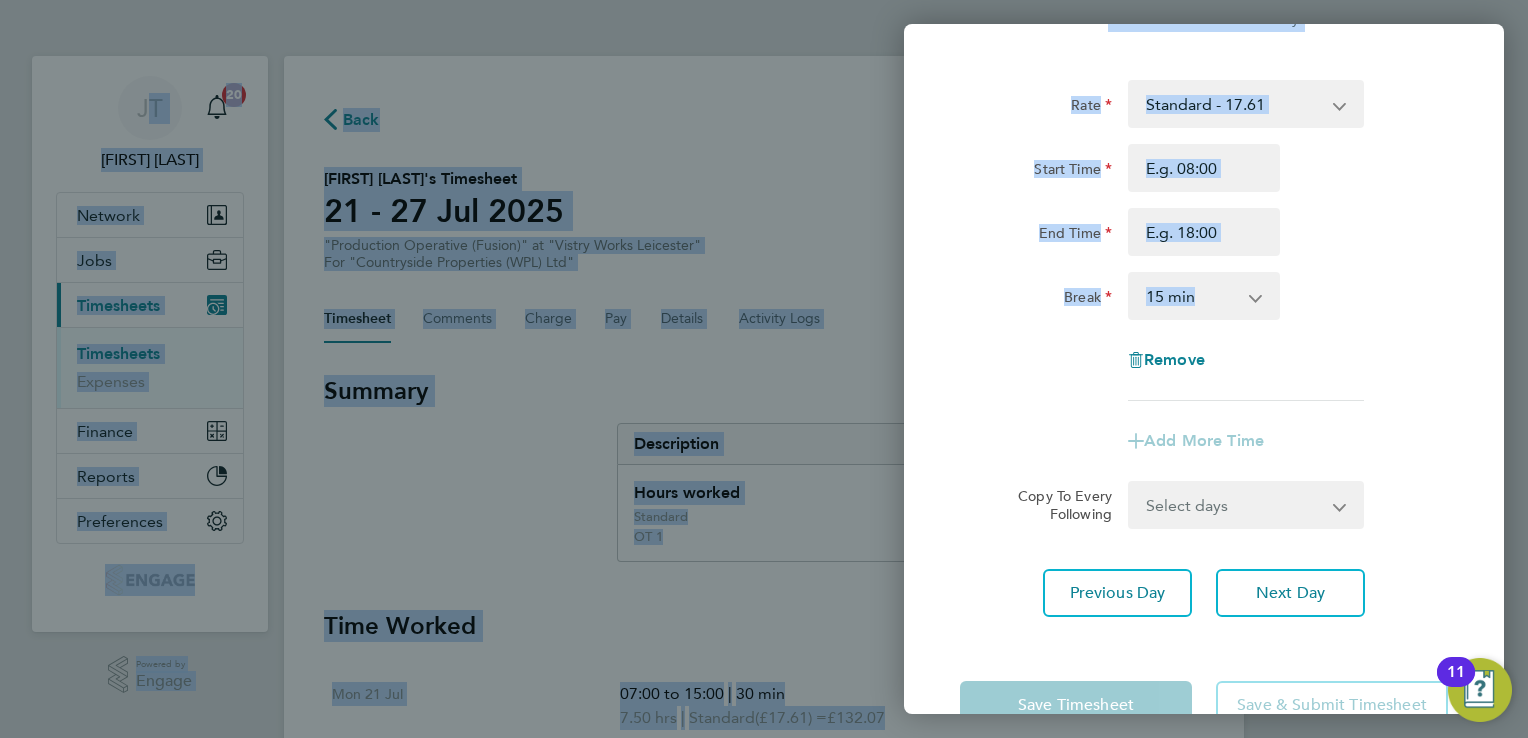 drag, startPoint x: 1422, startPoint y: -26, endPoint x: 1418, endPoint y: 97, distance: 123.065025 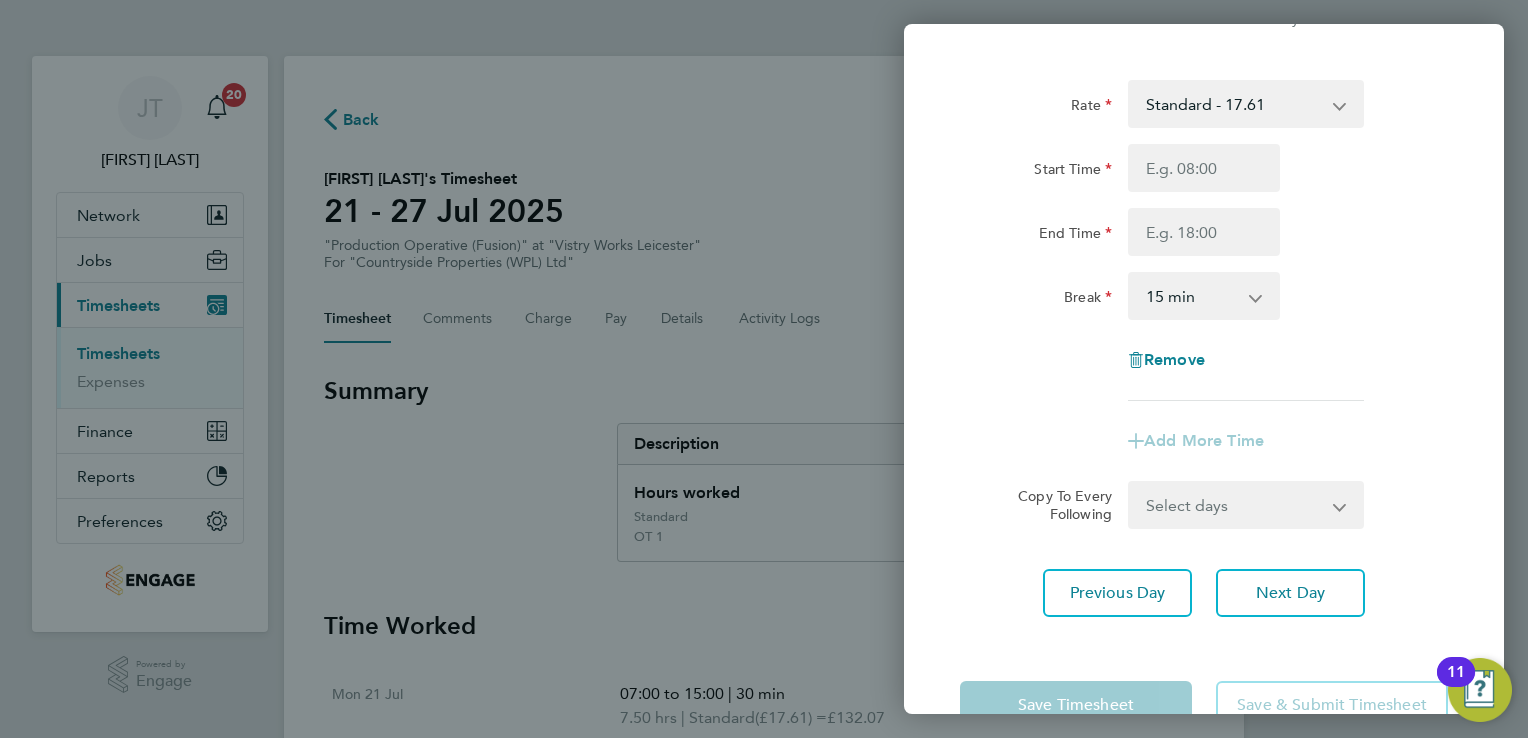 click 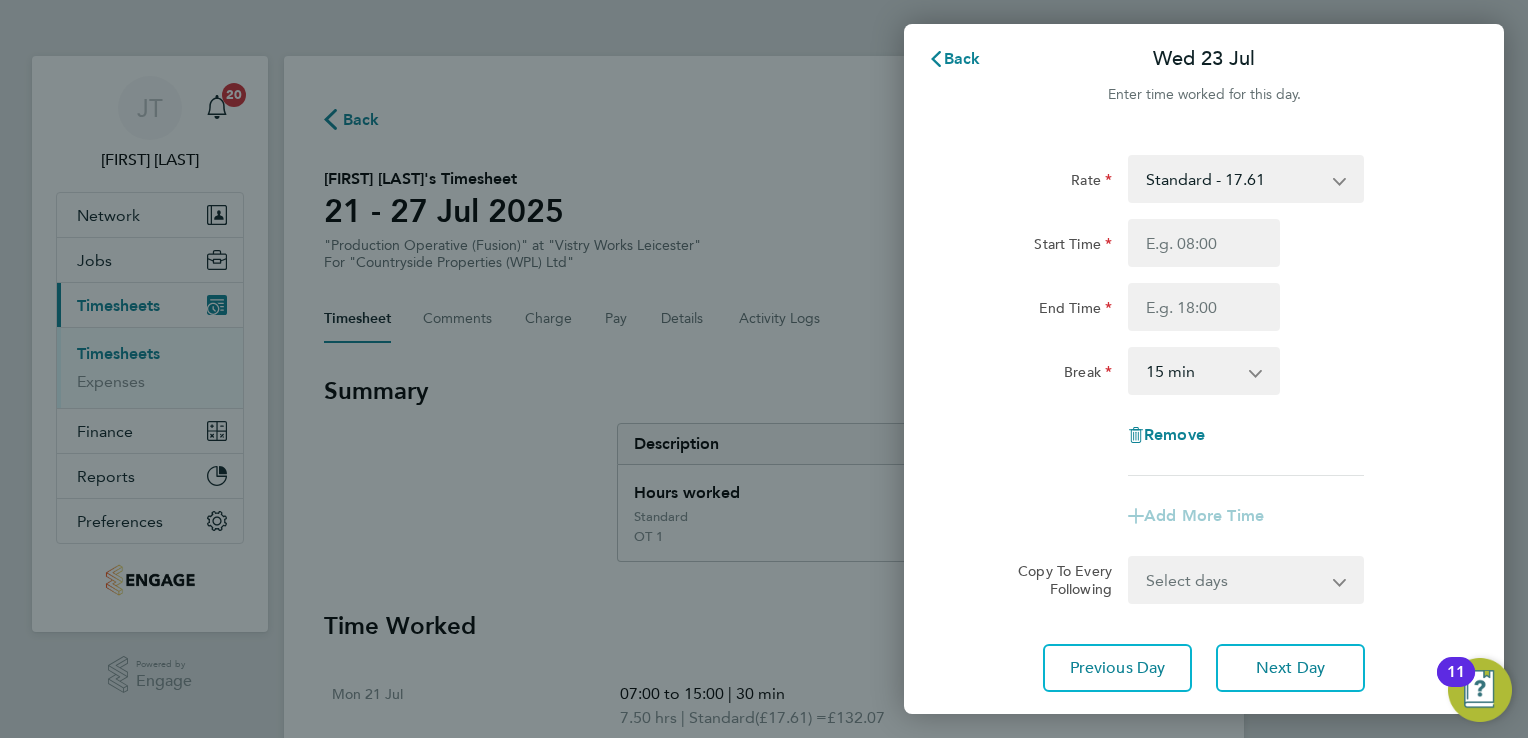scroll, scrollTop: 0, scrollLeft: 0, axis: both 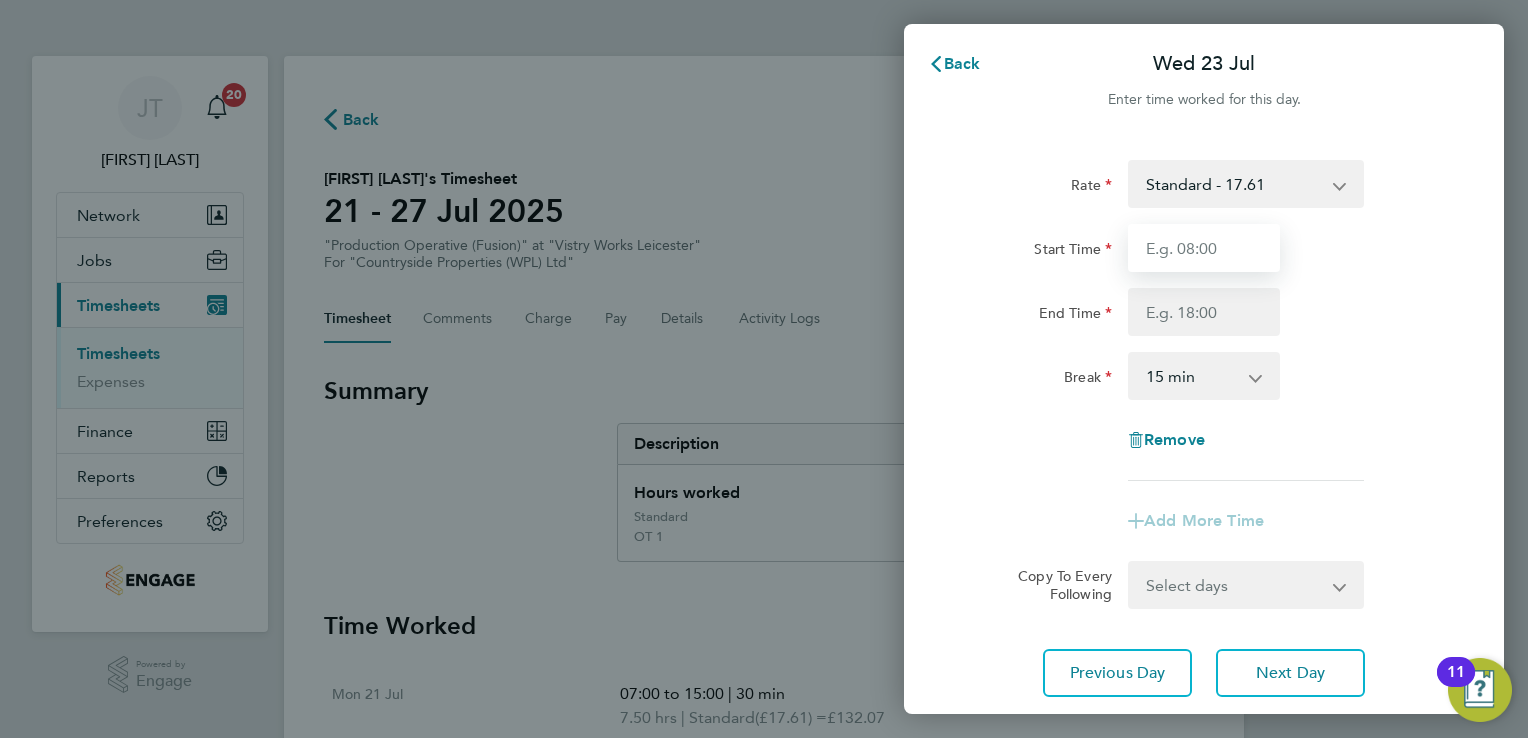 click on "Start Time" at bounding box center (1204, 248) 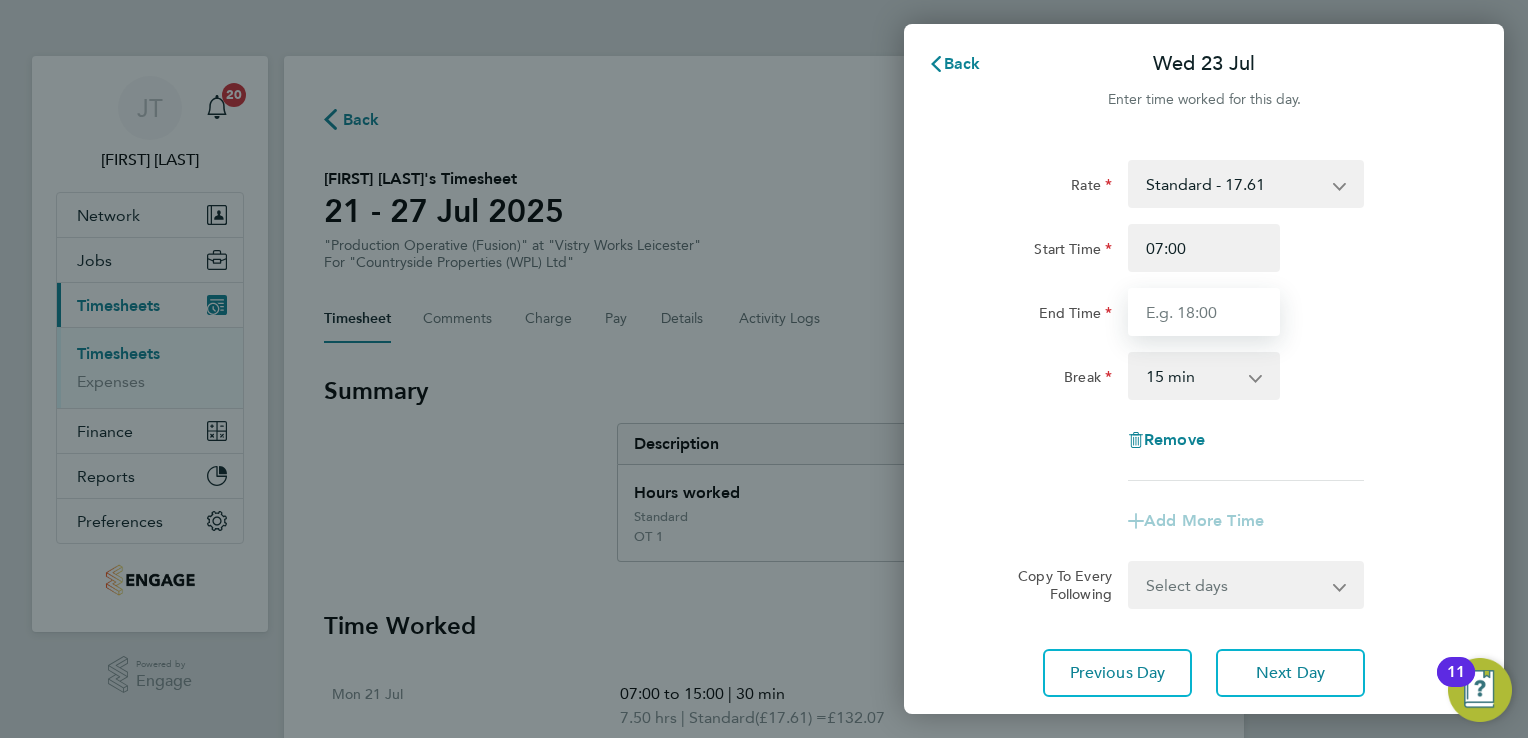 type on "15:00" 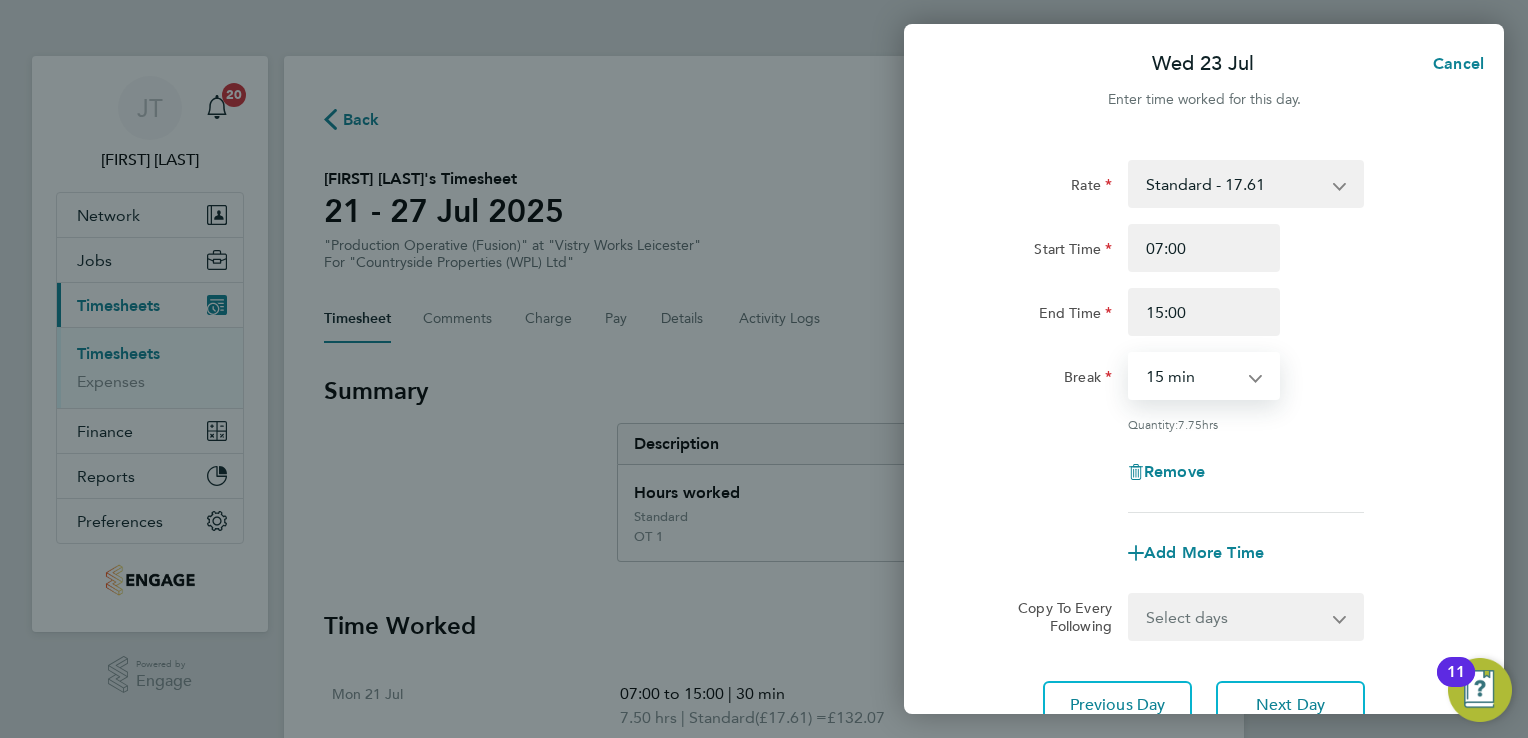click on "0 min   15 min   30 min   45 min   60 min   75 min   90 min" at bounding box center (1192, 376) 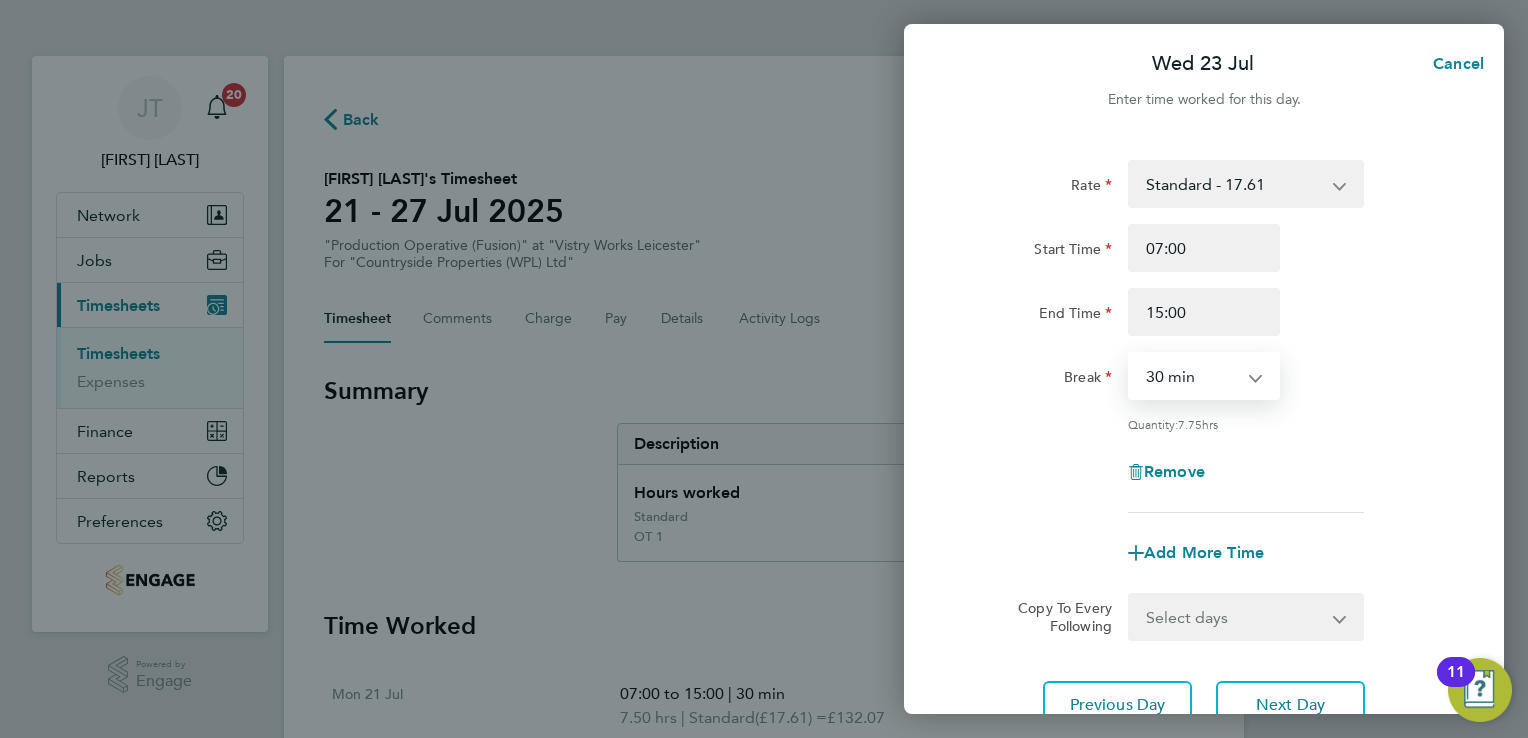 click on "0 min   15 min   30 min   45 min   60 min   75 min   90 min" at bounding box center (1192, 376) 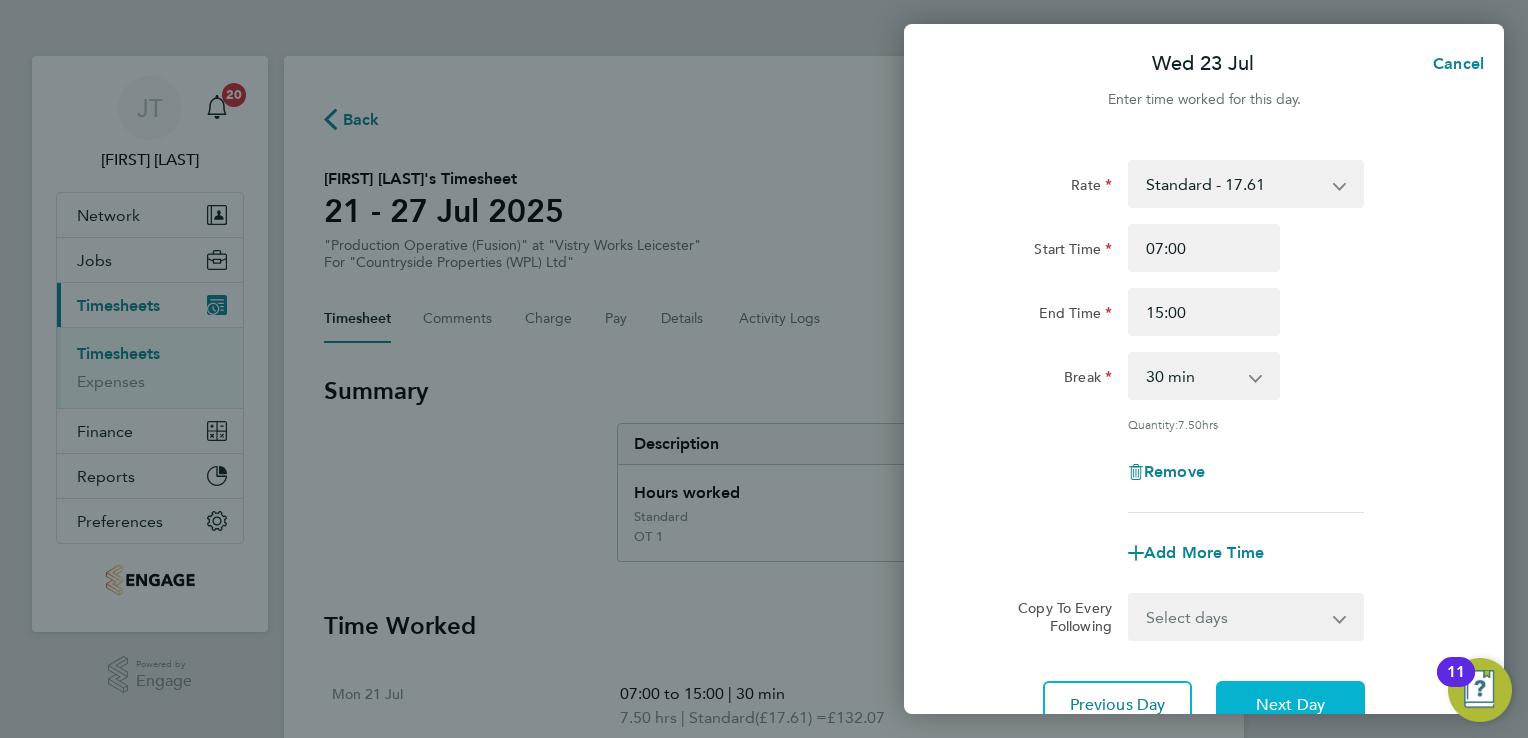 click on "Next Day" 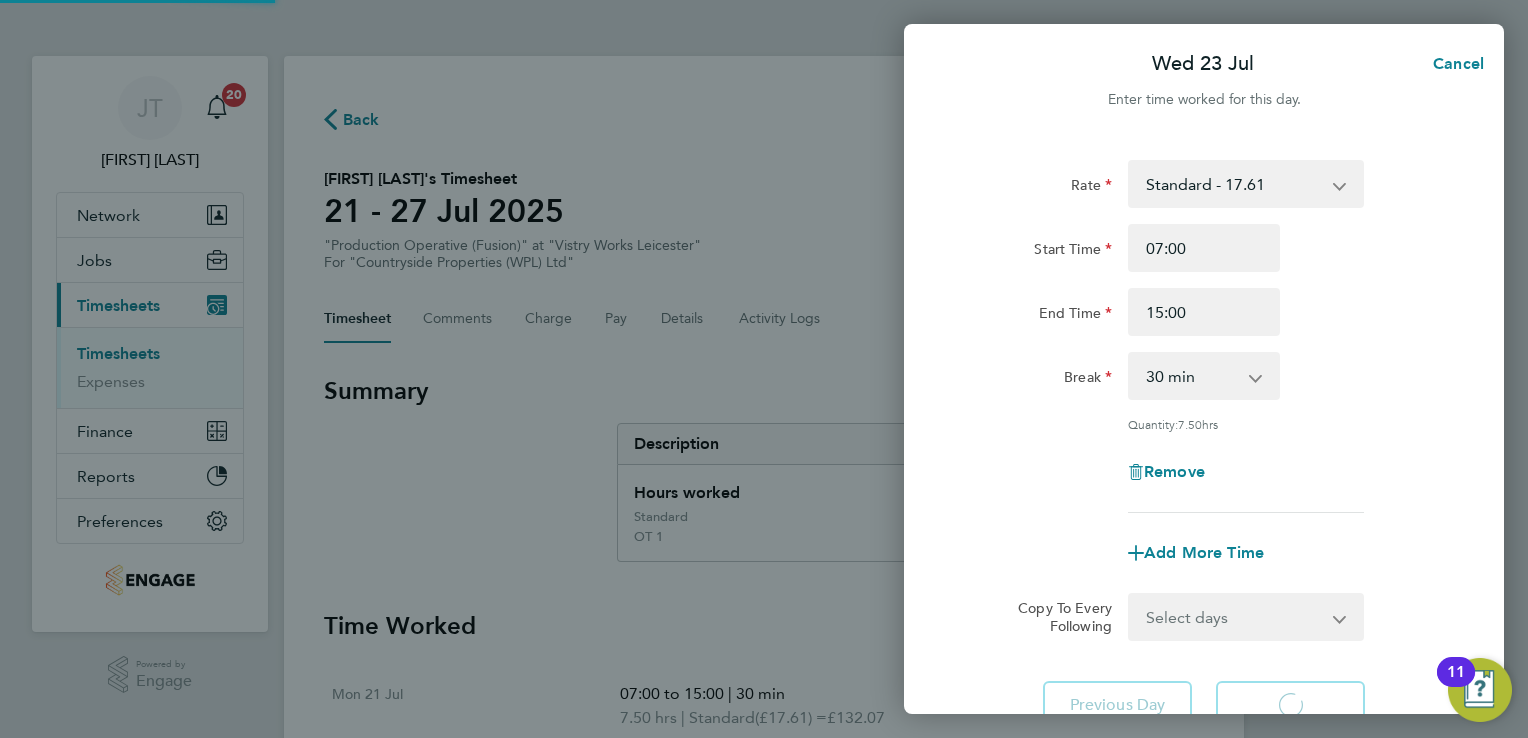 select on "15" 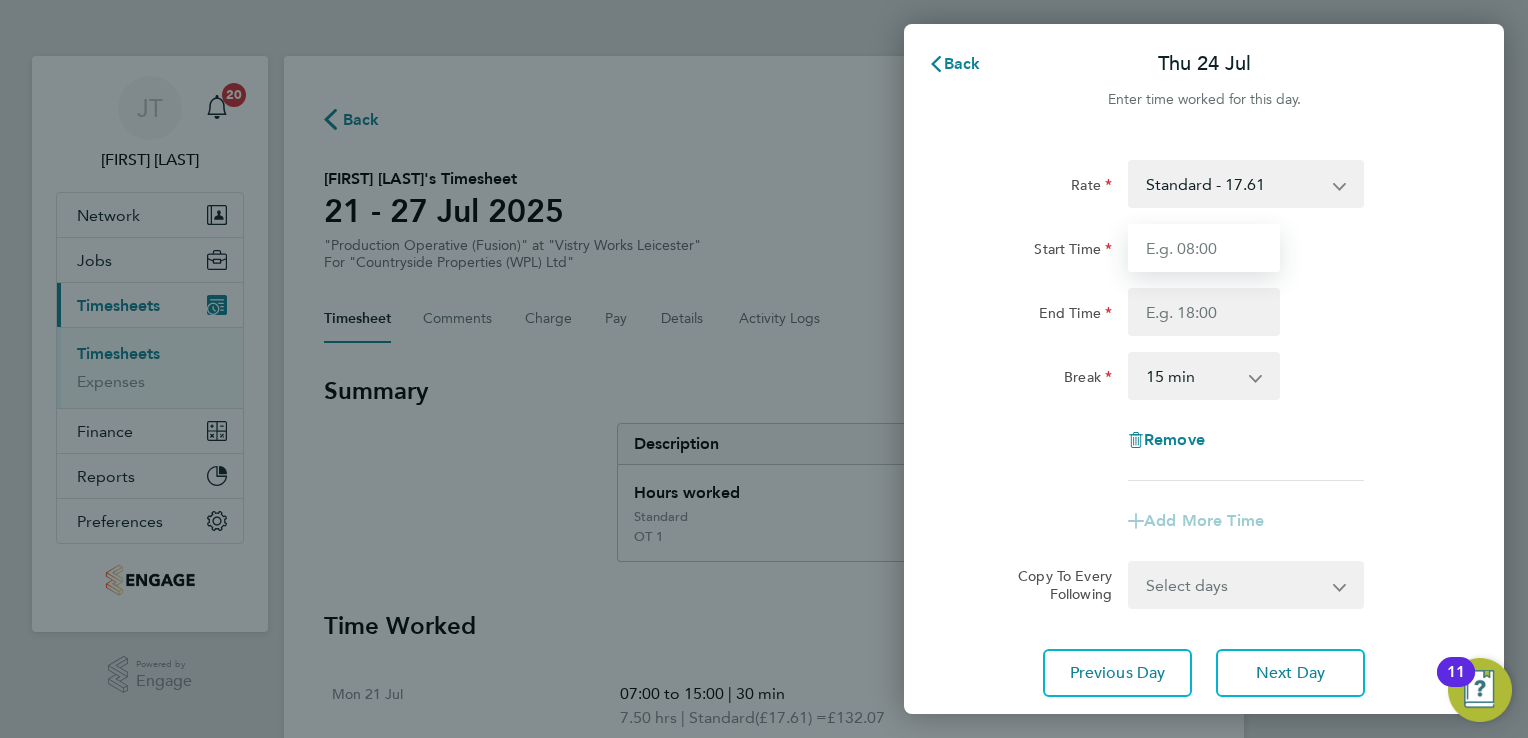 click on "Start Time" at bounding box center [1204, 248] 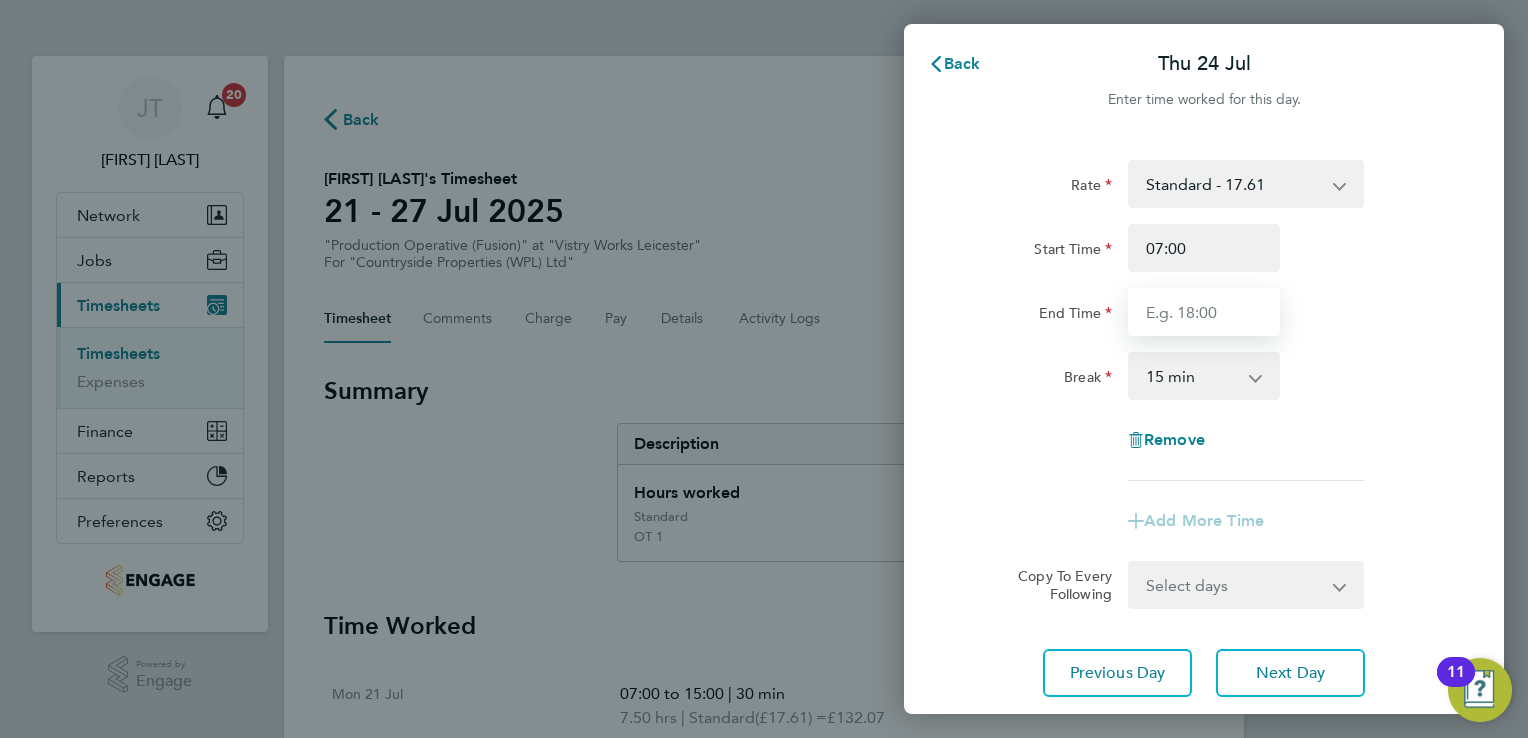 type on "15:00" 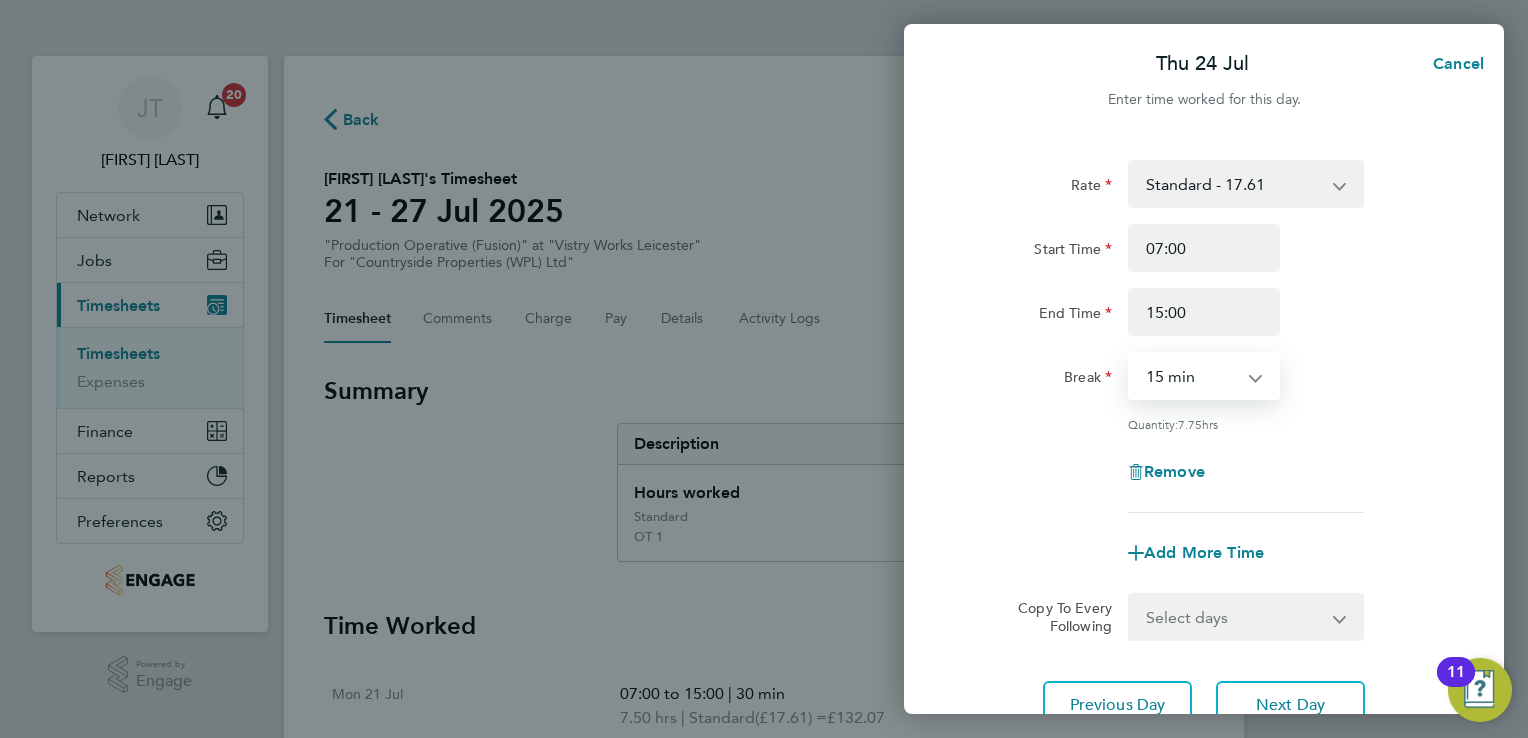 click on "0 min   15 min   30 min   45 min   60 min   75 min   90 min" at bounding box center (1192, 376) 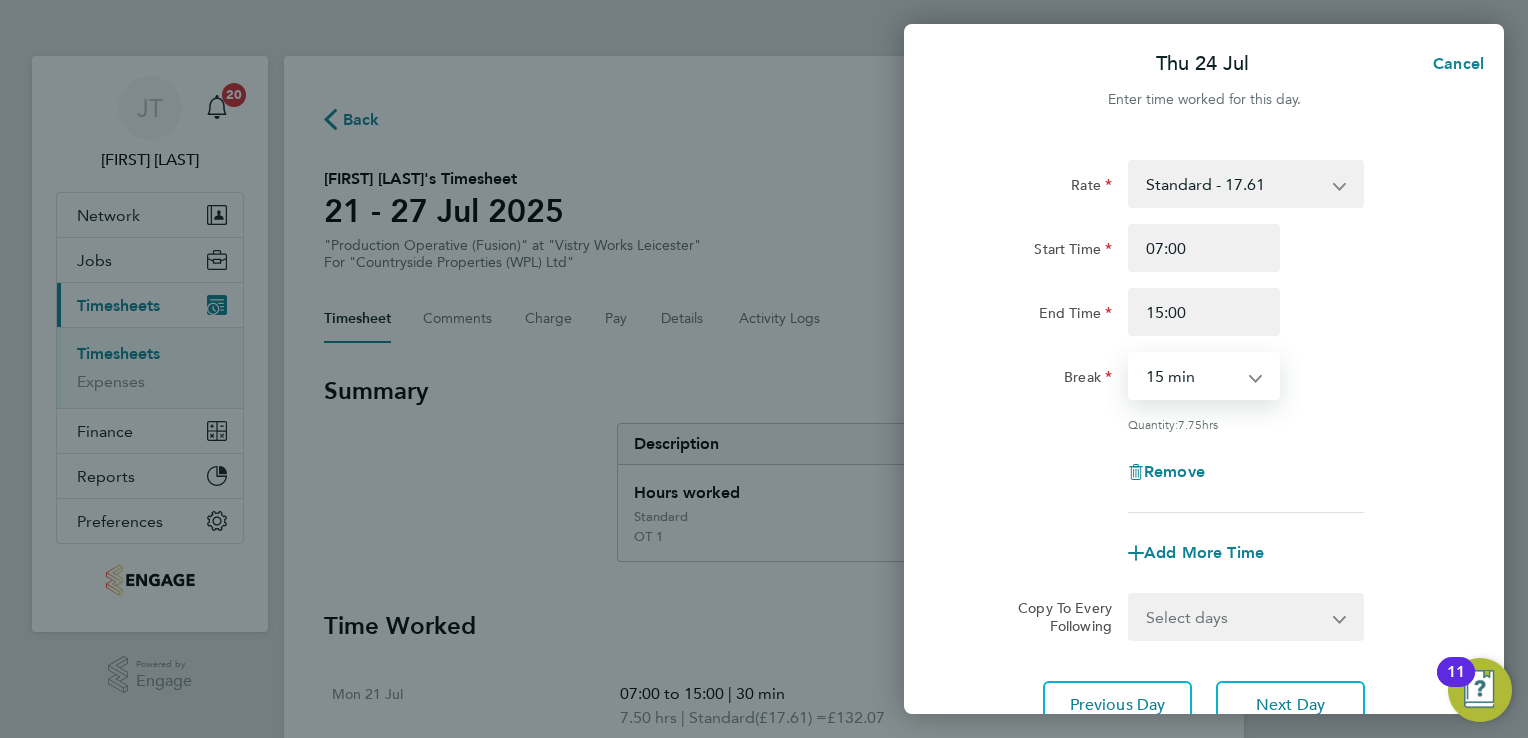 select on "30" 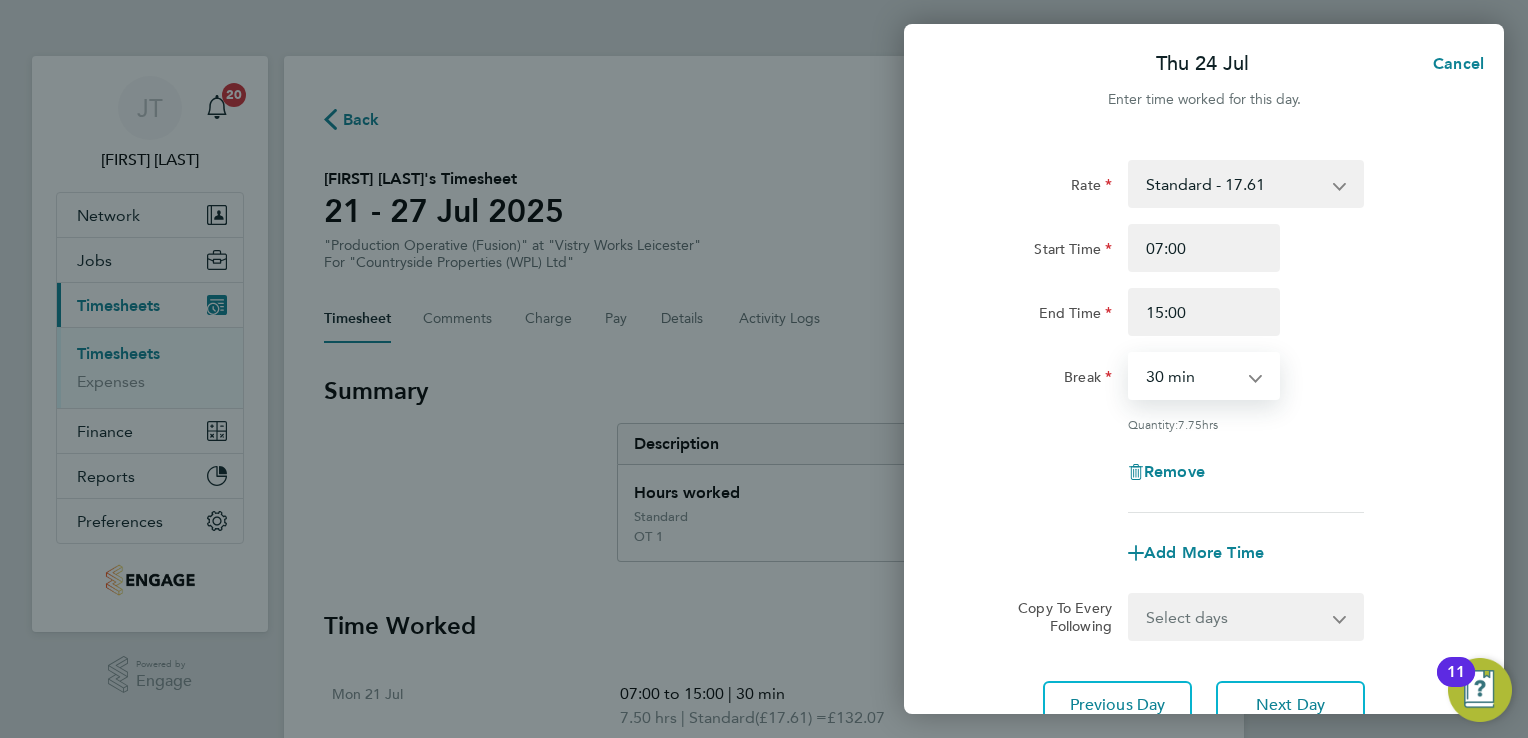 click on "0 min   15 min   30 min   45 min   60 min   75 min   90 min" at bounding box center [1192, 376] 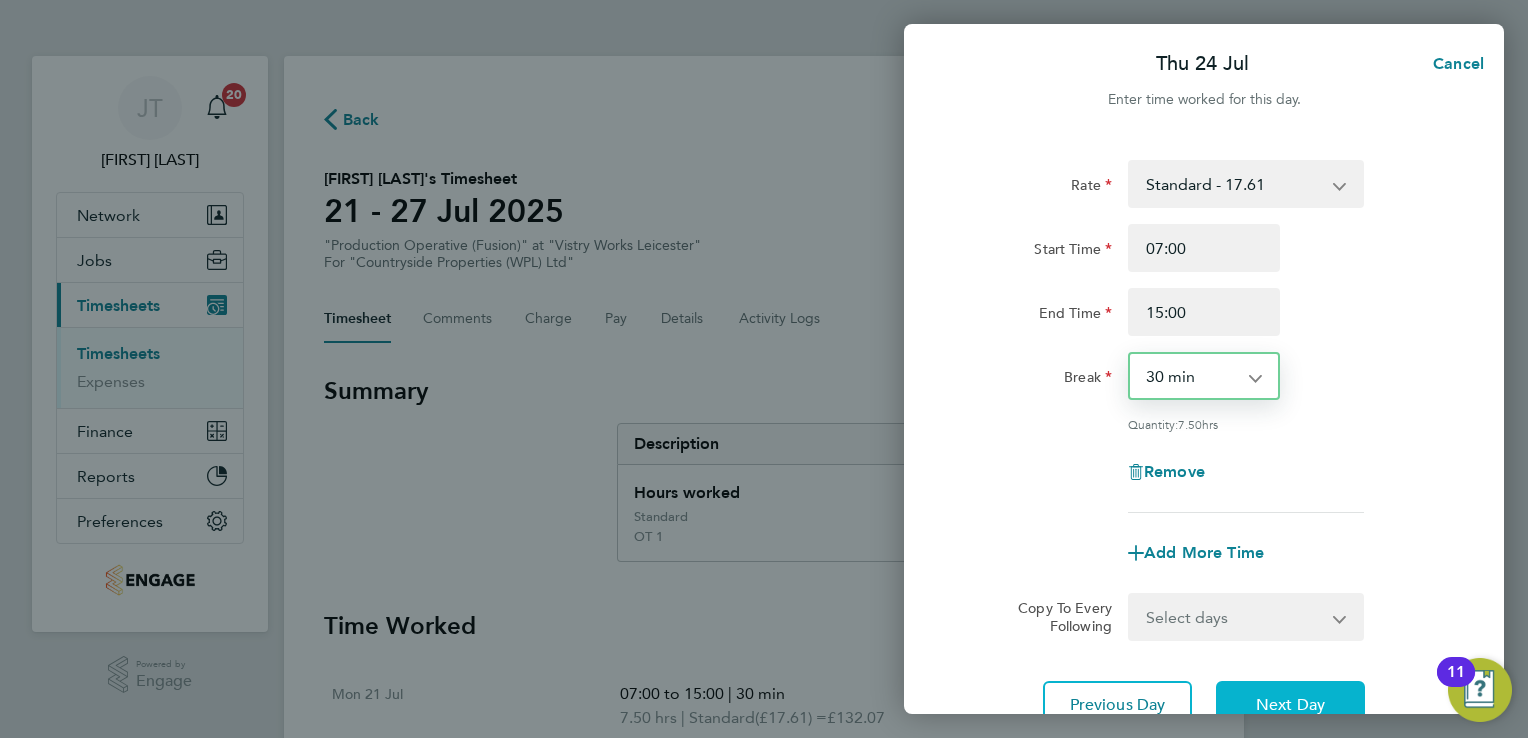 click on "Next Day" 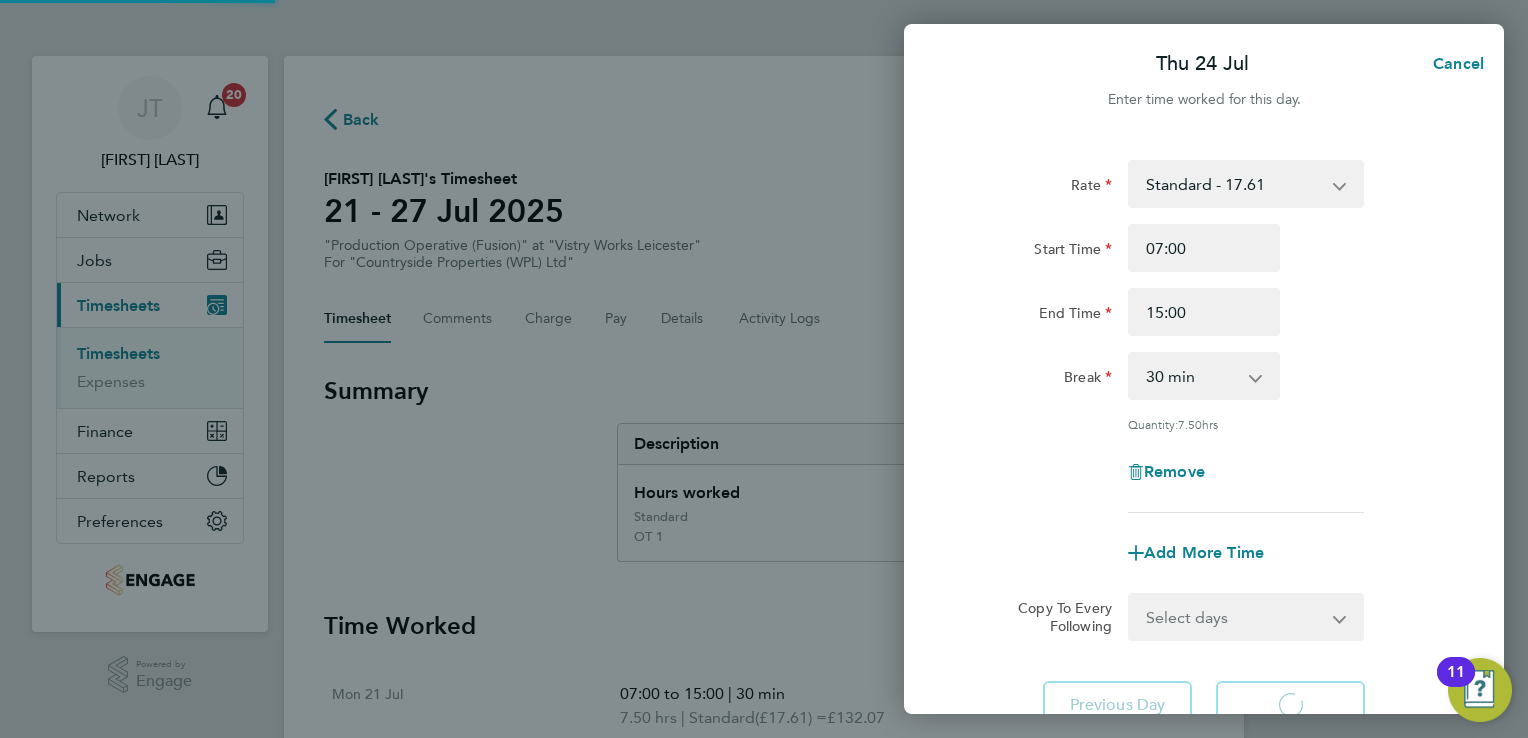 select on "15" 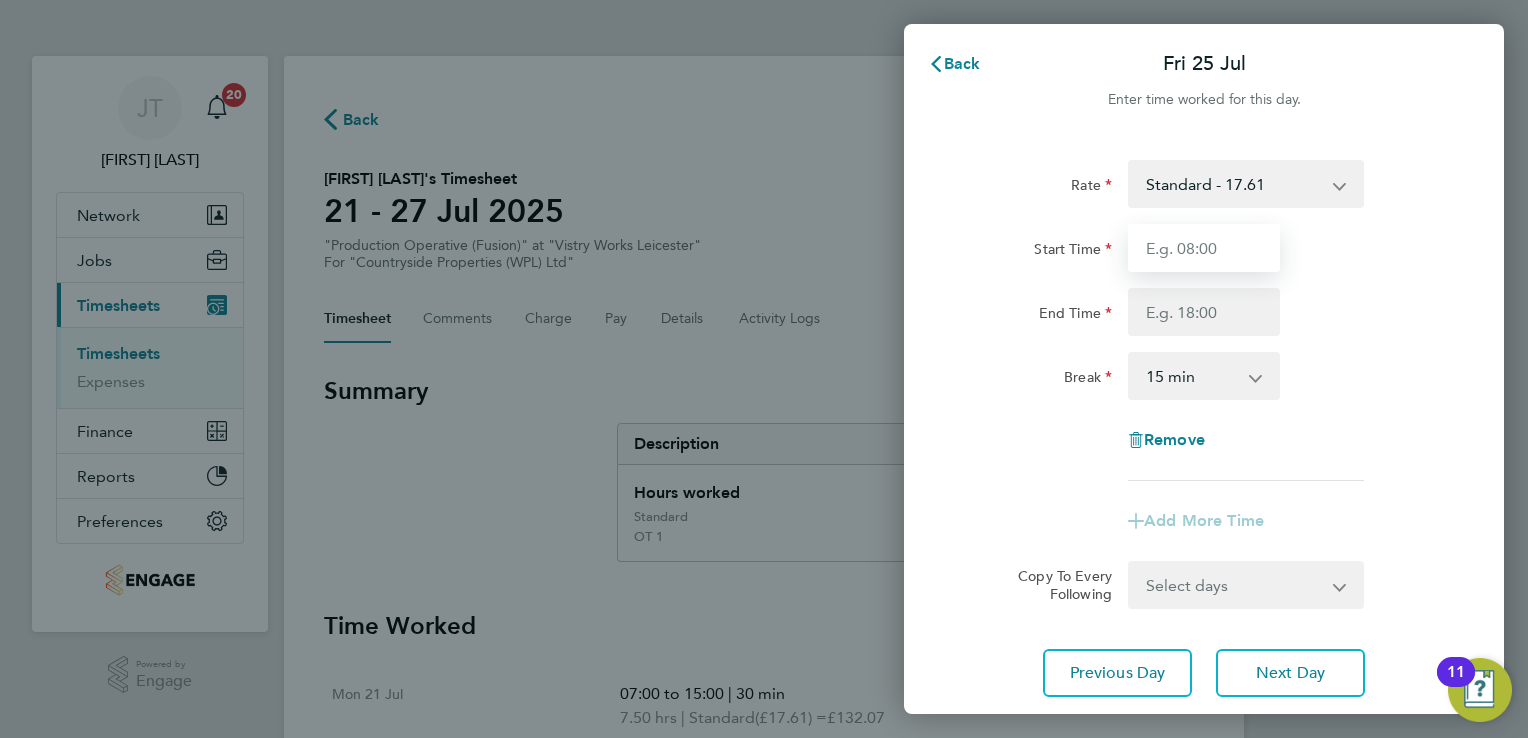 click on "Start Time" at bounding box center (1204, 248) 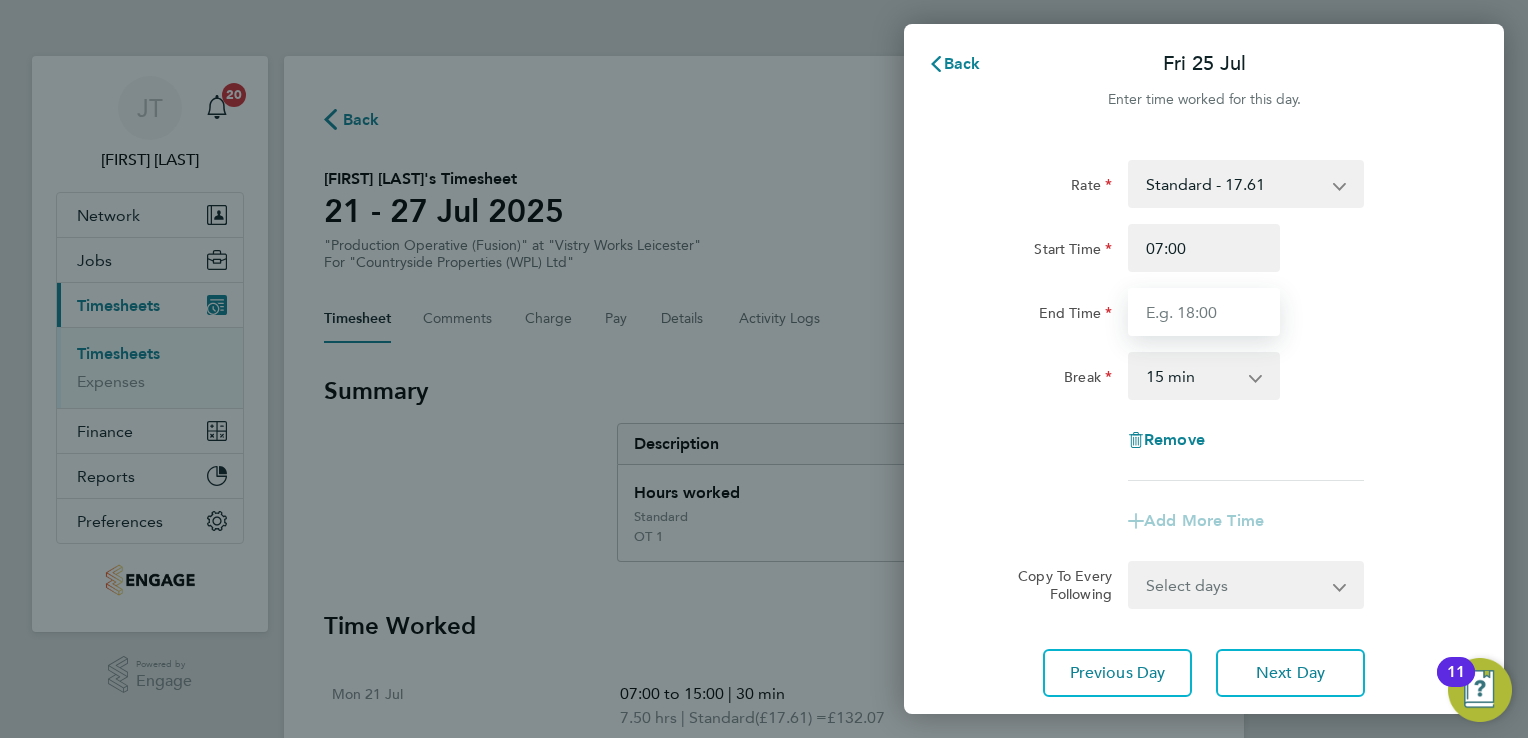 type on "15:00" 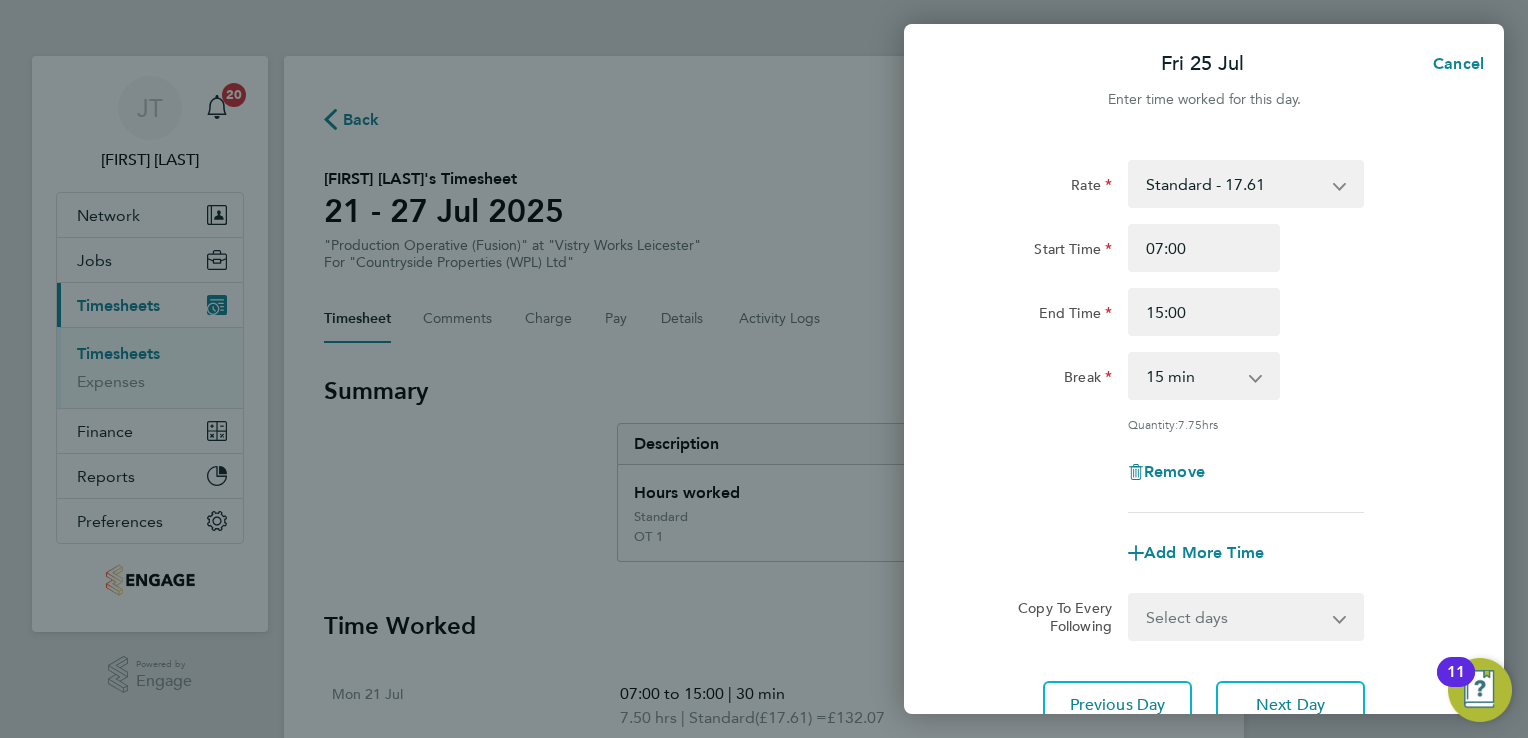click on "0 min   15 min   30 min   45 min   60 min   75 min   90 min" at bounding box center (1192, 376) 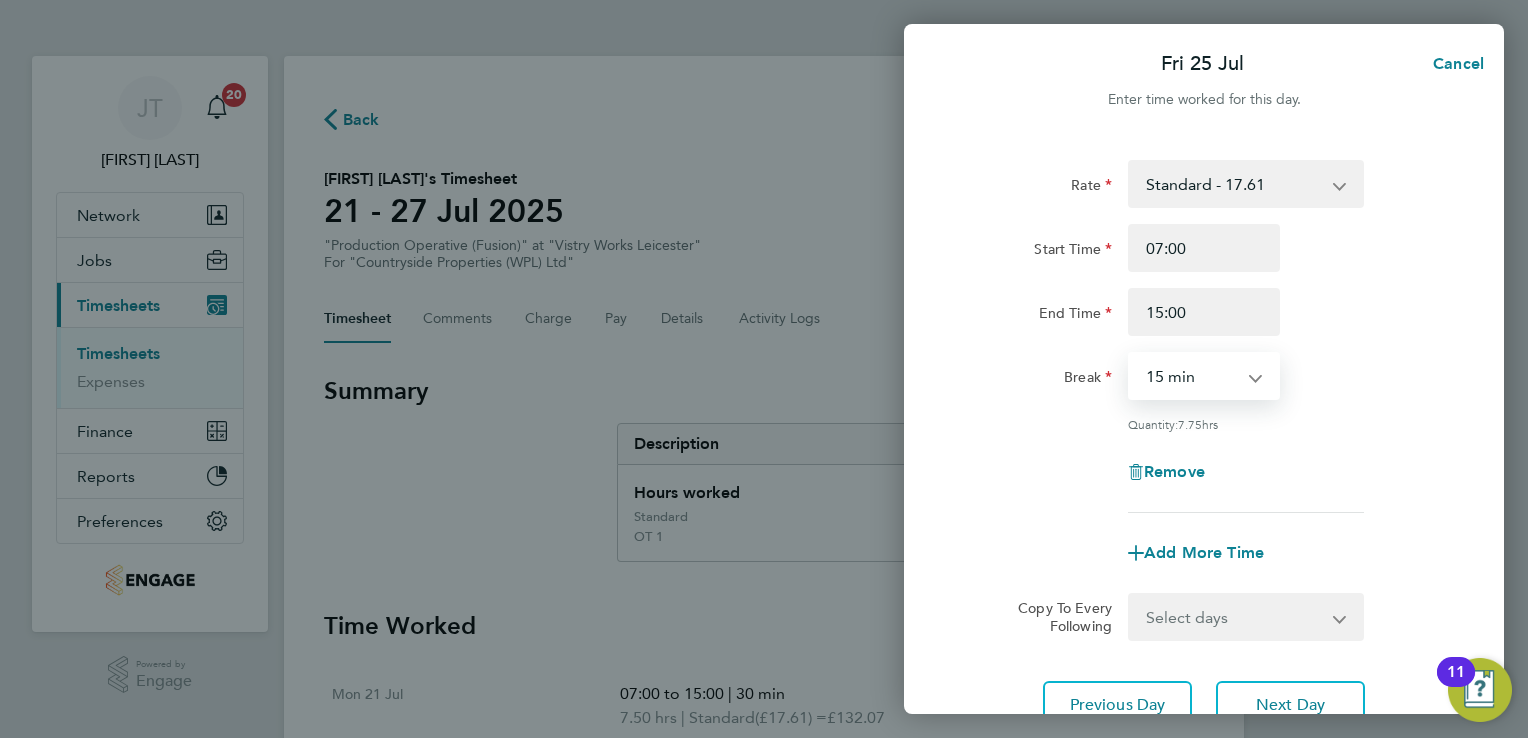 select on "30" 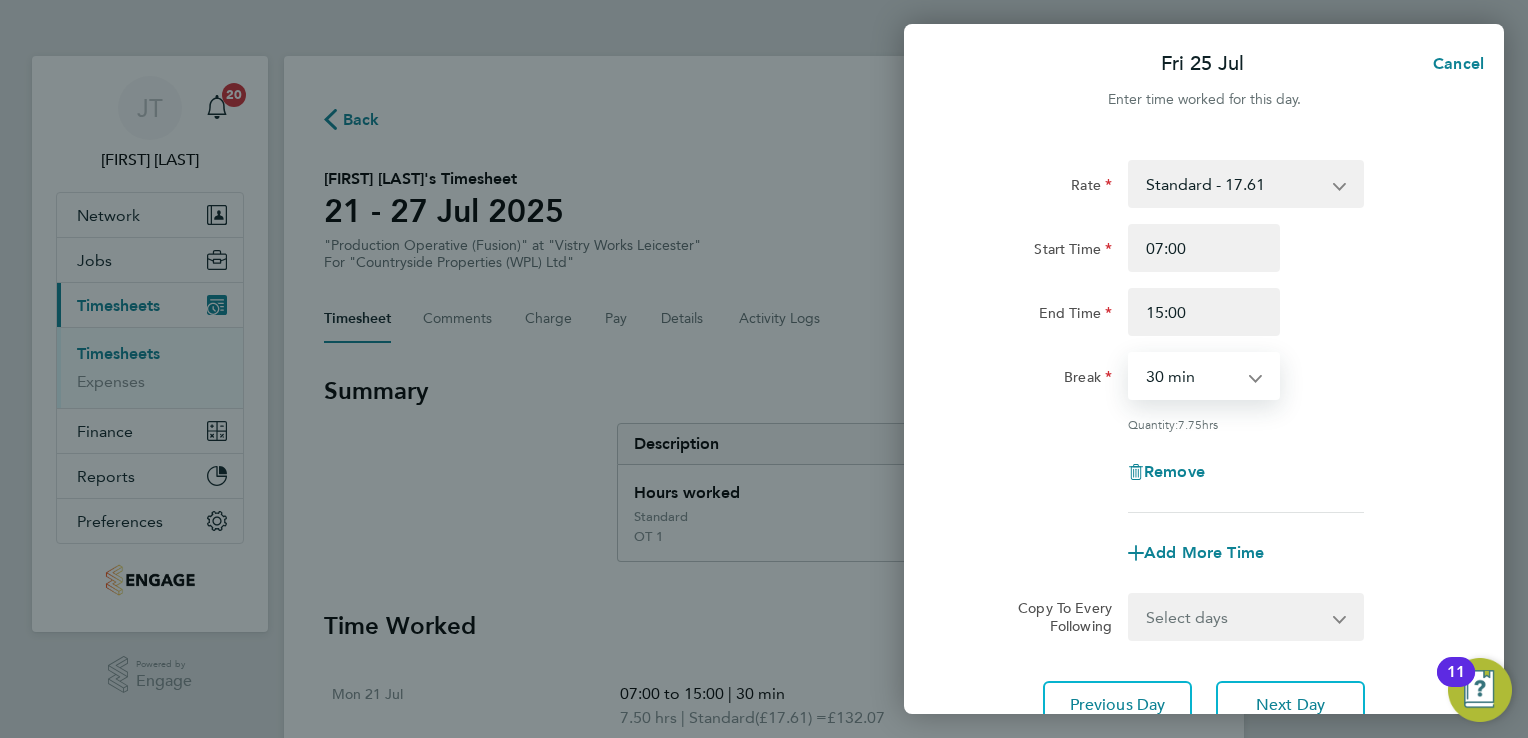 click on "0 min   15 min   30 min   45 min   60 min   75 min   90 min" at bounding box center (1192, 376) 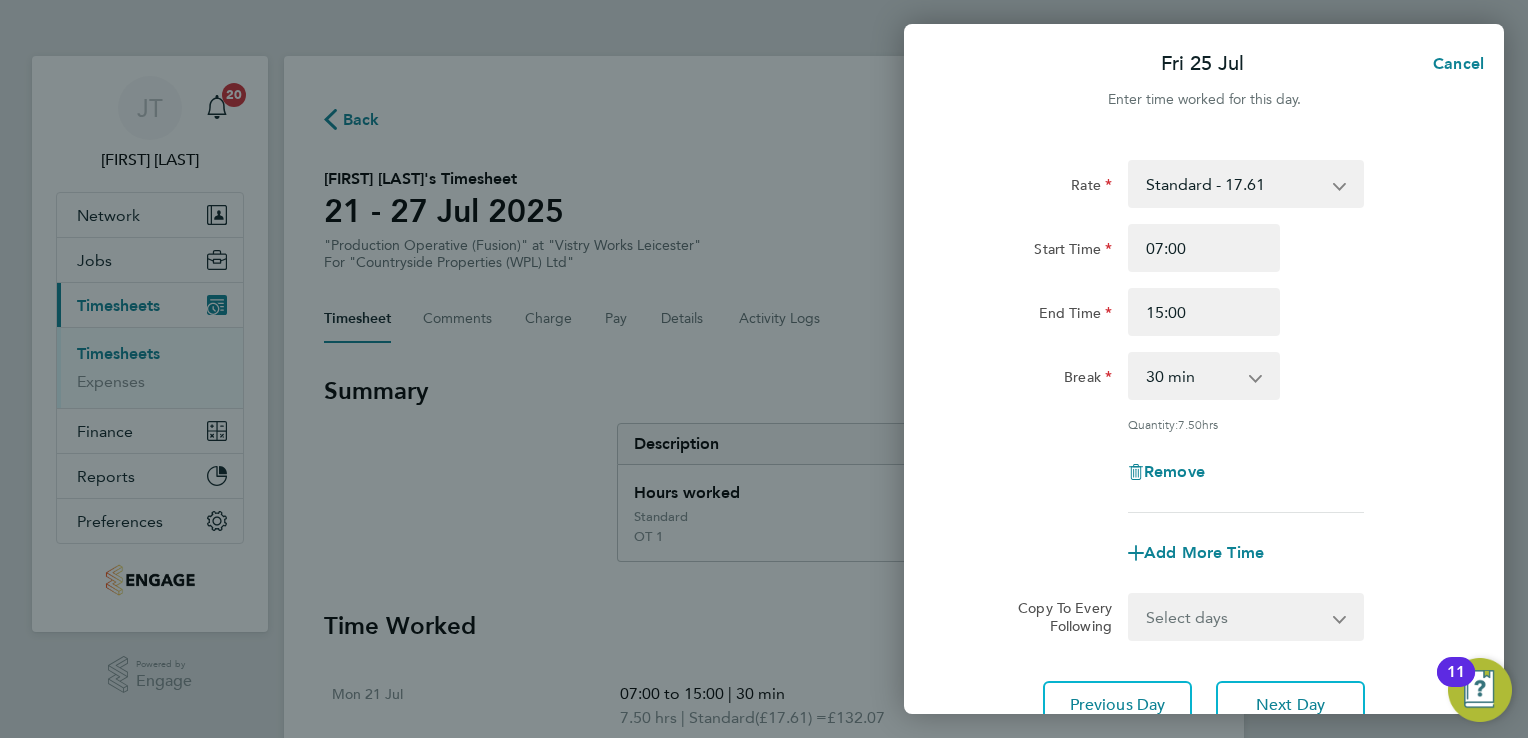 click on "Rate  Standard - 17.61   OT 1 - 26.42   OT2 - 35.22
Start Time 07:00 End Time 15:00 Break  0 min   15 min   30 min   45 min   60 min   75 min   90 min
Quantity:  7.50  hrs
Remove" 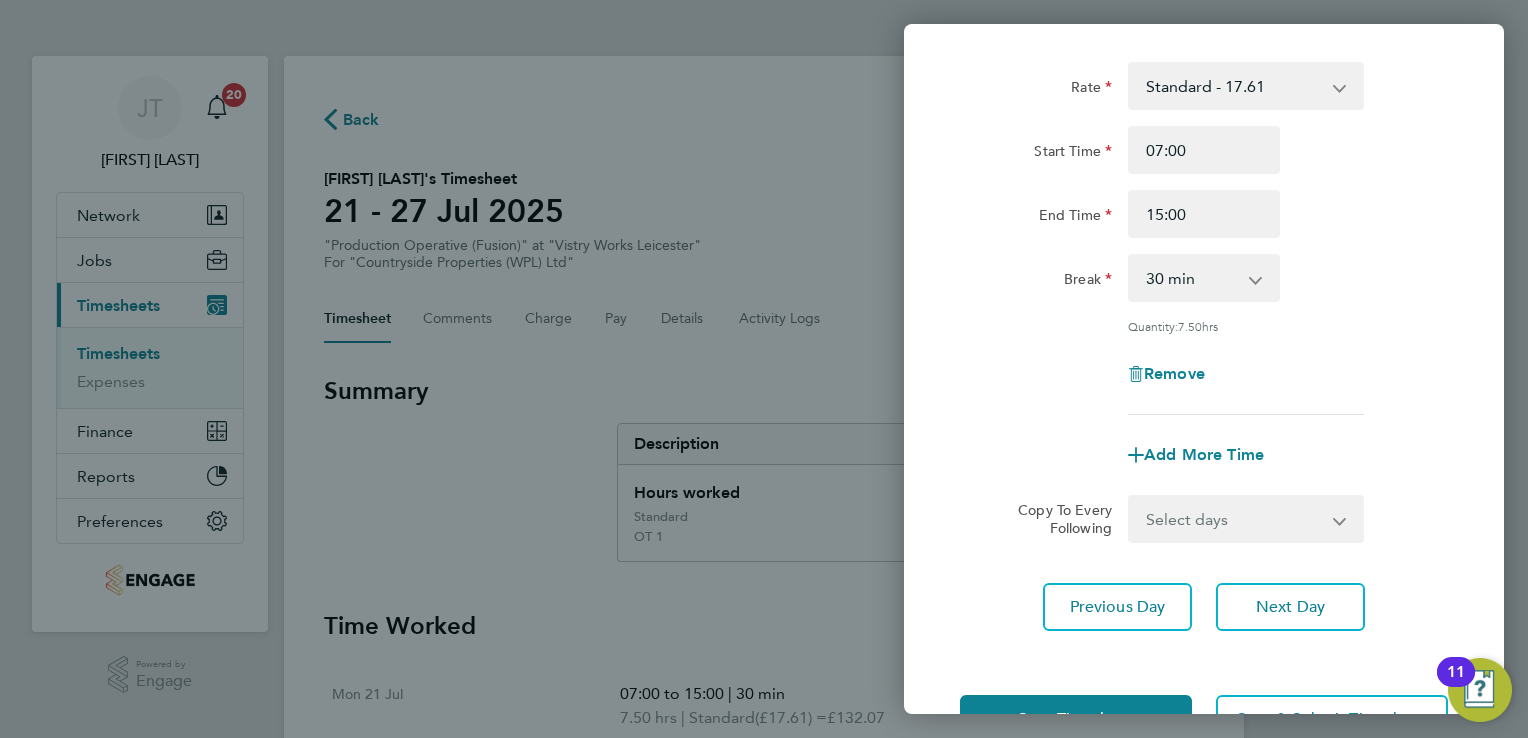 scroll, scrollTop: 164, scrollLeft: 0, axis: vertical 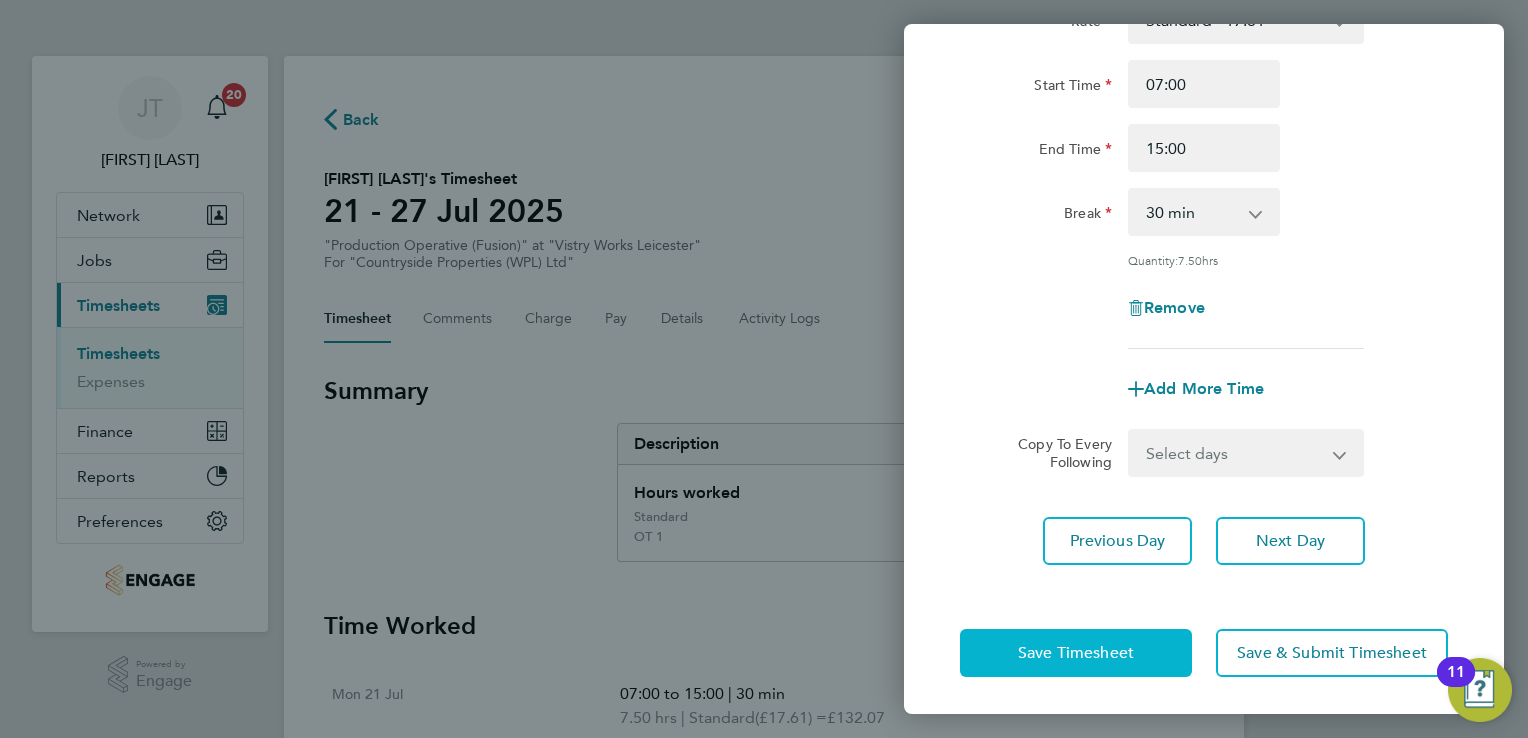 click on "Save Timesheet" 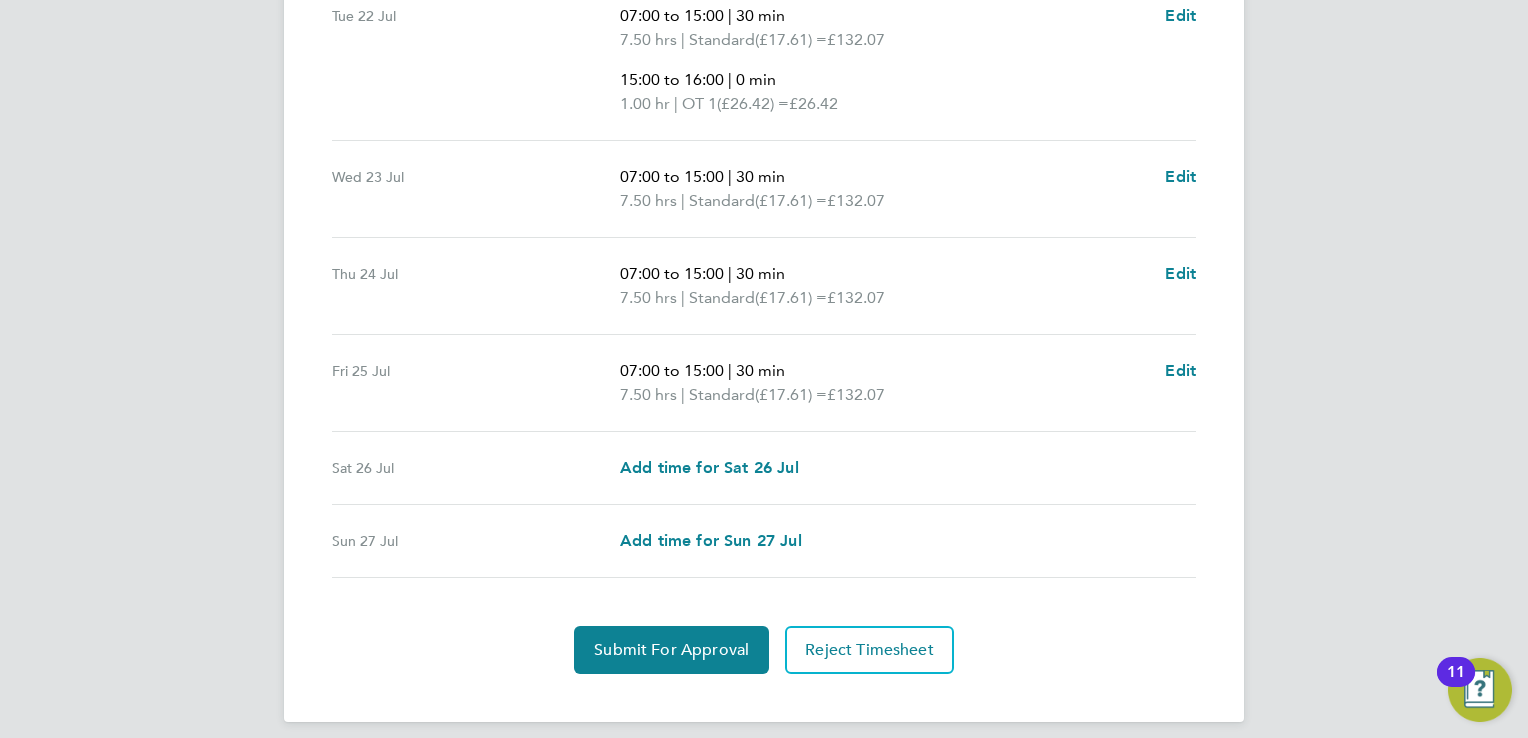 scroll, scrollTop: 852, scrollLeft: 0, axis: vertical 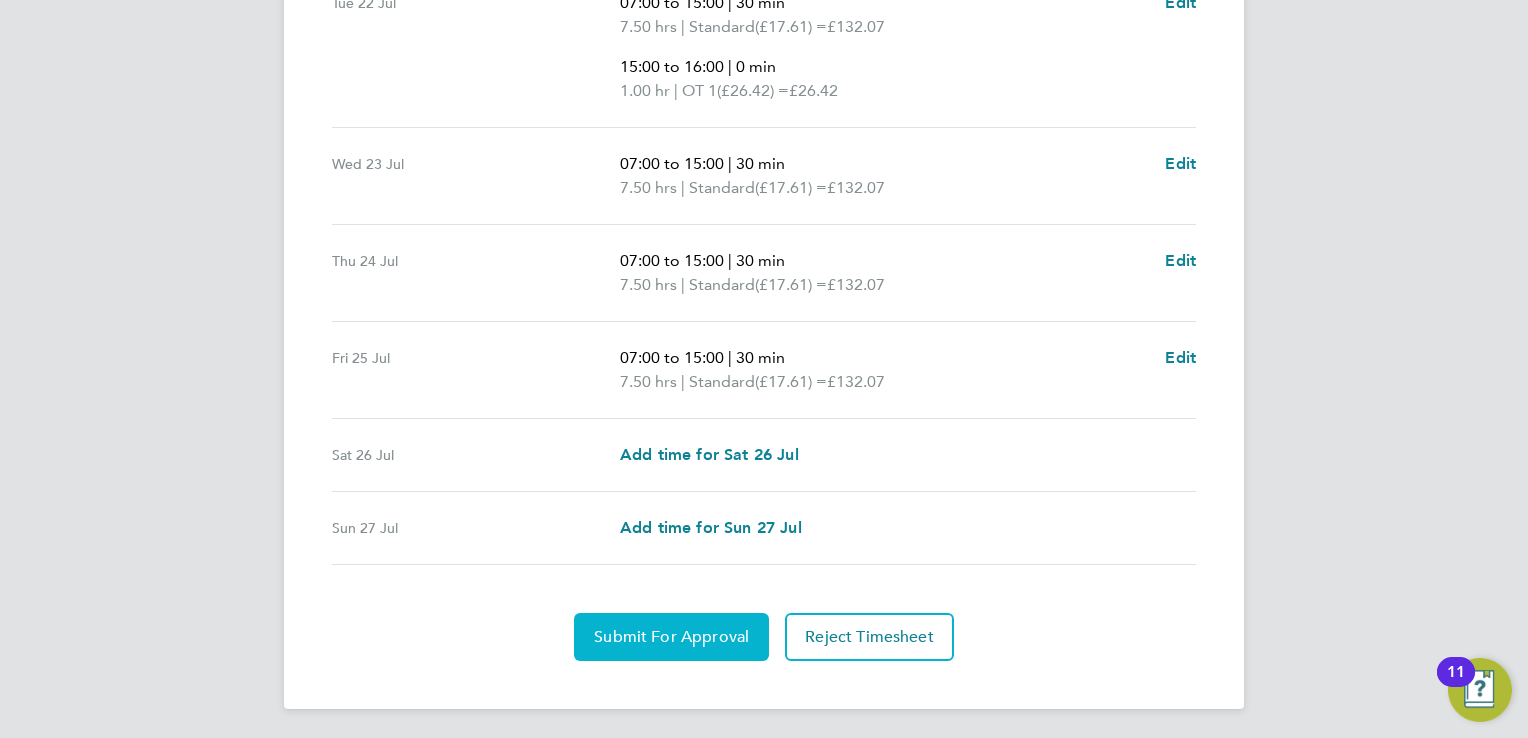 click on "Submit For Approval" 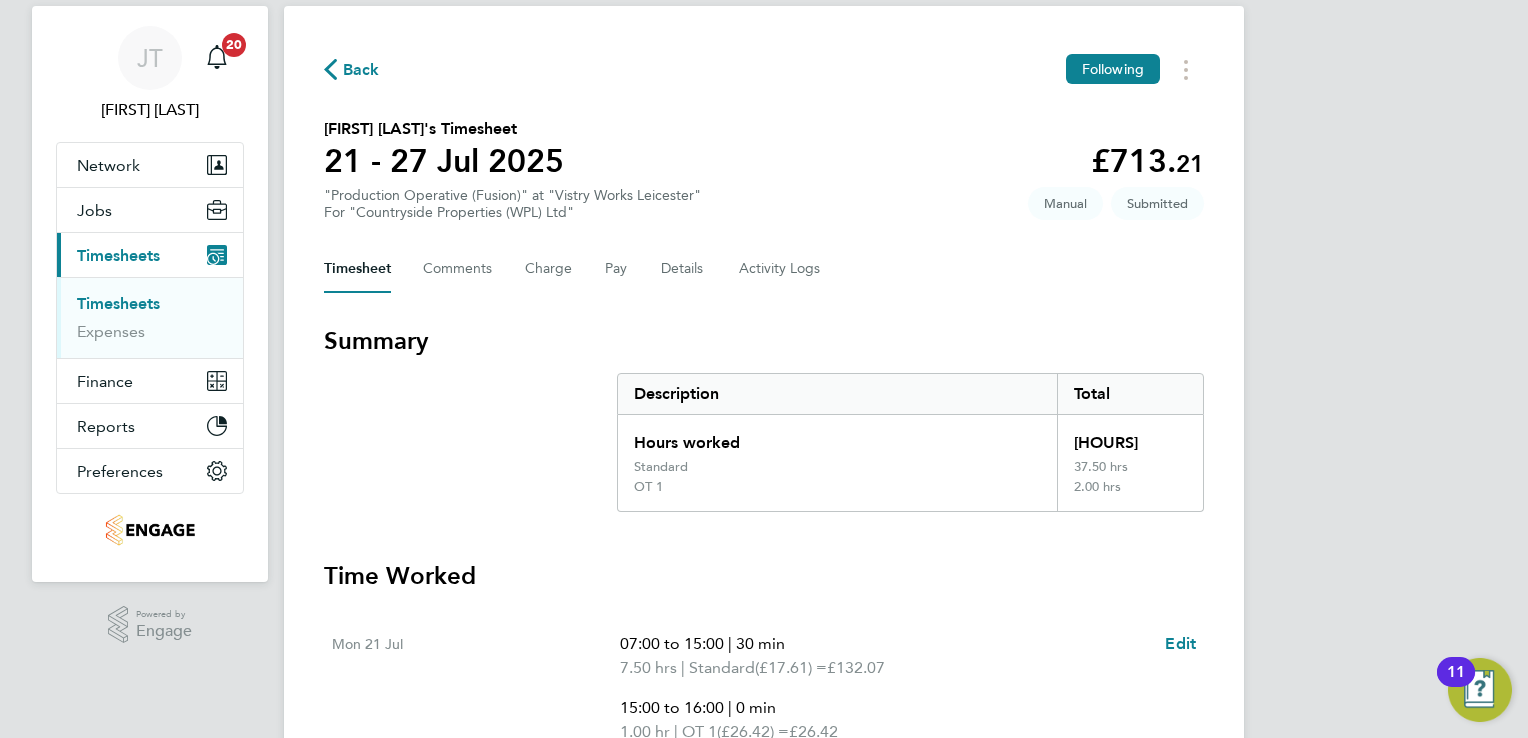 scroll, scrollTop: 11, scrollLeft: 0, axis: vertical 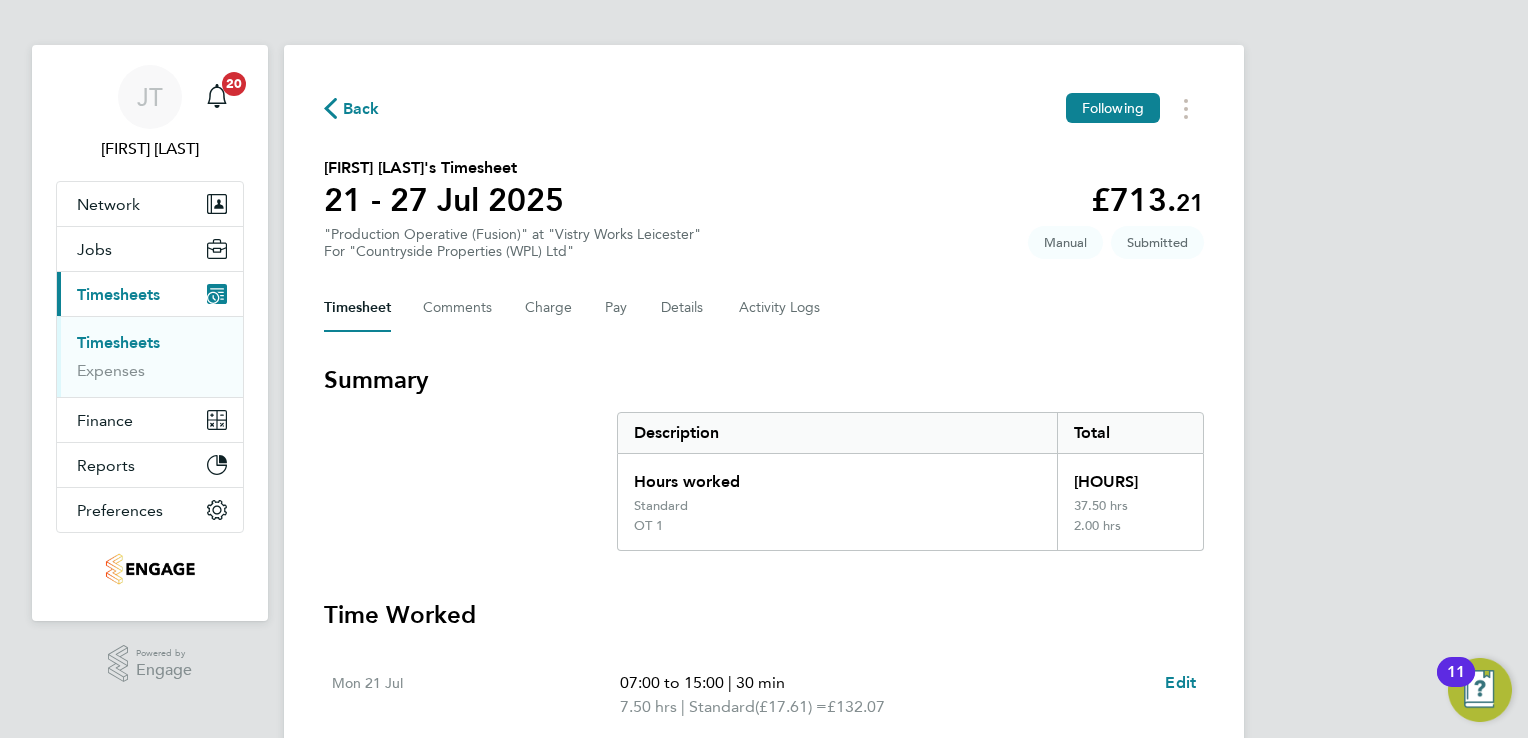 click on "Timesheets" at bounding box center (118, 342) 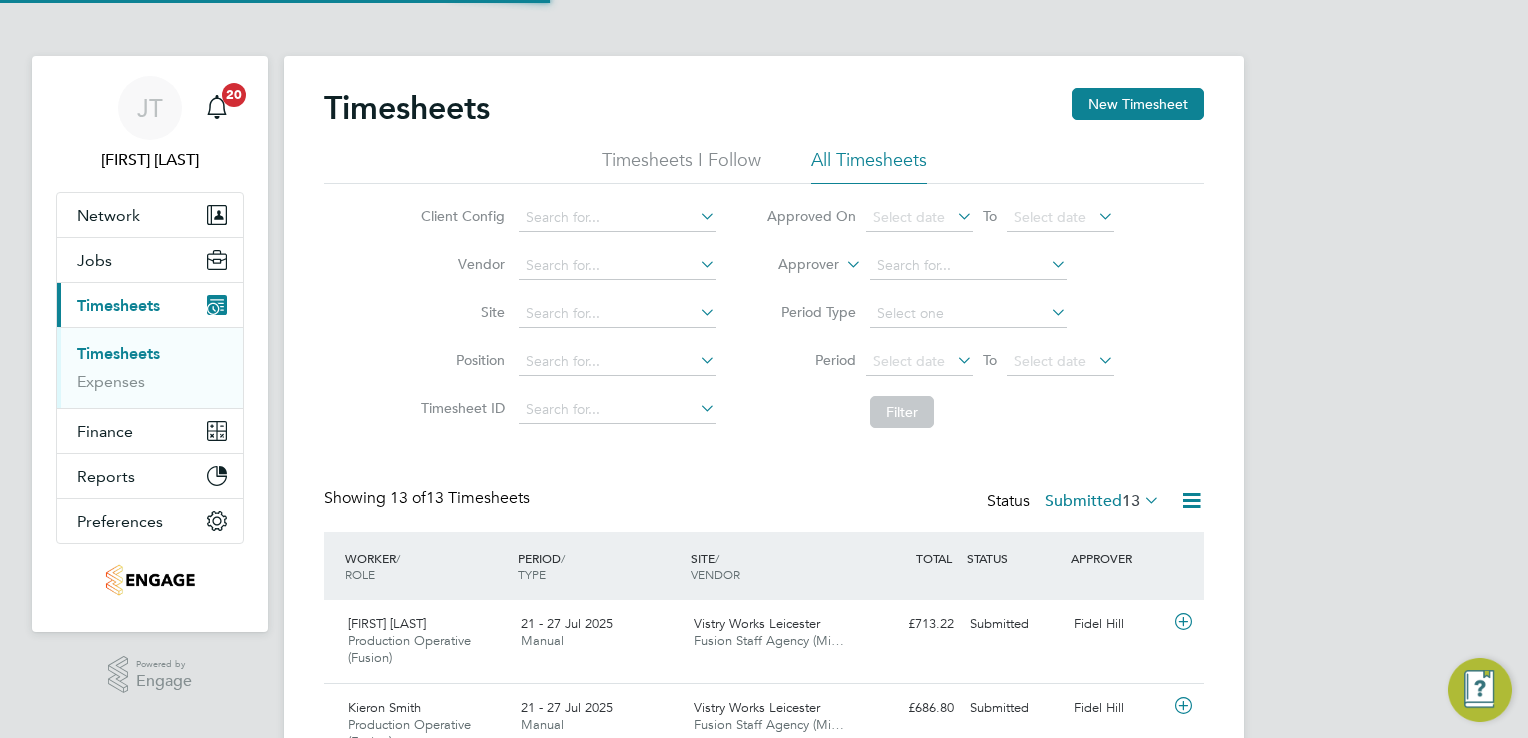 scroll, scrollTop: 10, scrollLeft: 10, axis: both 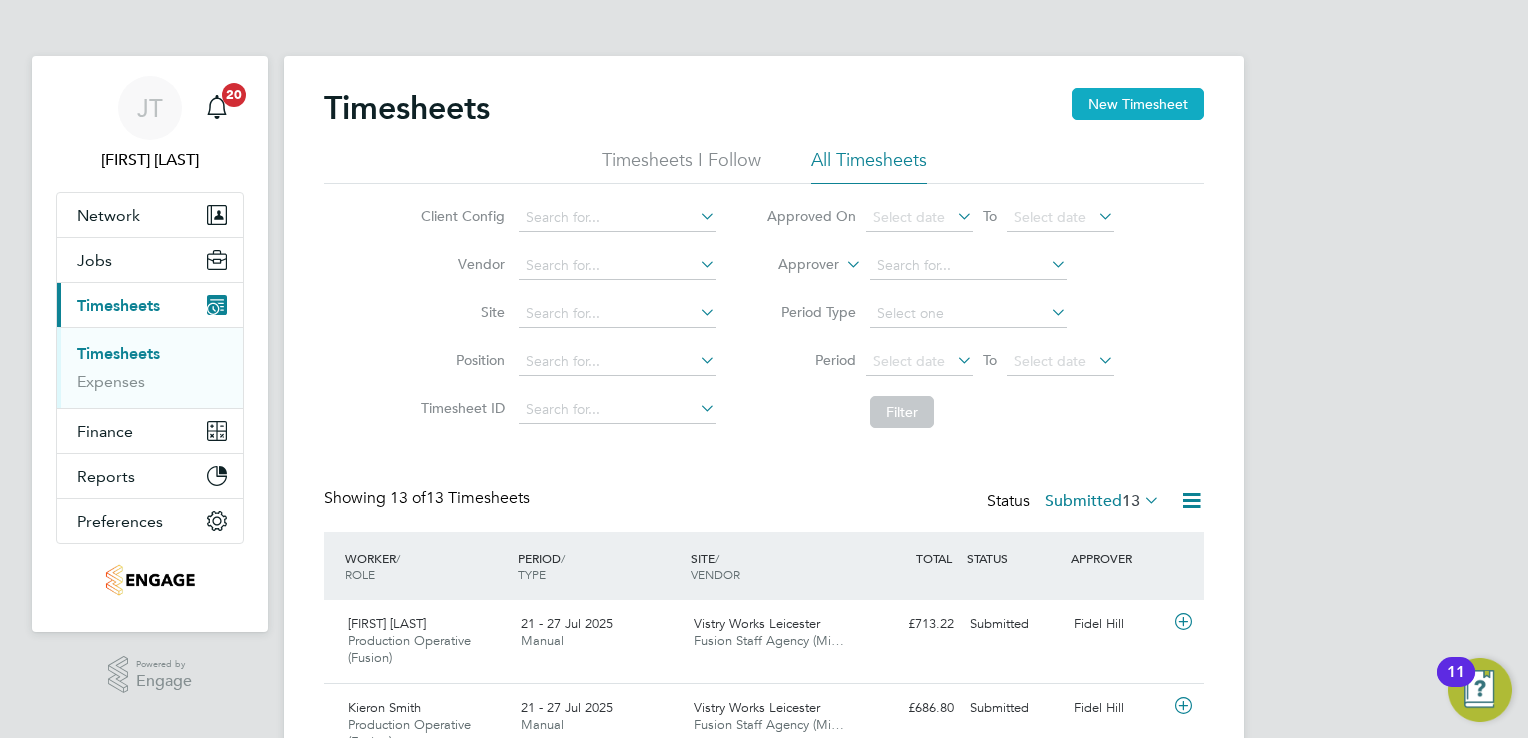 click on "New Timesheet" 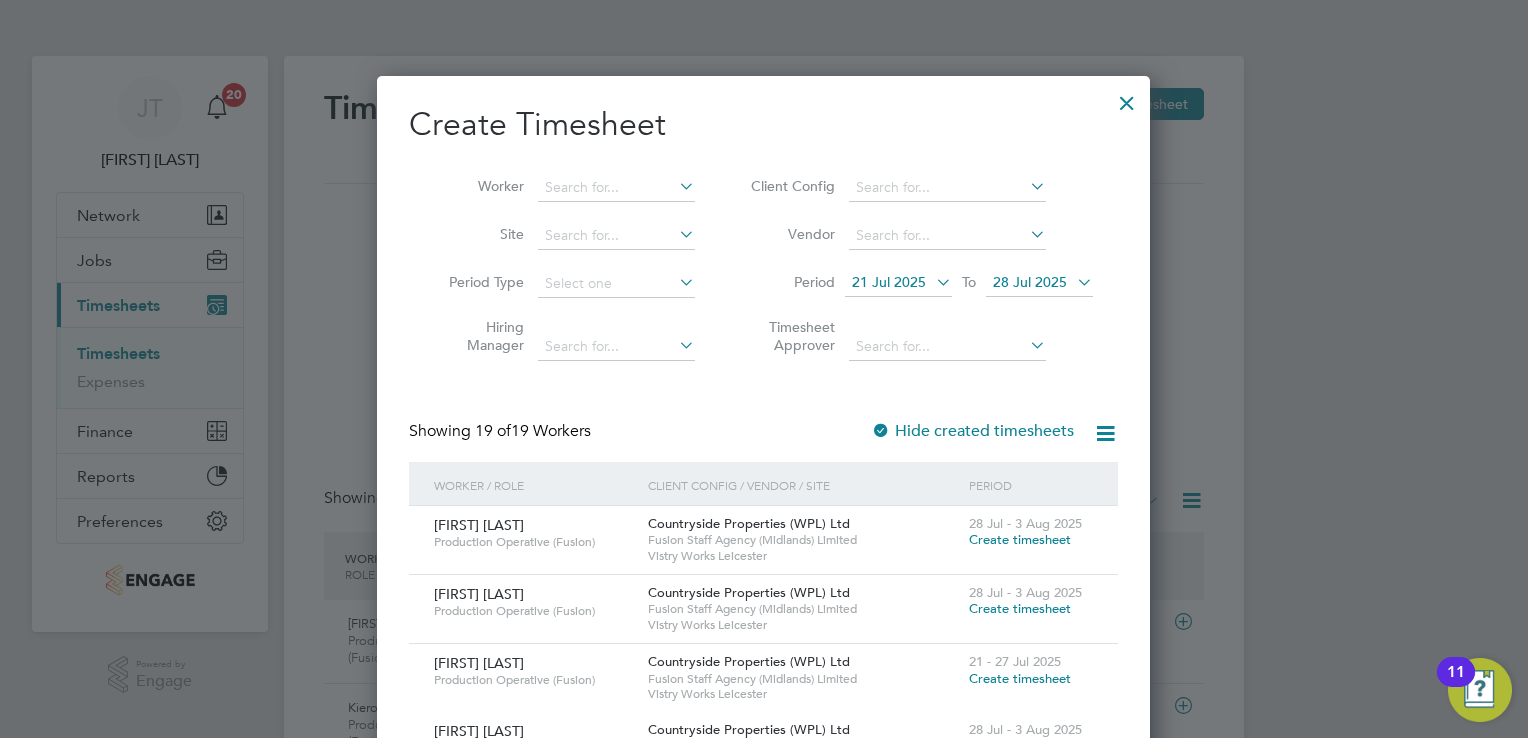 click on "28 Jul 2025" at bounding box center (1030, 282) 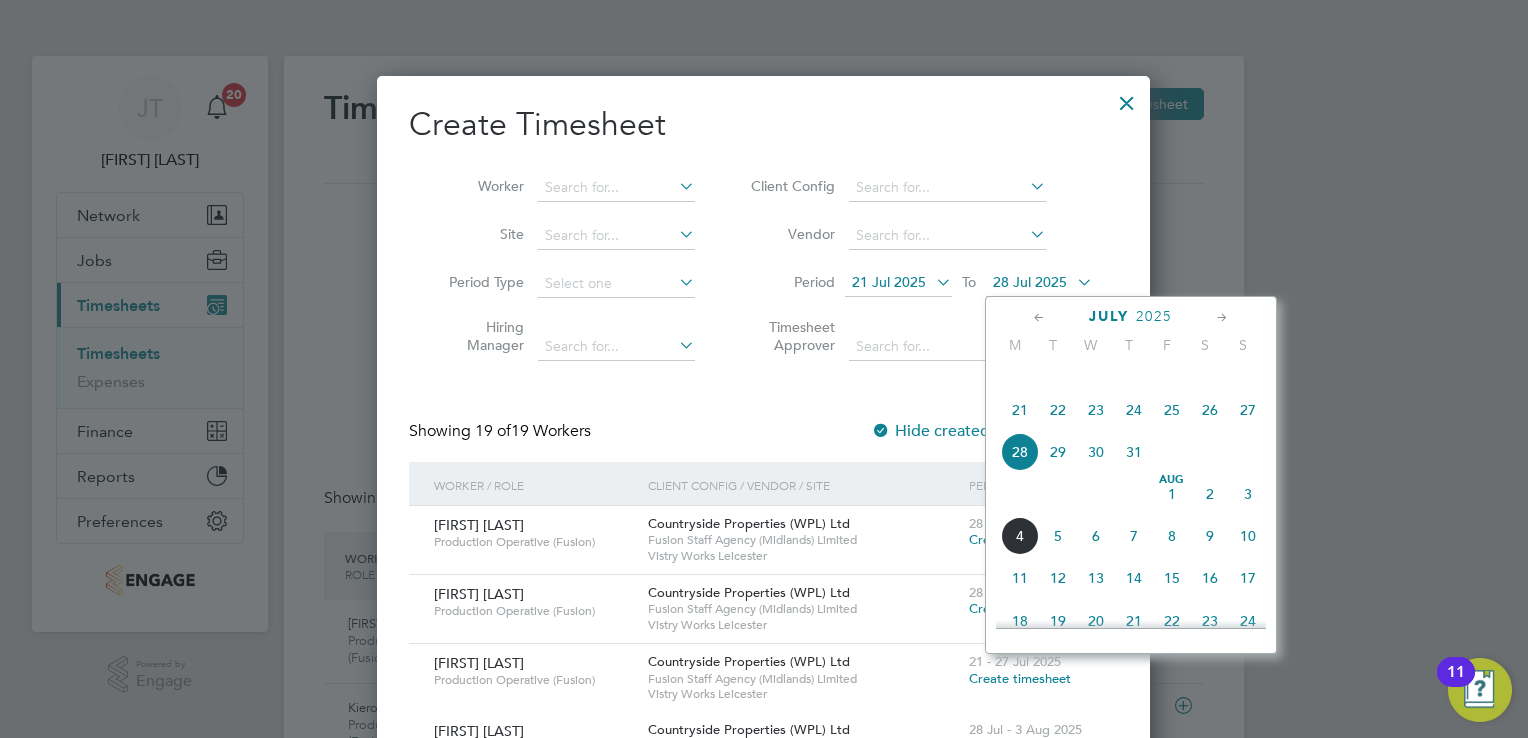 click on "27" 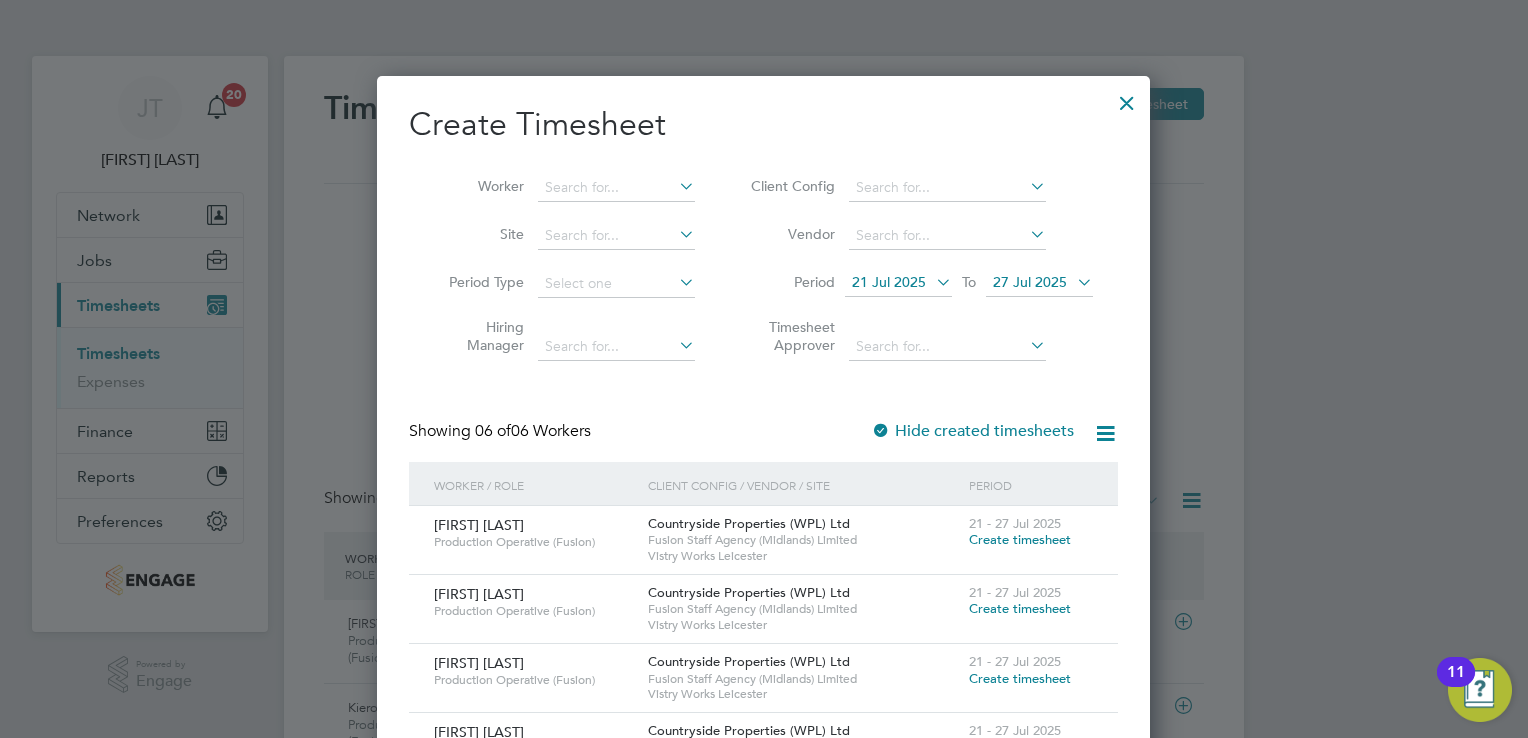 click on "Create timesheet" at bounding box center [1020, 608] 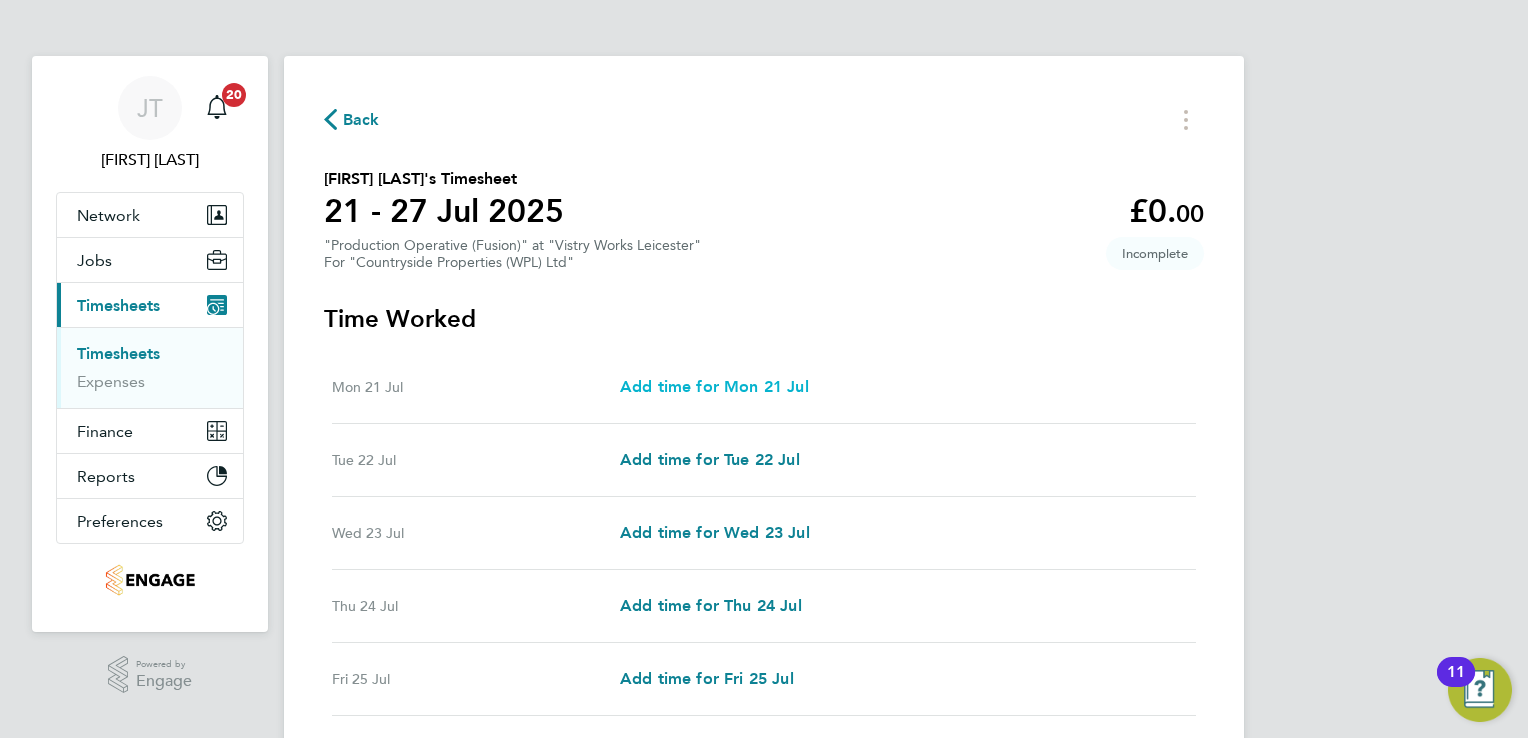 click on "Add time for Mon 21 Jul" at bounding box center [714, 386] 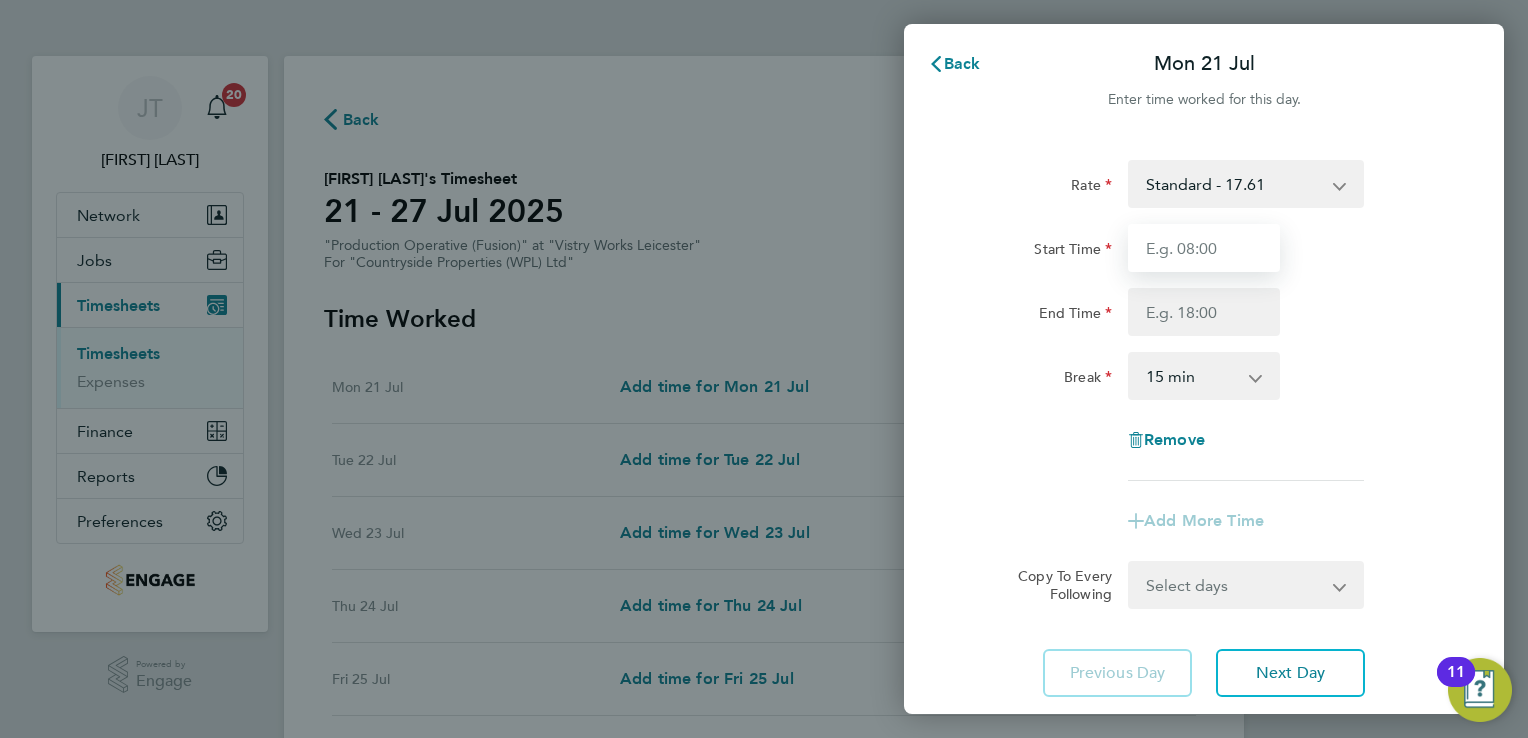 click on "Start Time" at bounding box center [1204, 248] 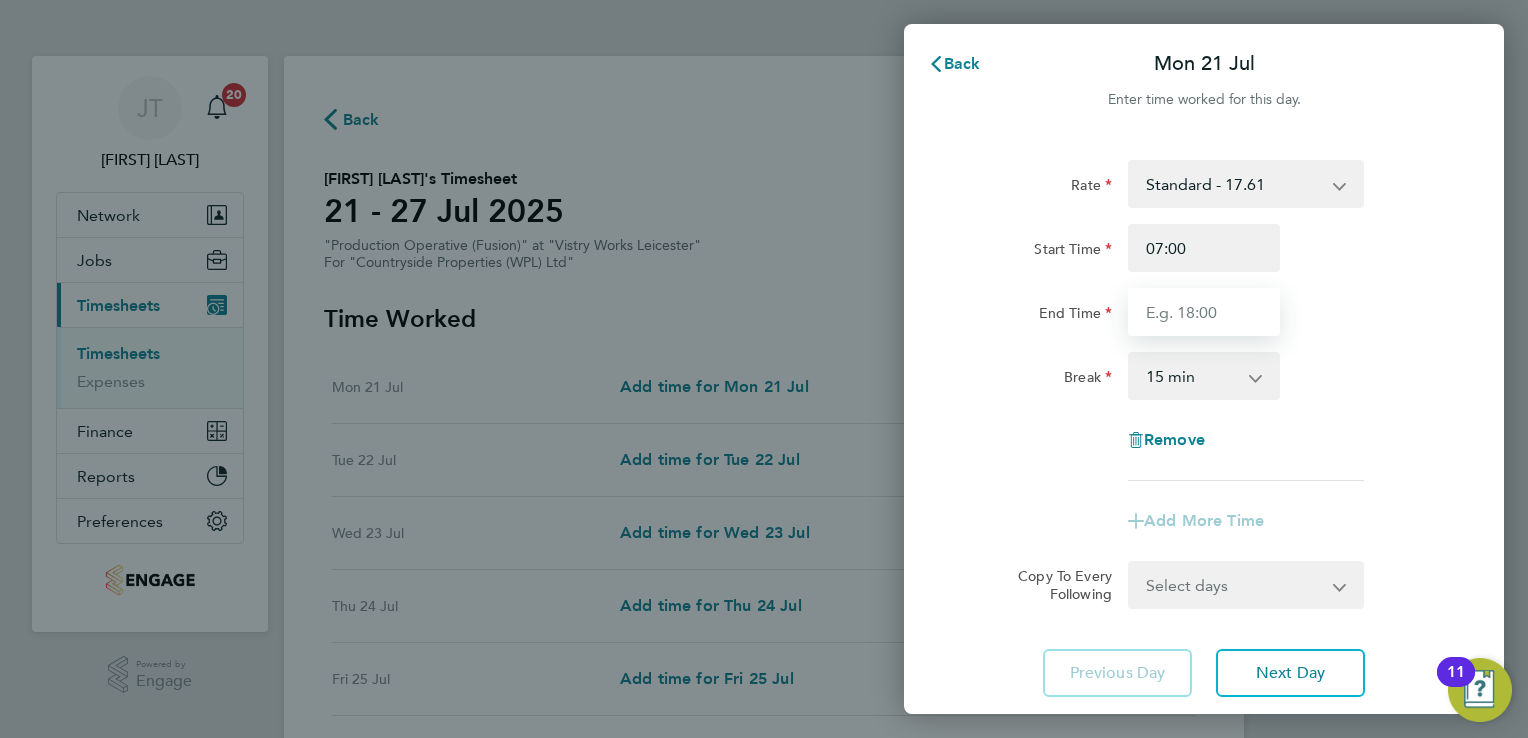 type on "15:00" 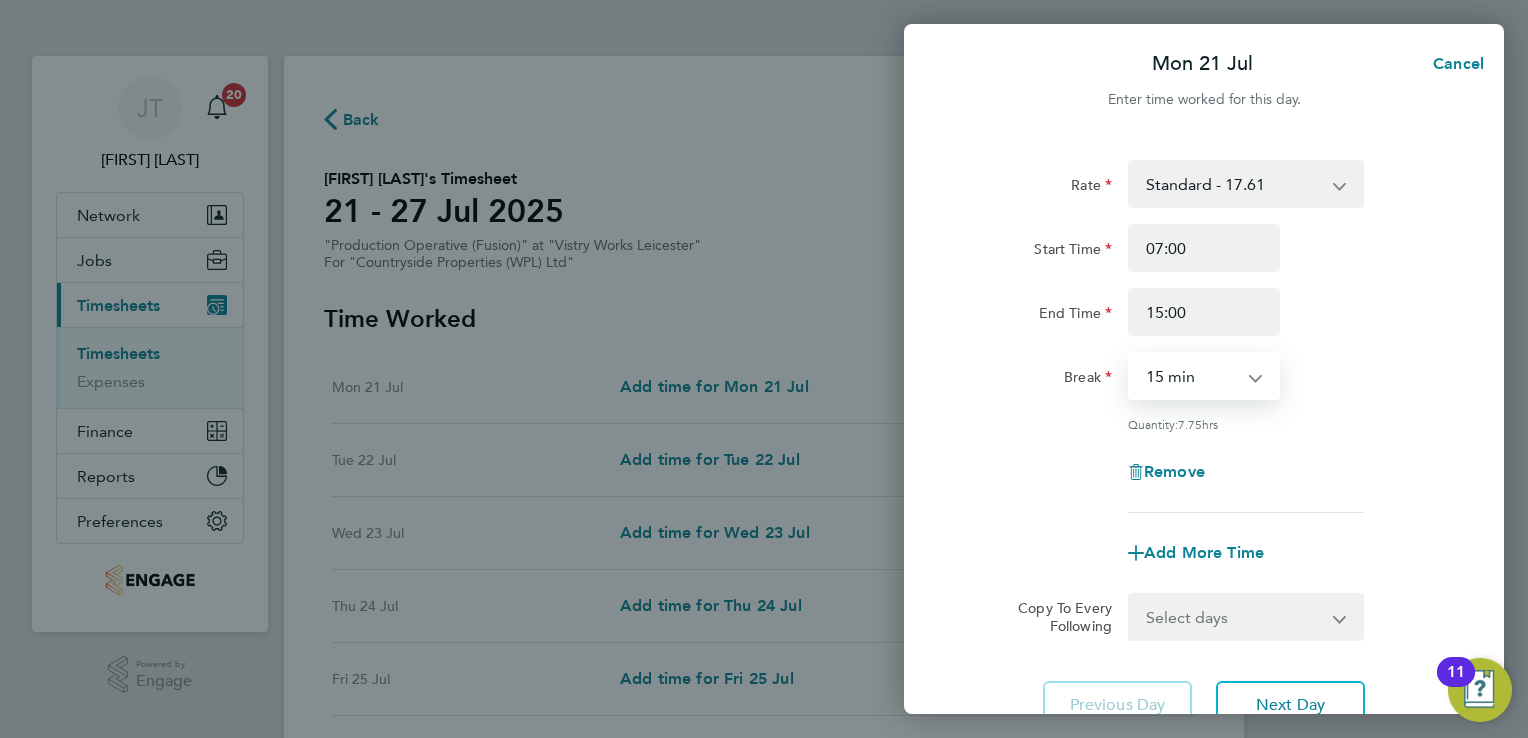 click on "0 min   15 min   30 min   45 min   60 min   75 min   90 min" at bounding box center [1192, 376] 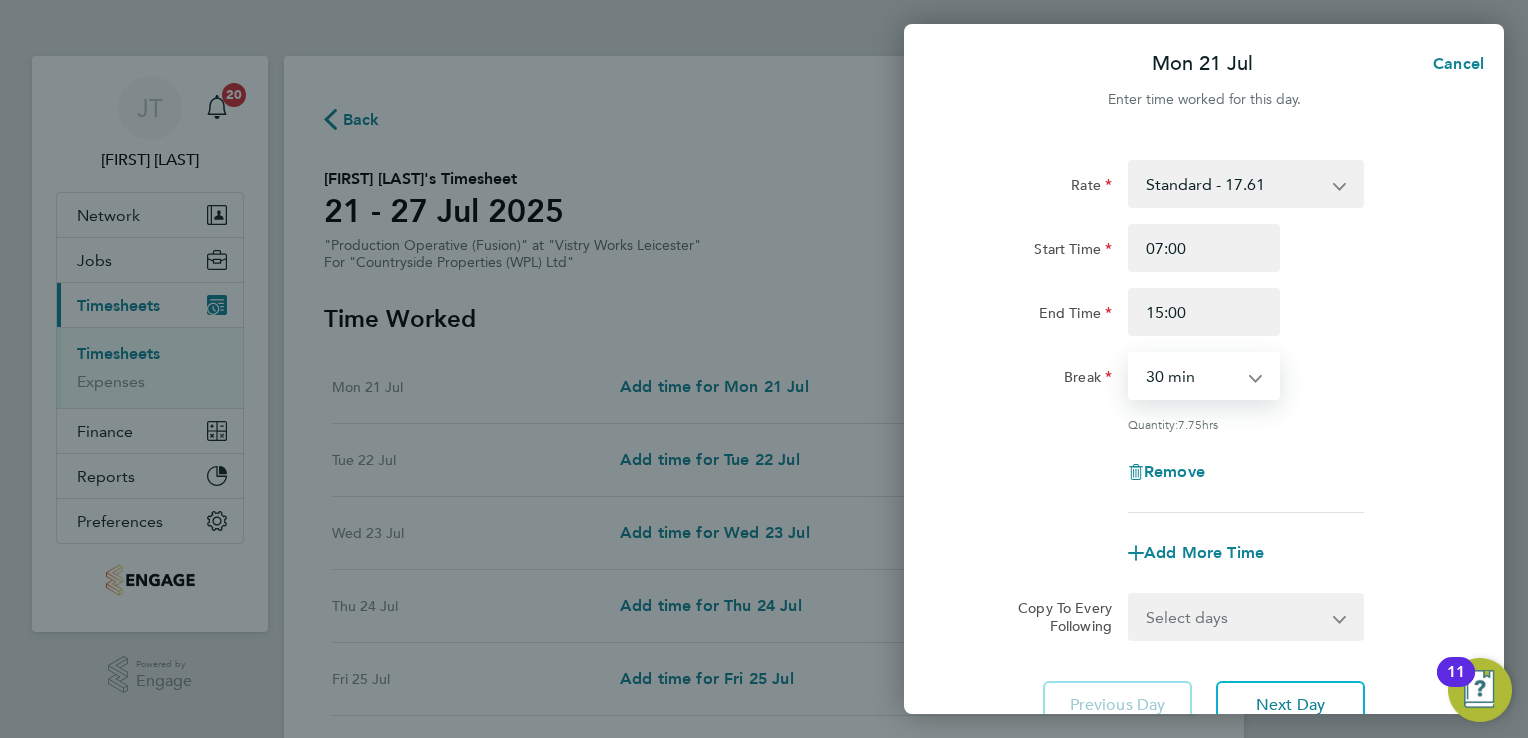 click on "0 min   15 min   30 min   45 min   60 min   75 min   90 min" at bounding box center (1192, 376) 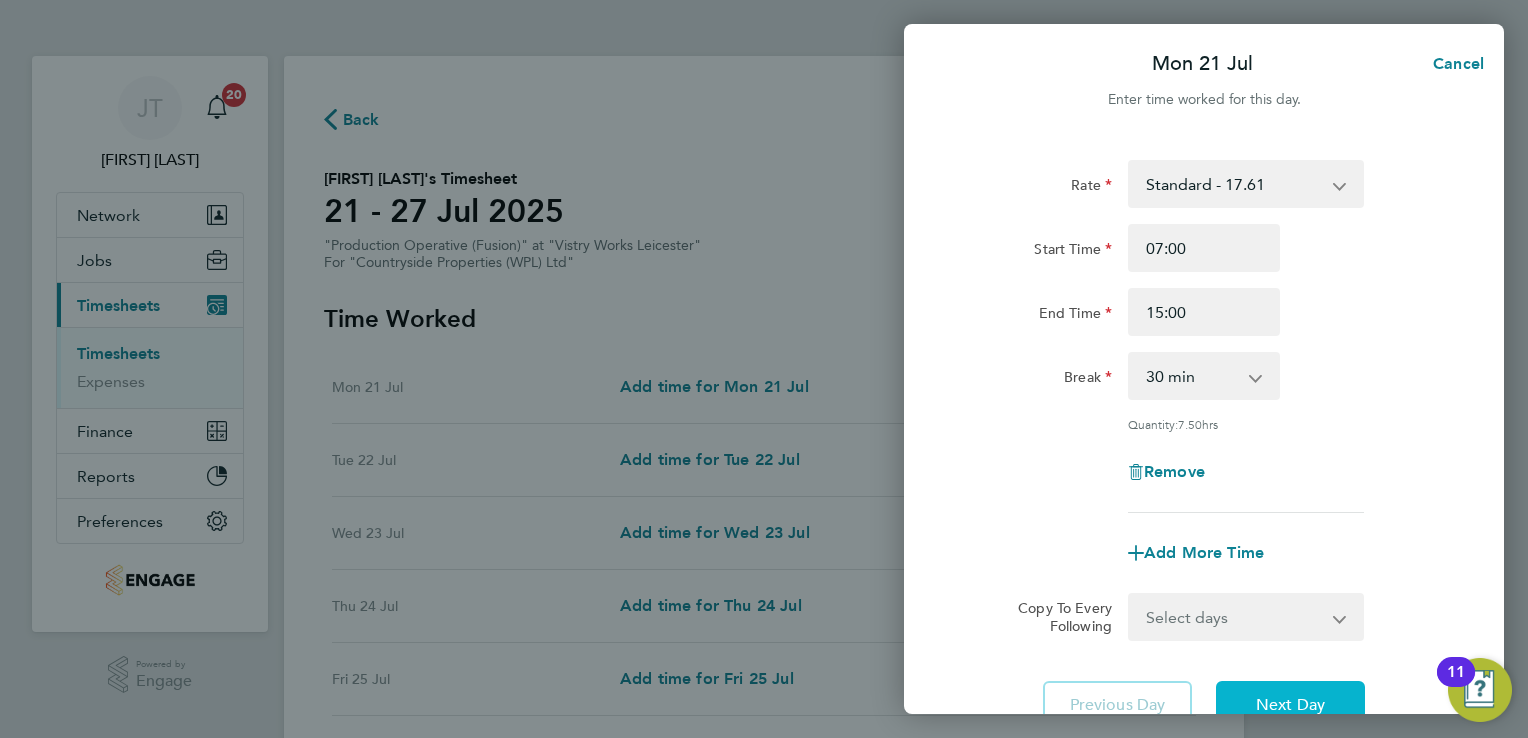 click on "Next Day" 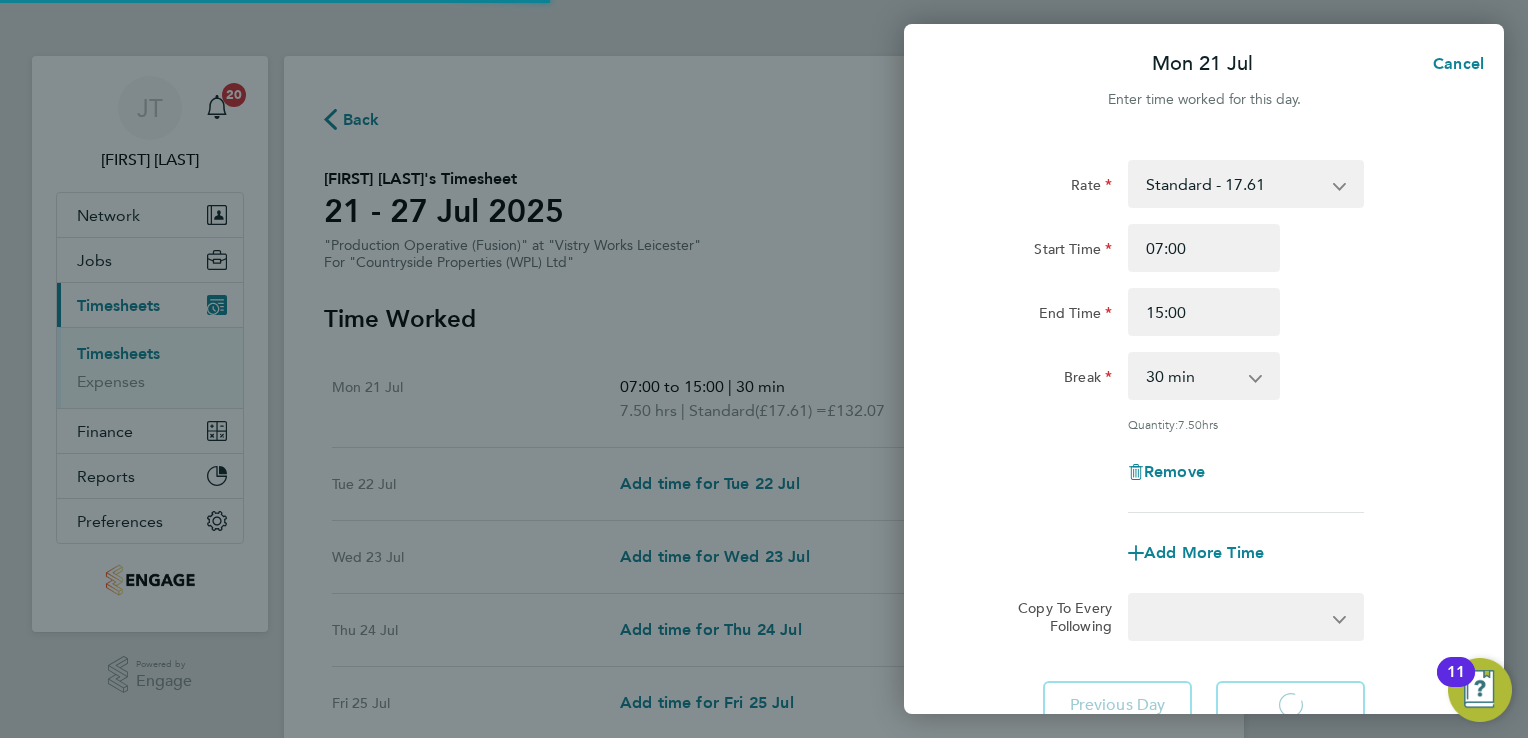 select on "15" 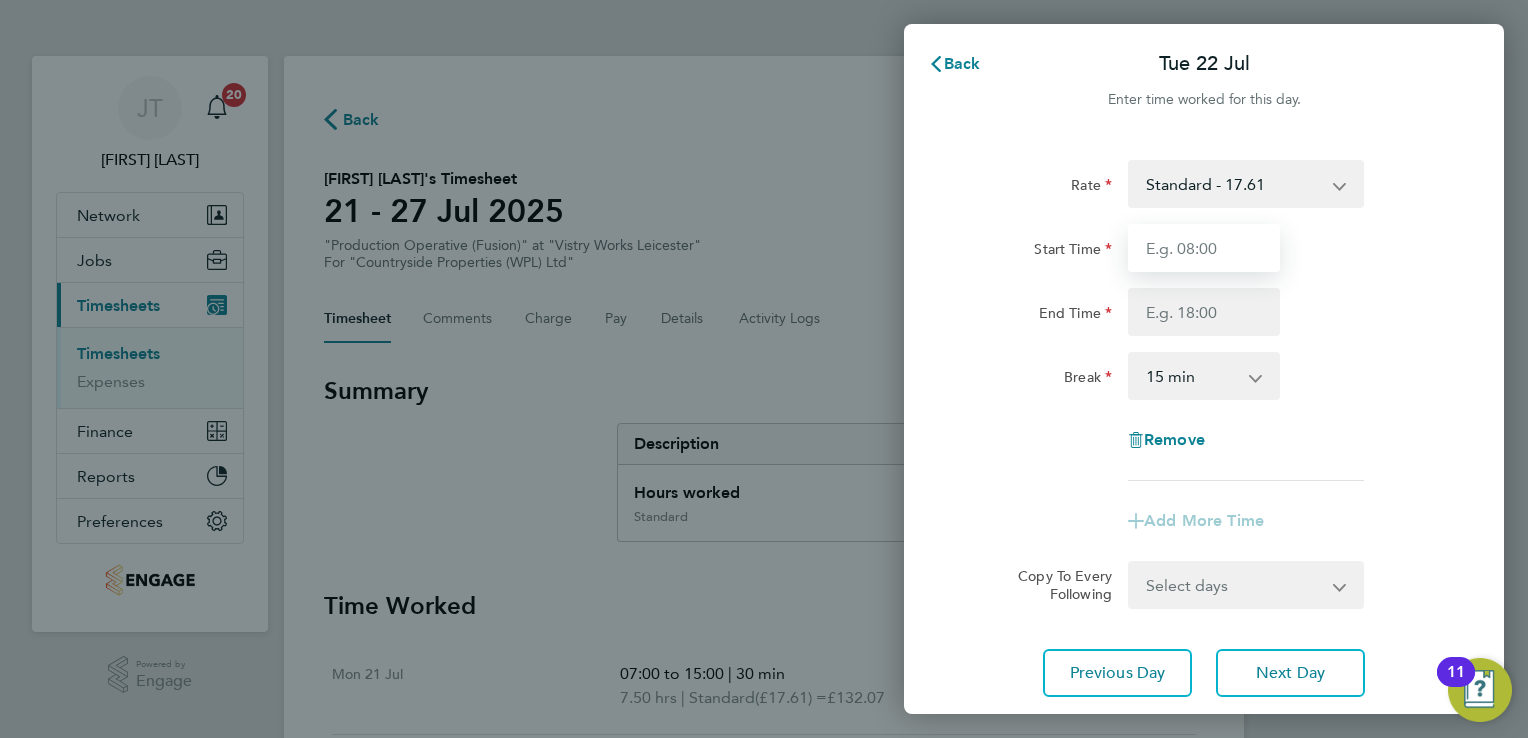 click on "Start Time" at bounding box center [1204, 248] 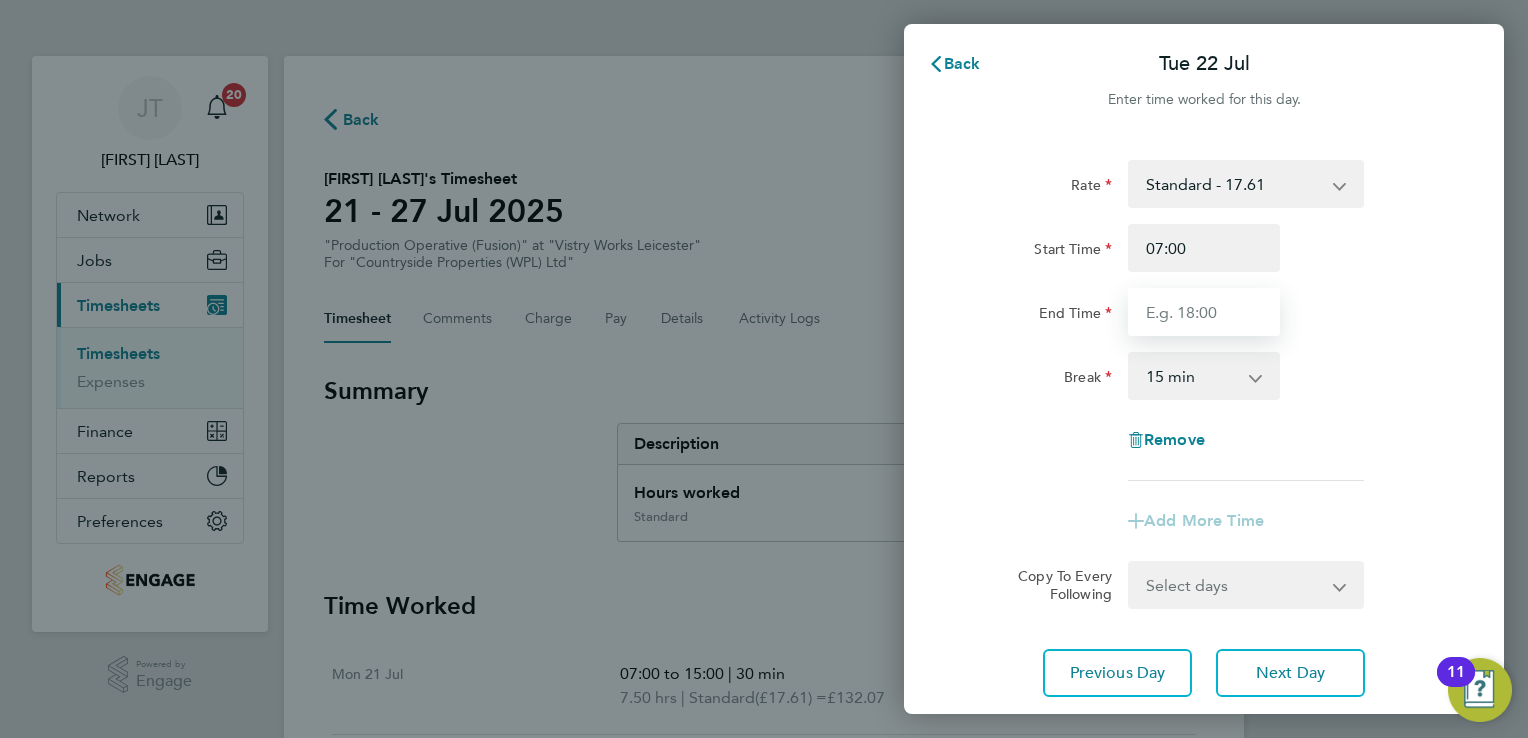 type on "15:00" 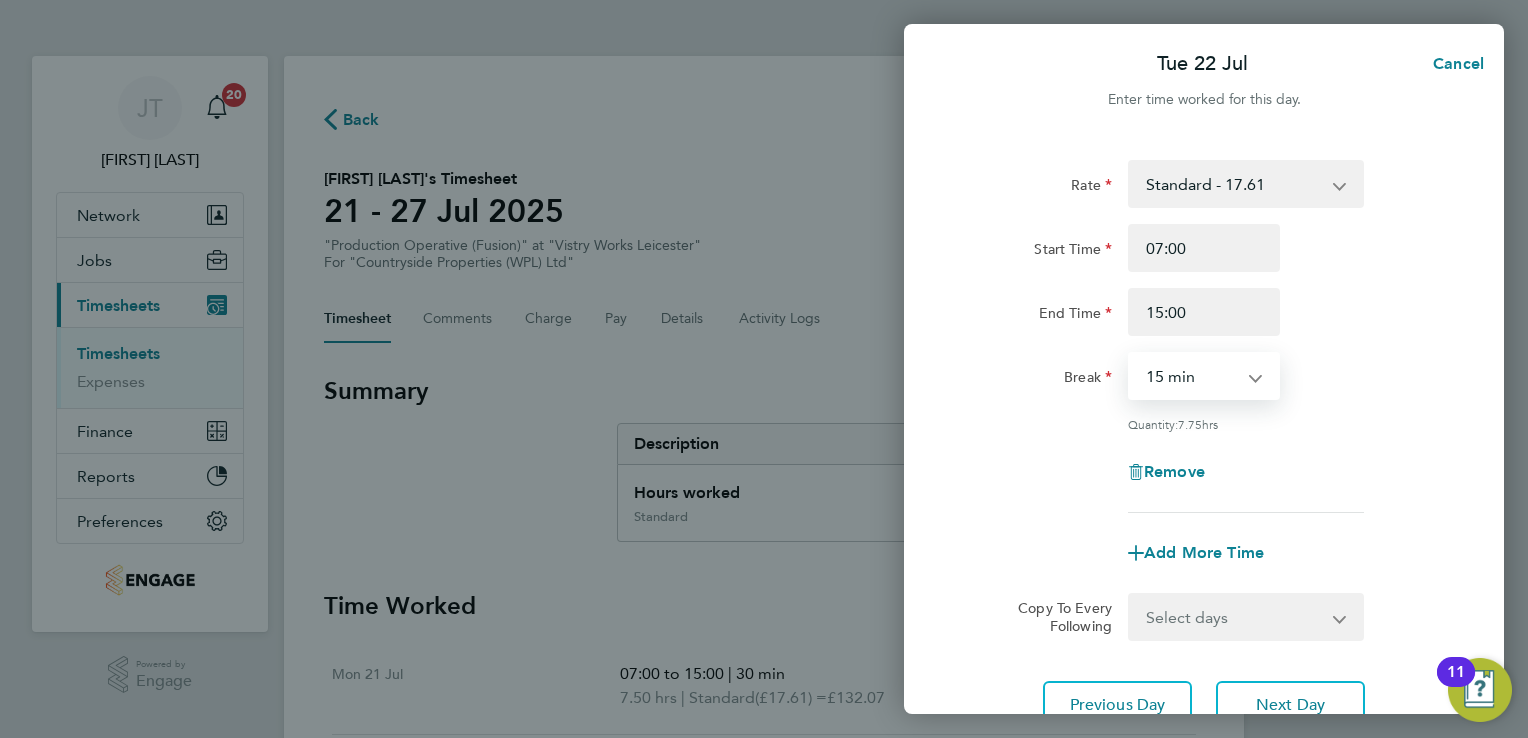 click on "0 min   15 min   30 min   45 min   60 min   75 min   90 min" at bounding box center (1192, 376) 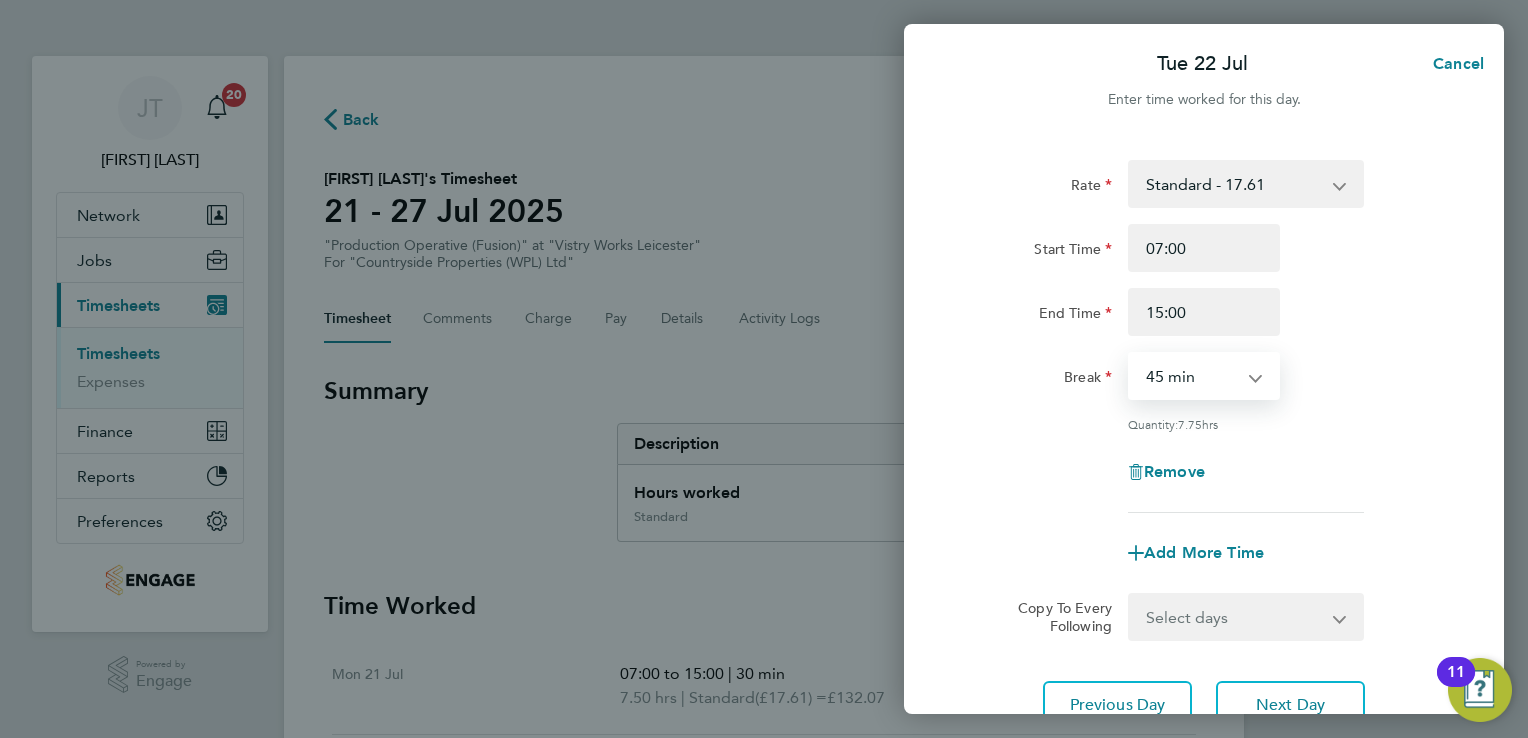 click on "0 min   15 min   30 min   45 min   60 min   75 min   90 min" at bounding box center [1192, 376] 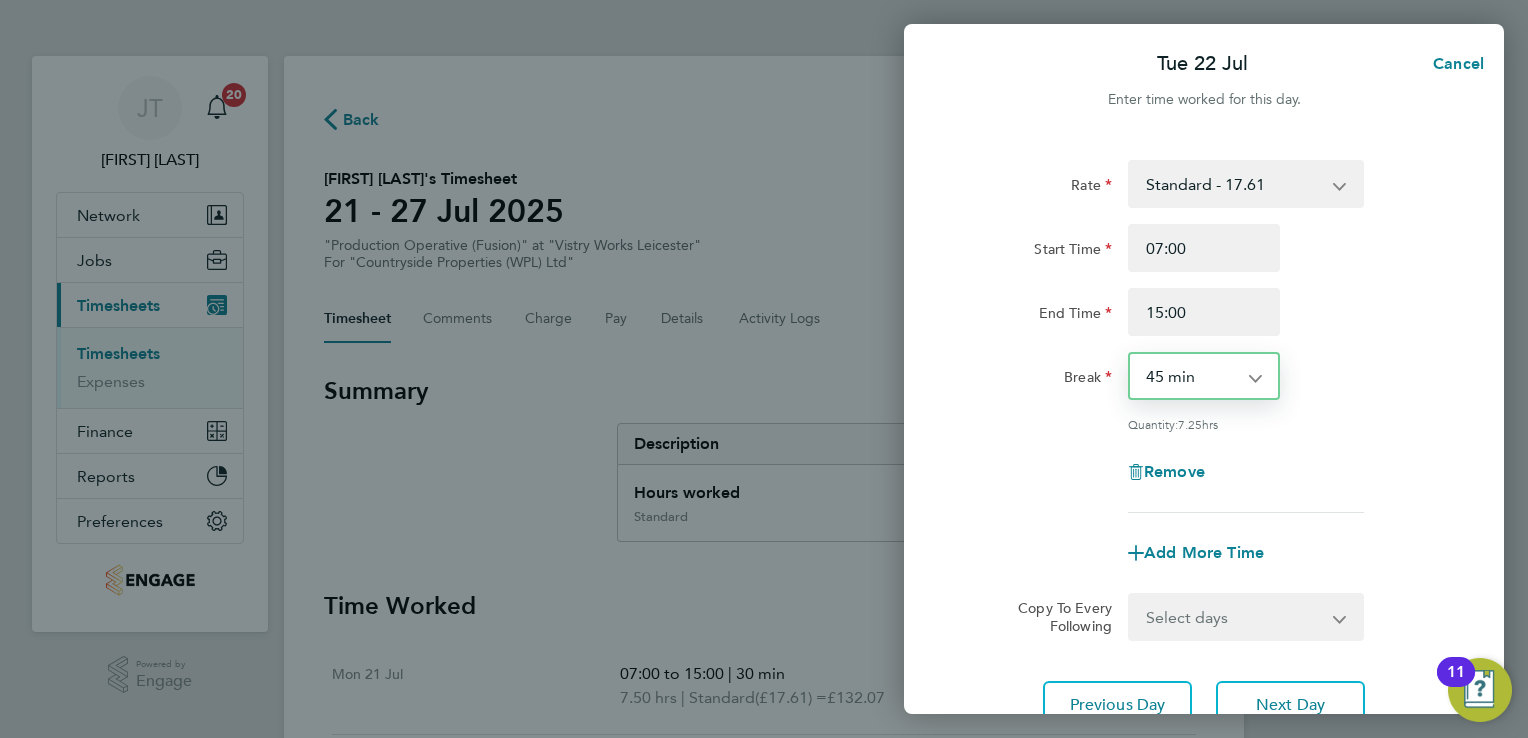 click on "Break  0 min   15 min   30 min   45 min   60 min   75 min   90 min" 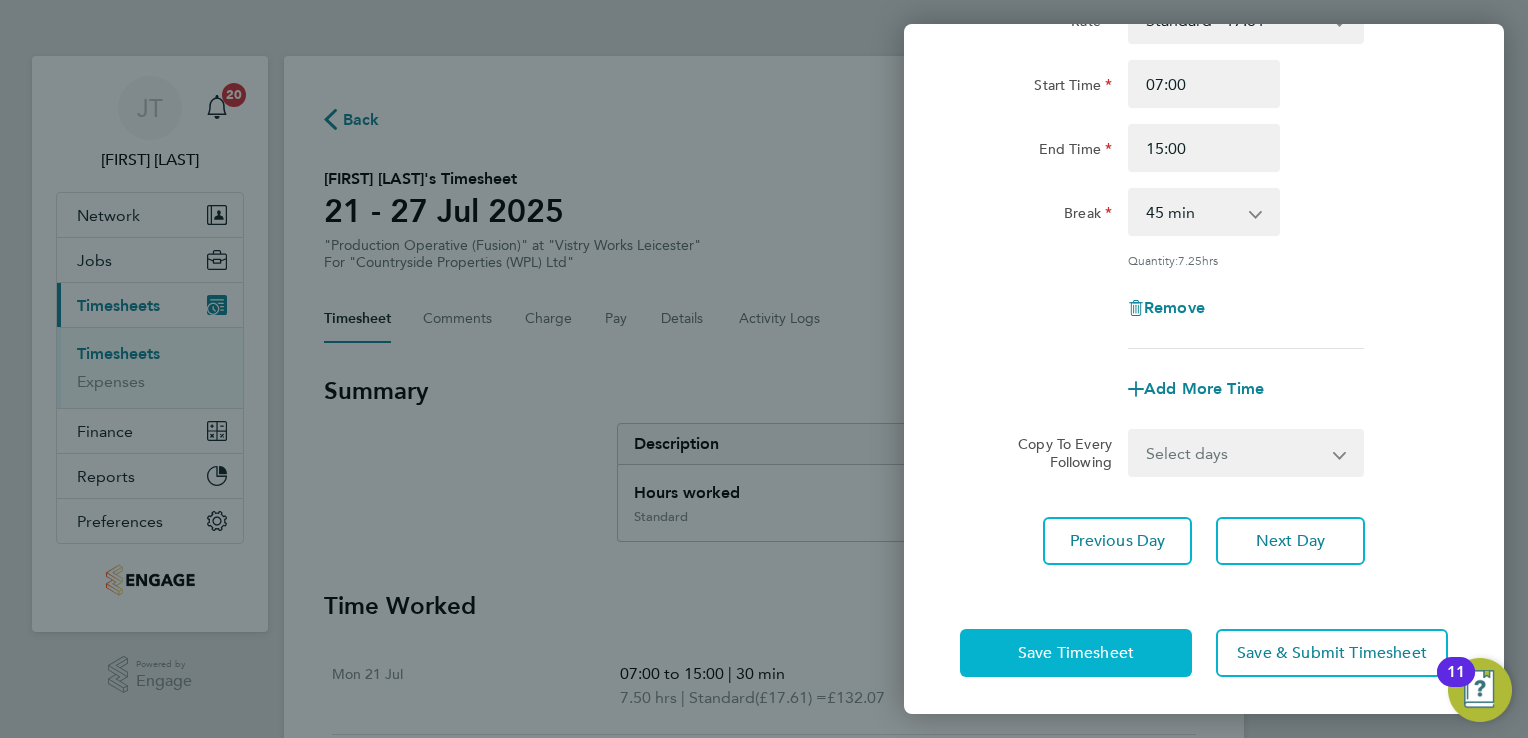 click on "Save Timesheet" 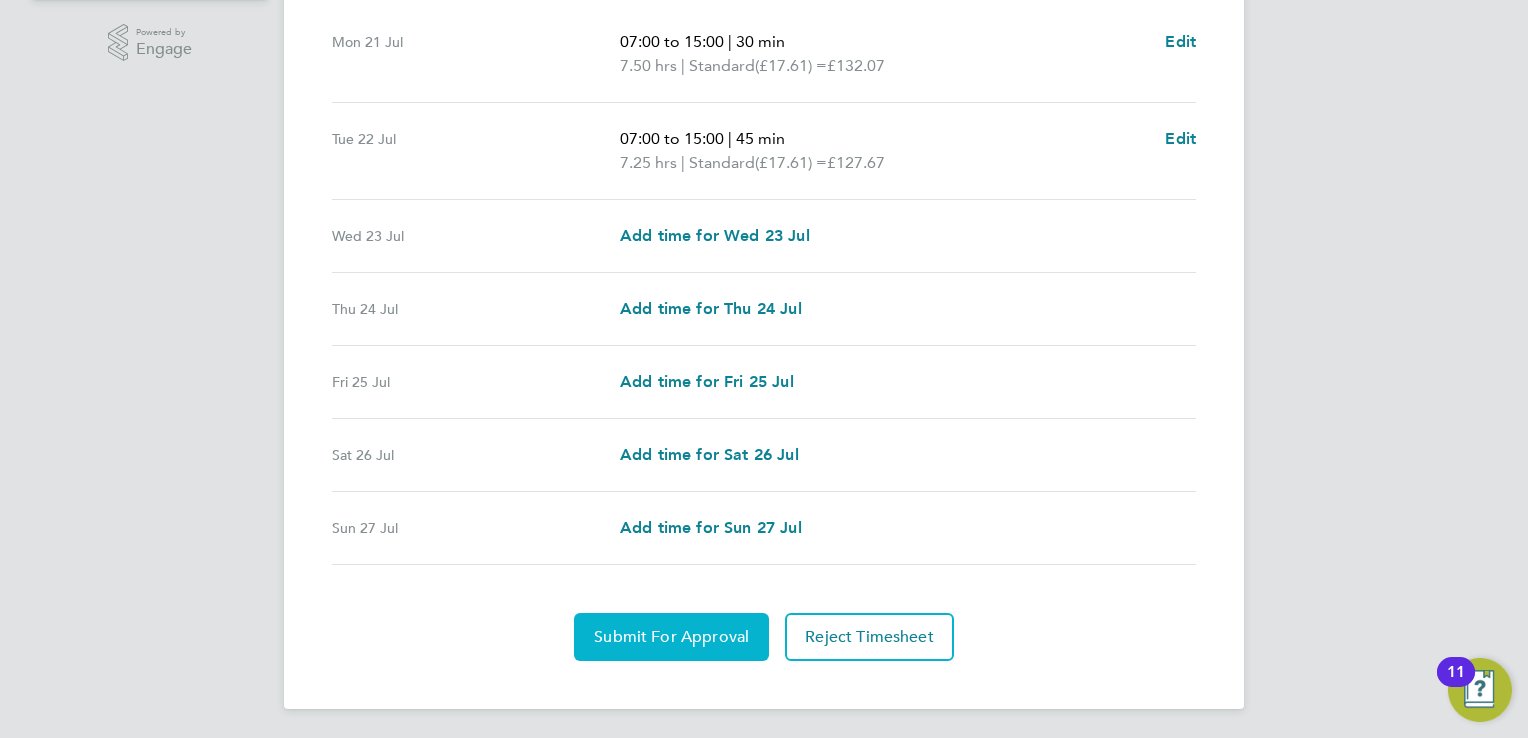 click on "Submit For Approval" 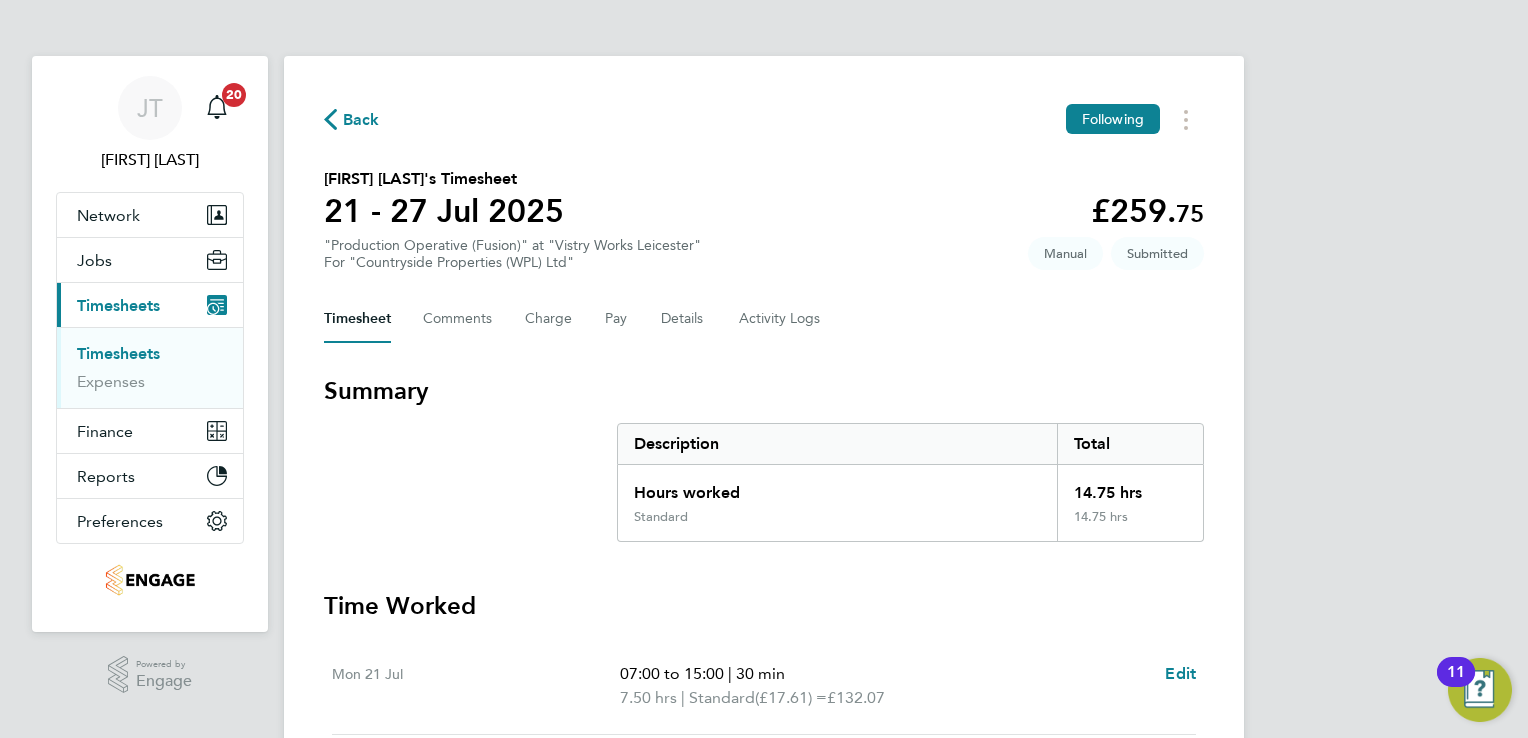 click on "Timesheets" at bounding box center [118, 353] 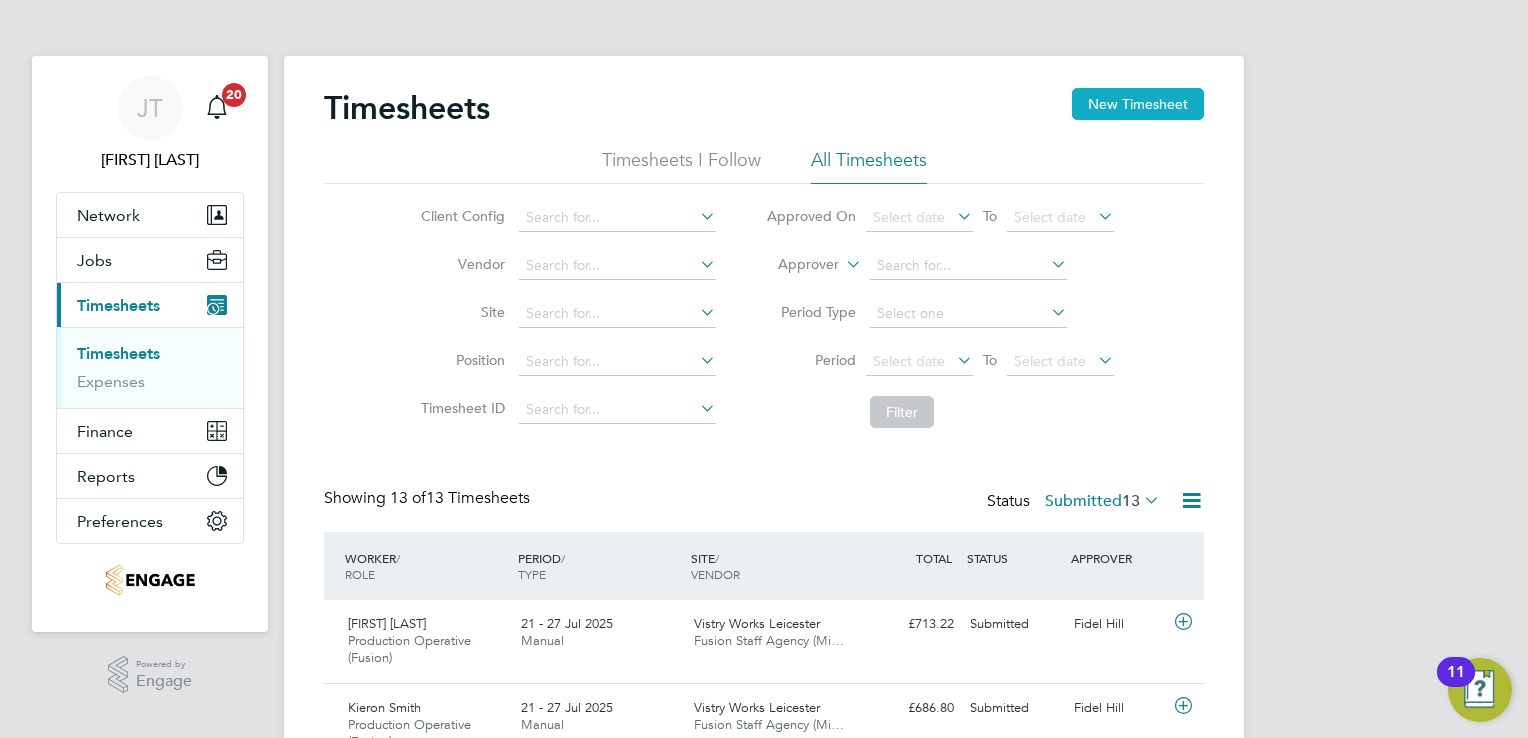 click on "New Timesheet" 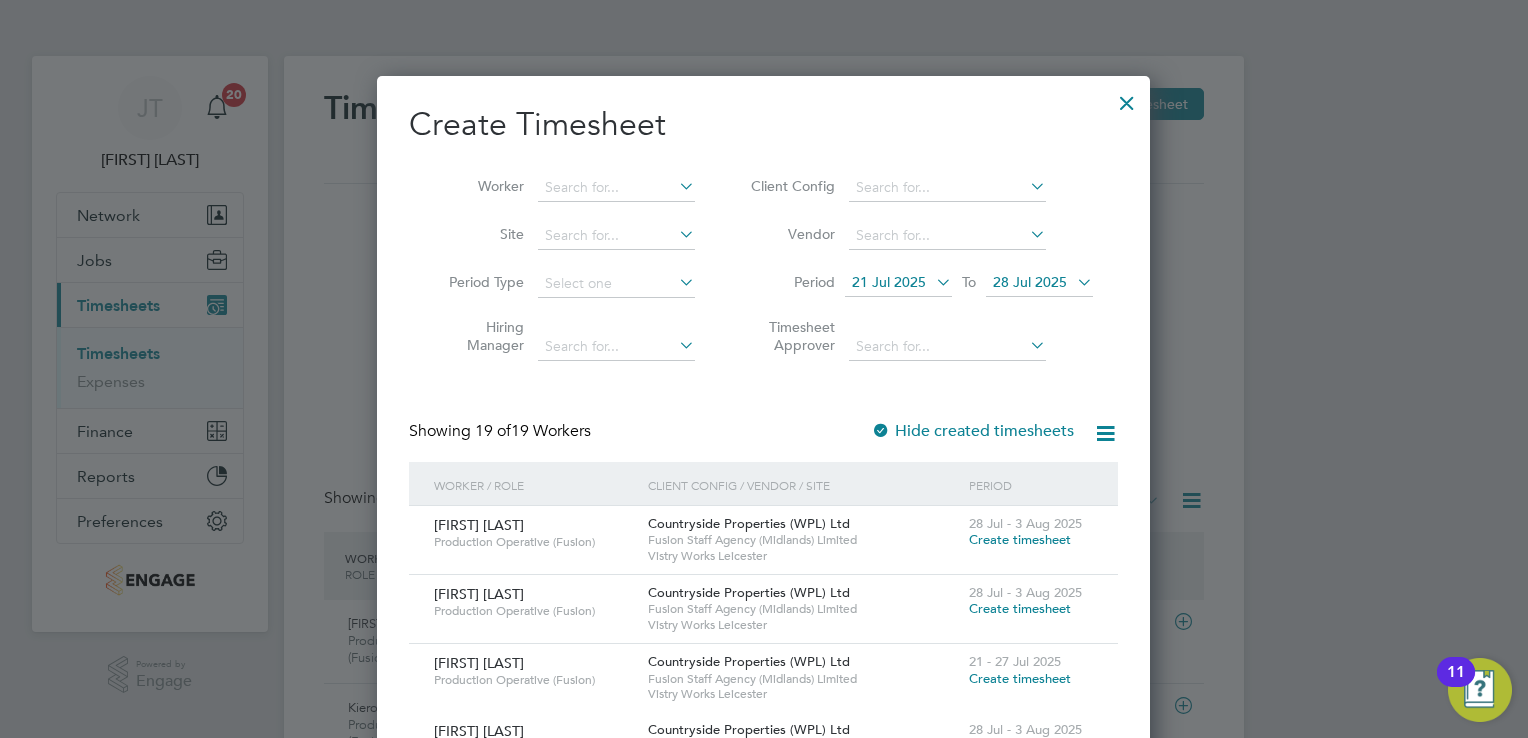 click on "21 Jul 2025
To
28 Jul 2025" at bounding box center (969, 284) 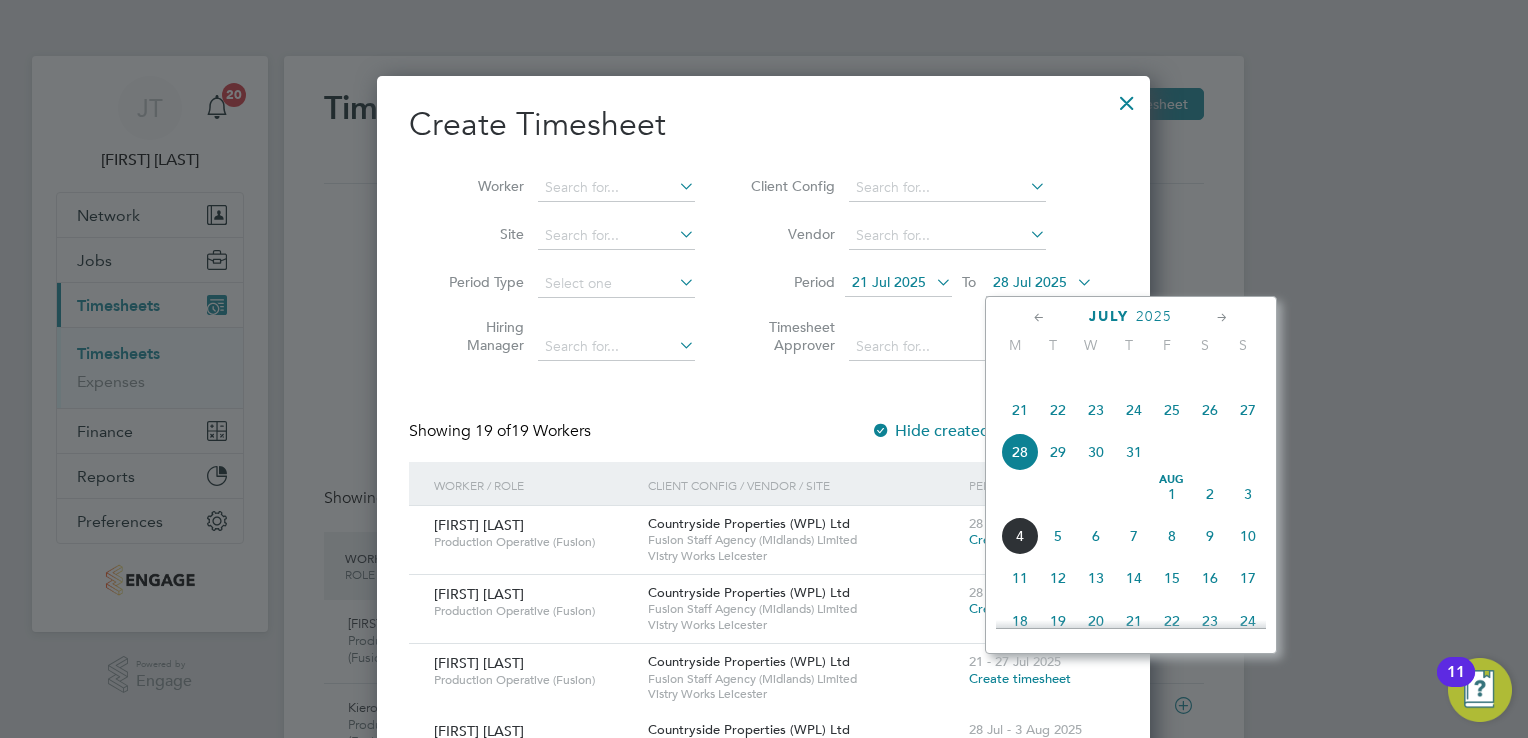 click on "27" 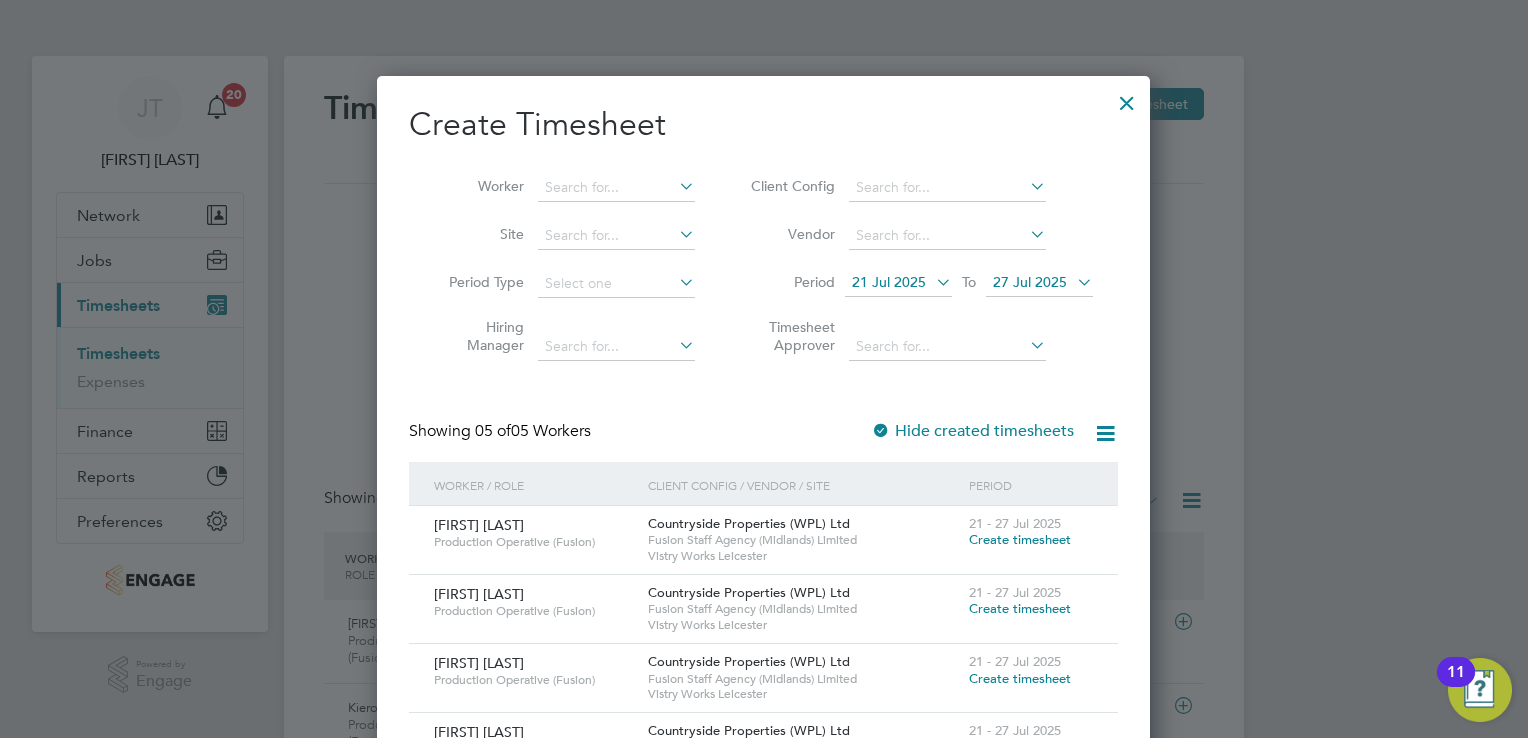 click on "Create timesheet" at bounding box center [1020, 608] 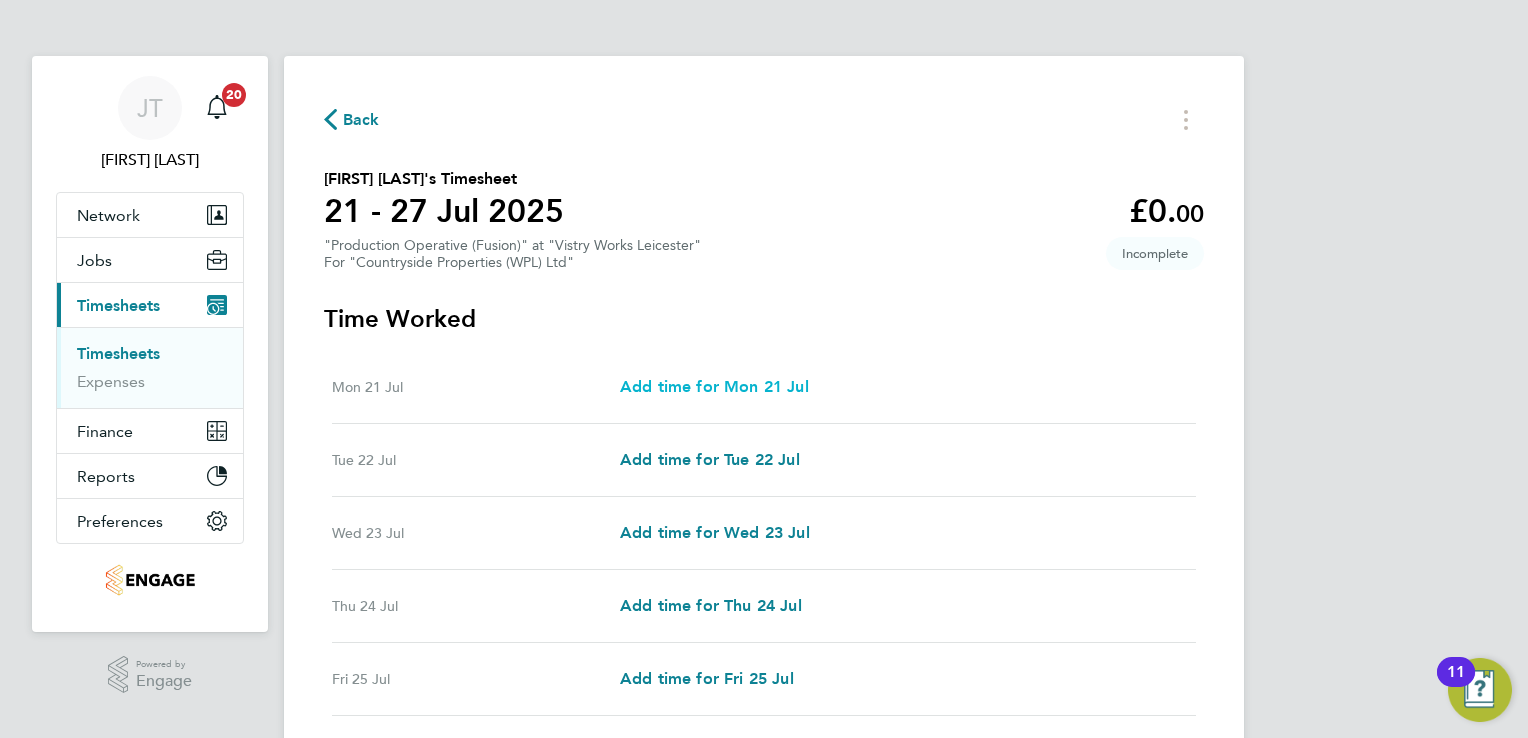 click on "Add time for Mon 21 Jul" at bounding box center (714, 386) 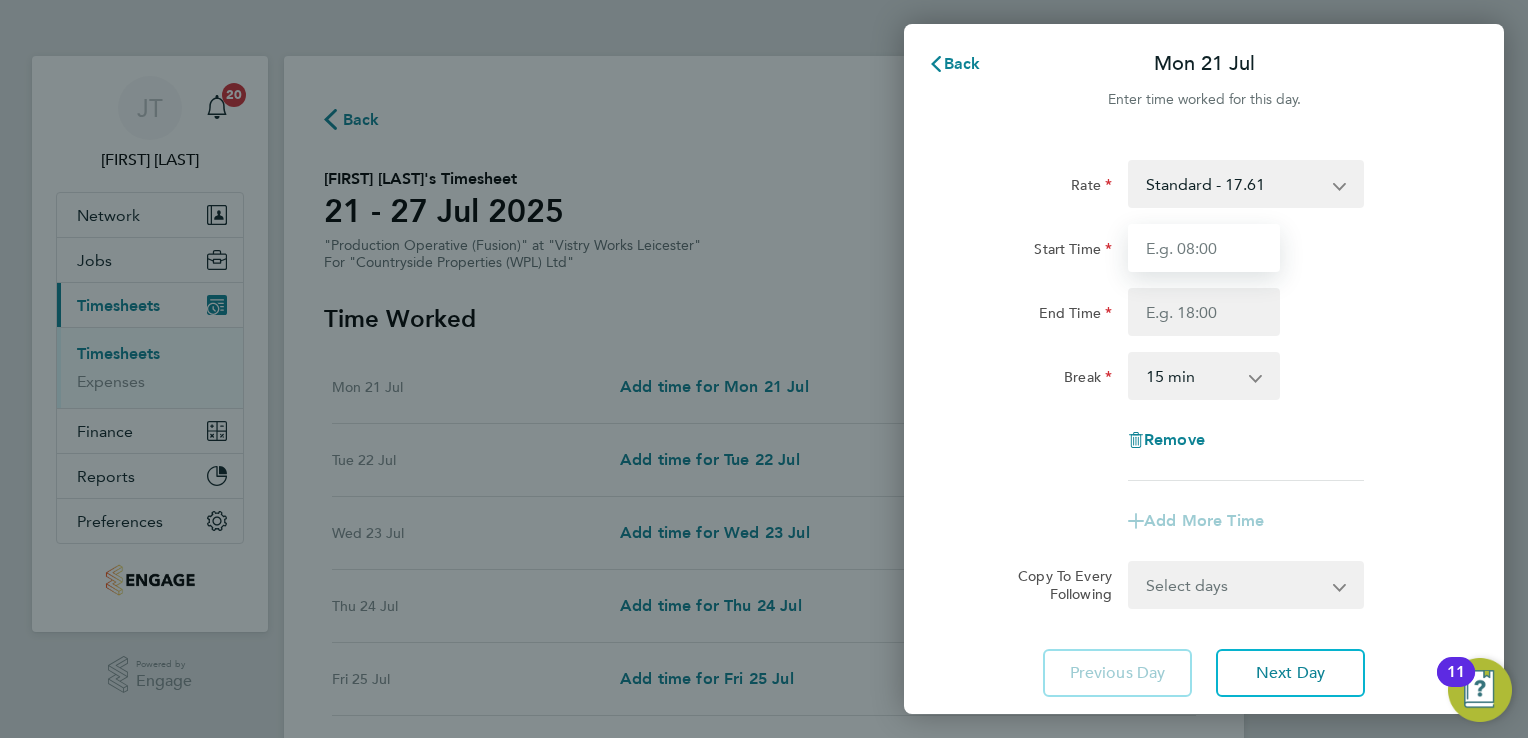 click on "Start Time" at bounding box center [1204, 248] 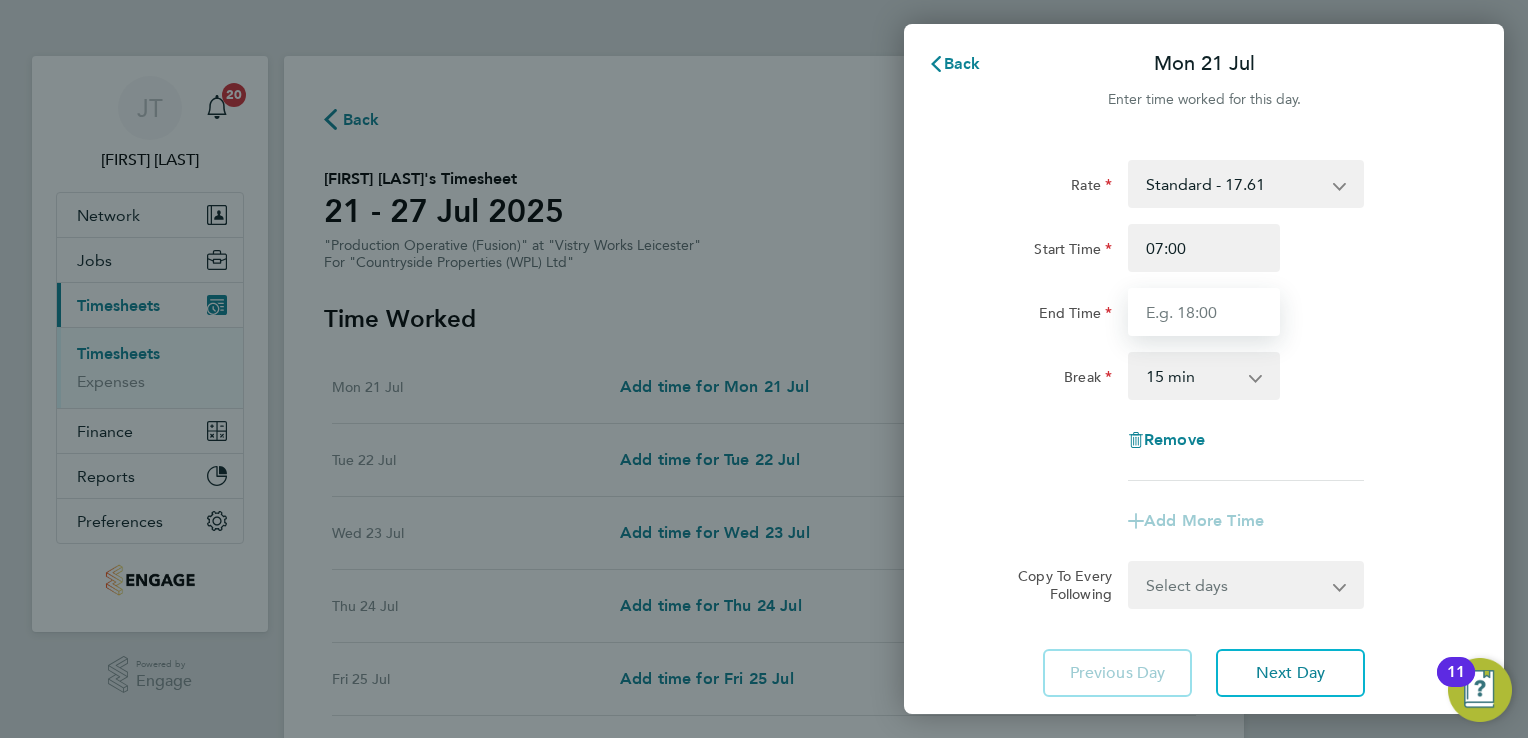 type on "15:00" 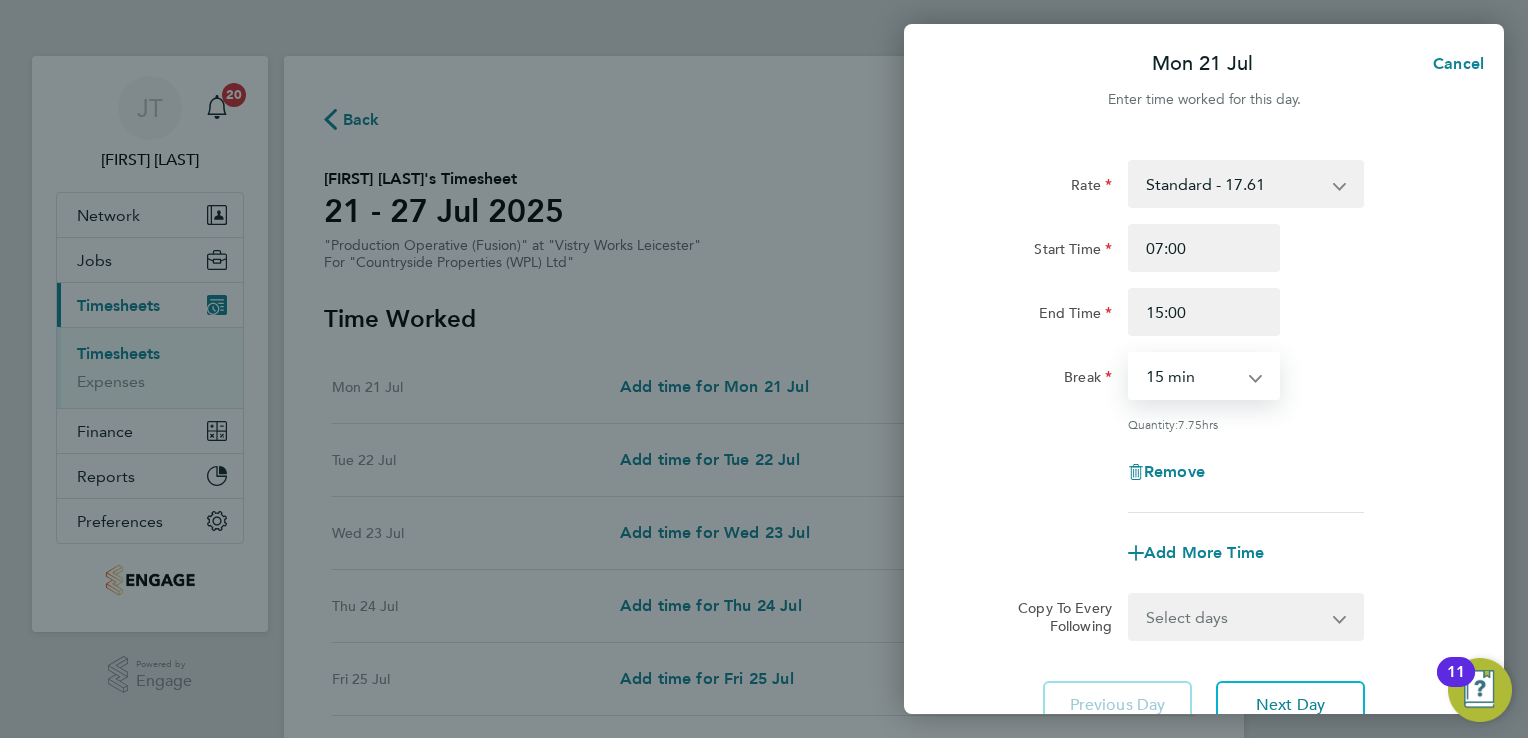 click on "0 min   15 min   30 min   45 min   60 min   75 min   90 min" at bounding box center (1192, 376) 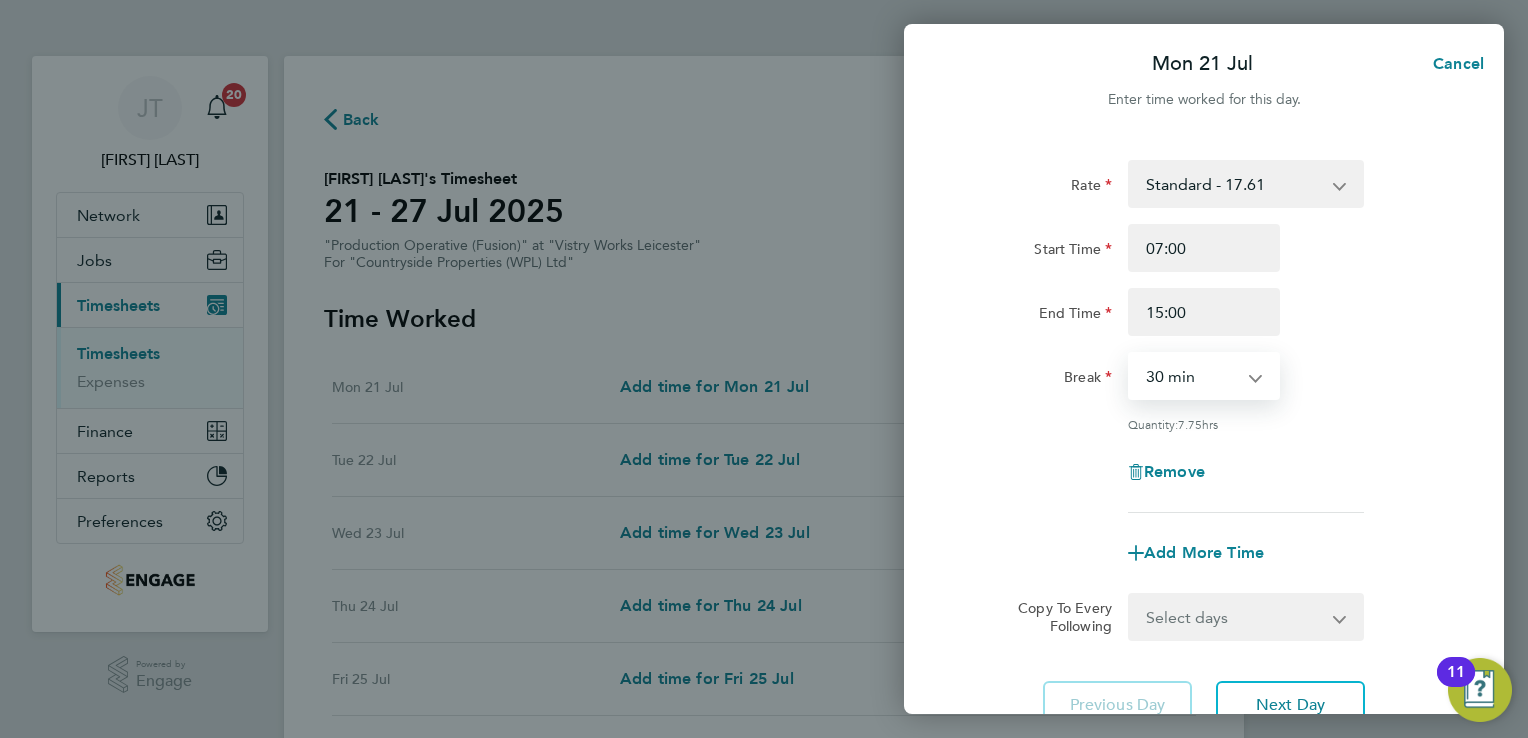 click on "0 min   15 min   30 min   45 min   60 min   75 min   90 min" at bounding box center (1192, 376) 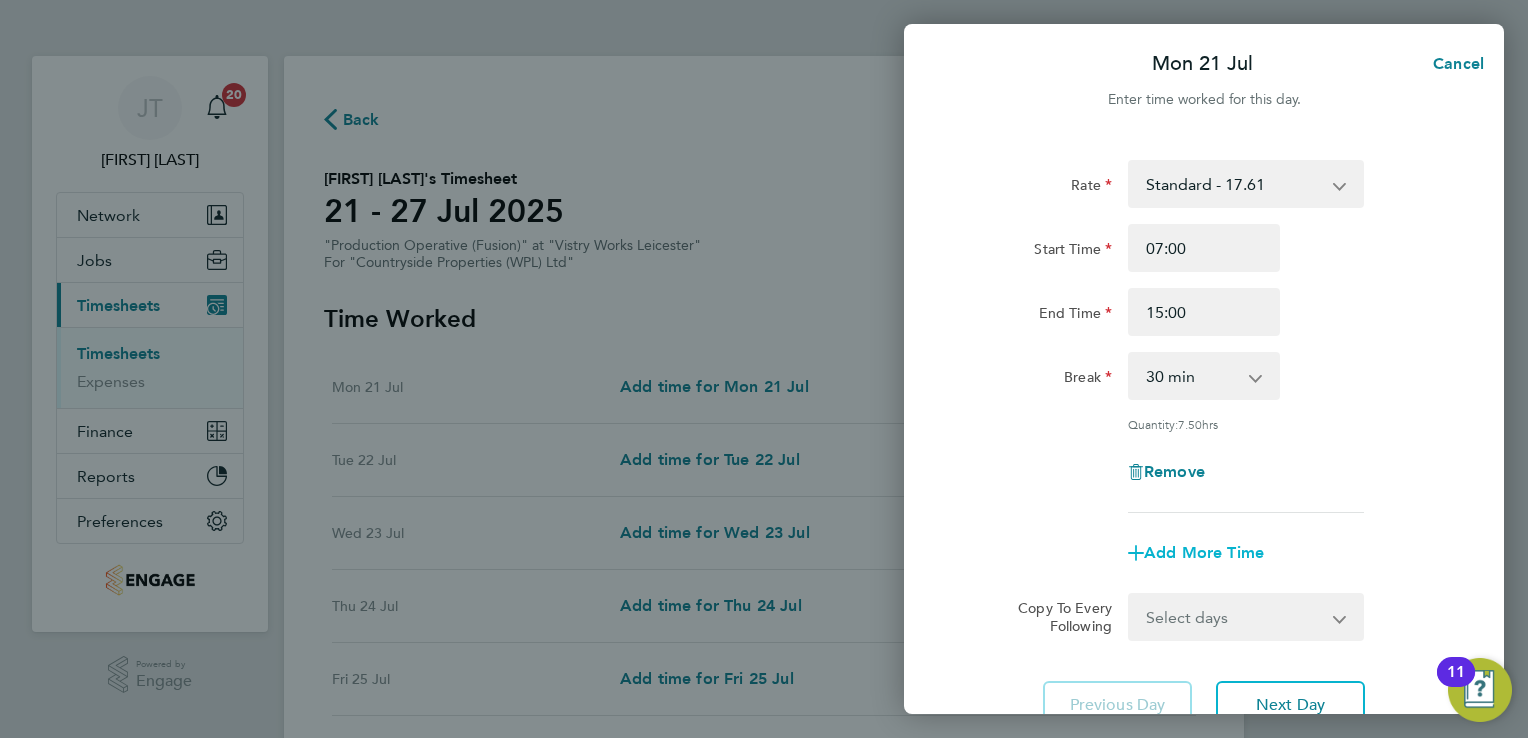 click on "Add More Time" 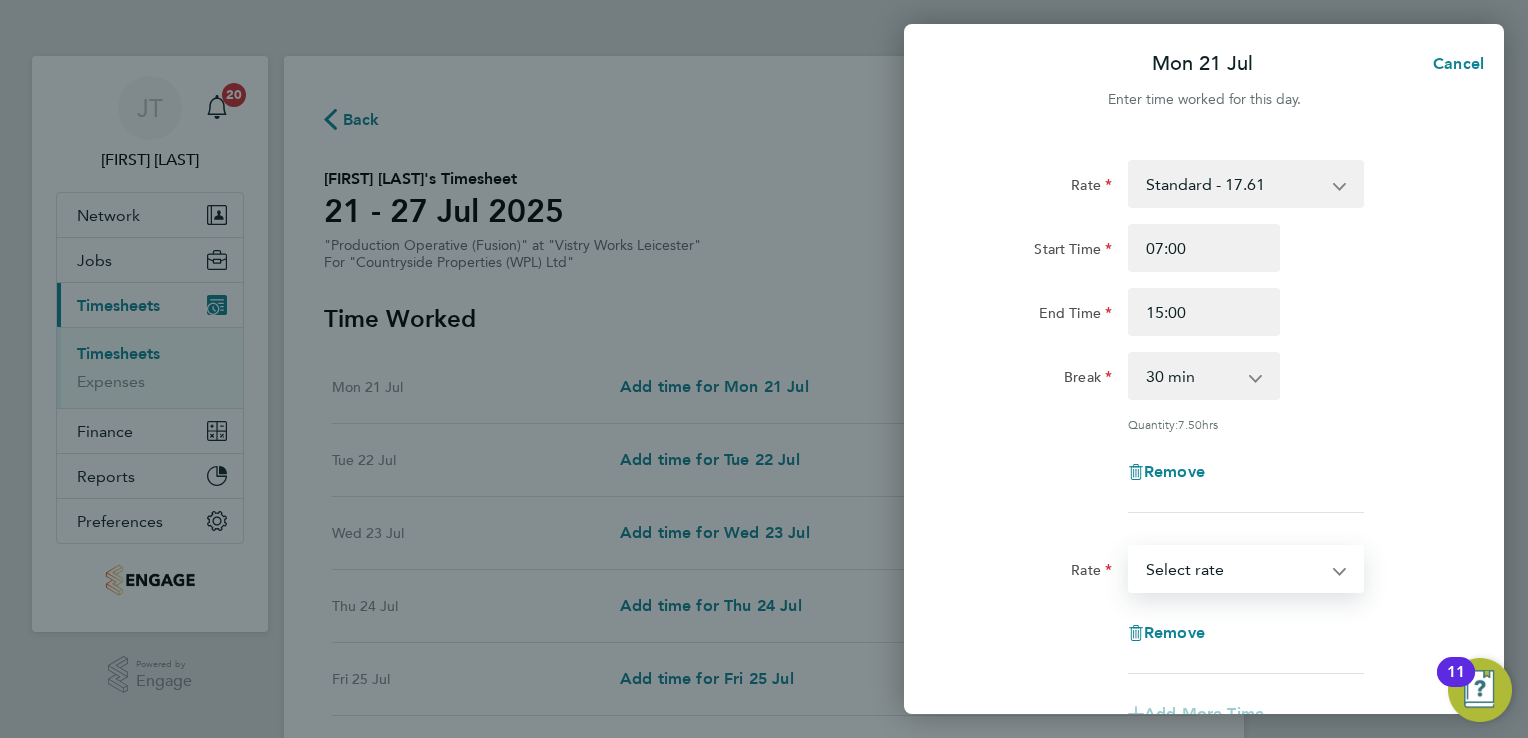 click on "Standard - 17.61   OT2 - 35.22   OT 1 - 26.42   Select rate" at bounding box center (1234, 569) 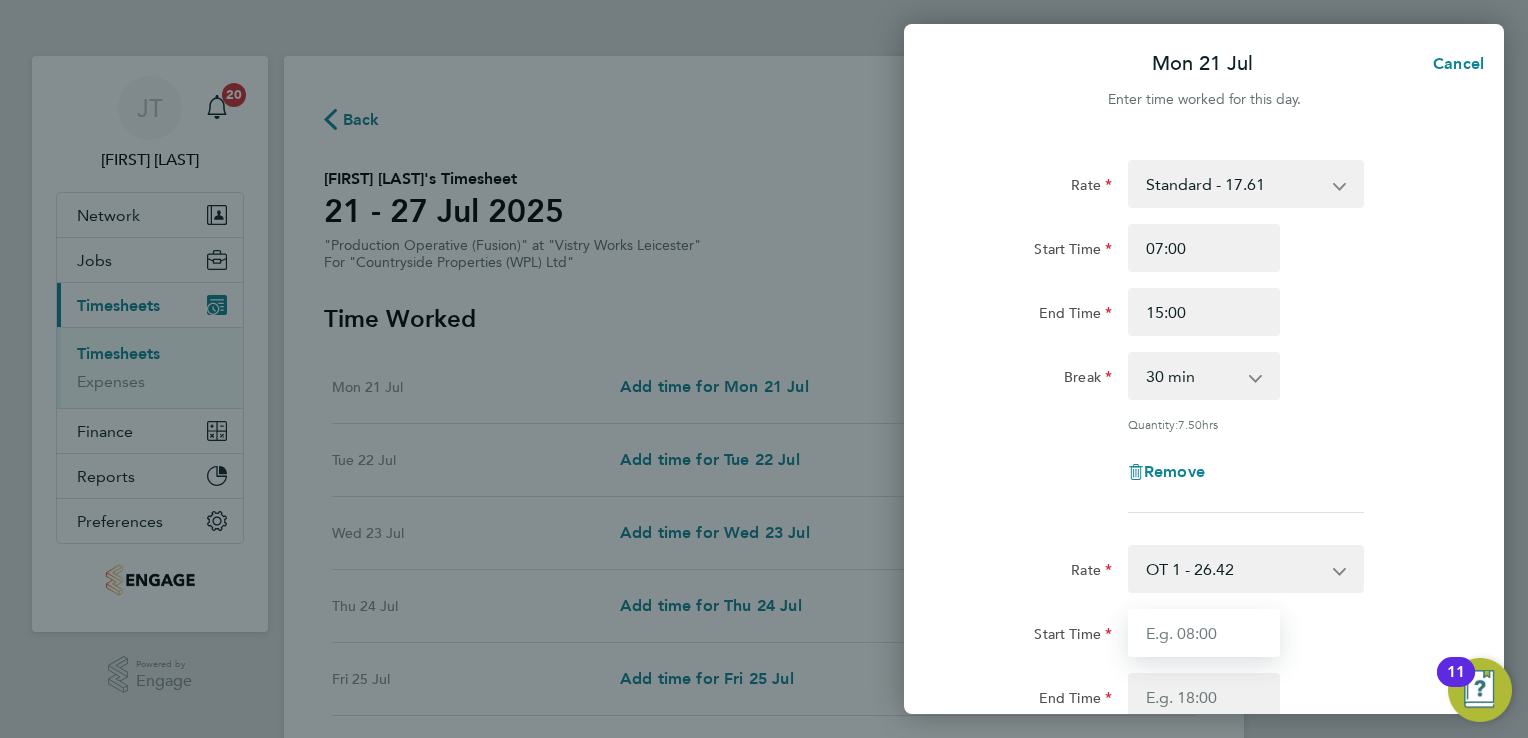 click on "Start Time" at bounding box center [1204, 633] 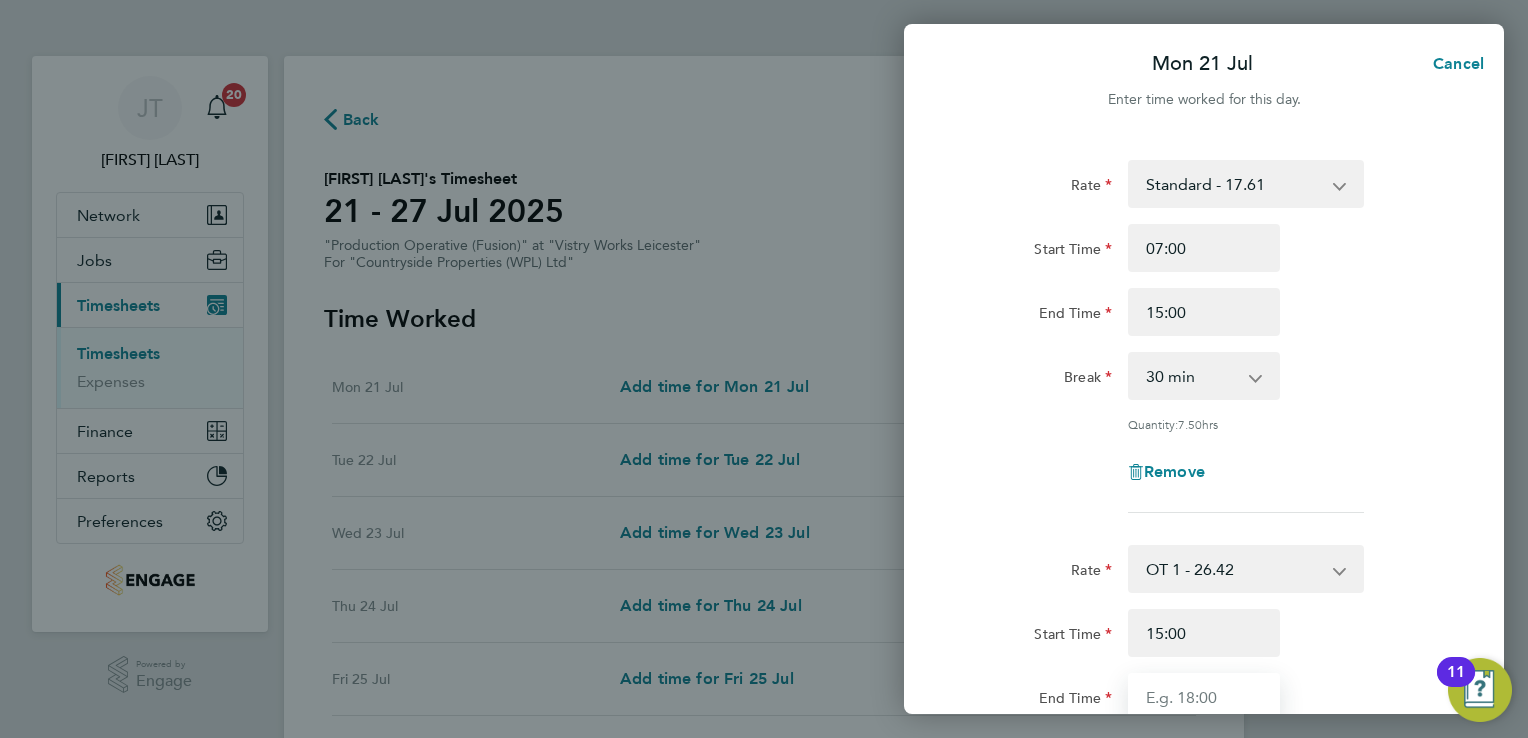 type on "16:00" 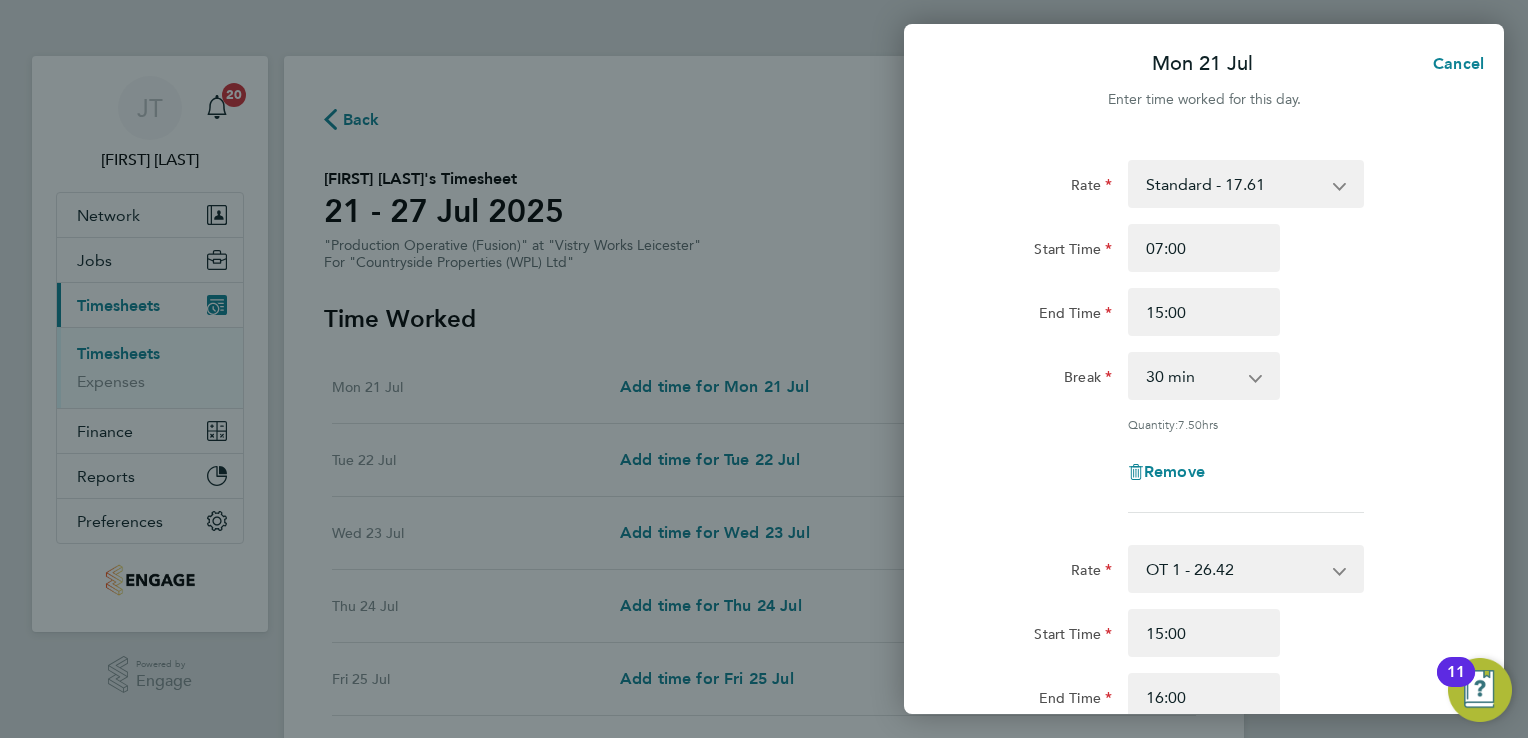 click on "Rate  Standard - 17.61   OT2 - 35.22   OT 1 - 26.42
Start Time 07:00 End Time 15:00 Break  0 min   15 min   30 min   45 min   60 min   75 min   90 min
Quantity:  7.50  hrs
Remove" 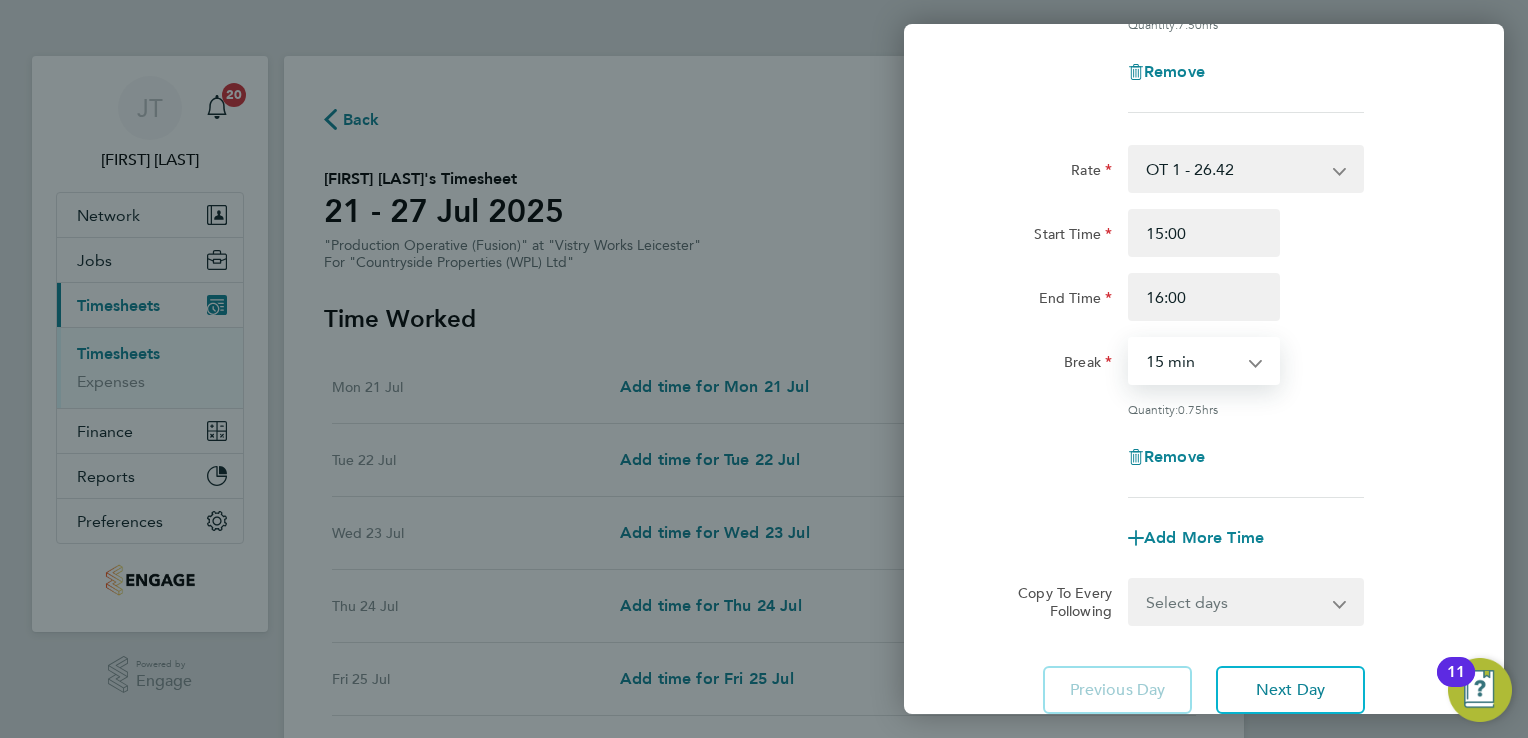 click on "0 min   15 min   30 min   45 min" at bounding box center (1192, 361) 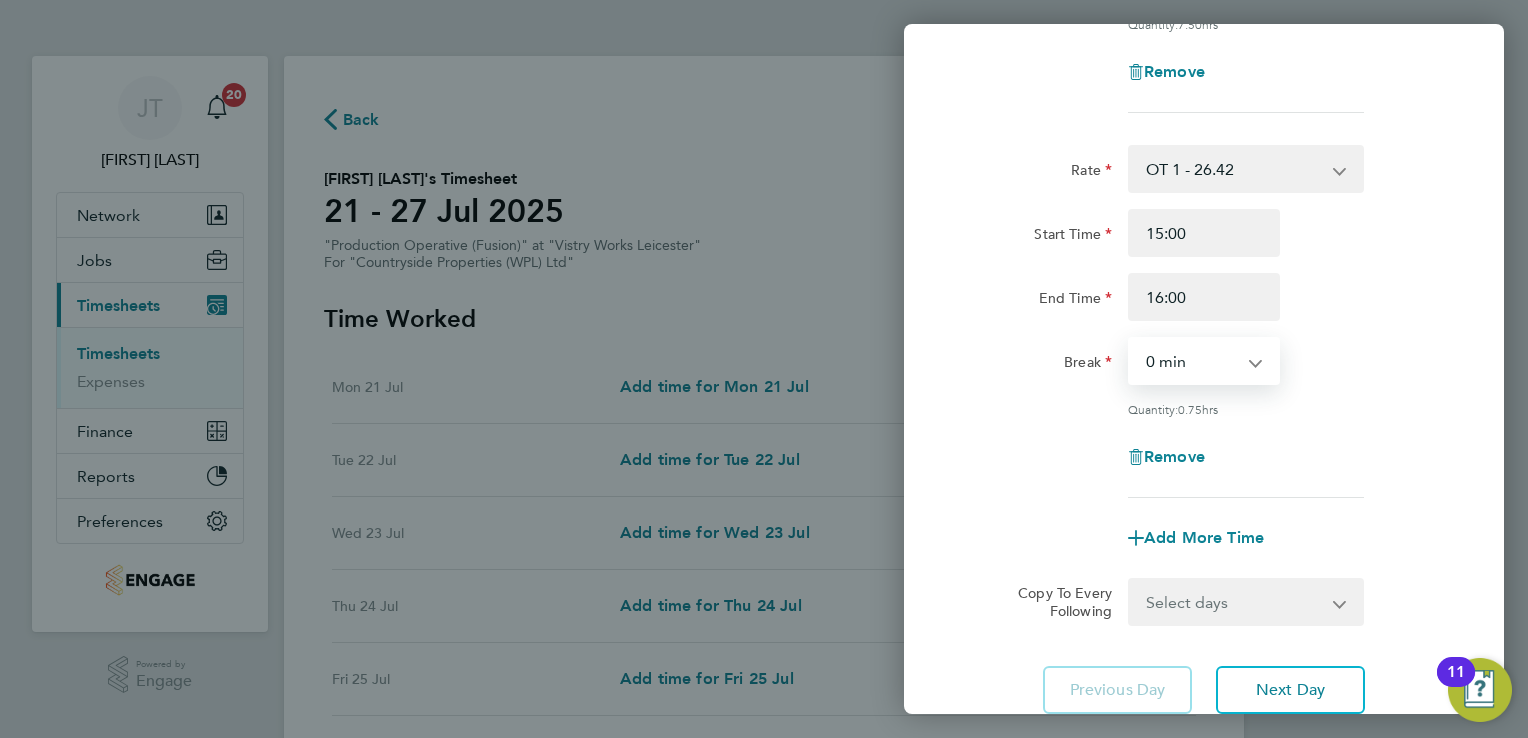 click on "0 min   15 min   30 min   45 min" at bounding box center (1192, 361) 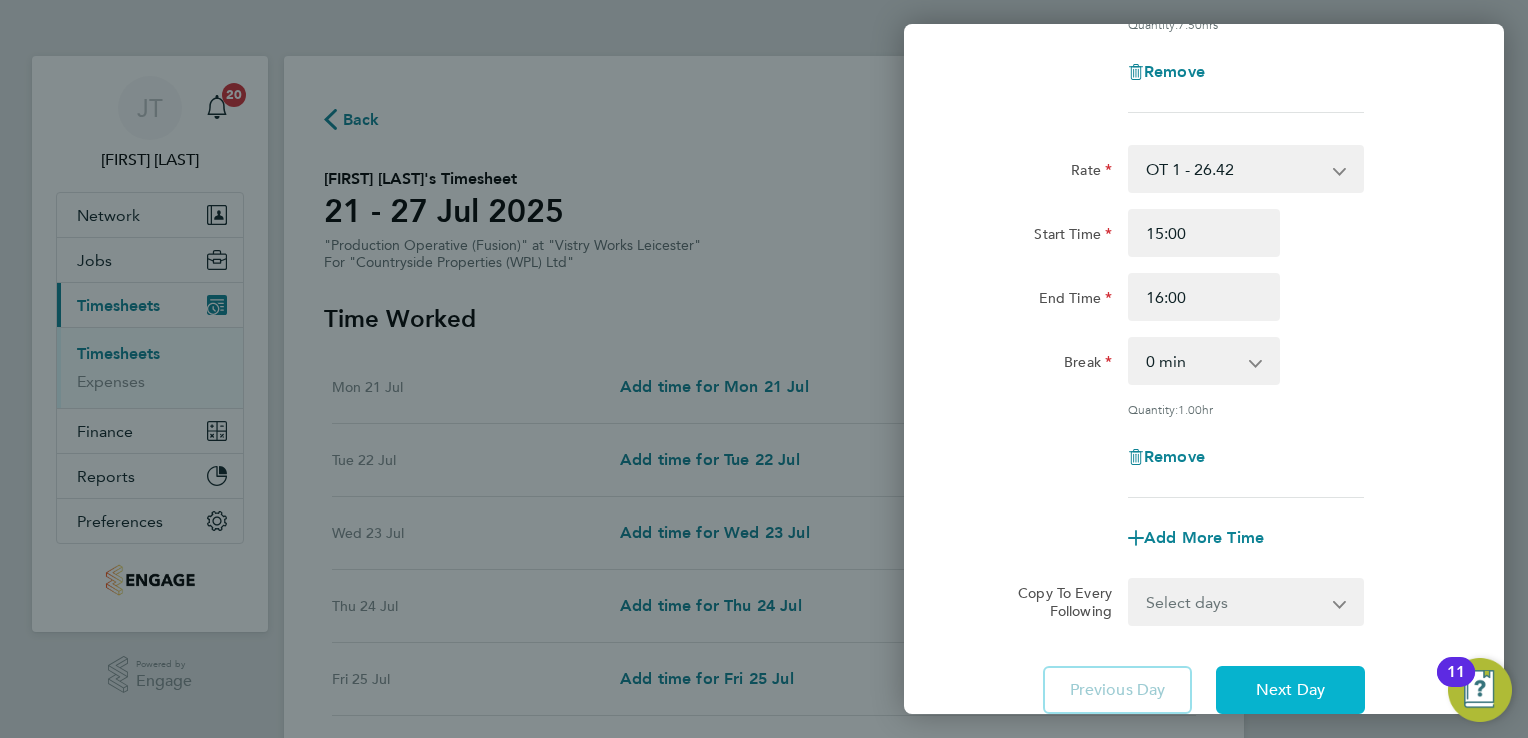 click on "Next Day" 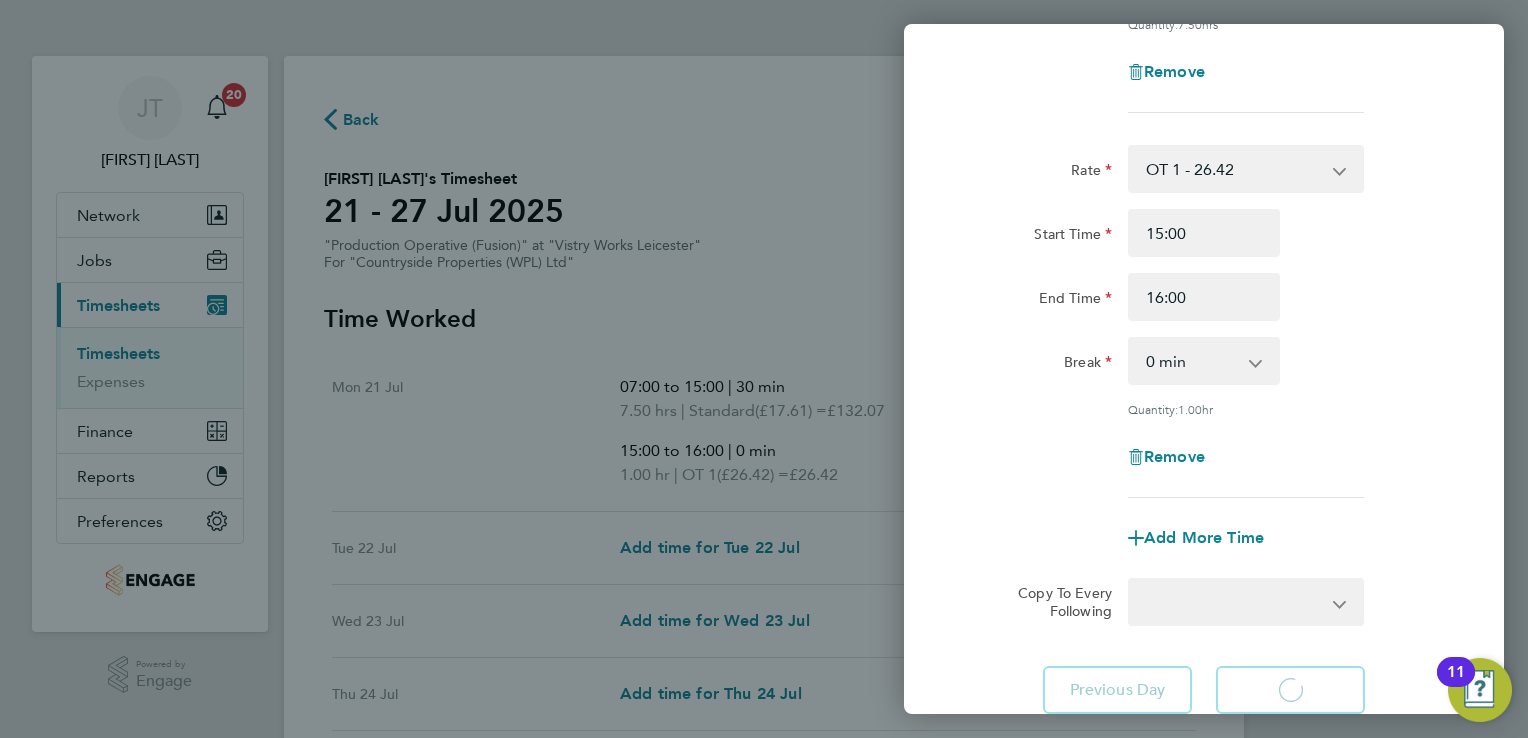 select on "15" 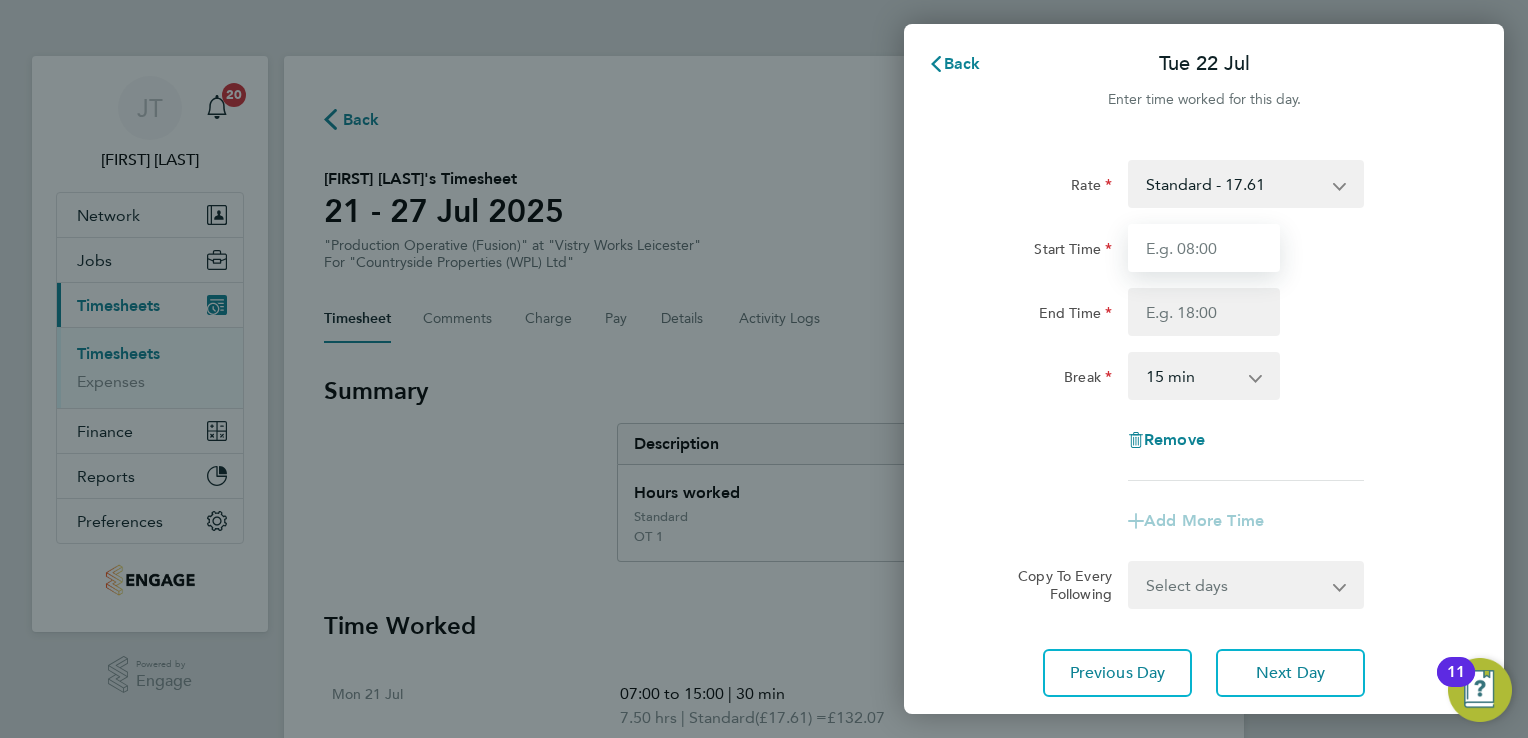 click on "Start Time" at bounding box center (1204, 248) 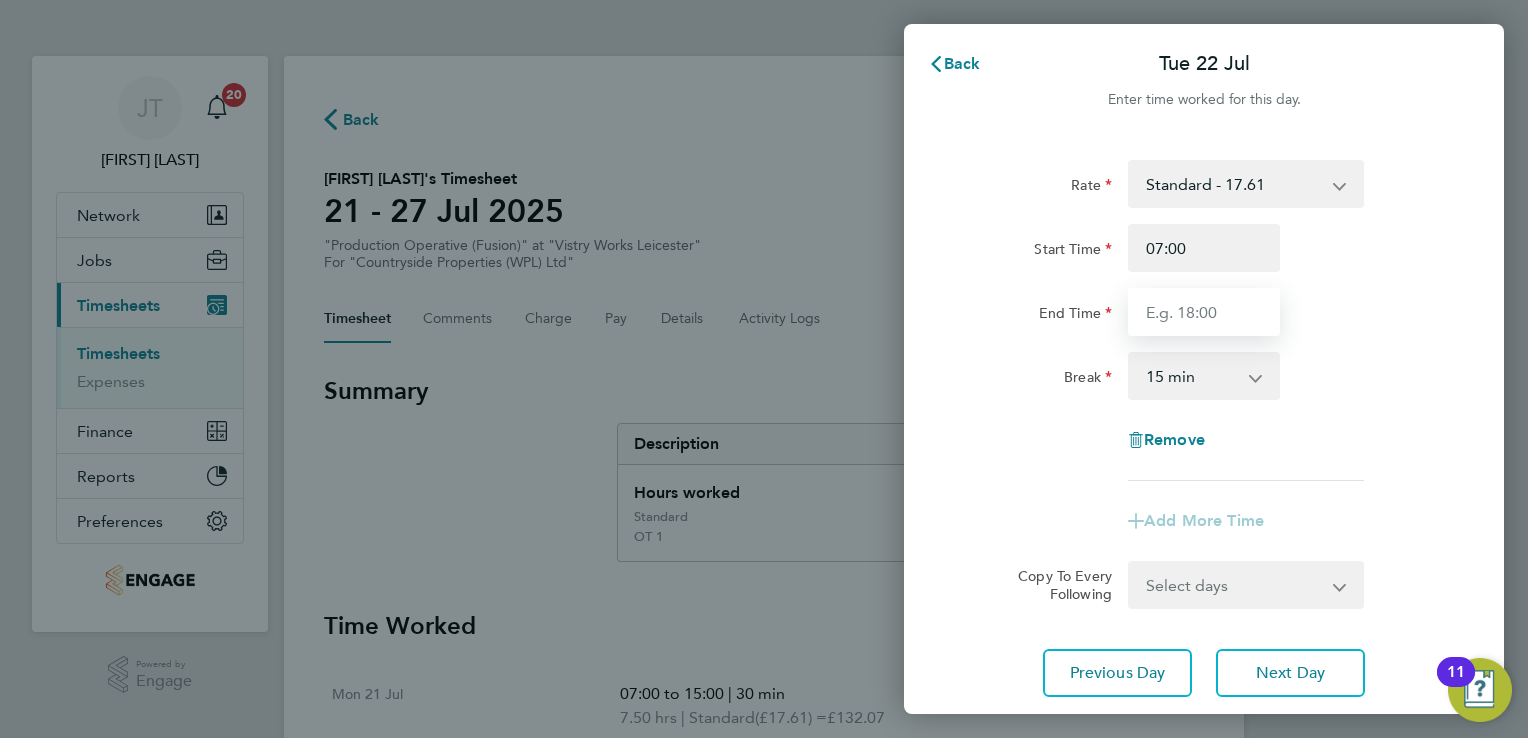 type on "15:00" 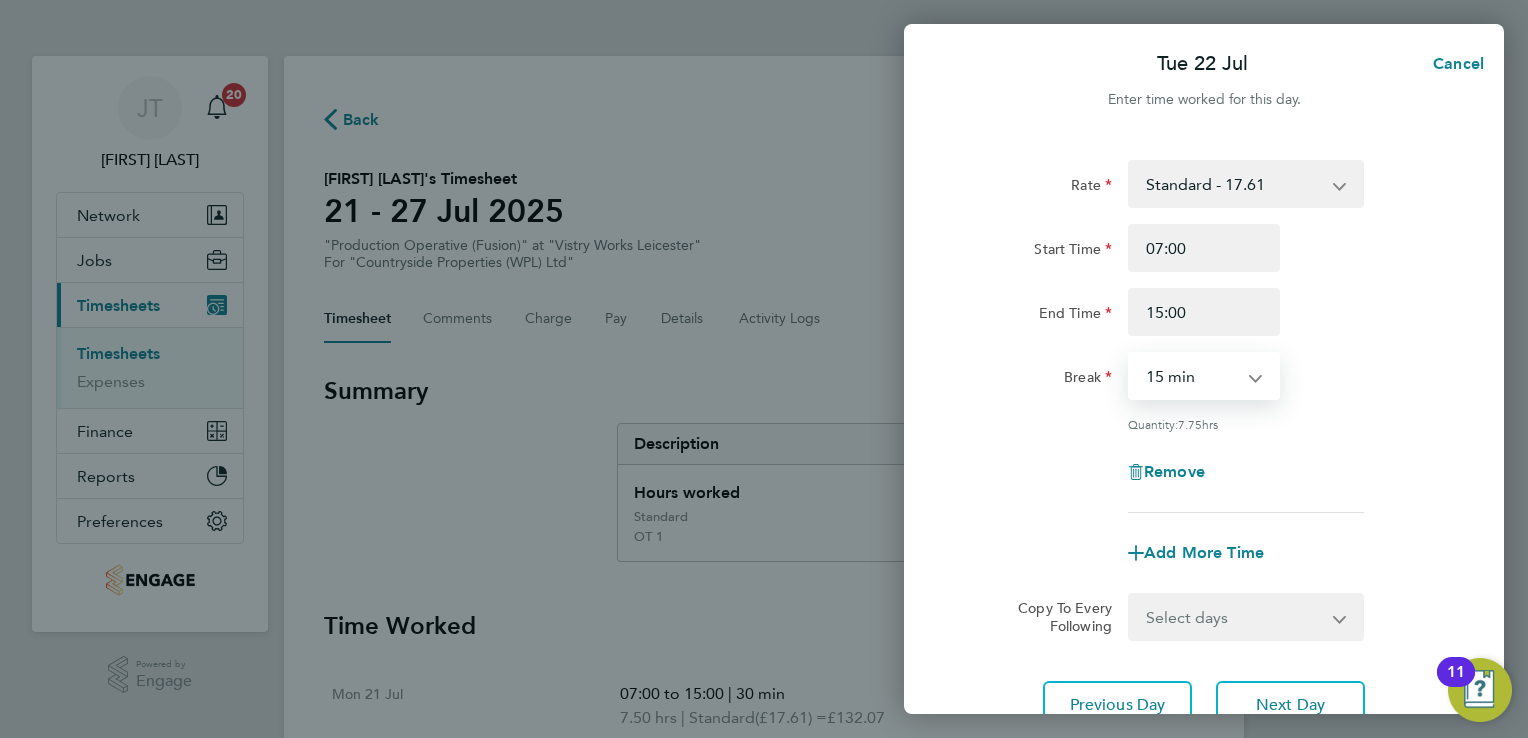 click on "0 min   15 min   30 min   45 min   60 min   75 min   90 min" at bounding box center [1192, 376] 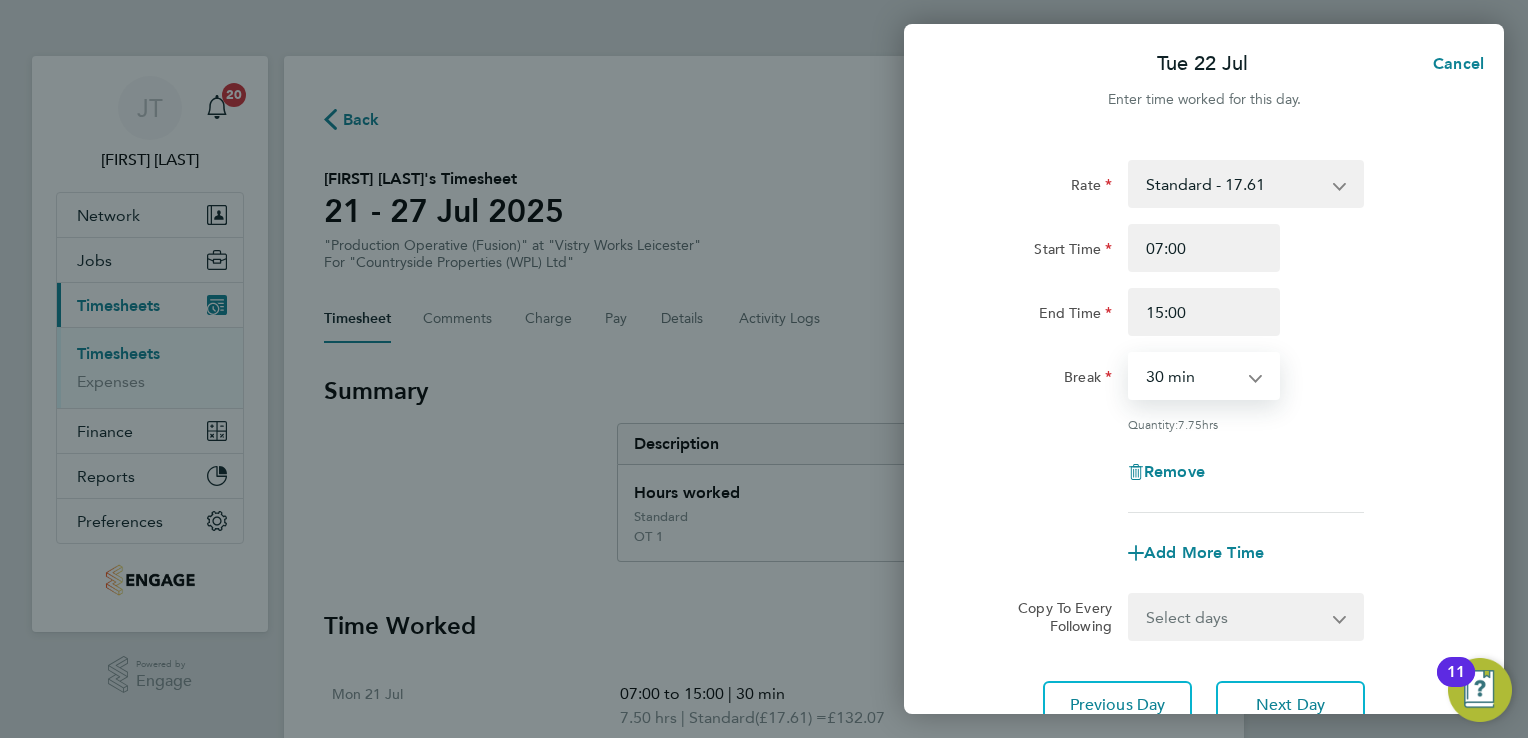 click on "0 min   15 min   30 min   45 min   60 min   75 min   90 min" at bounding box center [1192, 376] 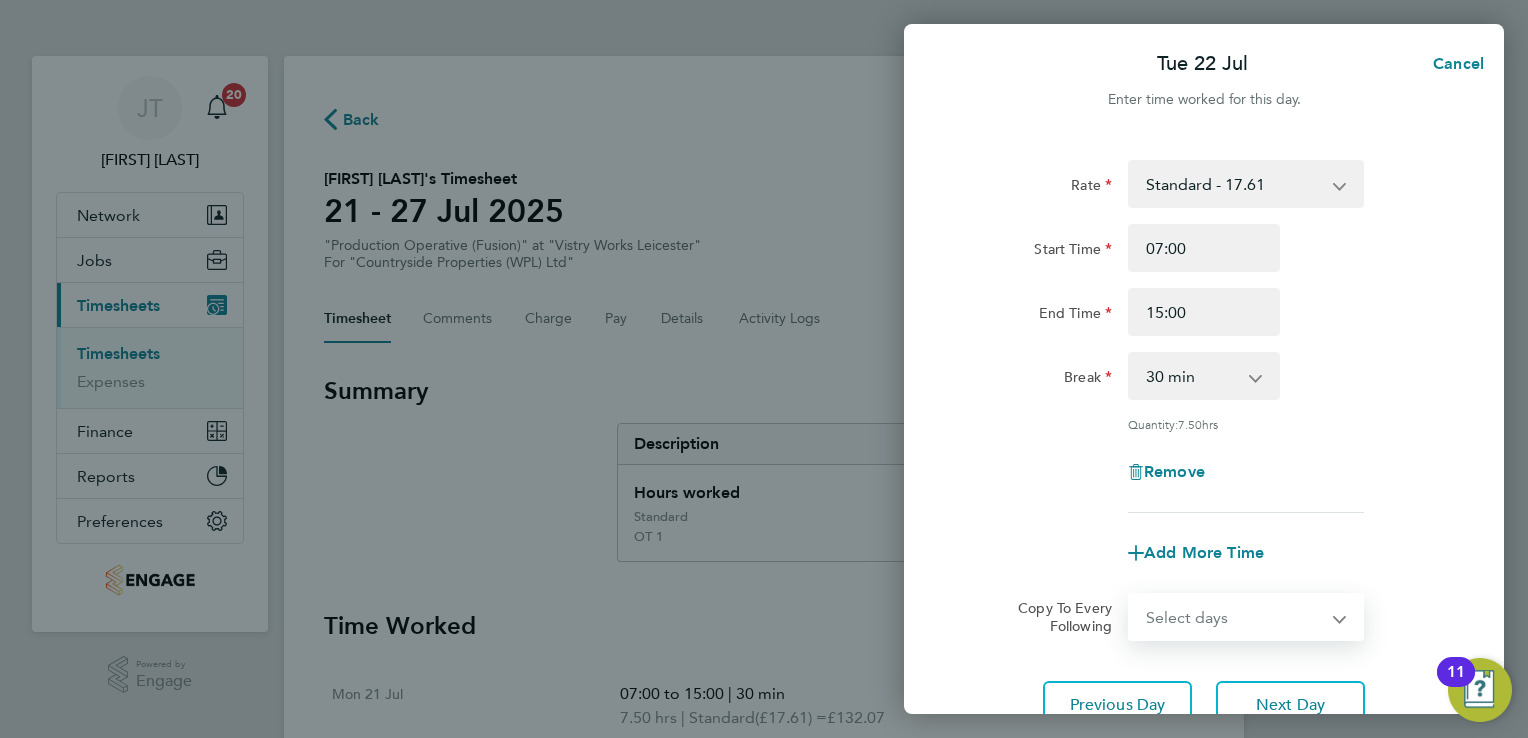 click on "Select days   Day   Weekday (Mon-Fri)   Weekend (Sat-Sun)   Wednesday   Thursday   Friday   Saturday   Sunday" at bounding box center (1235, 617) 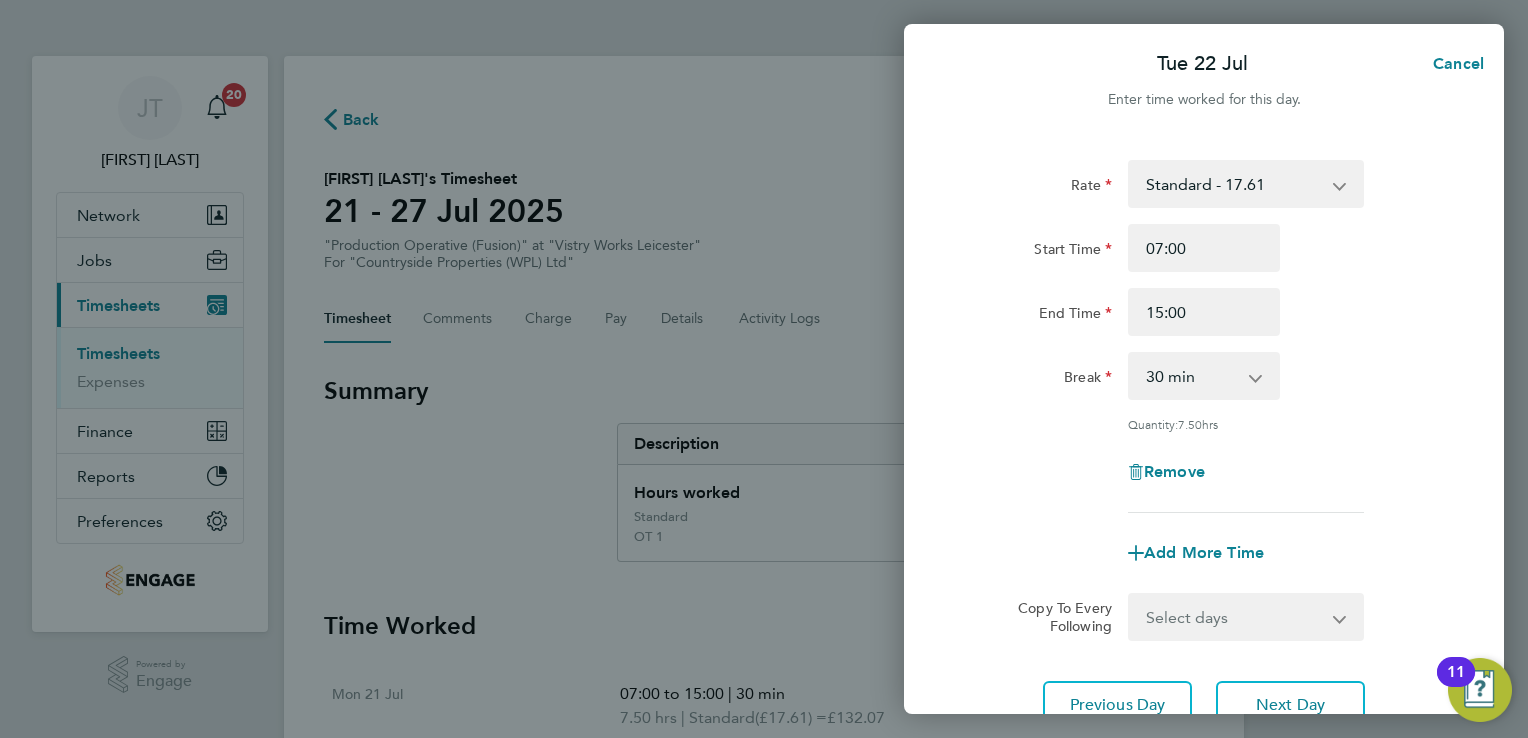 click on "Start Time 07:00 End Time 15:00" 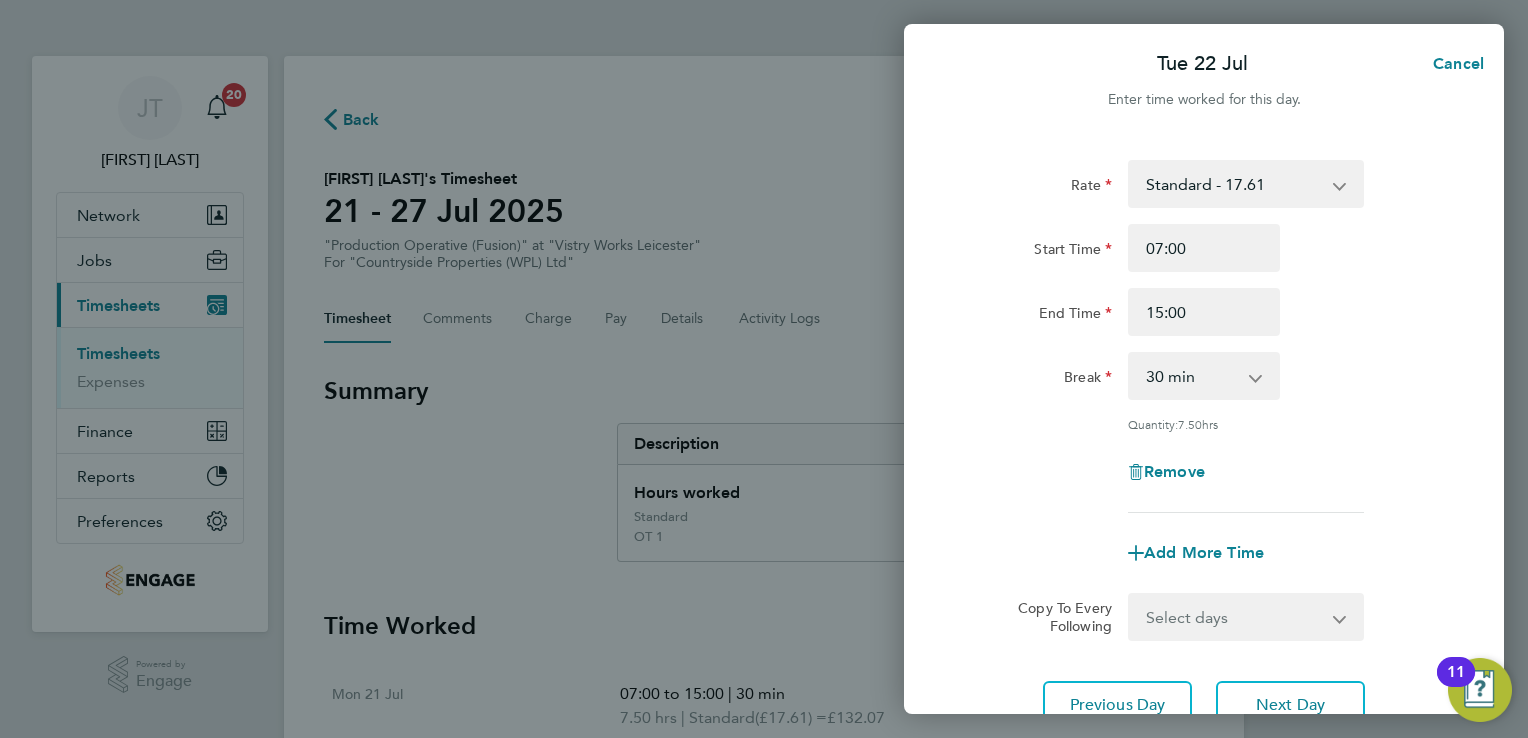 click on "Add More Time" 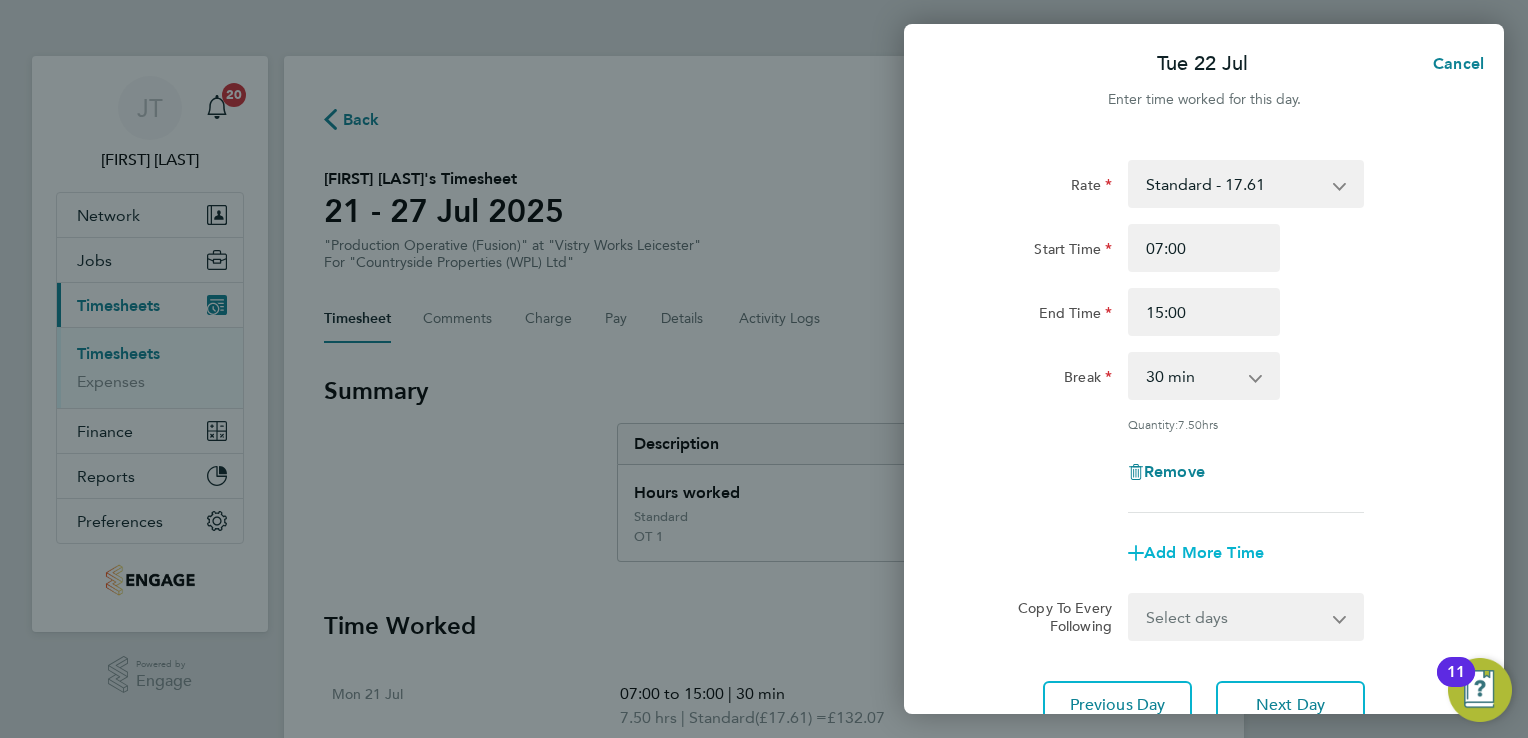 click on "Add More Time" 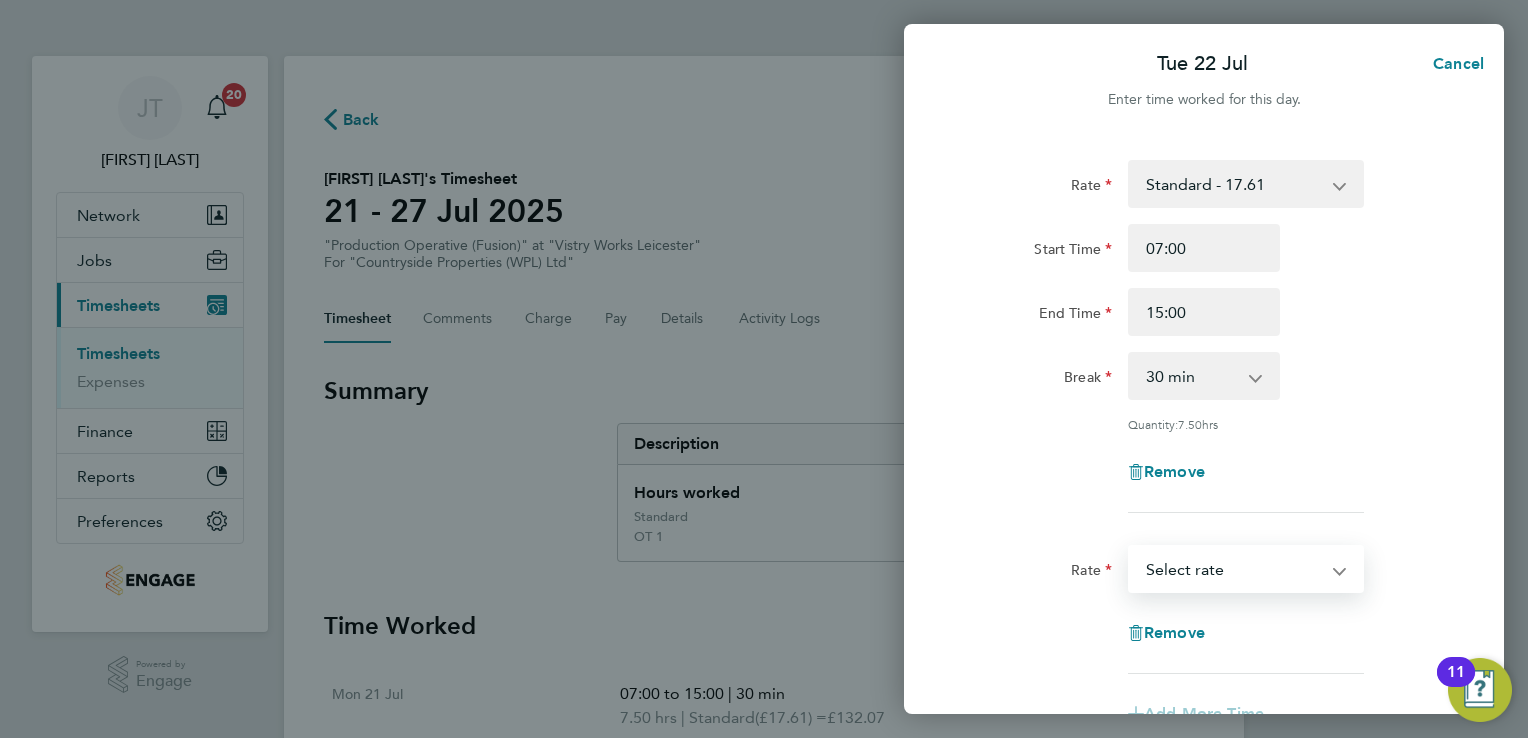 click on "Standard - 17.61   OT2 - 35.22   OT 1 - 26.42   Select rate" at bounding box center [1234, 569] 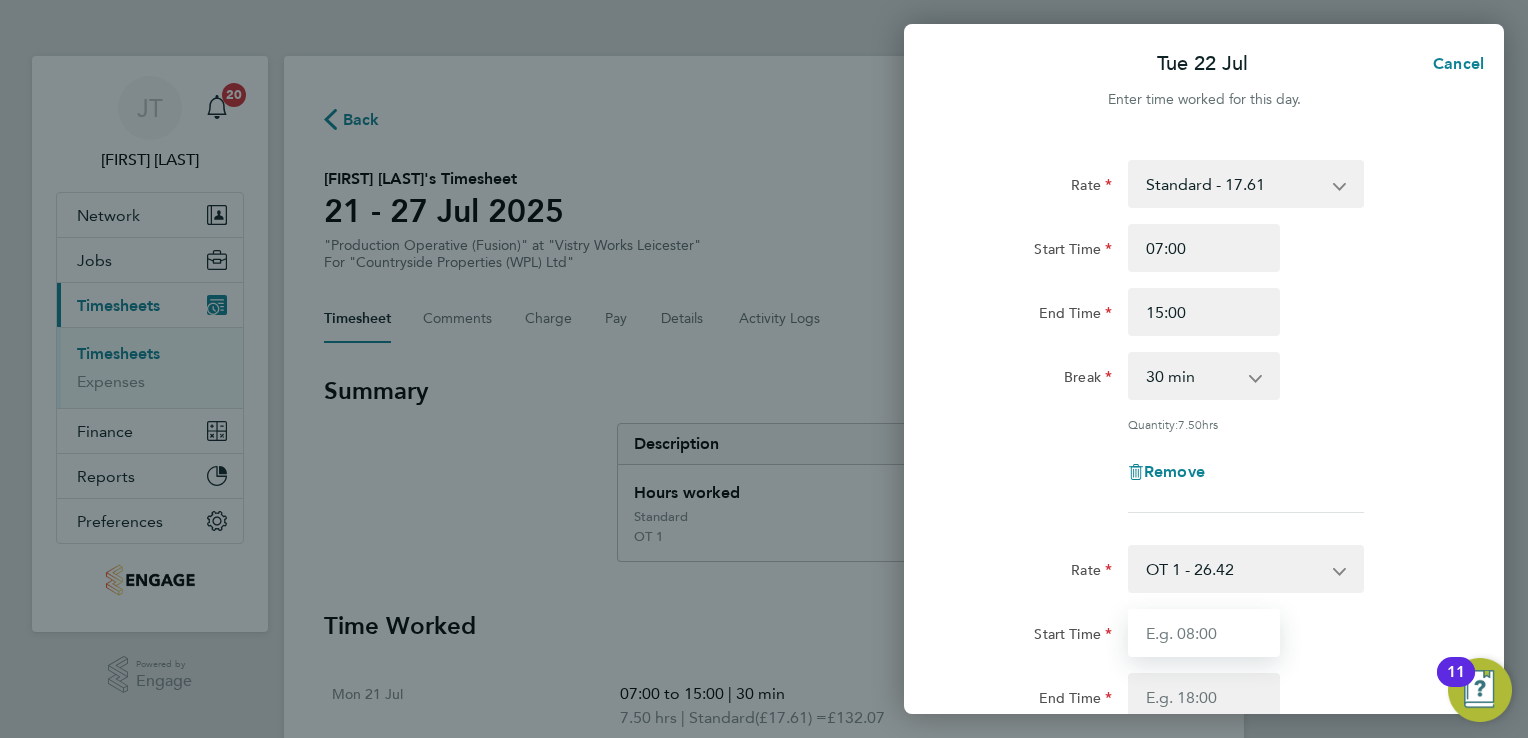 click on "Start Time" at bounding box center (1204, 633) 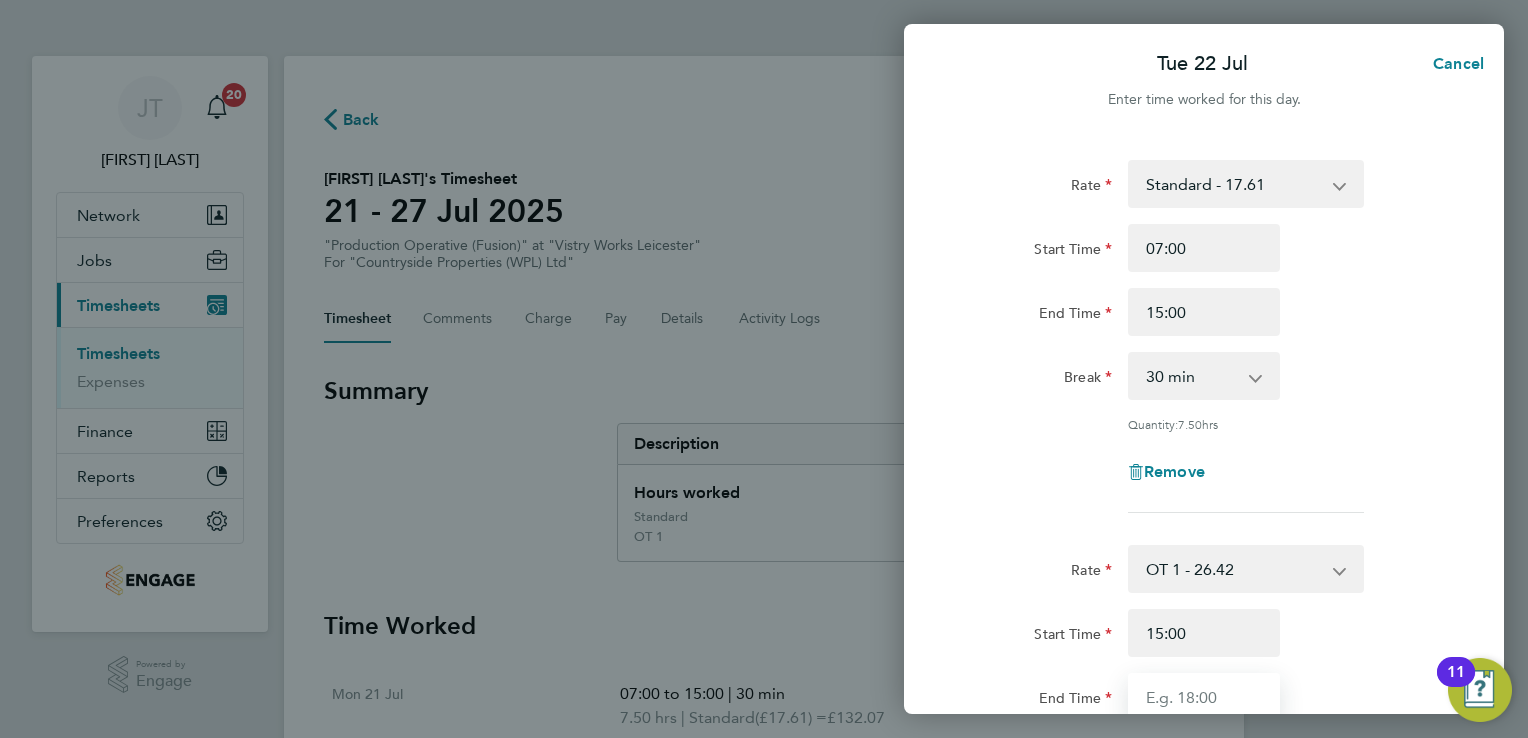 type on "16:00" 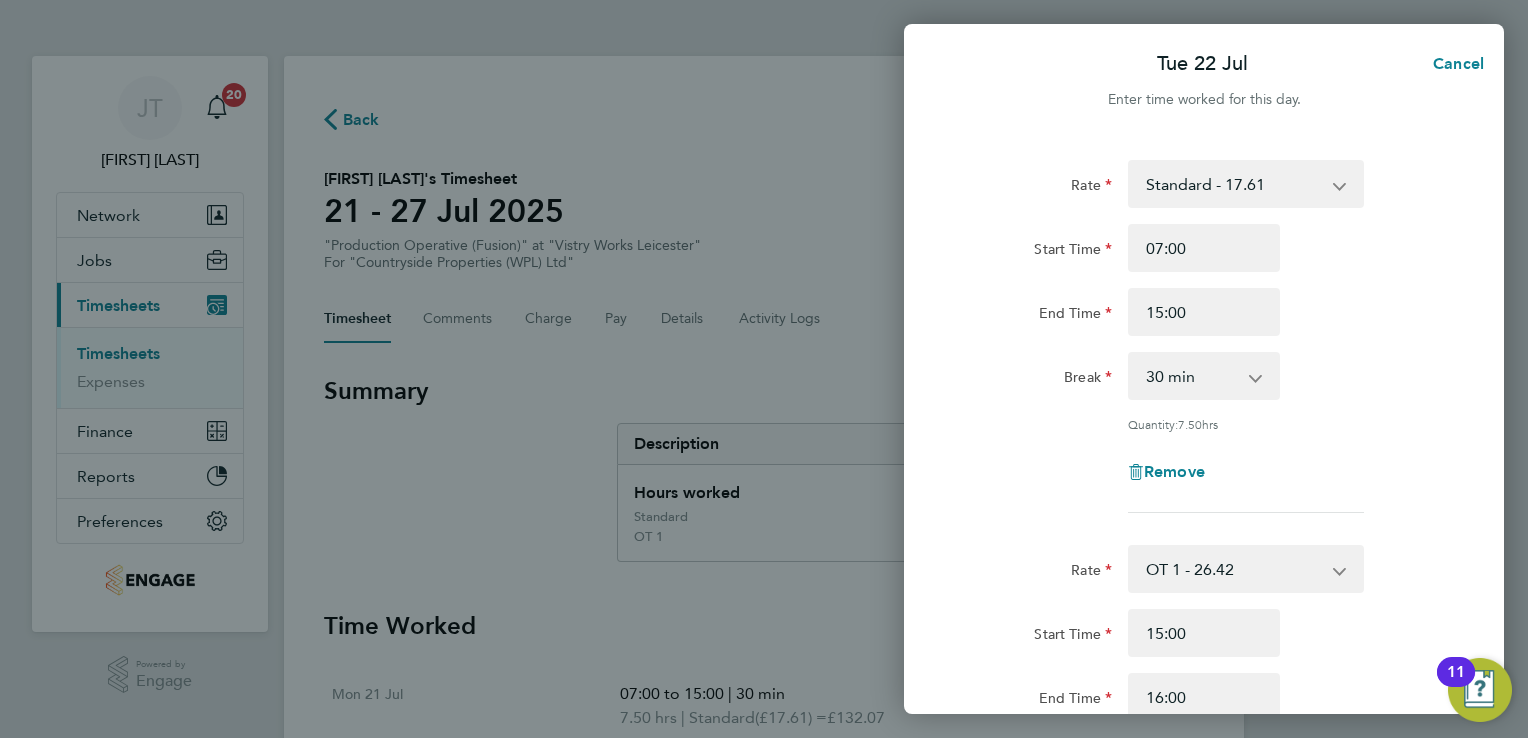 click on "Quantity:  7.50  hrs" 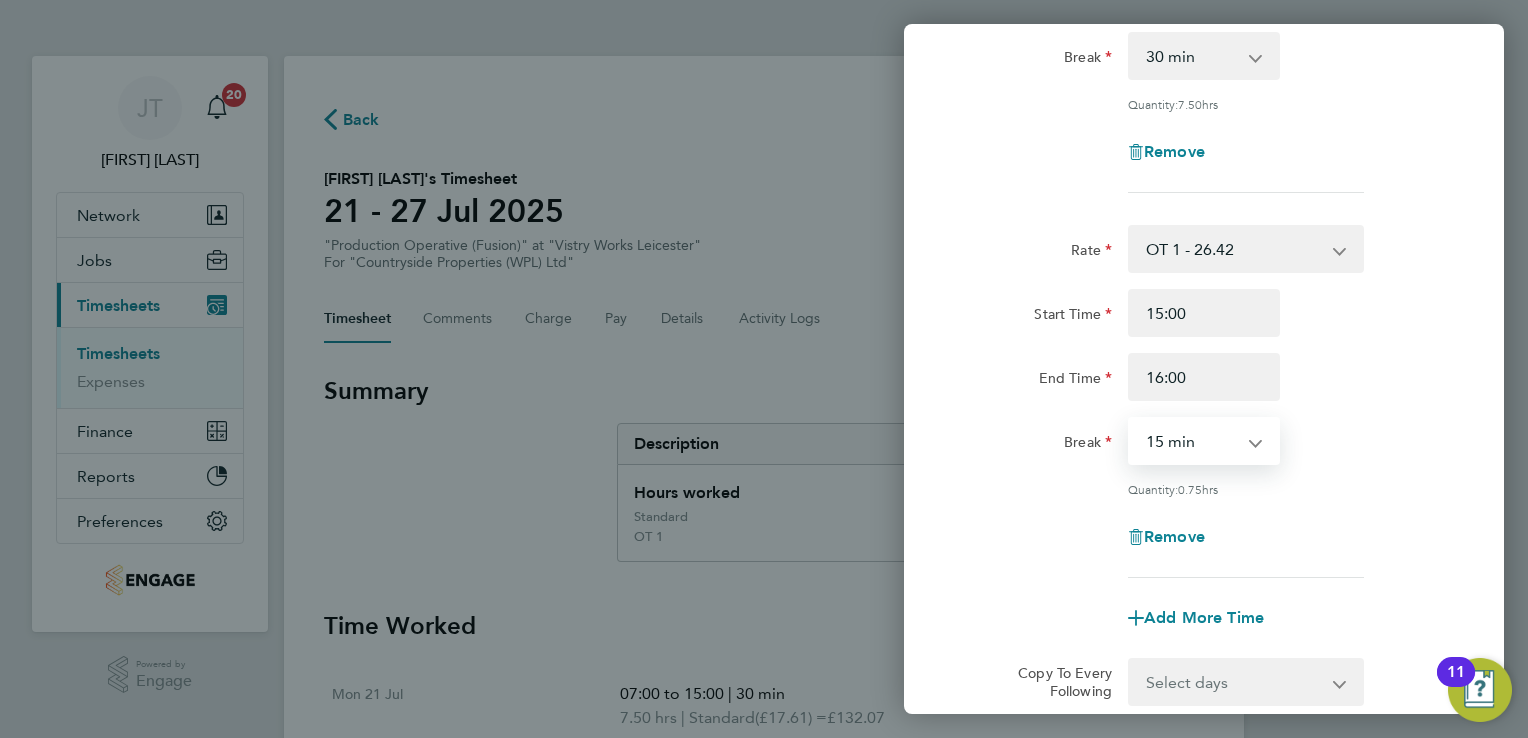 click on "0 min   15 min   30 min   45 min" at bounding box center [1192, 441] 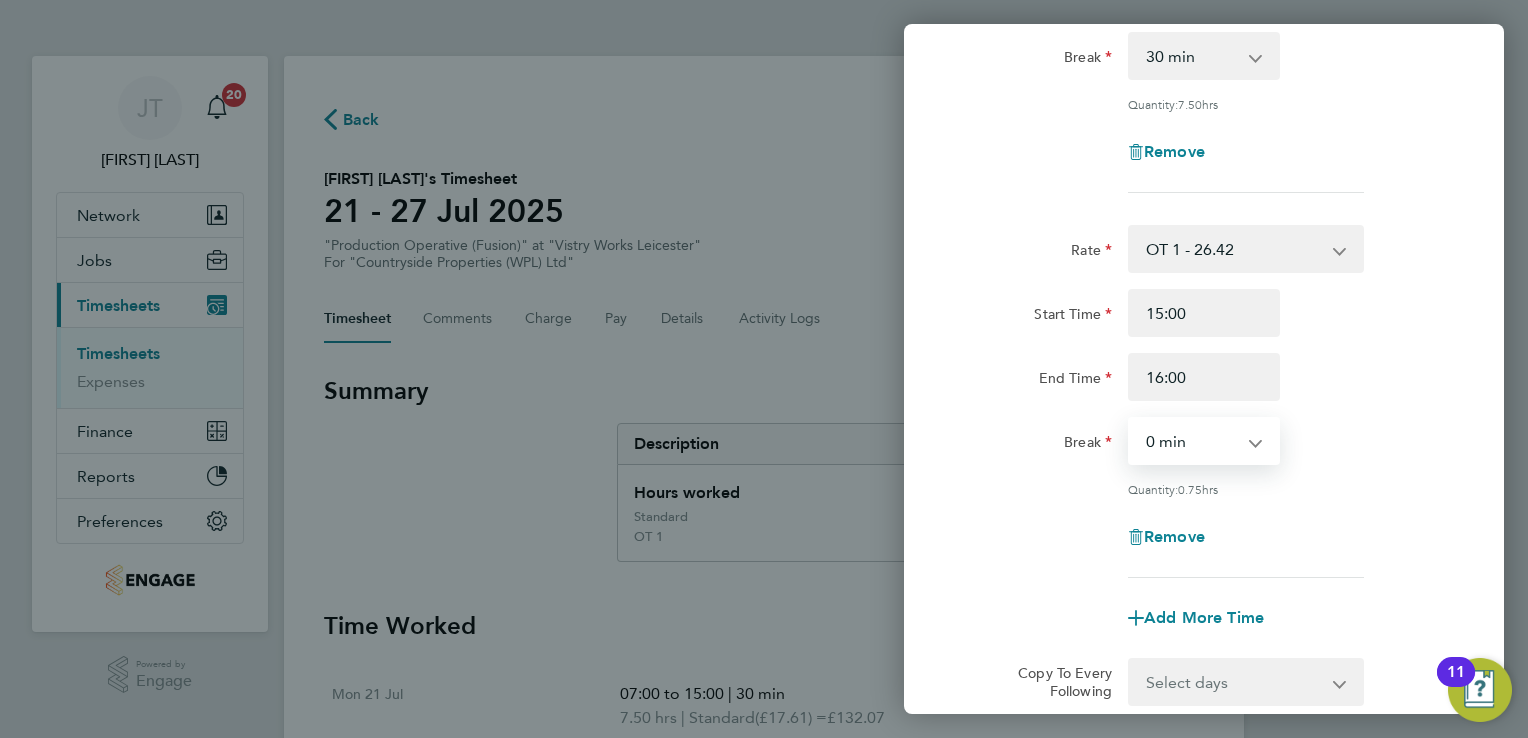 click on "0 min   15 min   30 min   45 min" at bounding box center (1192, 441) 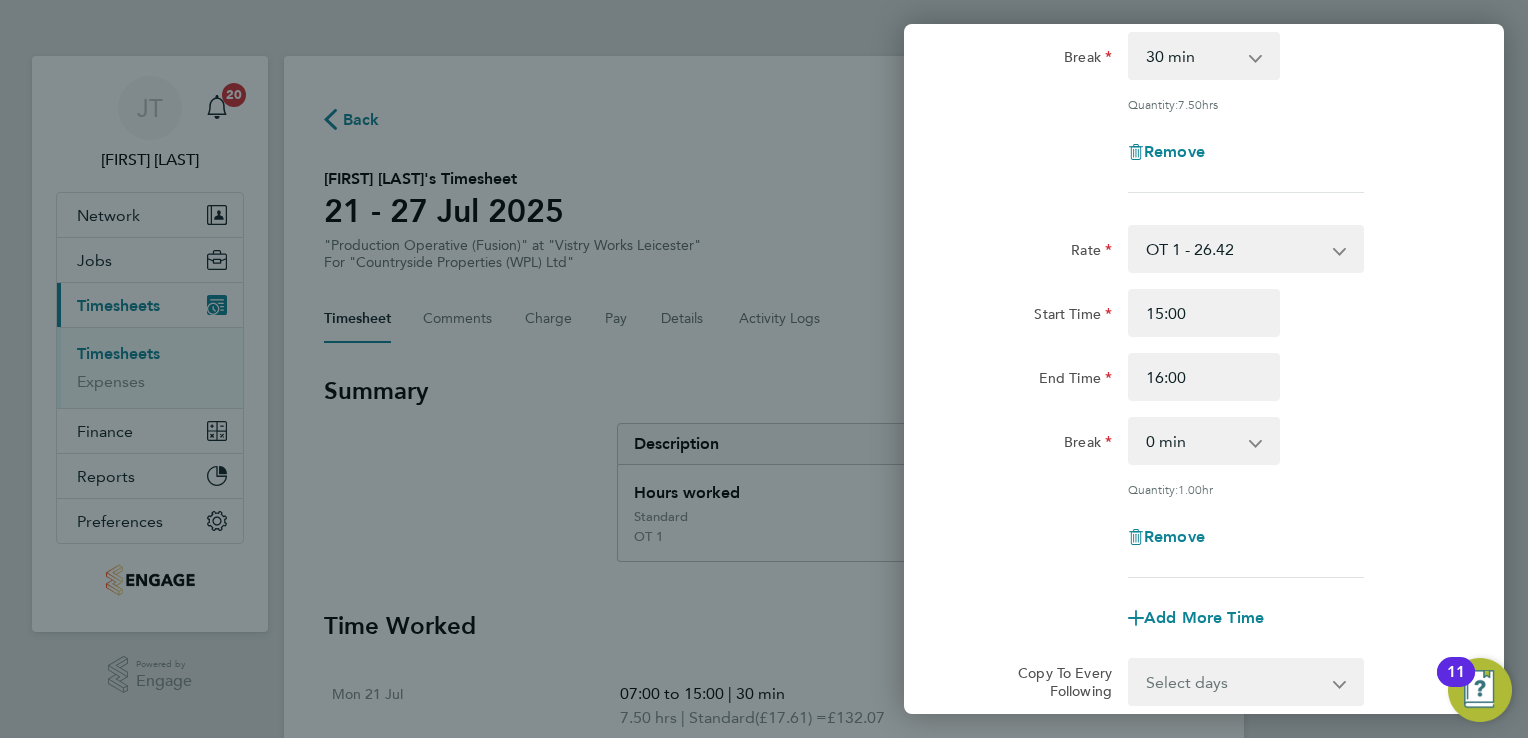 drag, startPoint x: 1386, startPoint y: 444, endPoint x: 1324, endPoint y: 574, distance: 144.02777 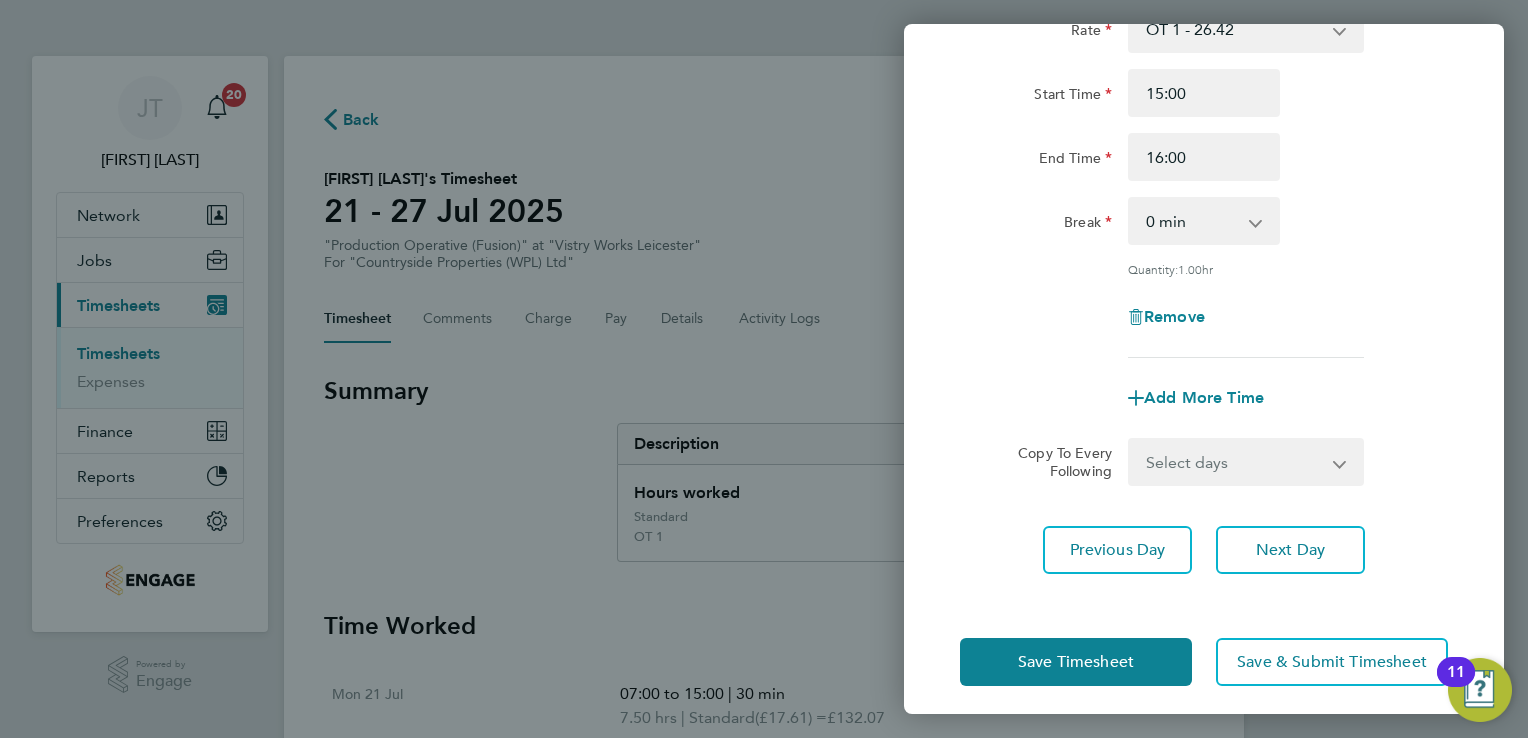 scroll, scrollTop: 547, scrollLeft: 0, axis: vertical 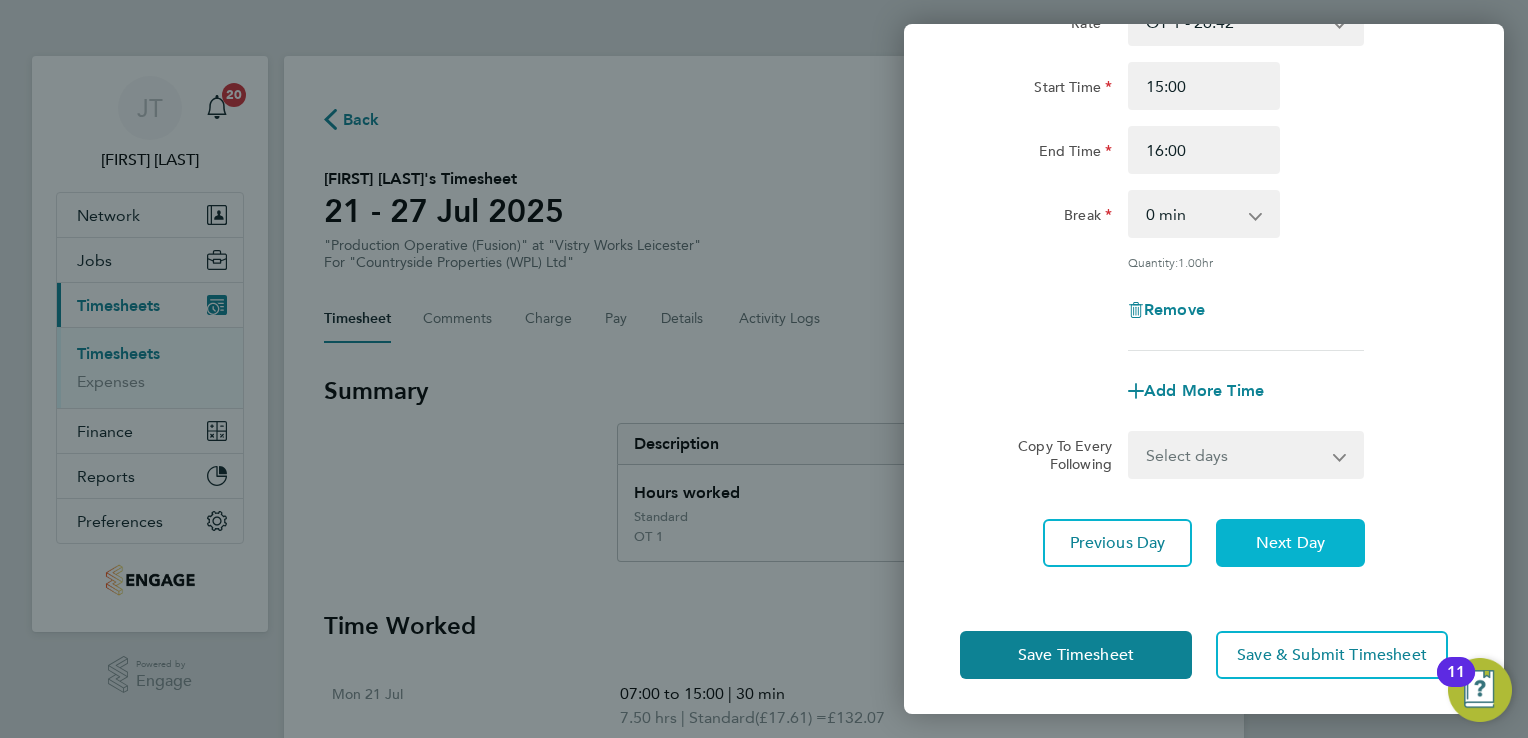 click on "Next Day" 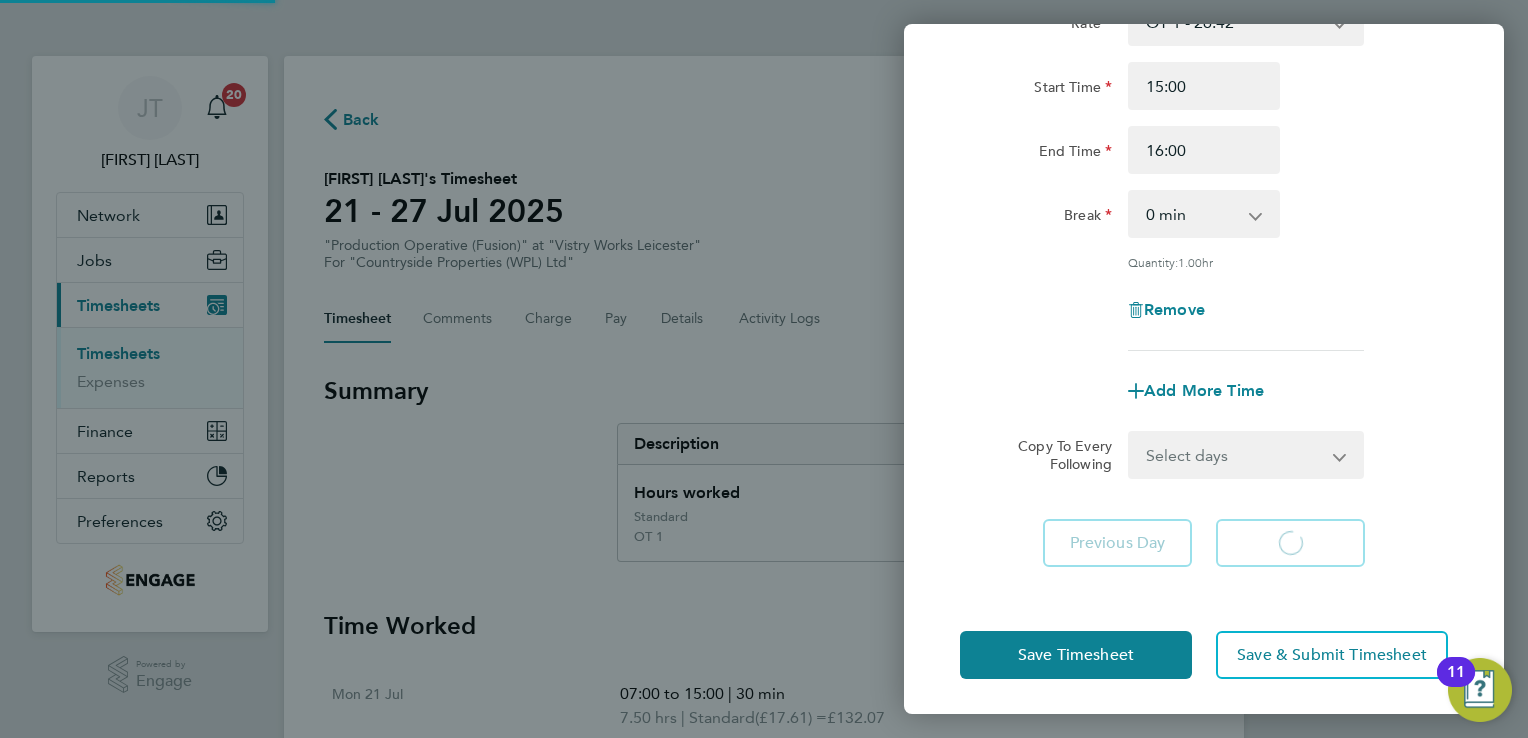 select on "15" 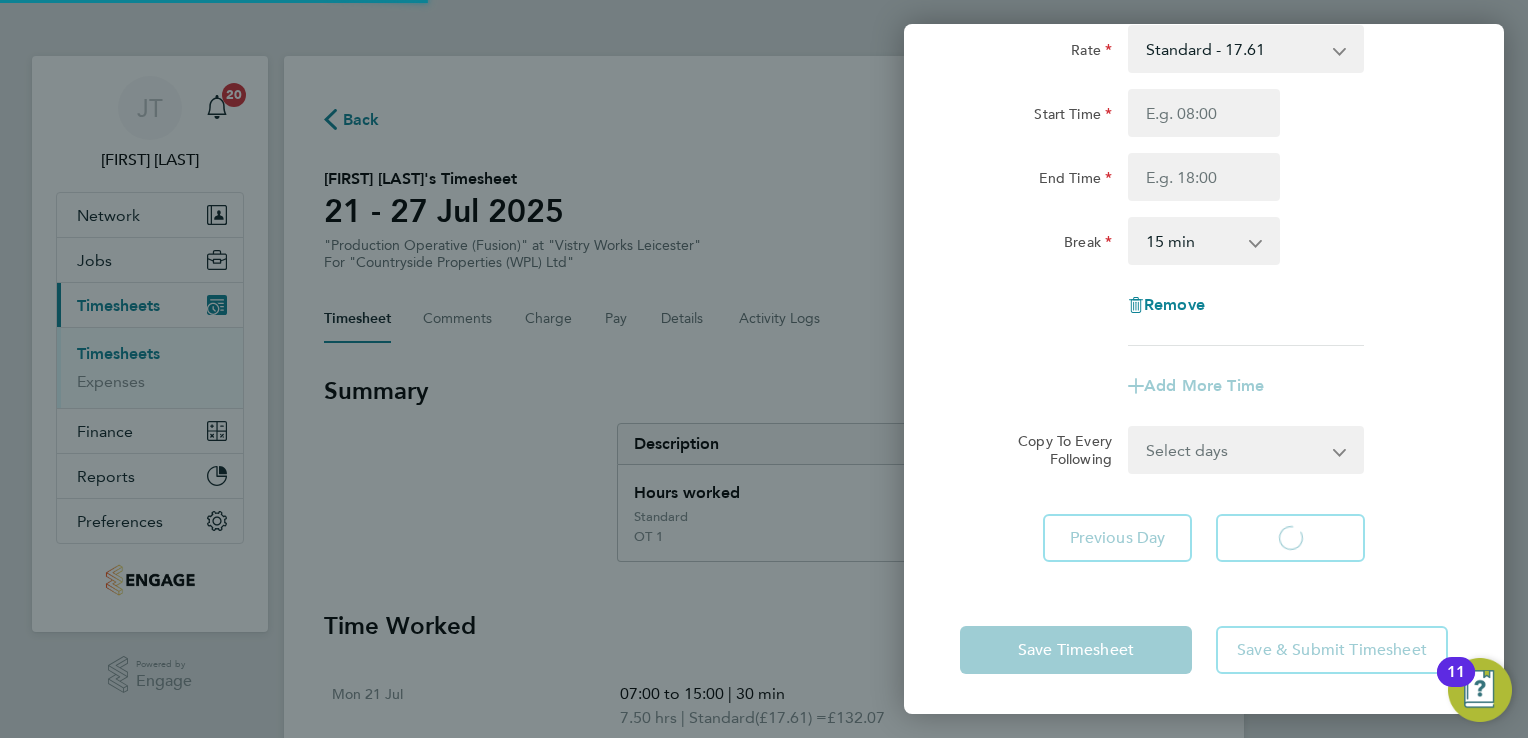 scroll, scrollTop: 133, scrollLeft: 0, axis: vertical 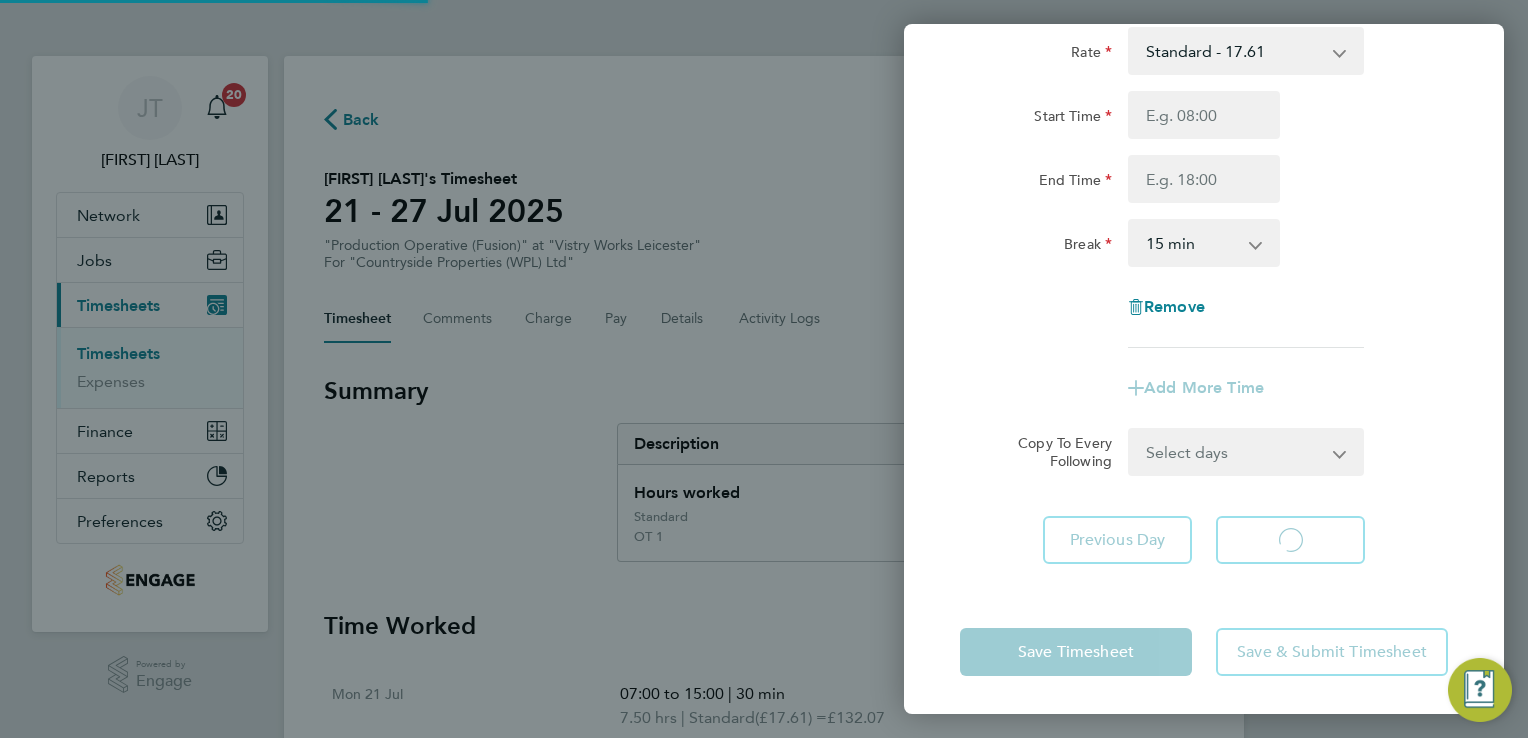 select on "15" 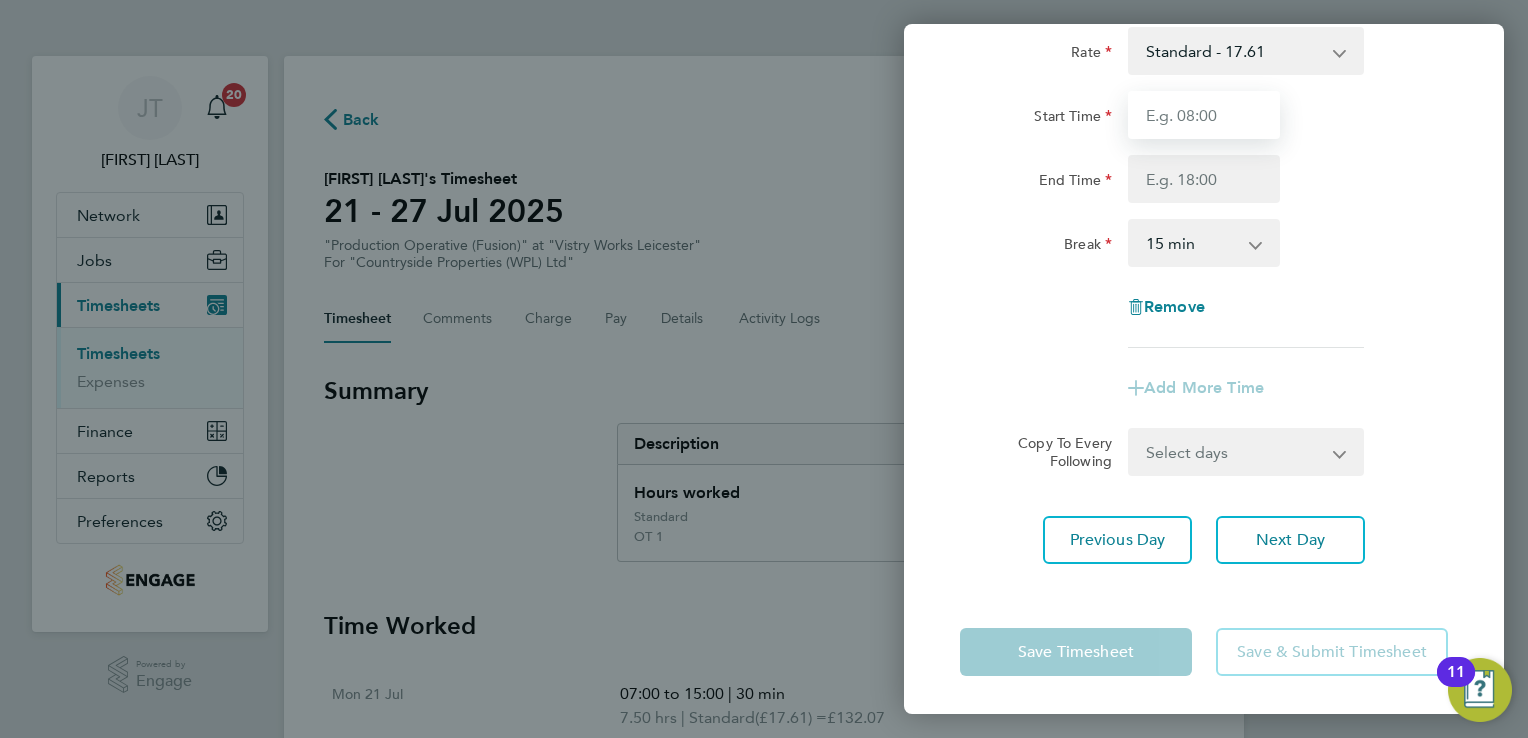 click on "Start Time" at bounding box center (1204, 115) 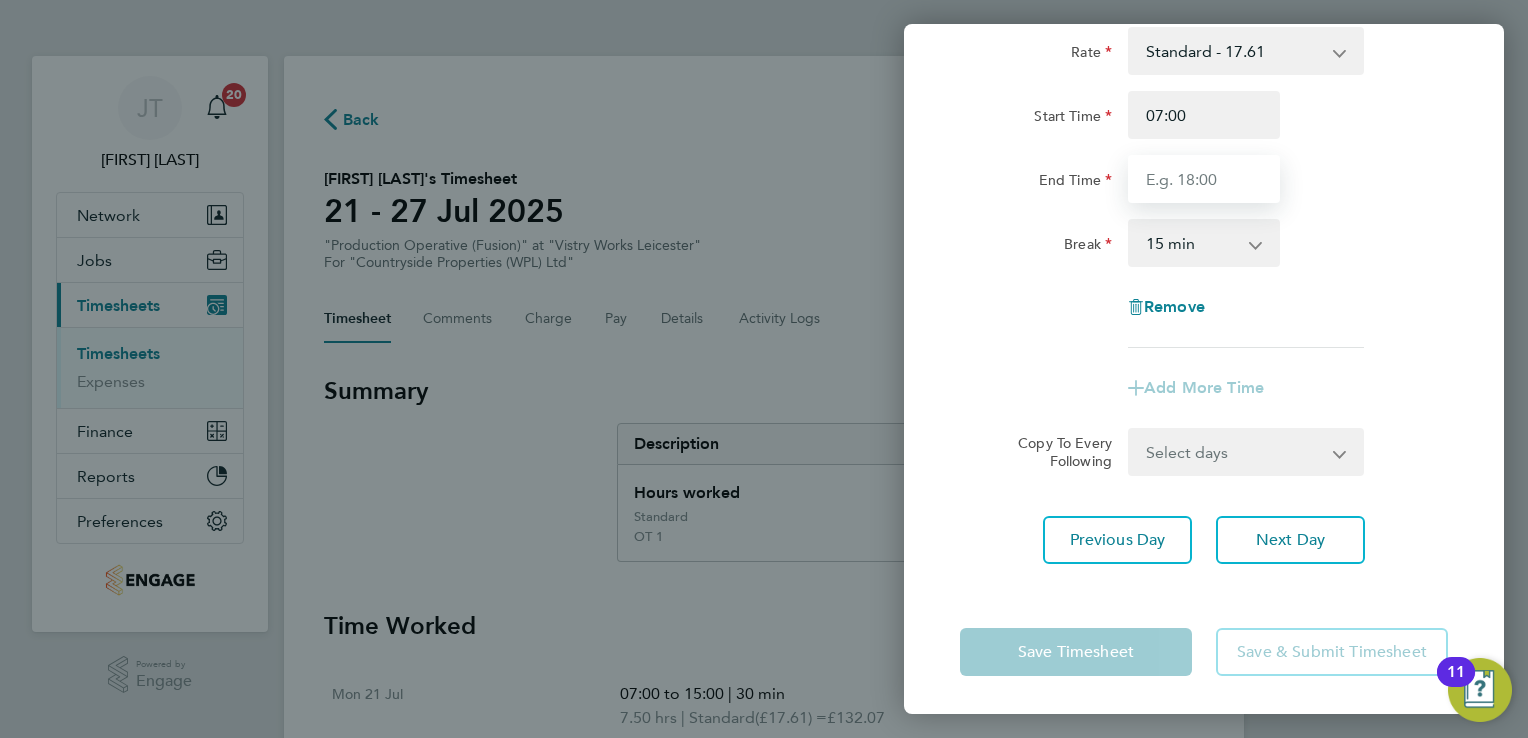 type on "15:00" 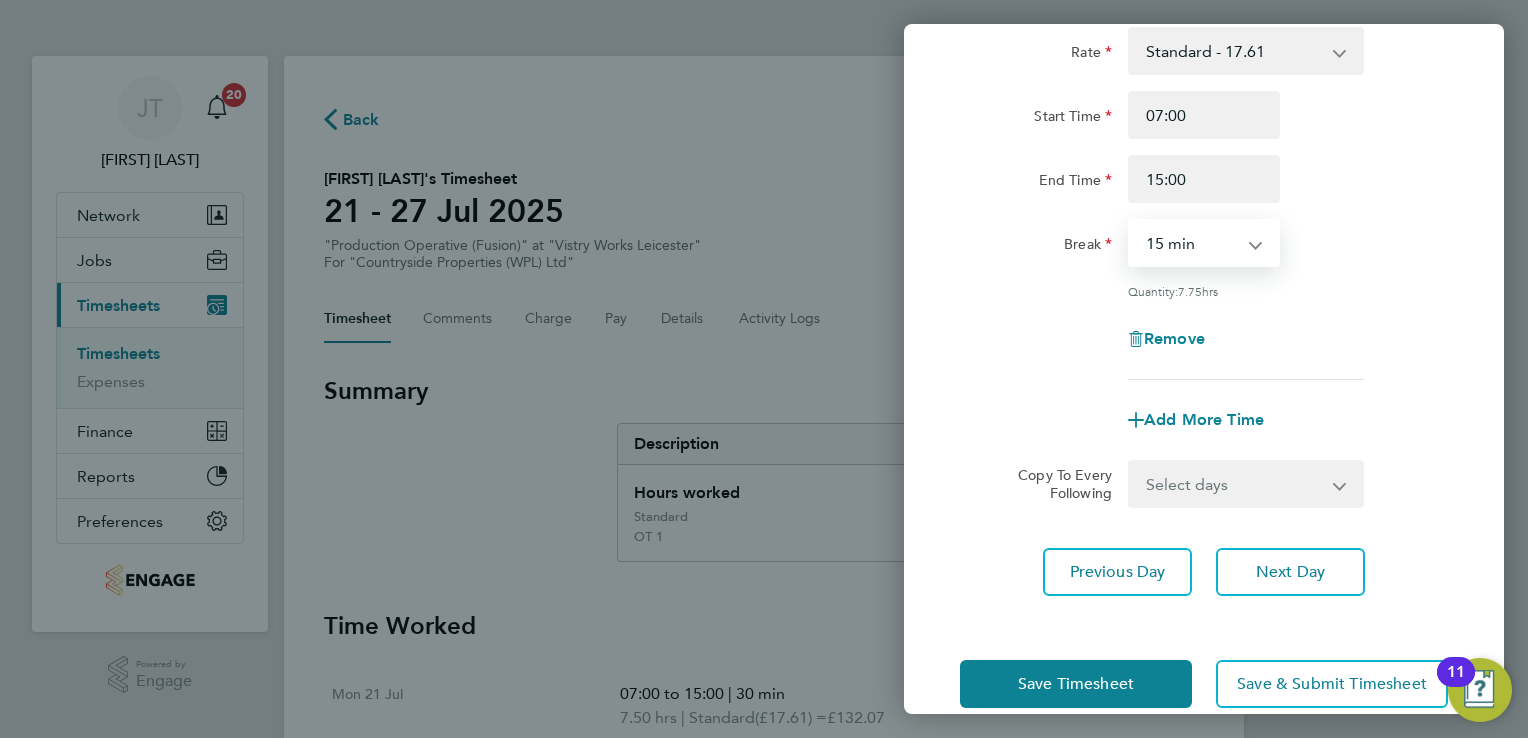 click on "0 min   15 min   30 min   45 min   60 min   75 min   90 min" at bounding box center (1192, 243) 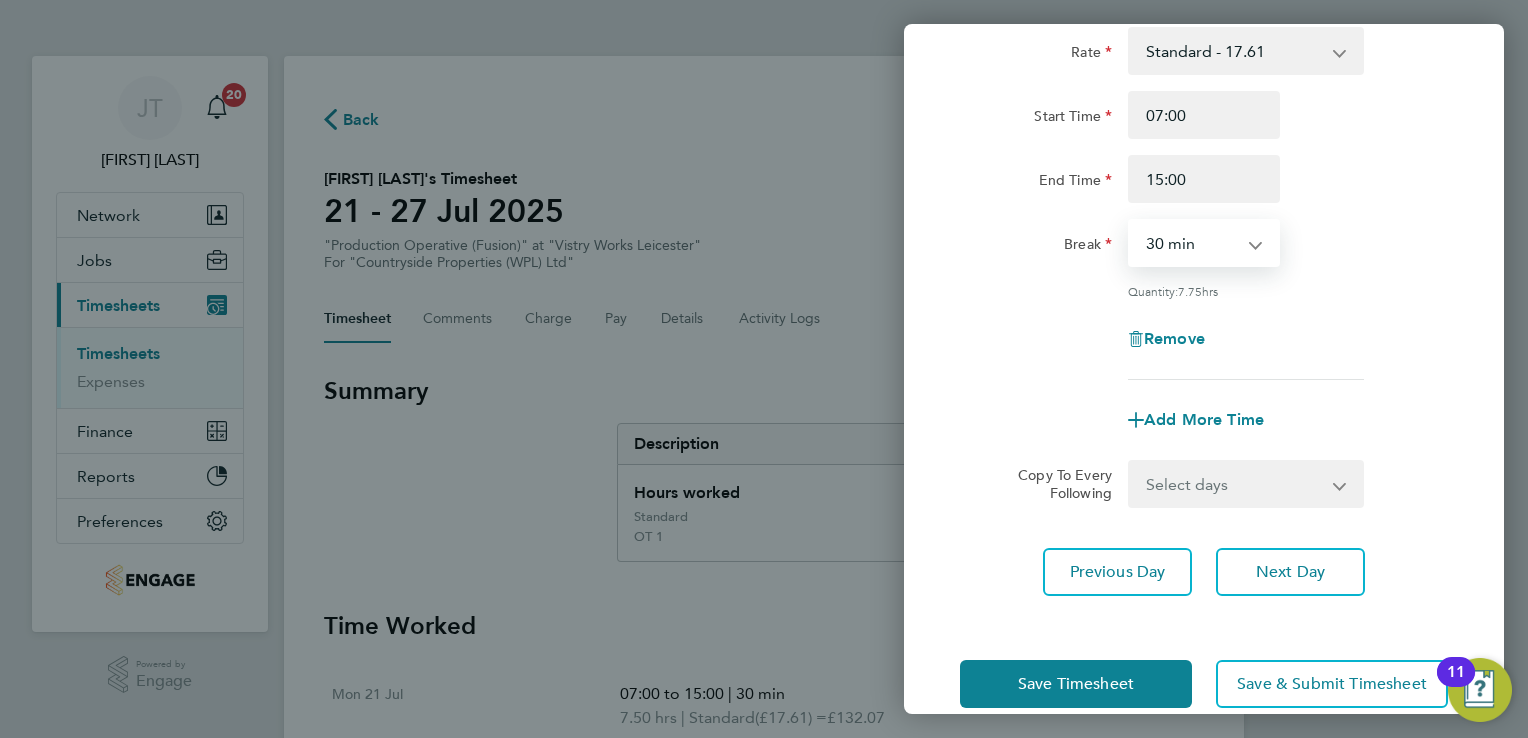 click on "0 min   15 min   30 min   45 min   60 min   75 min   90 min" at bounding box center (1192, 243) 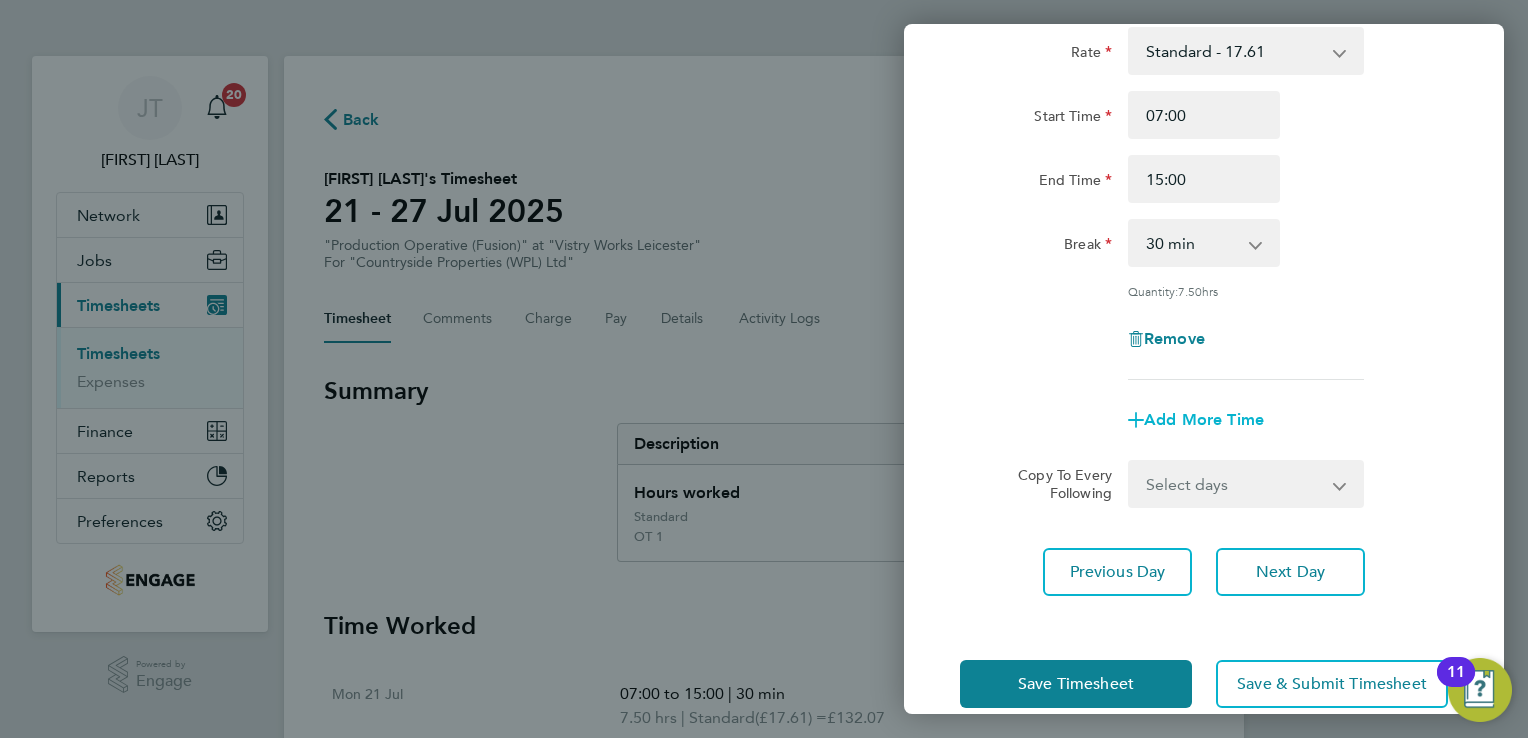 click on "Add More Time" 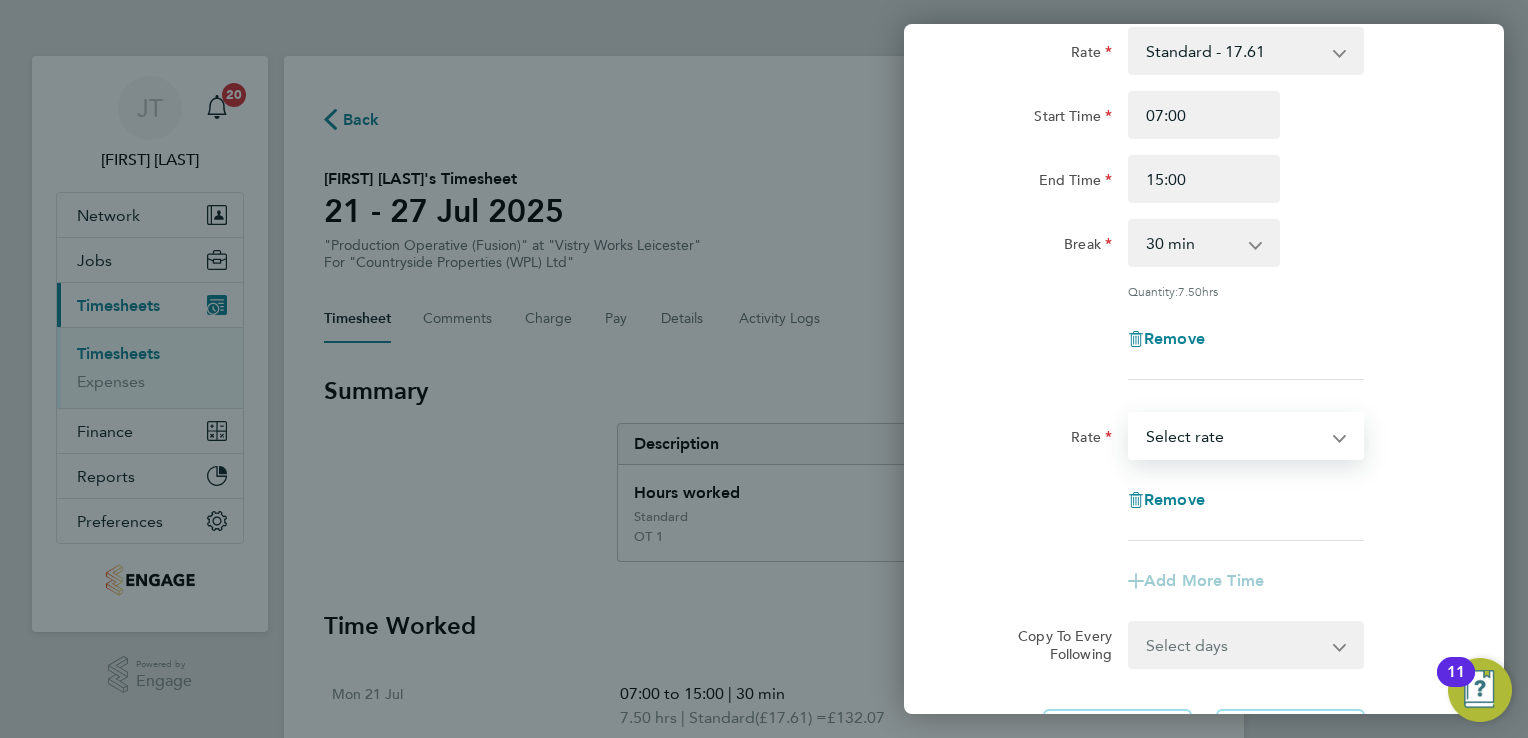 click on "Standard - 17.61   OT2 - 35.22   OT 1 - 26.42   Select rate" at bounding box center [1234, 436] 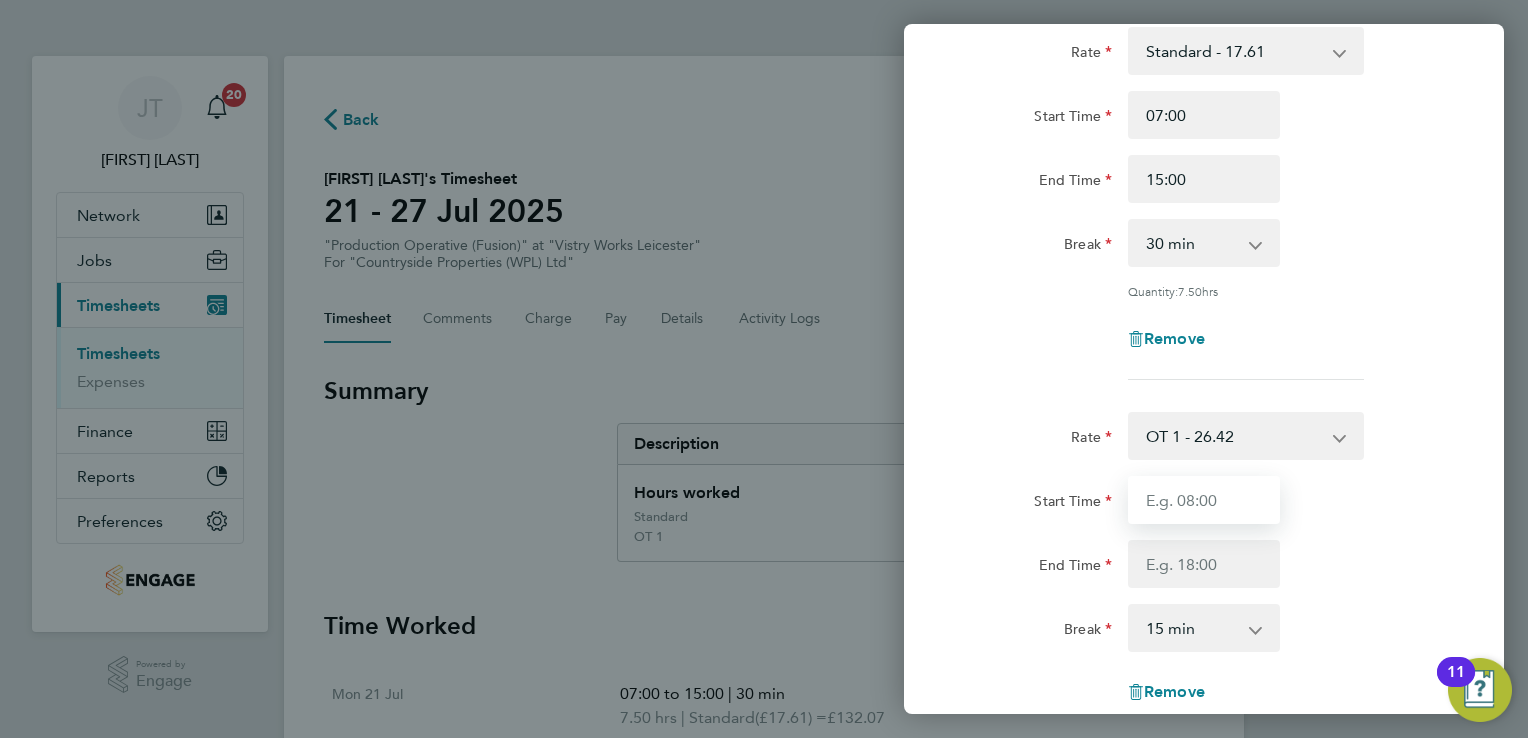 drag, startPoint x: 1206, startPoint y: 457, endPoint x: 1193, endPoint y: 520, distance: 64.327286 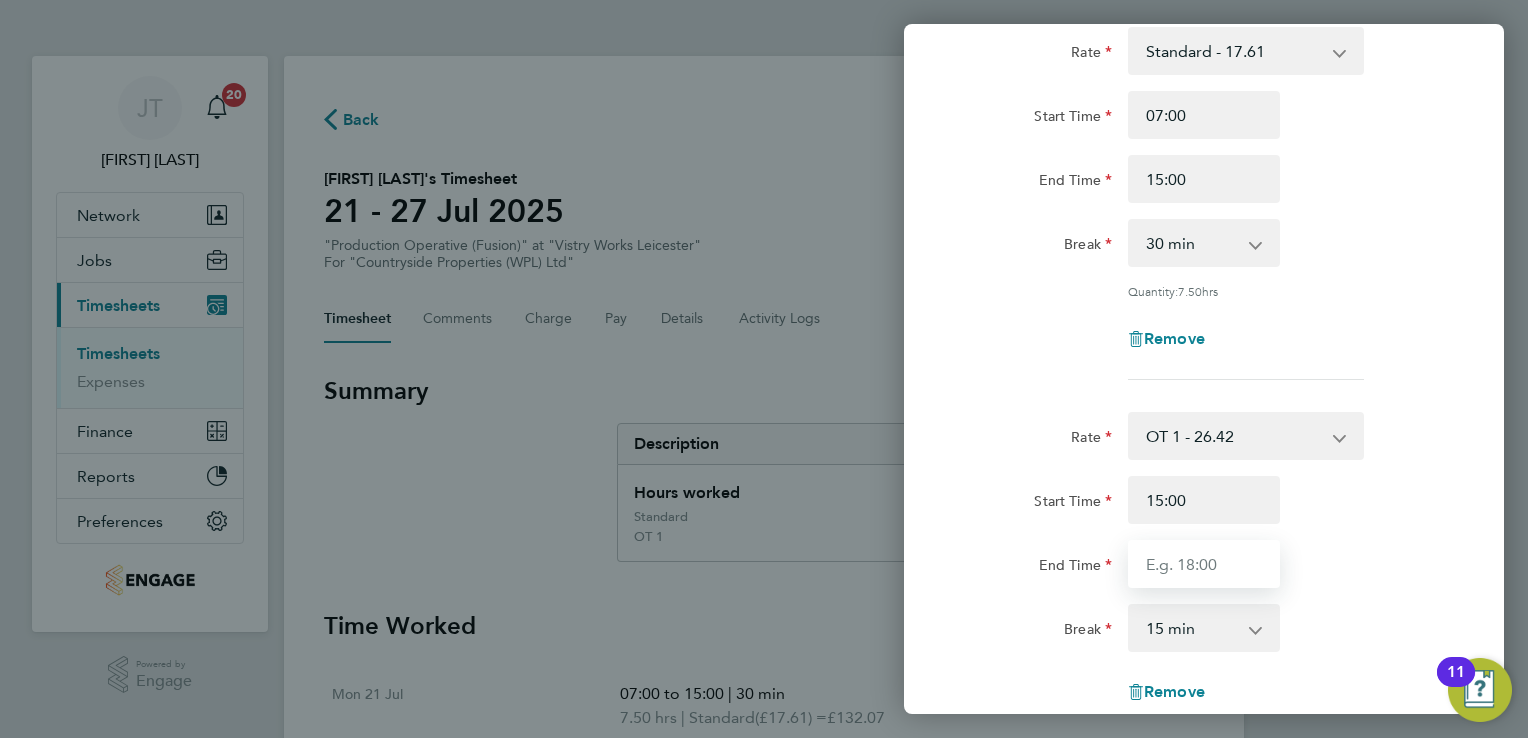 type on "16:00" 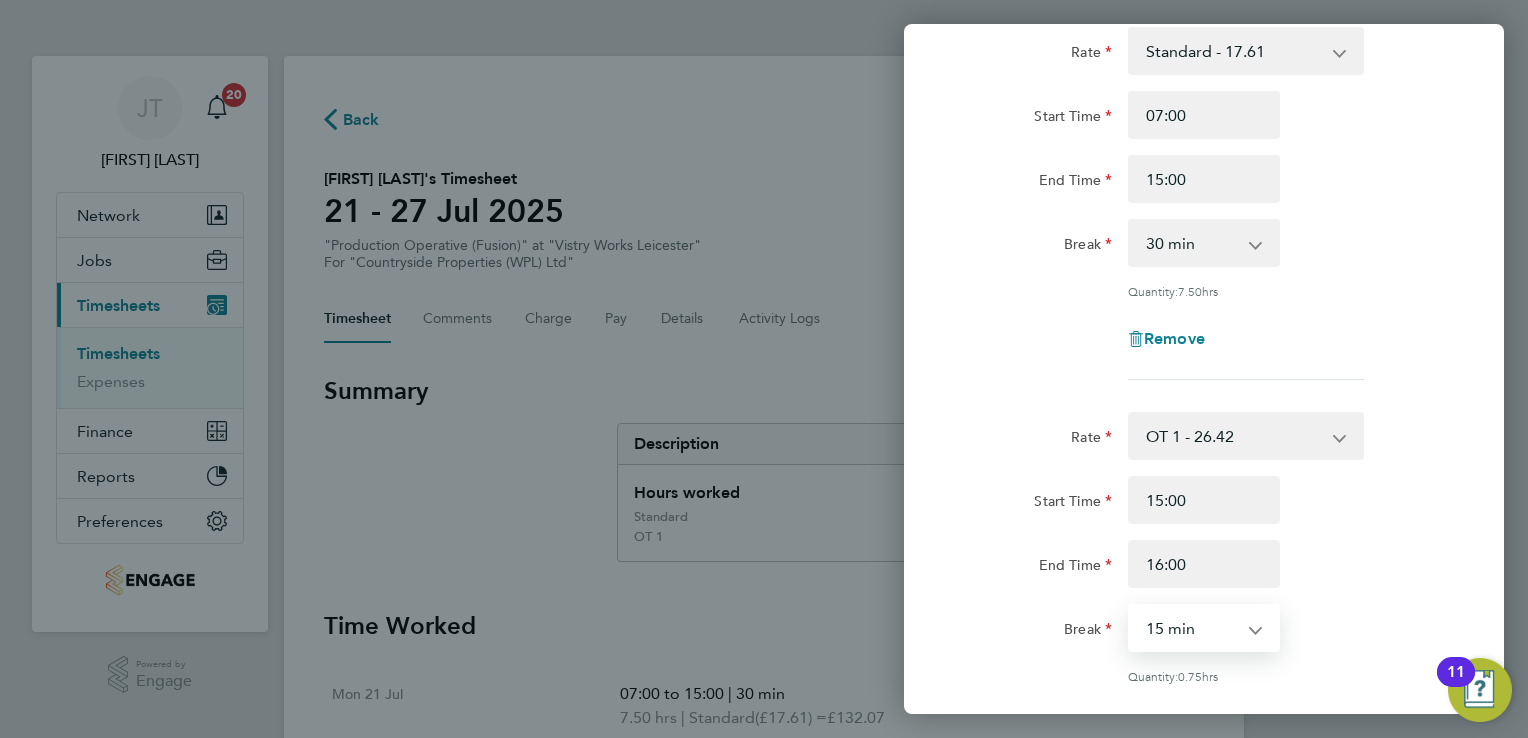 click on "0 min   15 min   30 min   45 min" at bounding box center (1192, 628) 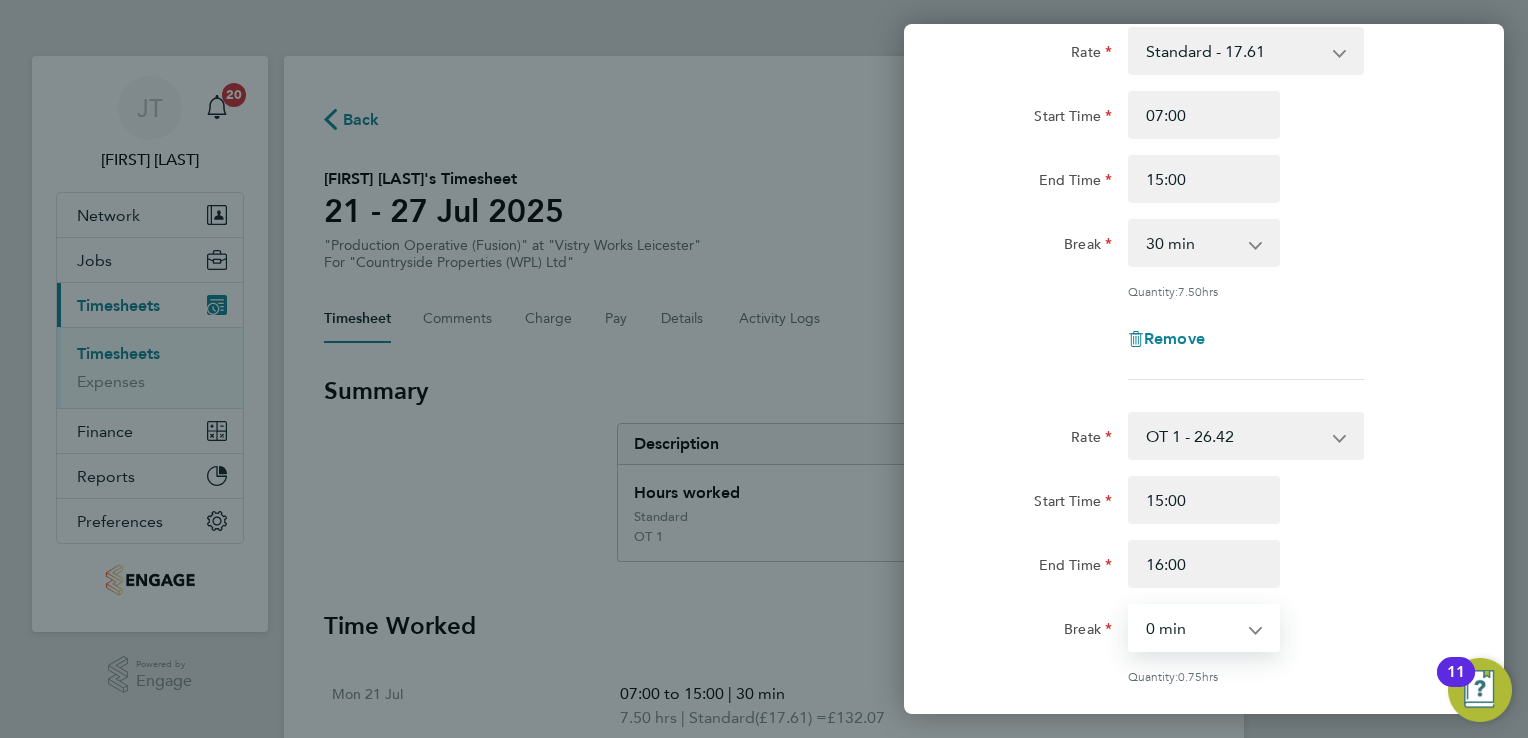 click on "0 min   15 min   30 min   45 min" at bounding box center (1192, 628) 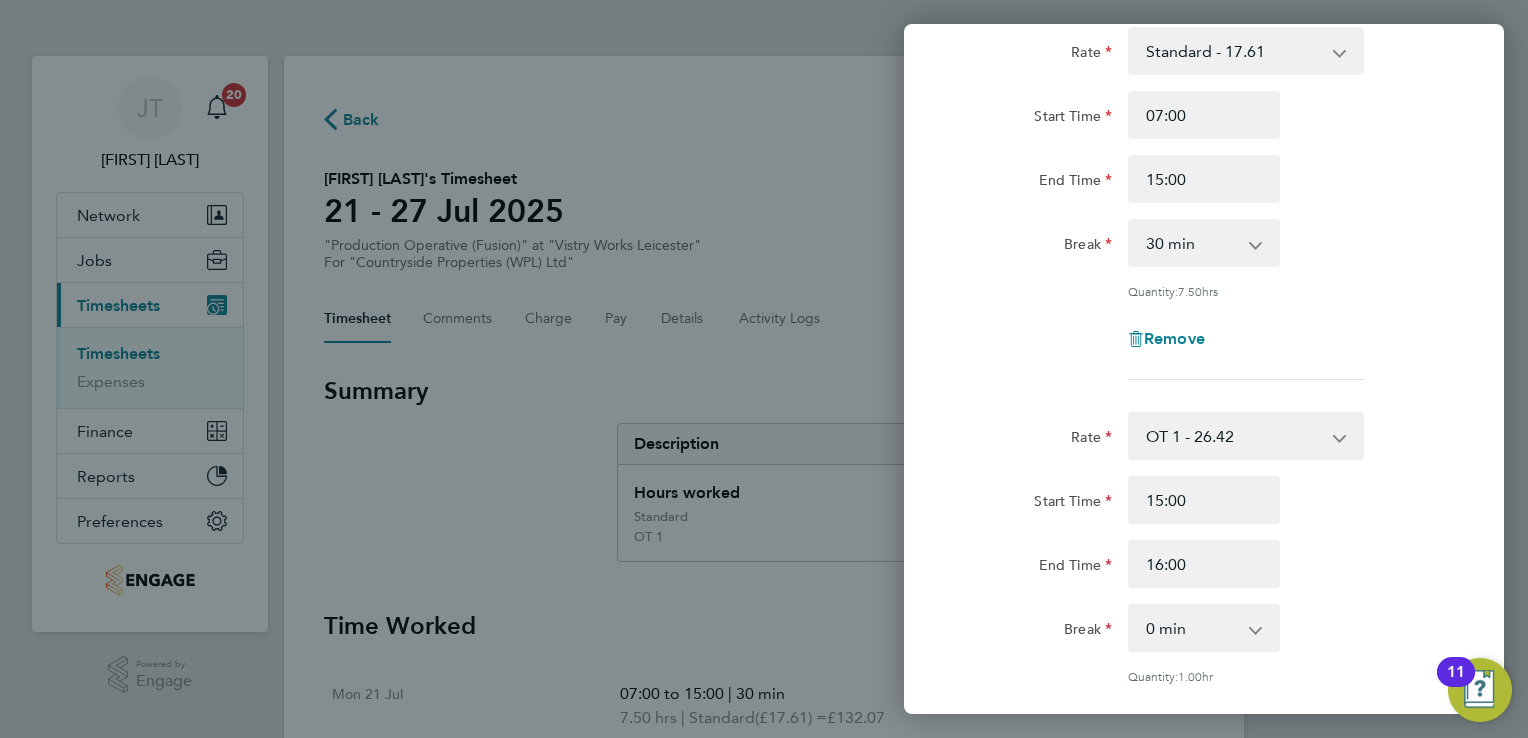 click on "End Time 16:00" 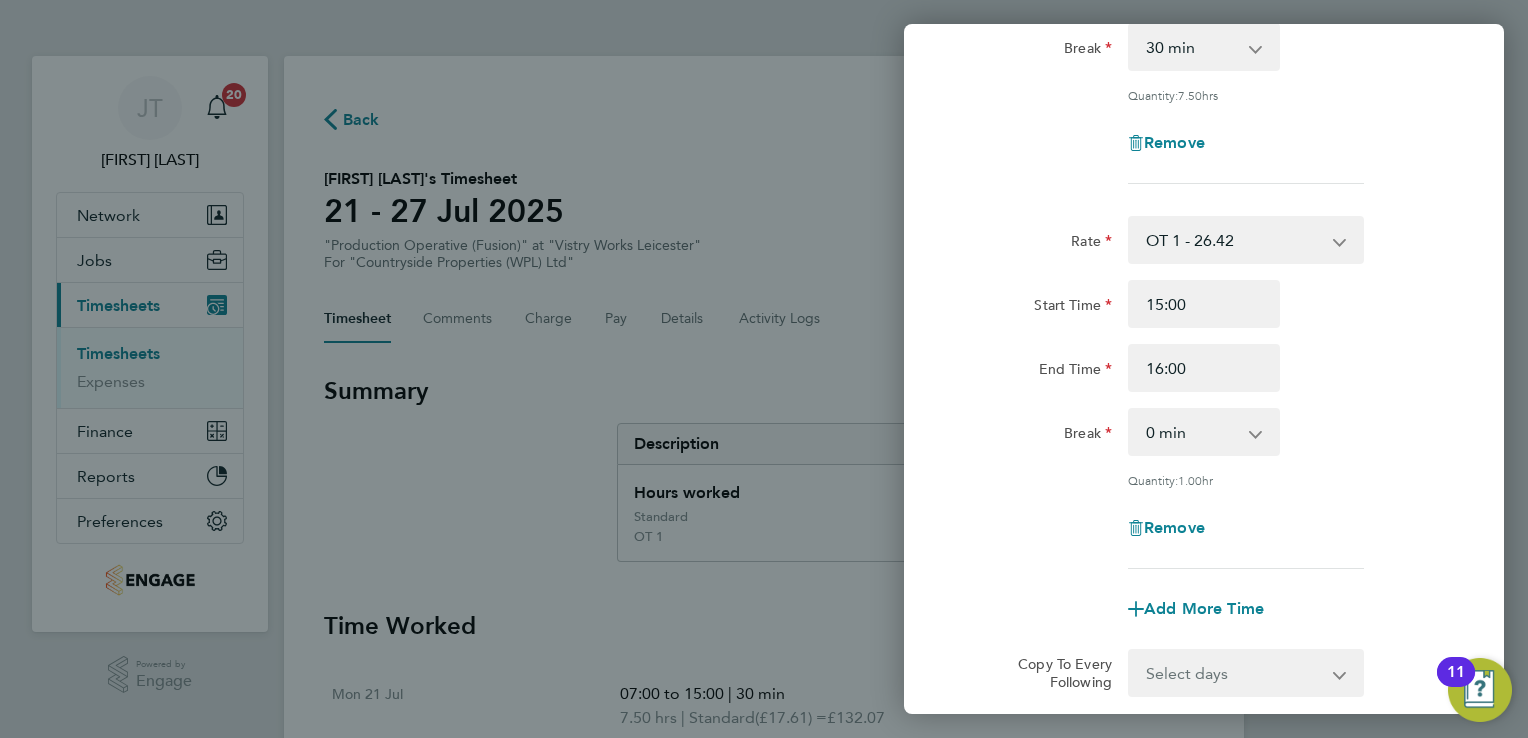 scroll, scrollTop: 493, scrollLeft: 0, axis: vertical 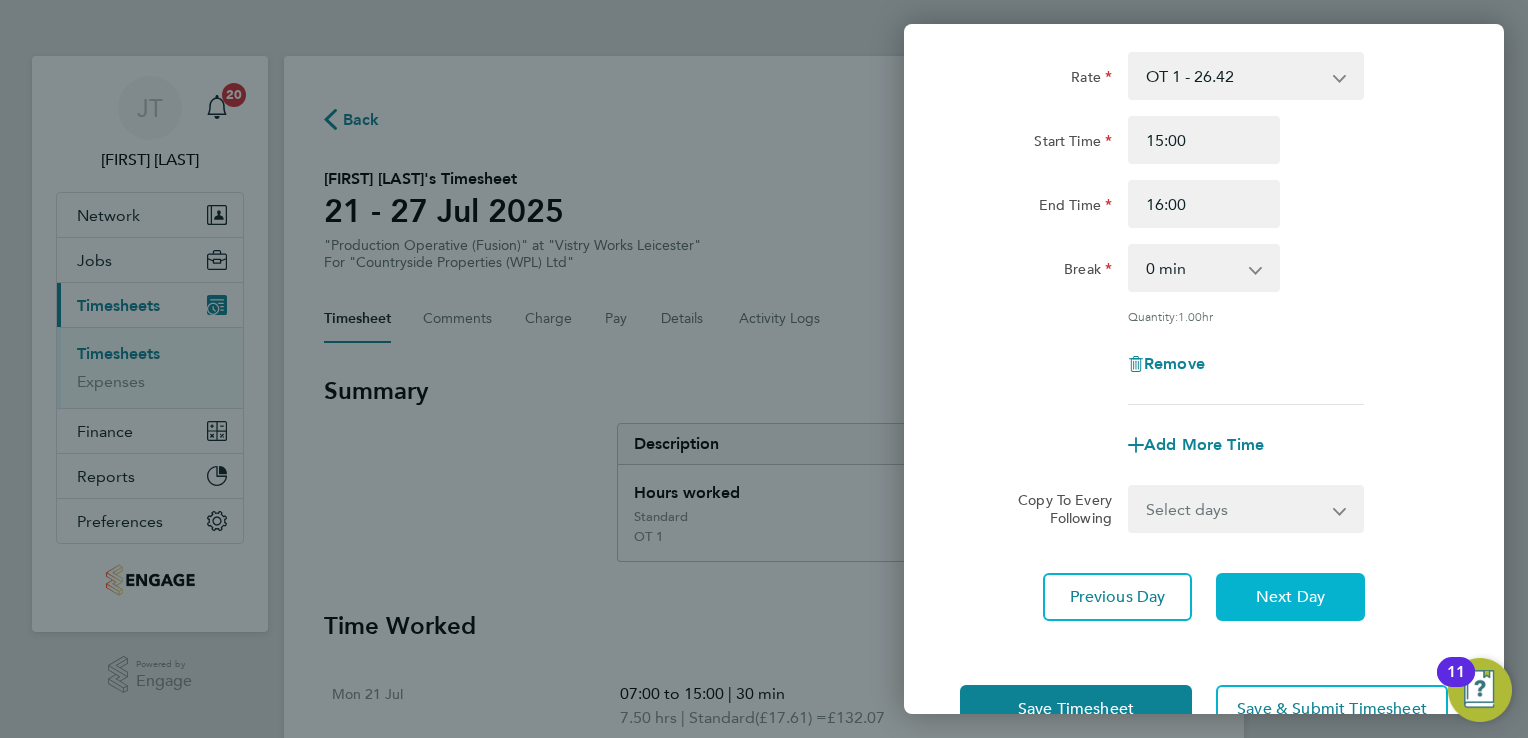 click on "Next Day" 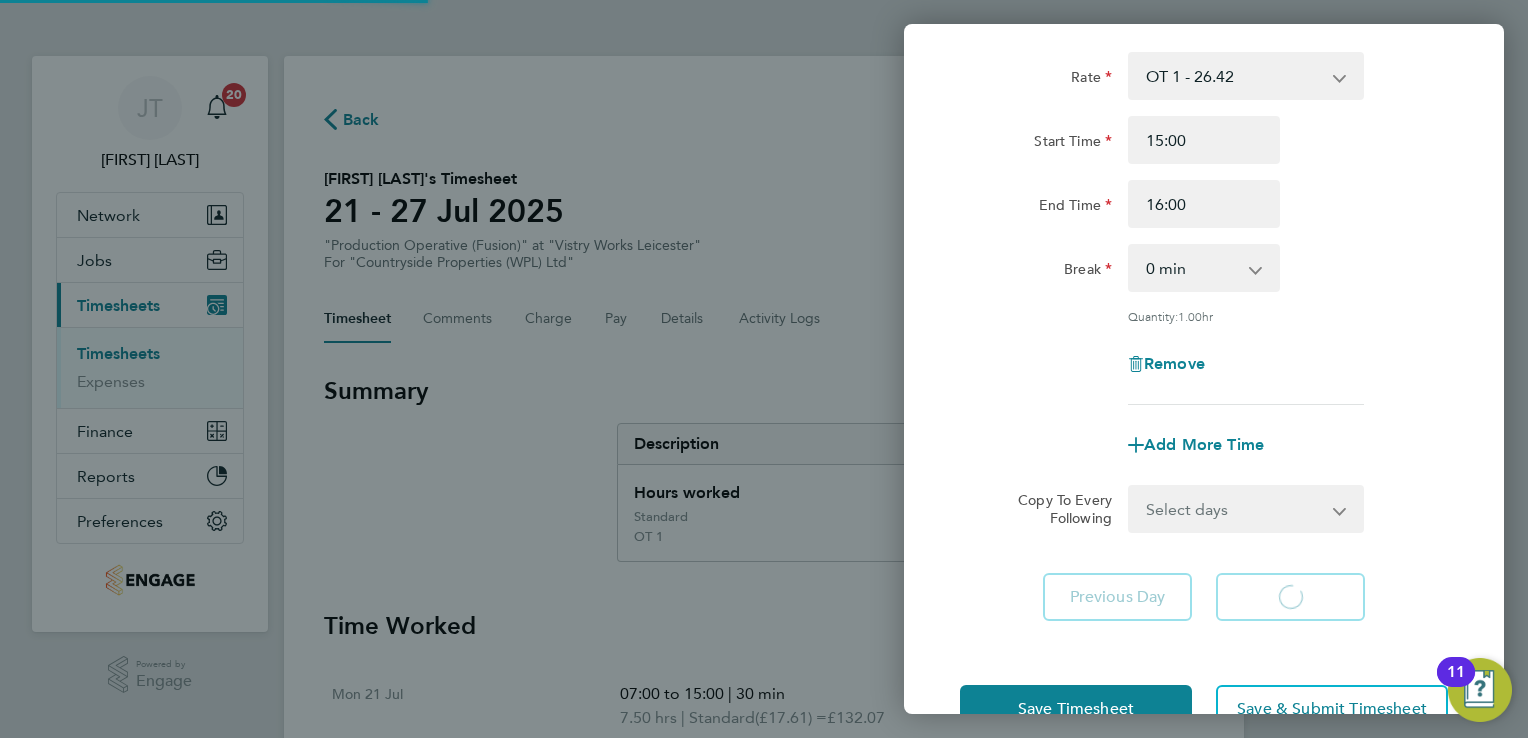 select on "15" 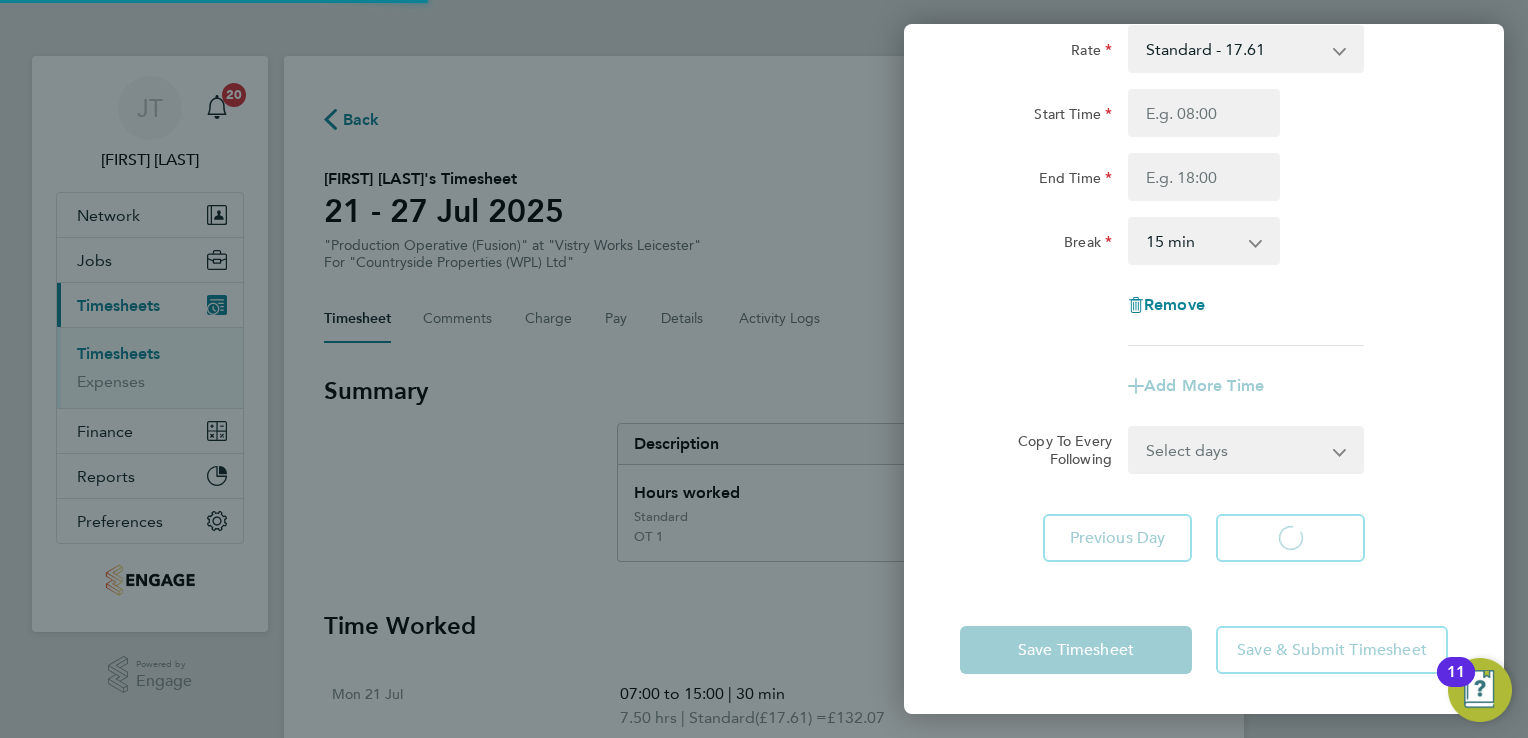 scroll, scrollTop: 133, scrollLeft: 0, axis: vertical 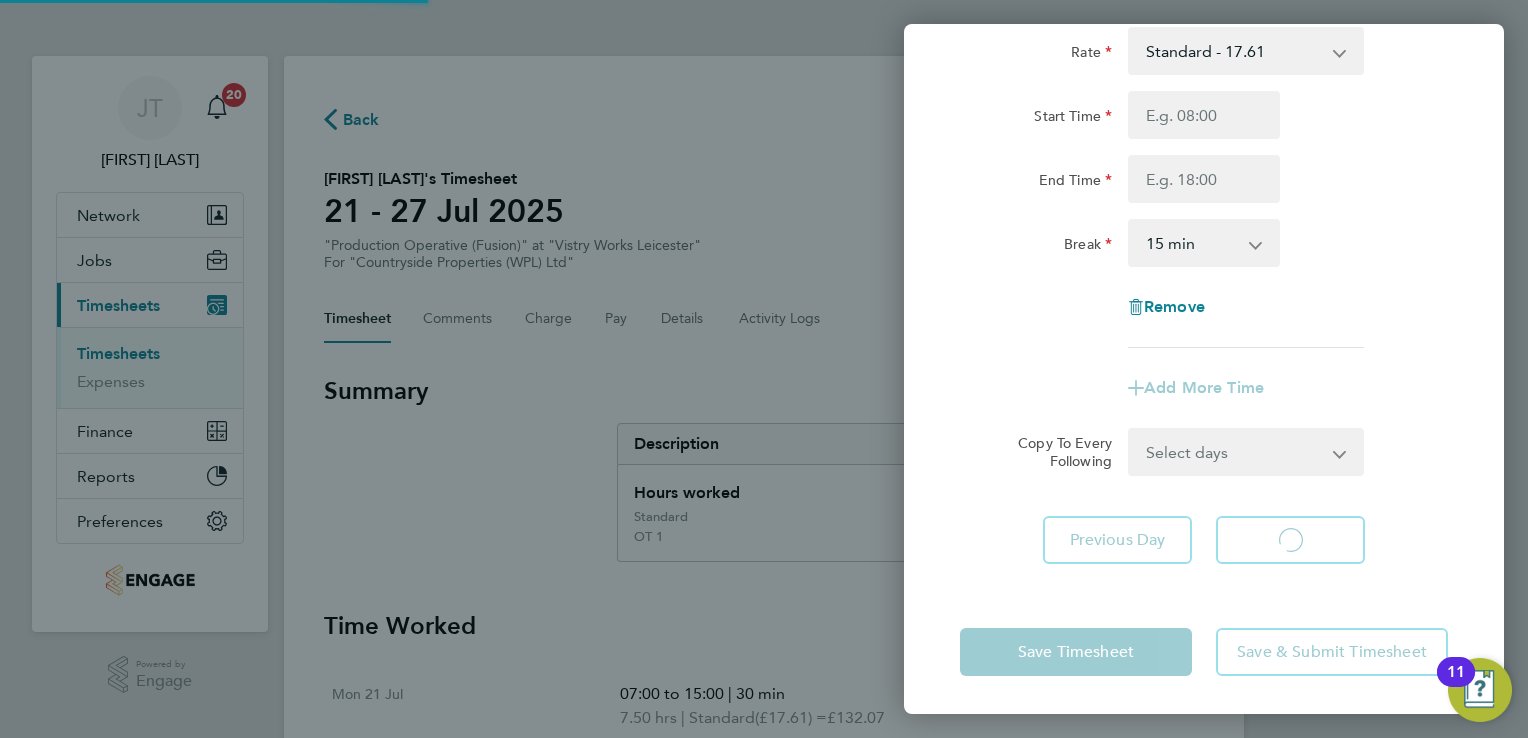 select on "15" 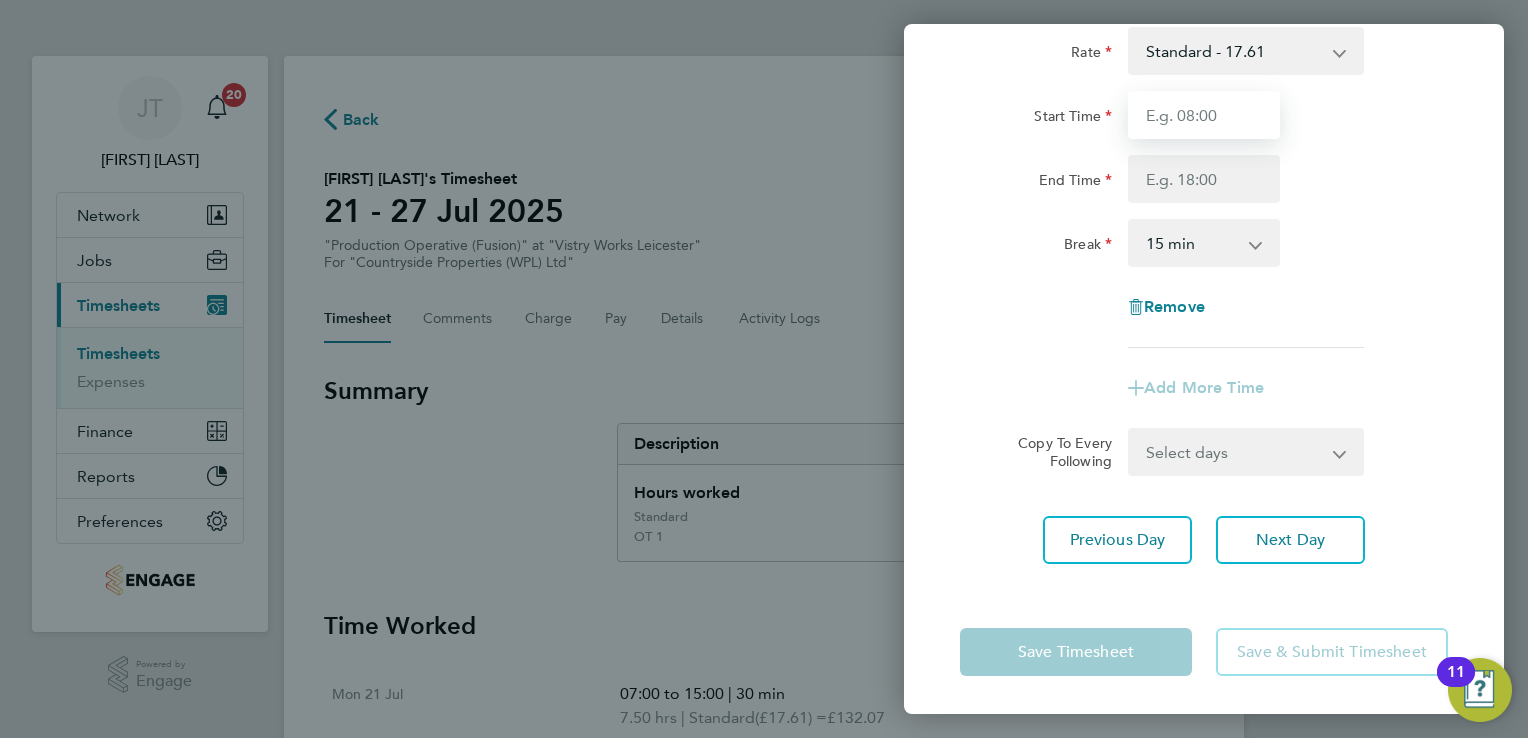 click on "Start Time" at bounding box center (1204, 115) 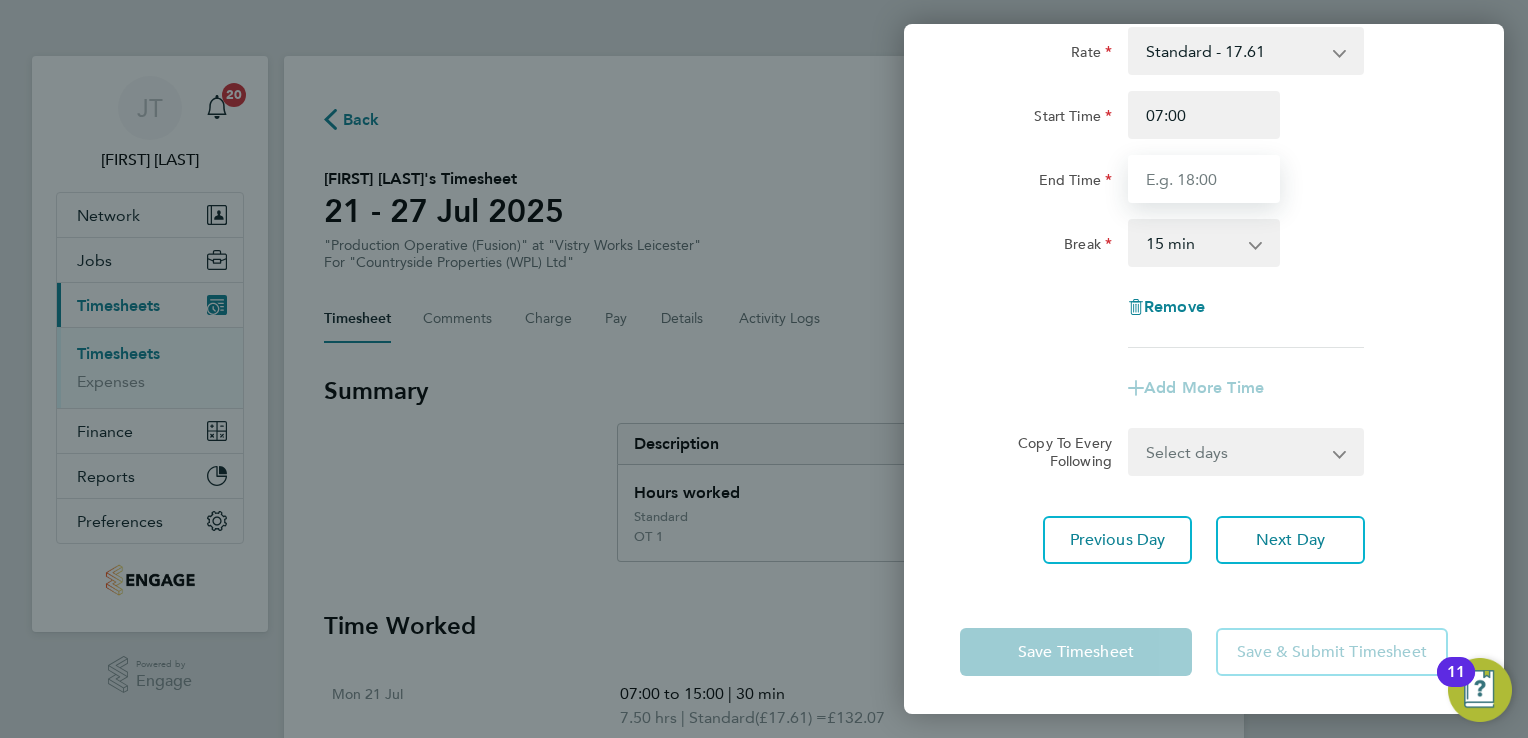 type on "15:00" 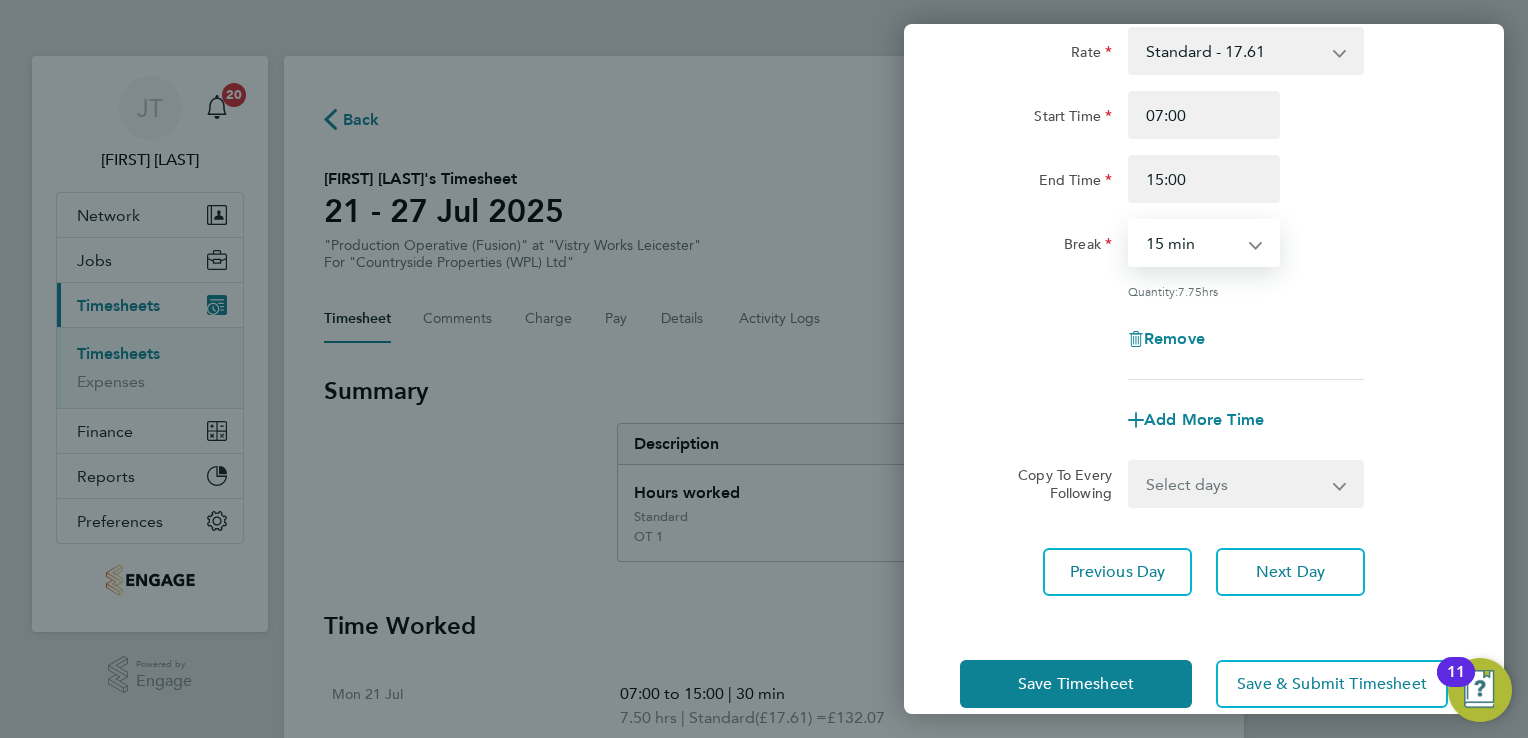click on "0 min   15 min   30 min   45 min   60 min   75 min   90 min" at bounding box center (1192, 243) 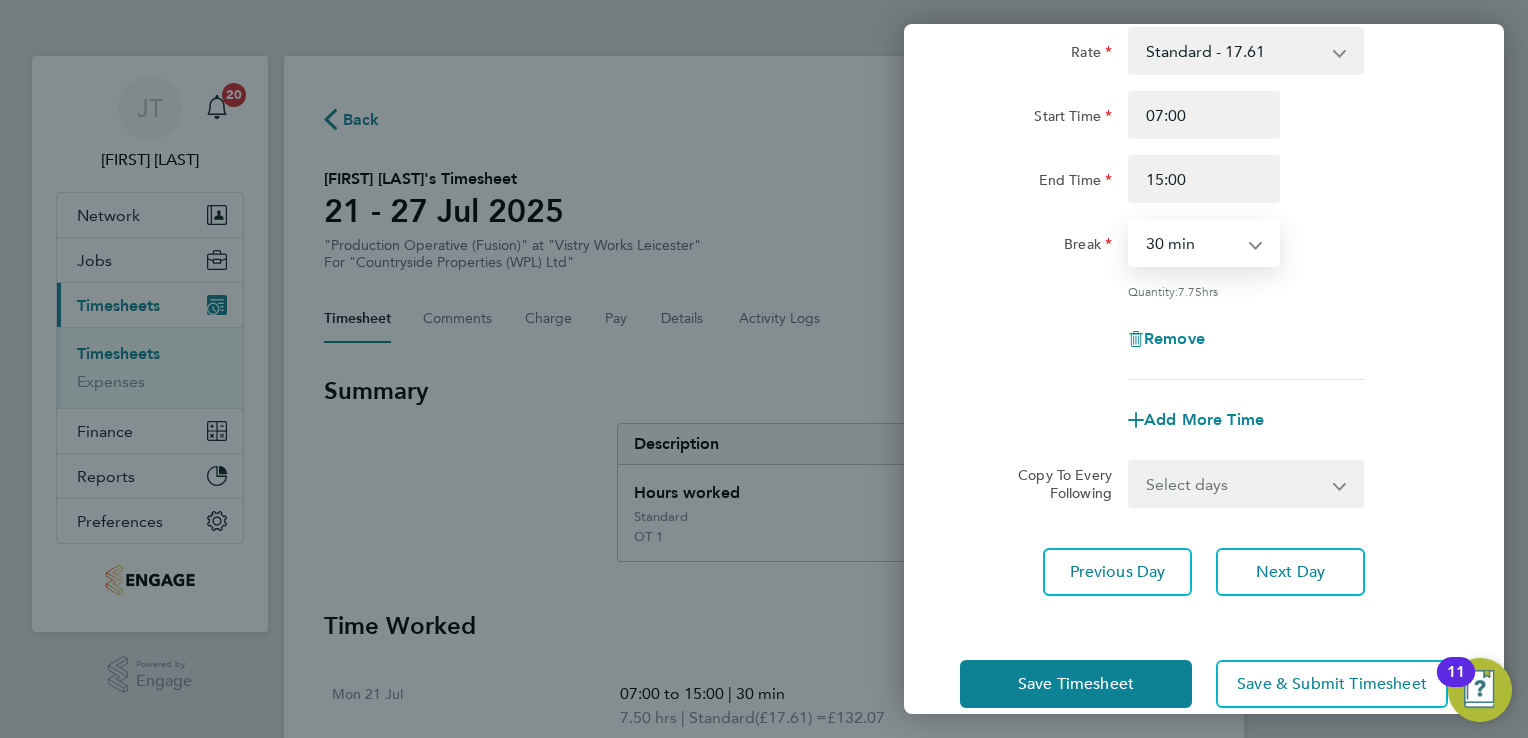 click on "0 min   15 min   30 min   45 min   60 min   75 min   90 min" at bounding box center [1192, 243] 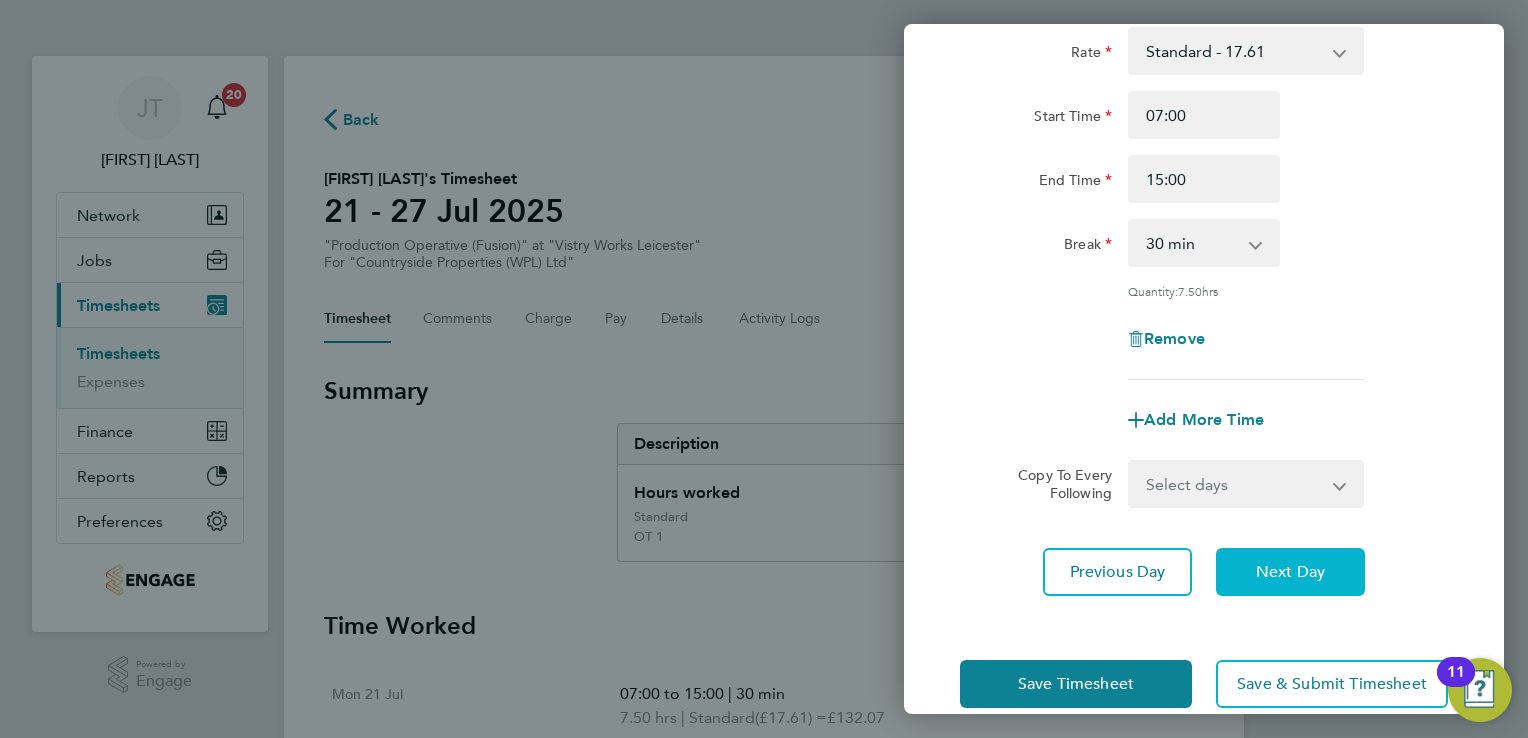click on "Next Day" 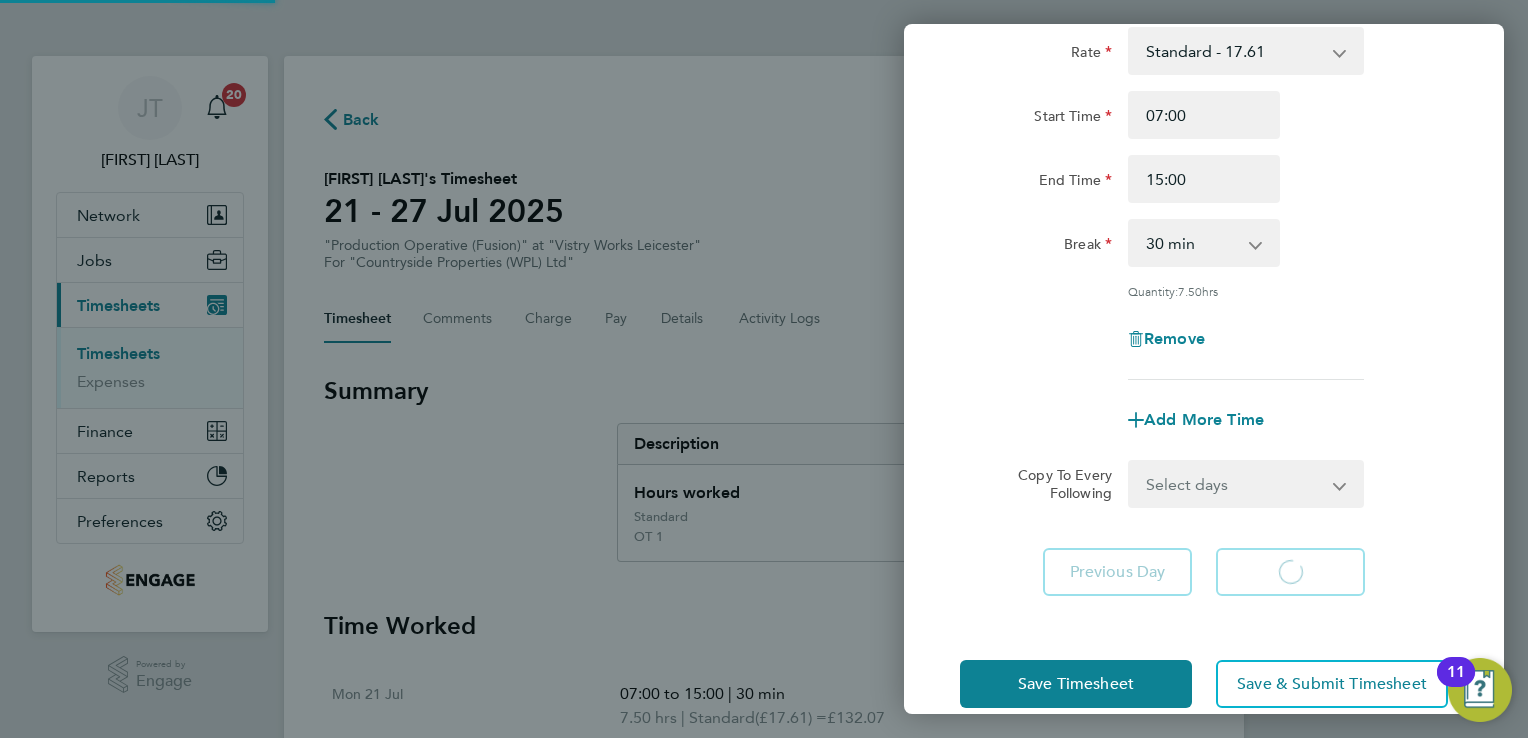 select on "15" 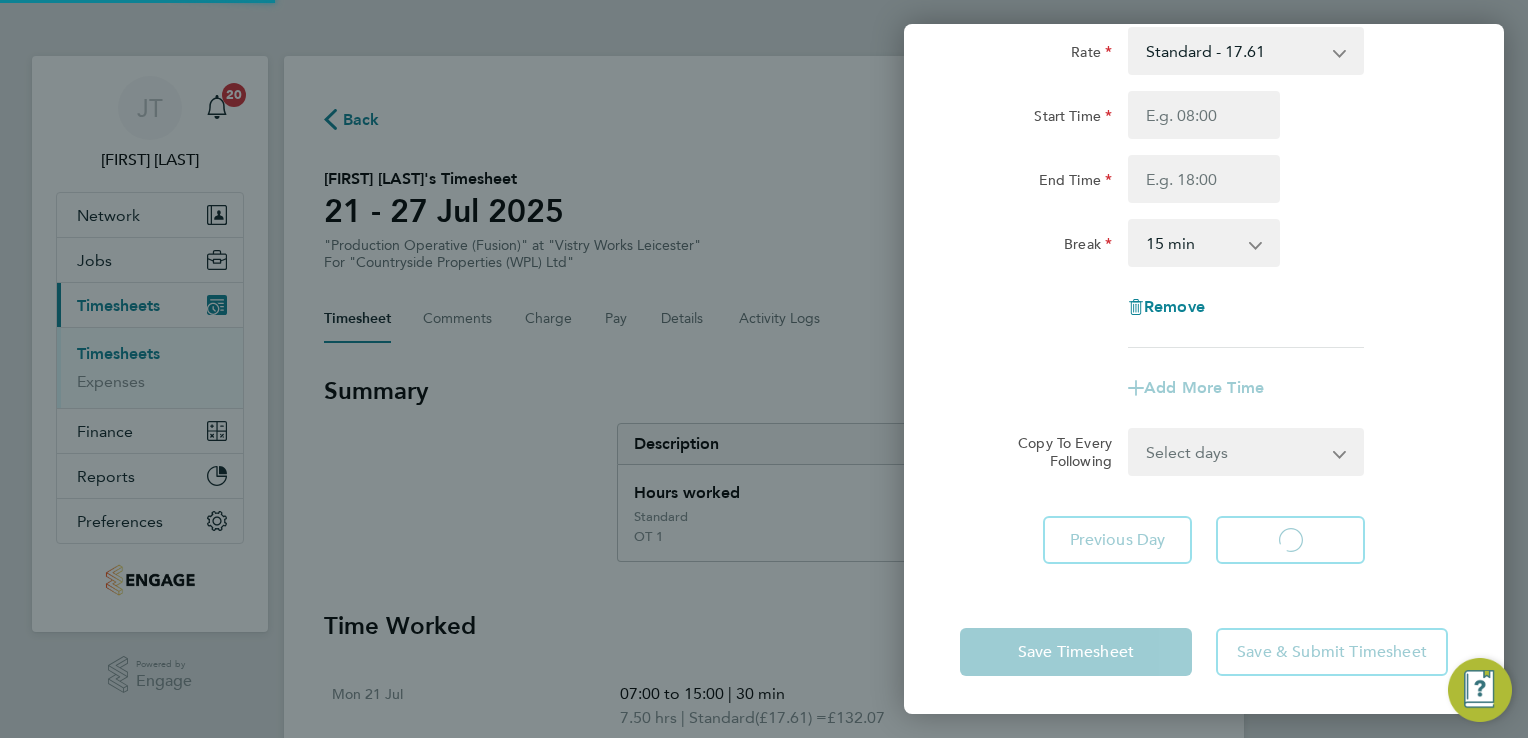select on "15" 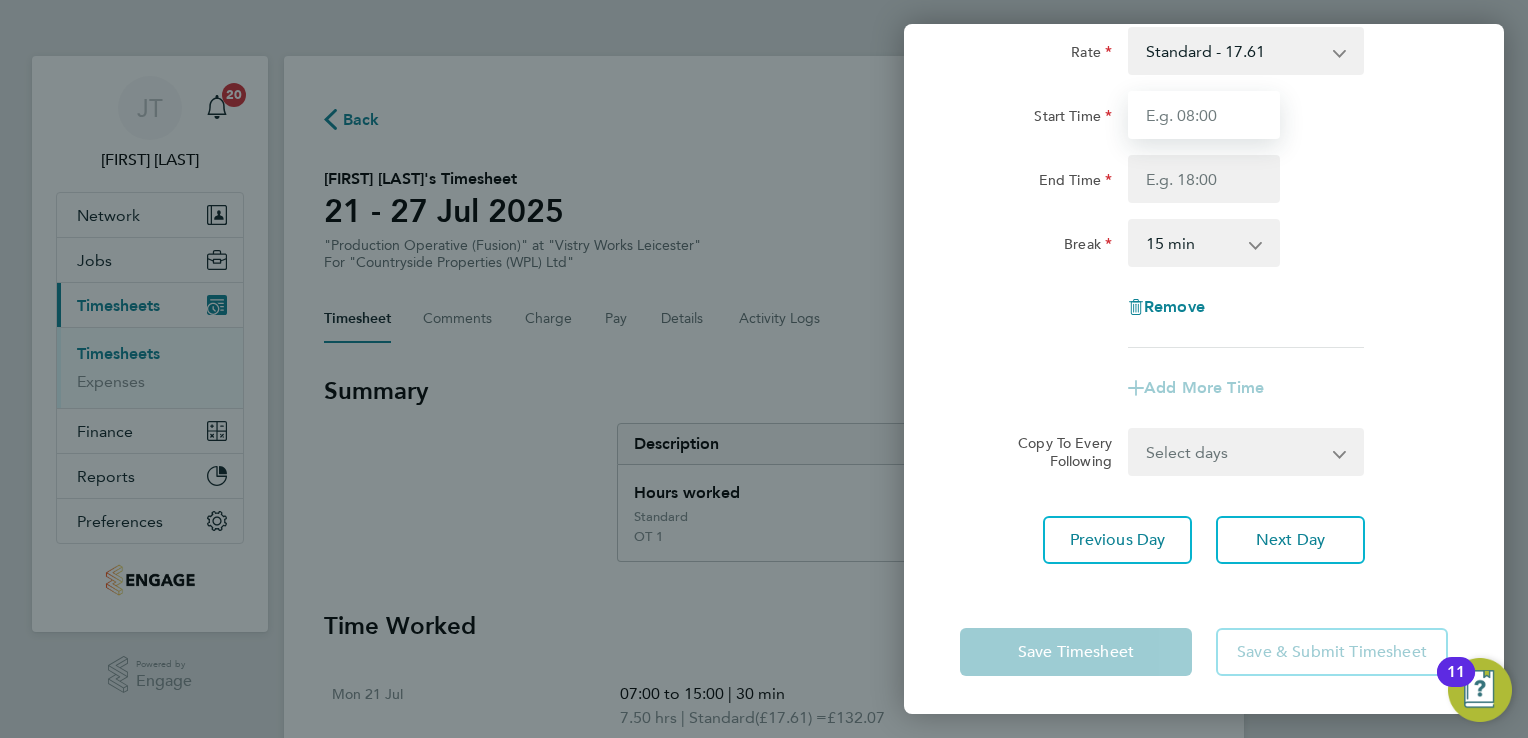 click on "Start Time" at bounding box center (1204, 115) 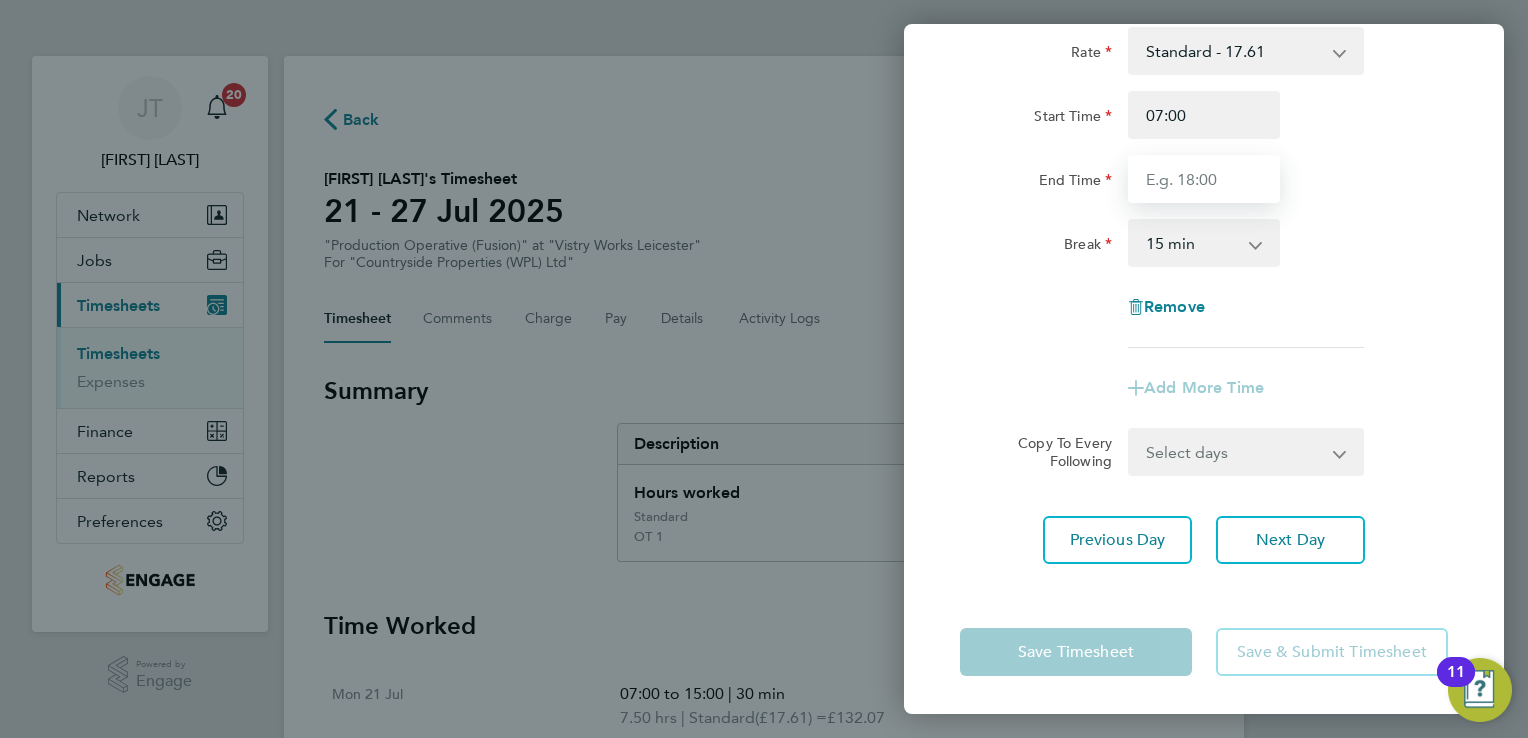 type on "15:00" 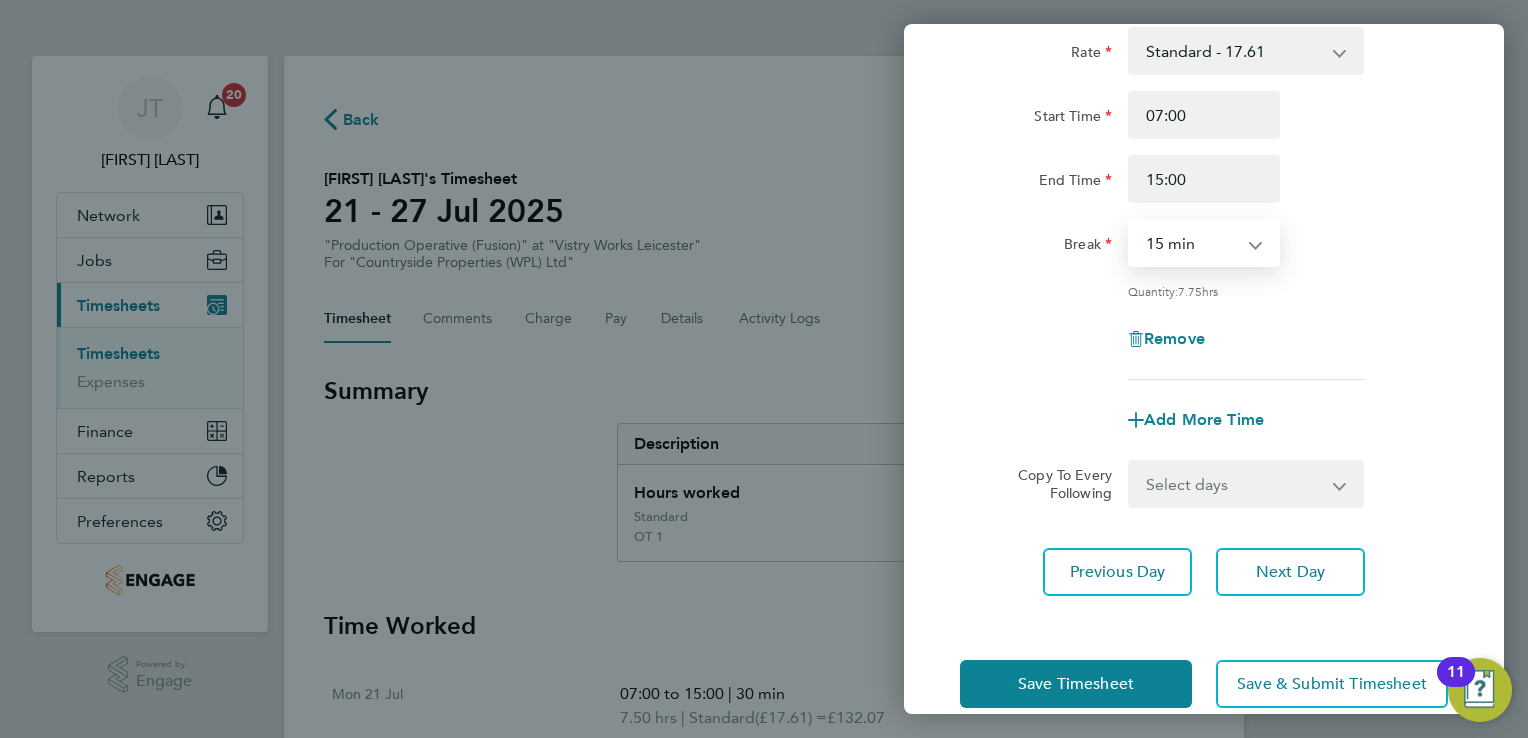 click on "0 min   15 min   30 min   45 min   60 min   75 min   90 min" at bounding box center (1192, 243) 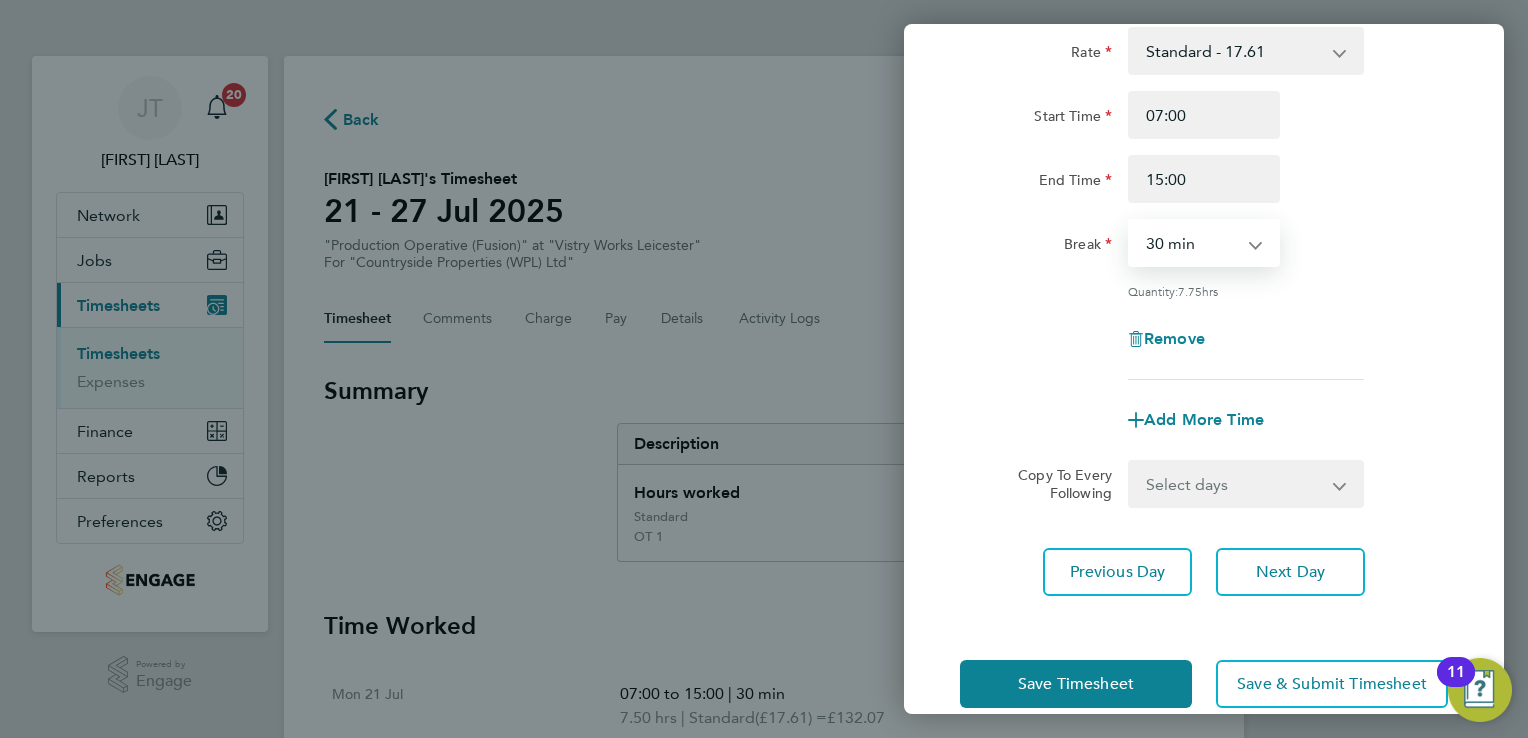 click on "0 min   15 min   30 min   45 min   60 min   75 min   90 min" at bounding box center [1192, 243] 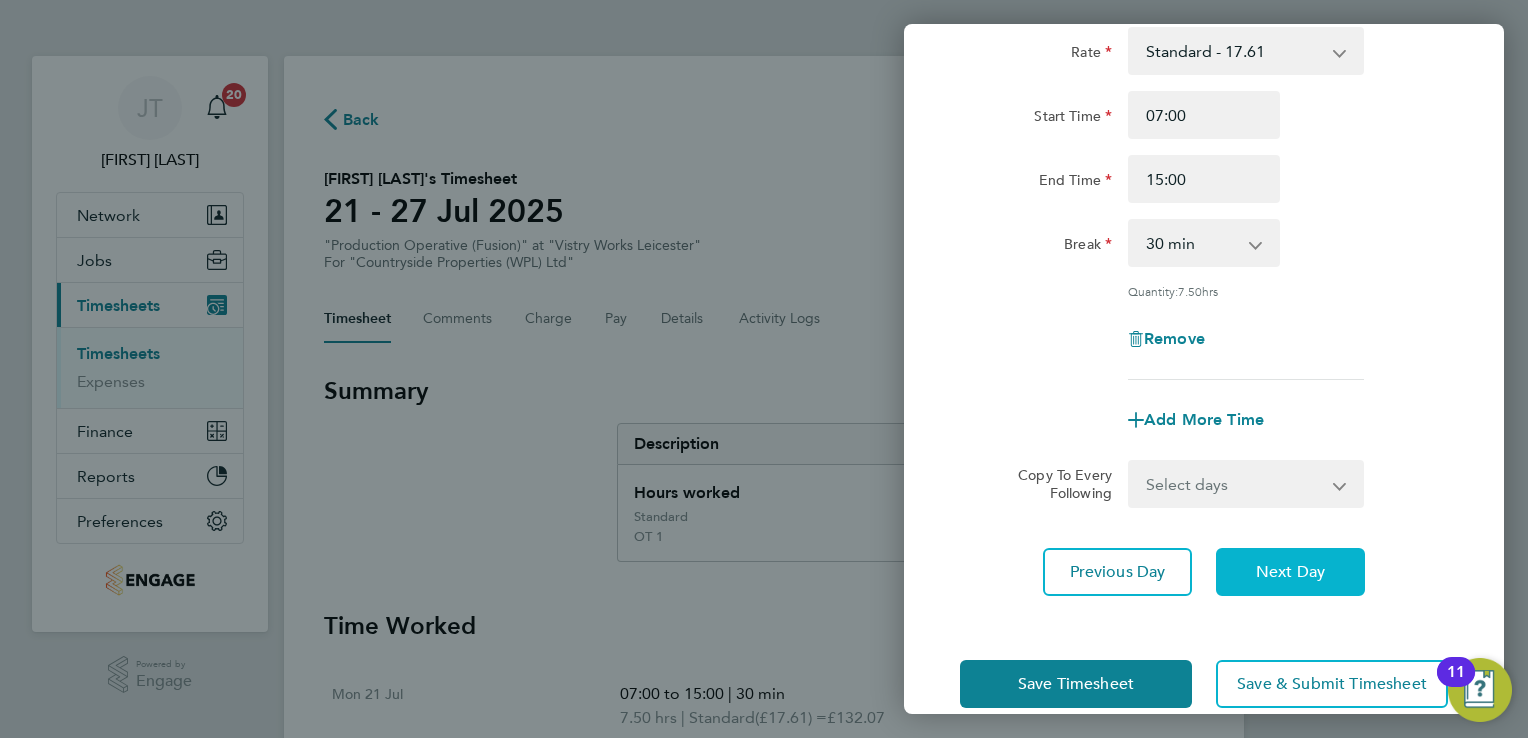 click on "Next Day" 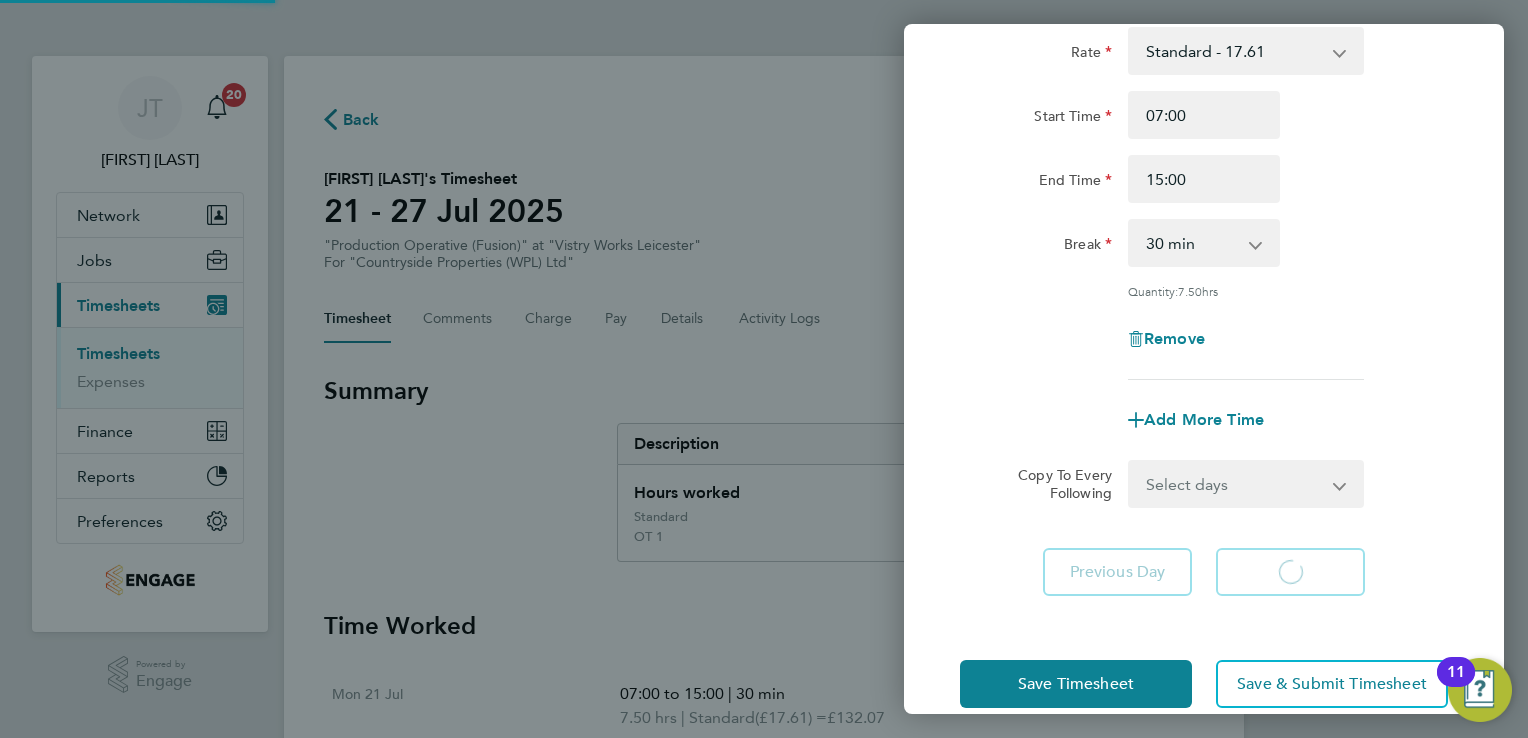 select on "15" 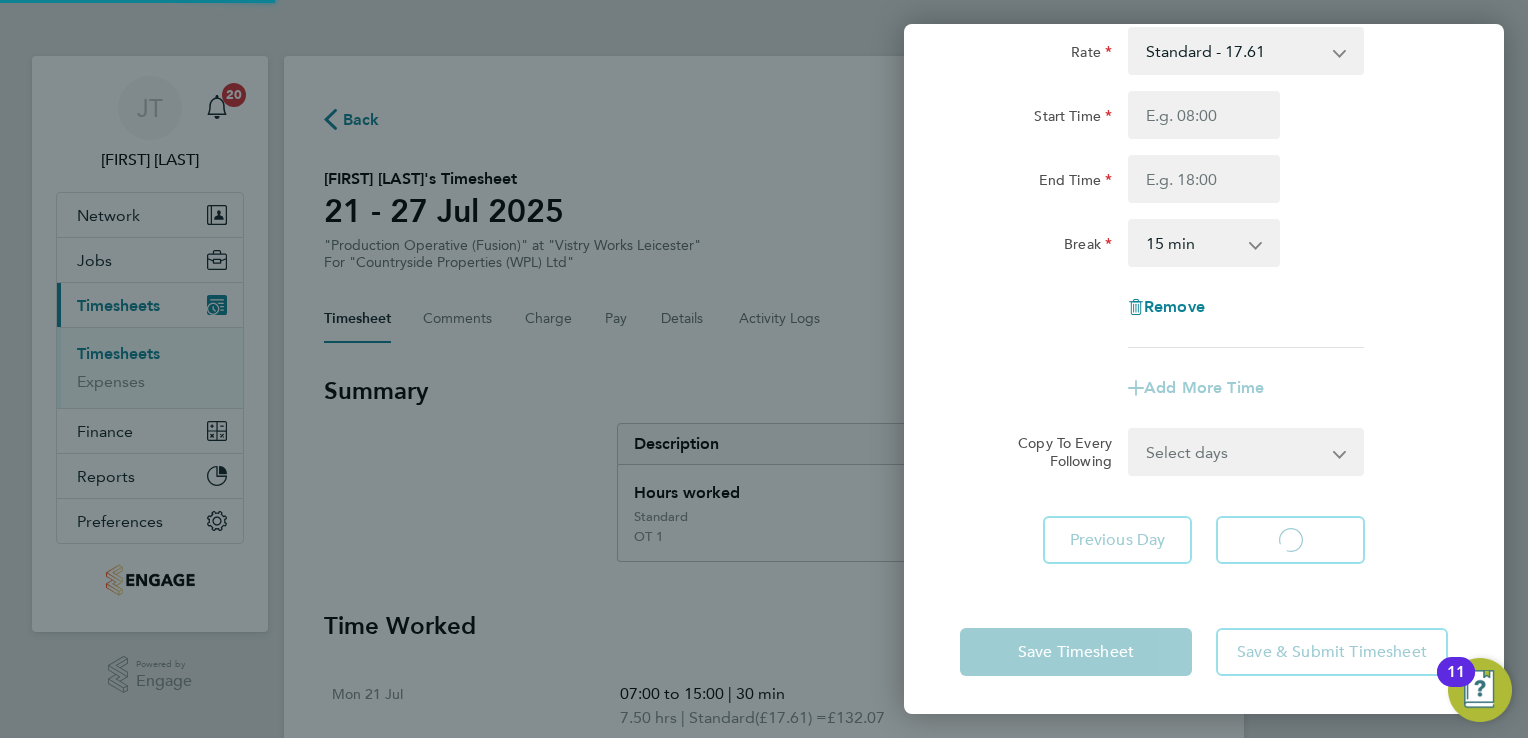 select on "15" 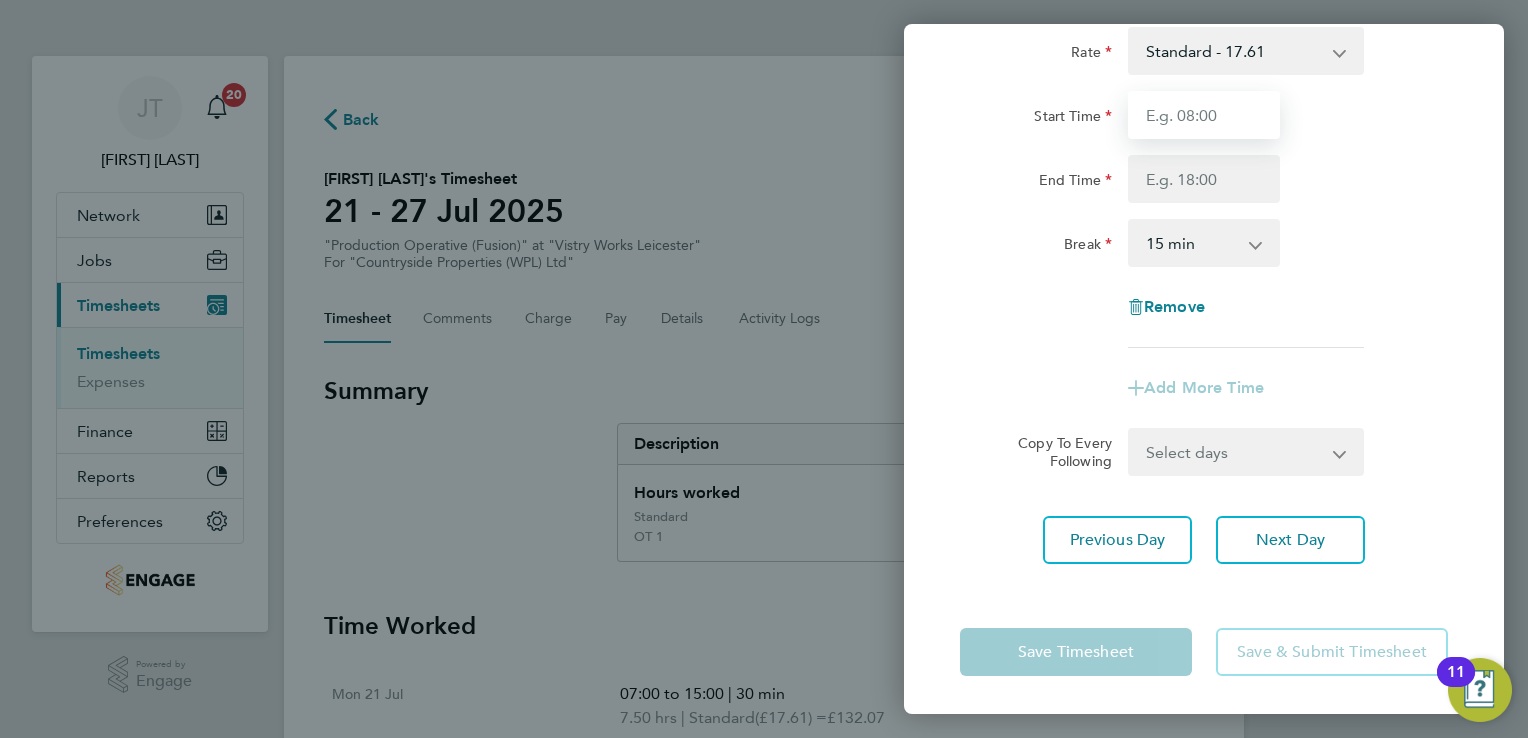 click on "Start Time" at bounding box center [1204, 115] 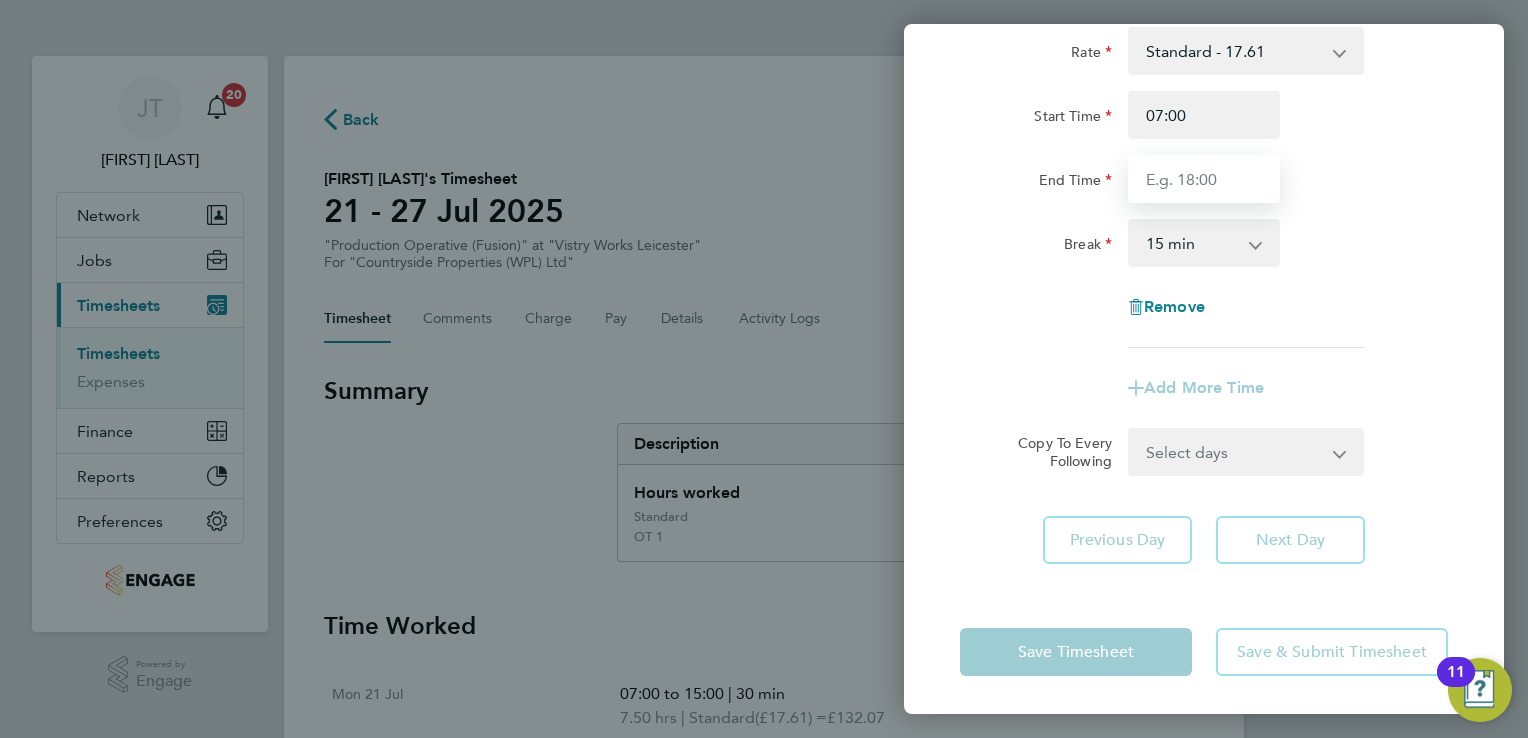click on "End Time" at bounding box center [1204, 179] 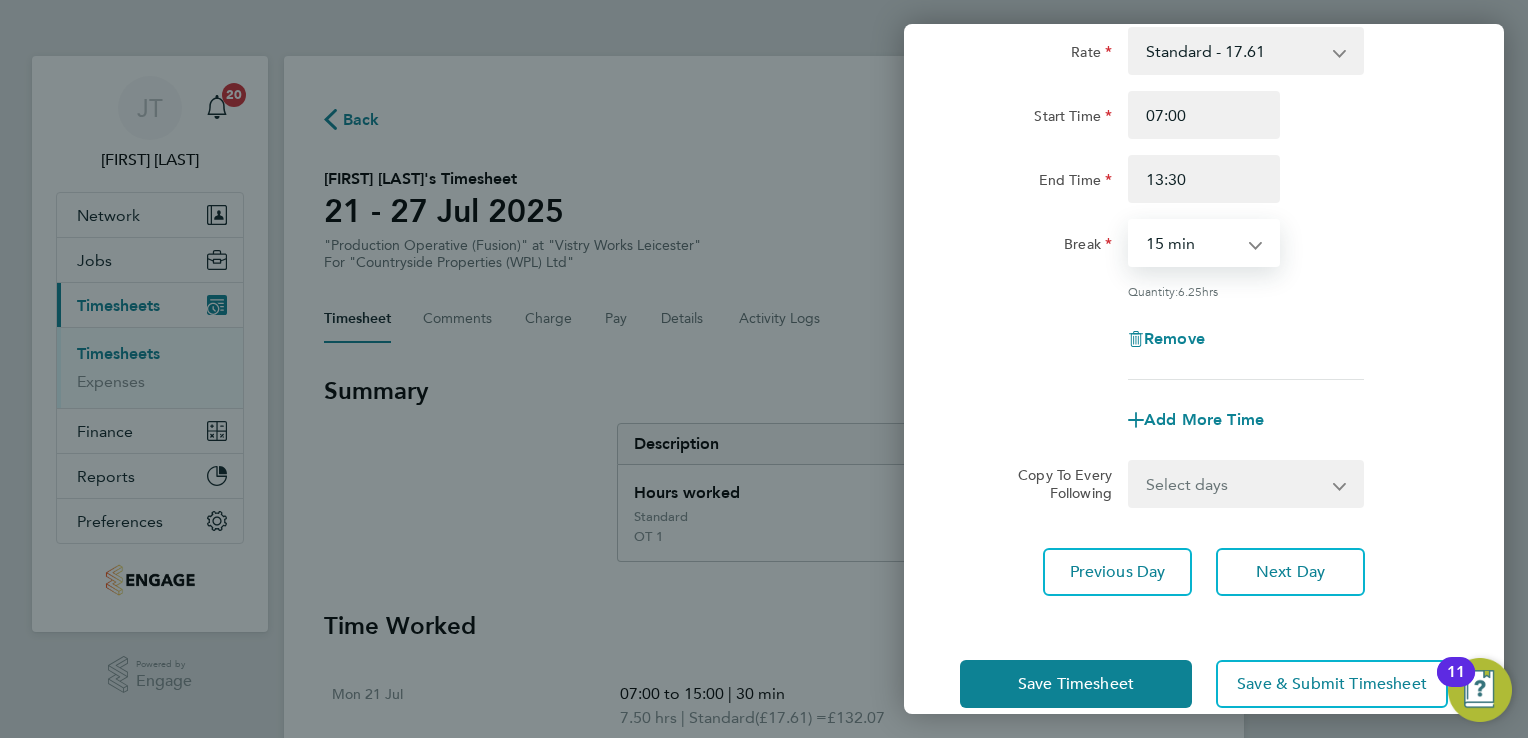 click on "0 min   15 min   30 min   45 min   60 min   75 min   90 min" at bounding box center [1192, 243] 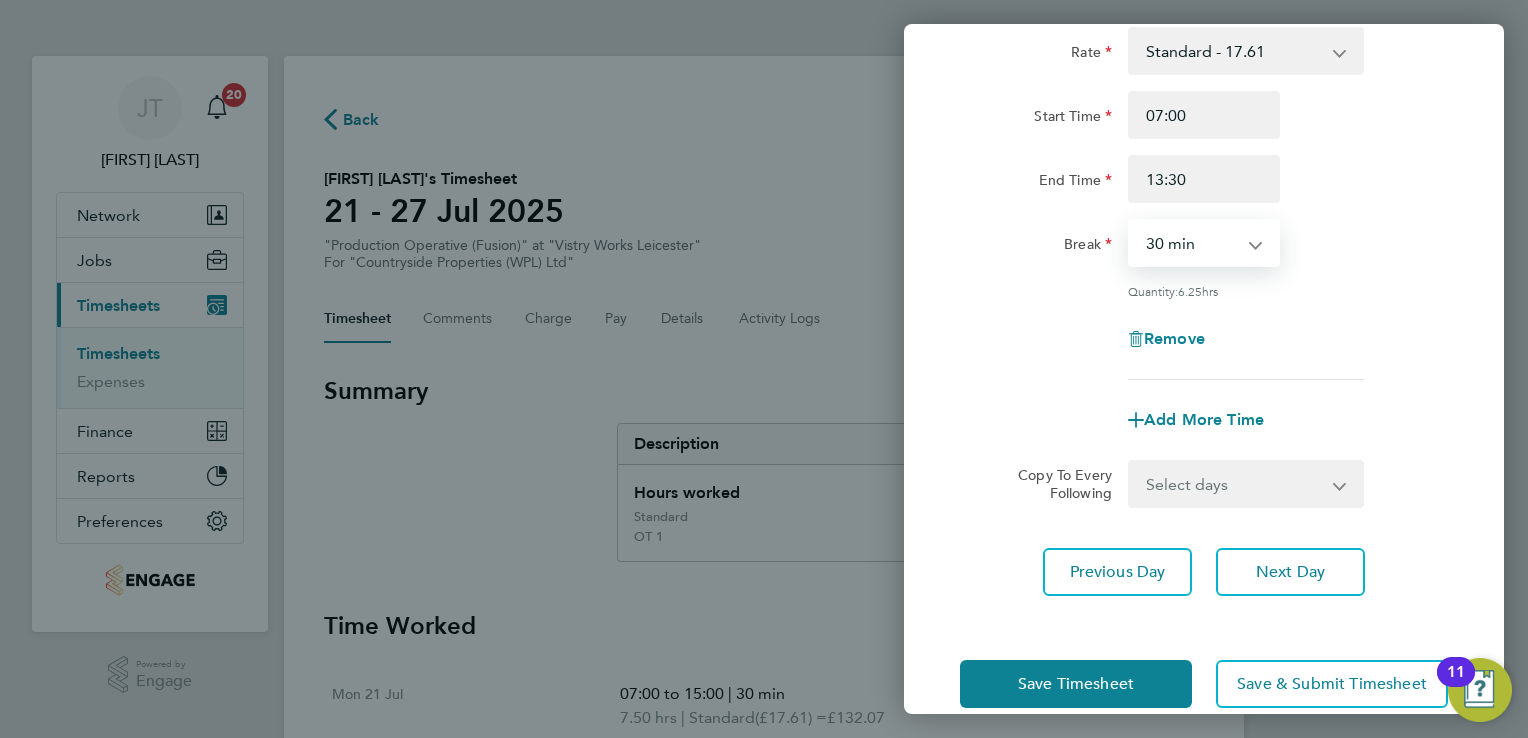 click on "0 min   15 min   30 min   45 min   60 min   75 min   90 min" at bounding box center (1192, 243) 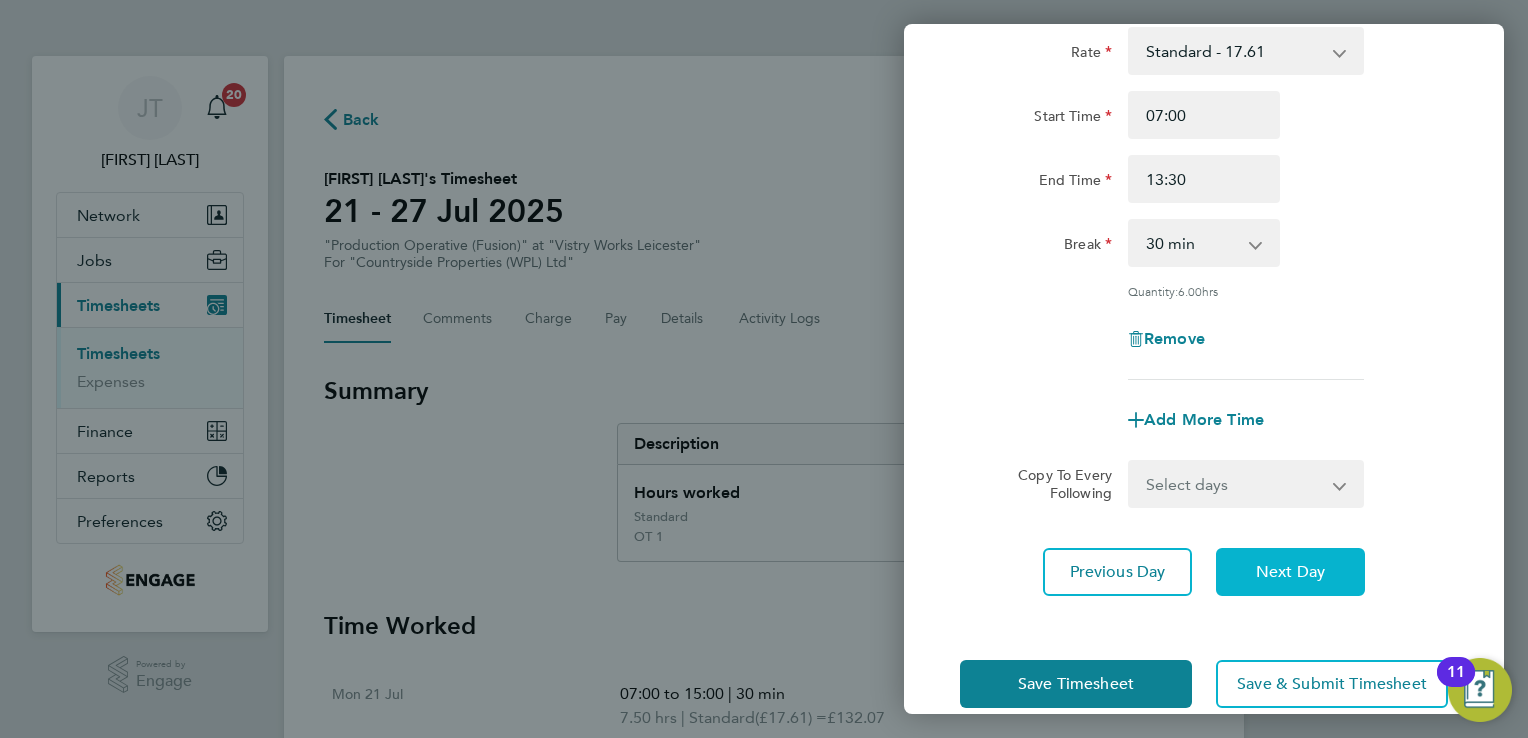 click on "Next Day" 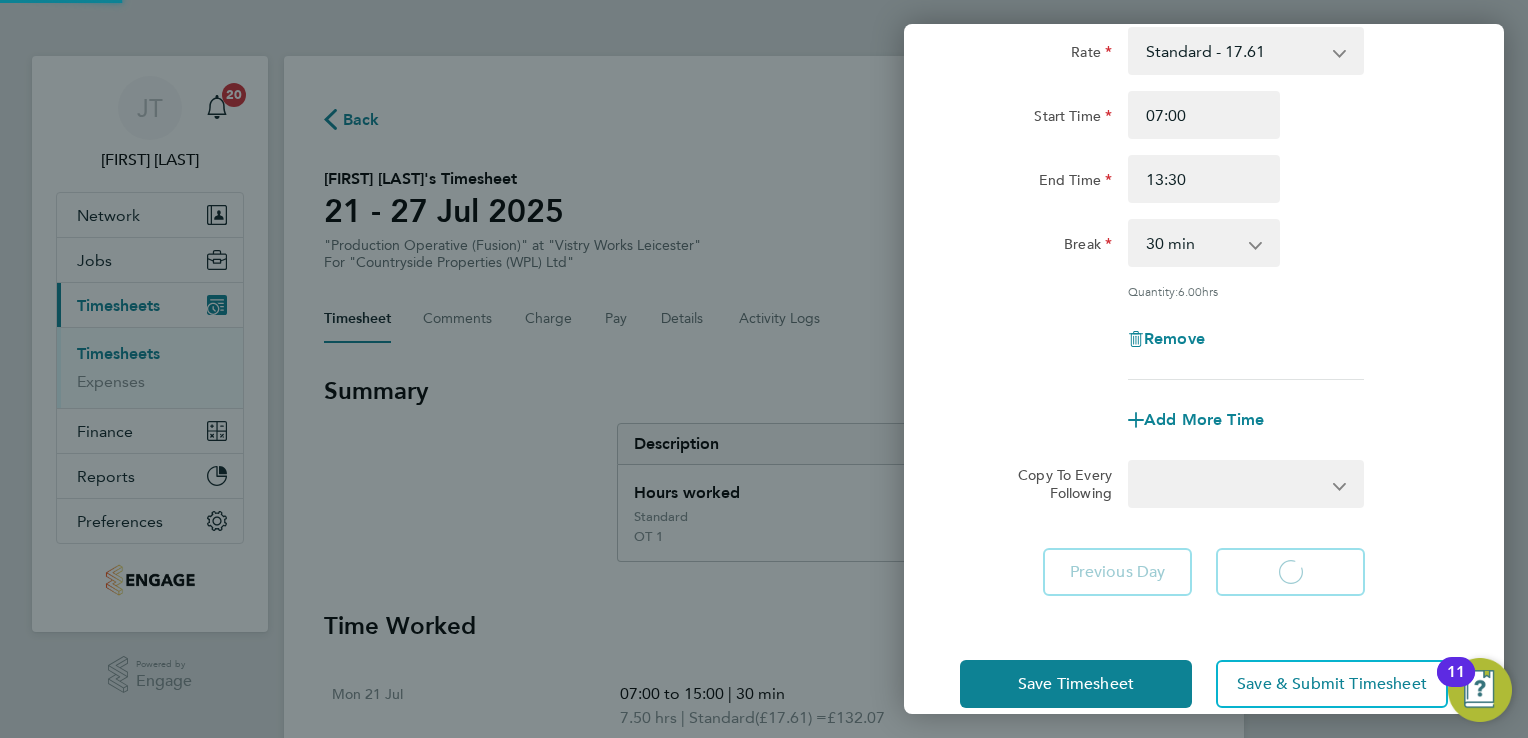 select on "15" 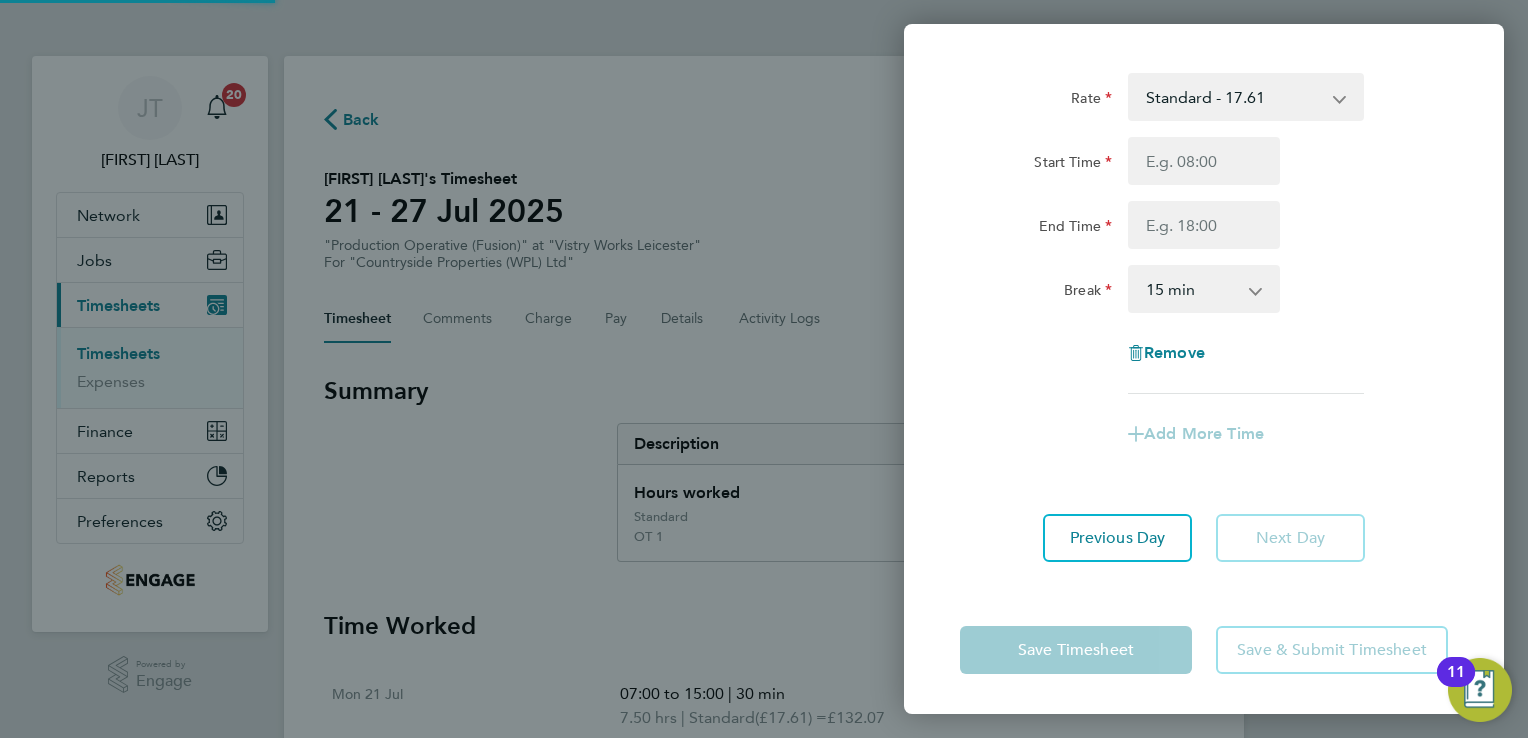 scroll, scrollTop: 85, scrollLeft: 0, axis: vertical 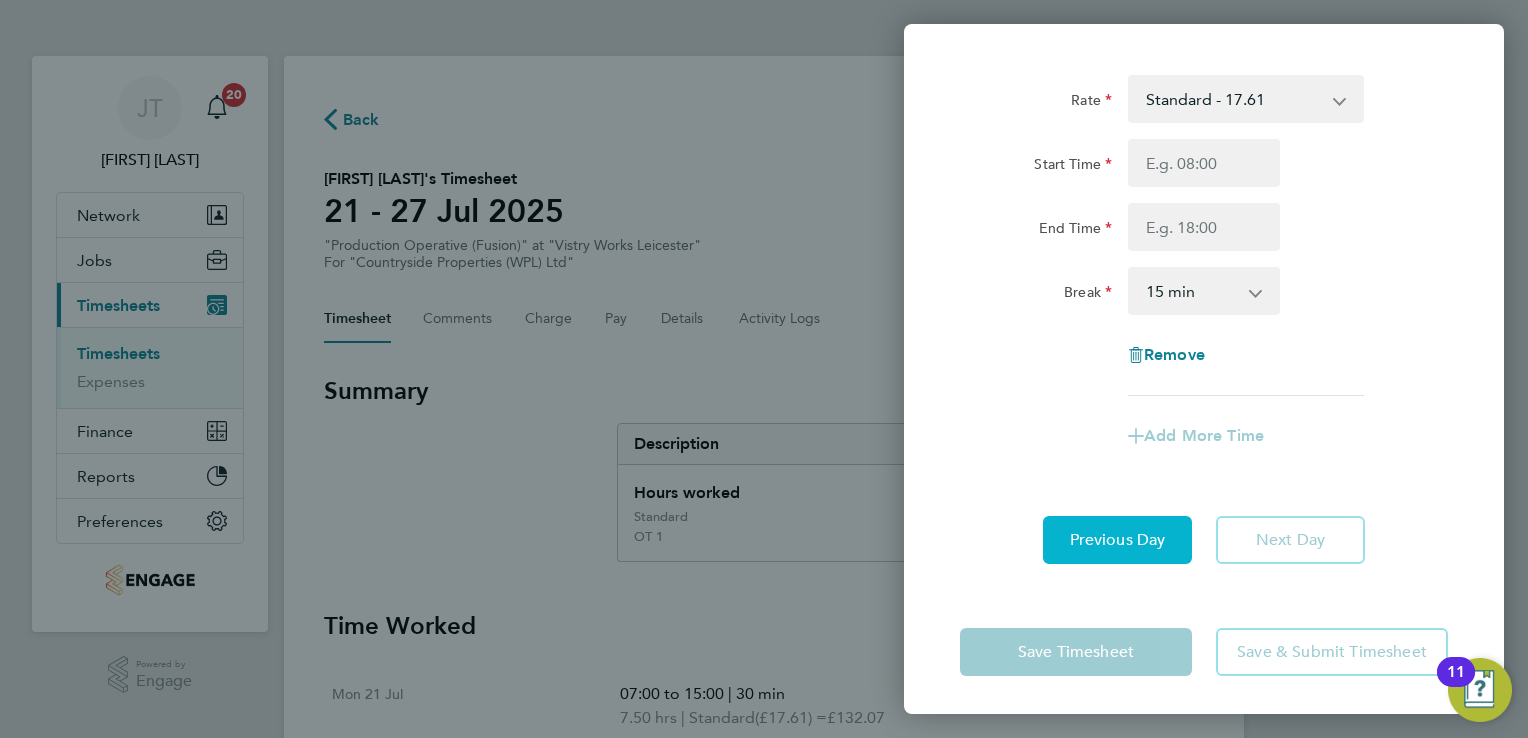 click on "Previous Day" 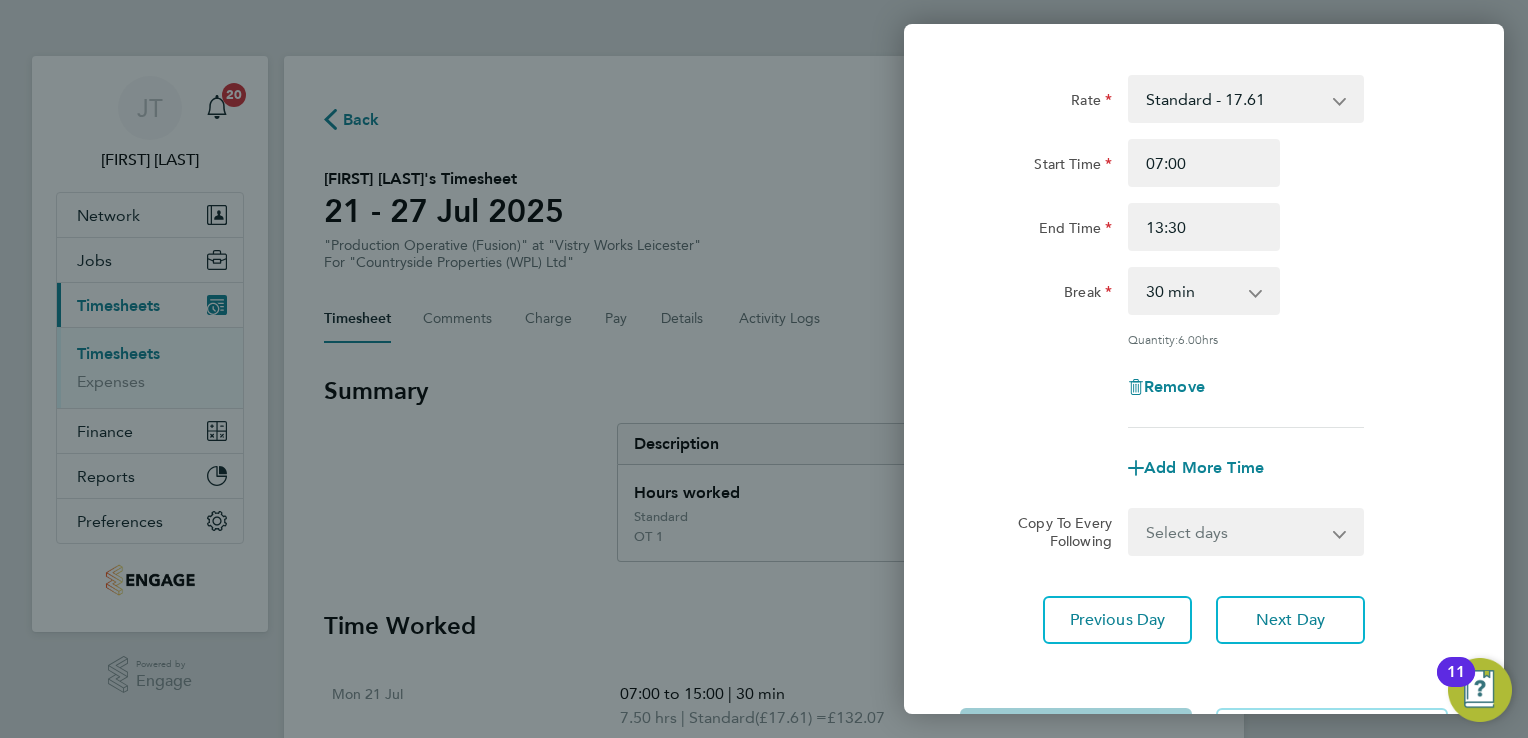 click on "Rate  Standard - 17.61   OT2 - 35.22   OT 1 - 26.42
Start Time 07:00 End Time 13:30 Break  0 min   15 min   30 min   45 min   60 min   75 min   90 min
Quantity:  6.00  hrs
Remove" 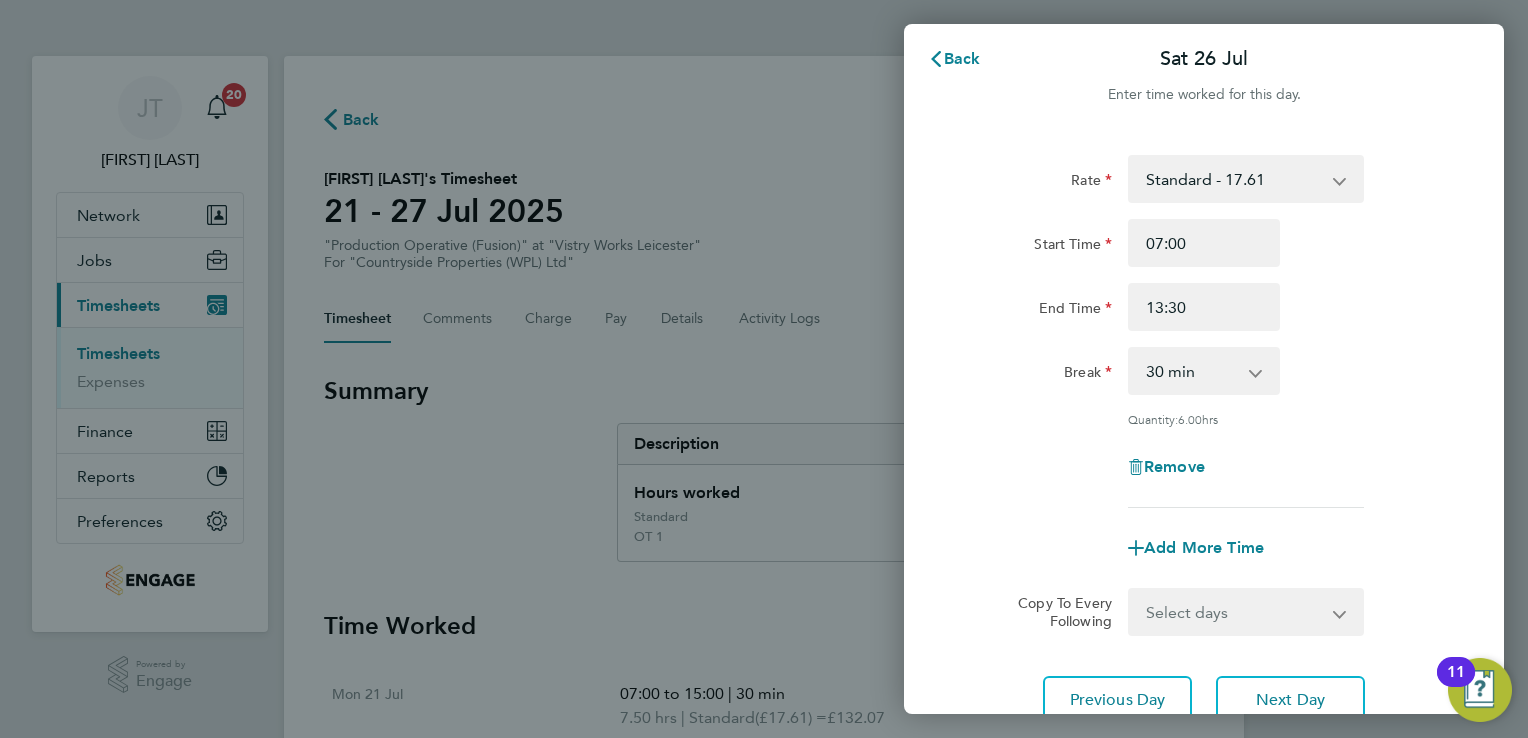 scroll, scrollTop: 0, scrollLeft: 0, axis: both 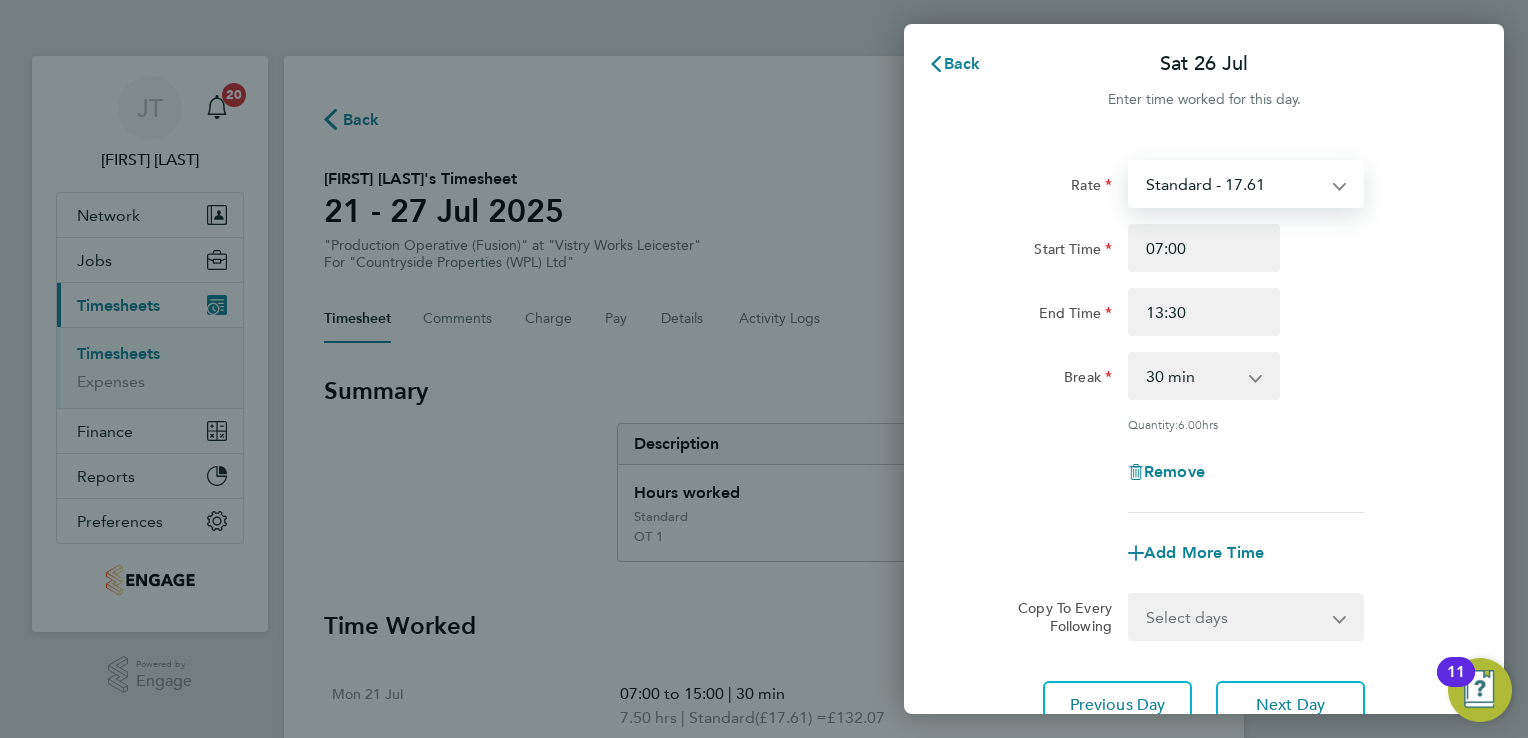 click on "Standard - 17.61   OT2 - 35.22   OT 1 - 26.42" at bounding box center (1234, 184) 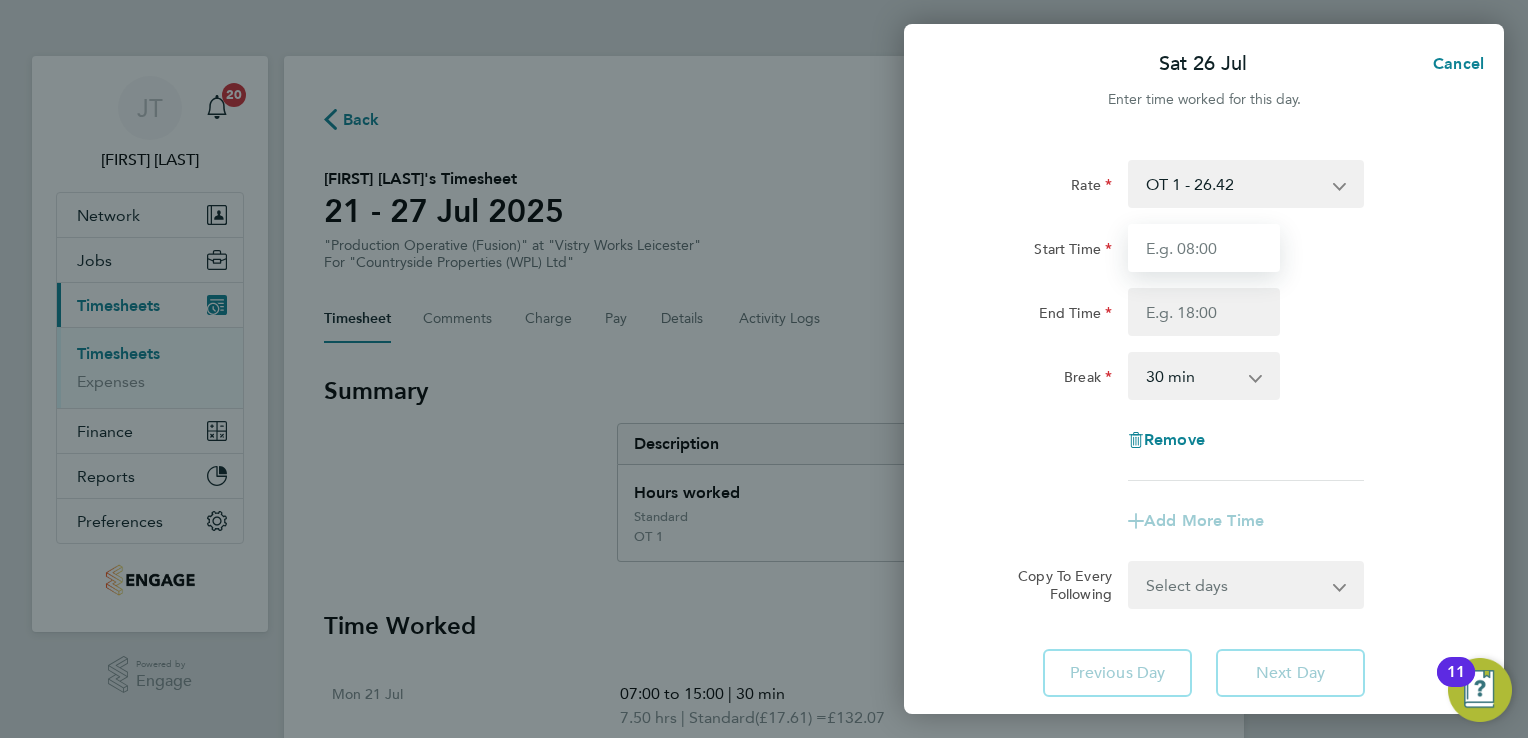 click on "Start Time" at bounding box center (1204, 248) 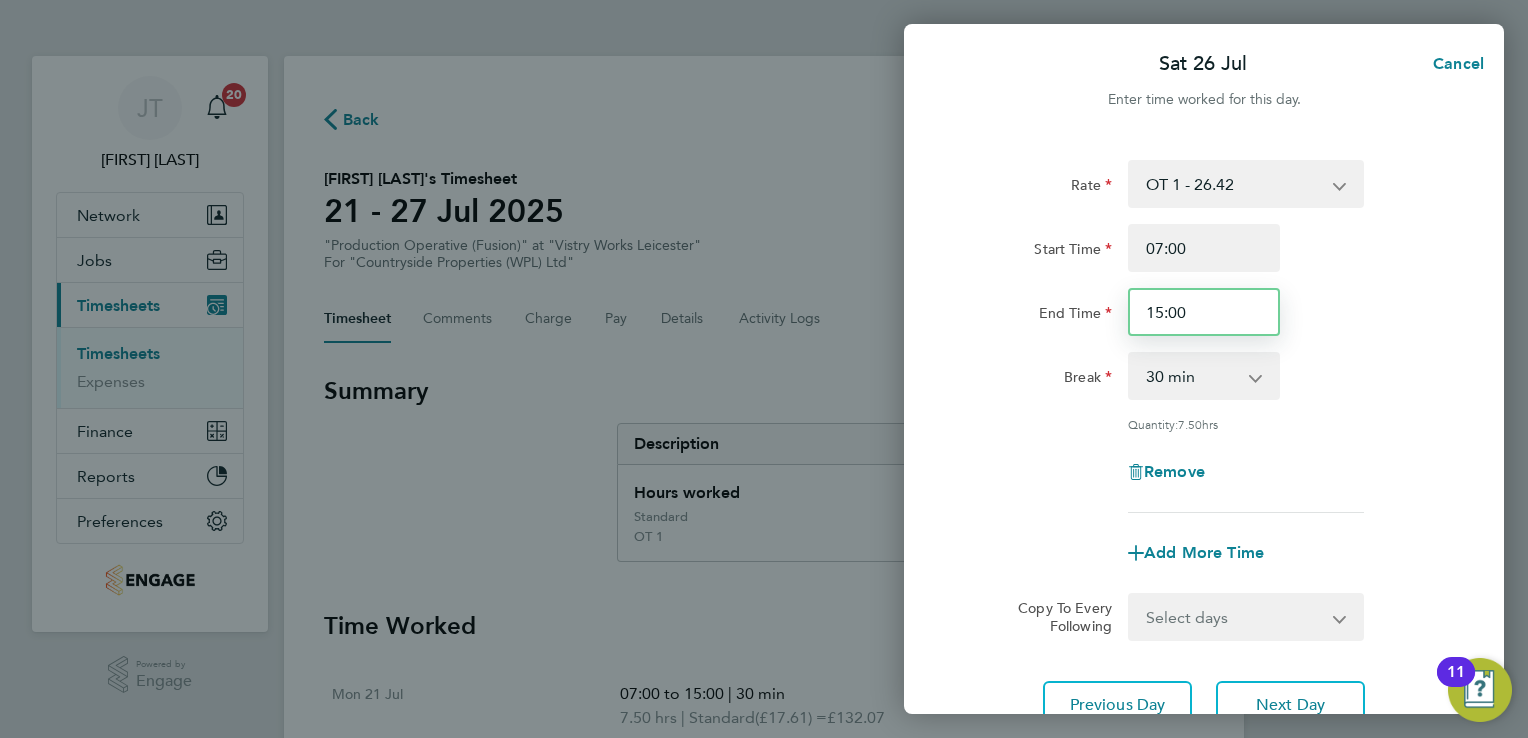 click on "15:00" at bounding box center [1204, 312] 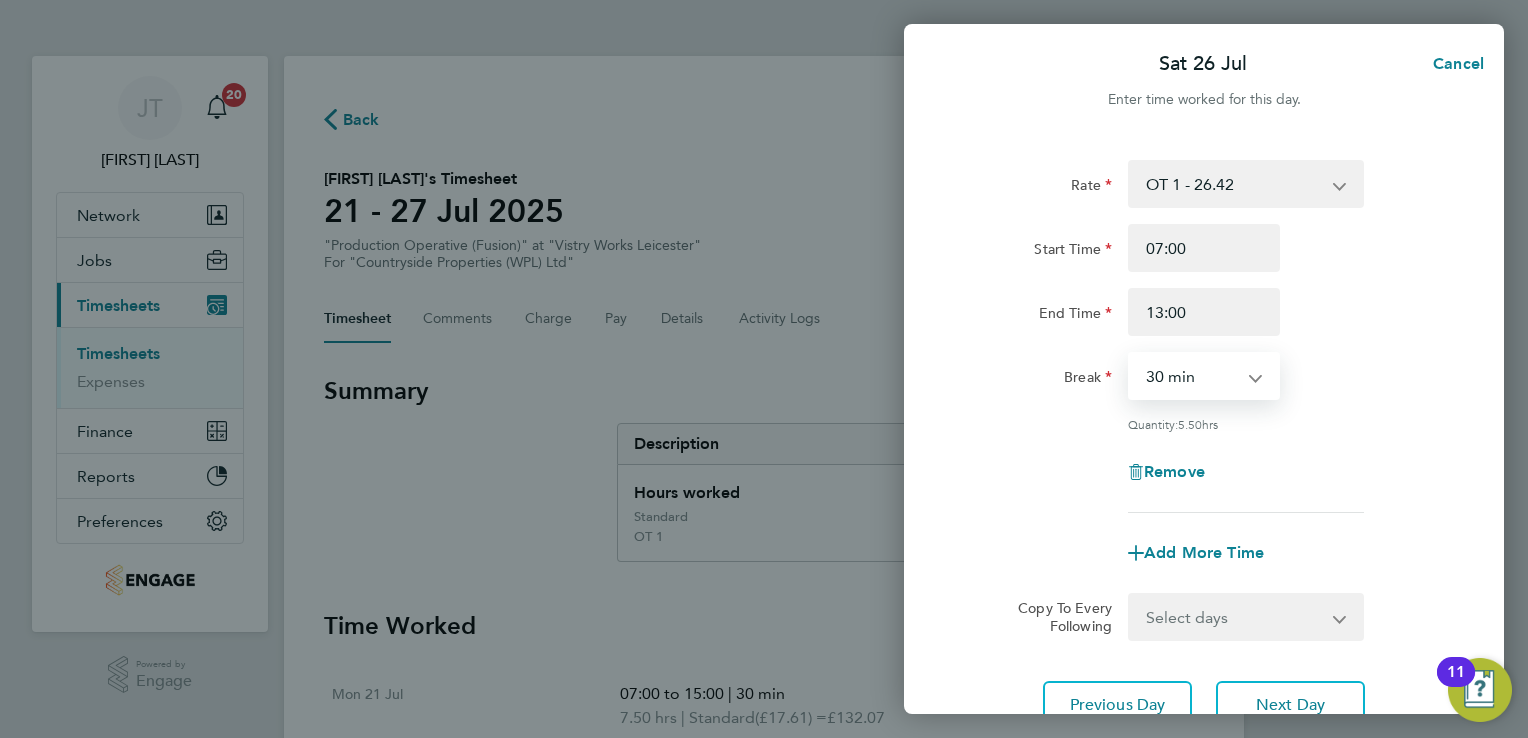 click on "0 min   15 min   30 min   45 min   60 min   75 min   90 min" at bounding box center [1192, 376] 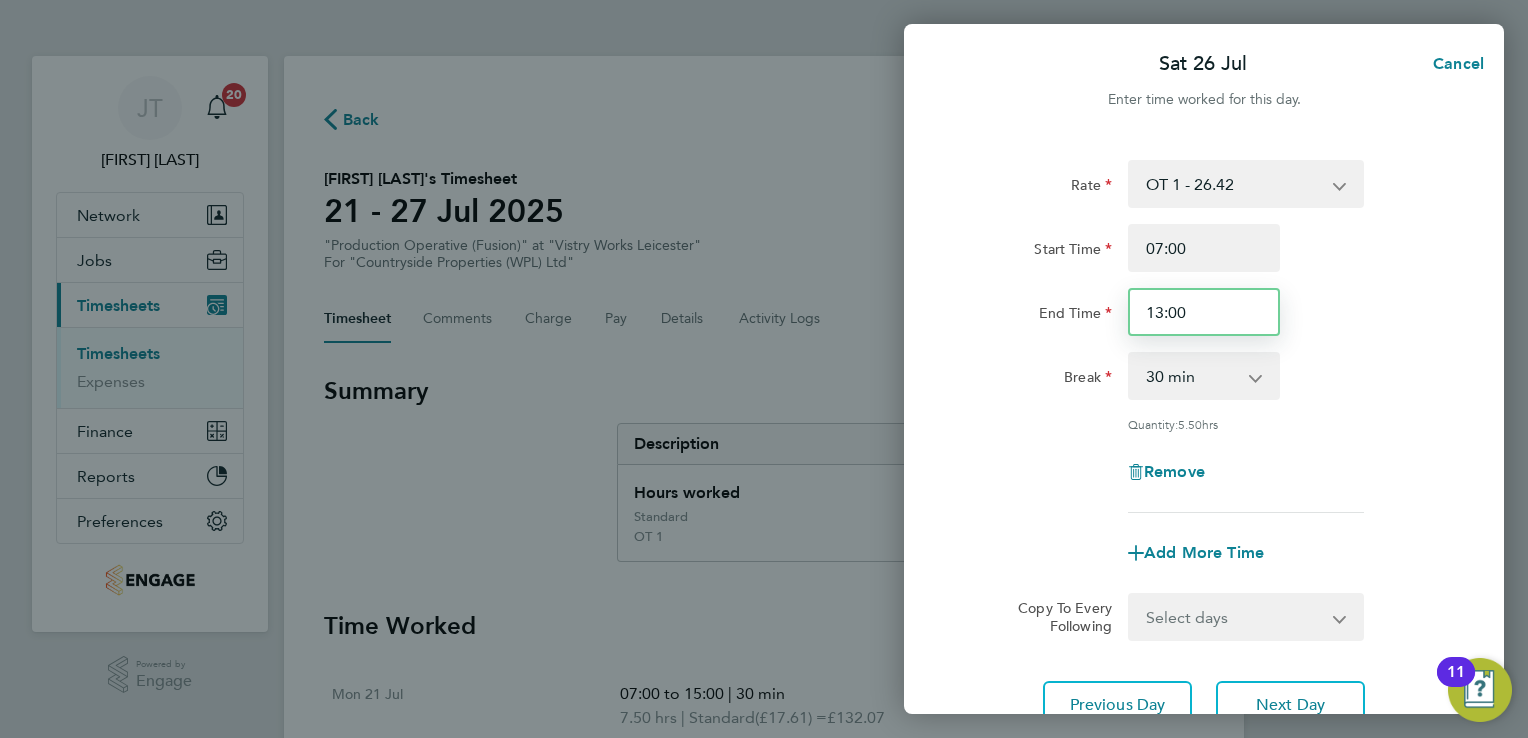 click on "13:00" at bounding box center [1204, 312] 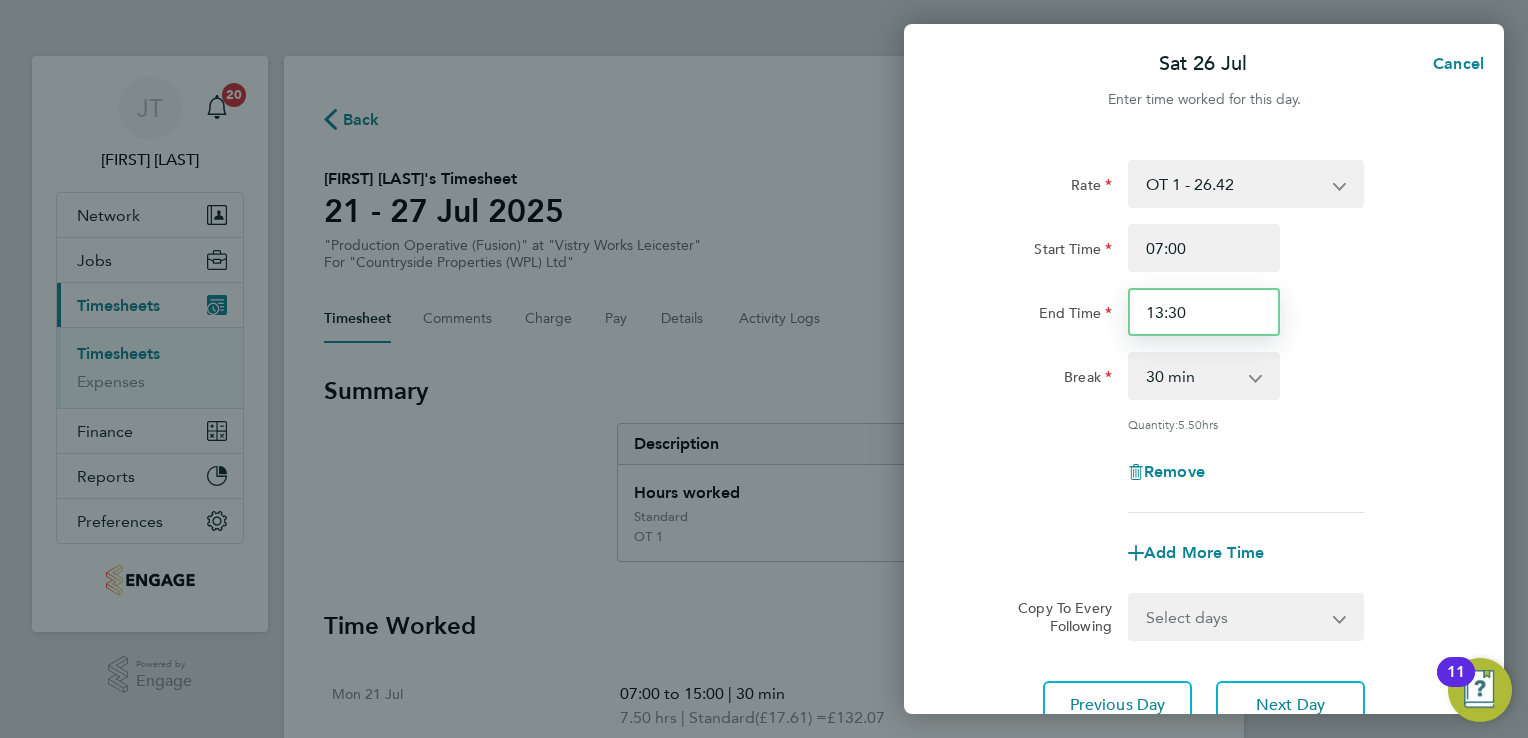 type on "13:30" 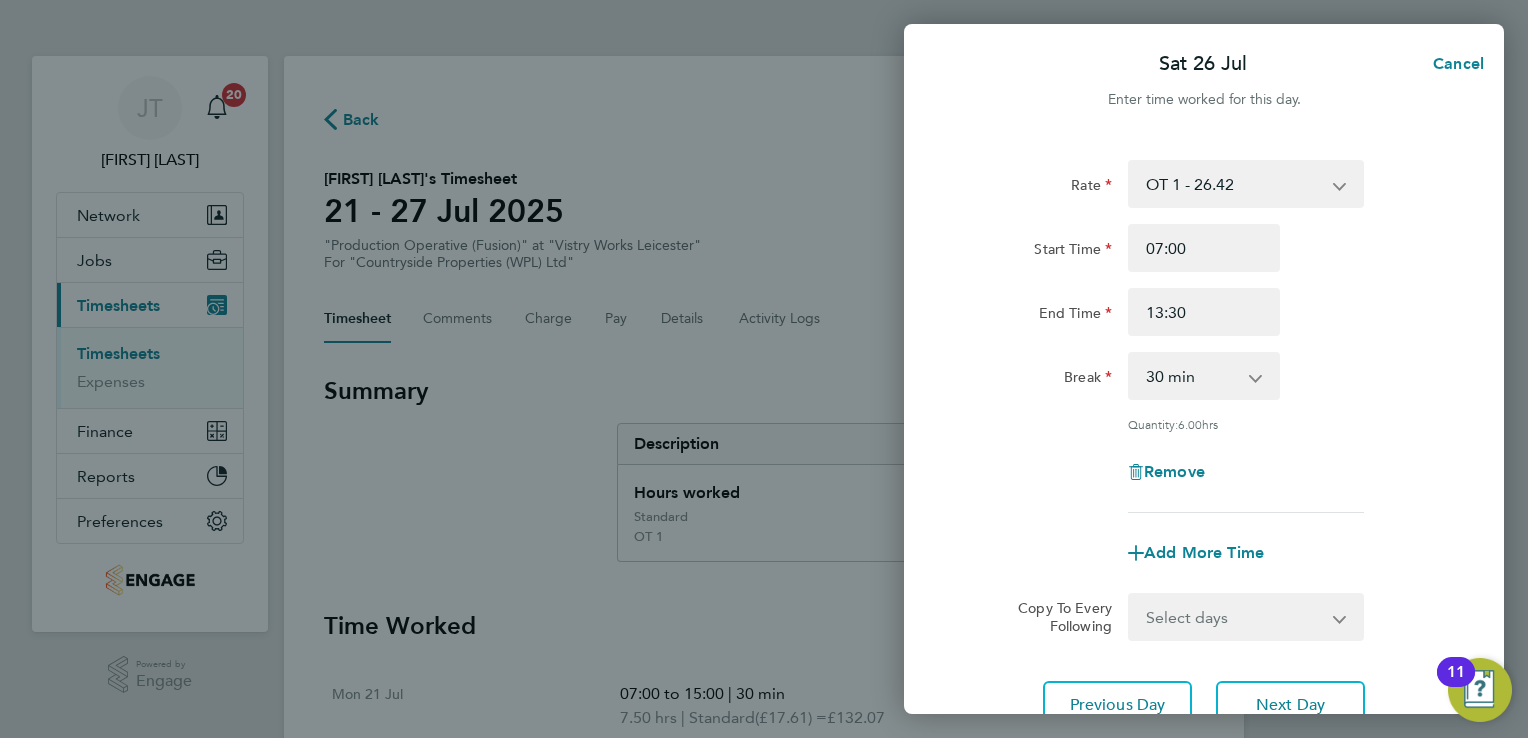 click on "0 min   15 min   30 min   45 min   60 min   75 min   90 min" 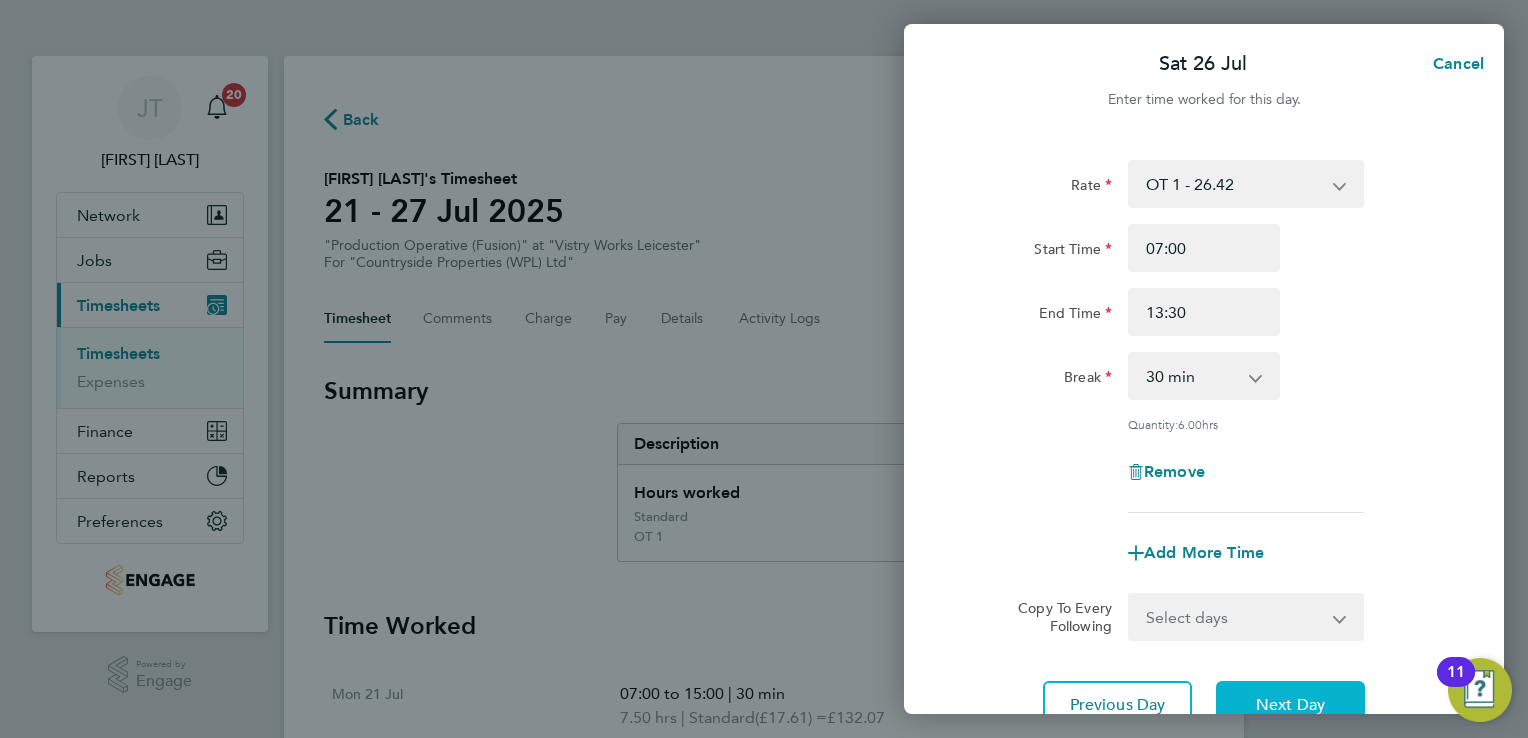click on "Next Day" 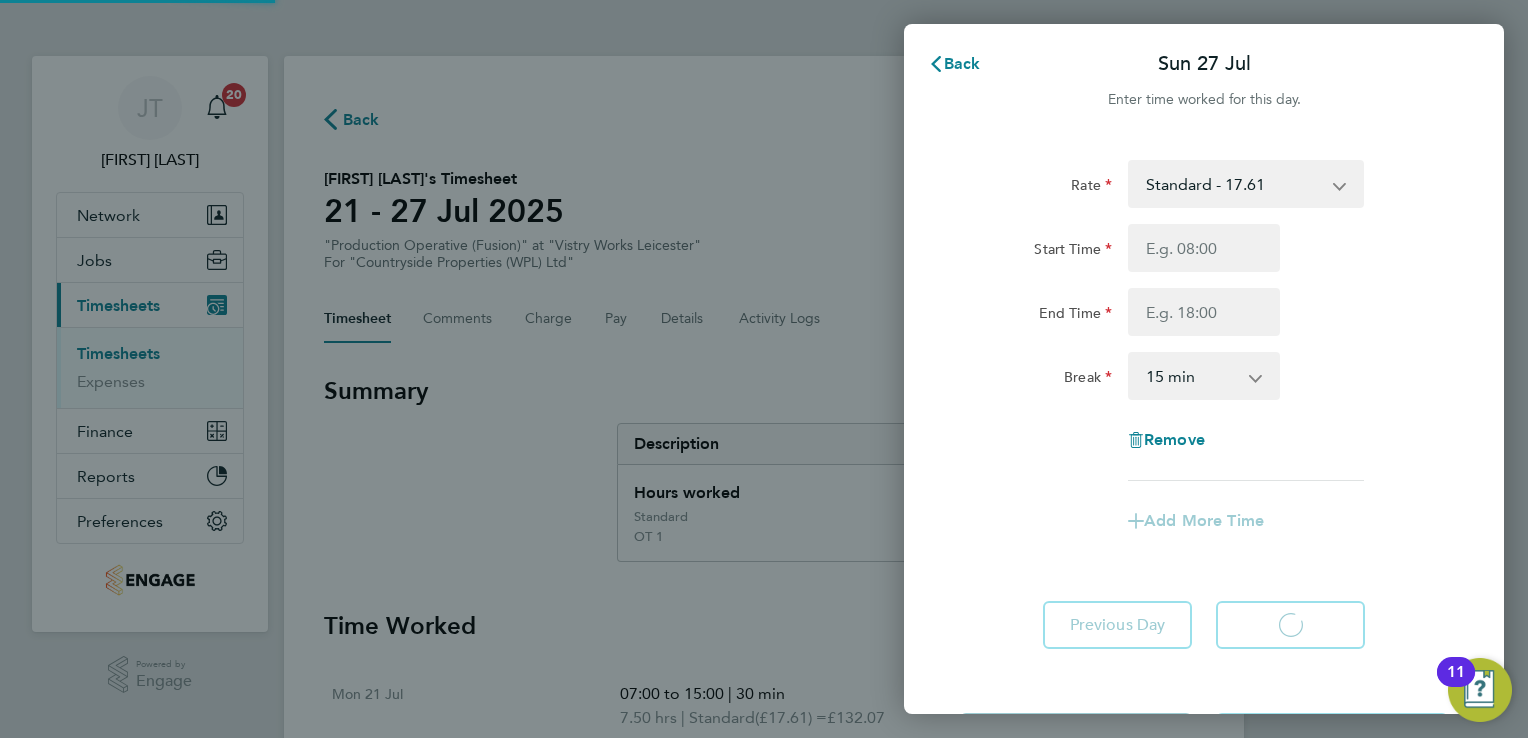 select on "15" 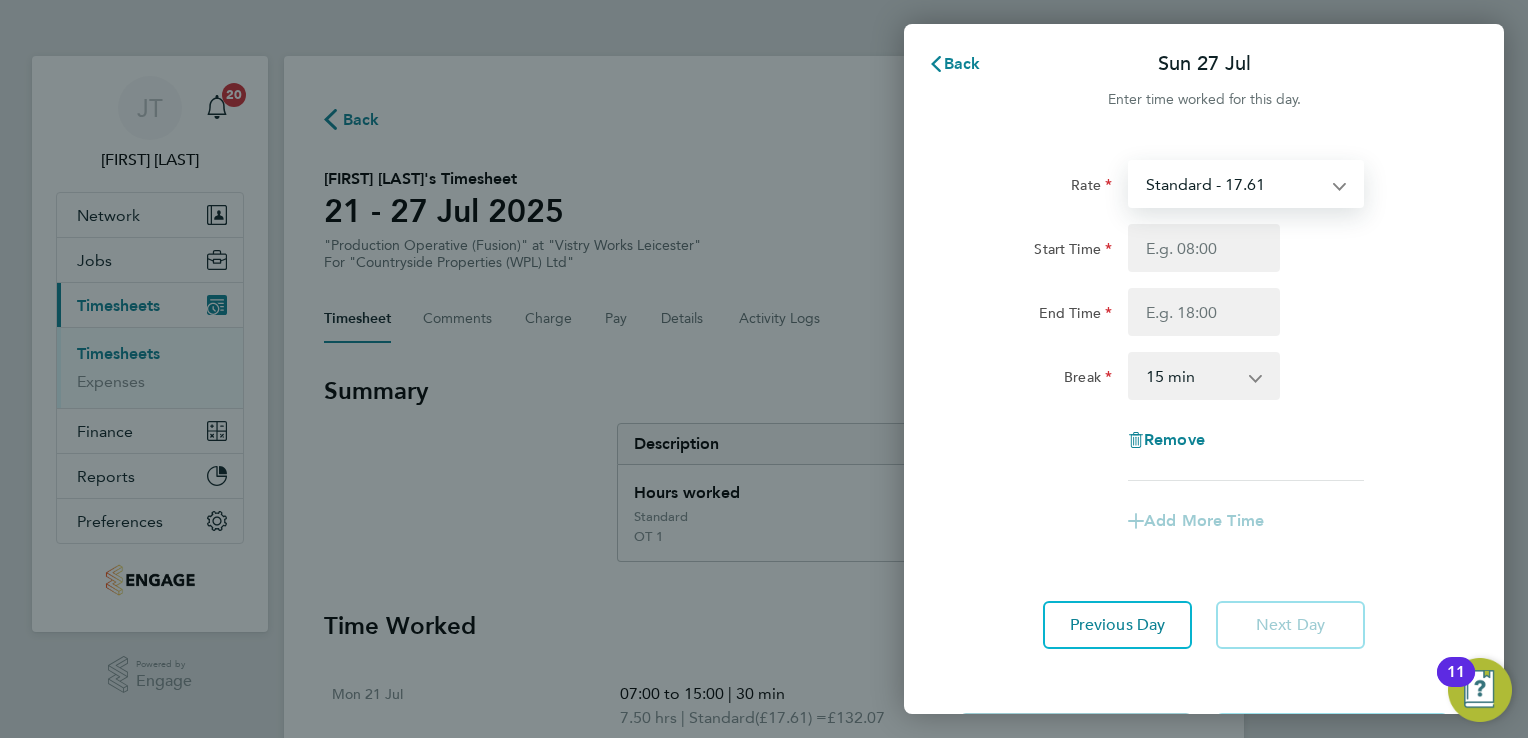 click on "Standard - 17.61   OT2 - 35.22   OT 1 - 26.42" at bounding box center (1234, 184) 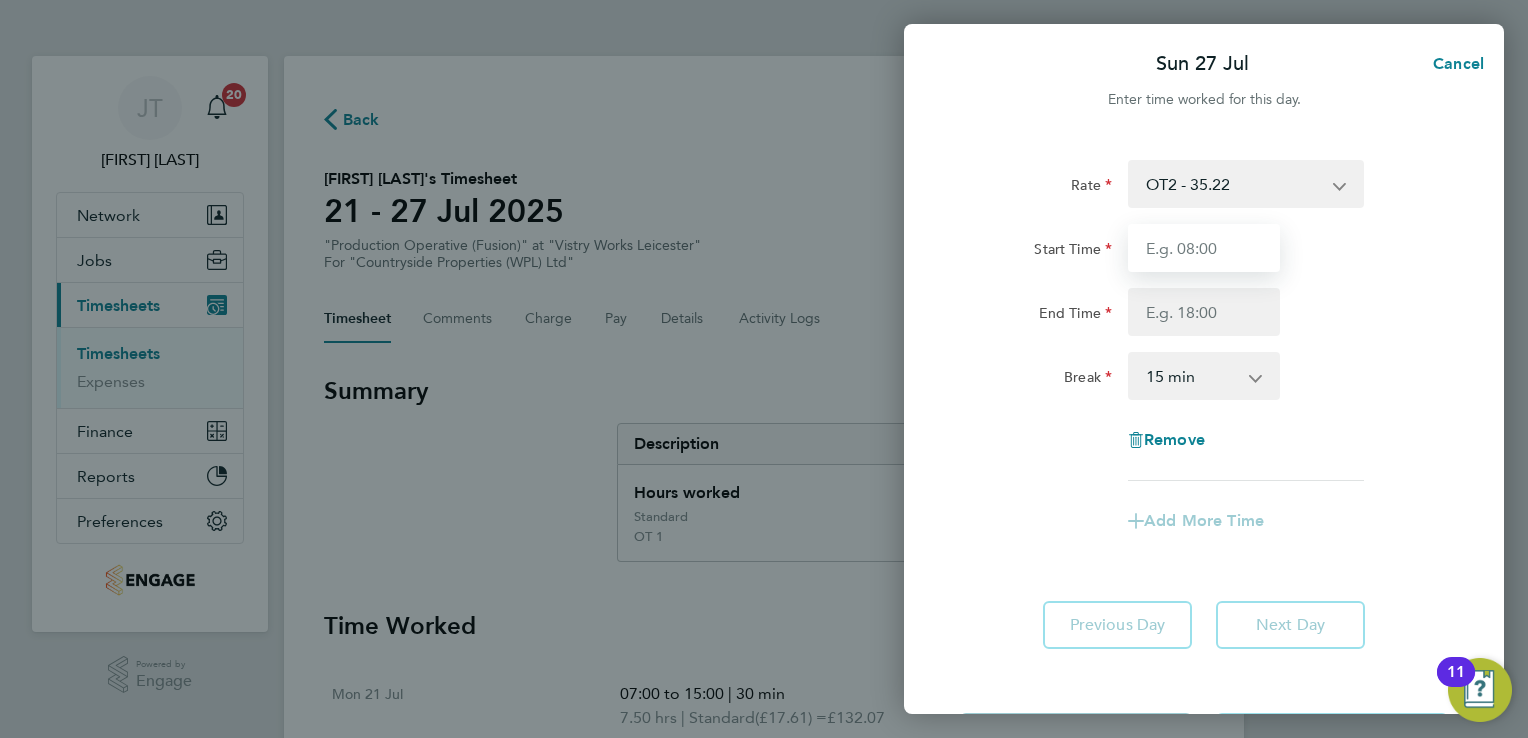 click on "Start Time" at bounding box center [1204, 248] 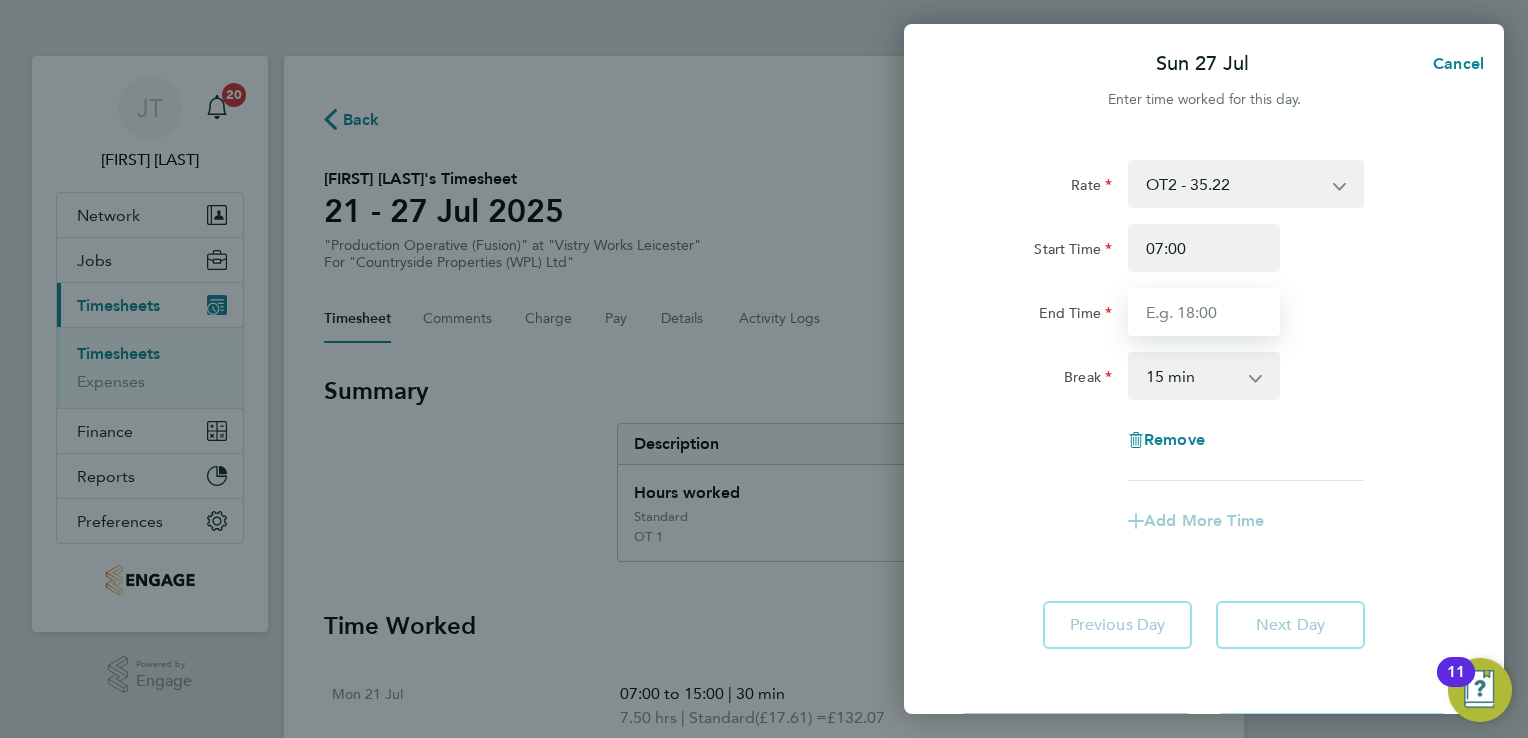 click on "End Time" at bounding box center [1204, 312] 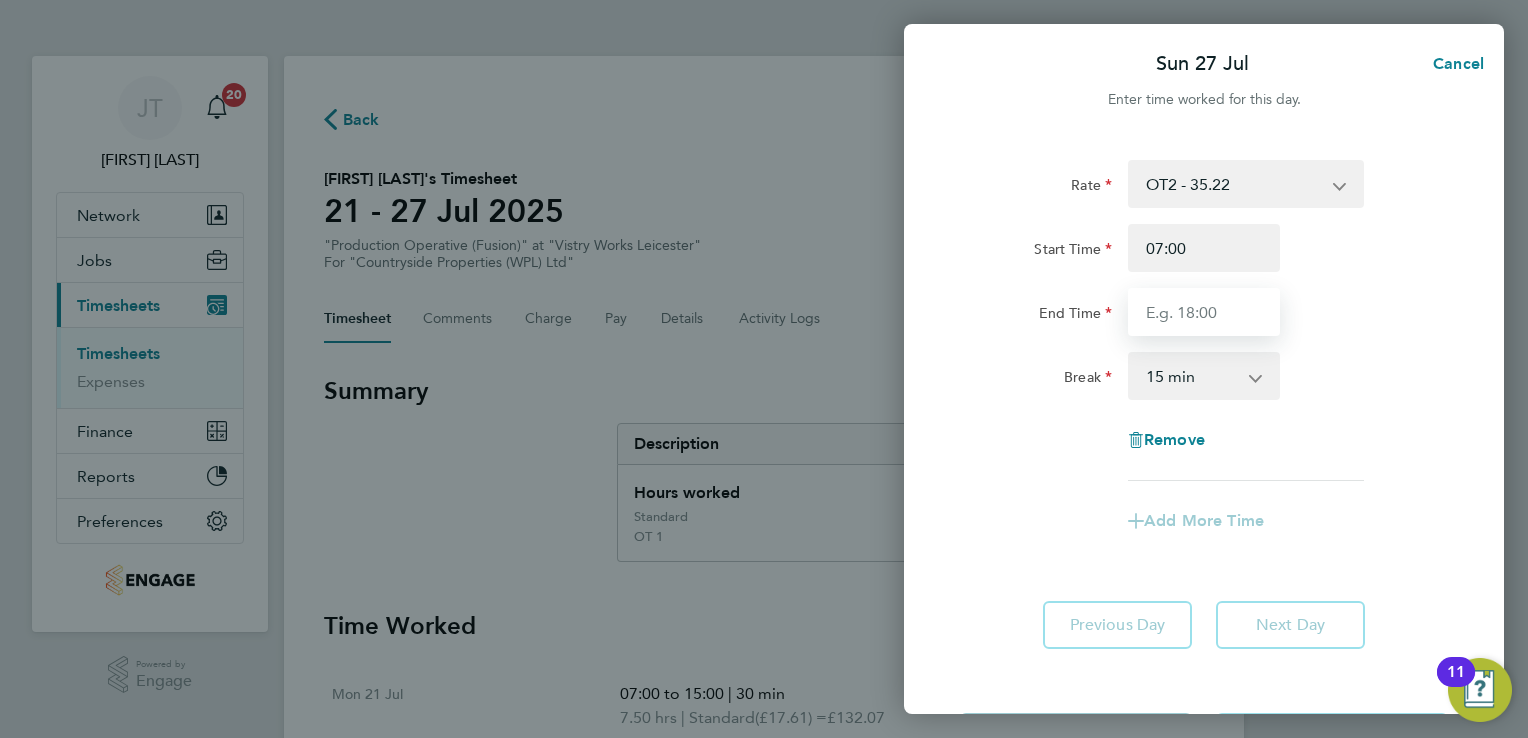 type on "13:30" 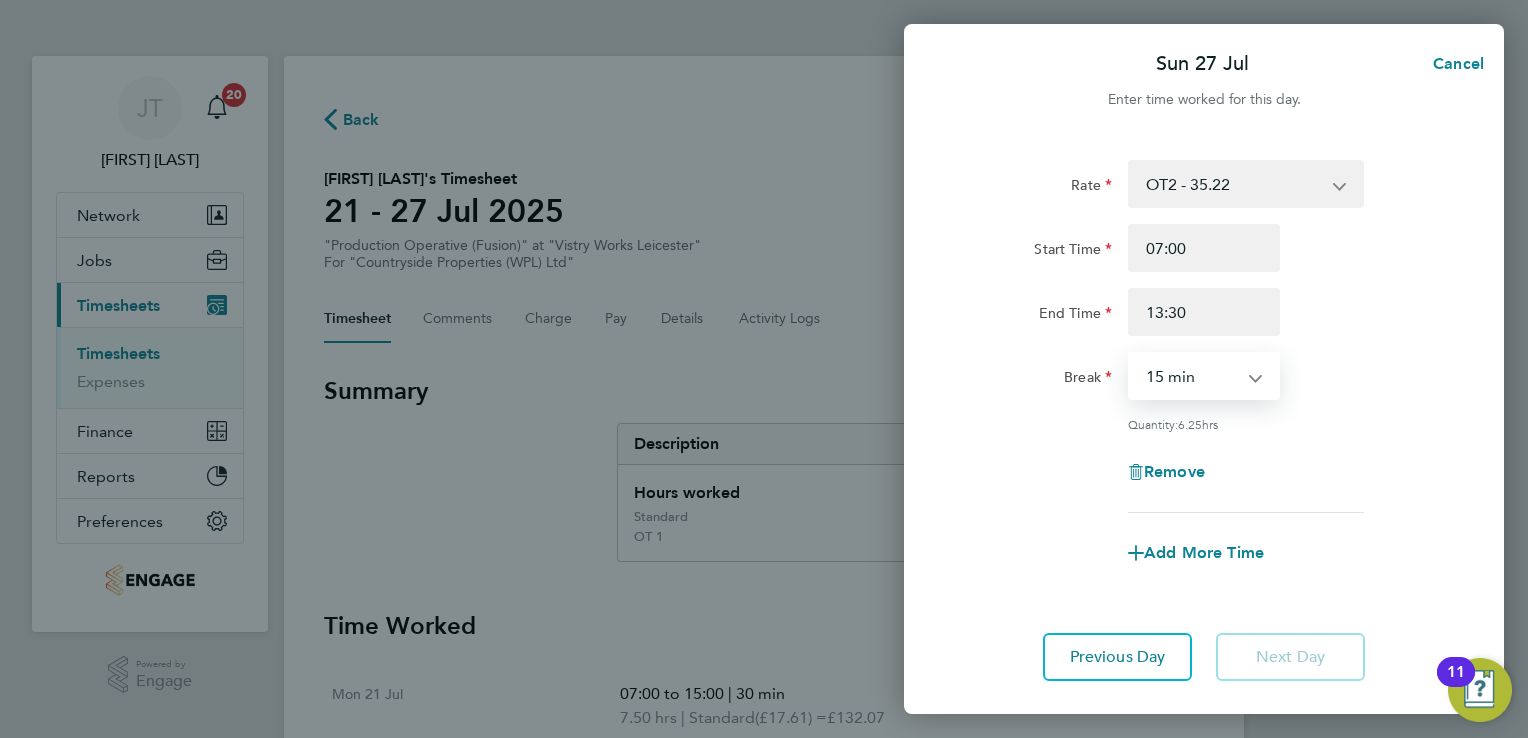 click on "0 min   15 min   30 min   45 min   60 min   75 min   90 min" at bounding box center (1192, 376) 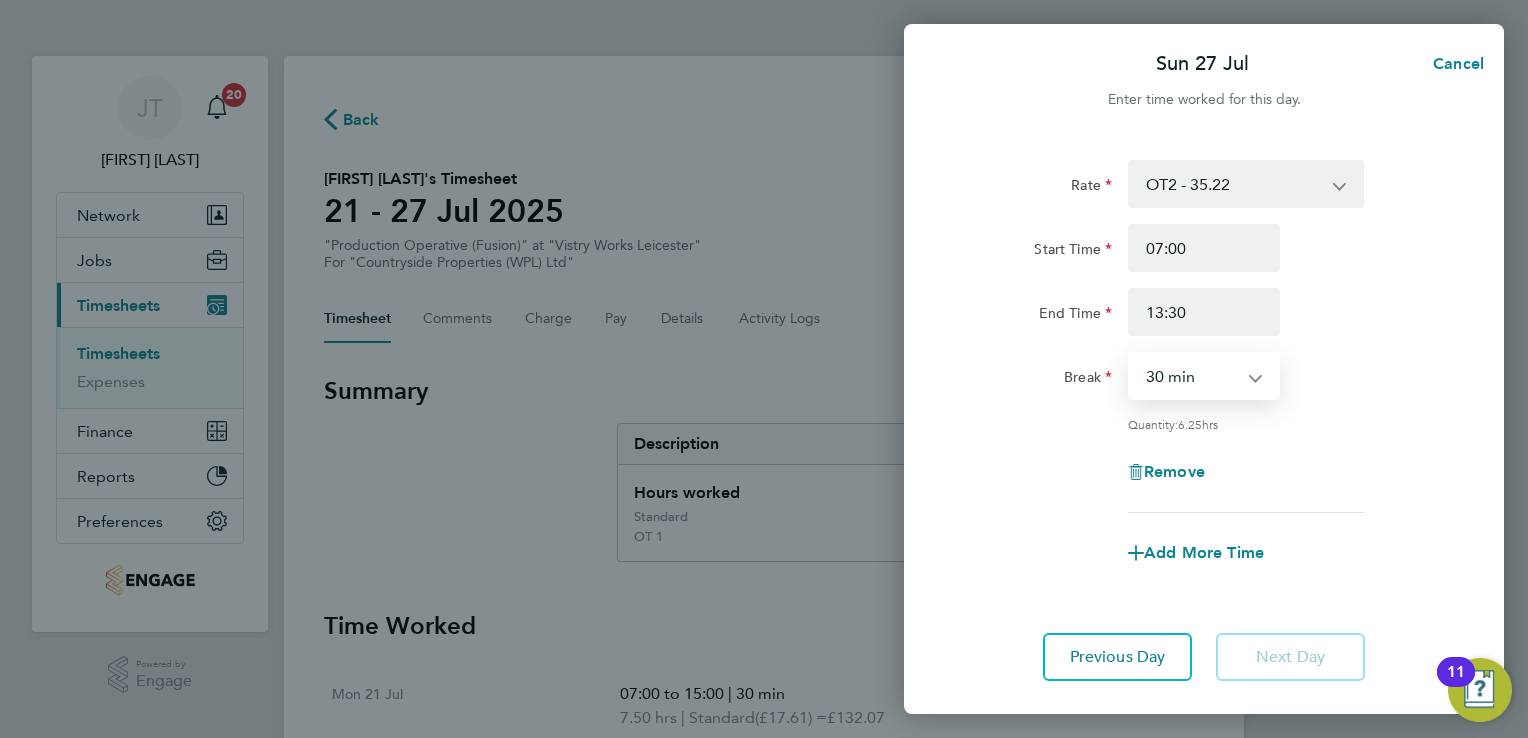 click on "0 min   15 min   30 min   45 min   60 min   75 min   90 min" at bounding box center (1192, 376) 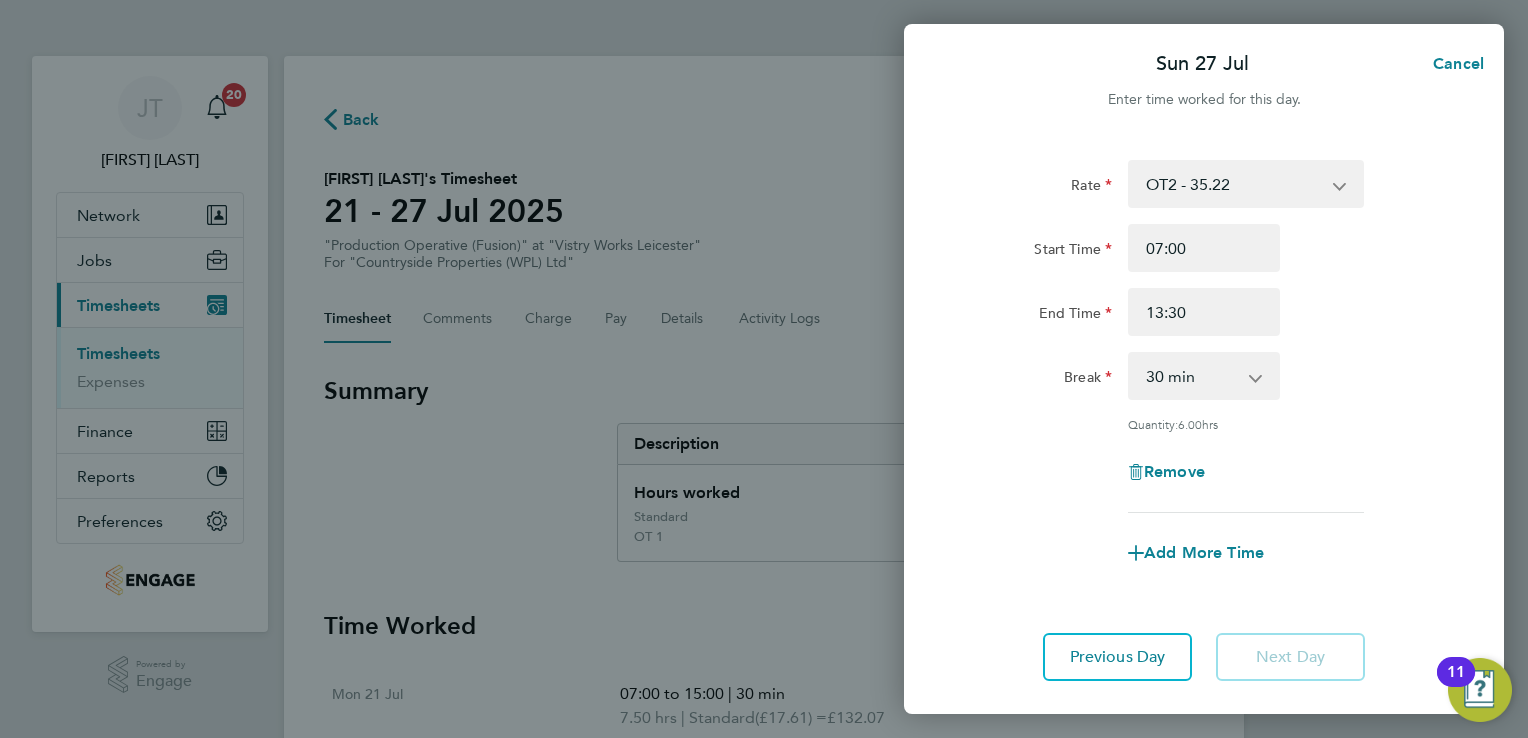 click on "Add More Time" 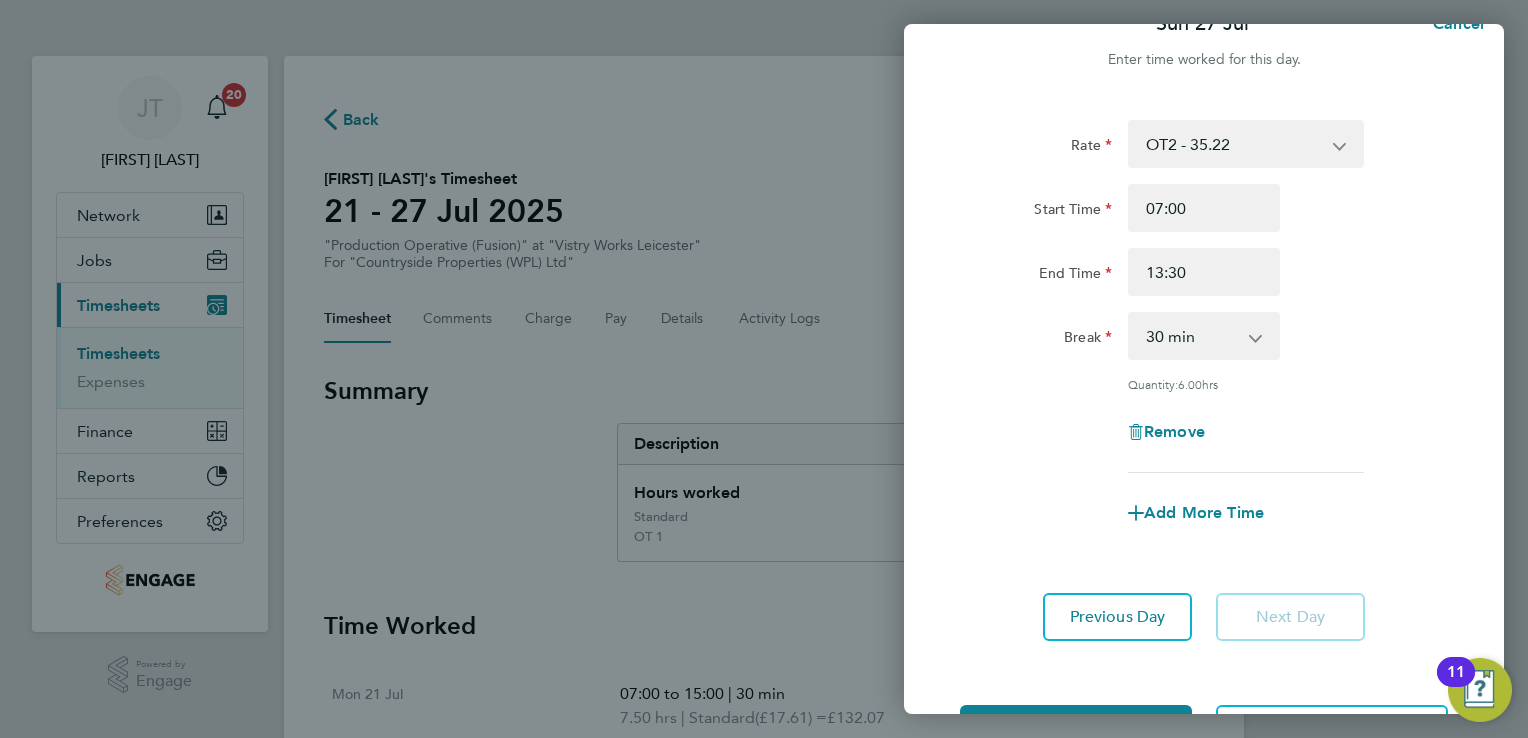scroll, scrollTop: 116, scrollLeft: 0, axis: vertical 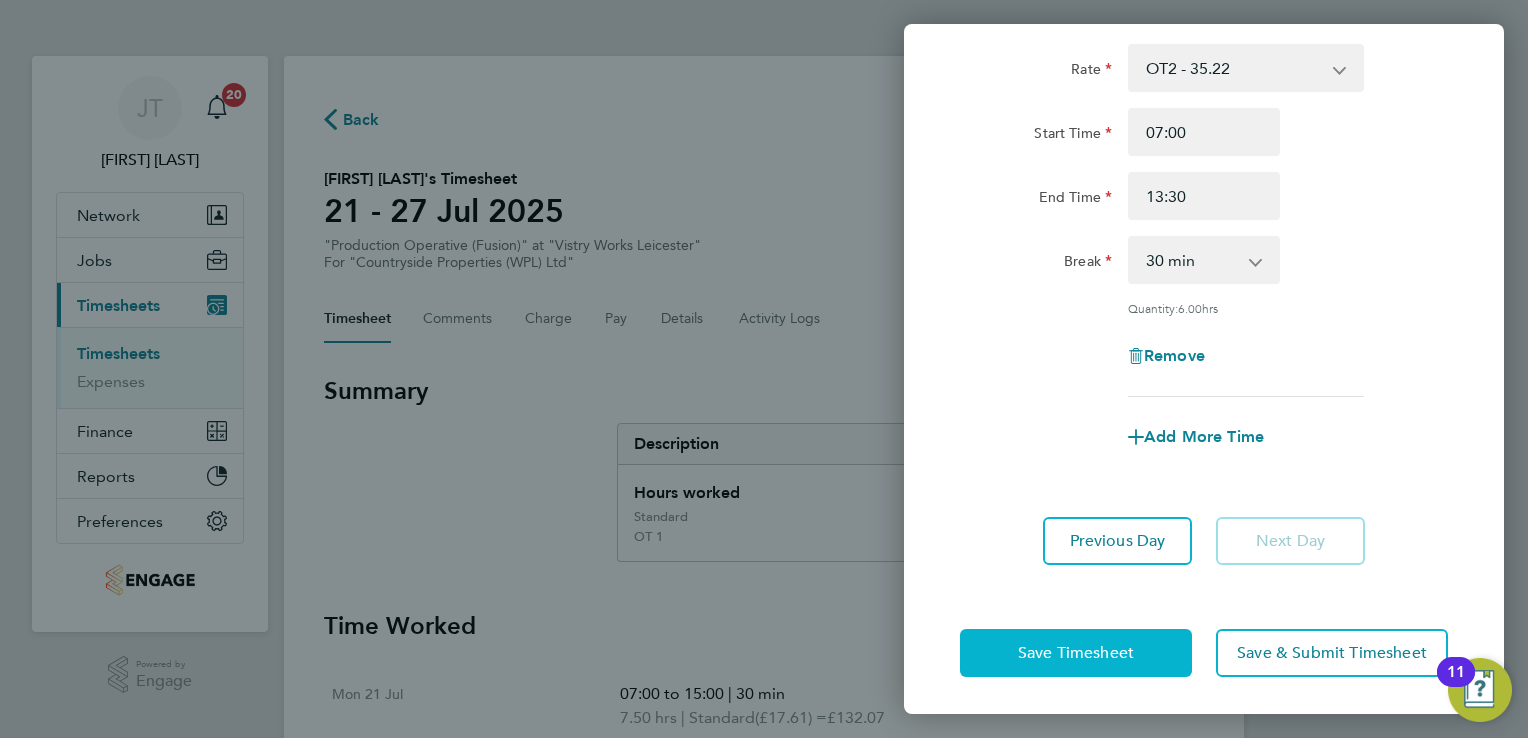 click on "Save Timesheet" 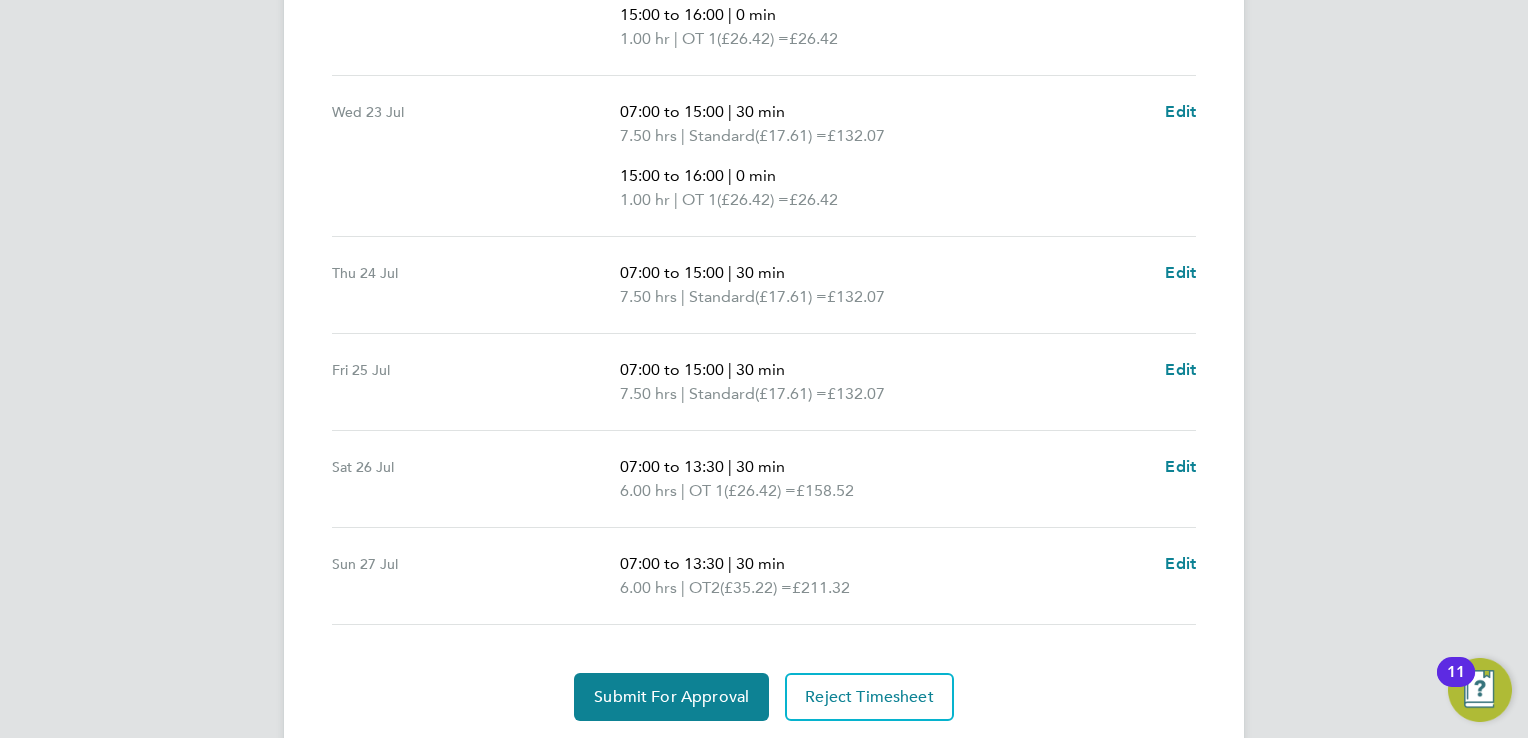 scroll, scrollTop: 984, scrollLeft: 0, axis: vertical 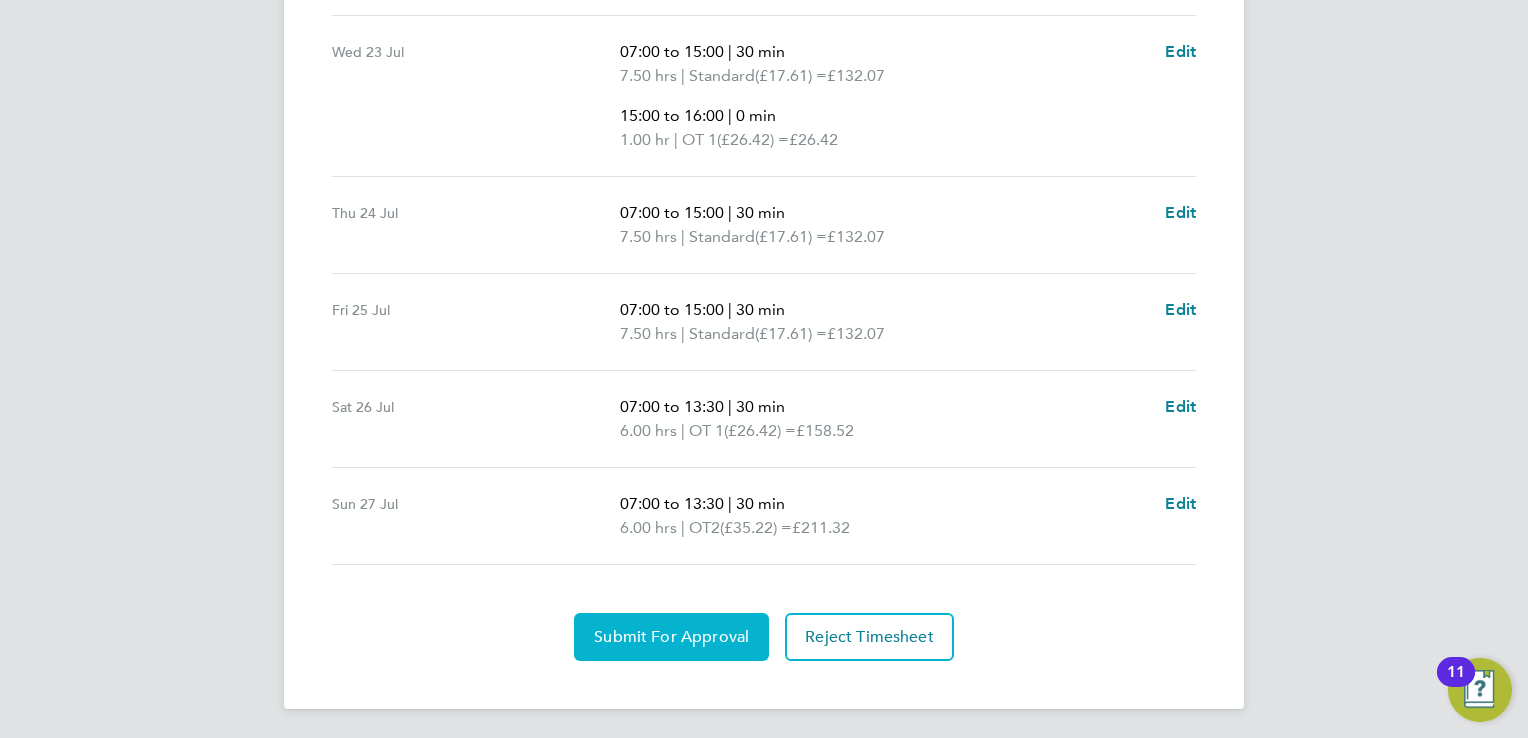 click on "Submit For Approval" 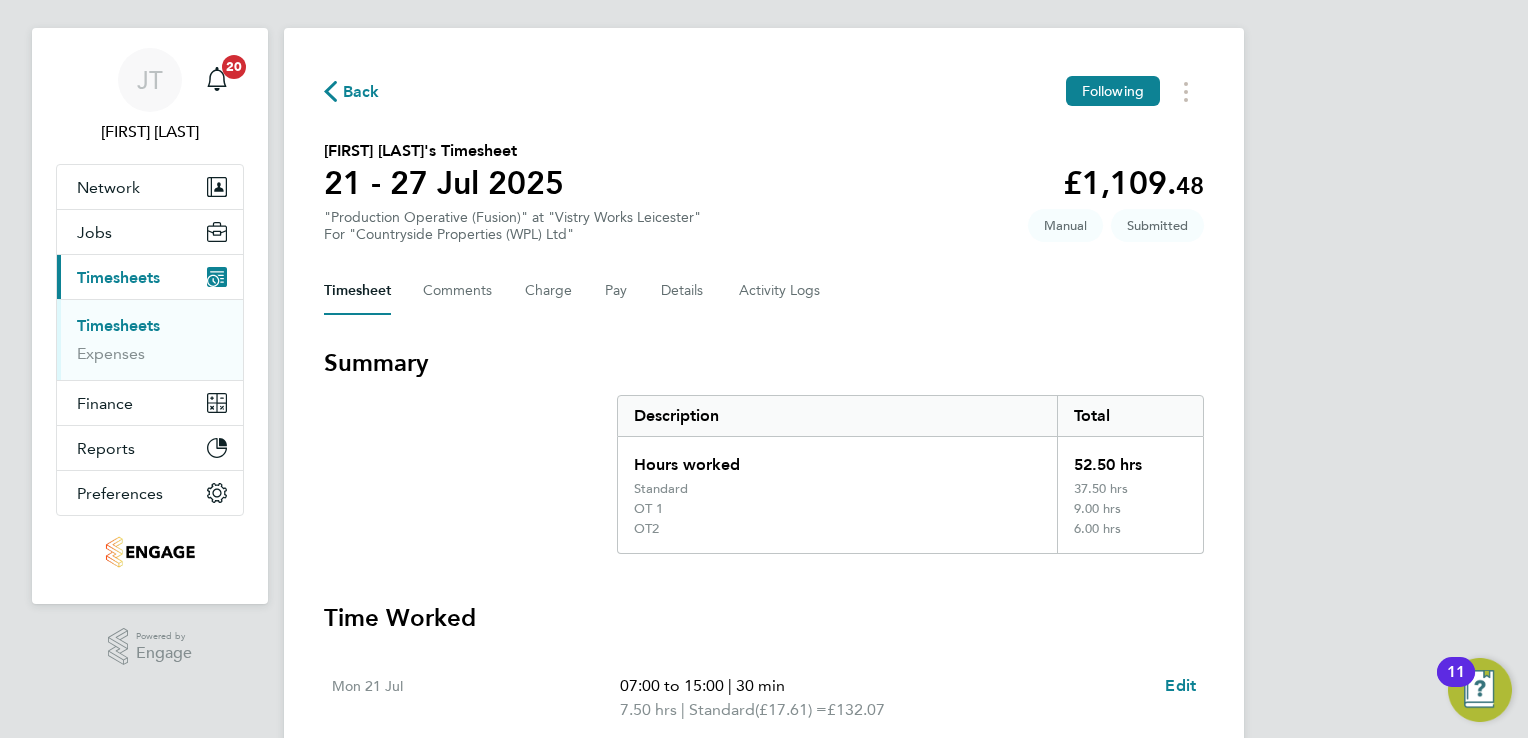 scroll, scrollTop: 23, scrollLeft: 0, axis: vertical 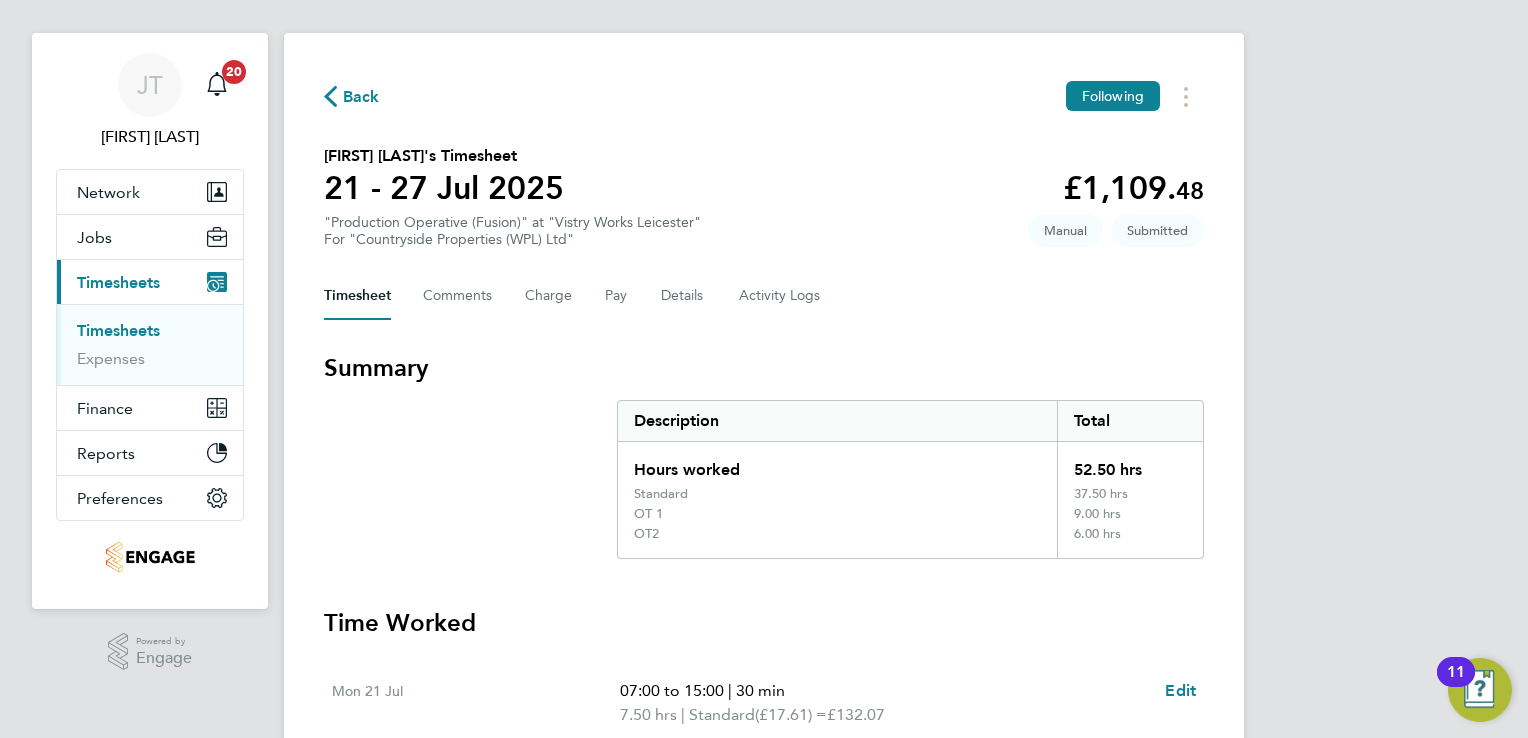 click on "Timesheets" at bounding box center (152, 335) 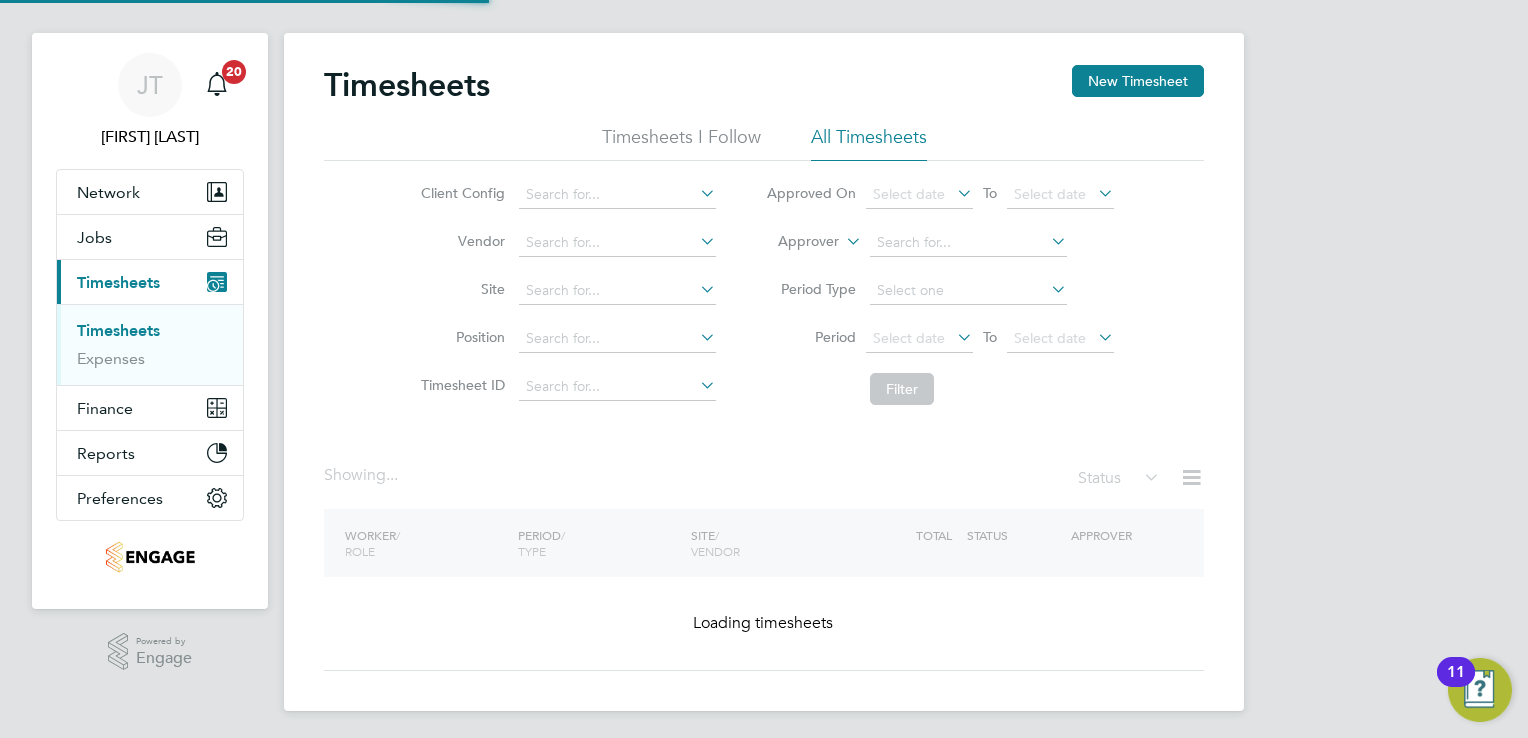 scroll, scrollTop: 0, scrollLeft: 0, axis: both 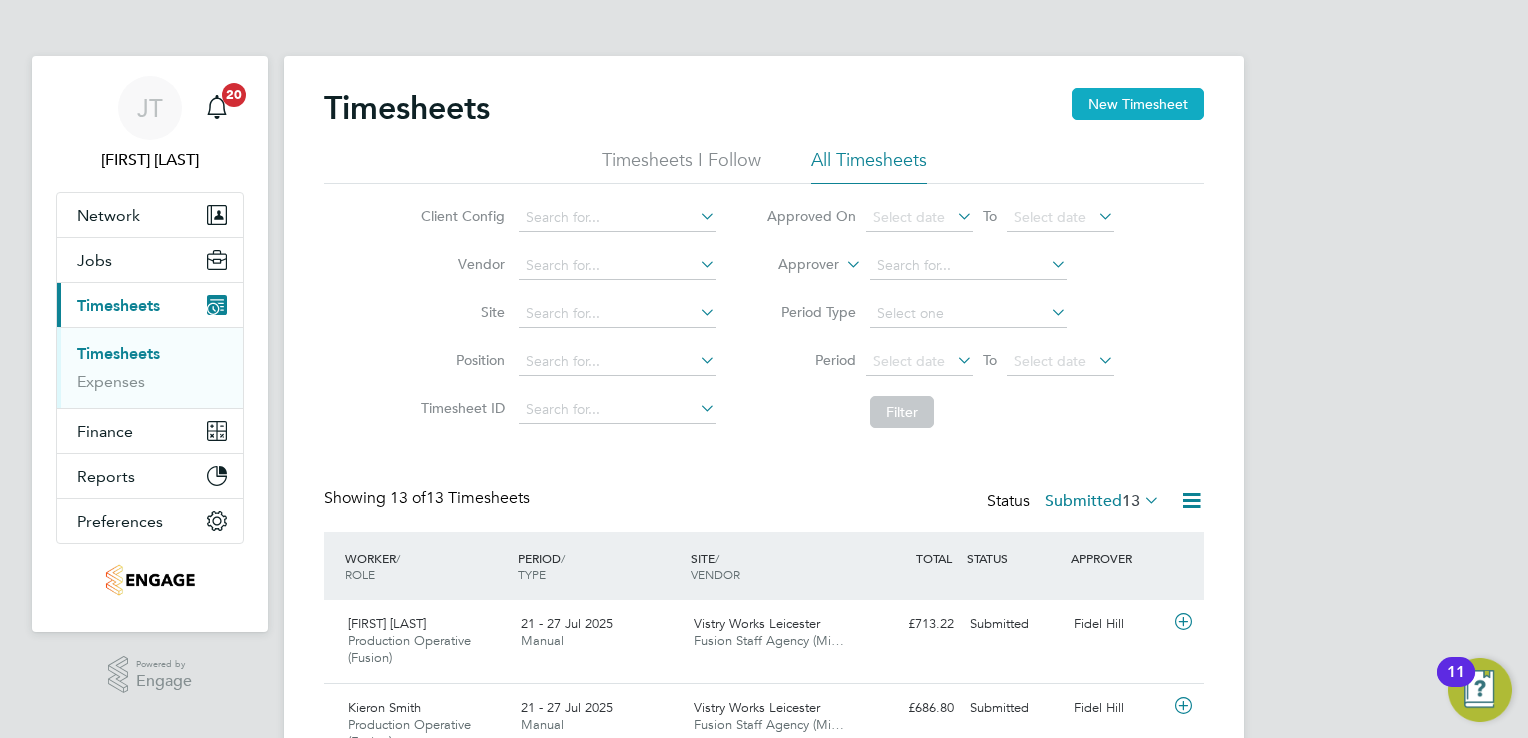 click on "New Timesheet" 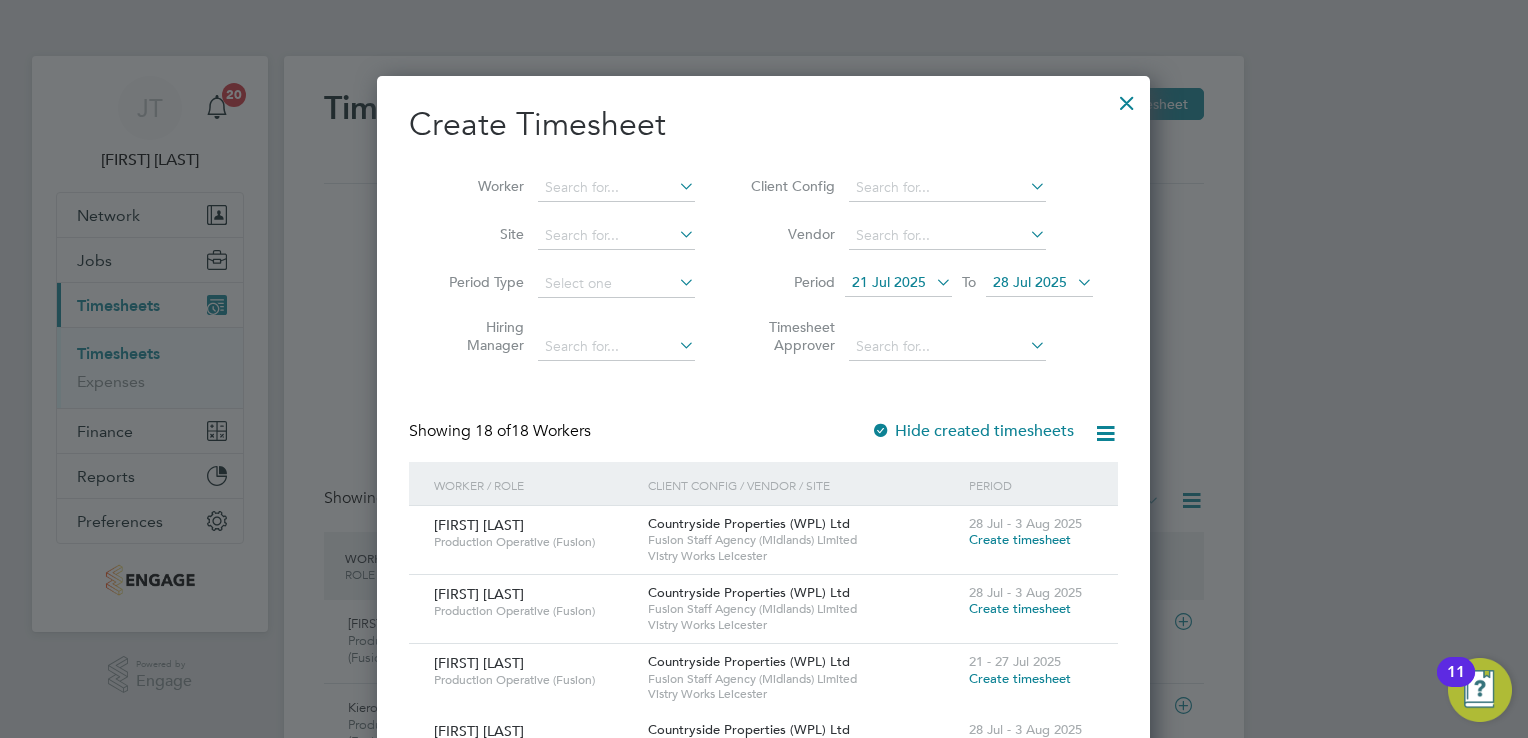 click on "28 Jul 2025" at bounding box center [1030, 282] 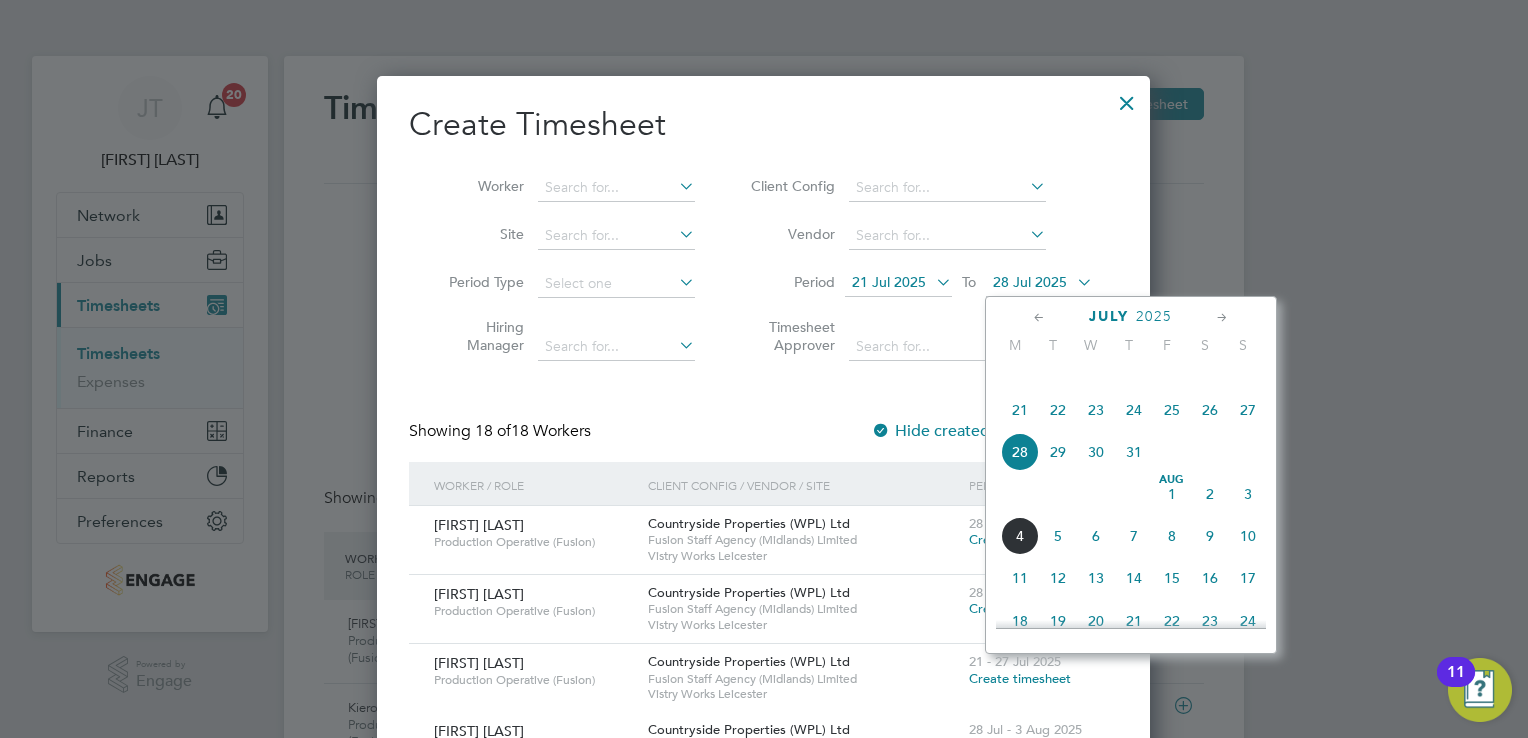 click on "27" 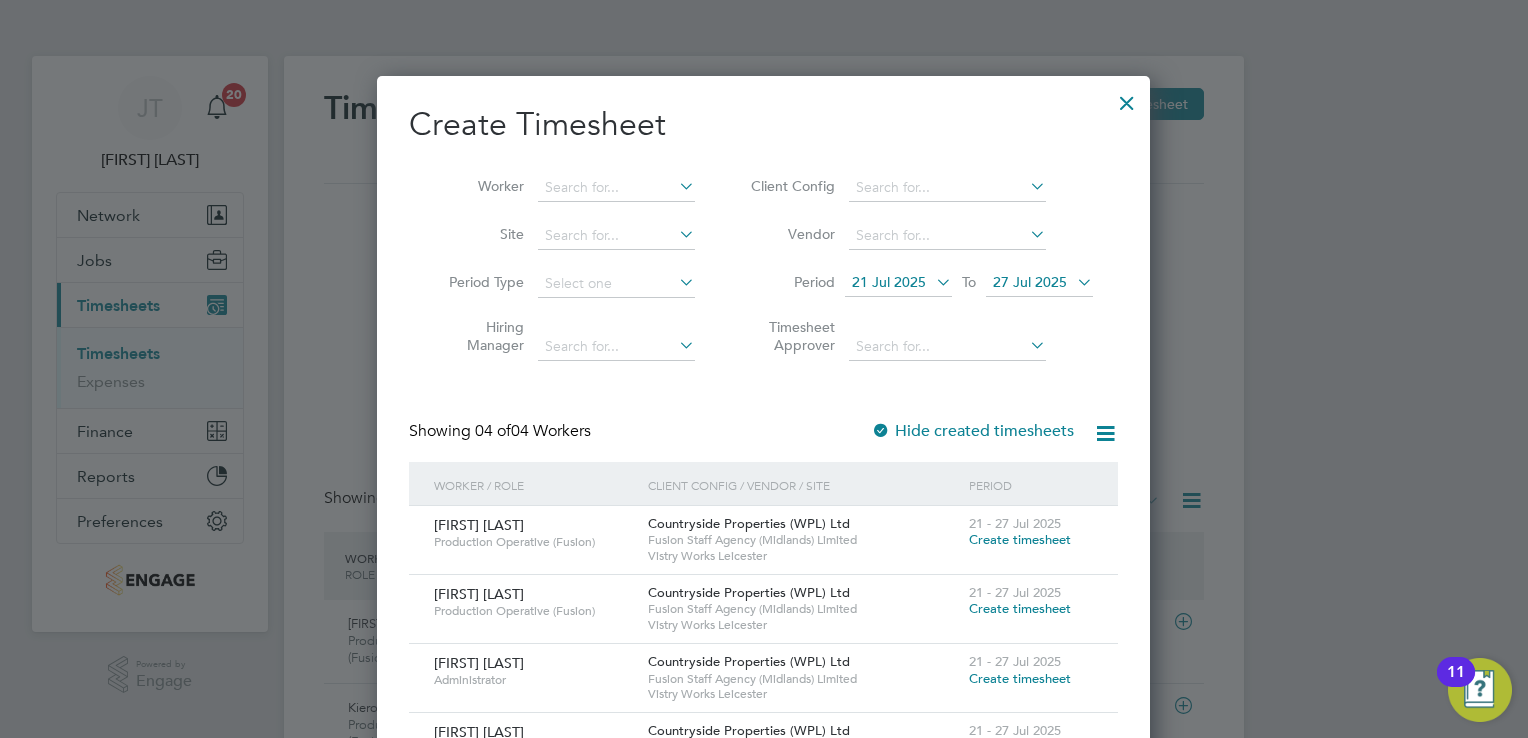click on "Create timesheet" at bounding box center [1020, 678] 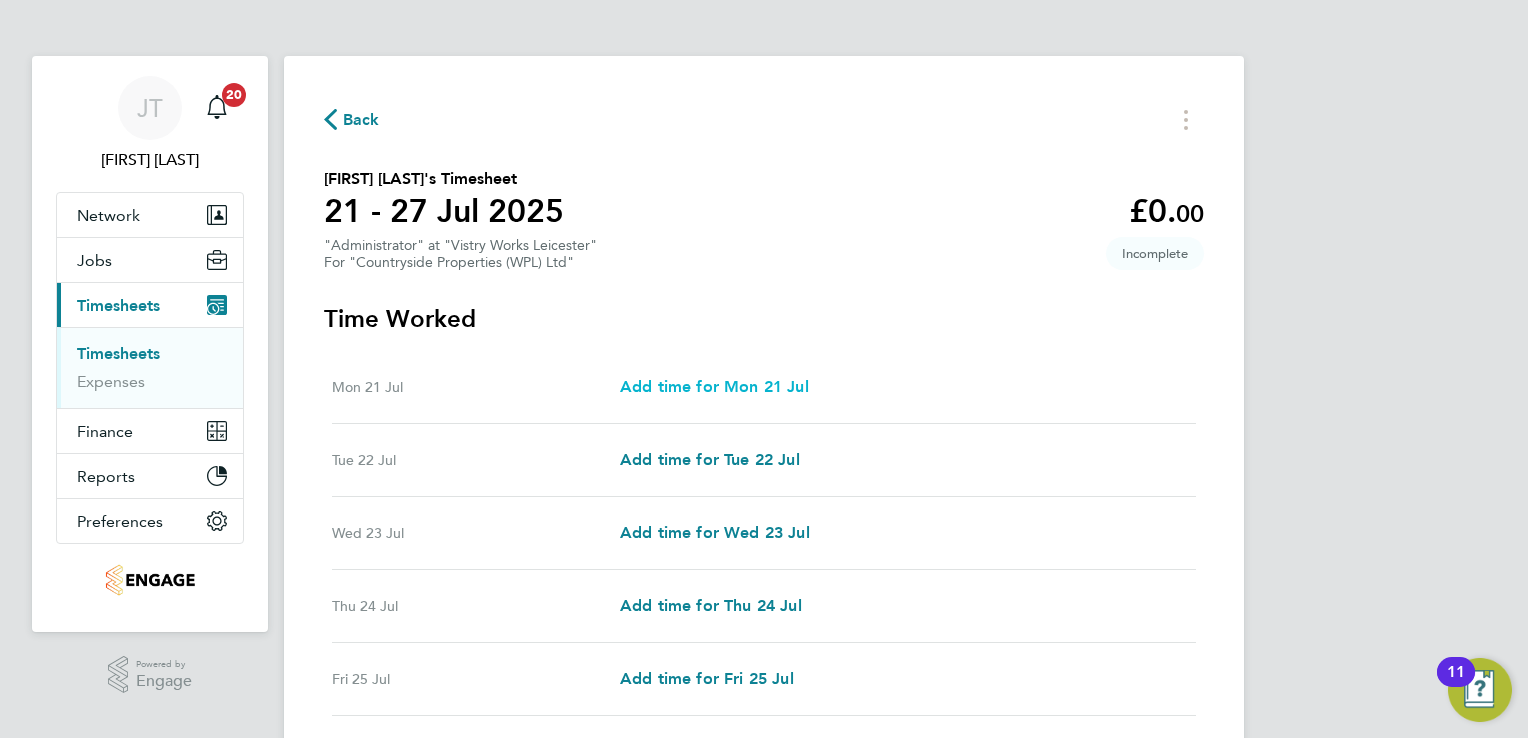 click on "Add time for Mon 21 Jul" at bounding box center [714, 386] 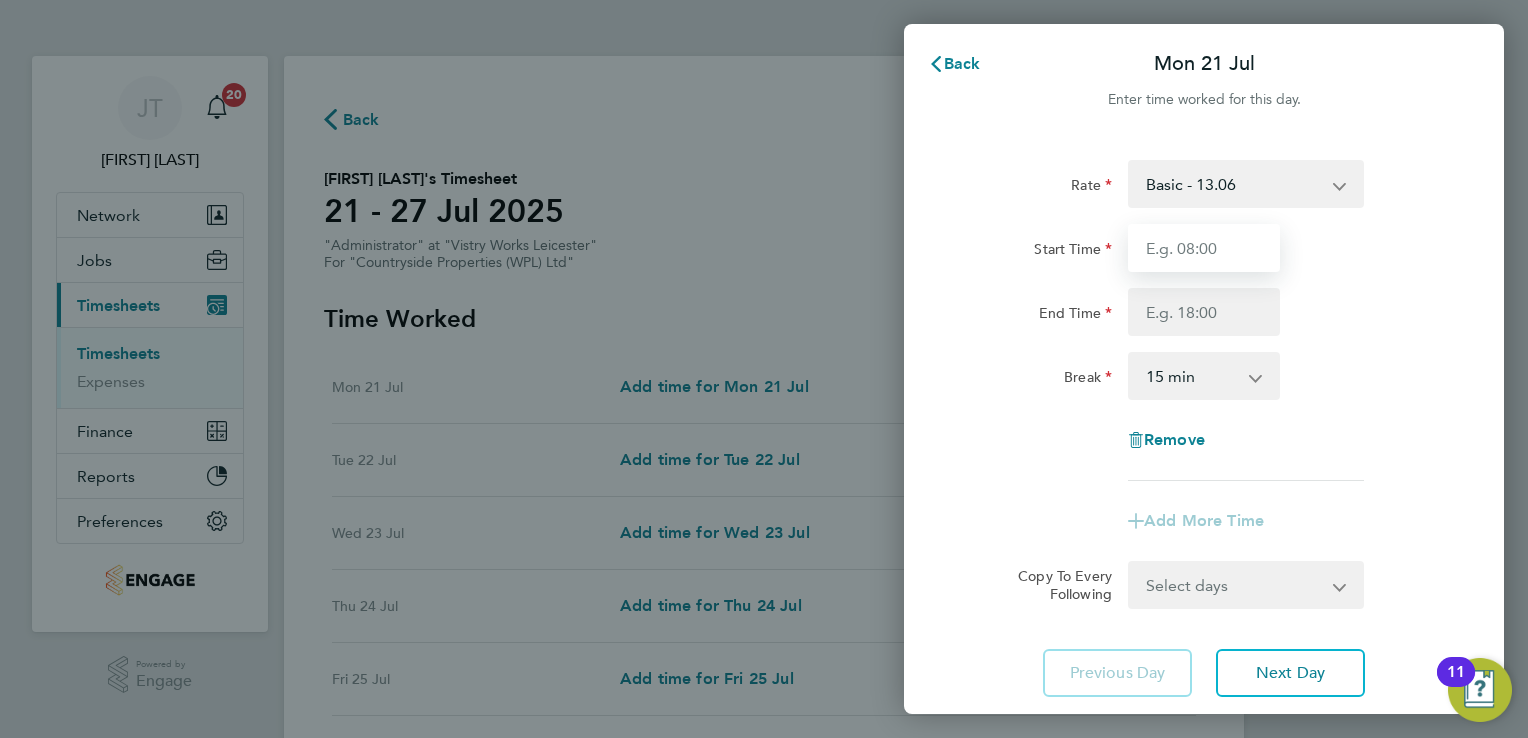 click on "Start Time" at bounding box center (1204, 248) 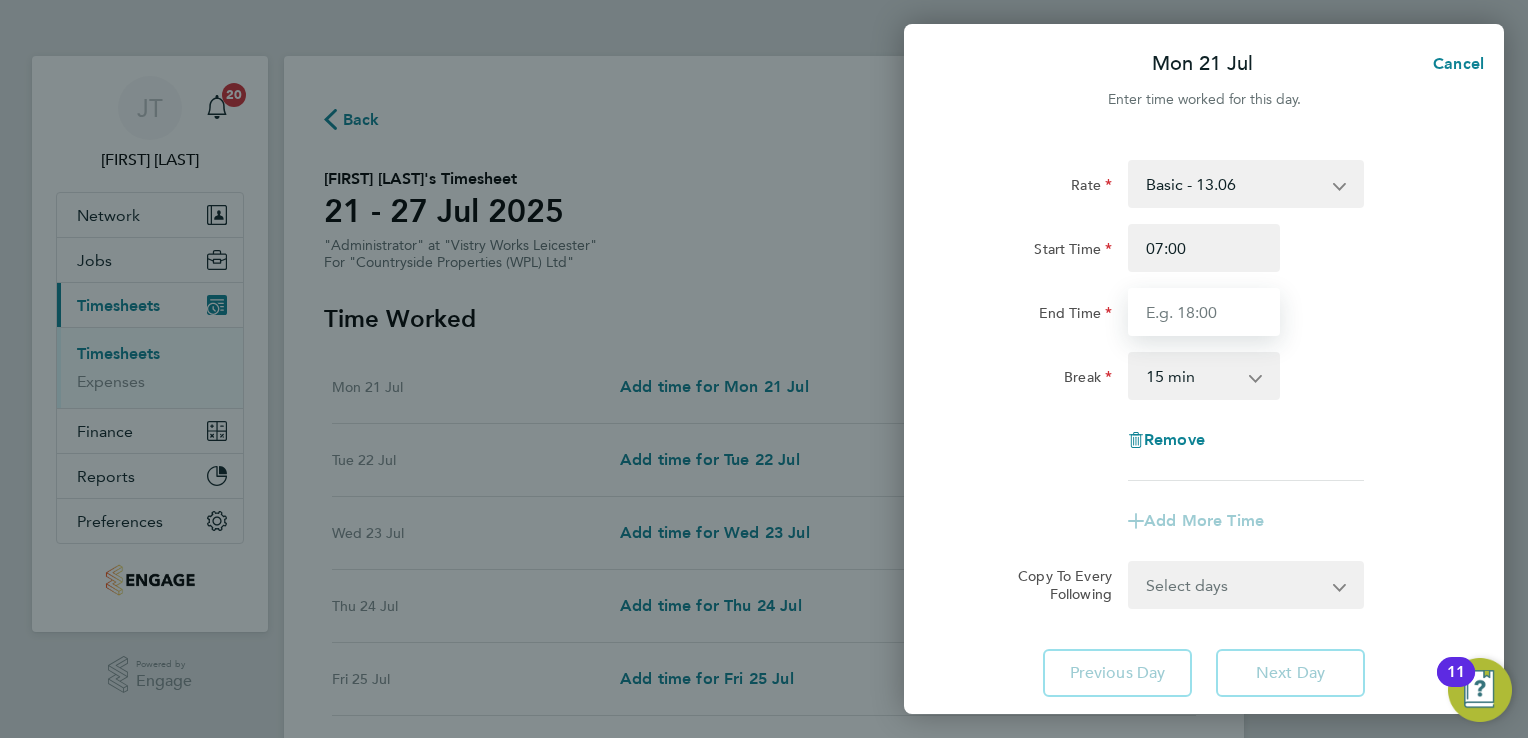 click on "End Time" at bounding box center (1204, 312) 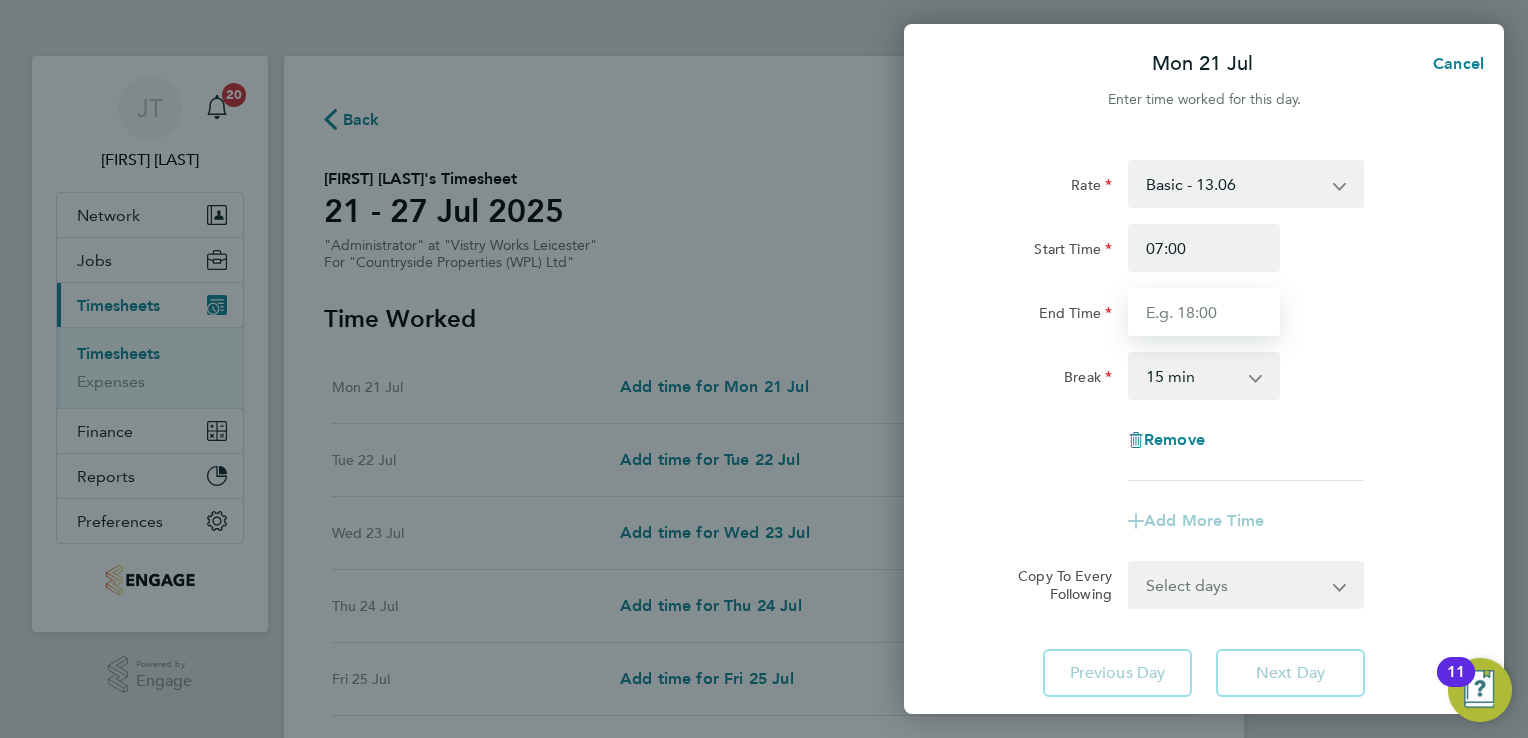 type on "15:00" 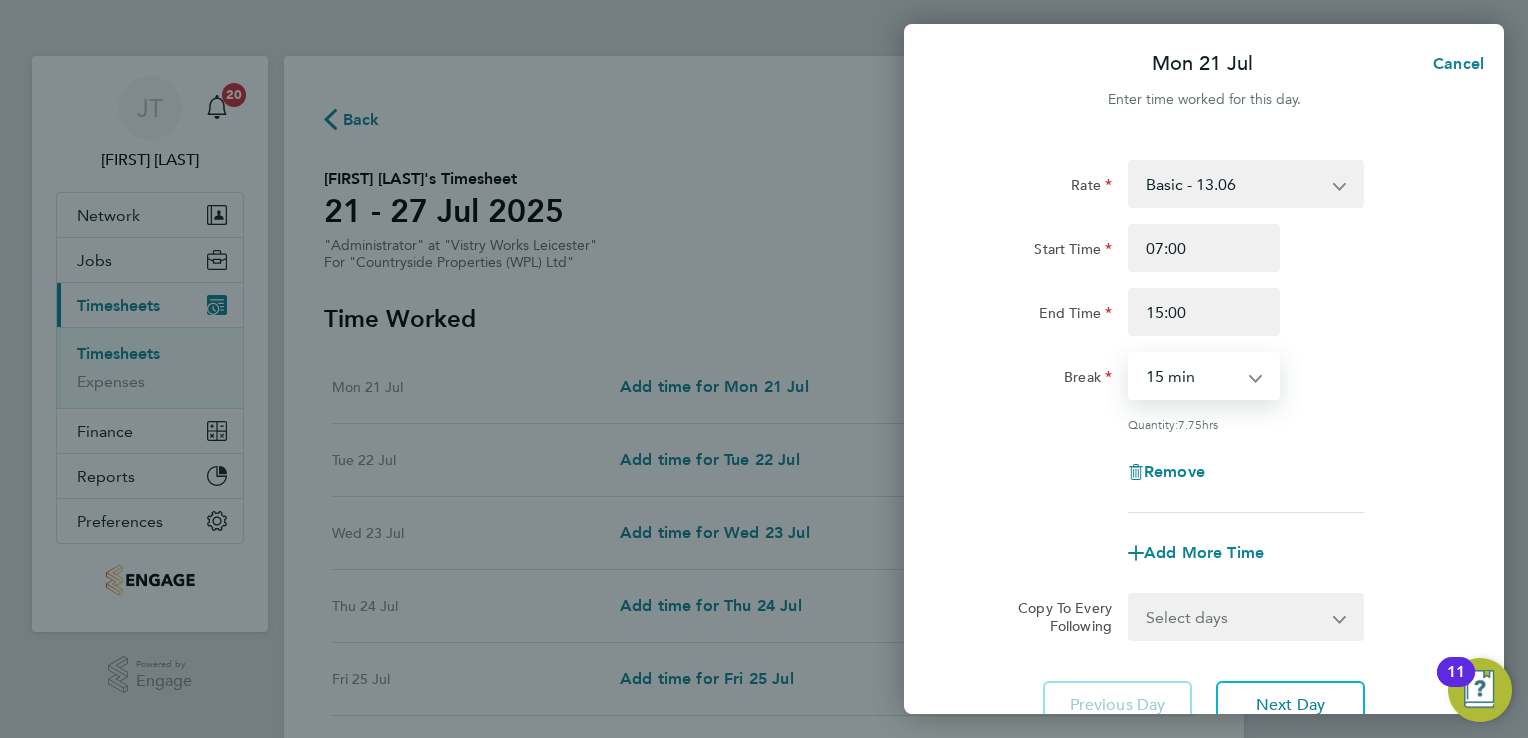 click on "0 min   15 min   30 min   45 min   60 min   75 min   90 min" at bounding box center (1192, 376) 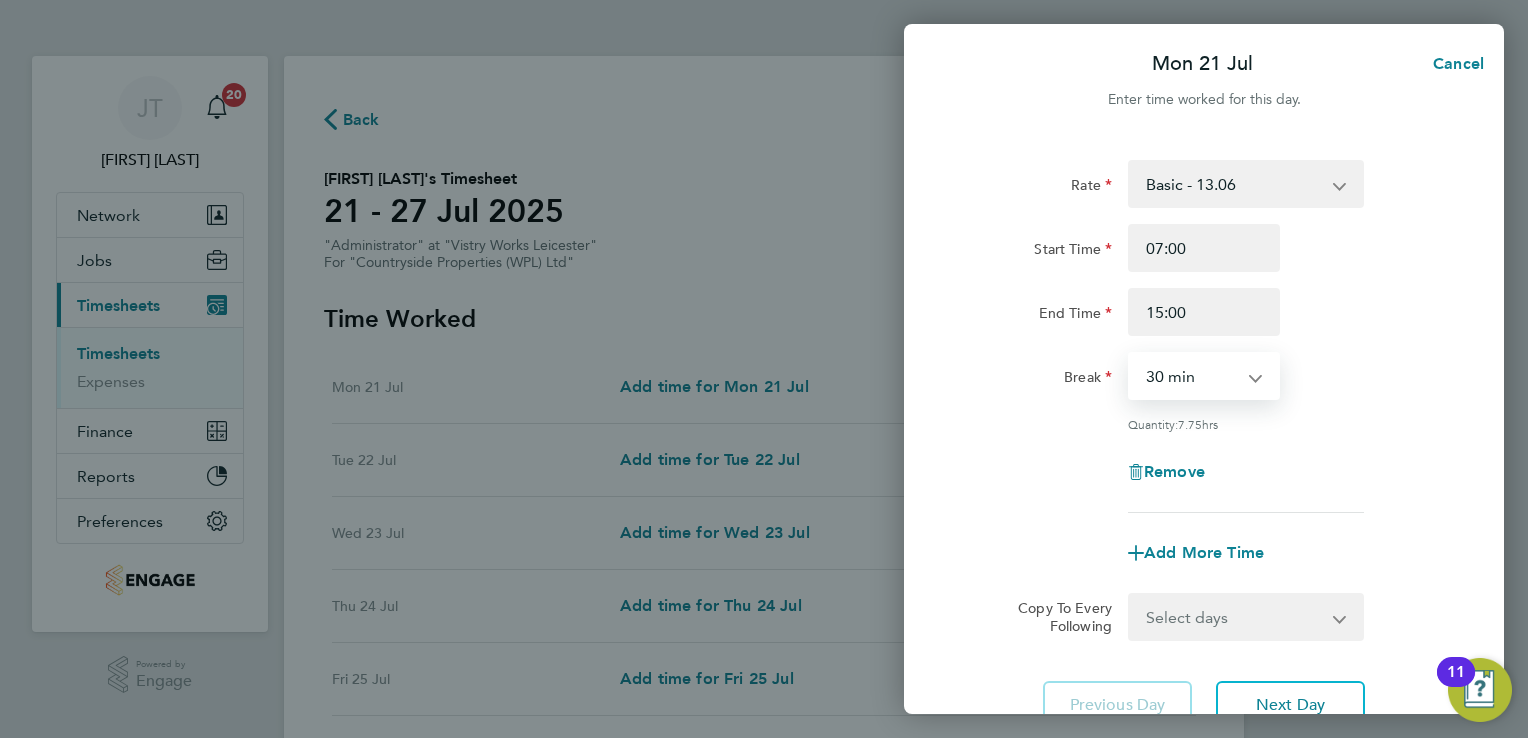 click on "0 min   15 min   30 min   45 min   60 min   75 min   90 min" at bounding box center [1192, 376] 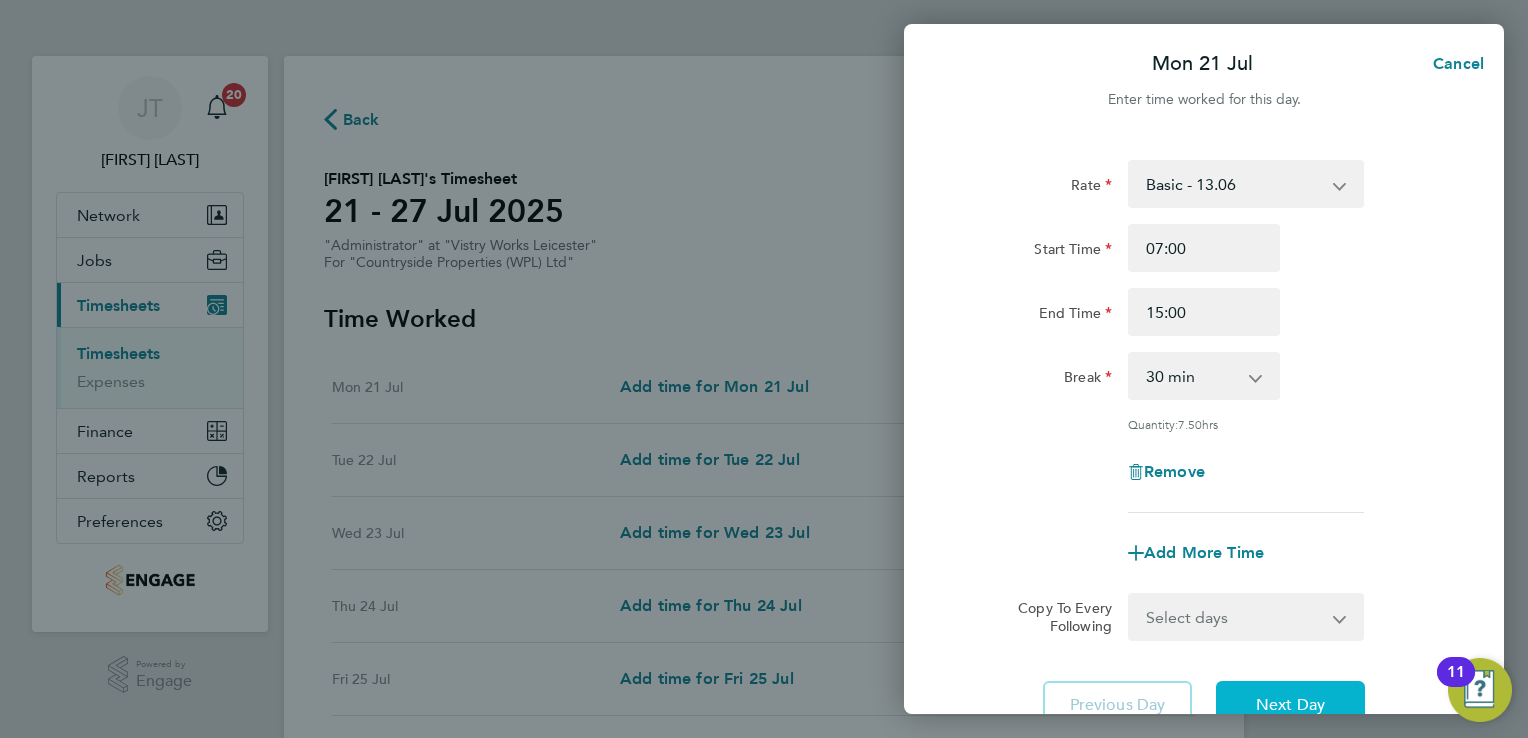 click on "Next Day" 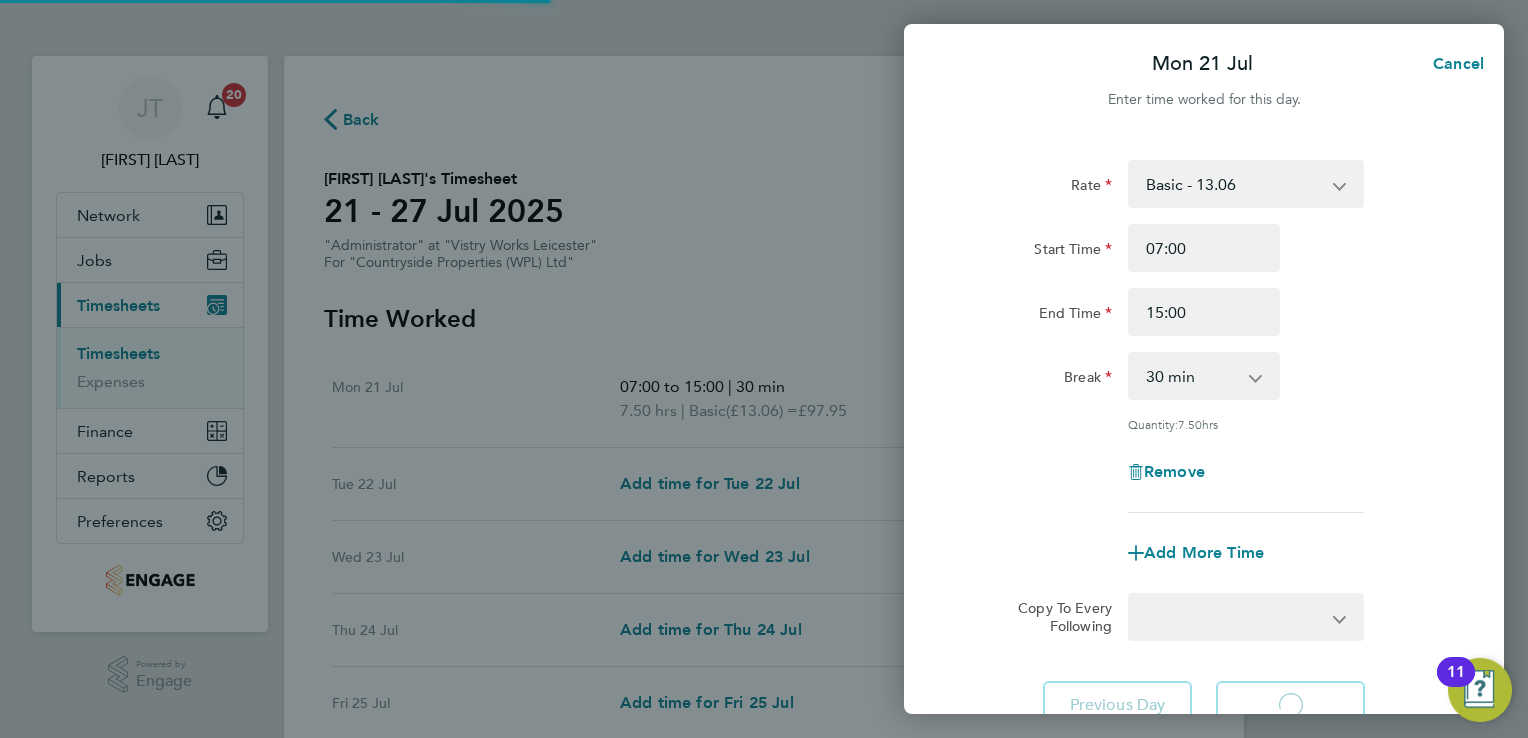 select on "15" 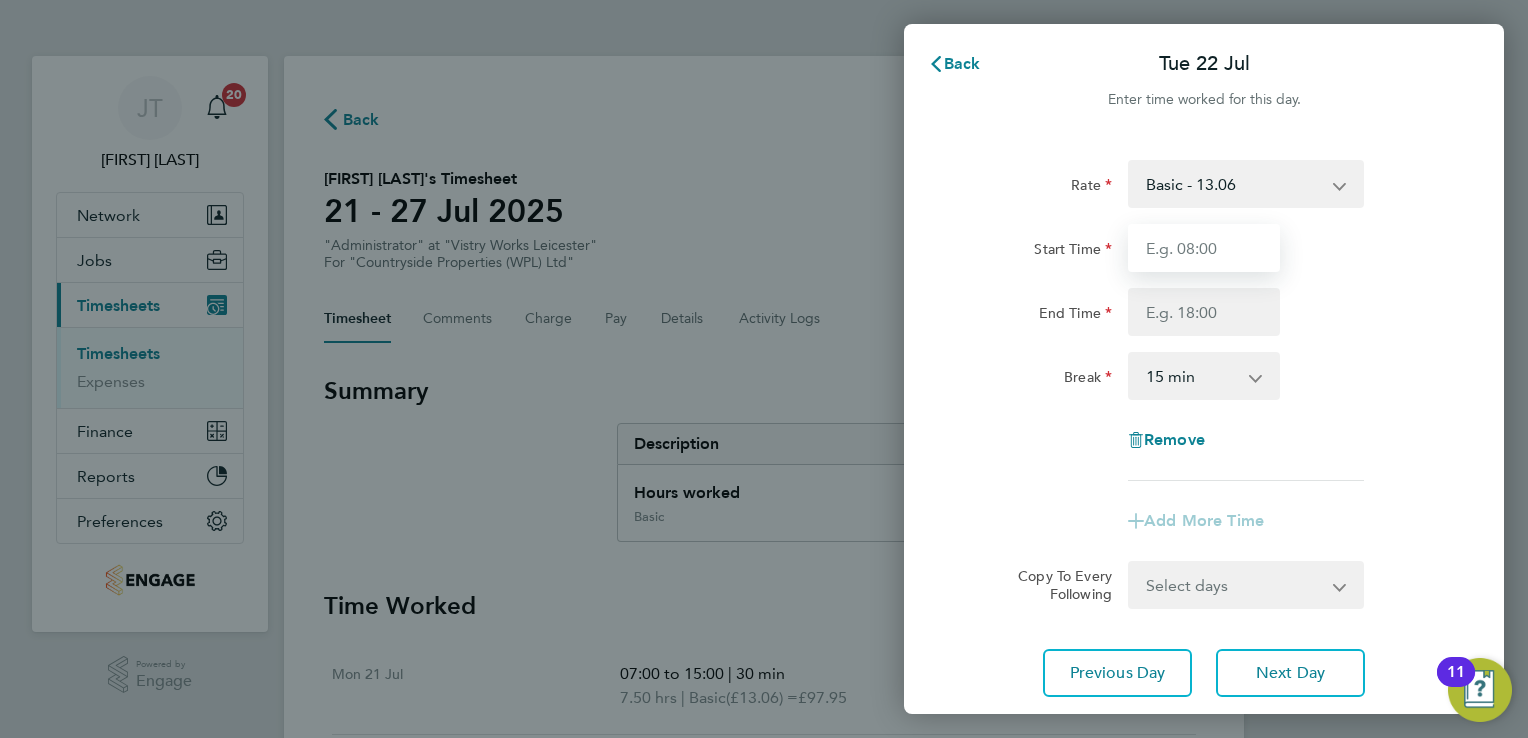 click on "Start Time" at bounding box center (1204, 248) 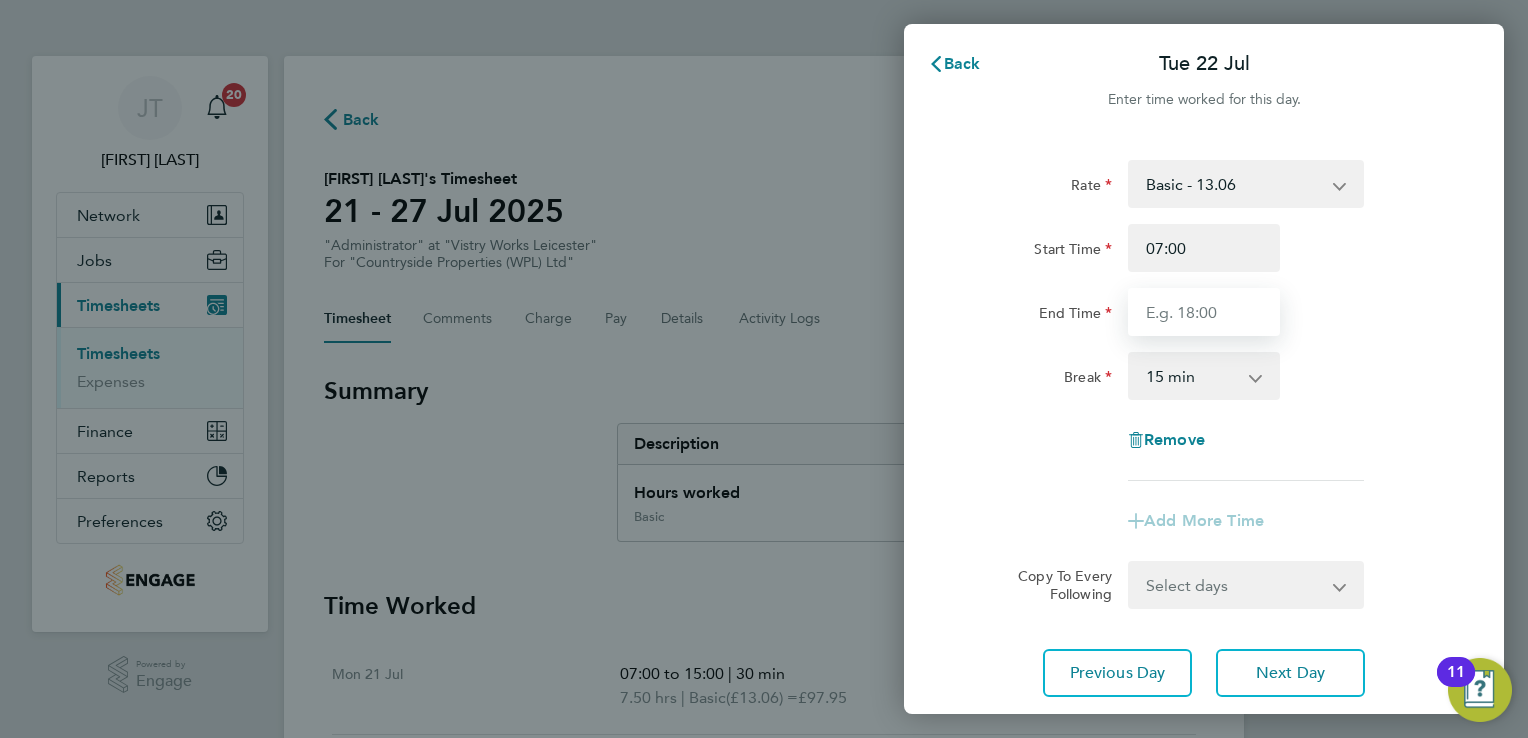 type on "15:00" 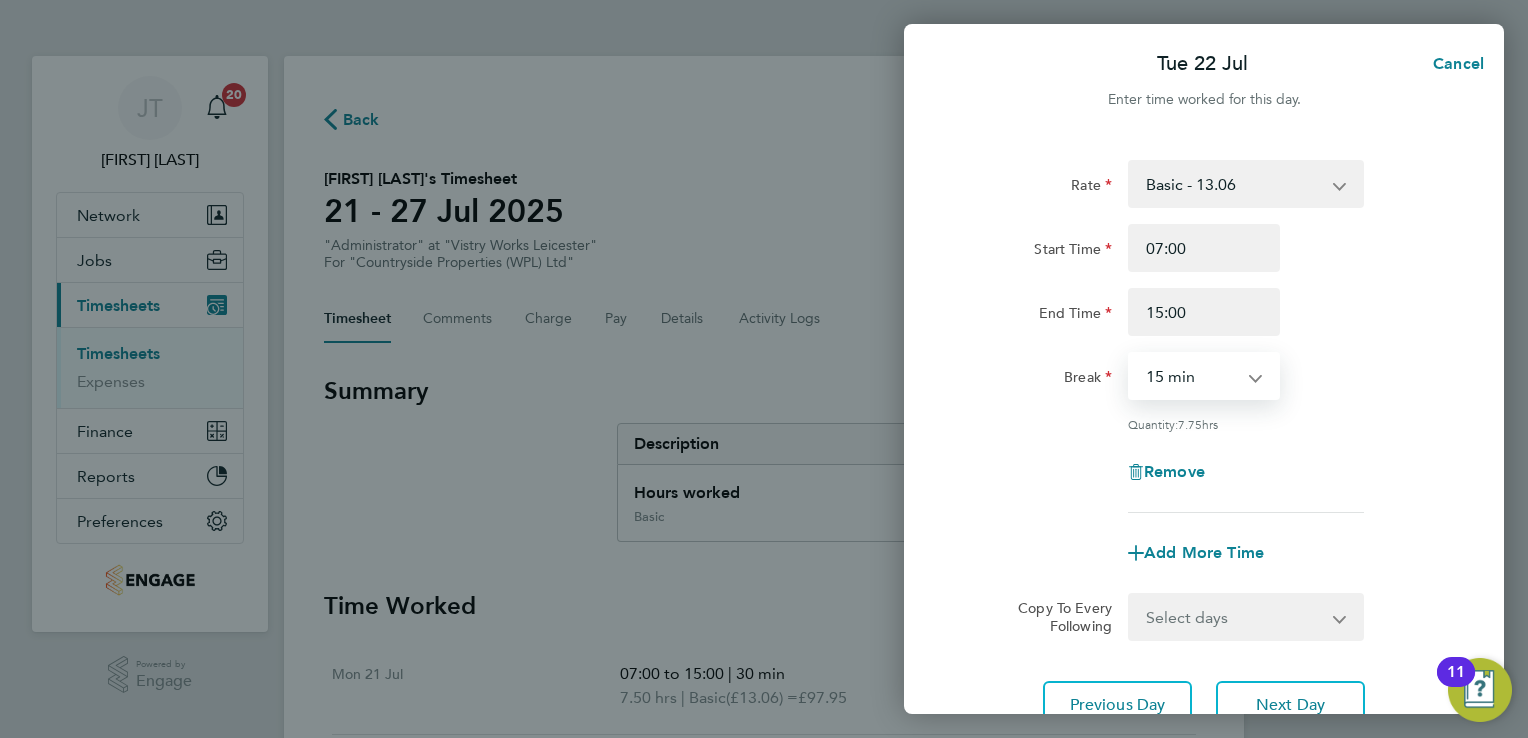 click on "0 min   15 min   30 min   45 min   60 min   75 min   90 min" at bounding box center [1192, 376] 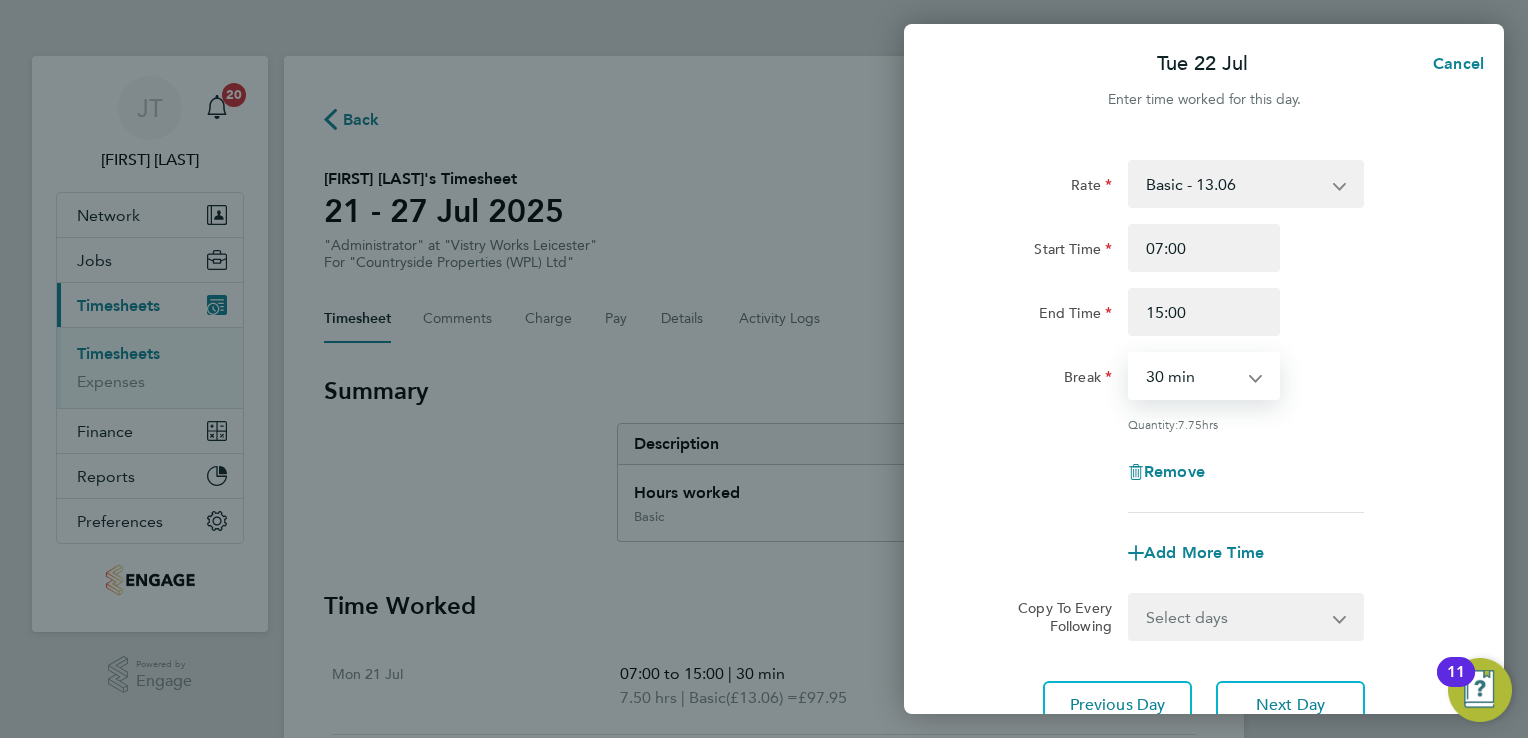 click on "0 min   15 min   30 min   45 min   60 min   75 min   90 min" at bounding box center (1192, 376) 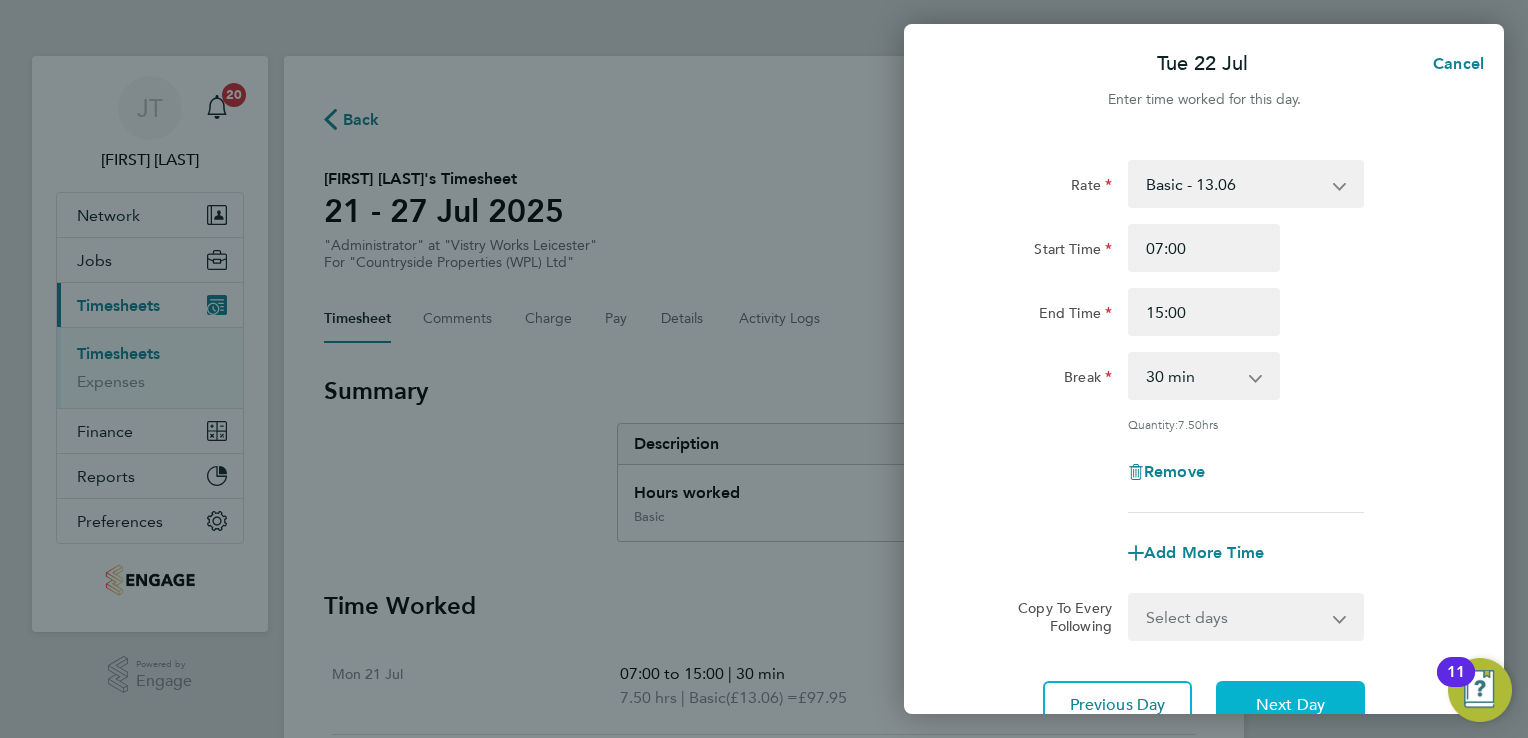 click on "Next Day" 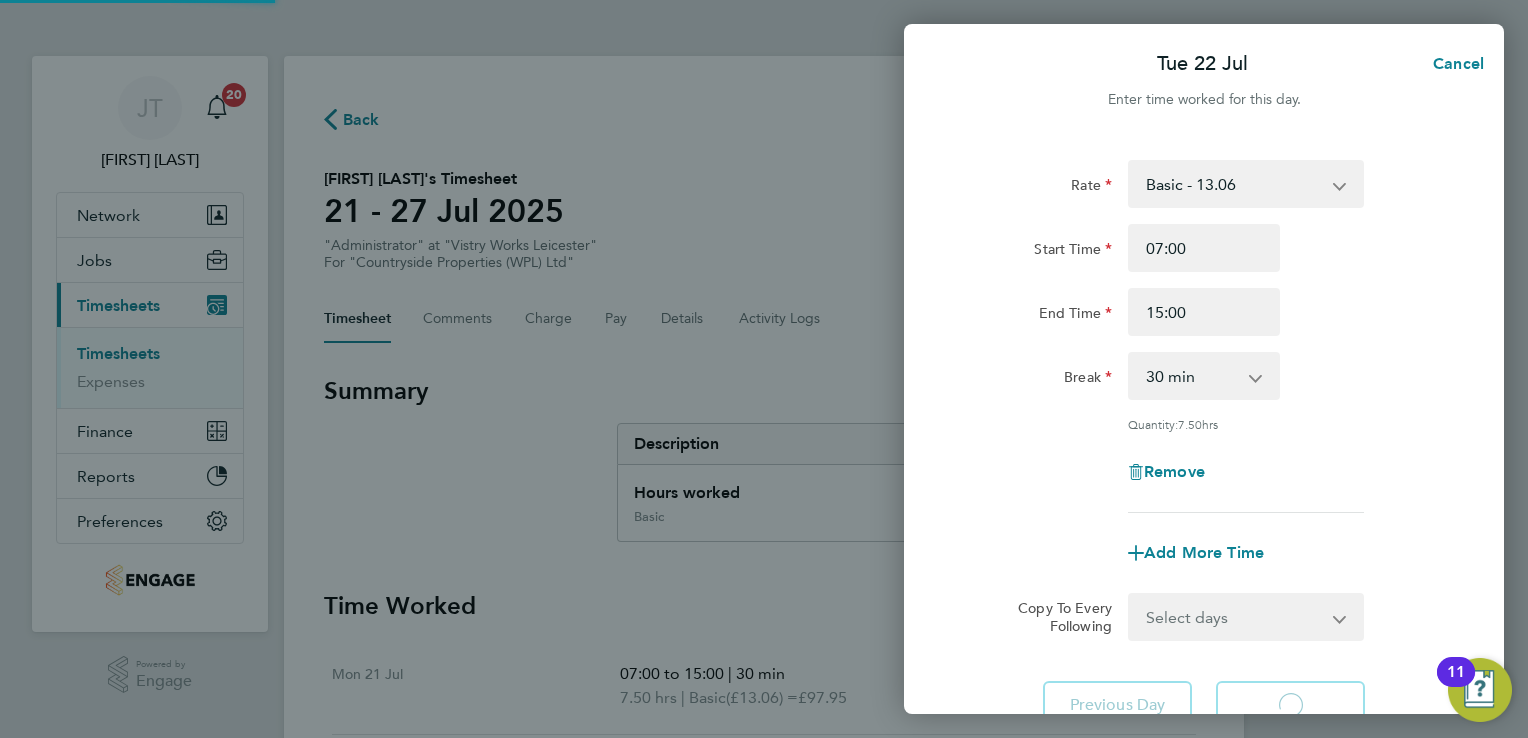 select on "15" 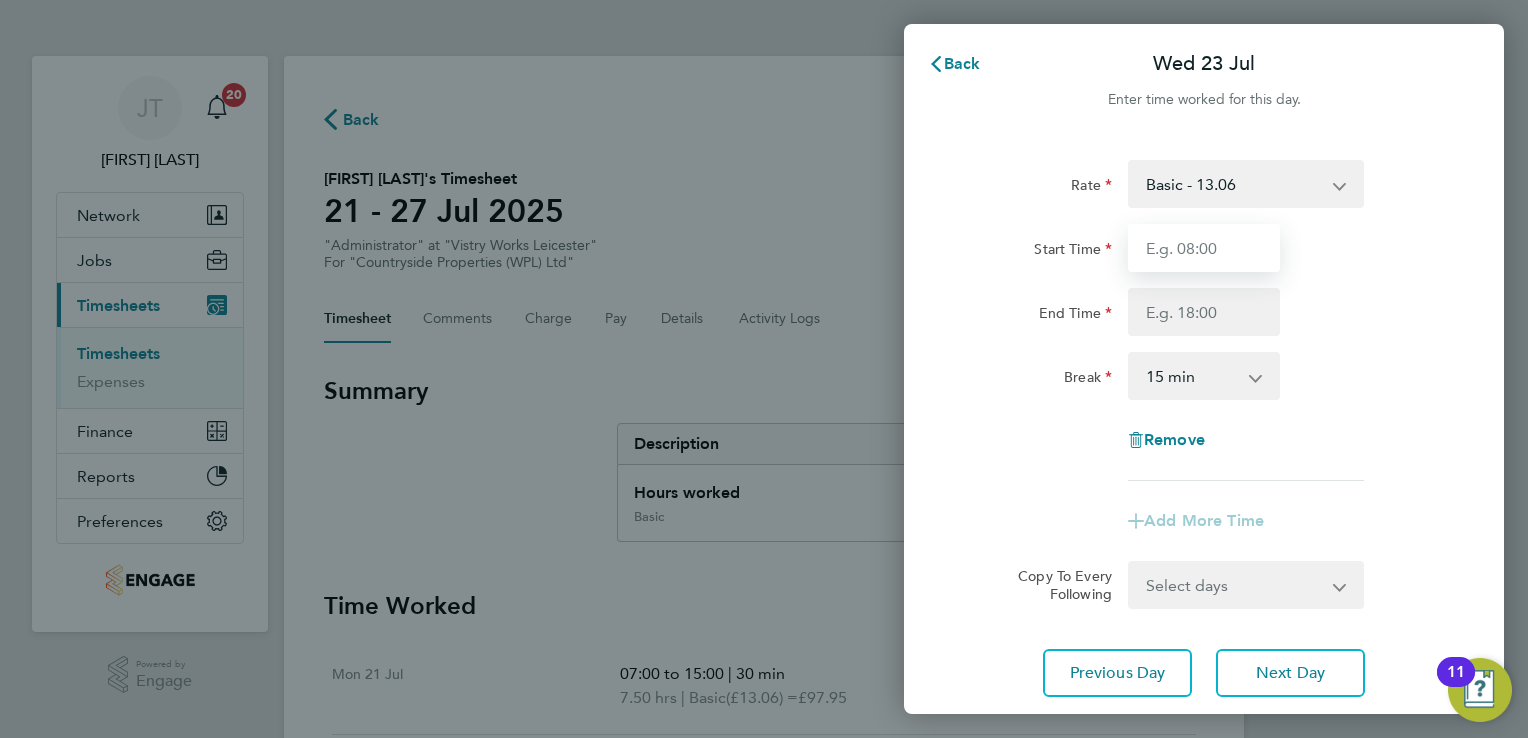 click on "Start Time" at bounding box center [1204, 248] 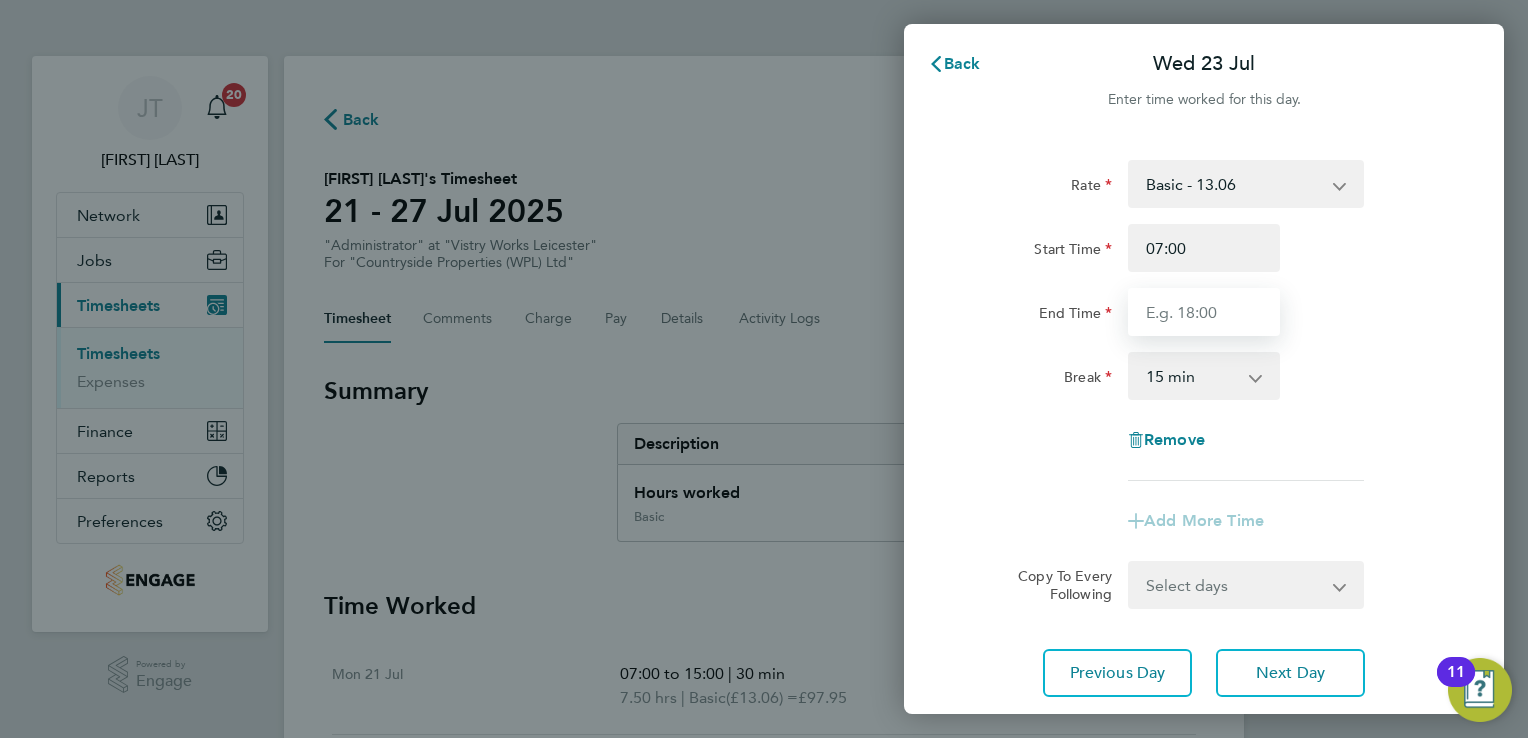 type on "15:00" 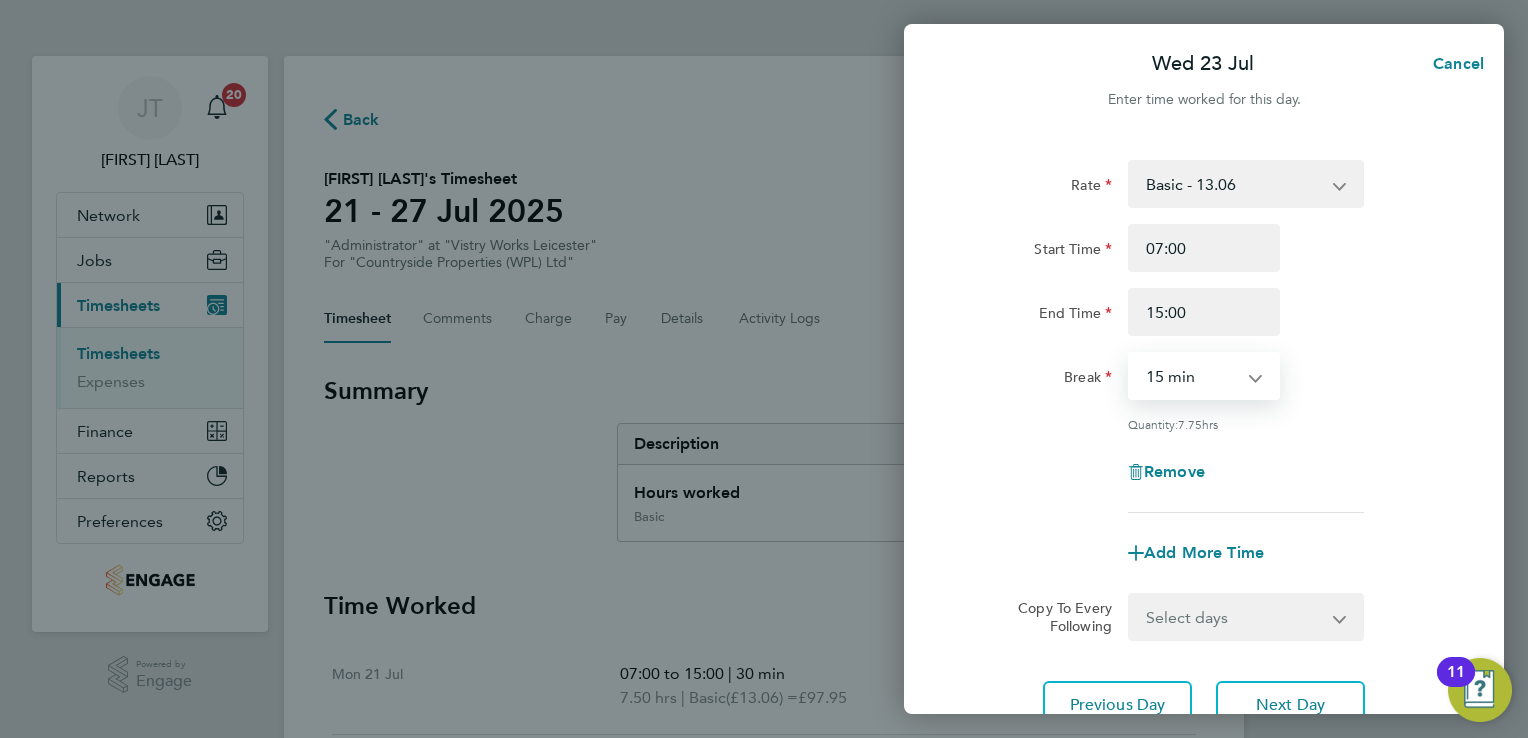 click on "0 min   15 min   30 min   45 min   60 min   75 min   90 min" at bounding box center [1192, 376] 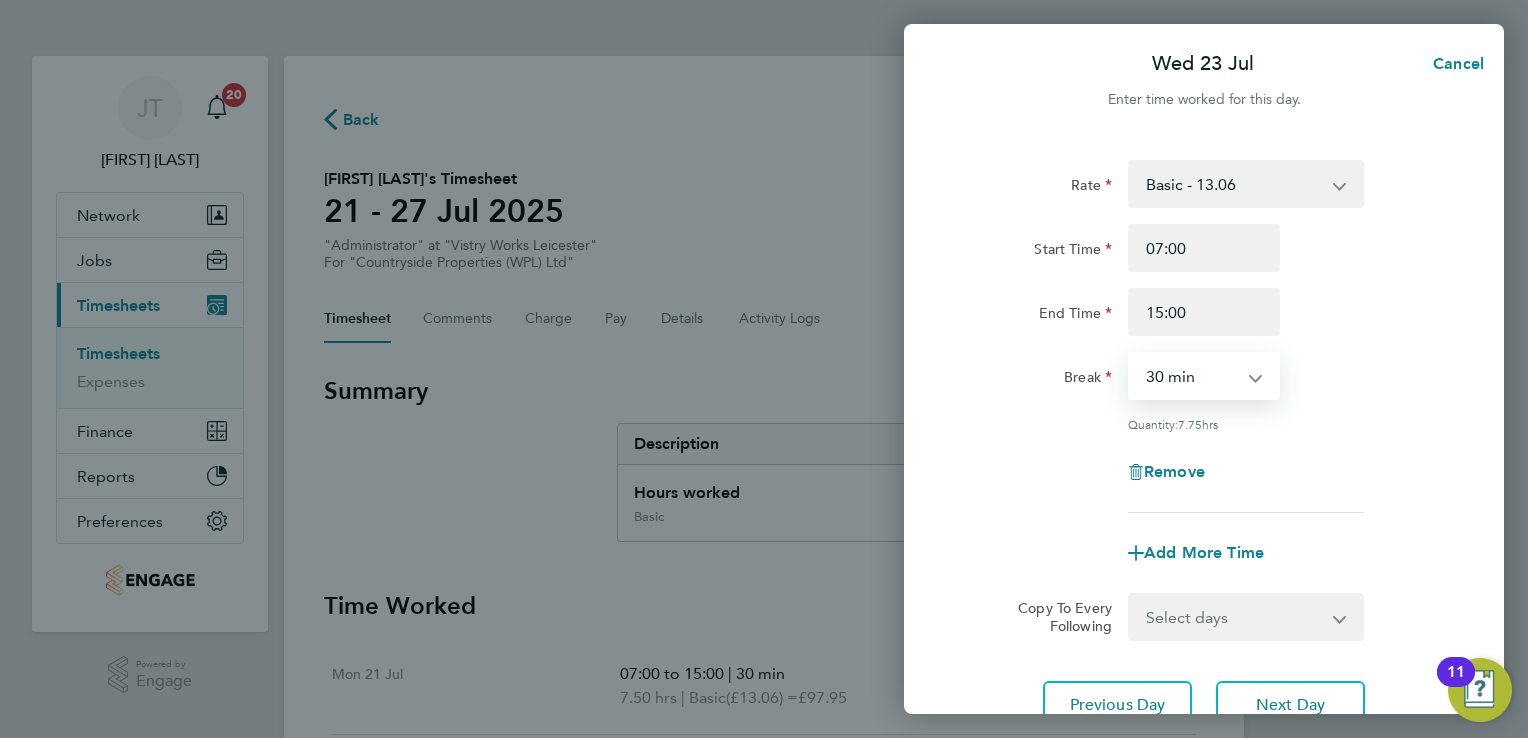 click on "0 min   15 min   30 min   45 min   60 min   75 min   90 min" at bounding box center [1192, 376] 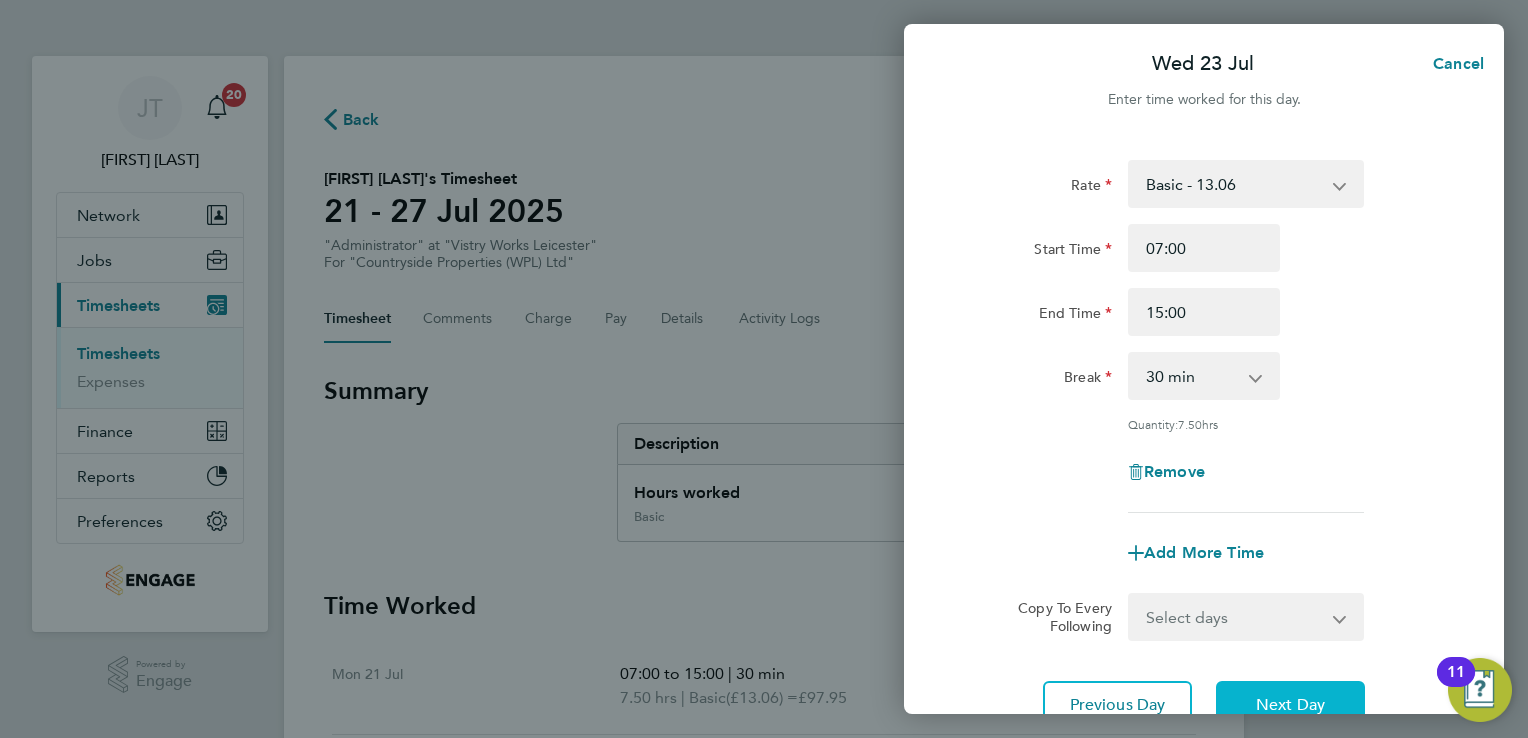 click on "Next Day" 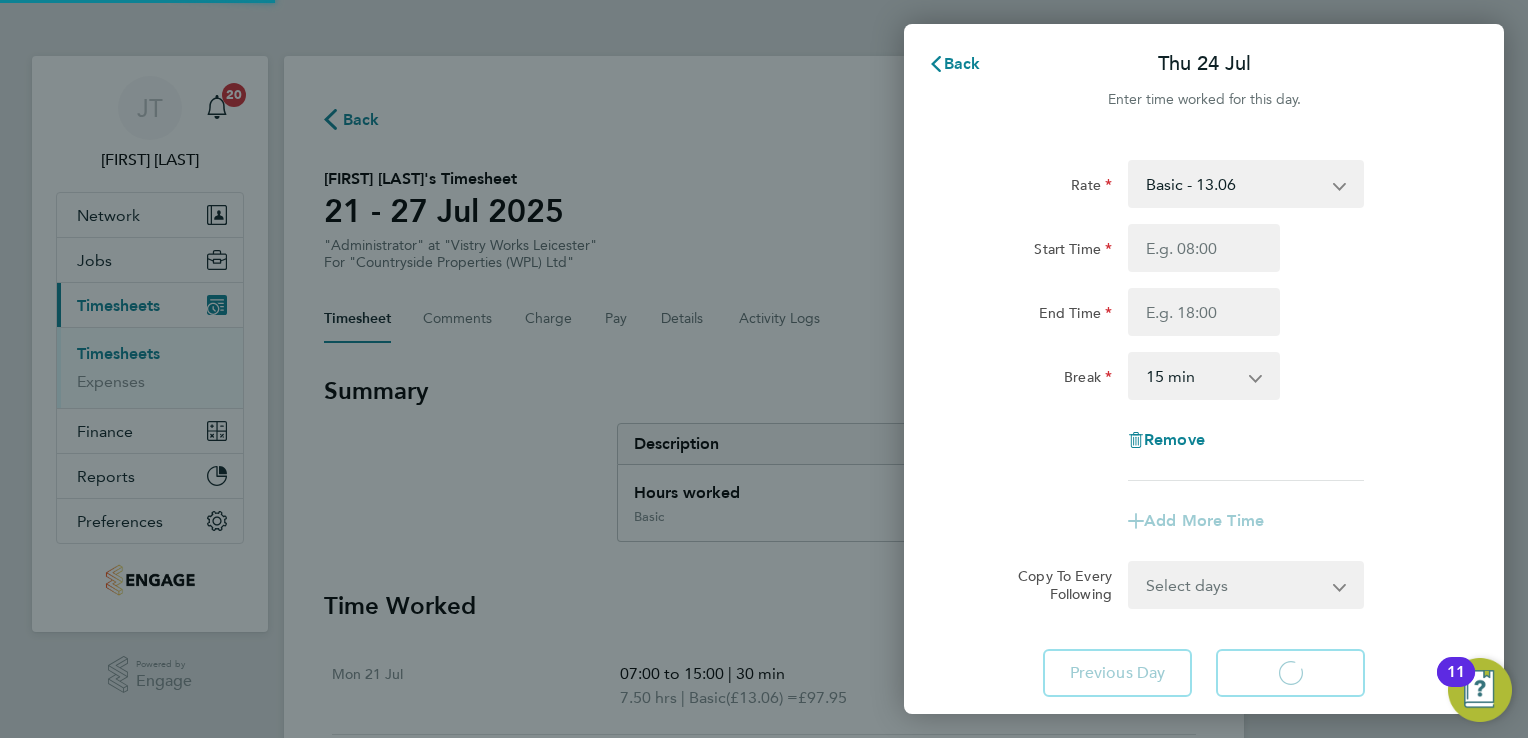 select on "15" 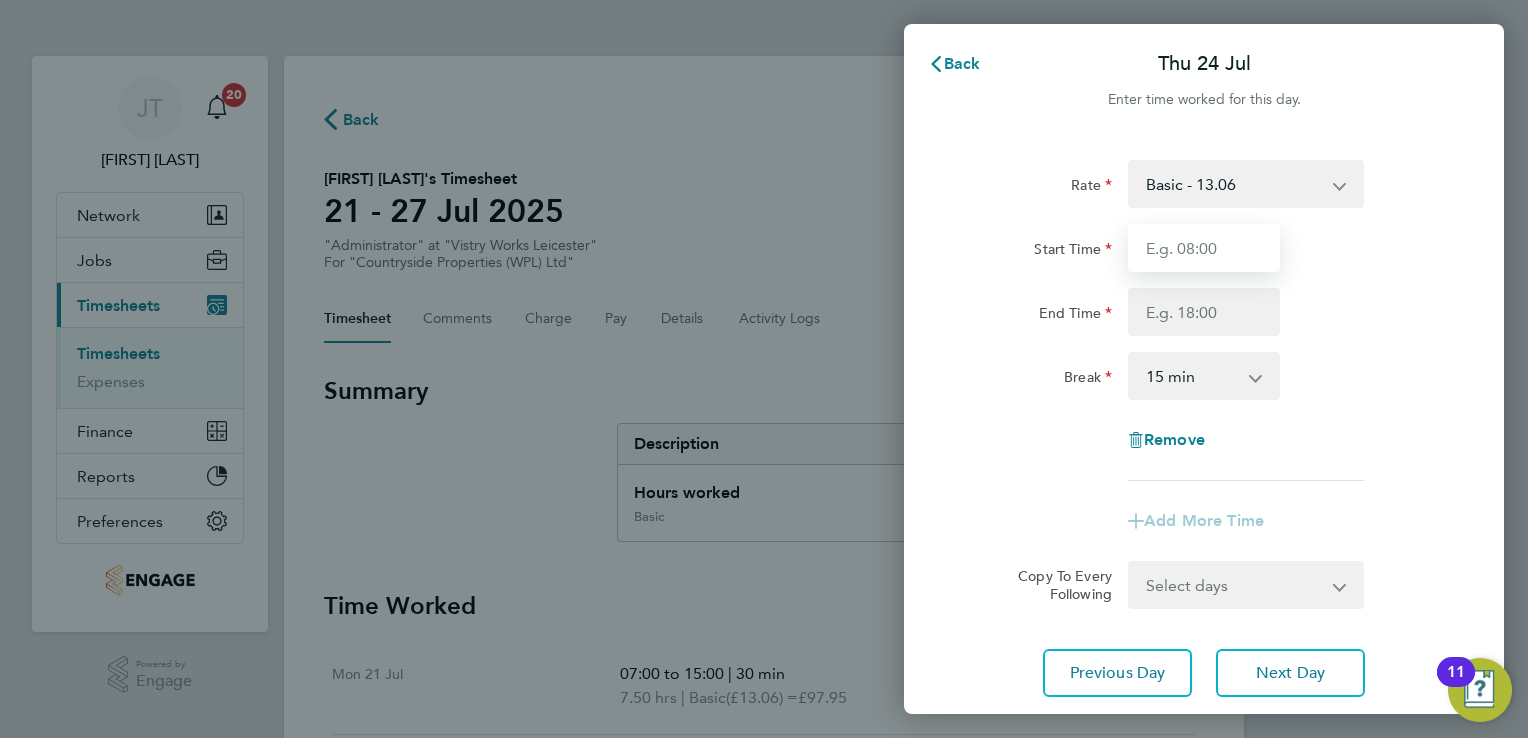 click on "Start Time" at bounding box center (1204, 248) 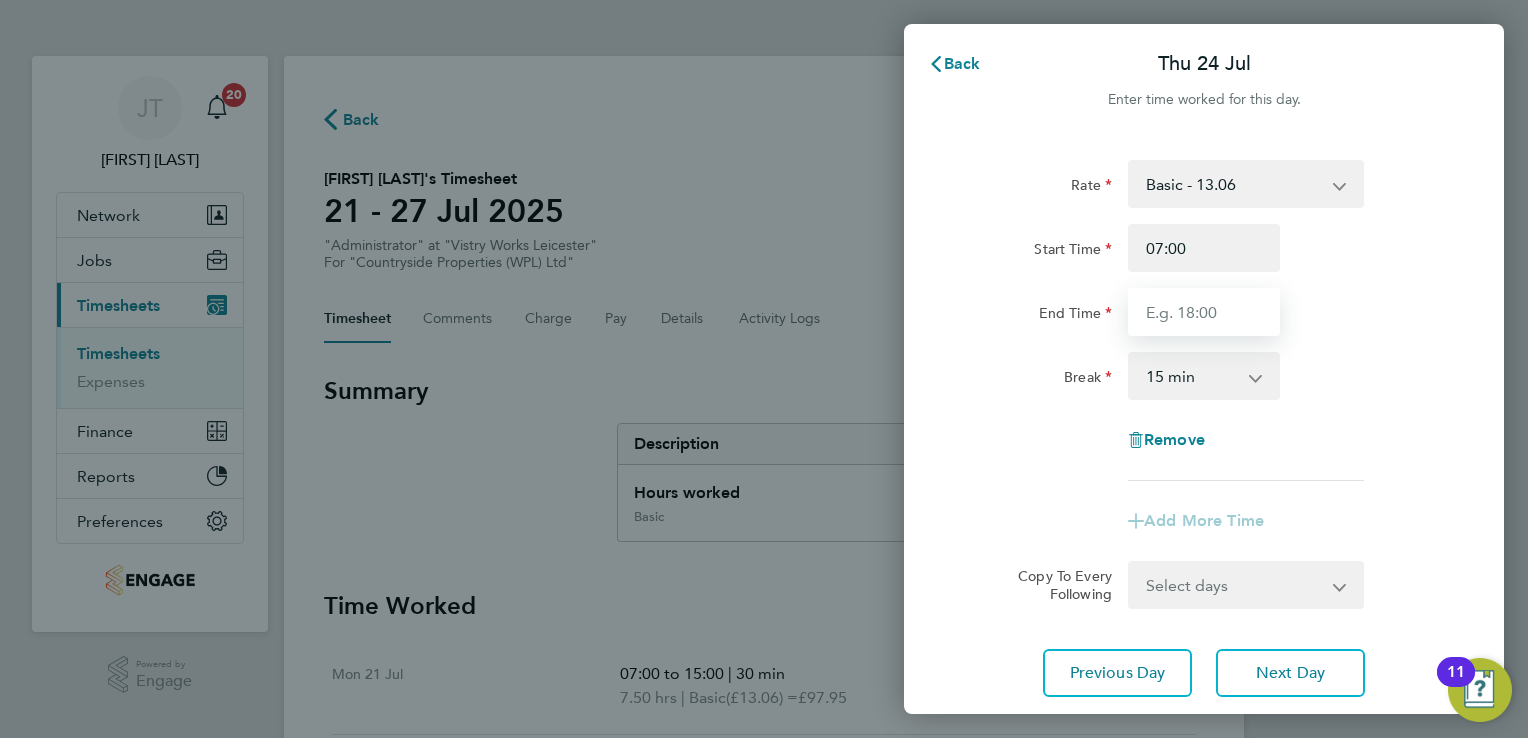 type on "15:00" 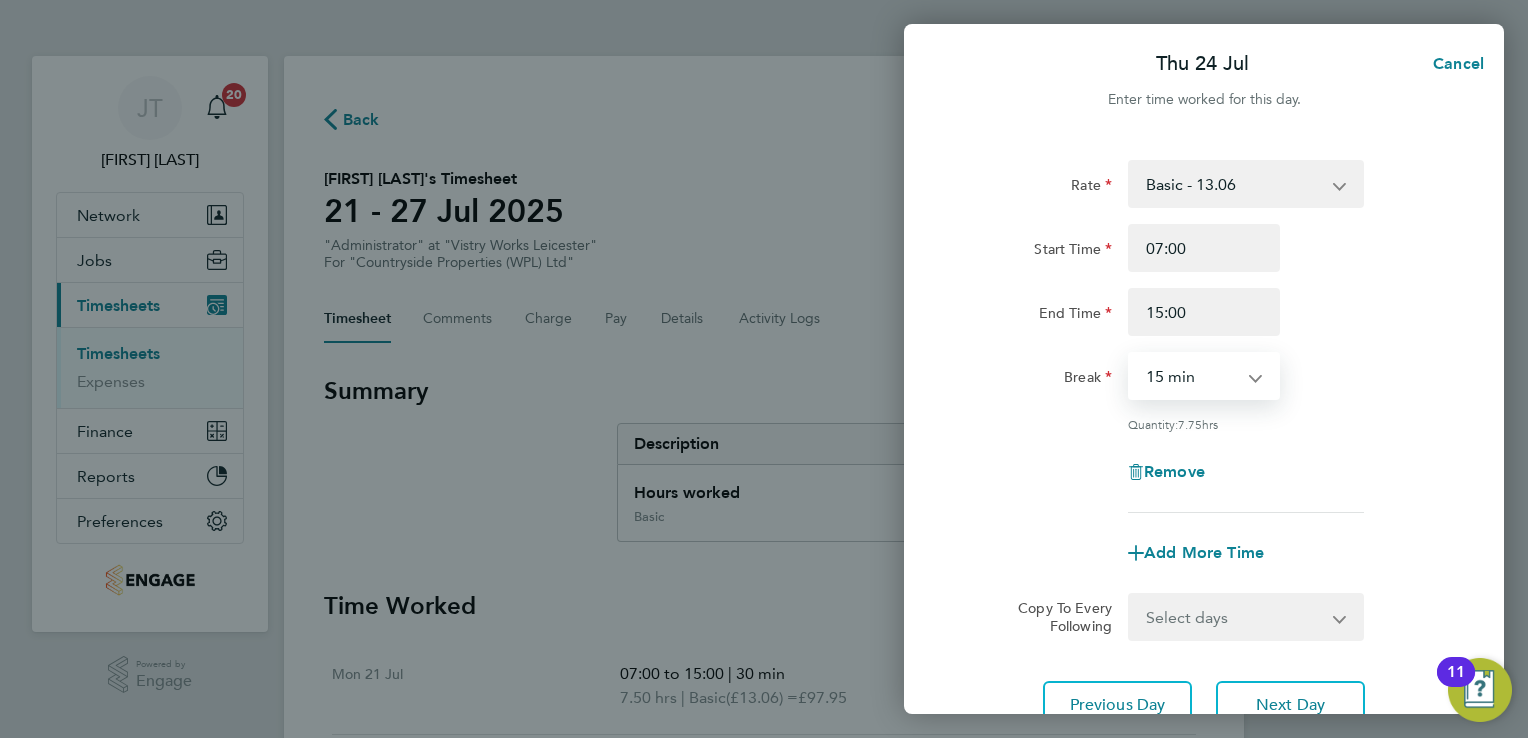 click on "0 min   15 min   30 min   45 min   60 min   75 min   90 min" at bounding box center (1192, 376) 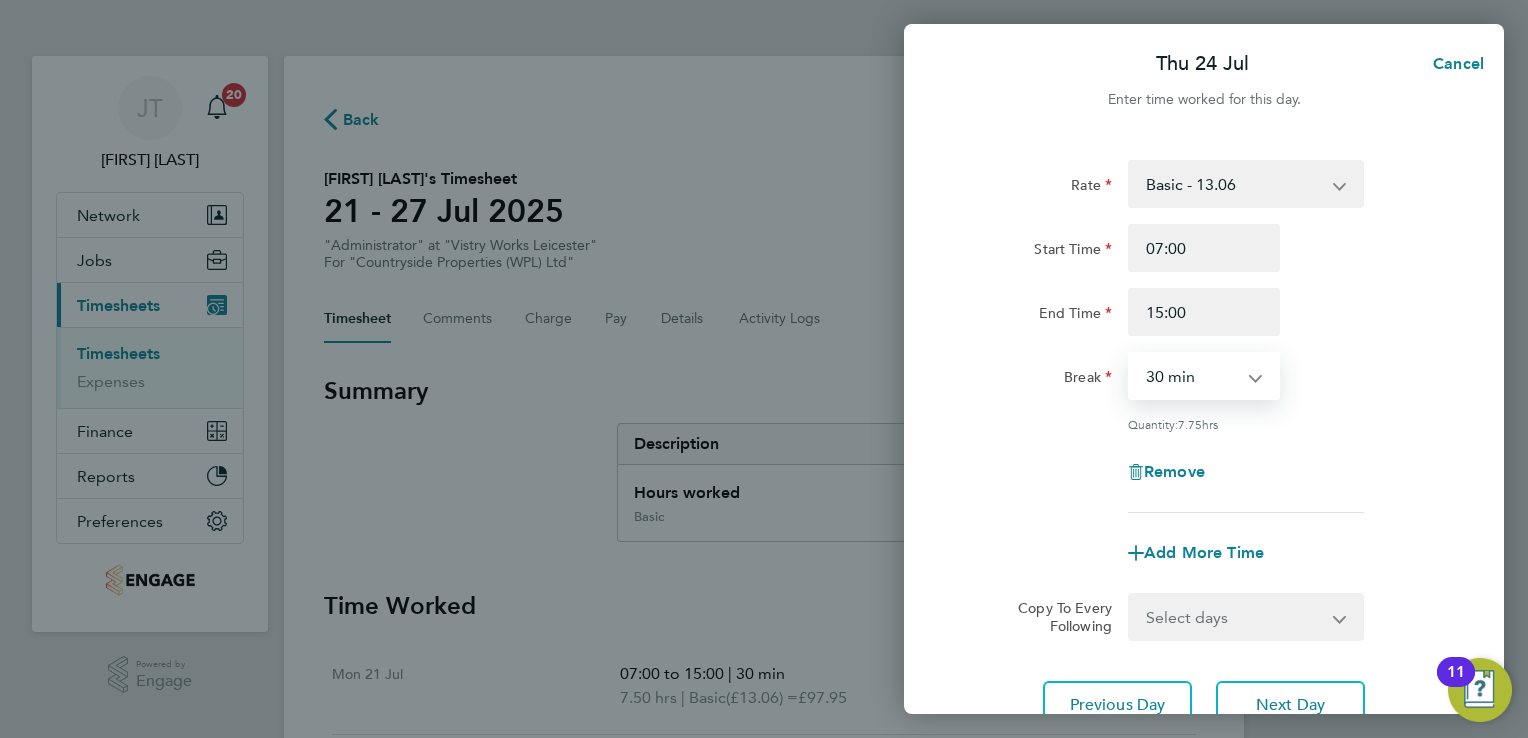 click on "0 min   15 min   30 min   45 min   60 min   75 min   90 min" at bounding box center [1192, 376] 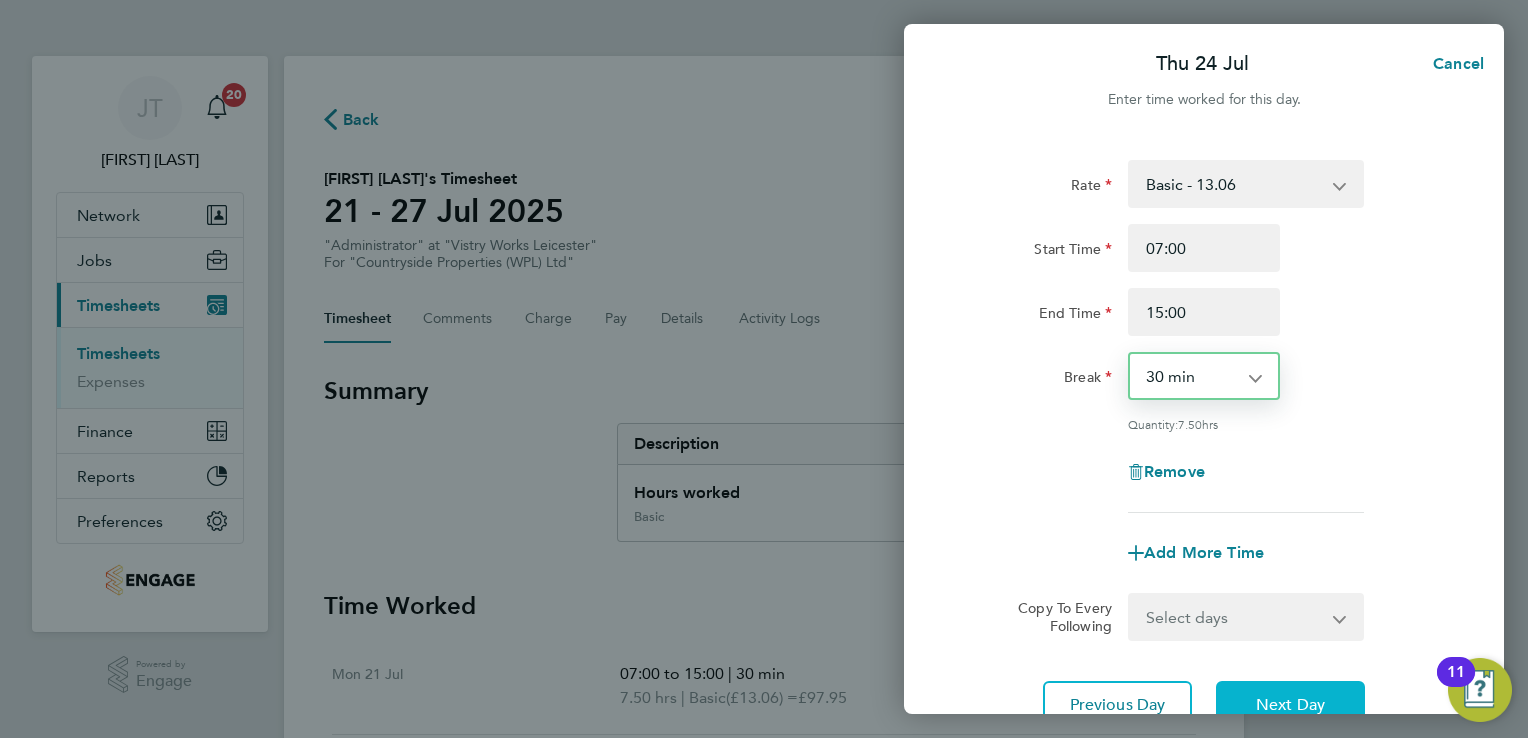click on "Next Day" 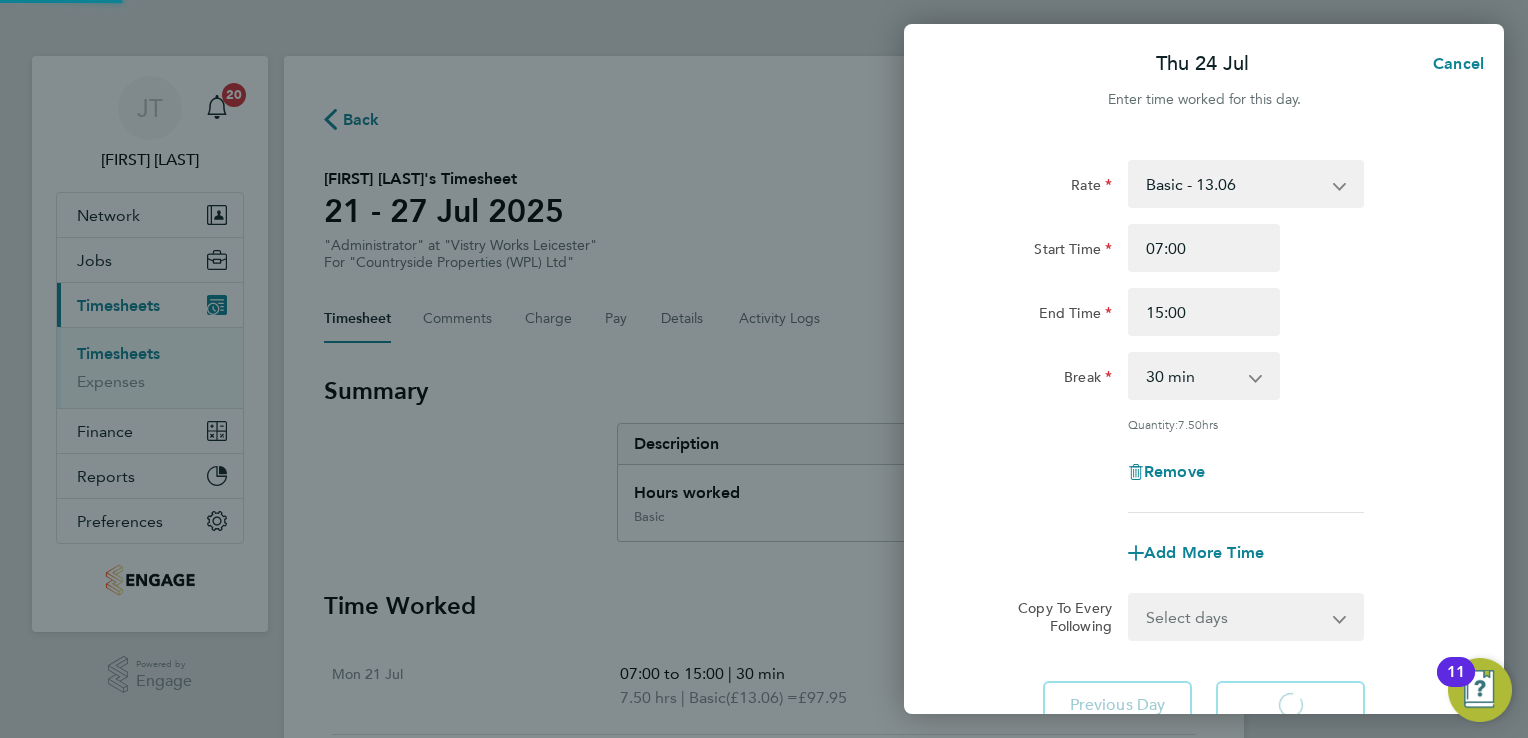 select on "15" 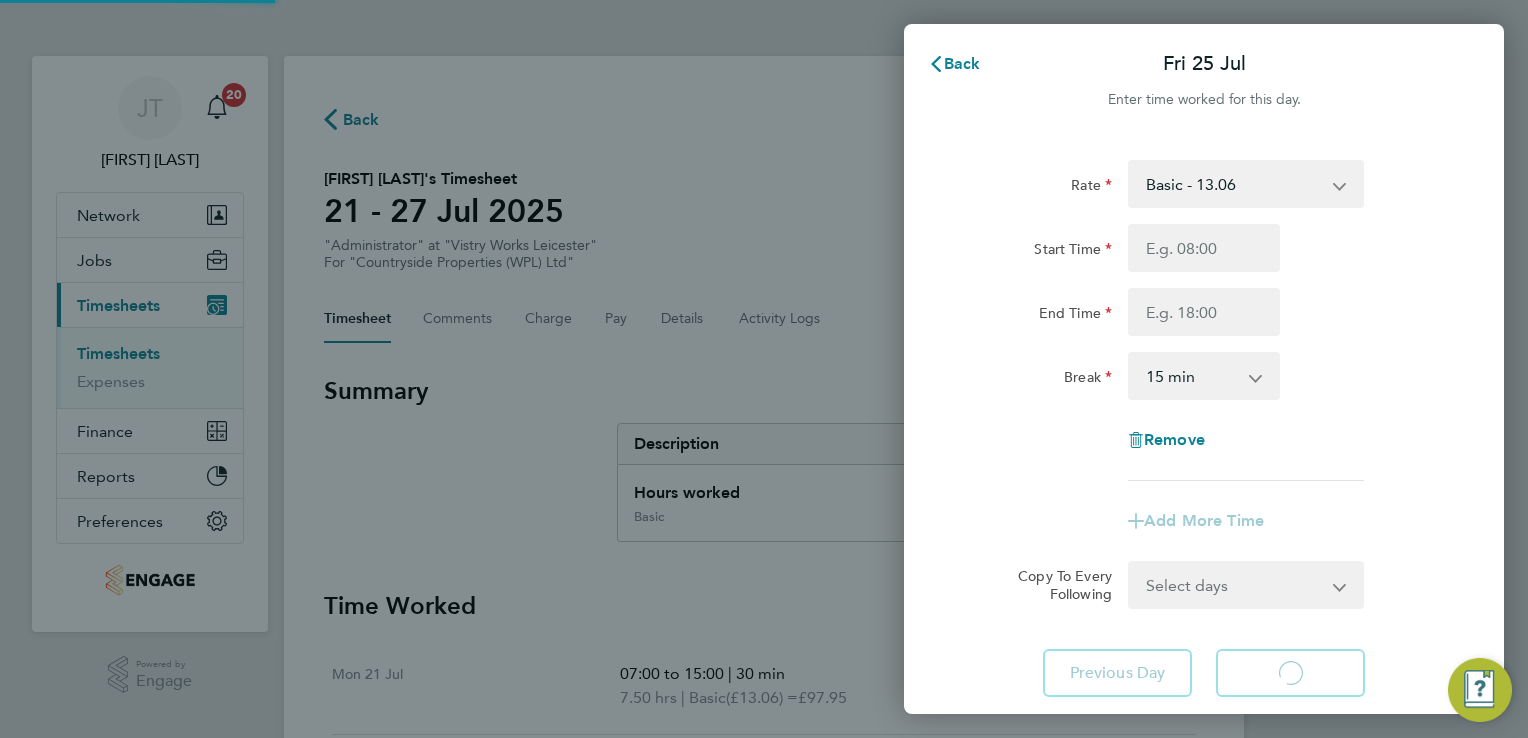 select on "15" 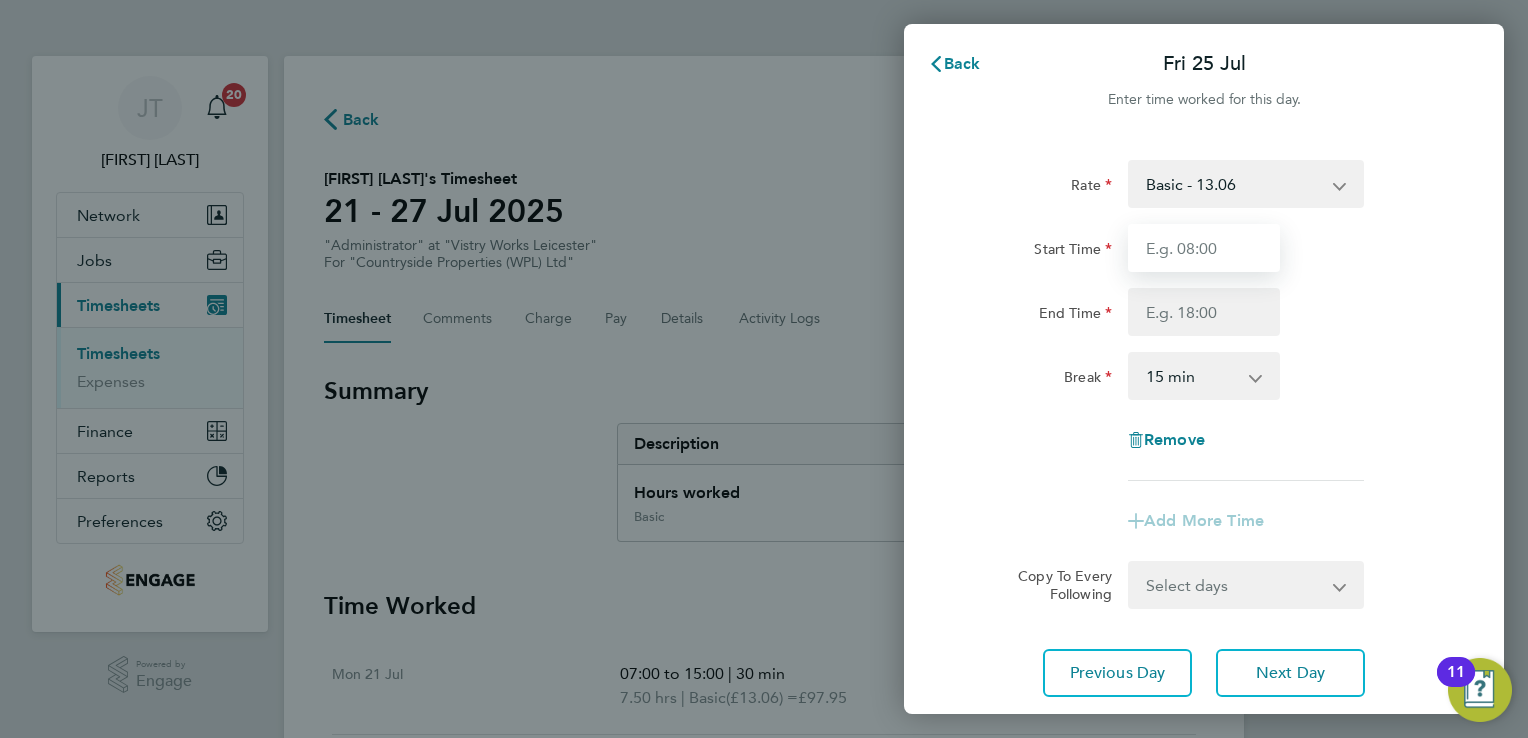 click on "Start Time" at bounding box center [1204, 248] 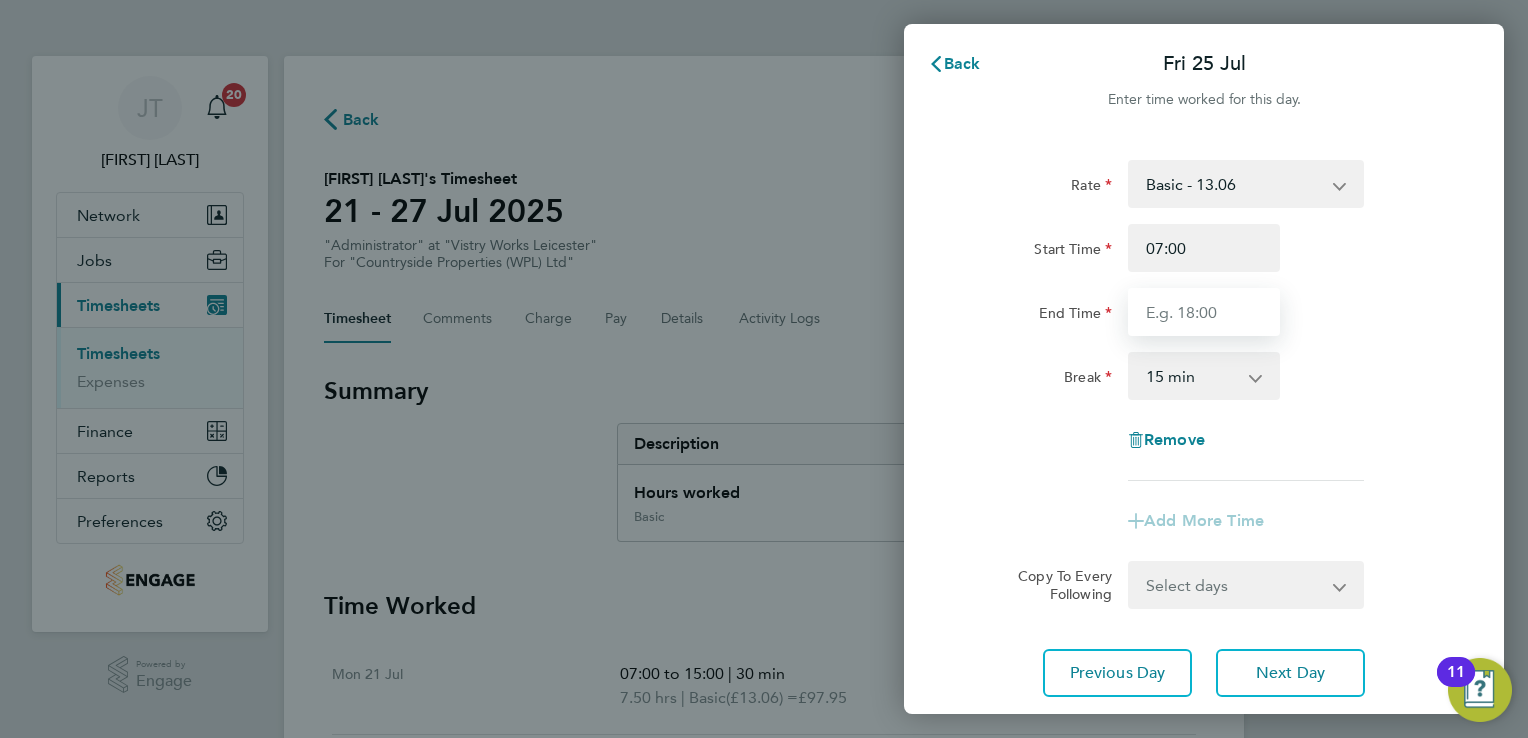 type on "15:00" 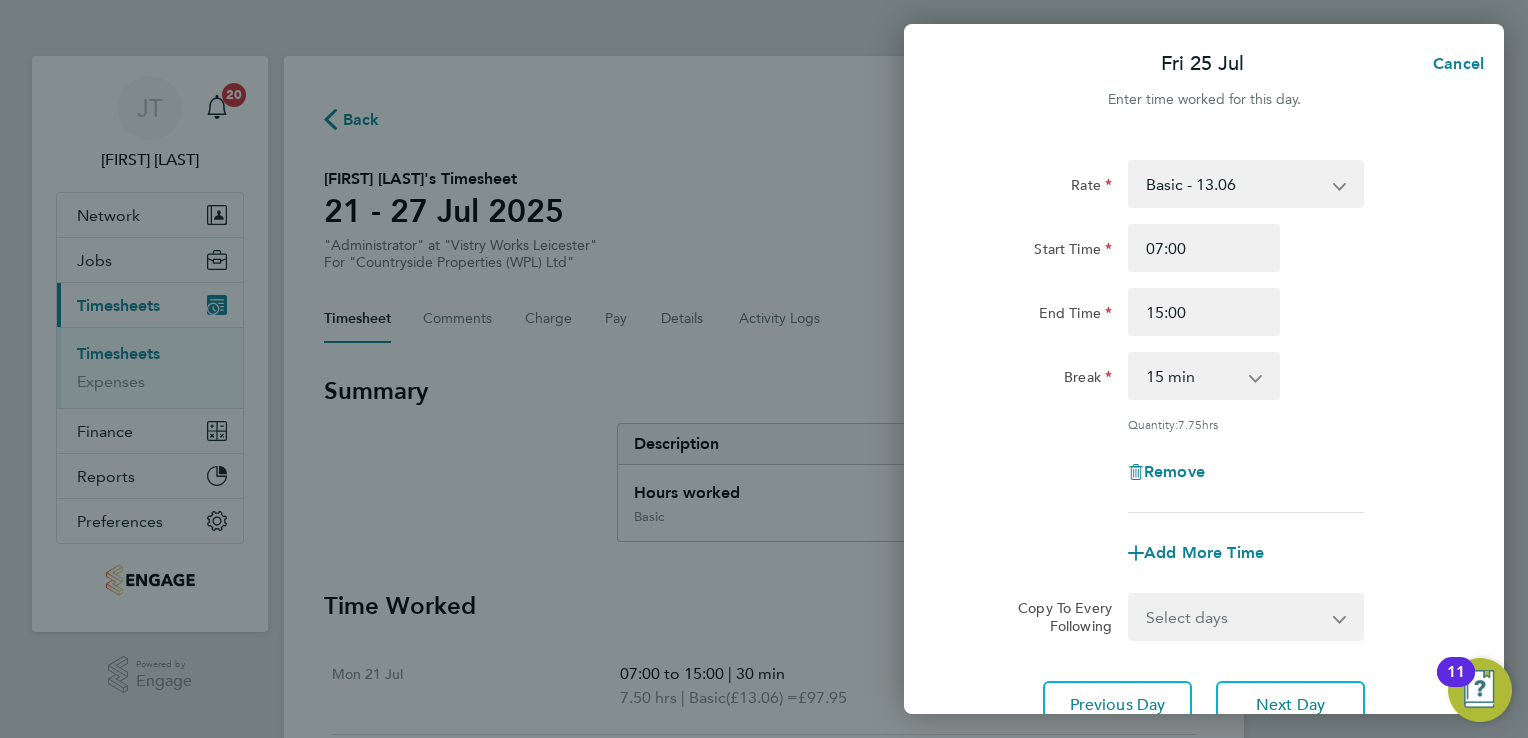 click on "0 min   15 min   30 min   45 min   60 min   75 min   90 min" at bounding box center (1192, 376) 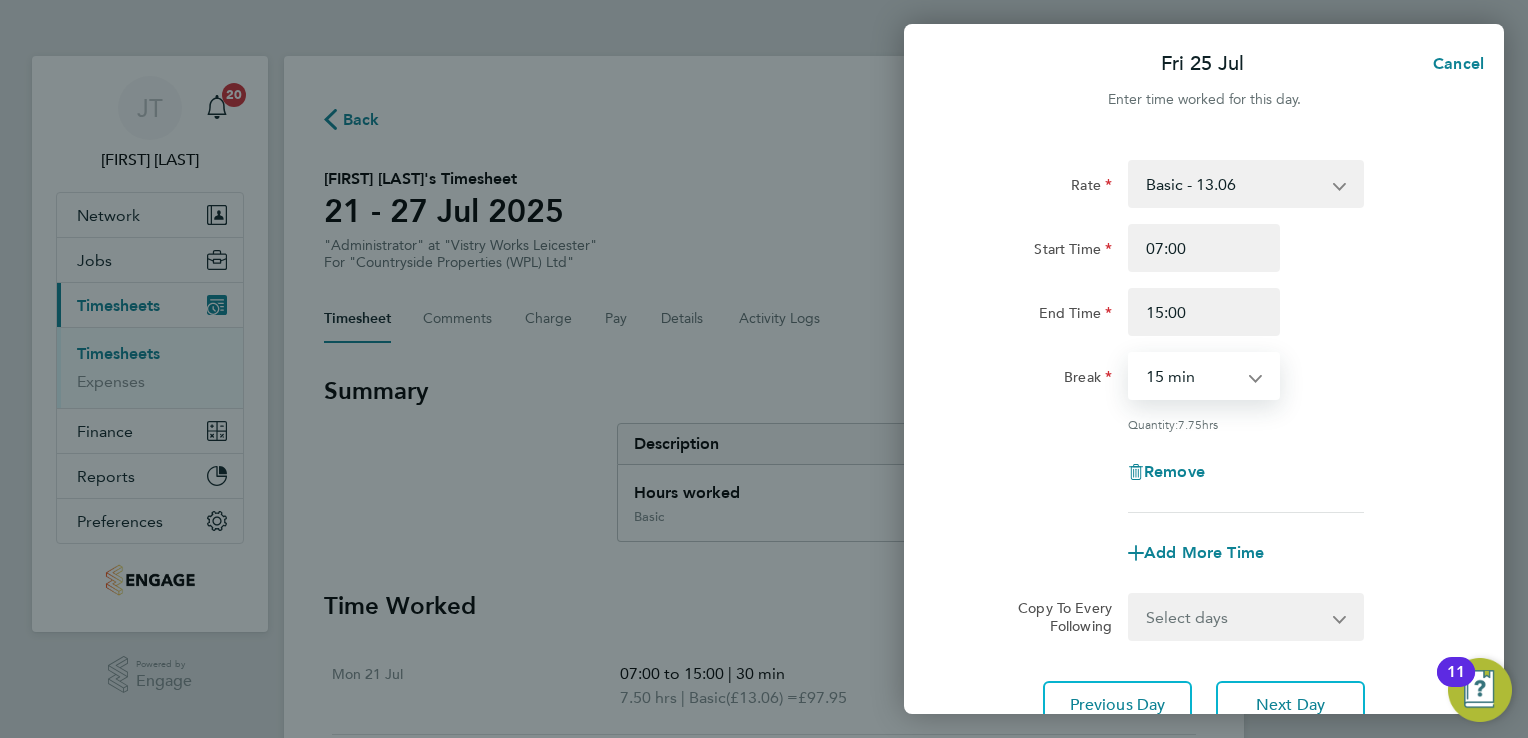 select on "30" 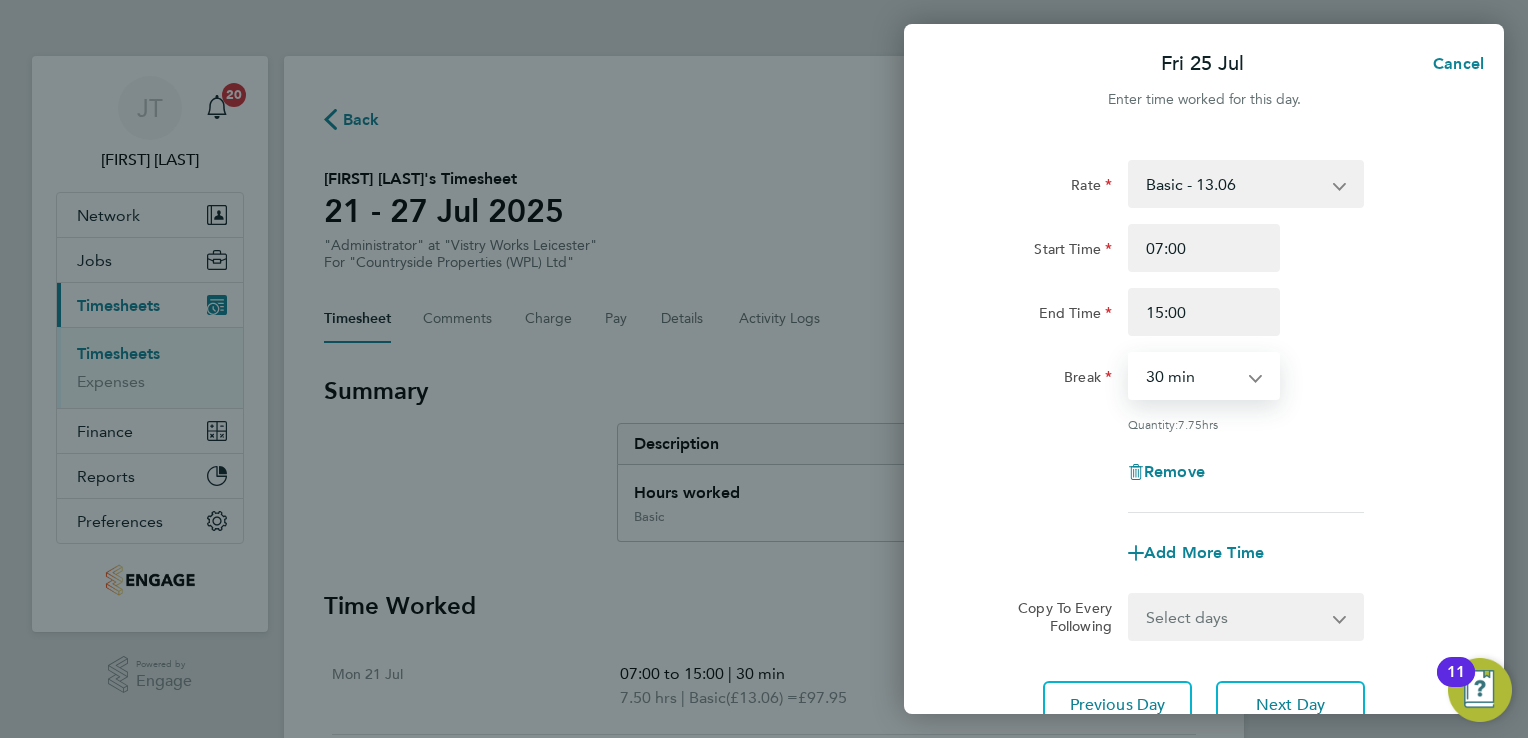 click on "0 min   15 min   30 min   45 min   60 min   75 min   90 min" at bounding box center [1192, 376] 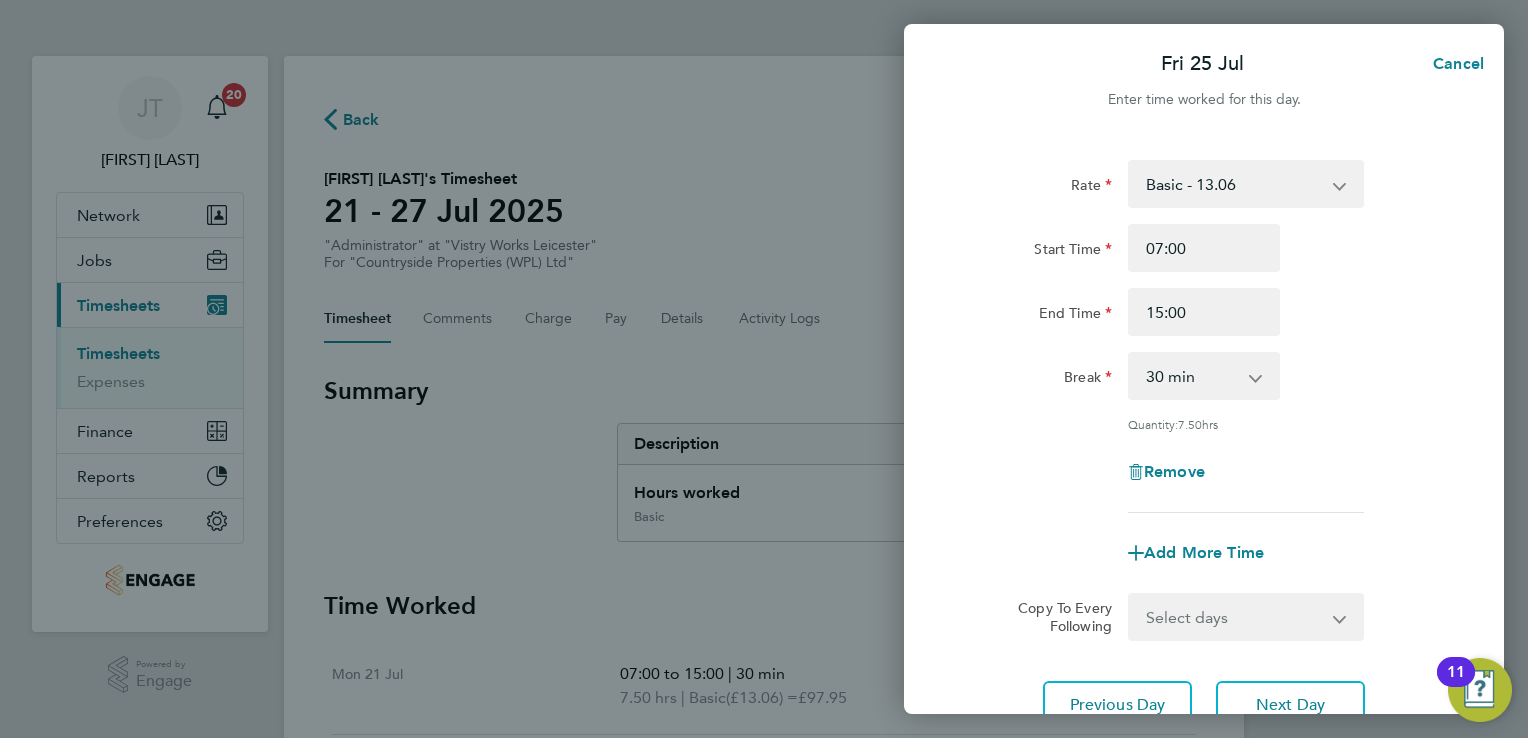 click on "Rate  Basic - 13.06
Start Time 07:00 End Time 15:00 Break  0 min   15 min   30 min   45 min   60 min   75 min   90 min
Quantity:  7.50  hrs
Remove
Add More Time  Copy To Every Following  Select days   Day   Weekend (Sat-Sun)   Saturday   Sunday
Previous Day   Next Day" 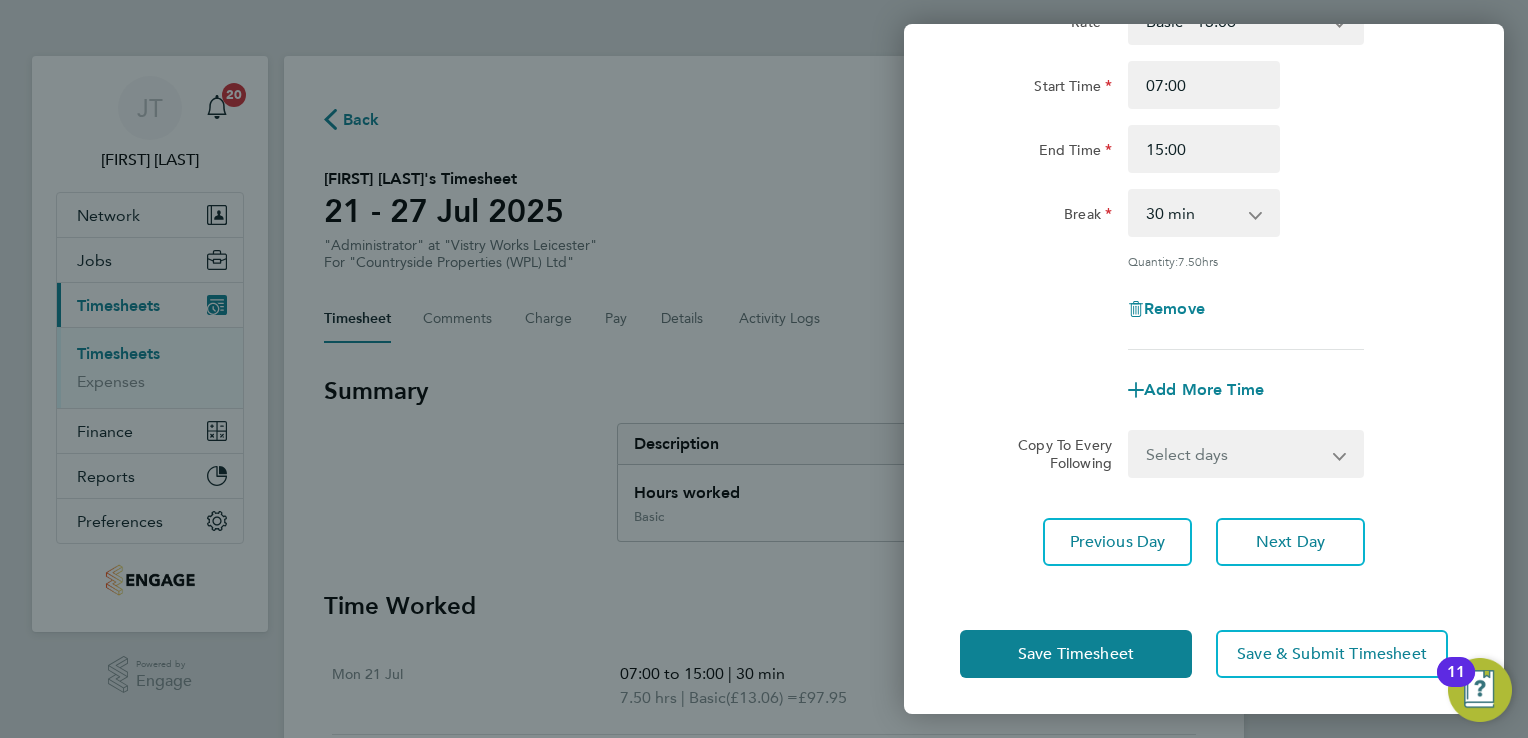scroll, scrollTop: 164, scrollLeft: 0, axis: vertical 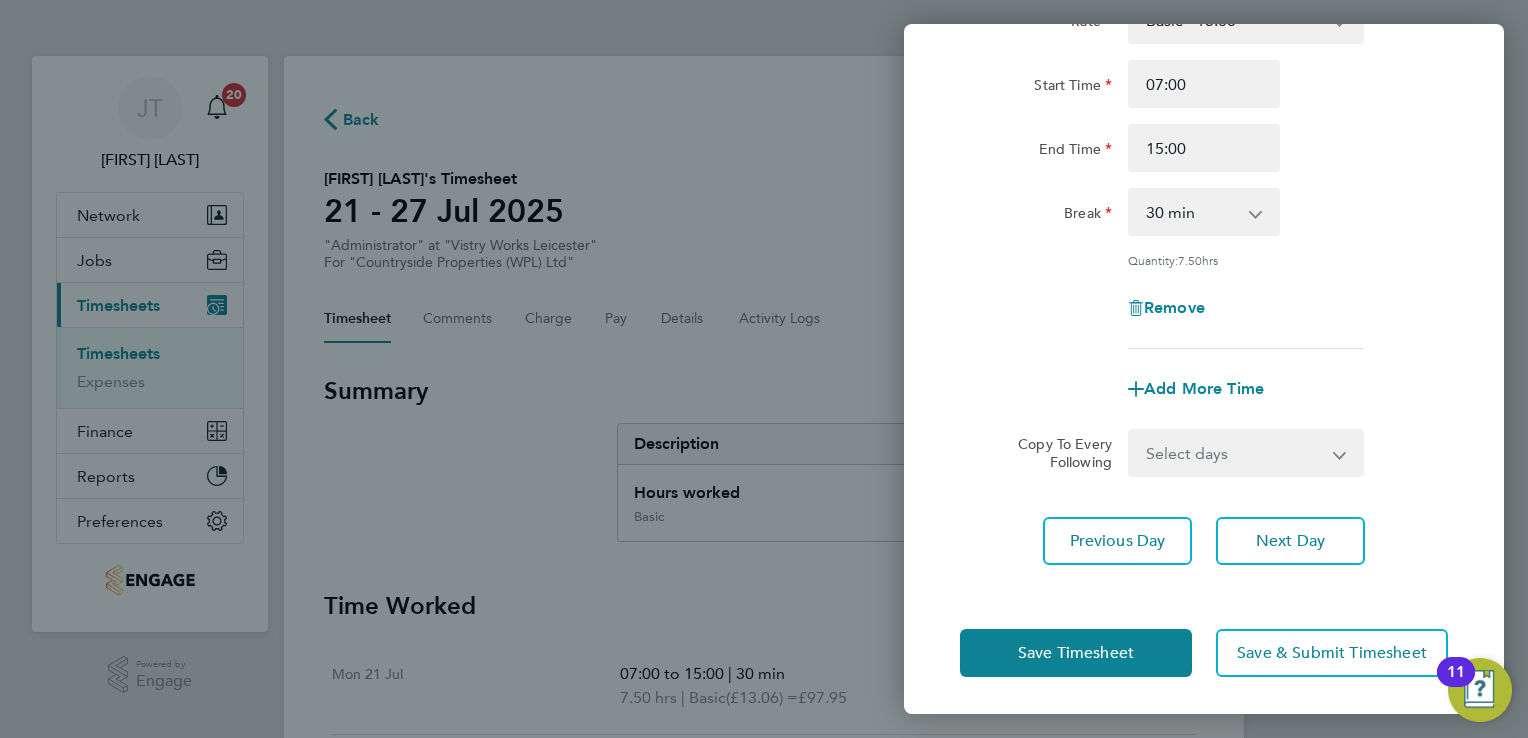 click on "Save Timesheet   Save & Submit Timesheet" 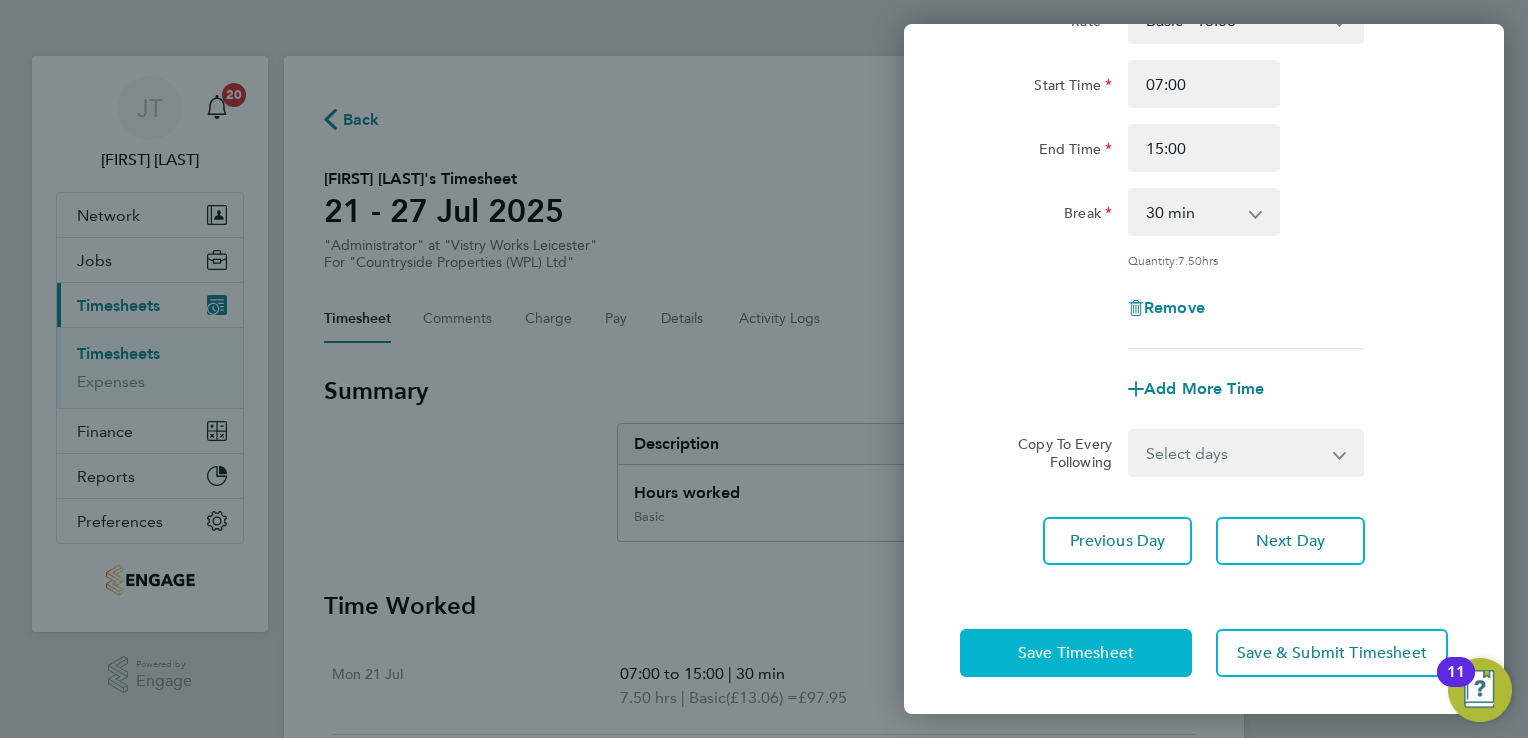 click on "Save Timesheet" 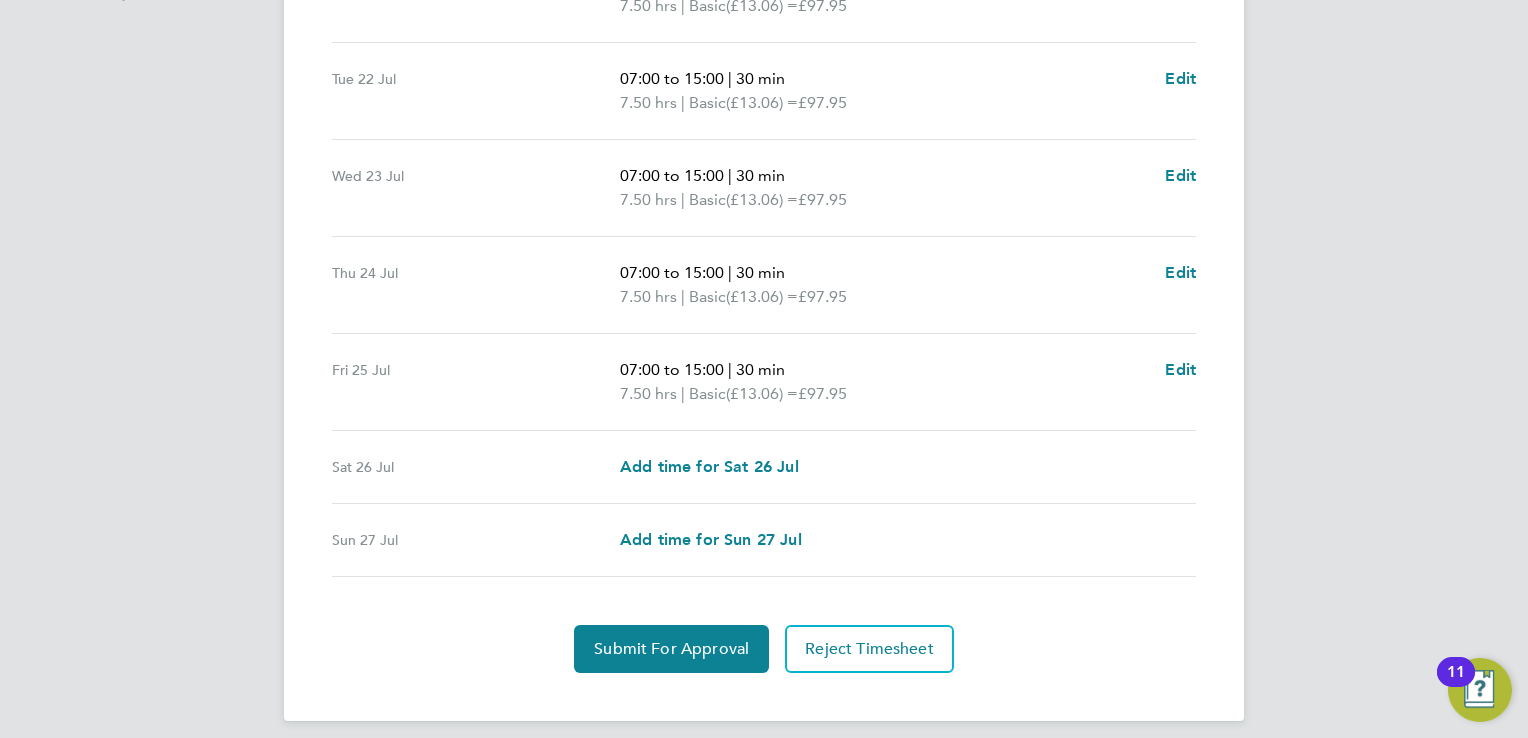 scroll, scrollTop: 704, scrollLeft: 0, axis: vertical 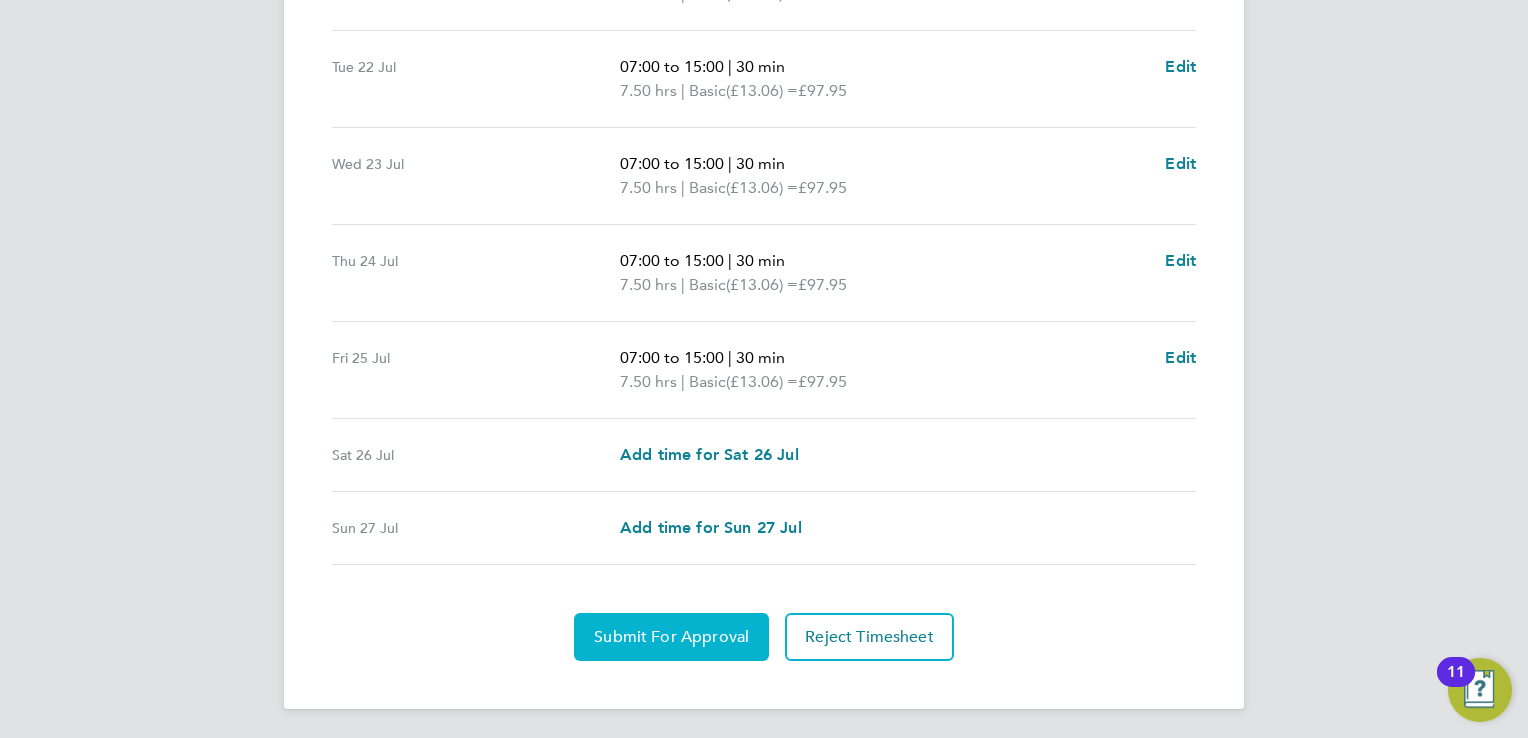 click on "Submit For Approval" 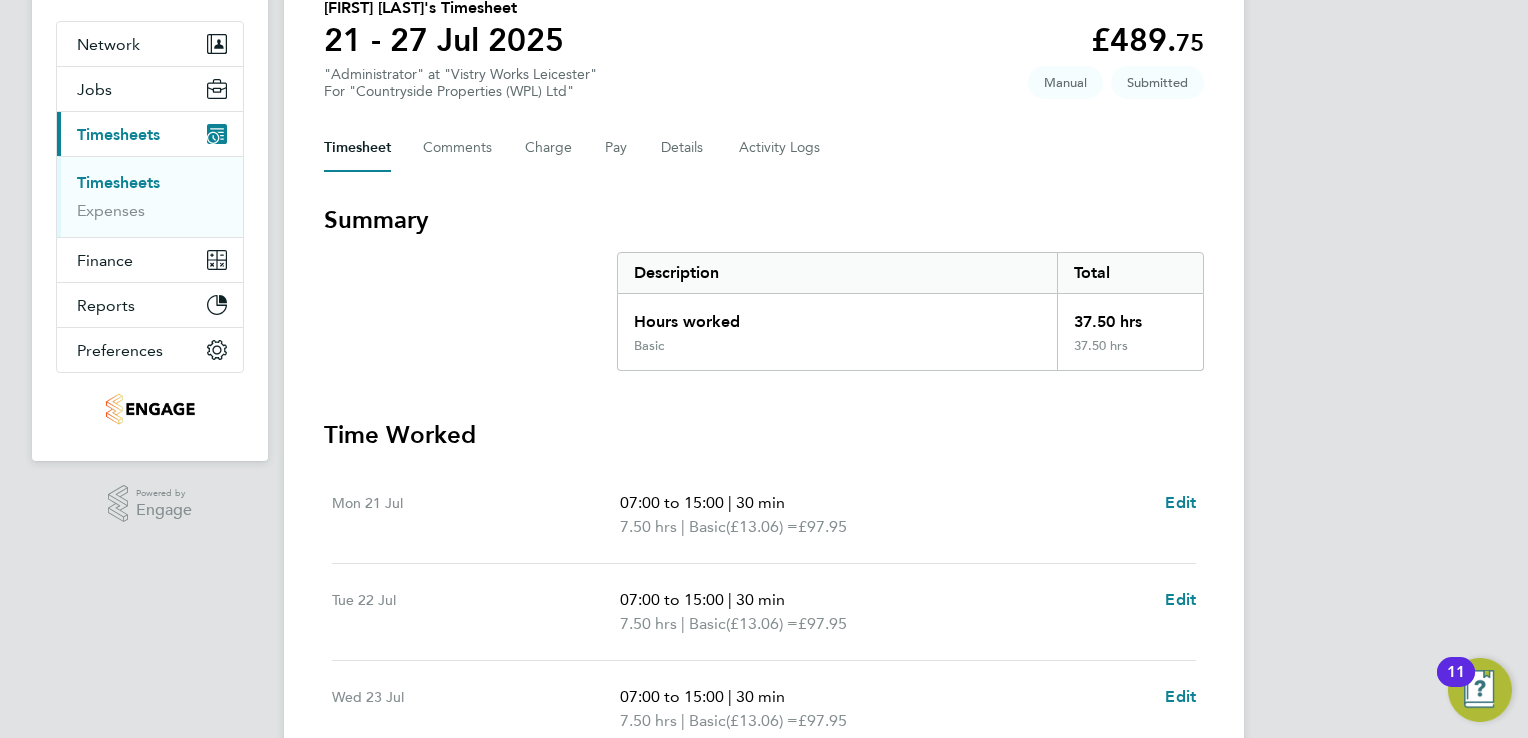 scroll, scrollTop: 0, scrollLeft: 0, axis: both 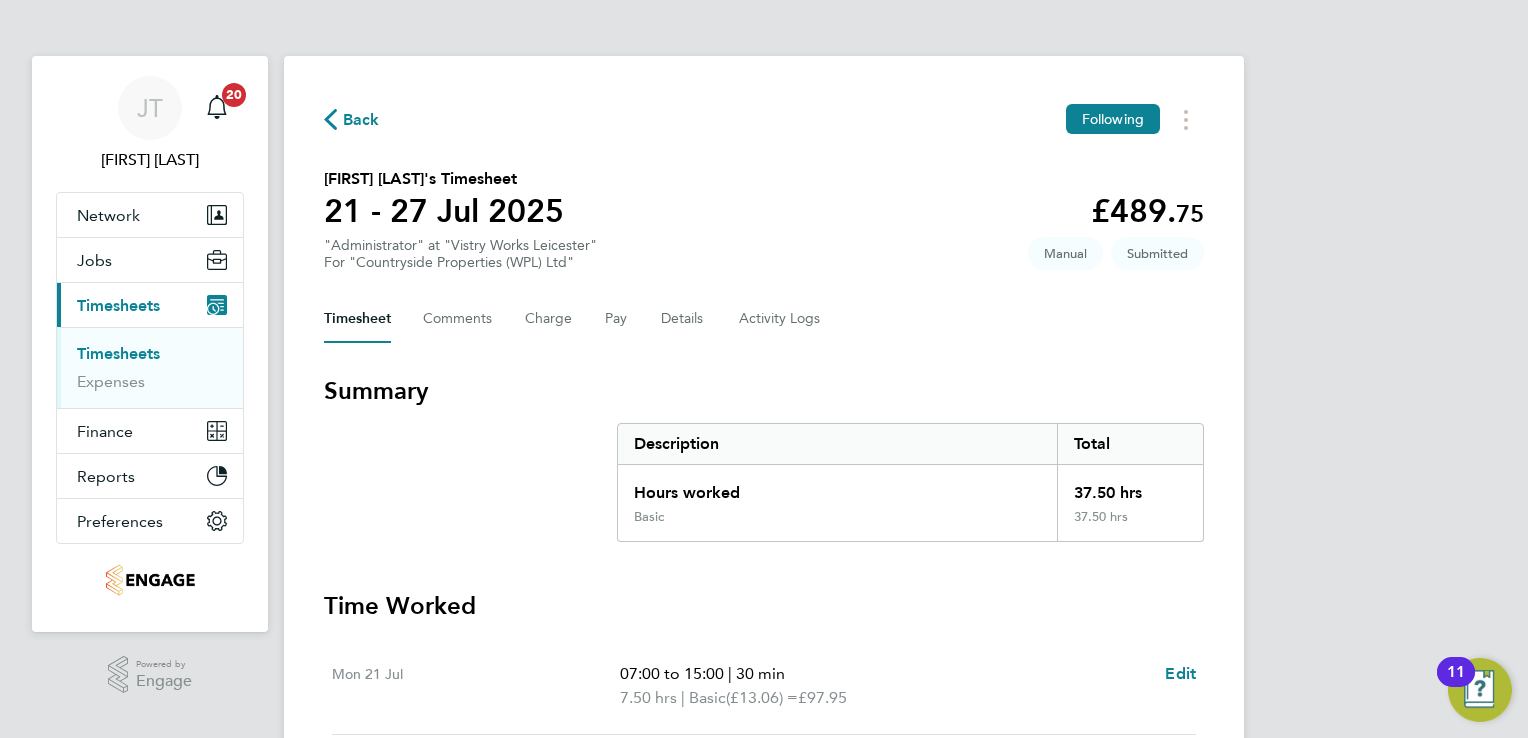 click on "Timesheets" at bounding box center [118, 353] 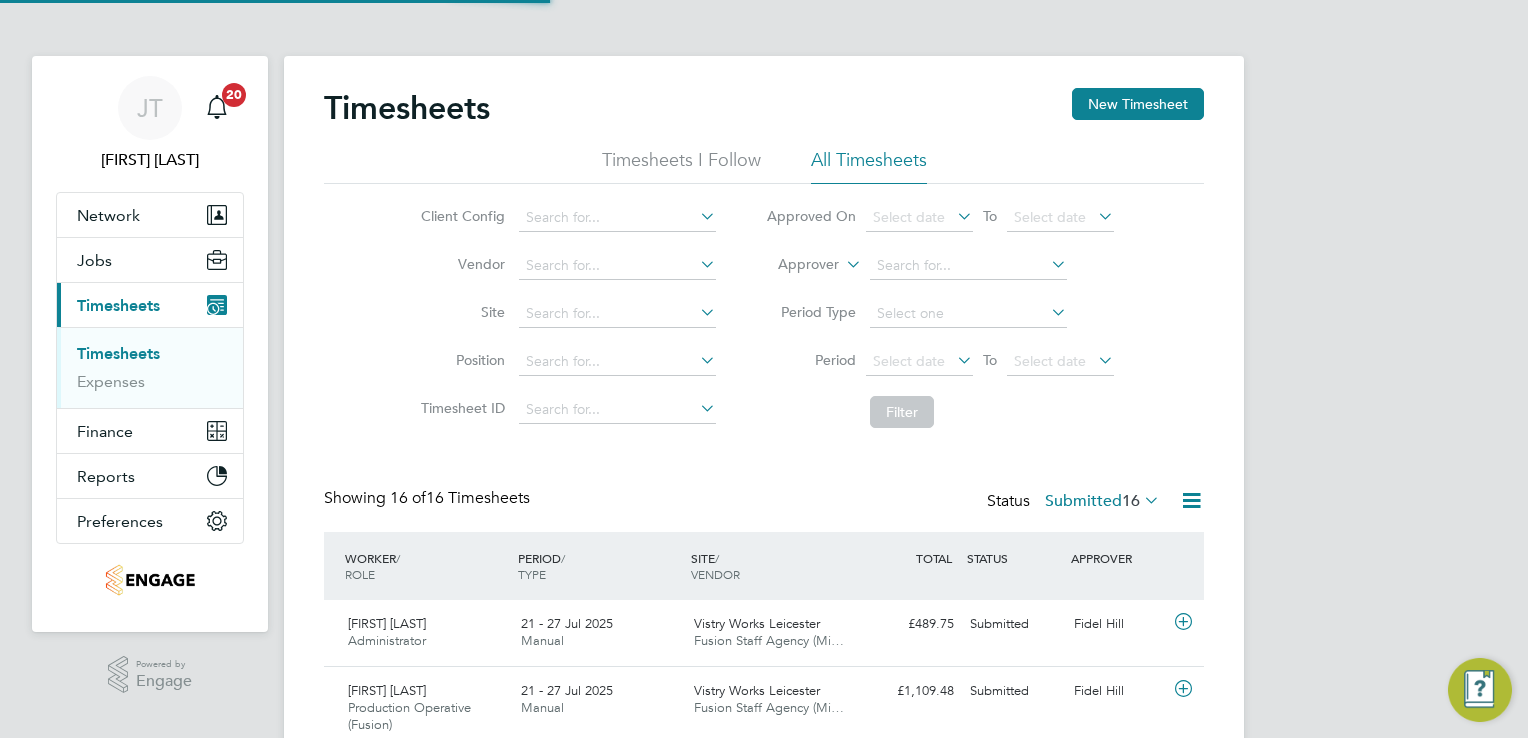 scroll, scrollTop: 9, scrollLeft: 10, axis: both 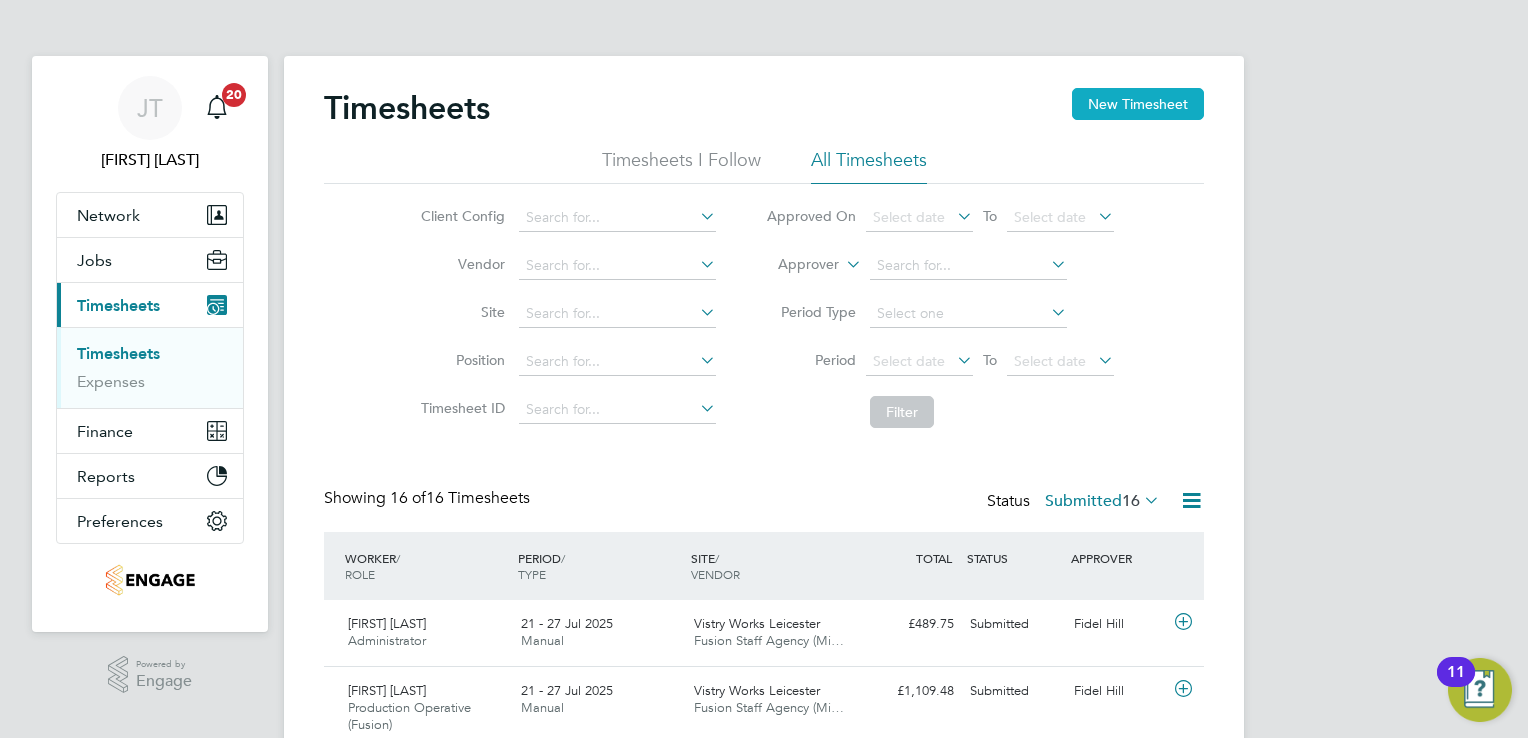 click on "New Timesheet" 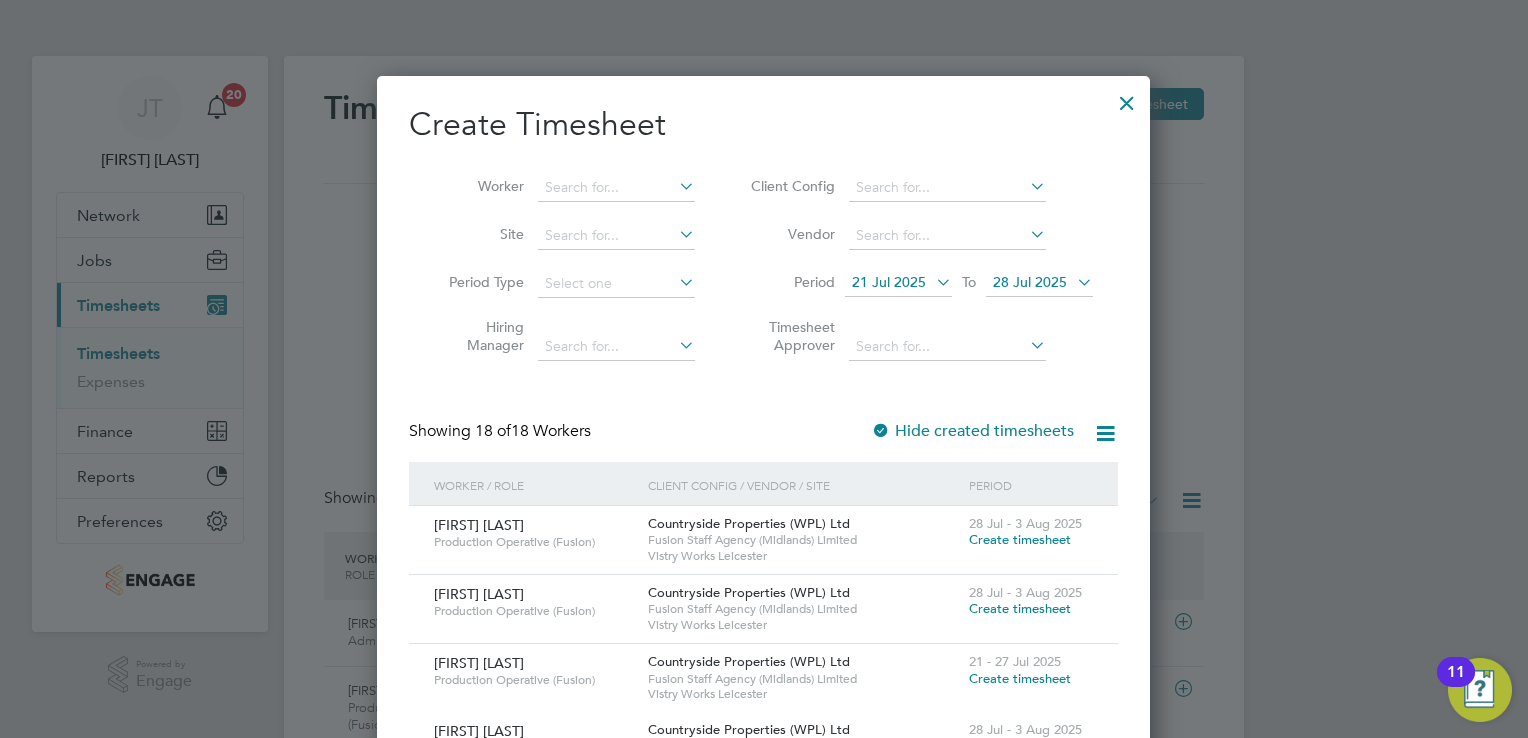 click on "28 Jul 2025" at bounding box center [1030, 282] 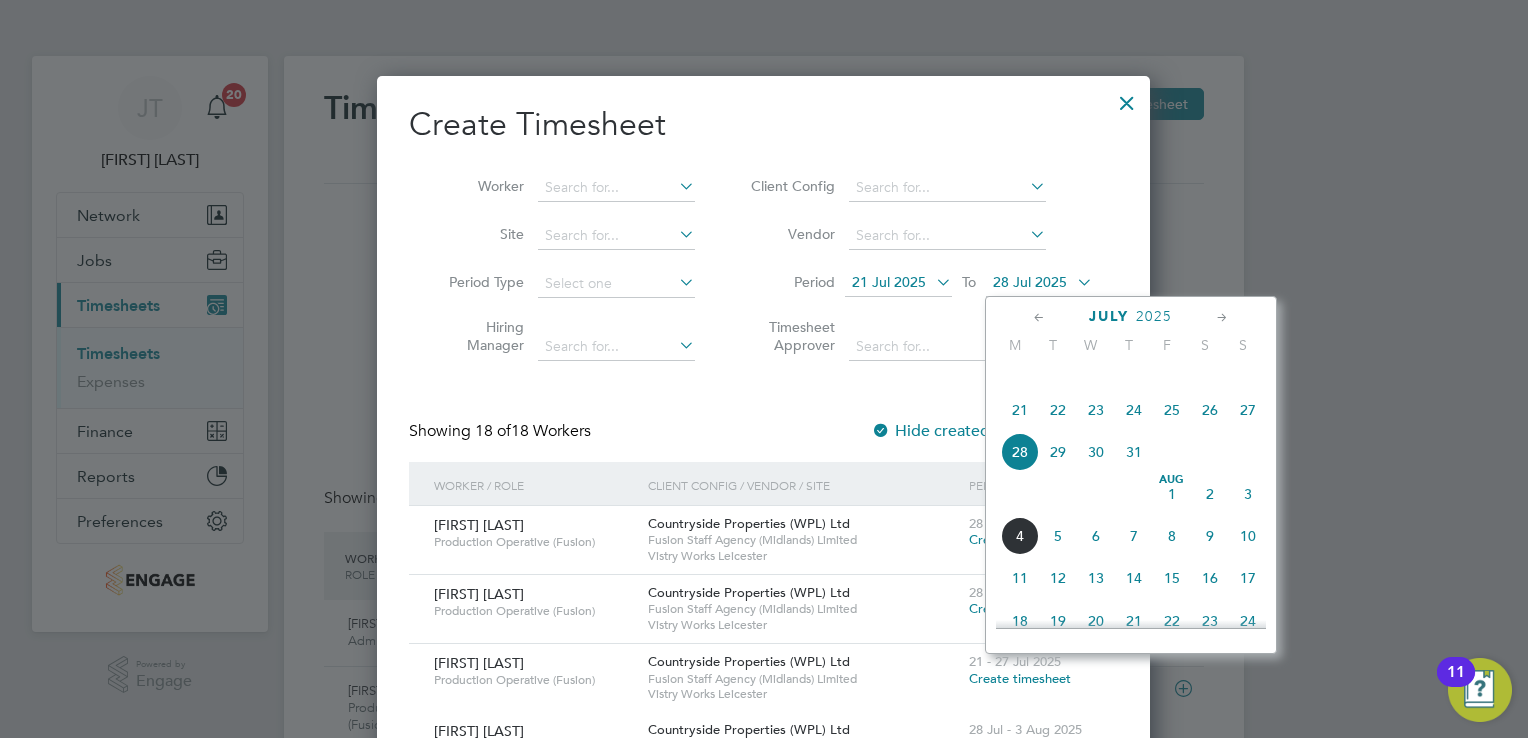 click on "27" 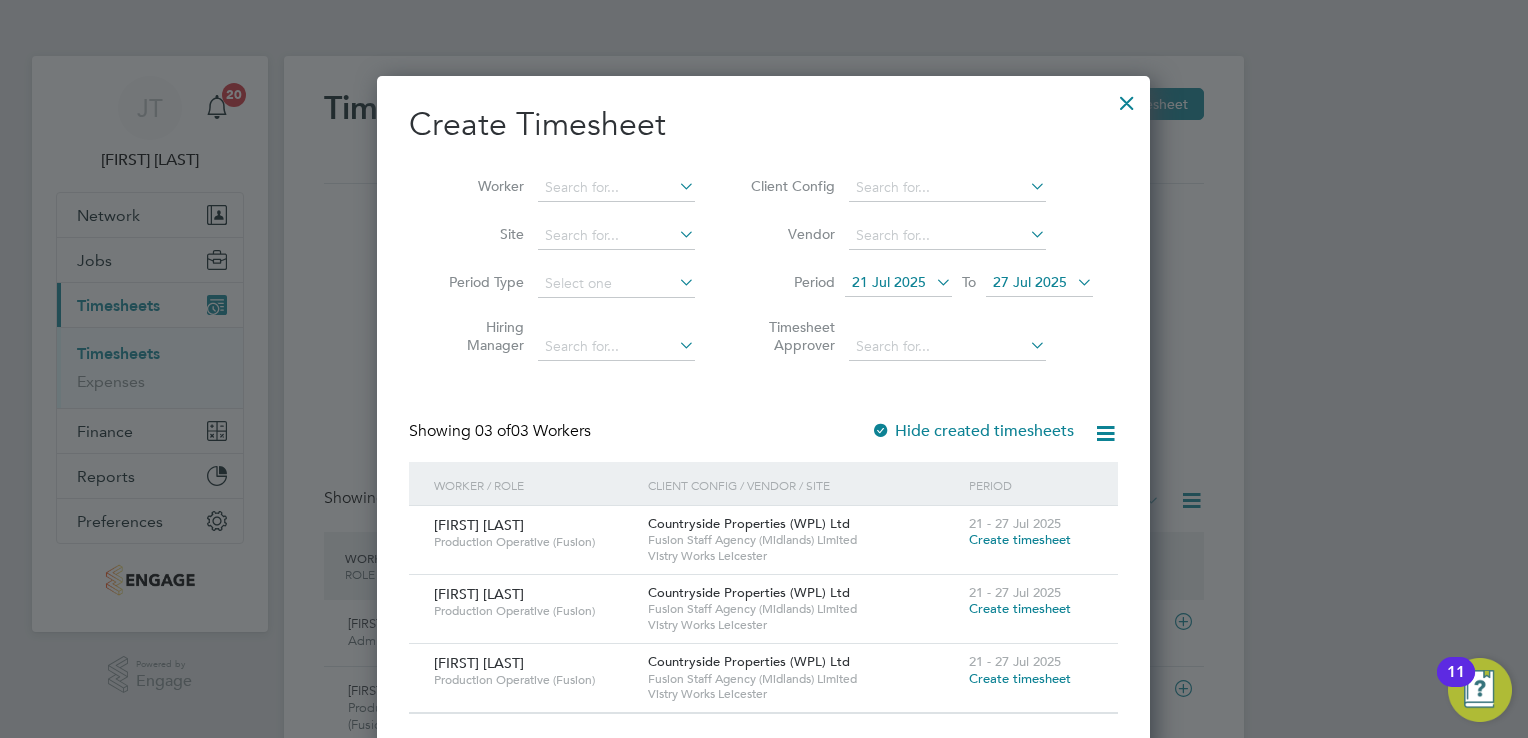 click at bounding box center [1127, 98] 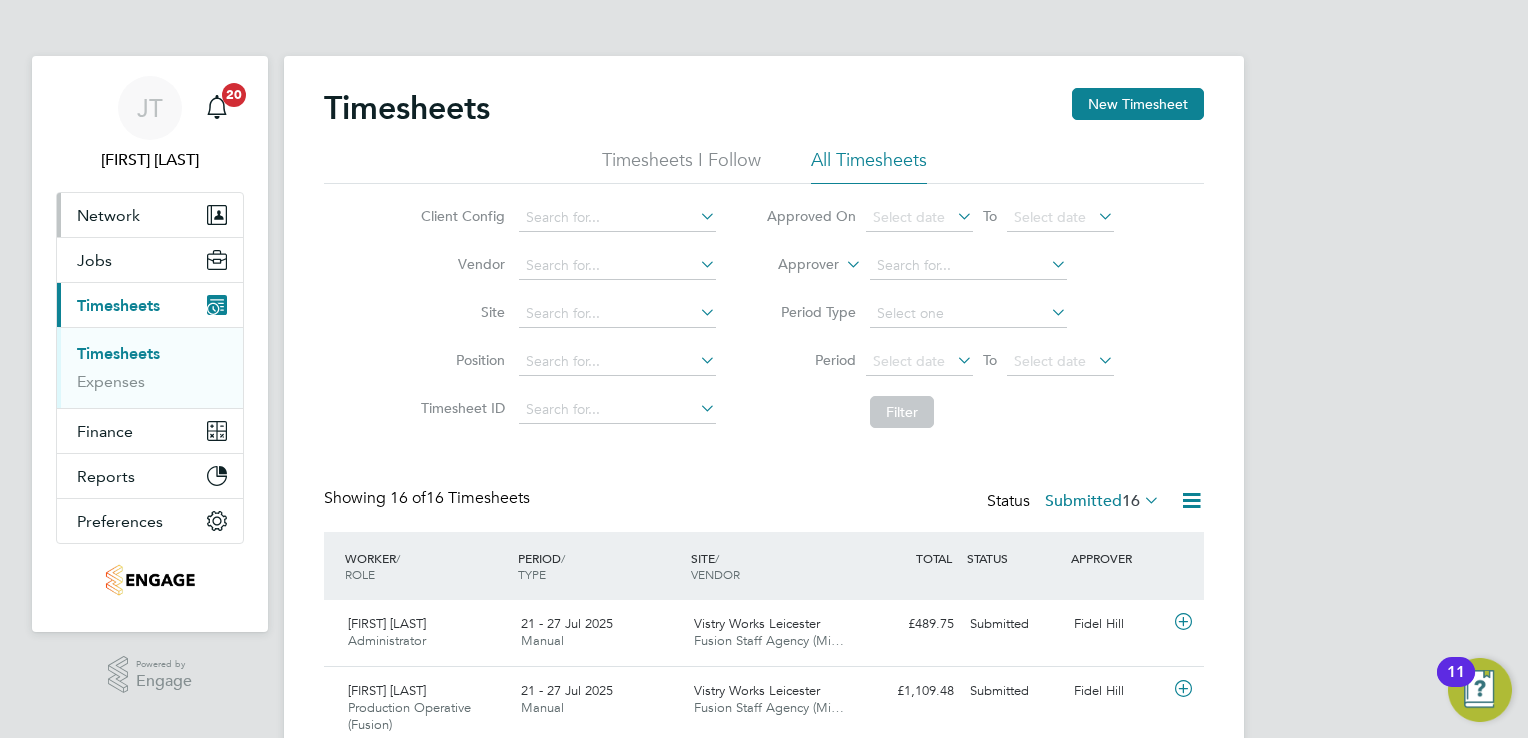 click on "Network" at bounding box center (150, 215) 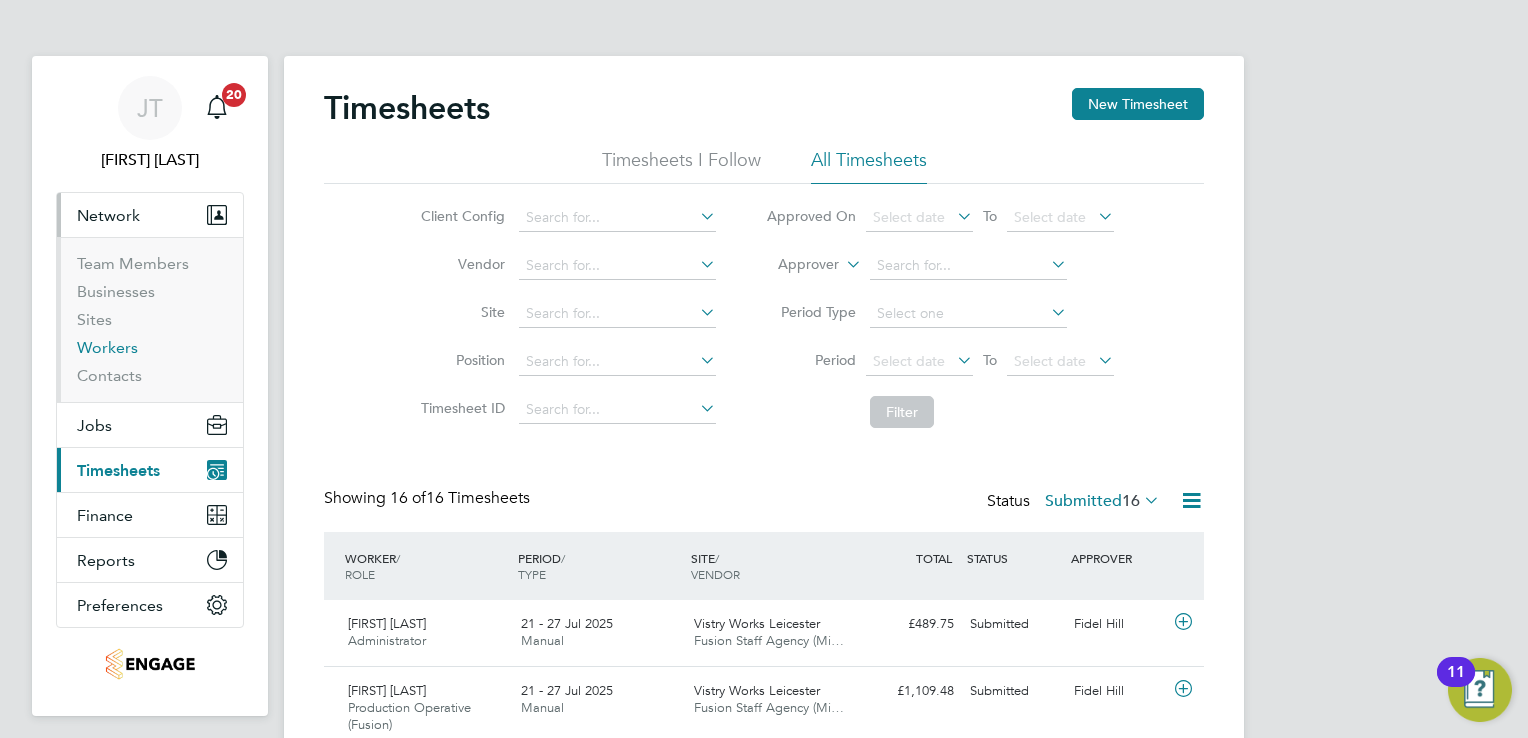 click on "Workers" at bounding box center [107, 347] 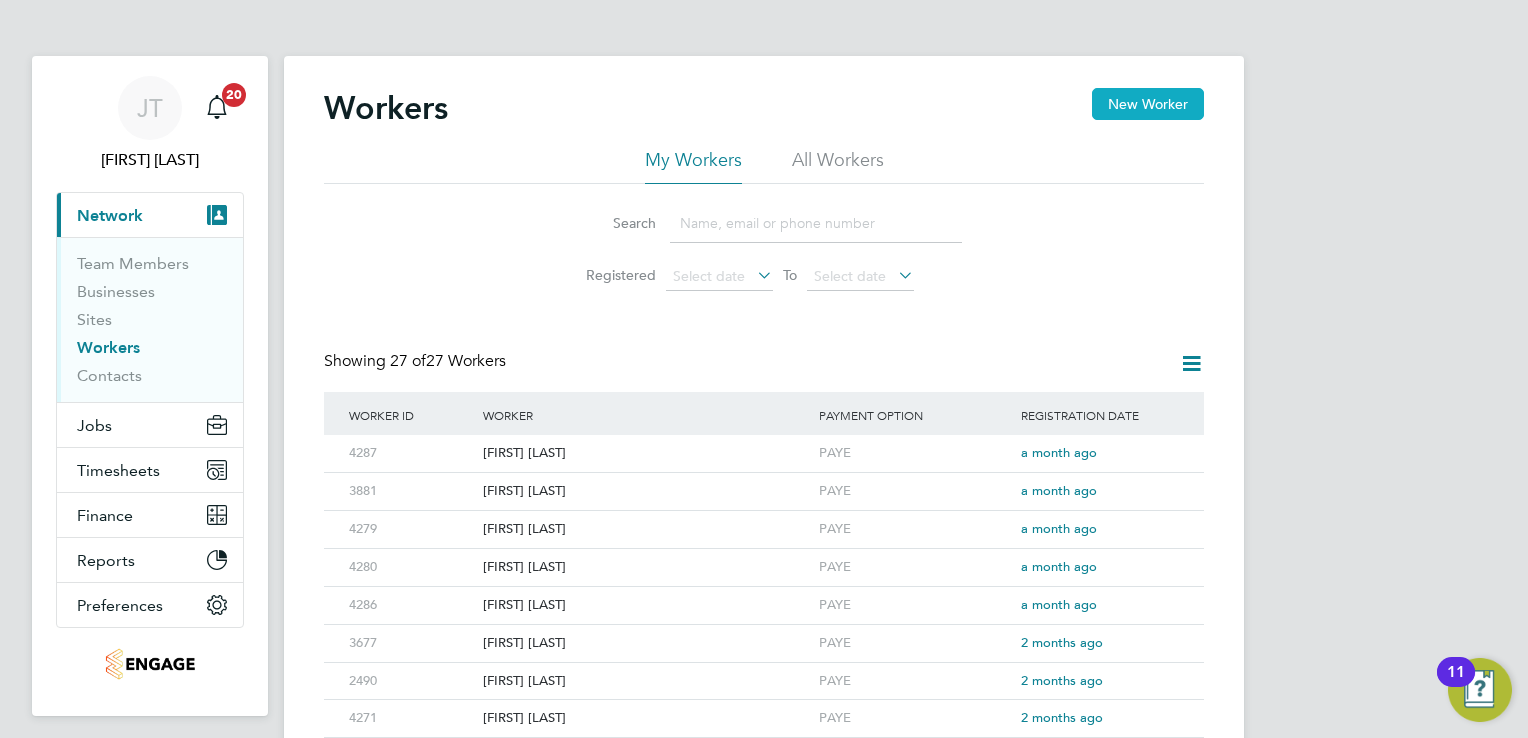 click on "New Worker" 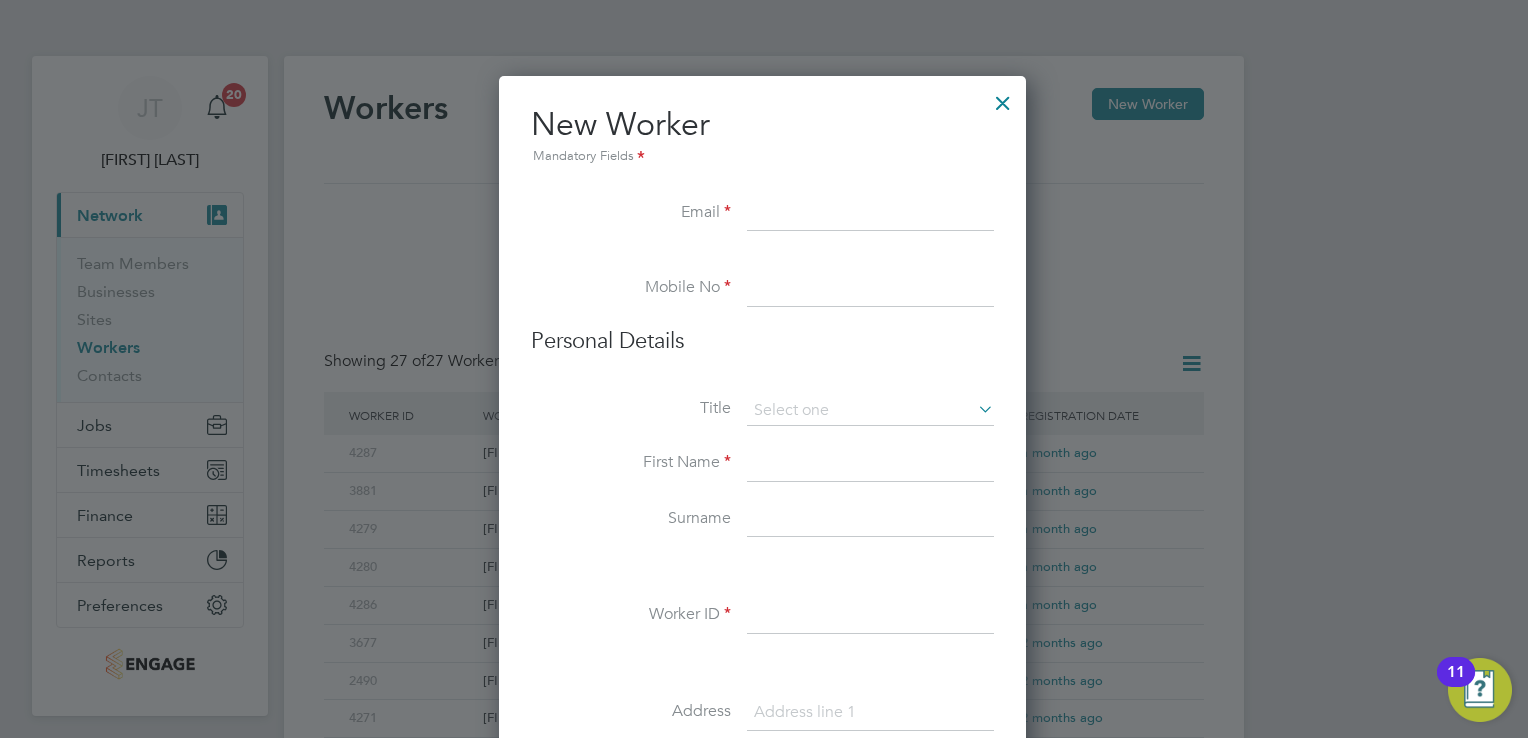 paste on "[EMAIL]" 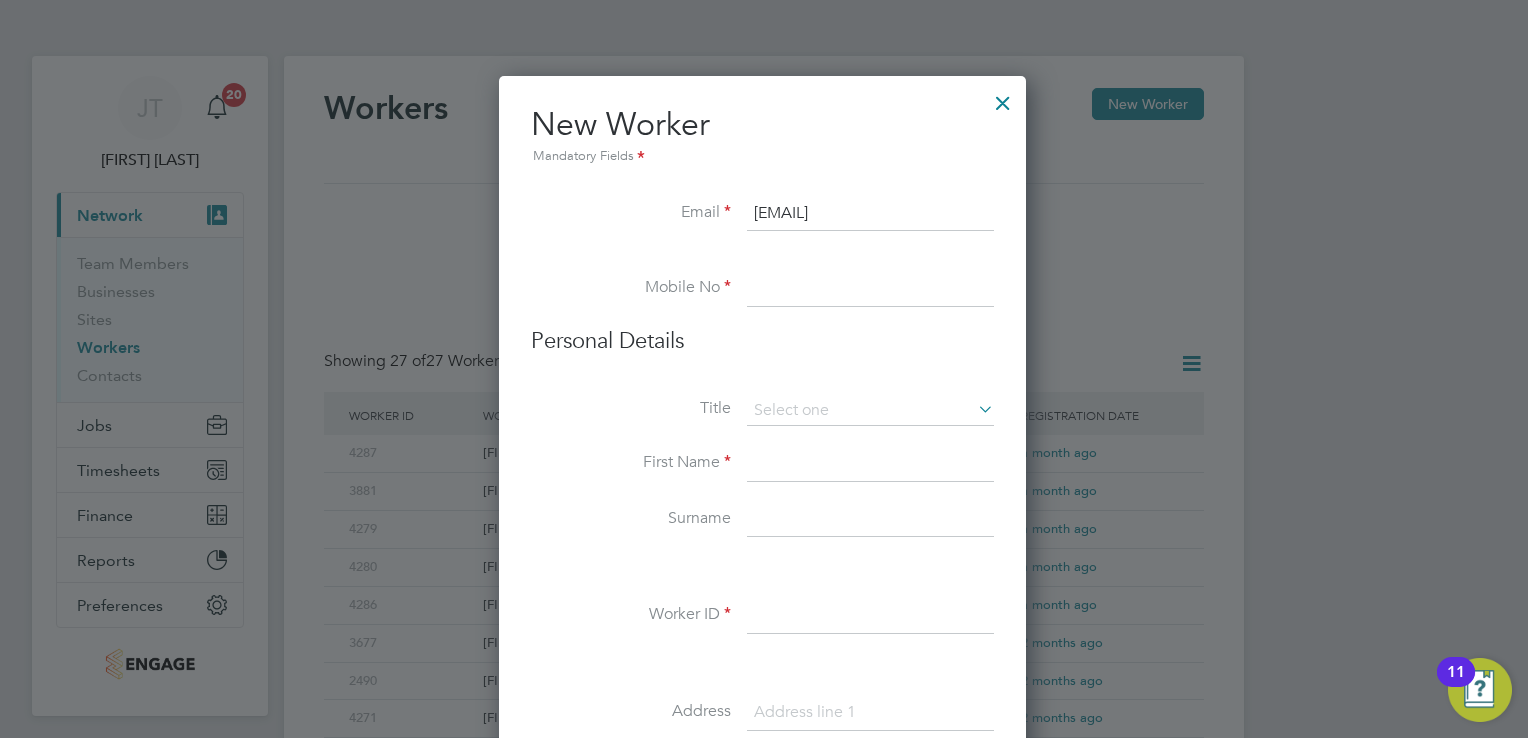 type on "[EMAIL]" 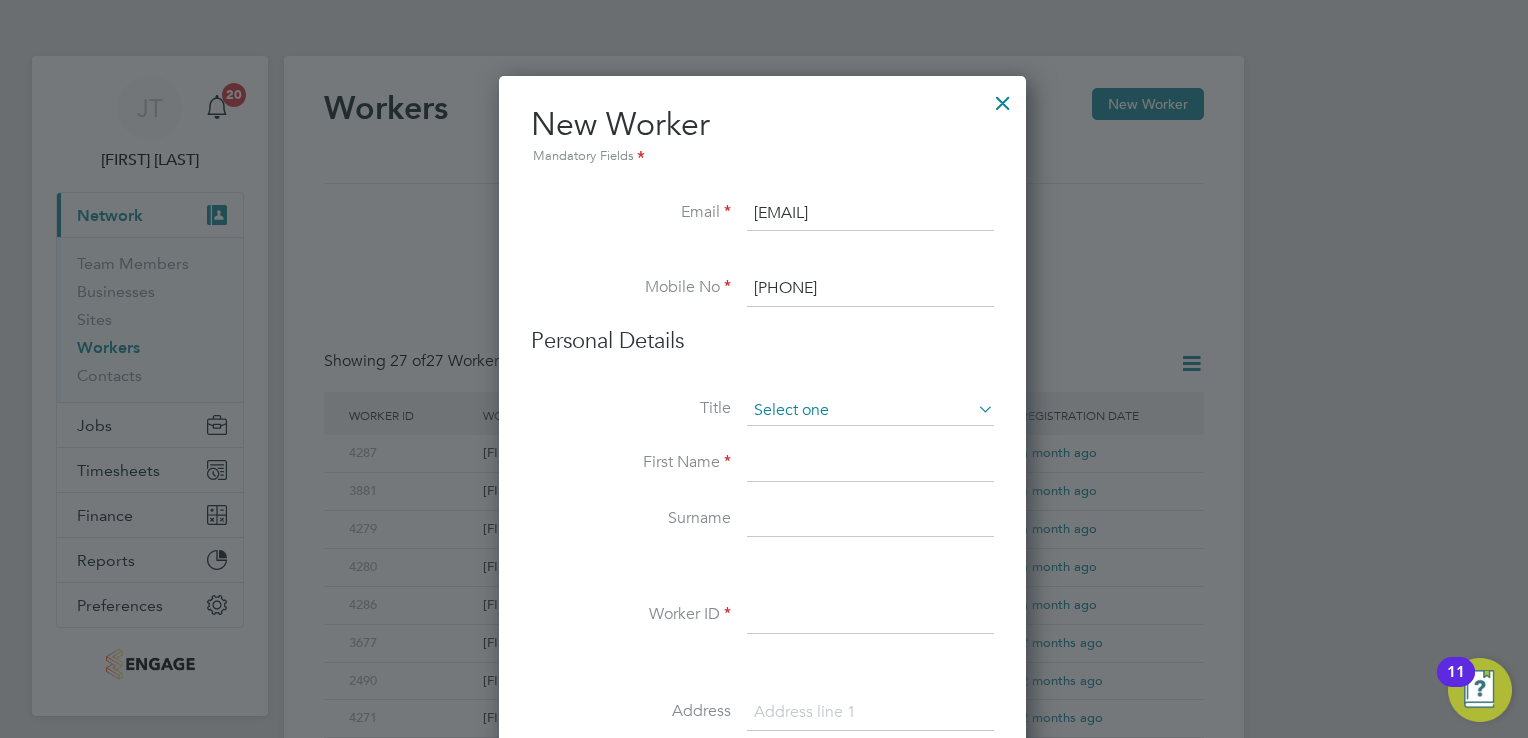 type on "[PHONE]" 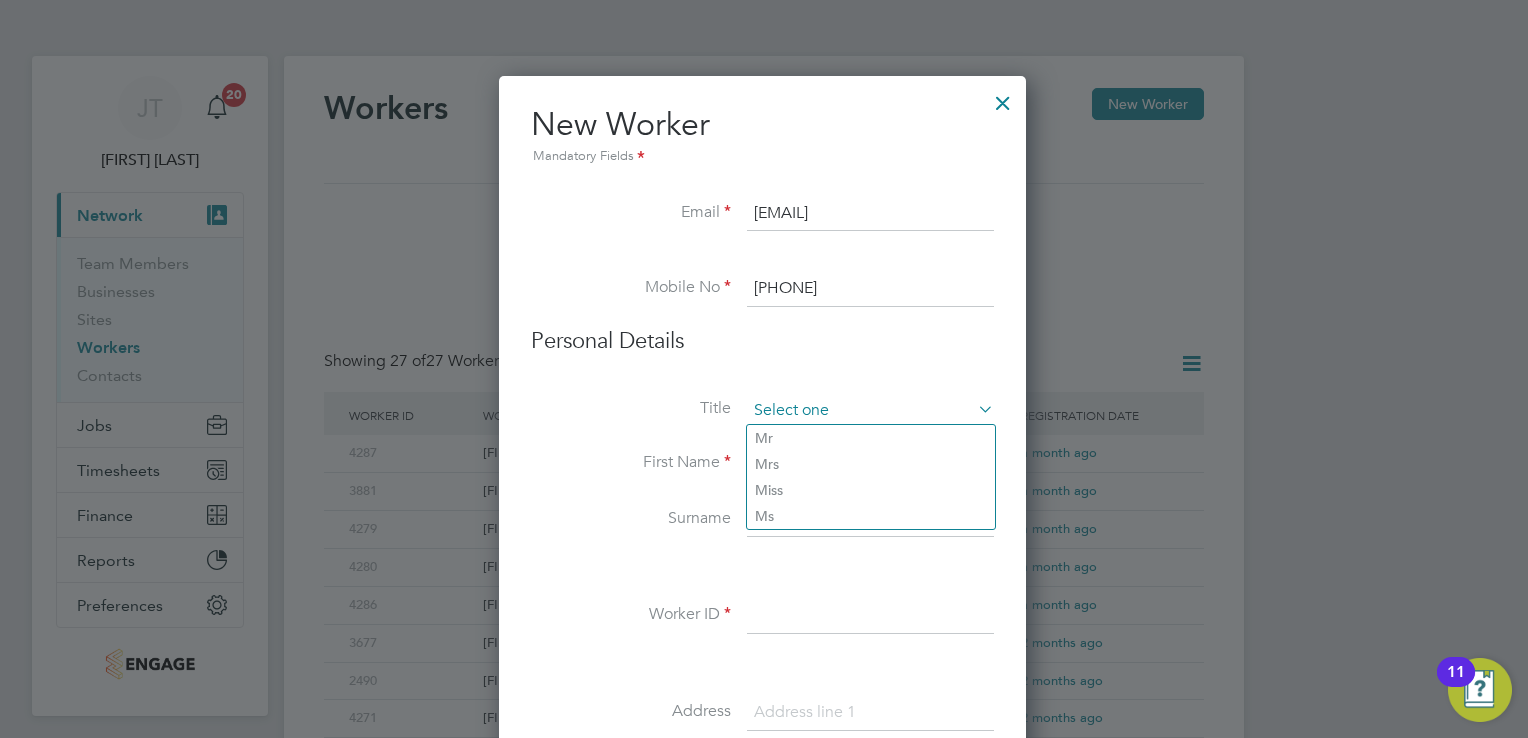 click at bounding box center (870, 411) 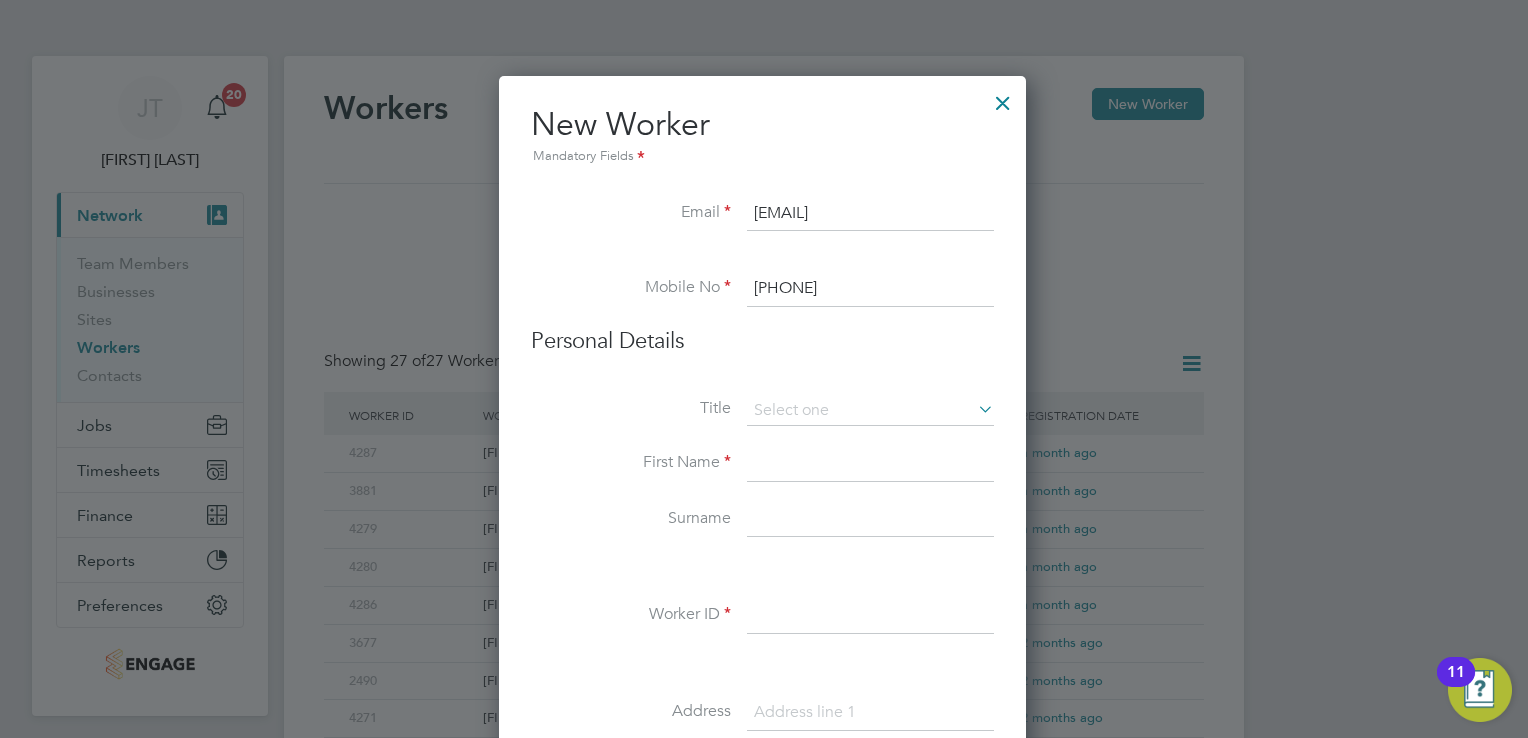 click on "Mr" 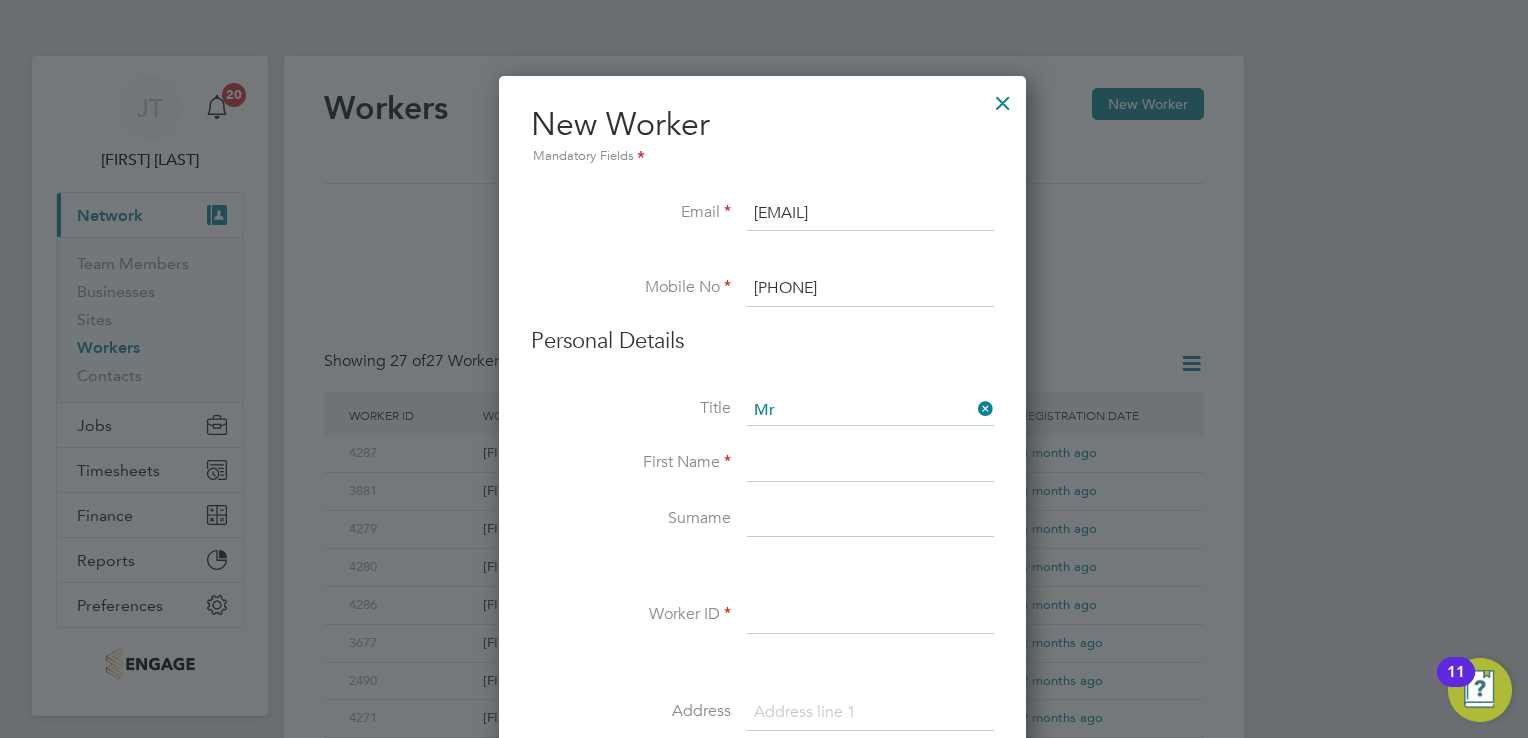 click at bounding box center (870, 464) 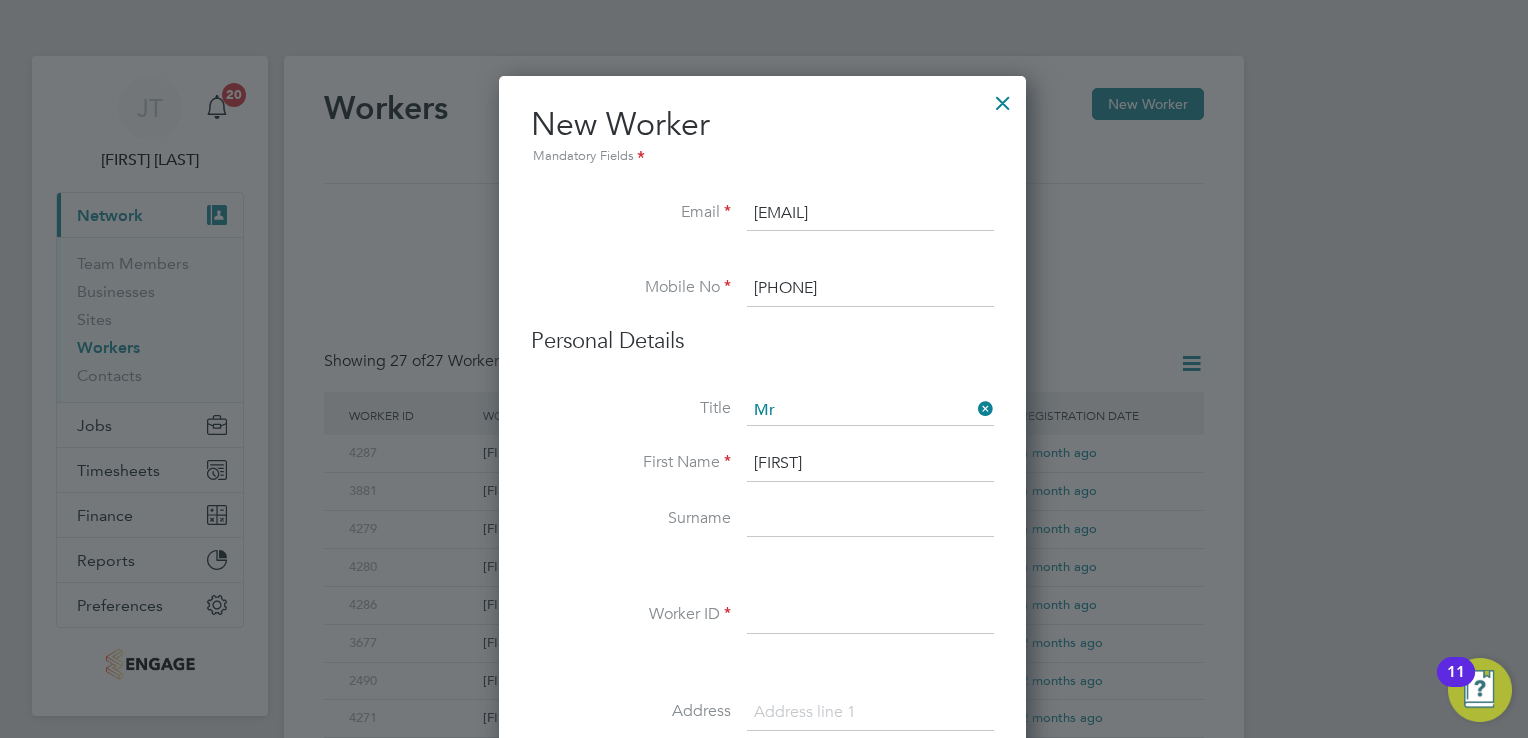 type on "[FIRST]" 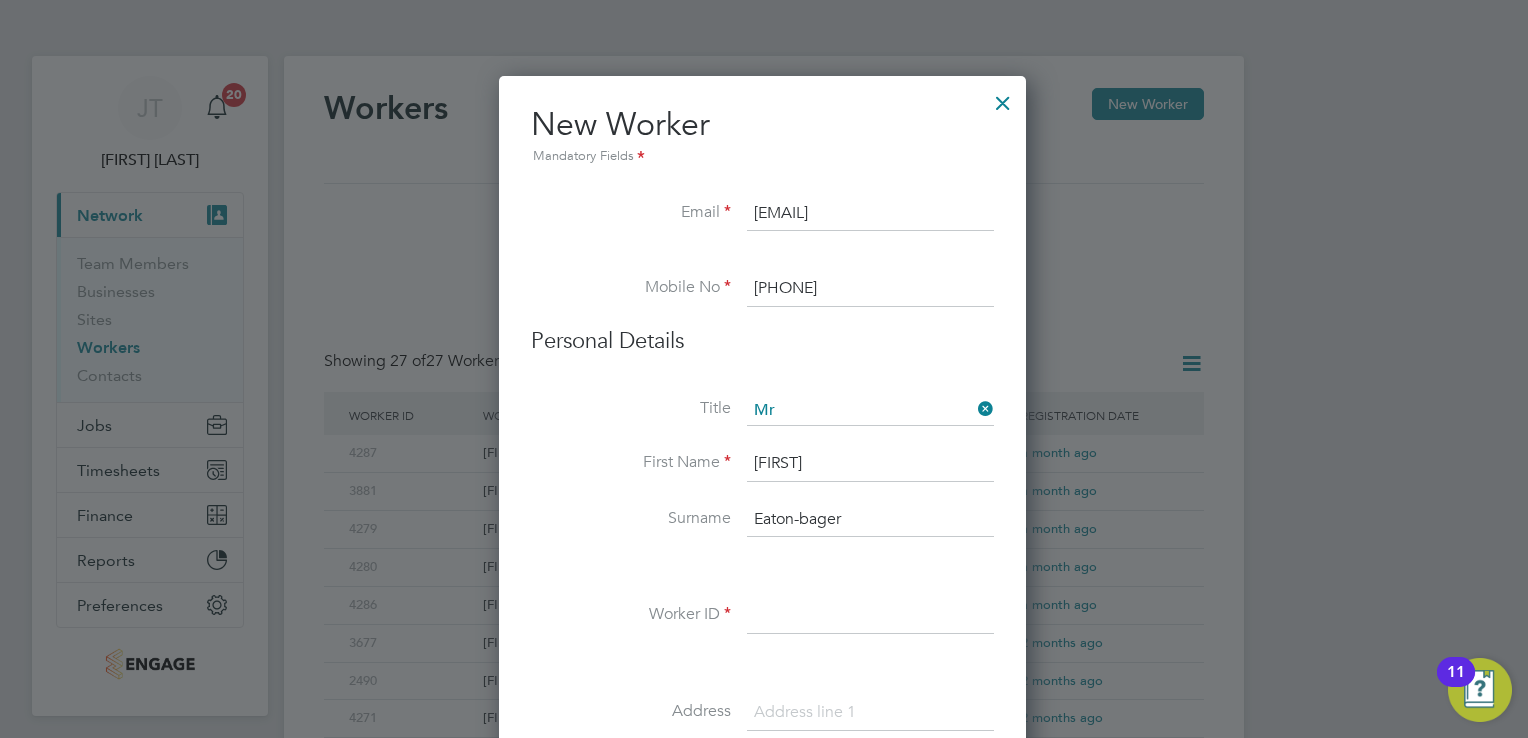 type on "Eaton-bager" 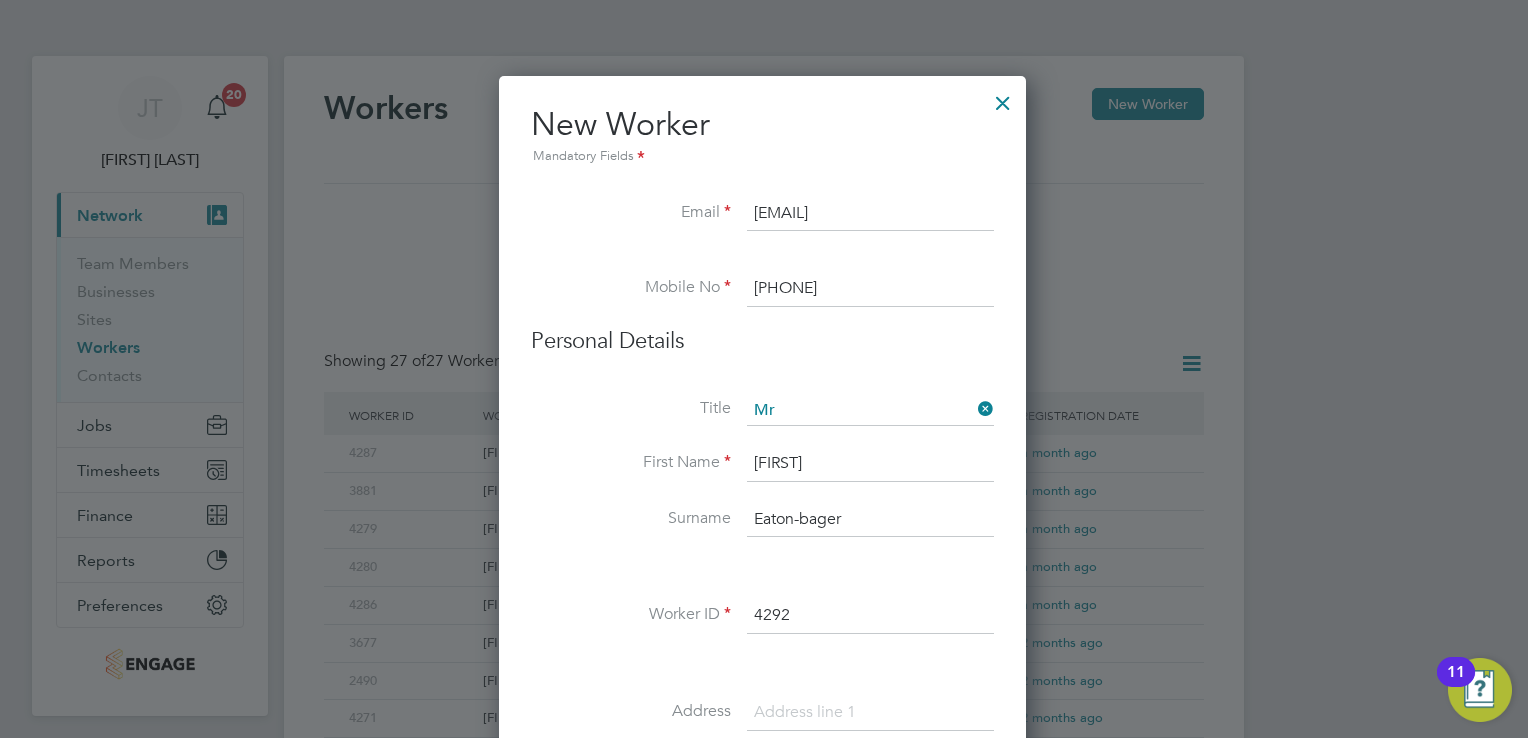type on "4292" 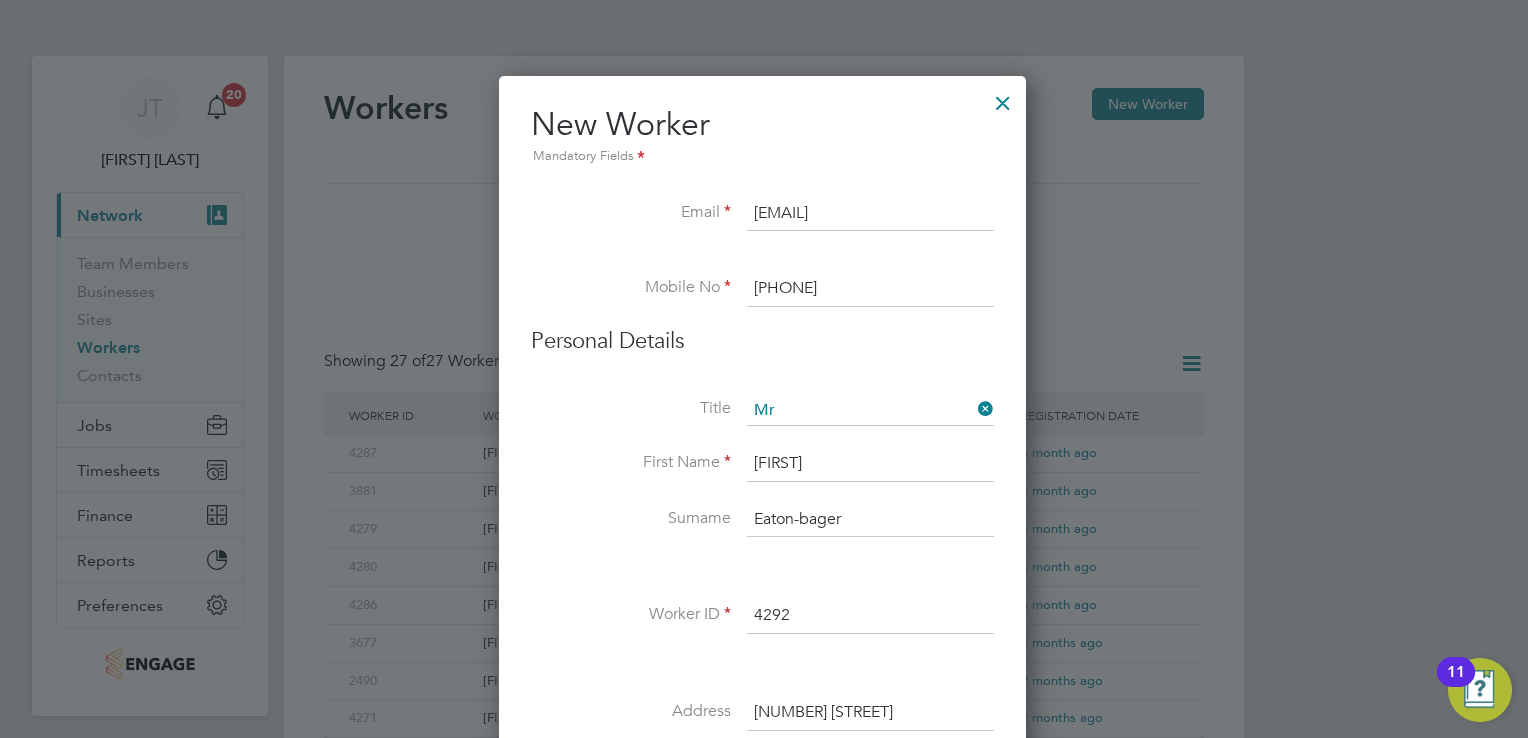 type on "[NUMBER] [STREET]" 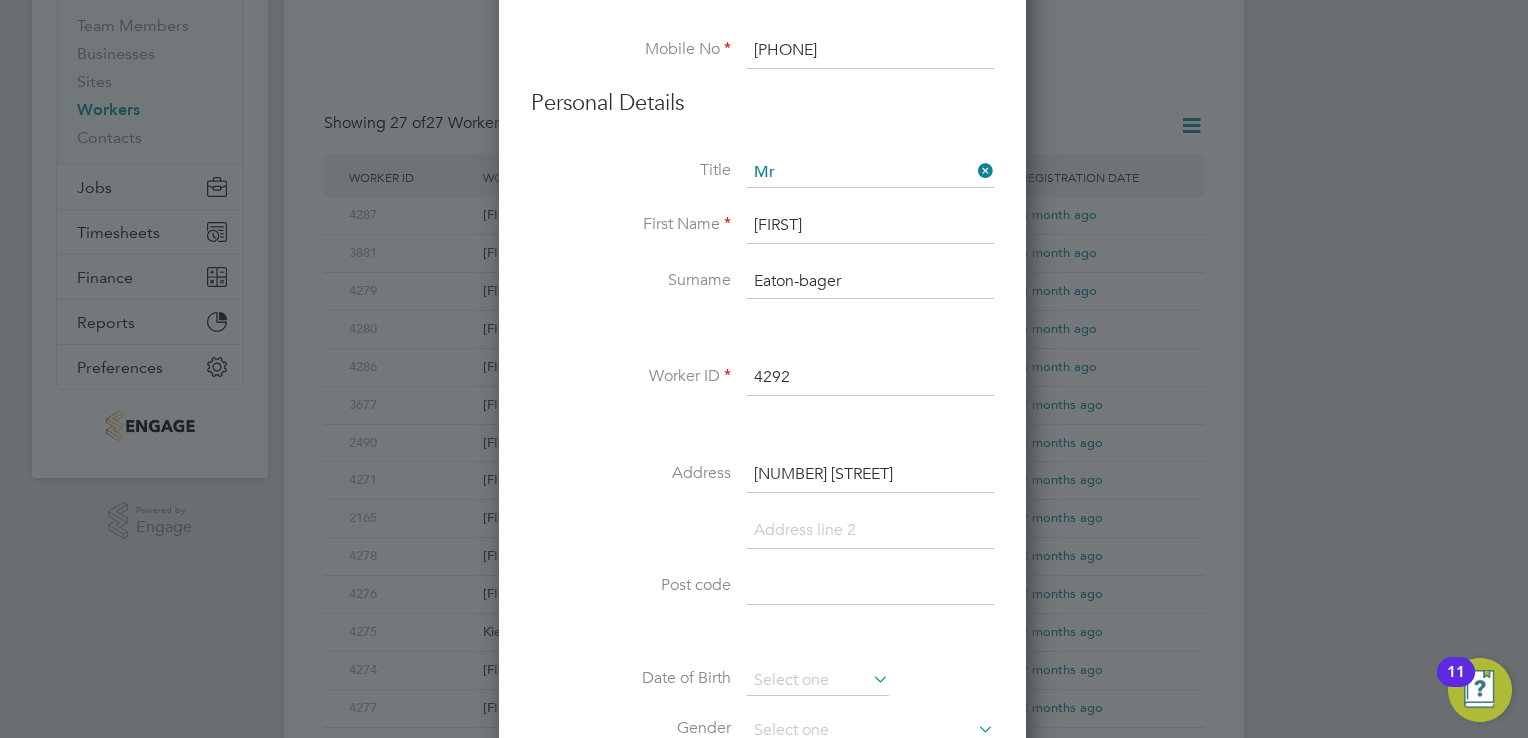 scroll, scrollTop: 240, scrollLeft: 0, axis: vertical 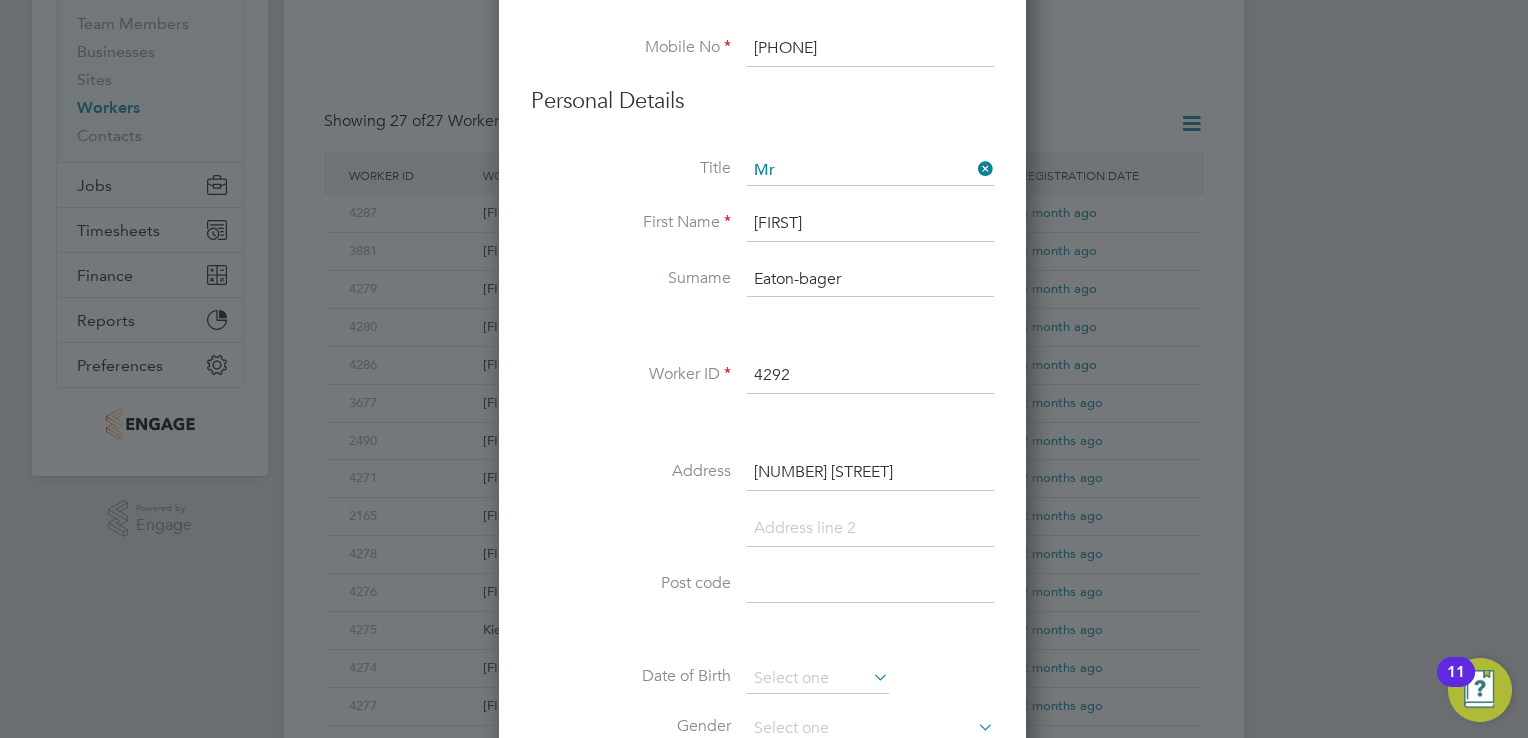 click at bounding box center [870, 585] 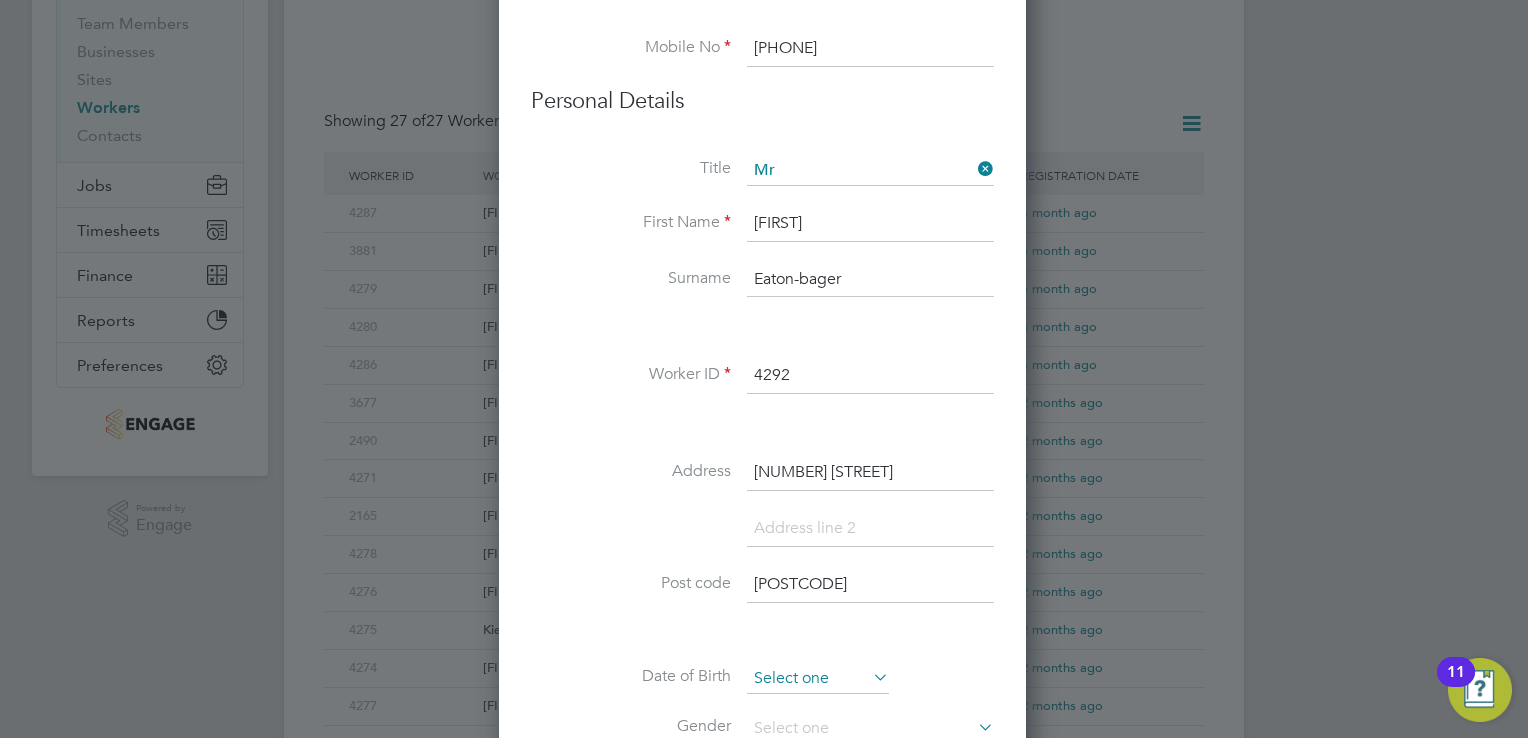 type on "[POSTCODE]" 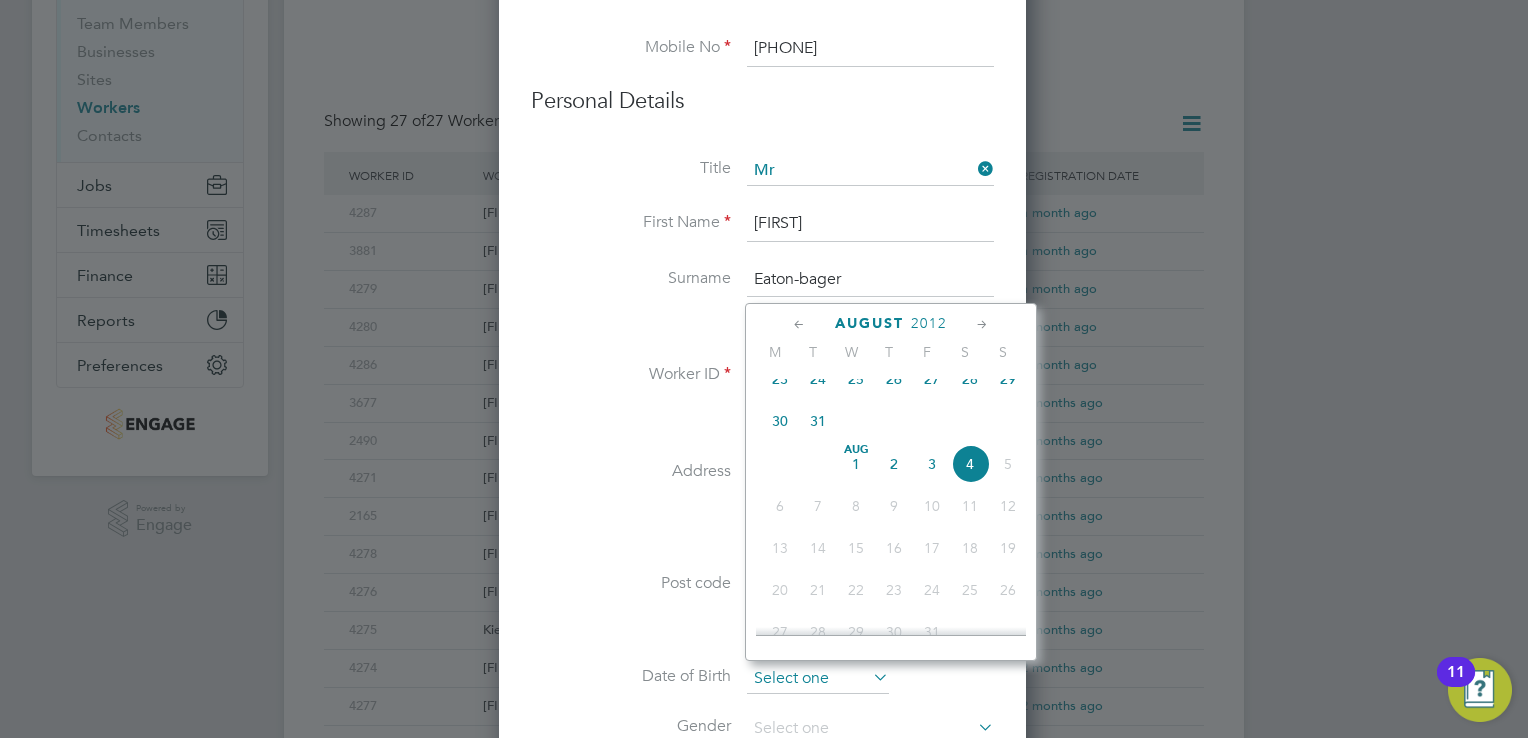click at bounding box center [818, 679] 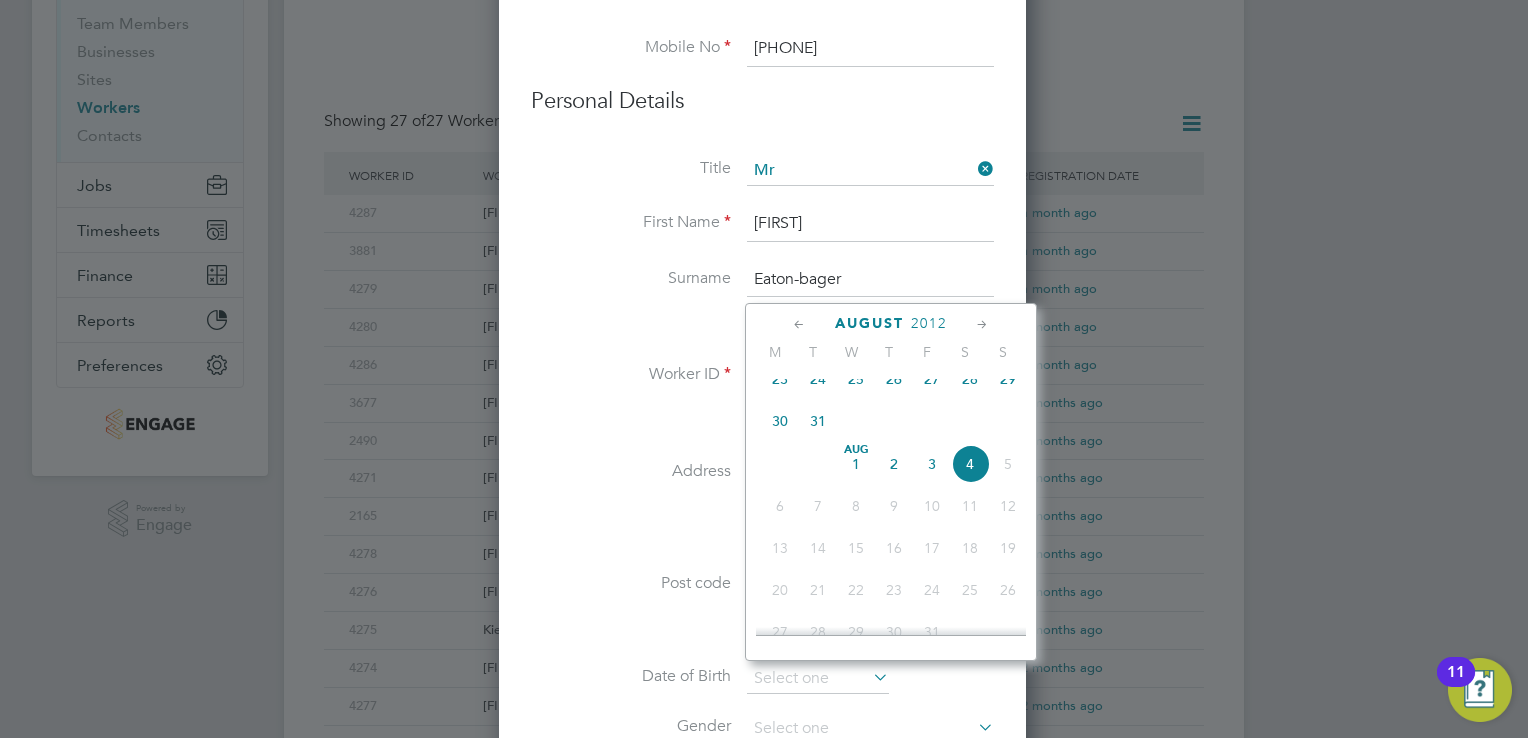 click on "2012" 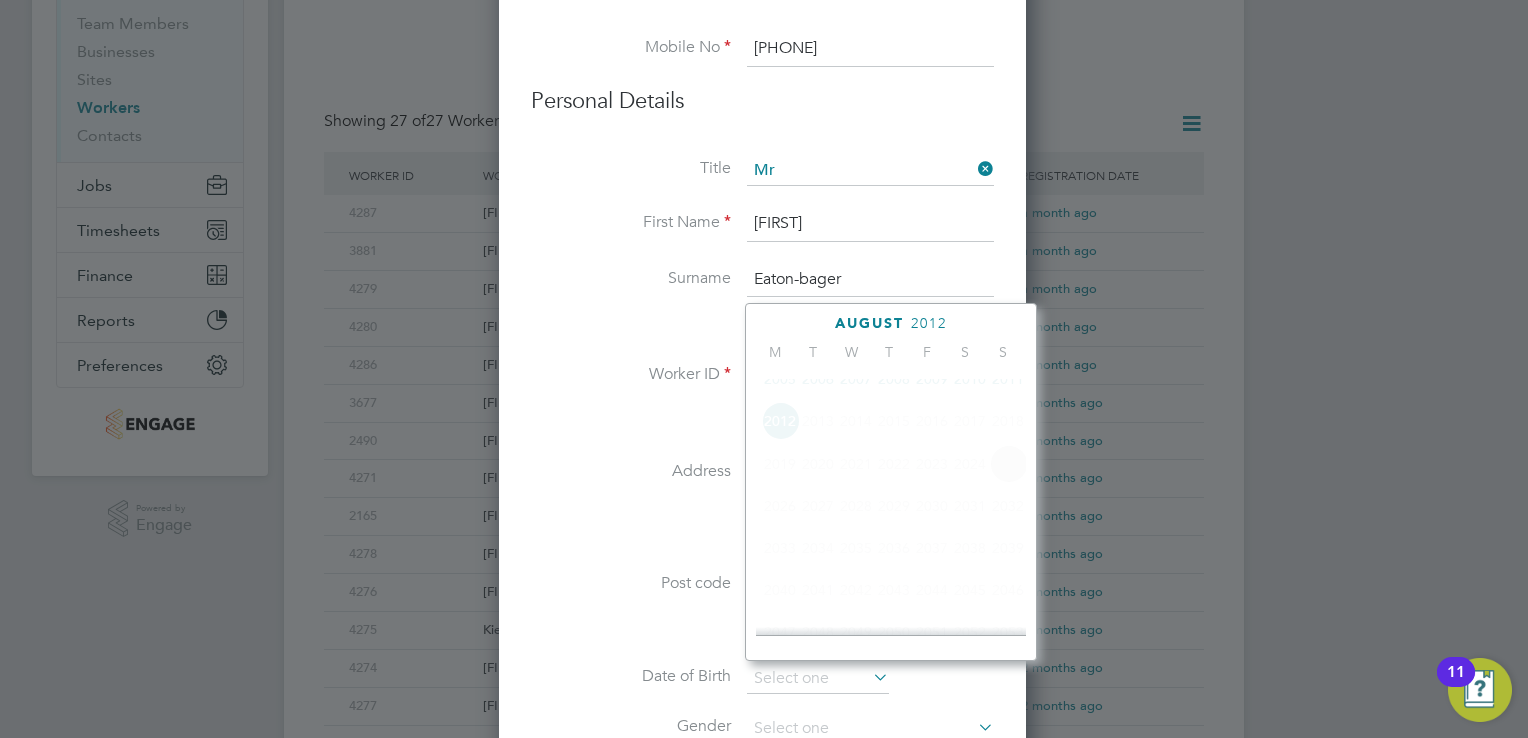 scroll, scrollTop: 535, scrollLeft: 0, axis: vertical 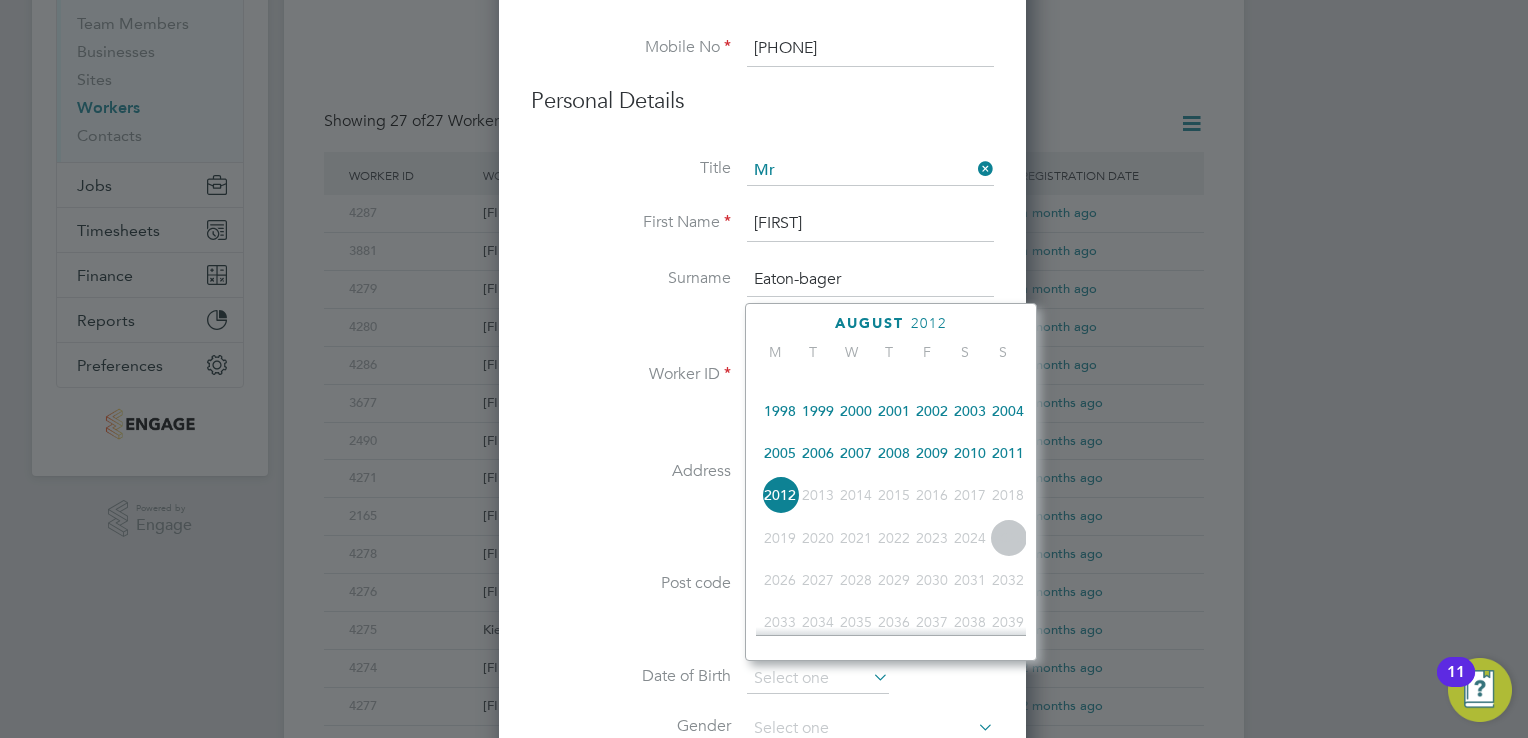 click on "2005" 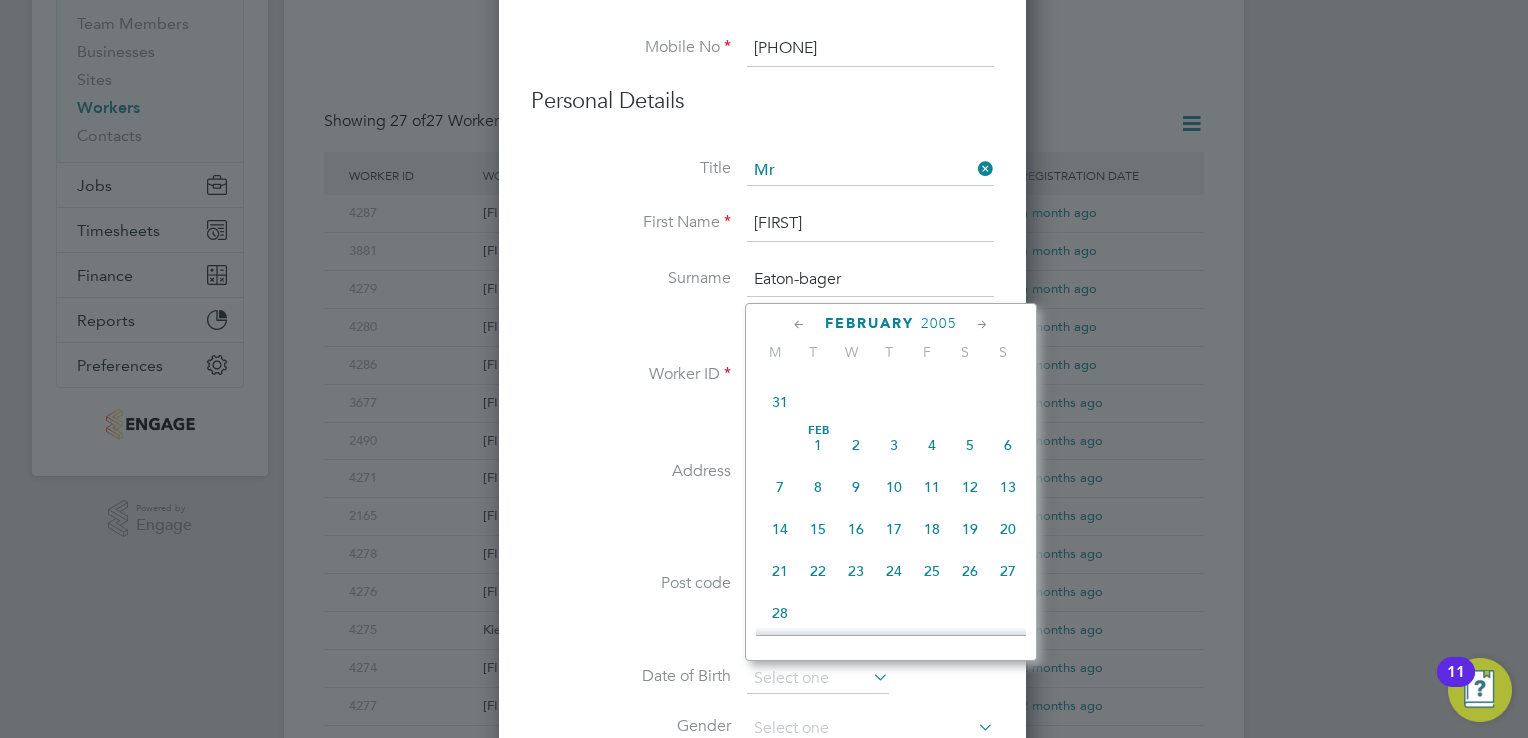 scroll, scrollTop: 383, scrollLeft: 0, axis: vertical 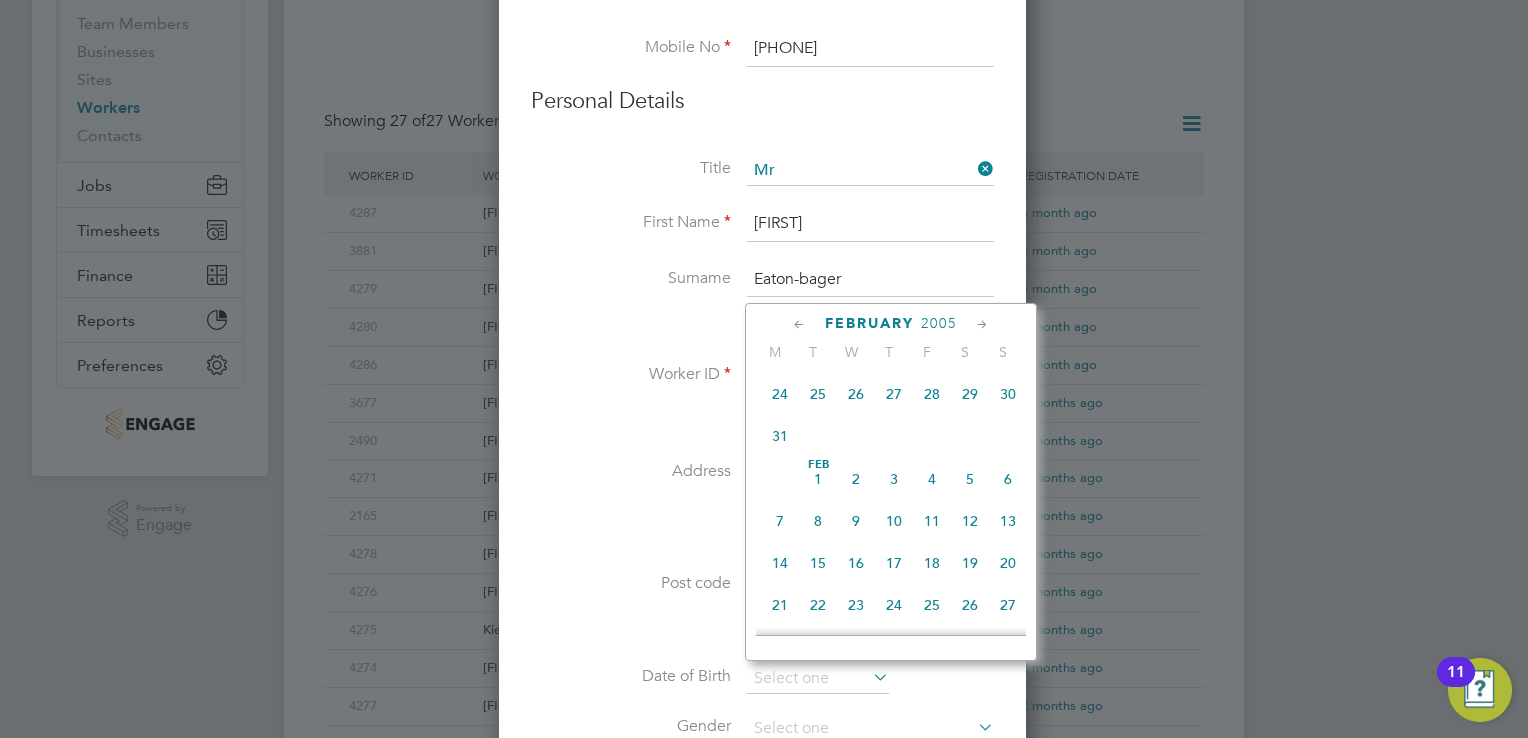 click on "25" 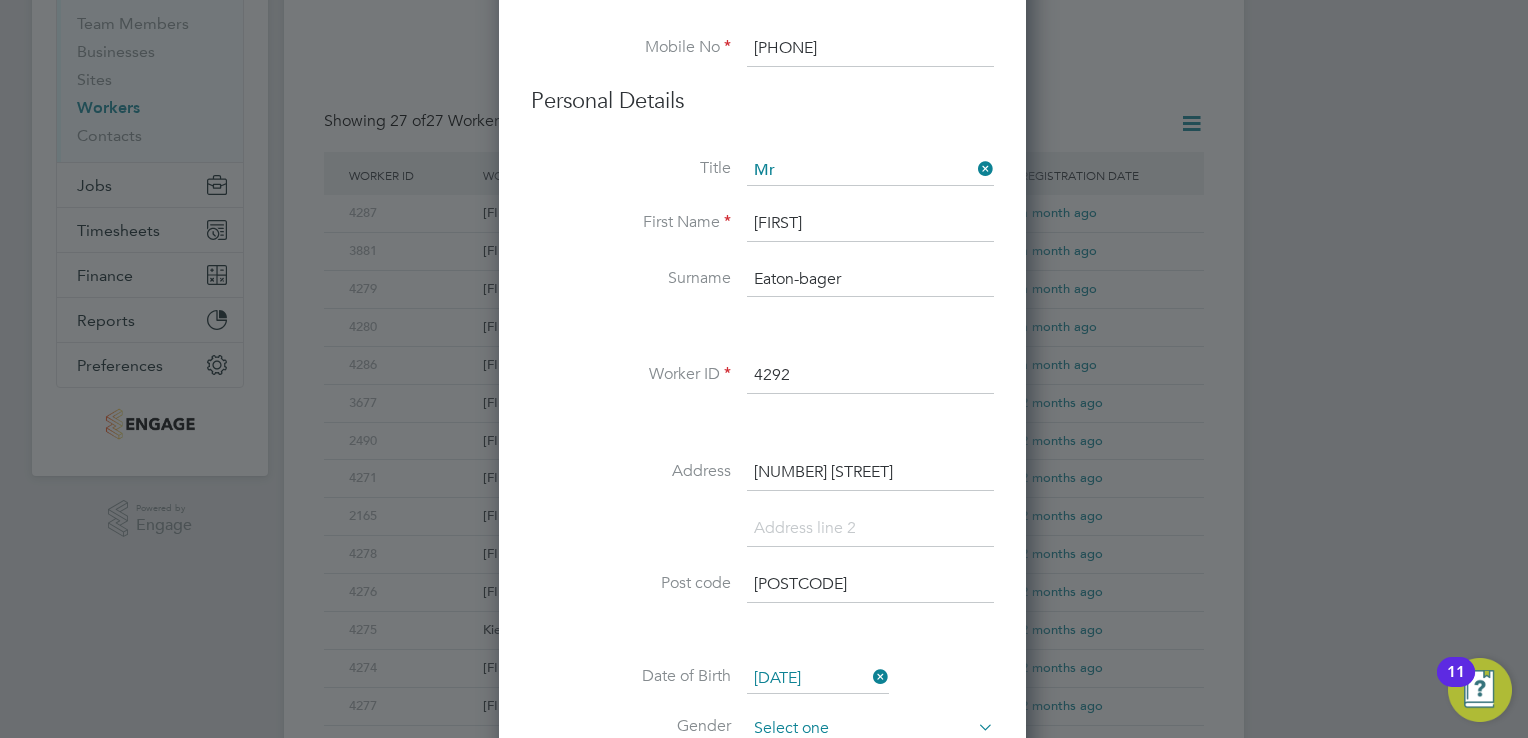 click at bounding box center [870, 729] 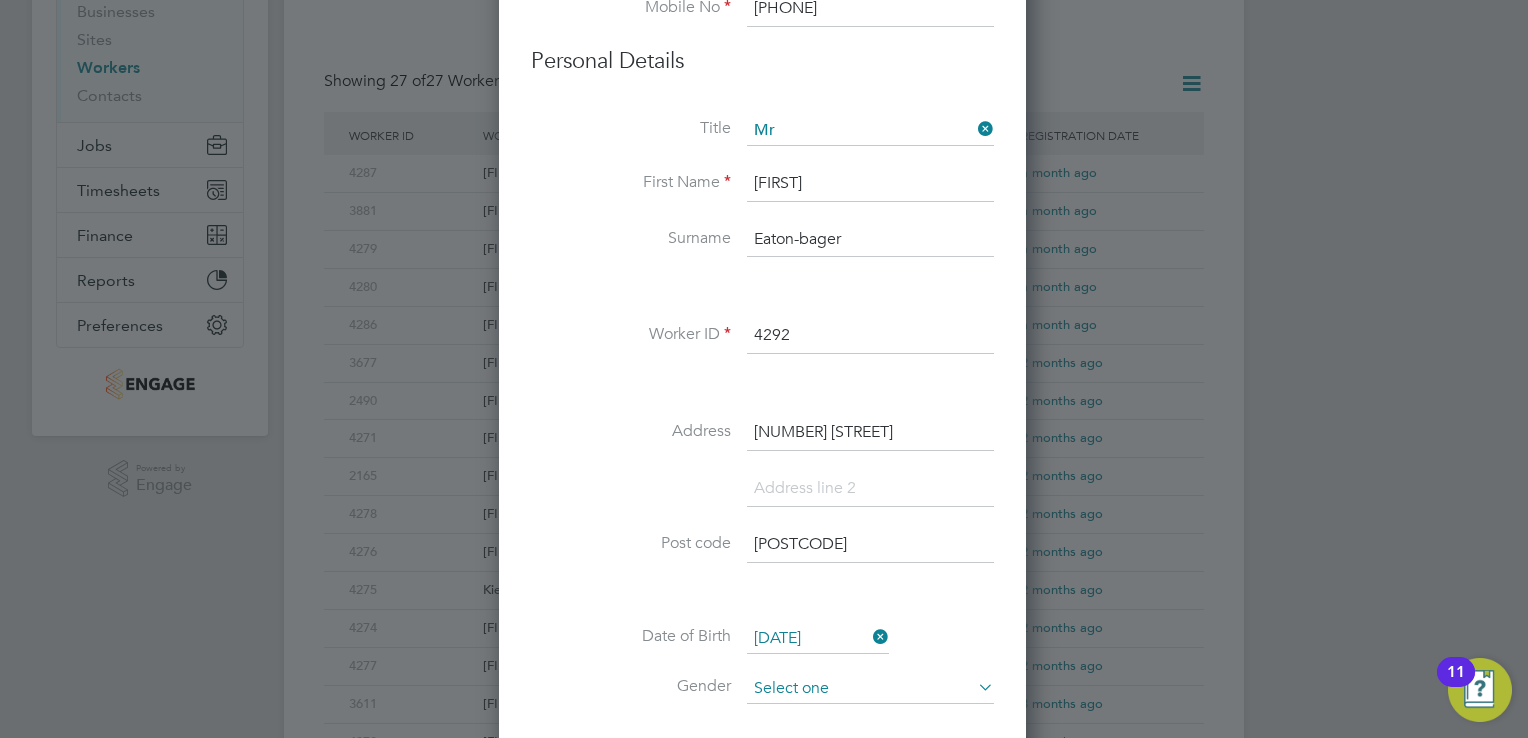 click on "Male" 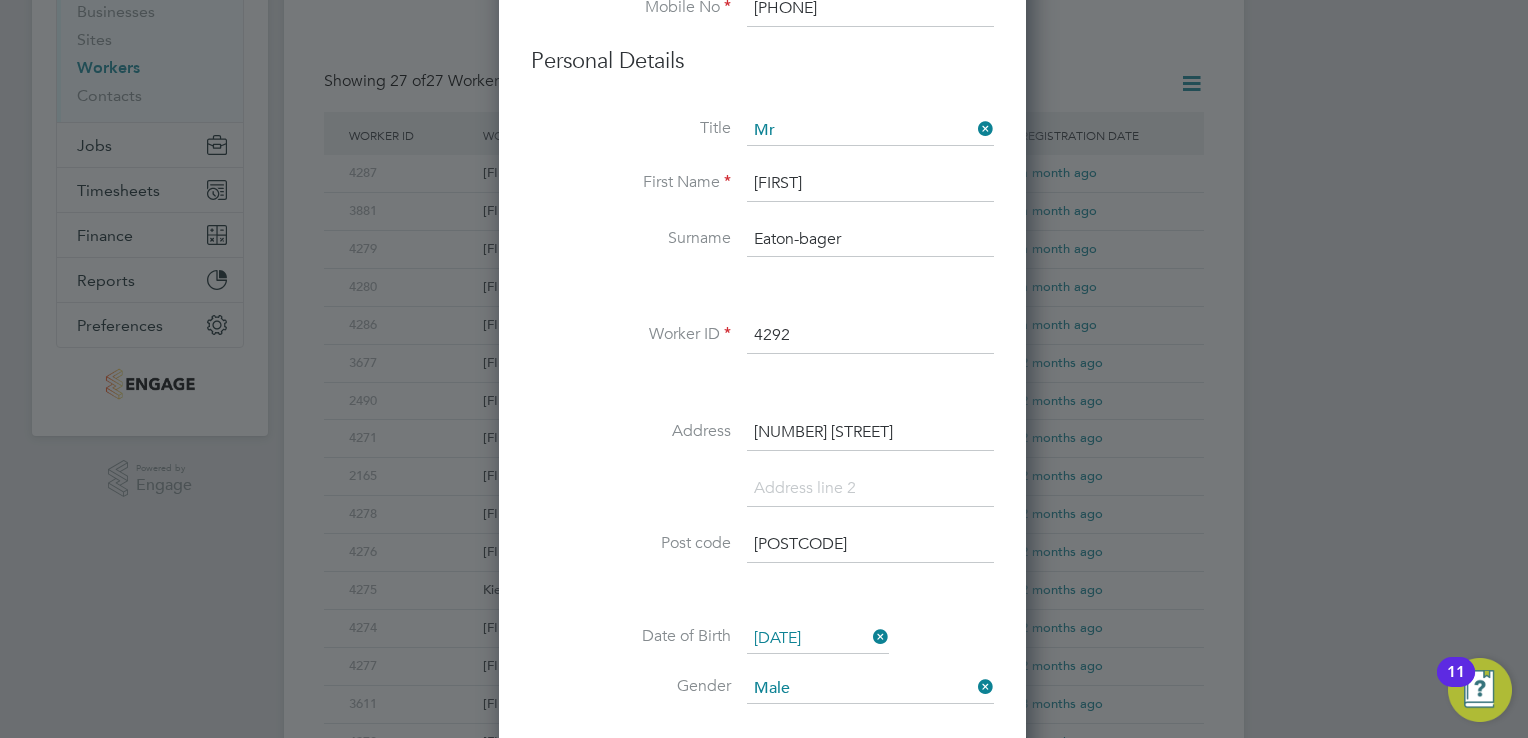 click on "Date of Birth   [DATE]" at bounding box center [762, 649] 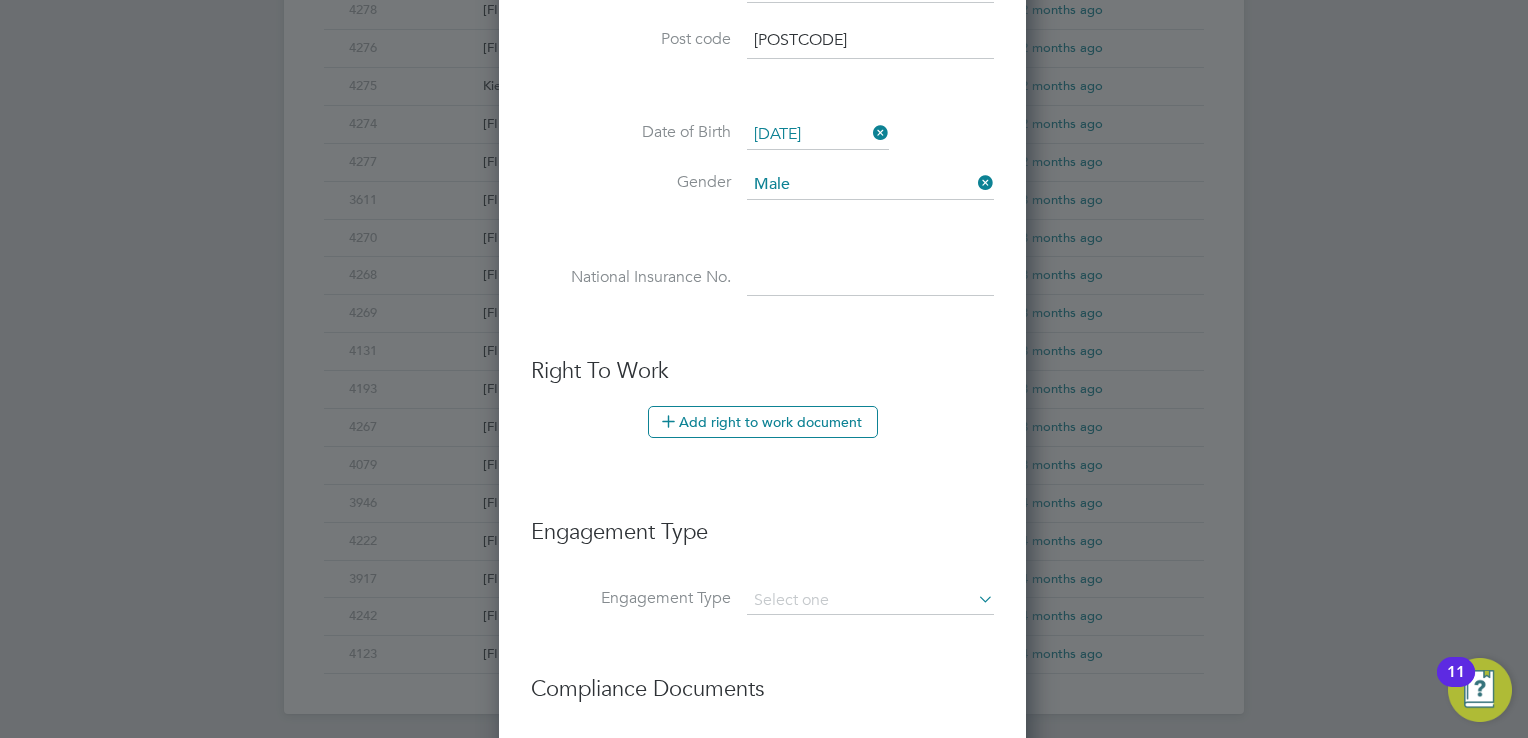 scroll, scrollTop: 800, scrollLeft: 0, axis: vertical 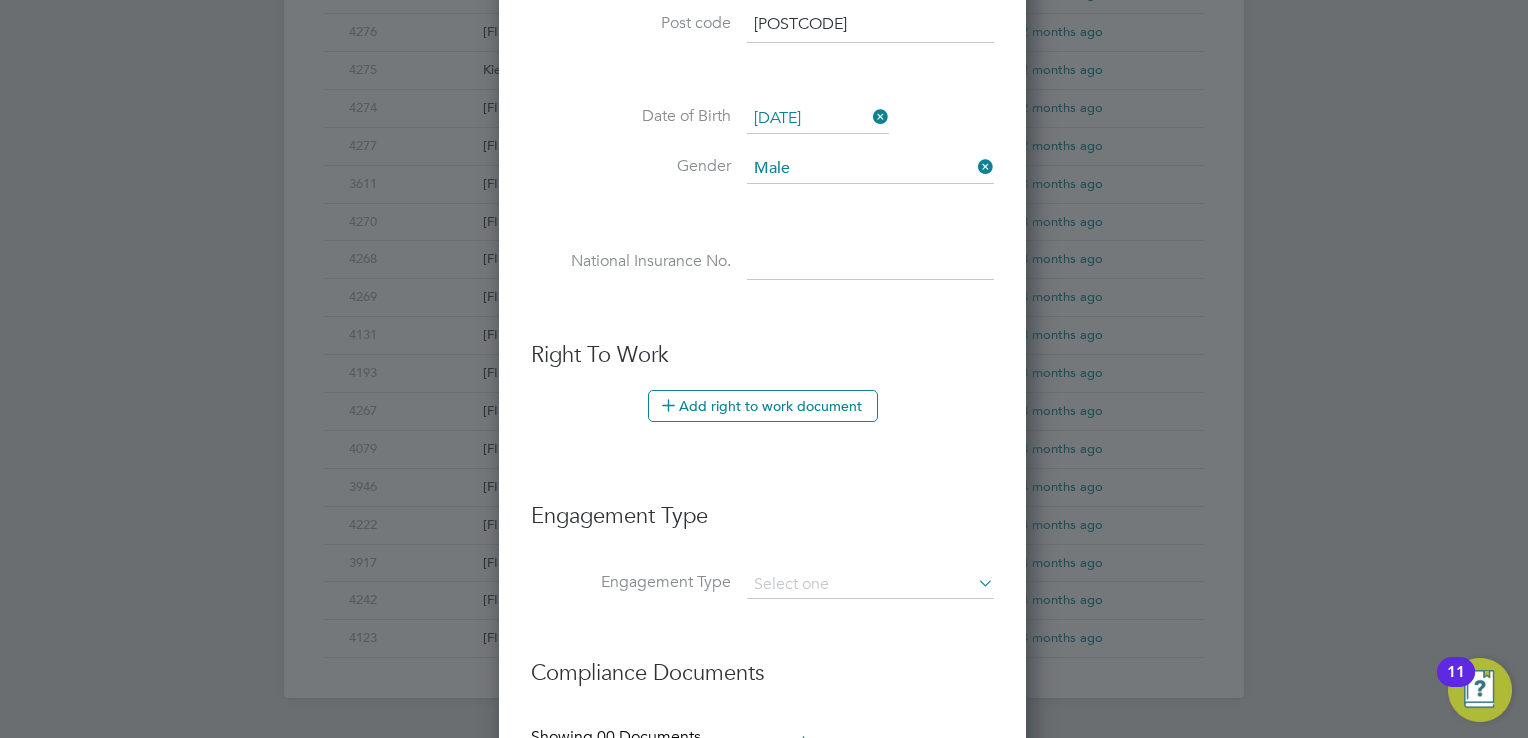 click at bounding box center [870, 263] 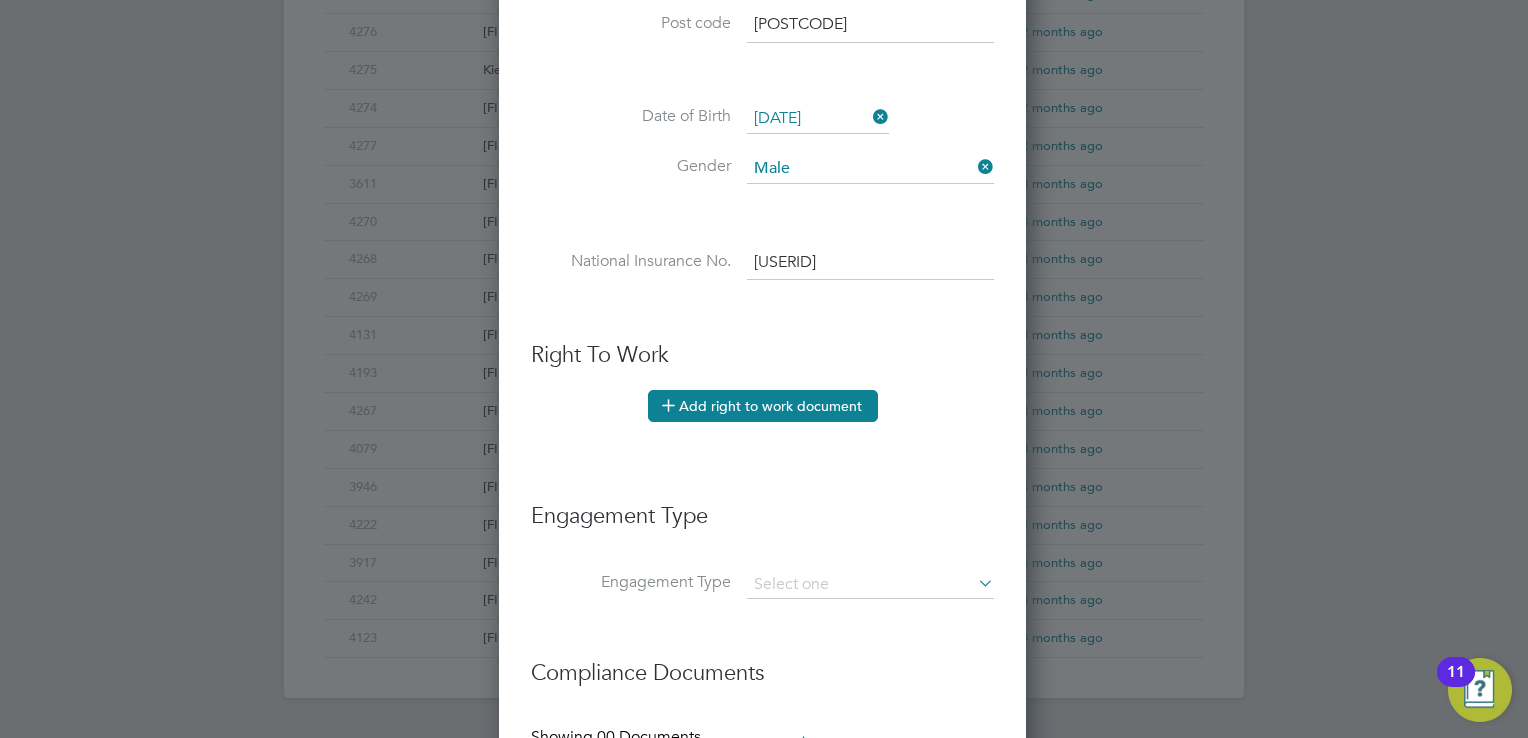 type on "[USERID]" 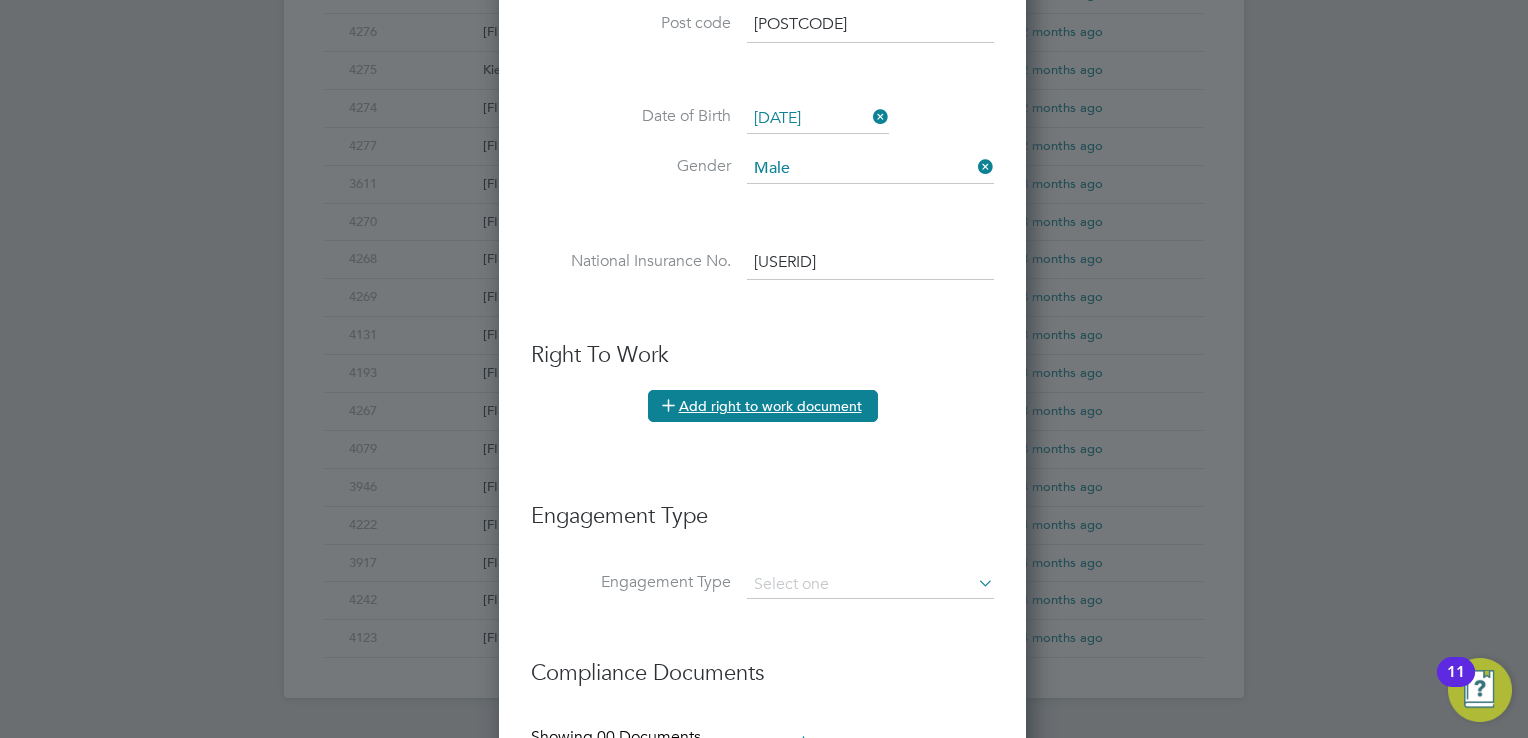 click on "Add right to work document" at bounding box center (763, 406) 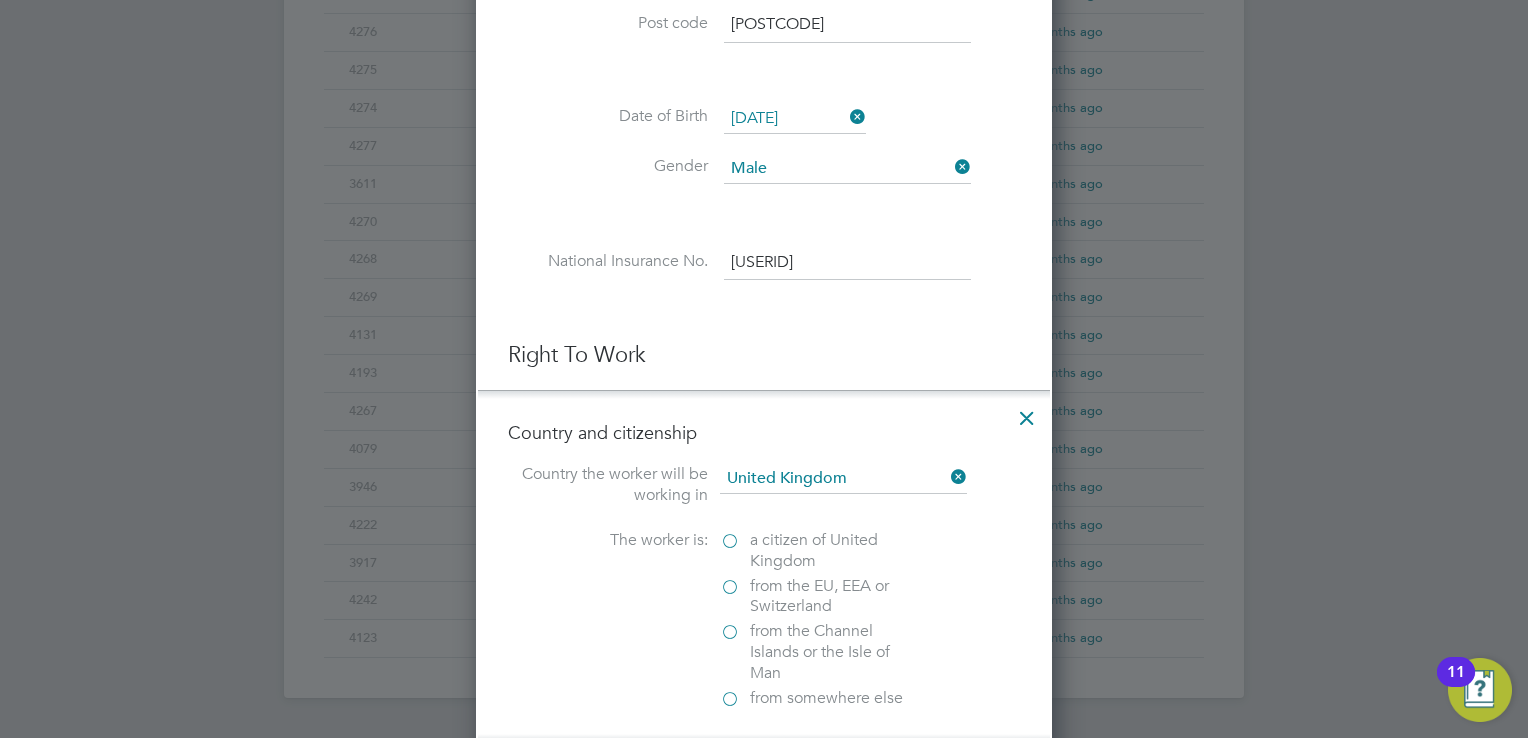 click on "a citizen of United Kingdom" at bounding box center (820, 551) 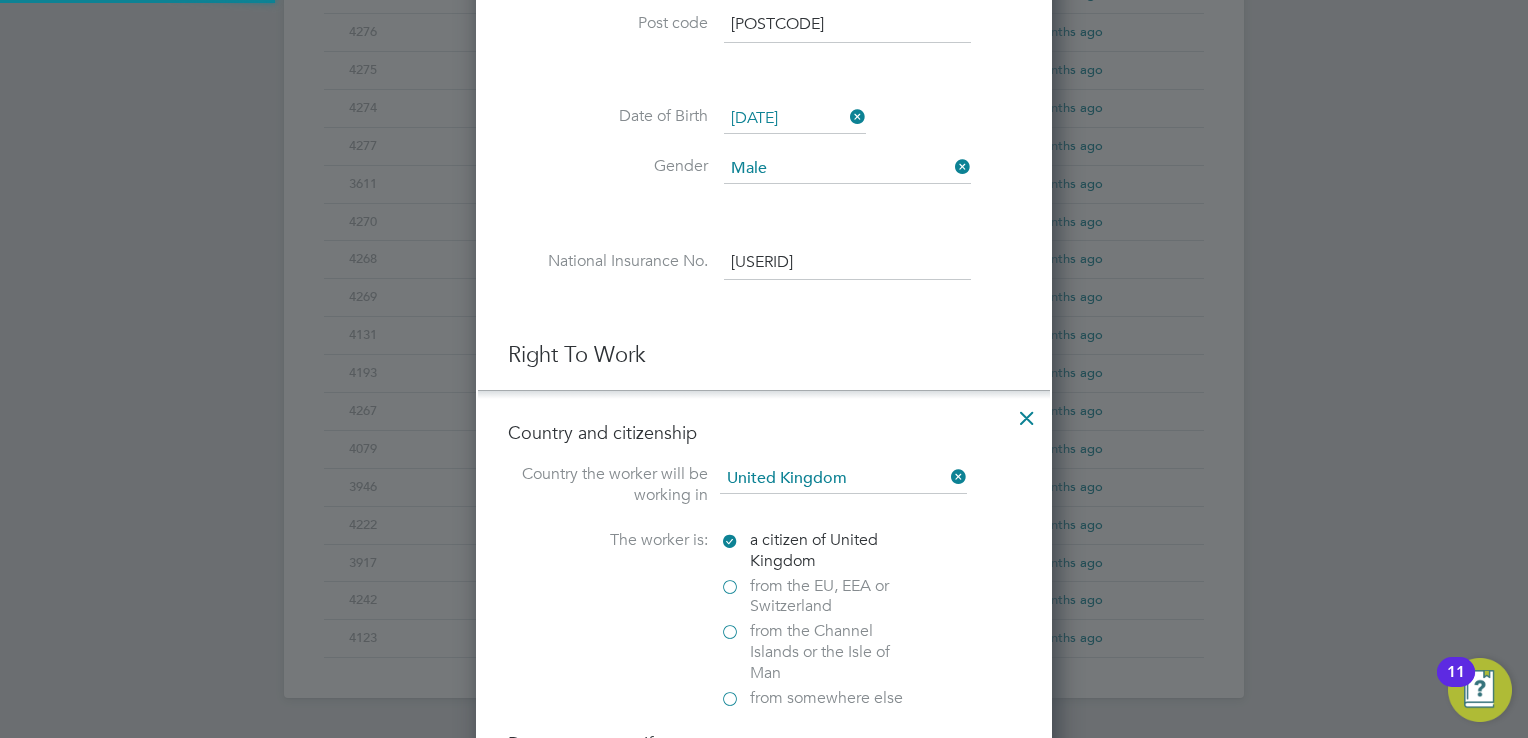 scroll, scrollTop: 10, scrollLeft: 10, axis: both 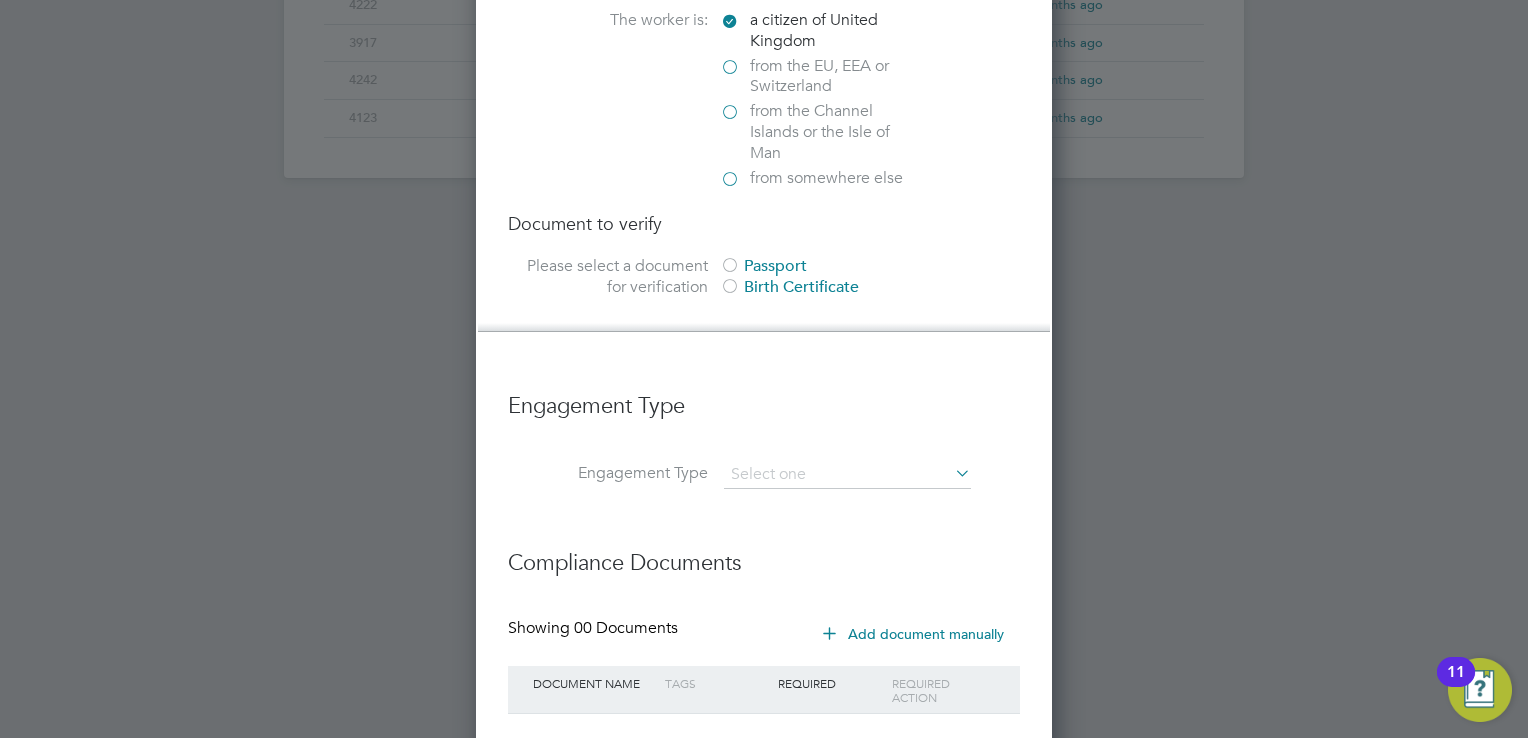 click at bounding box center (730, 267) 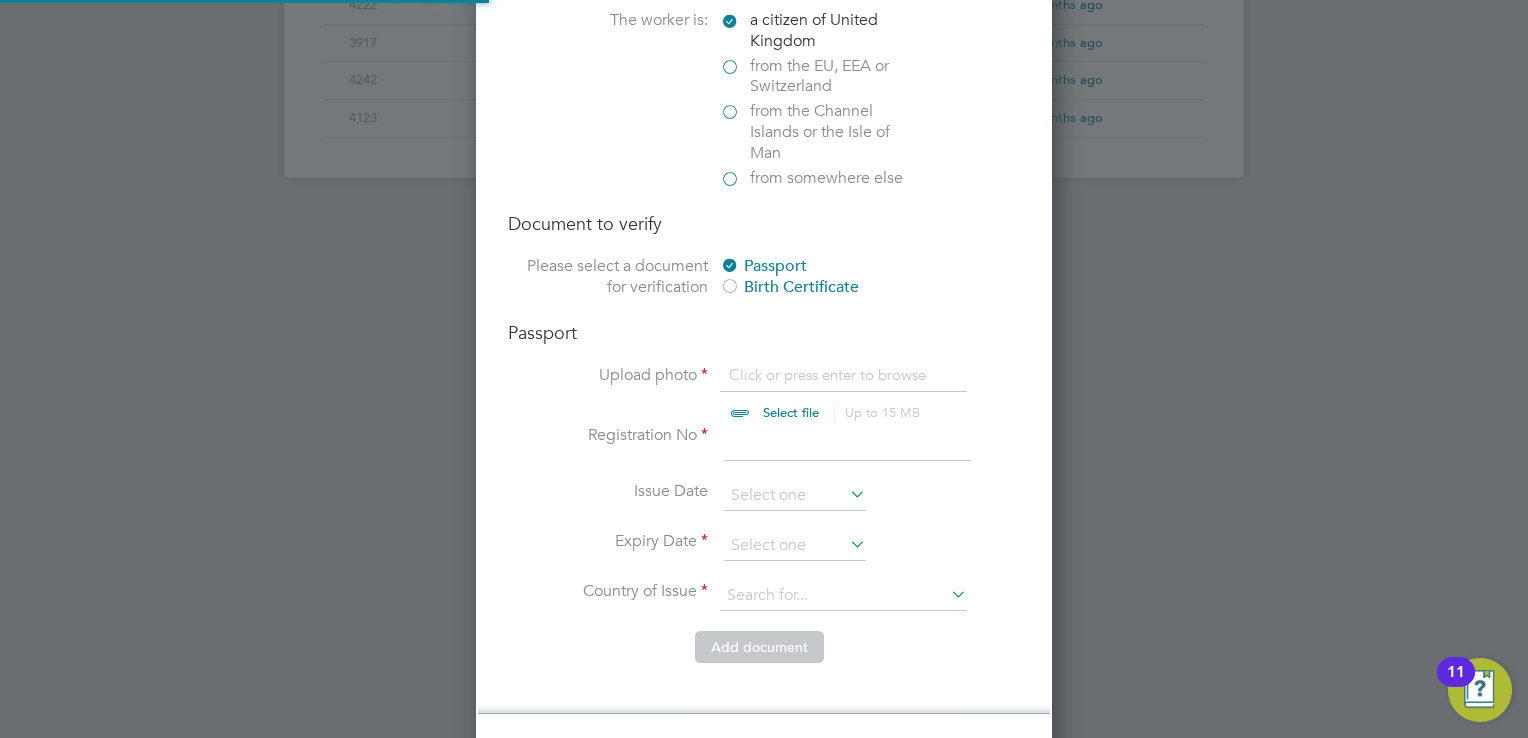scroll, scrollTop: 10, scrollLeft: 10, axis: both 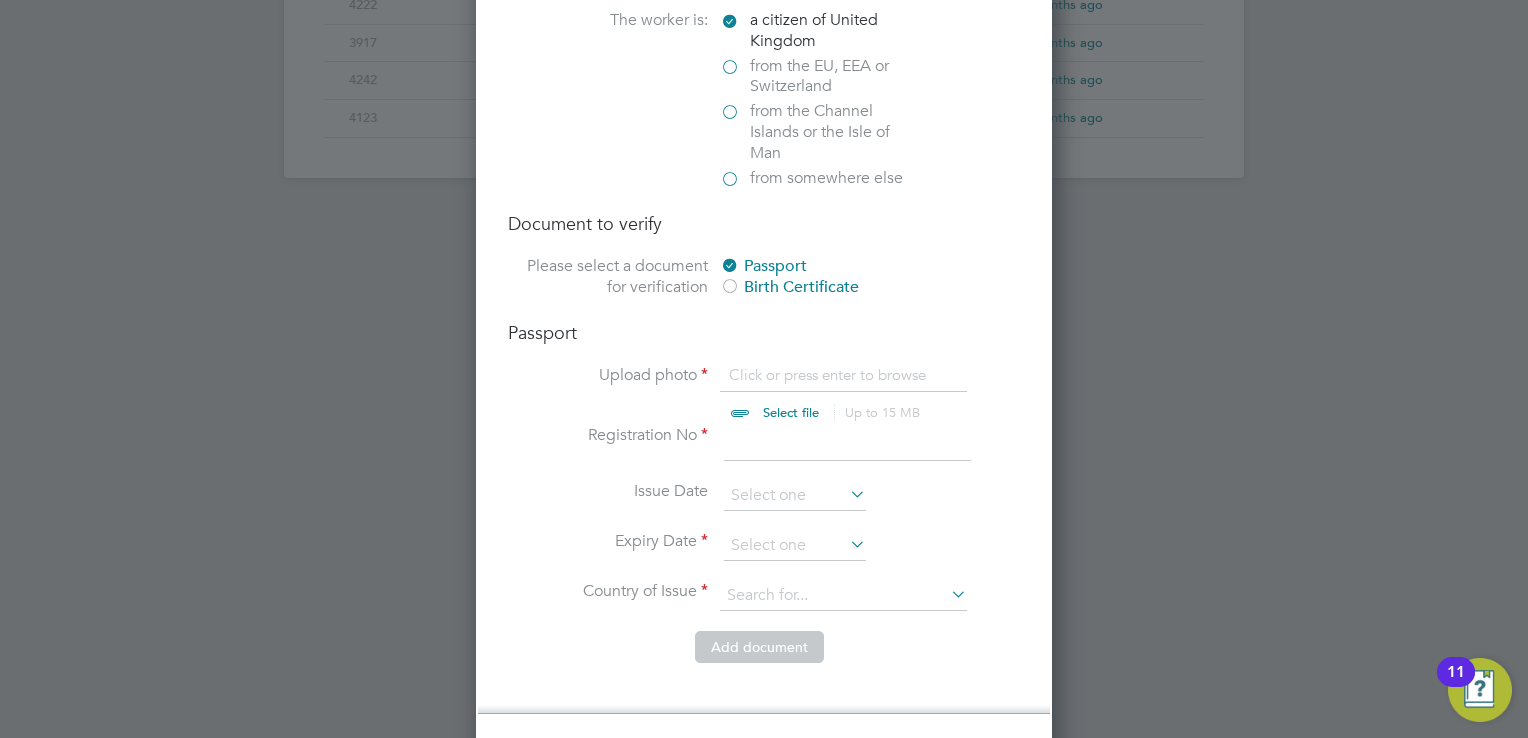 click at bounding box center [810, 395] 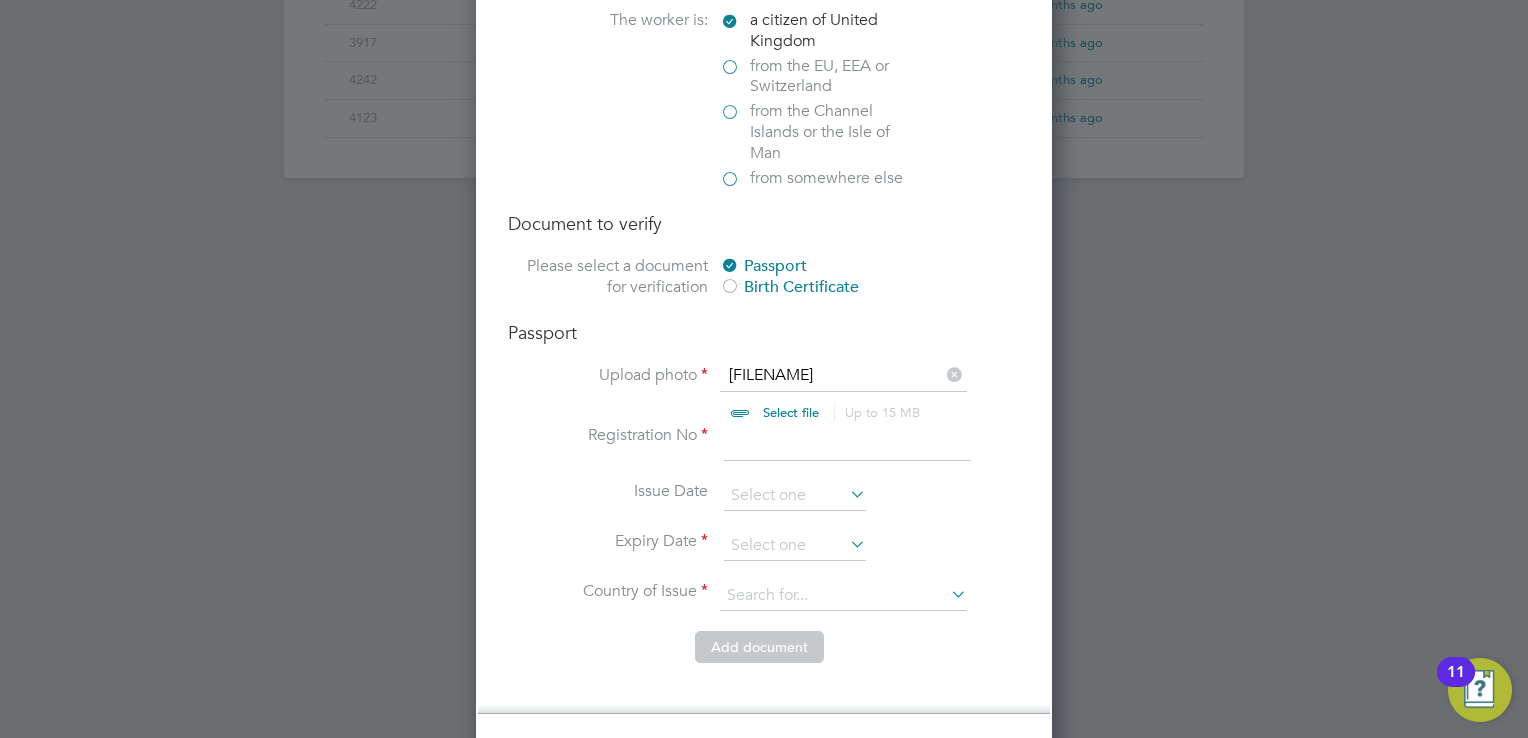 click at bounding box center [847, 443] 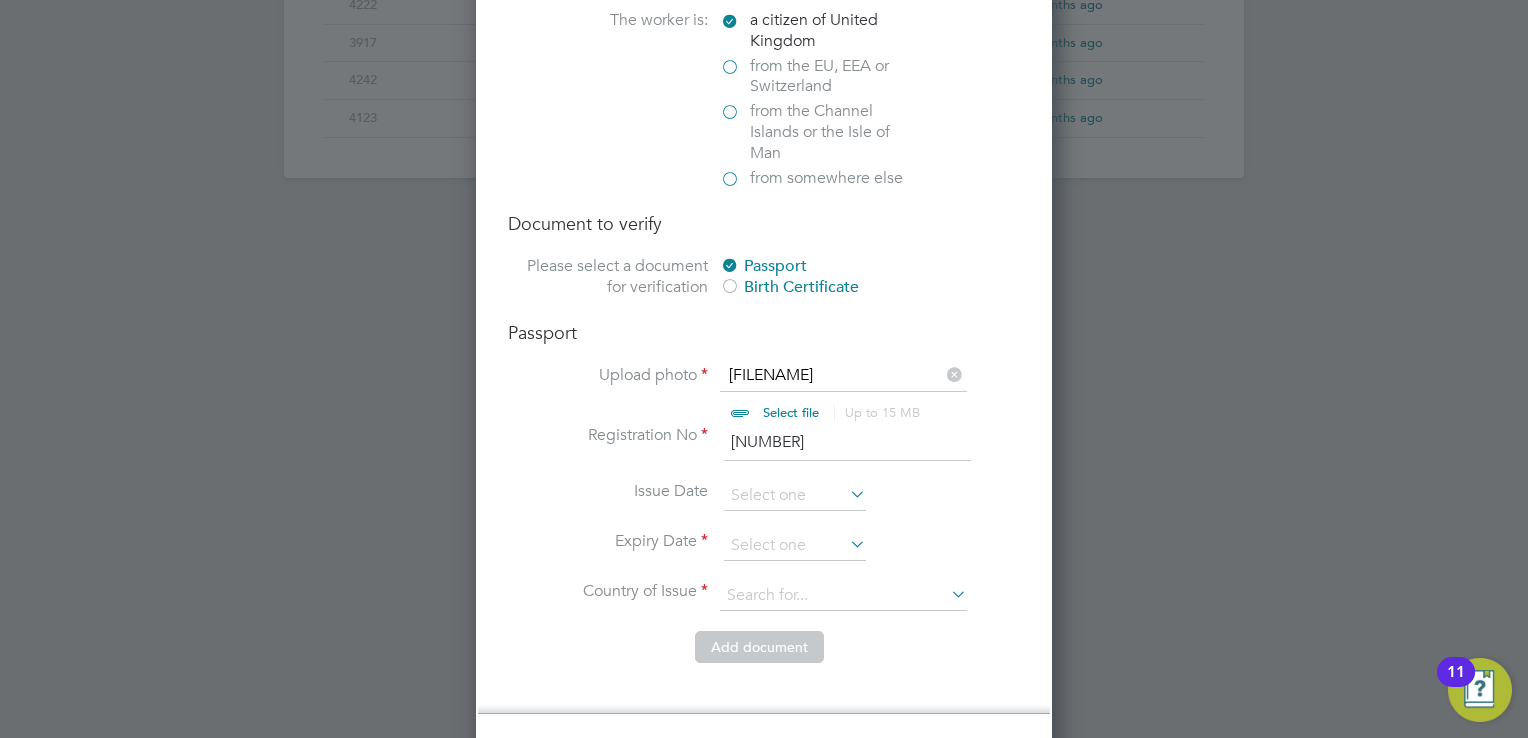 type on "[NUMBER]" 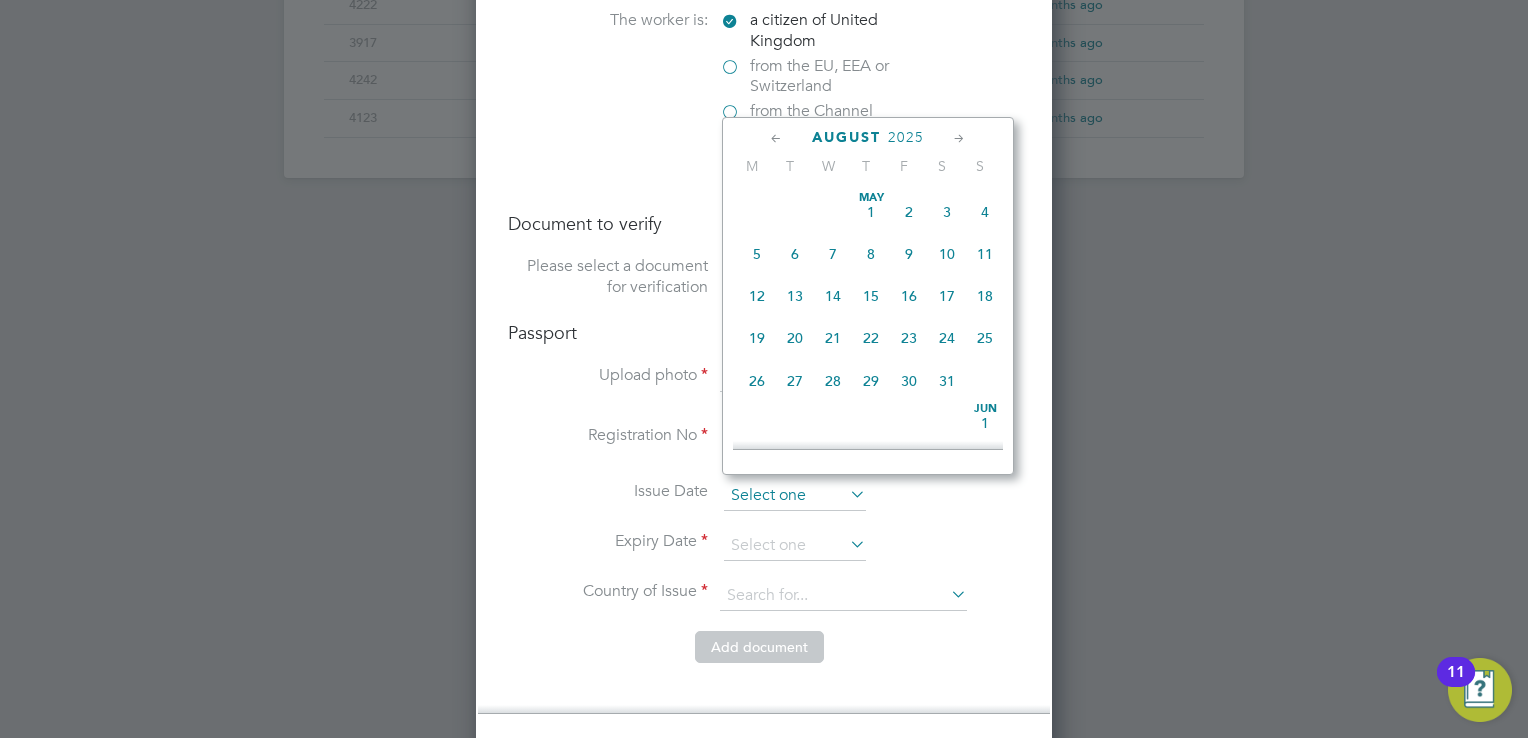 scroll, scrollTop: 652, scrollLeft: 0, axis: vertical 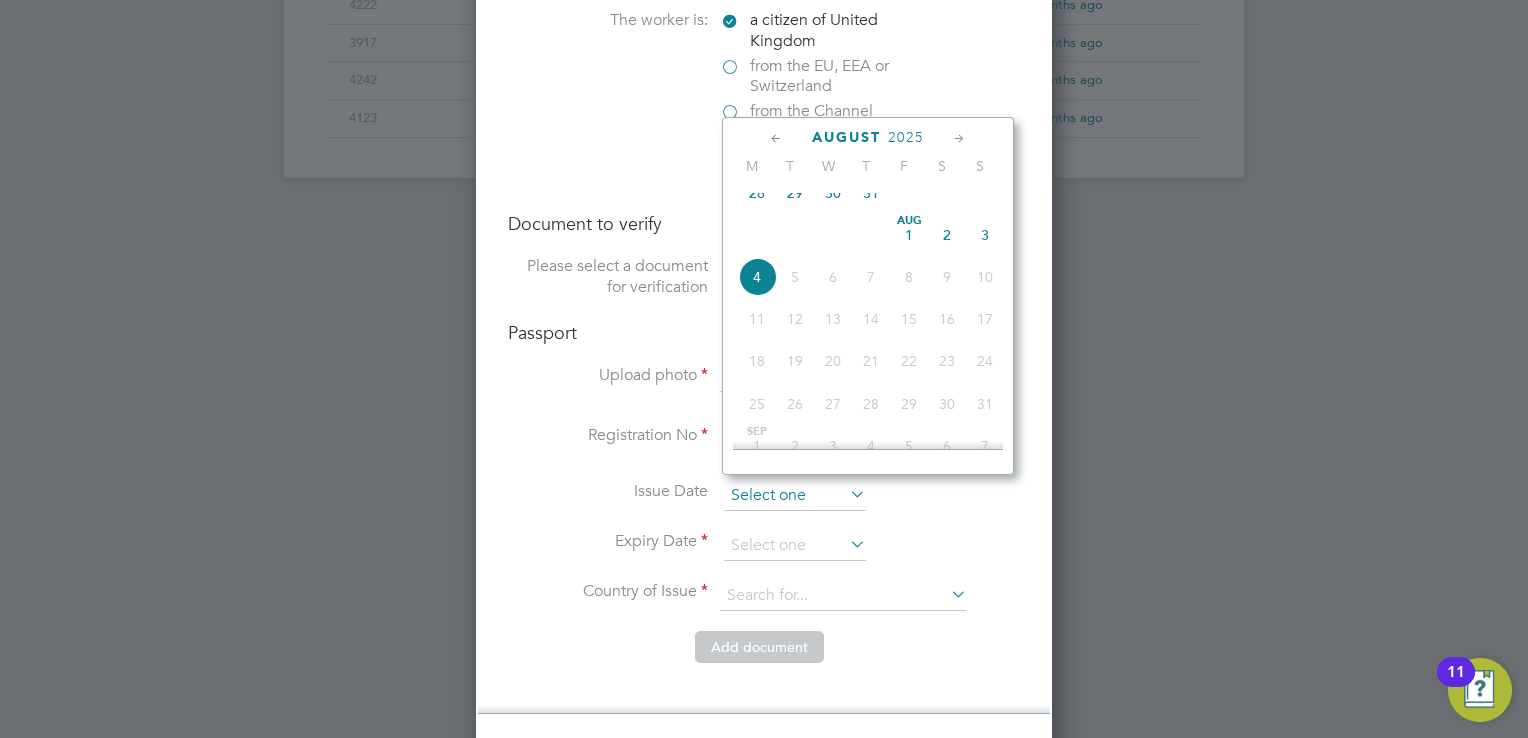 click at bounding box center (795, 496) 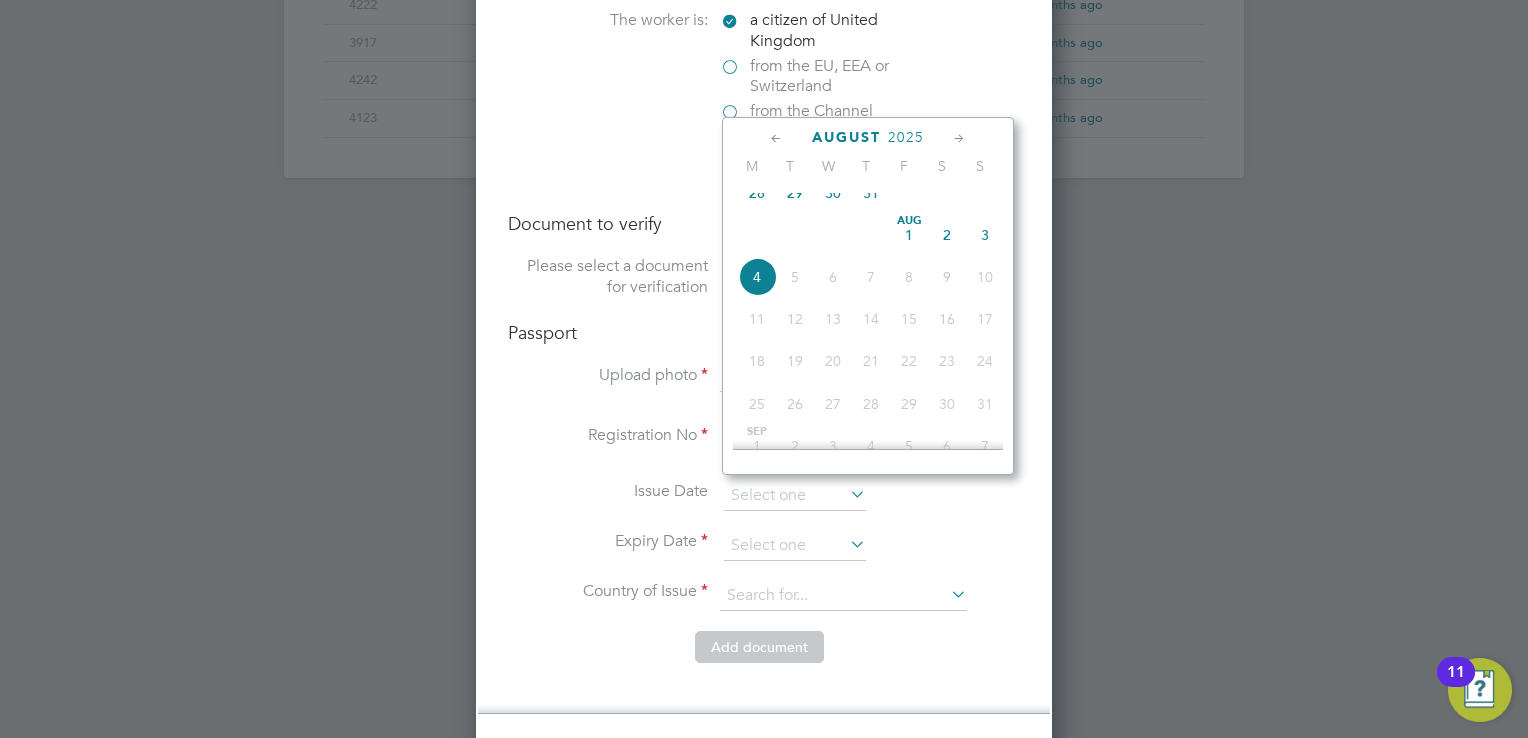 click on "2025" 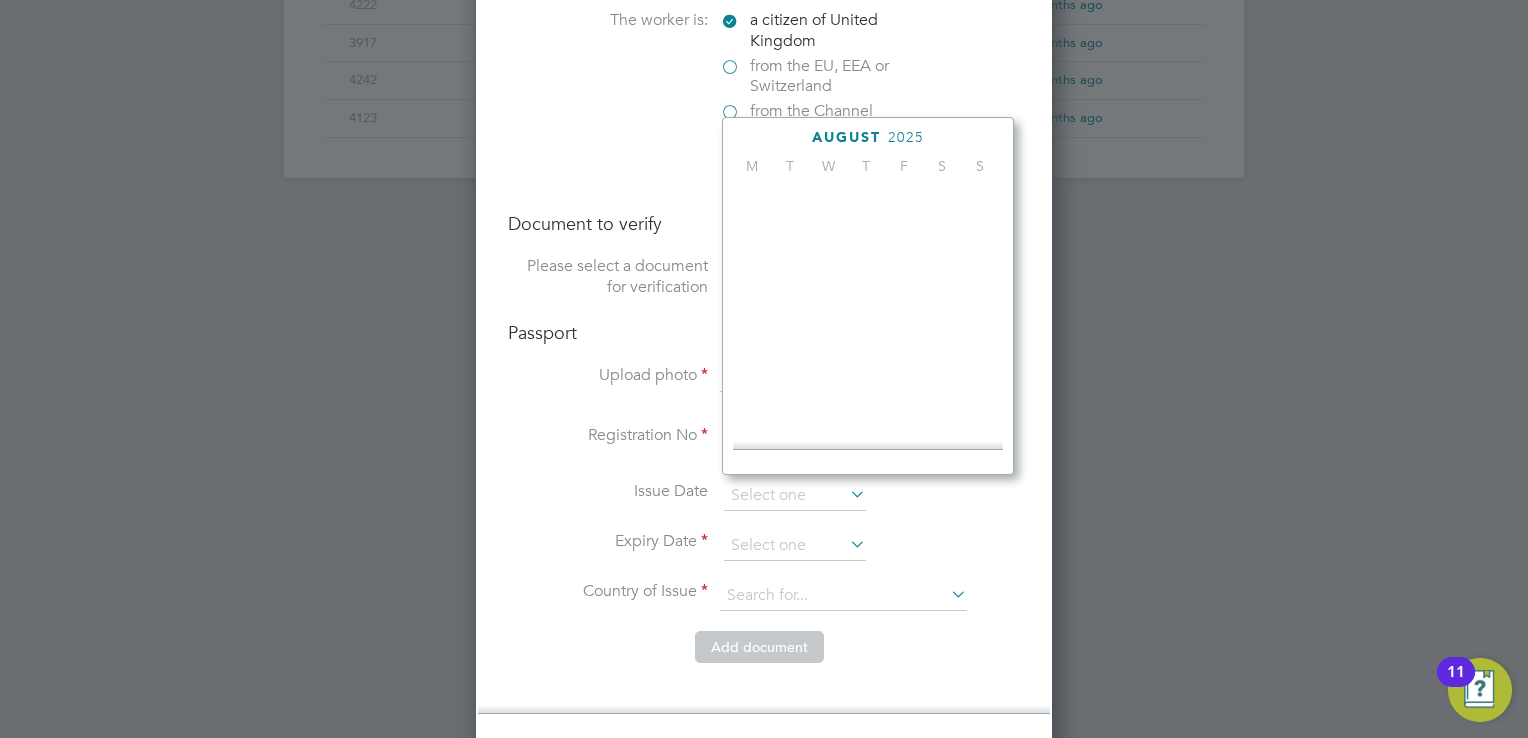 scroll, scrollTop: 535, scrollLeft: 0, axis: vertical 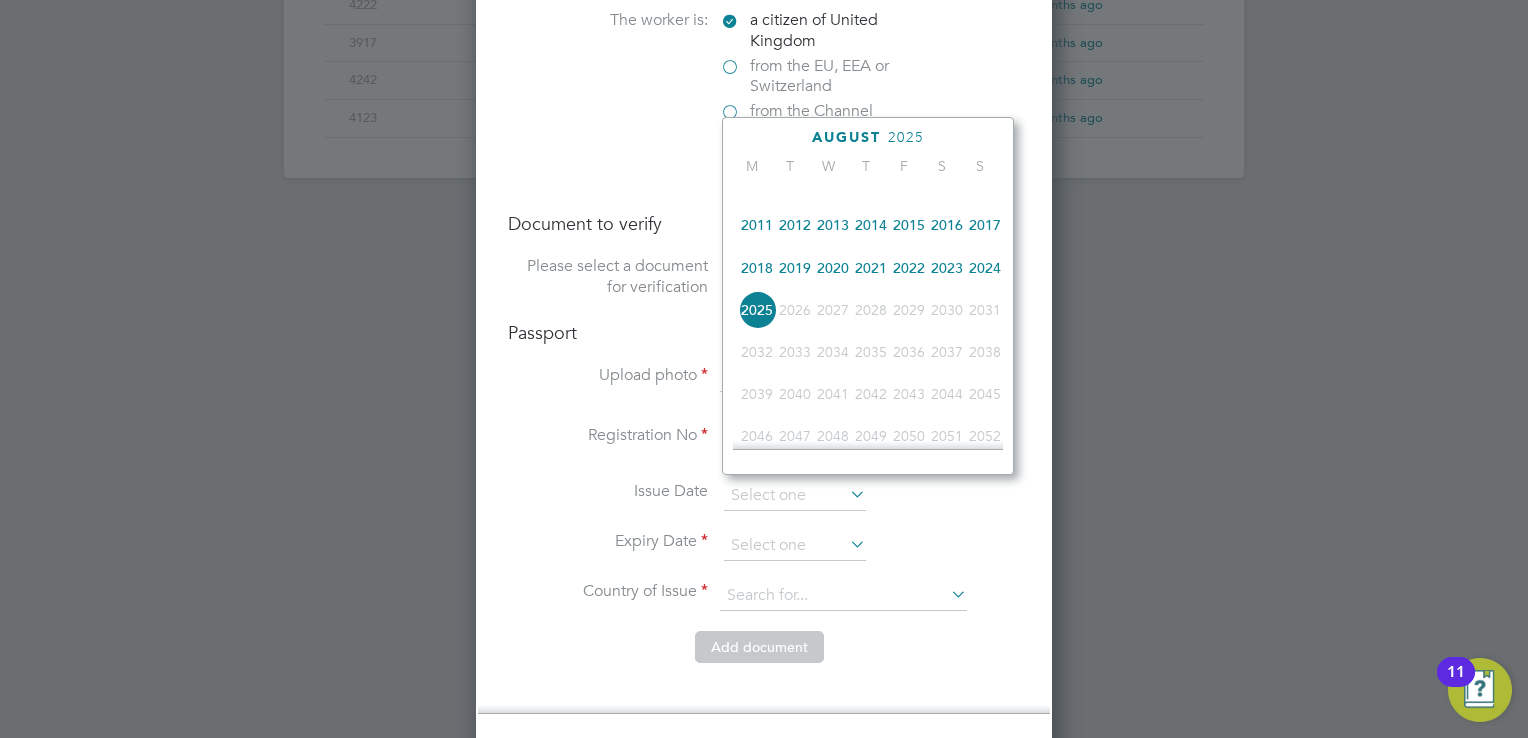 click on "2017" 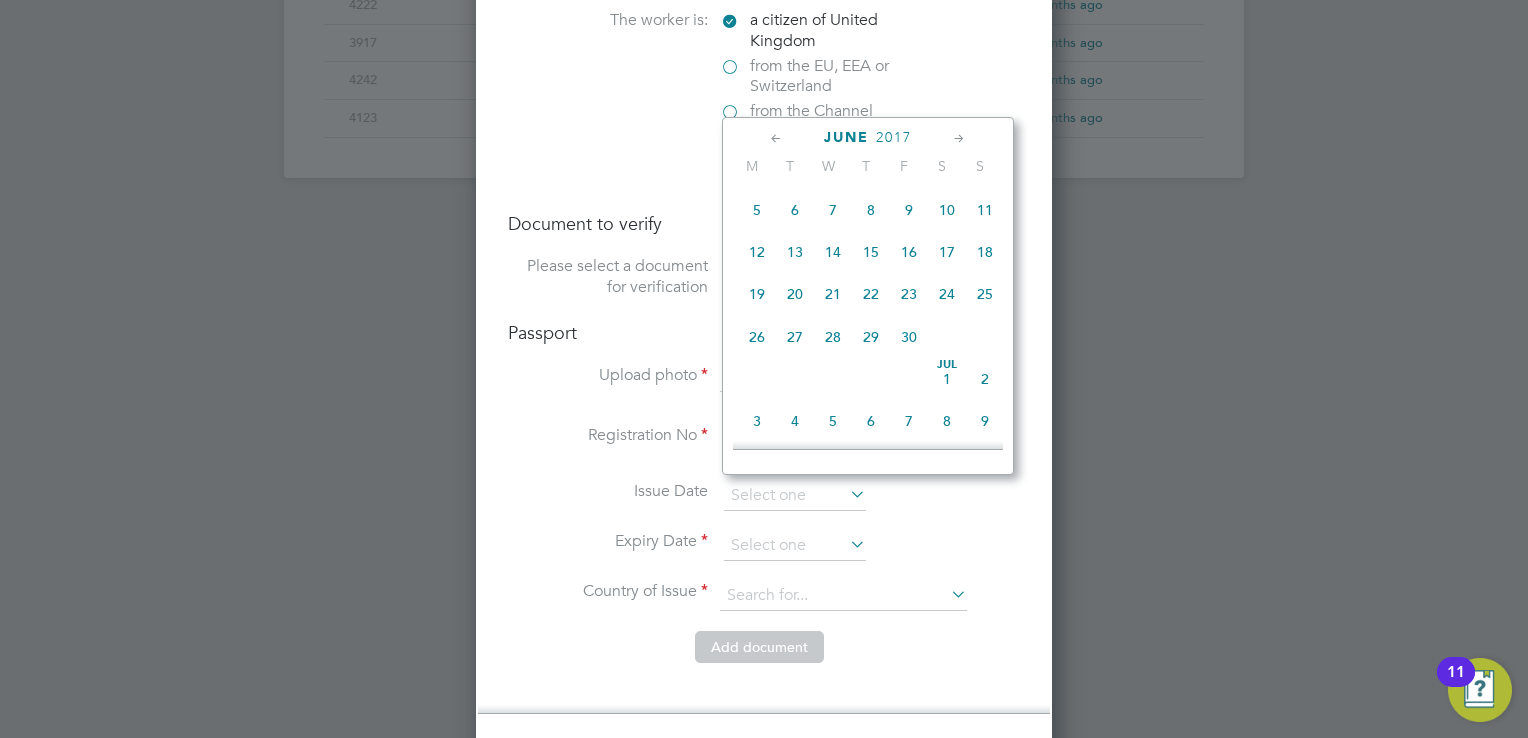 scroll, scrollTop: 215, scrollLeft: 0, axis: vertical 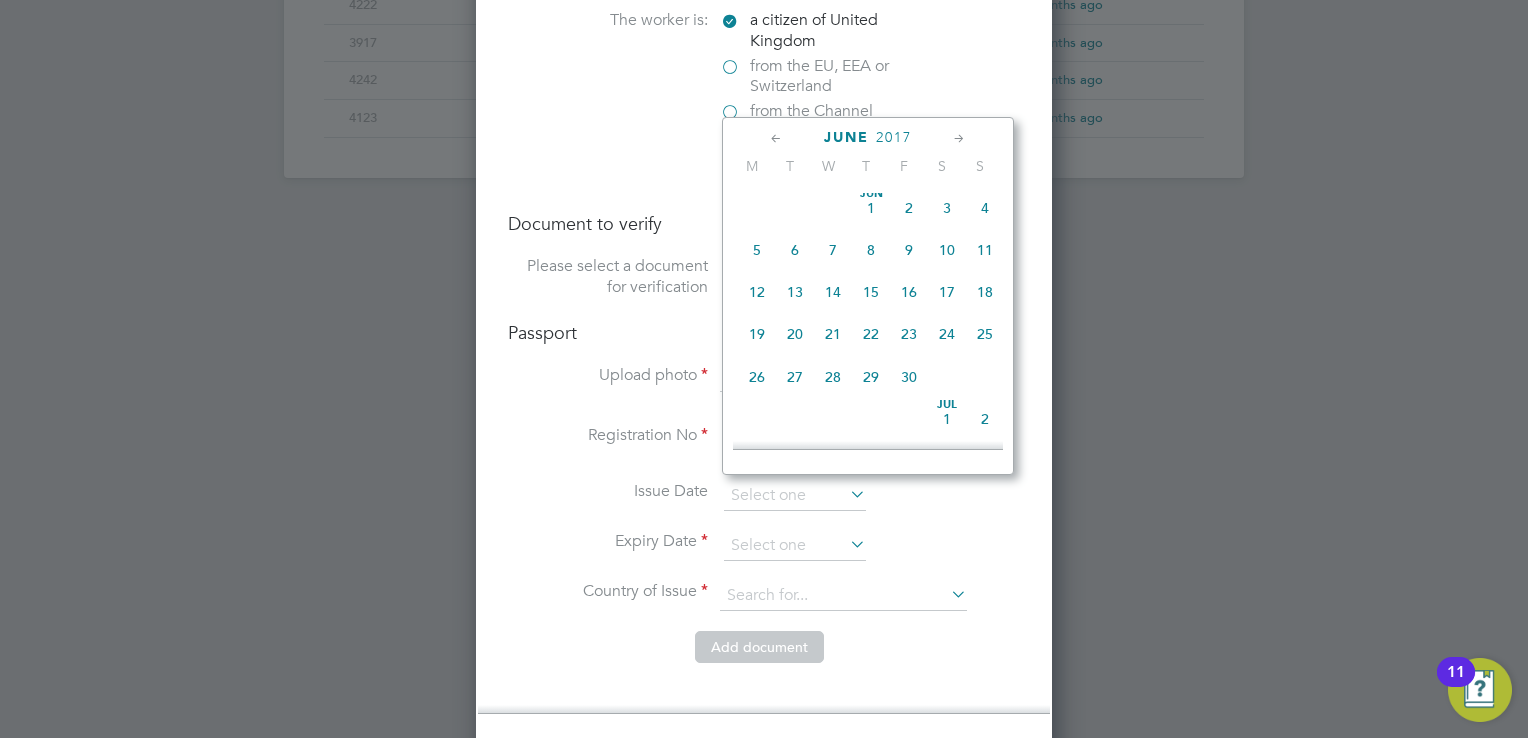 click on "4" 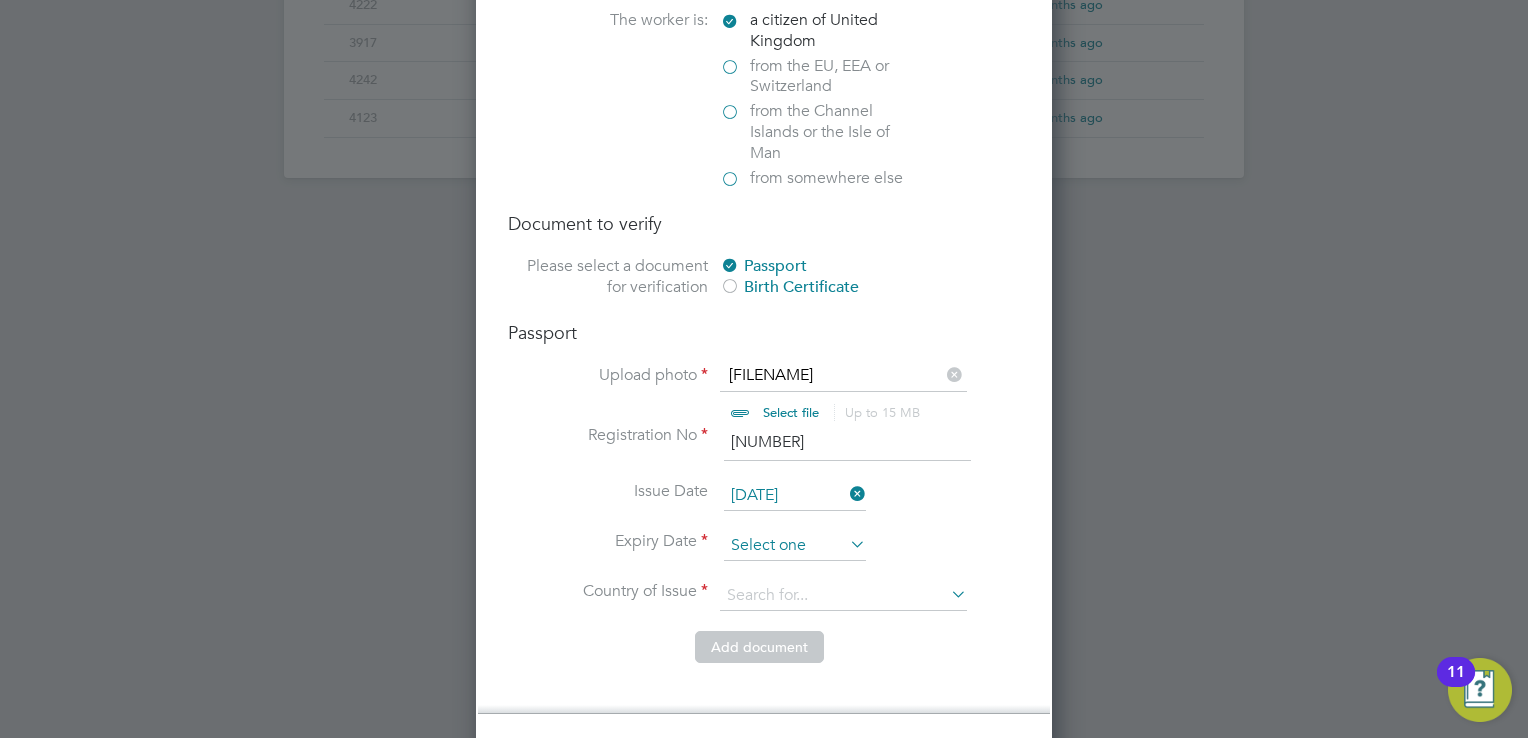 scroll, scrollTop: 652, scrollLeft: 0, axis: vertical 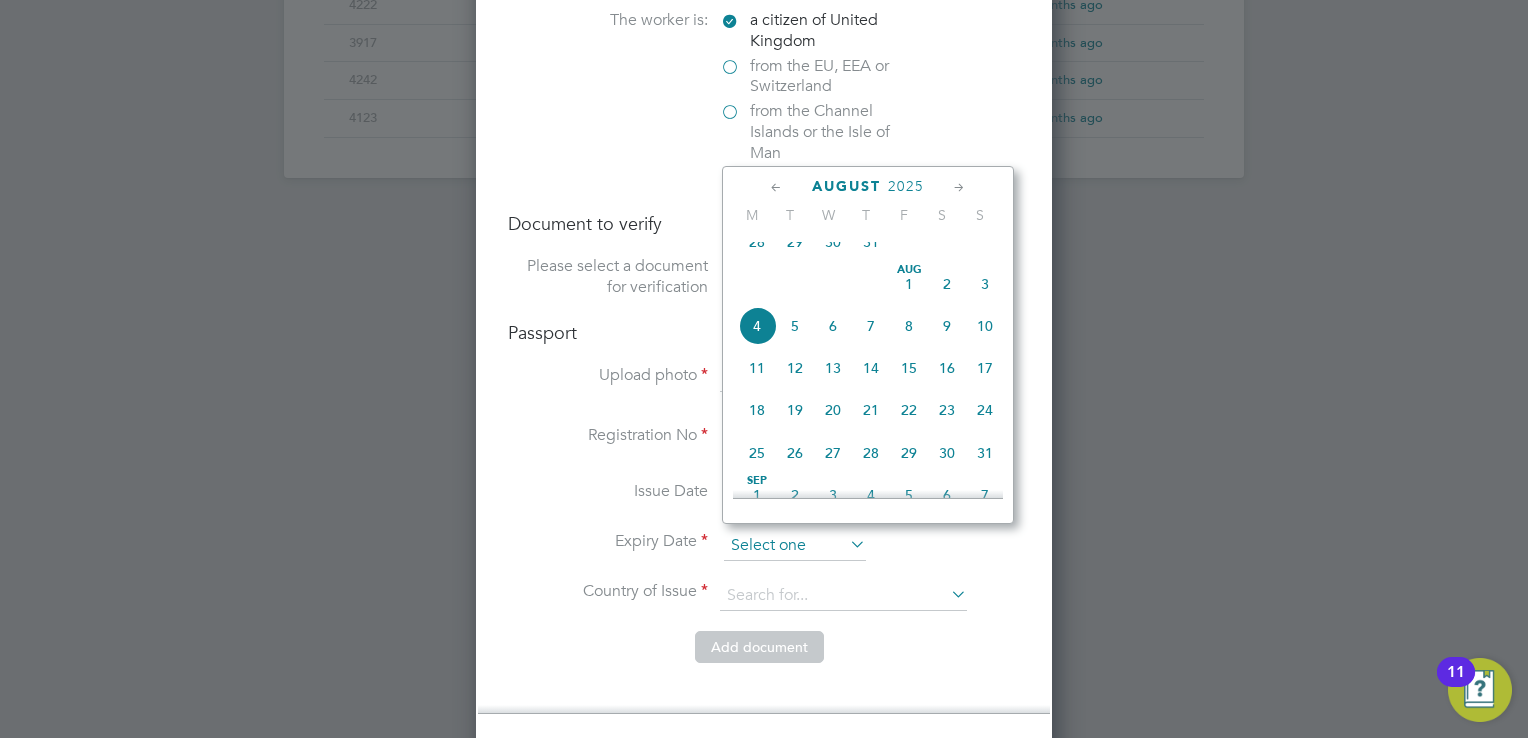 click at bounding box center (795, 546) 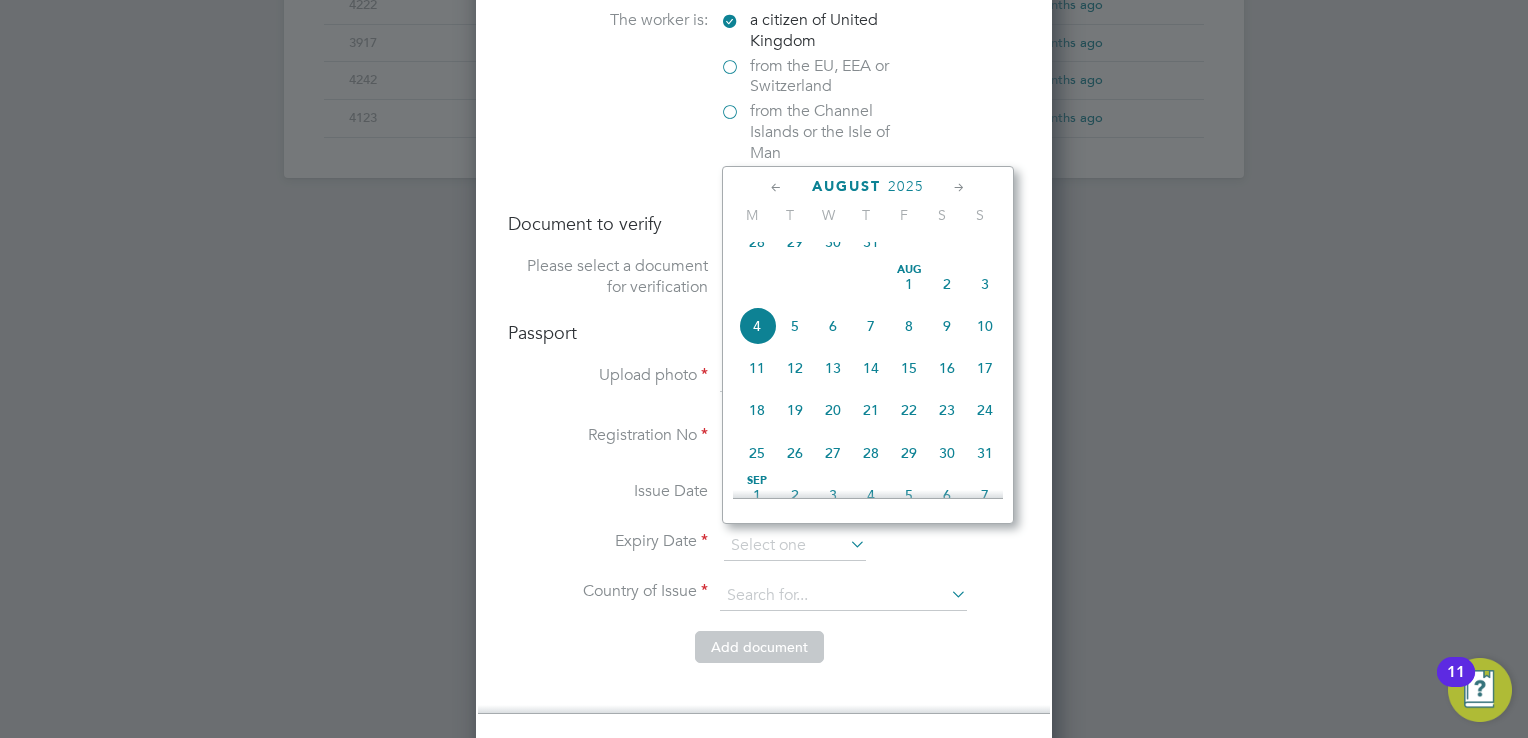 click on "2025" 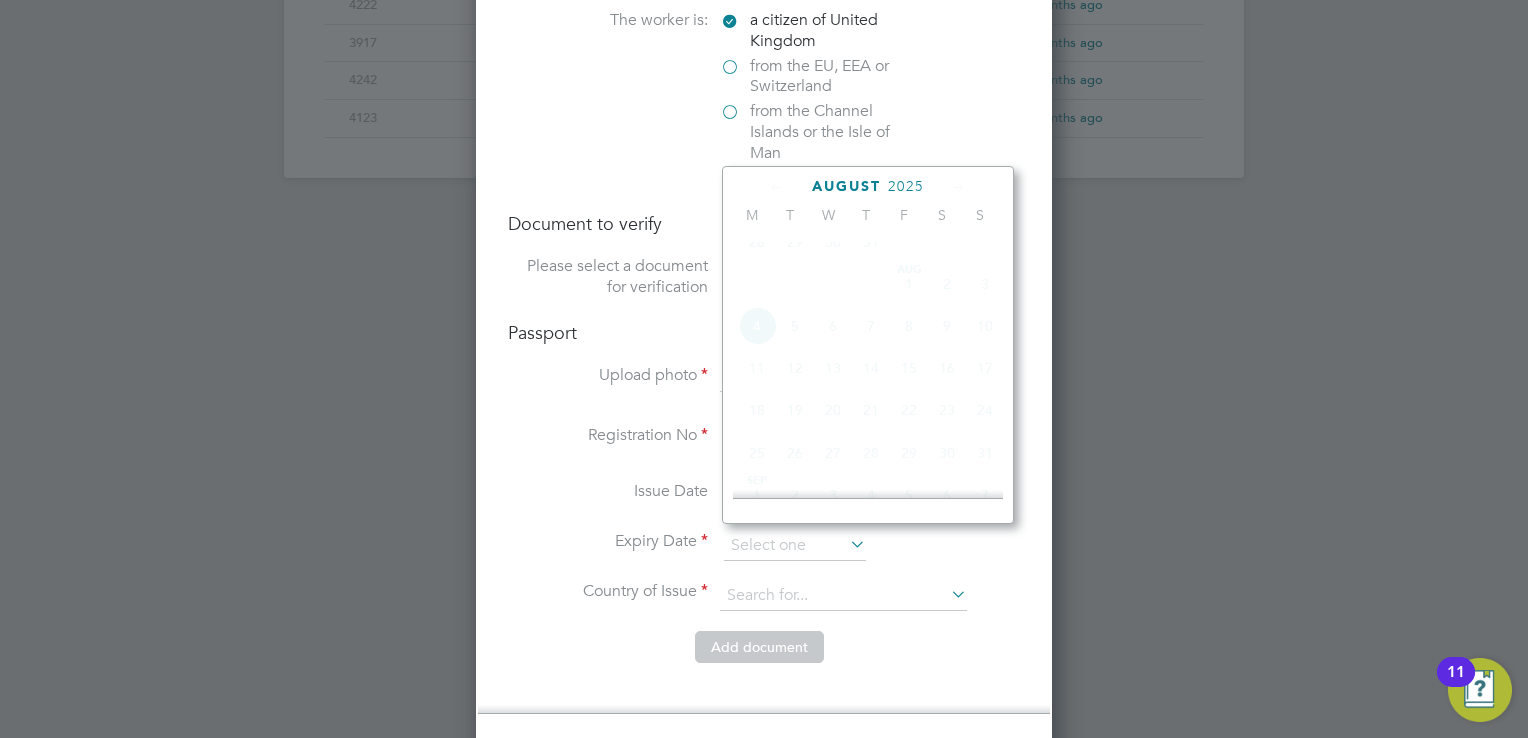 scroll, scrollTop: 535, scrollLeft: 0, axis: vertical 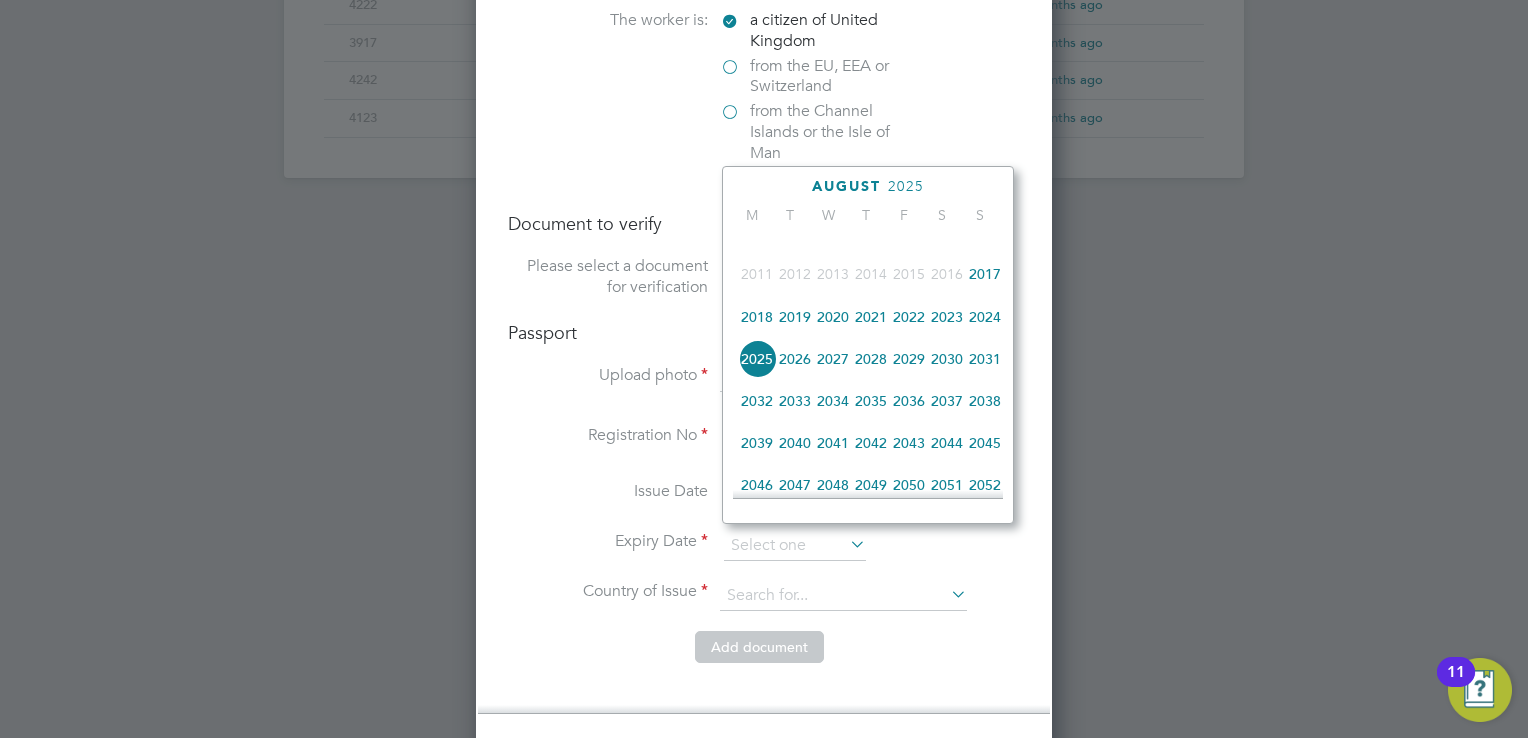 click on "2027" 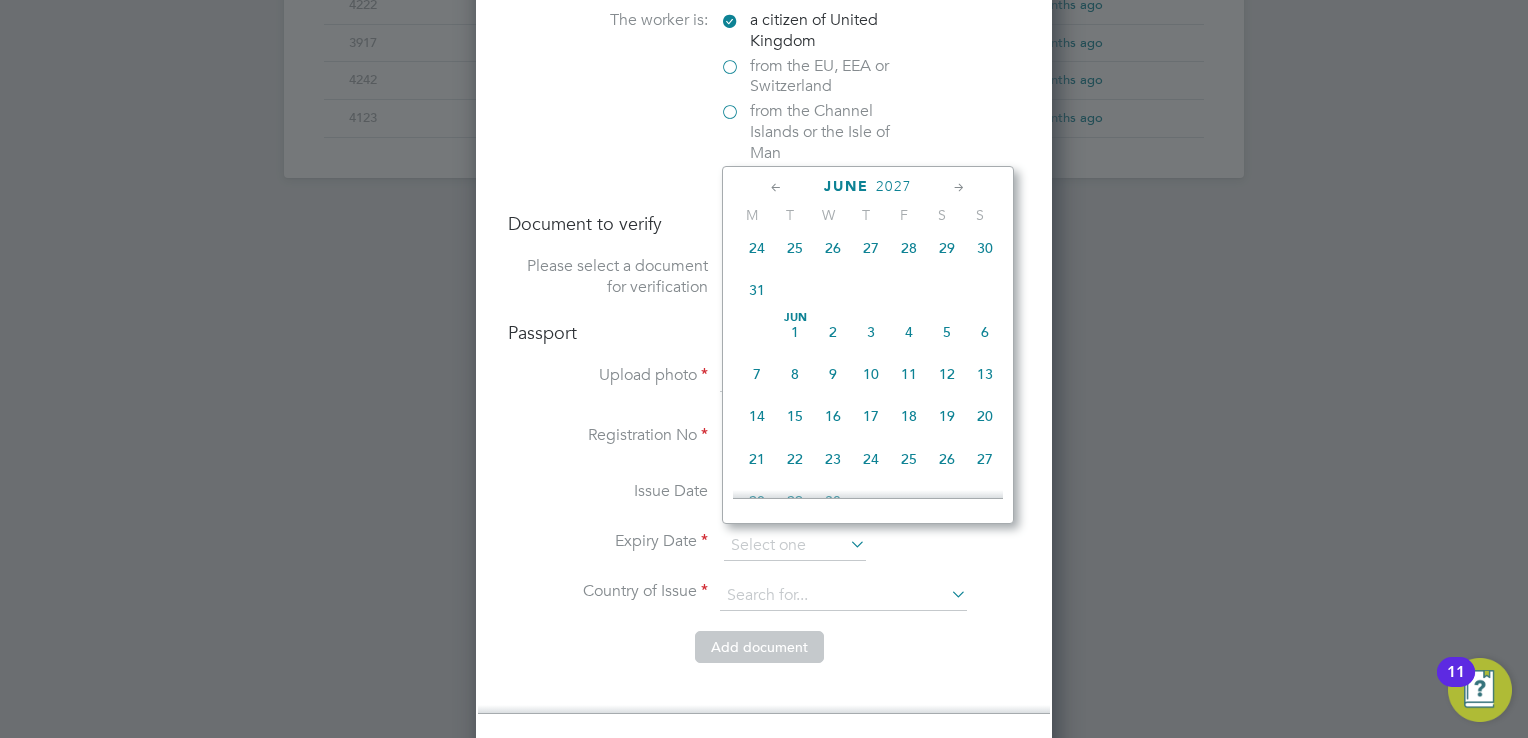 scroll, scrollTop: 392, scrollLeft: 0, axis: vertical 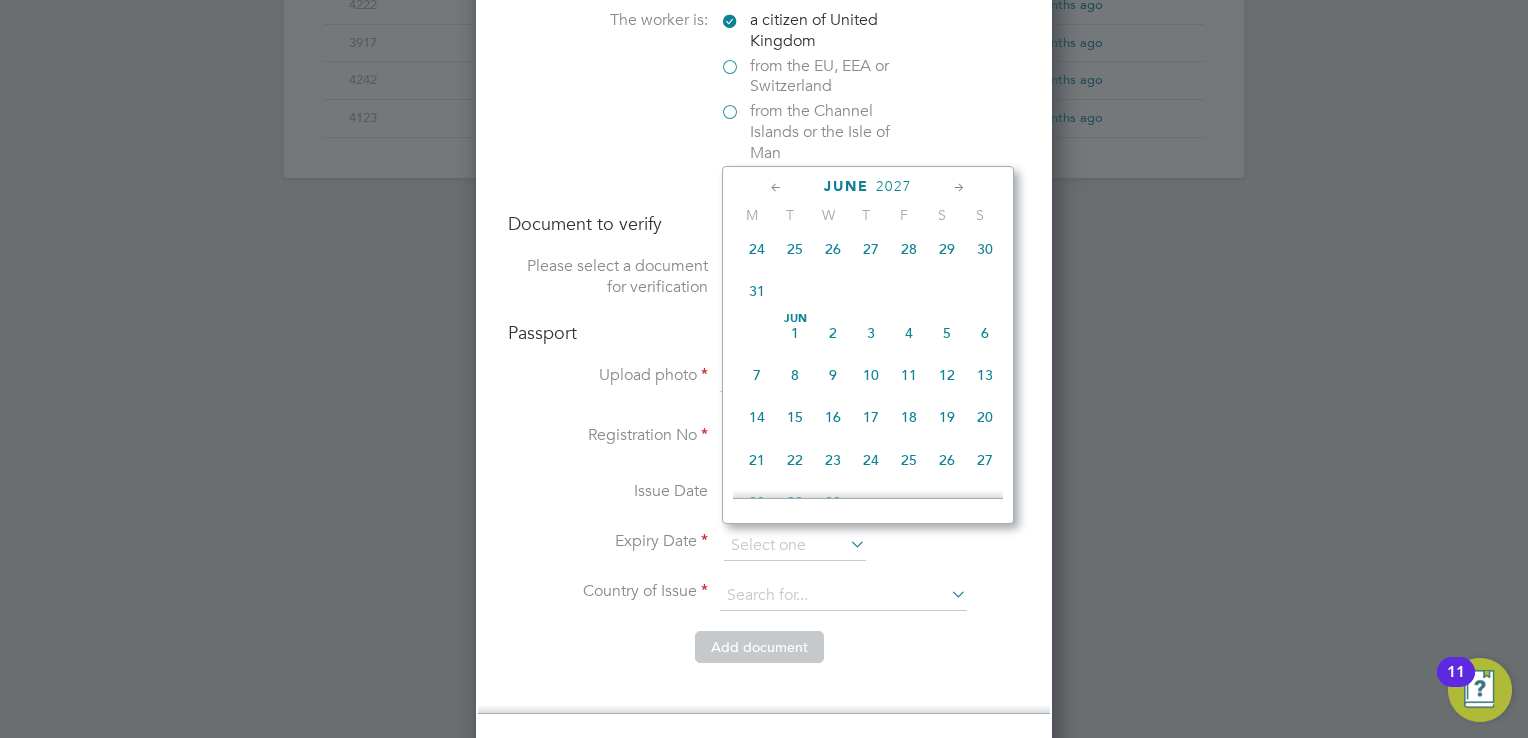 click on "4" 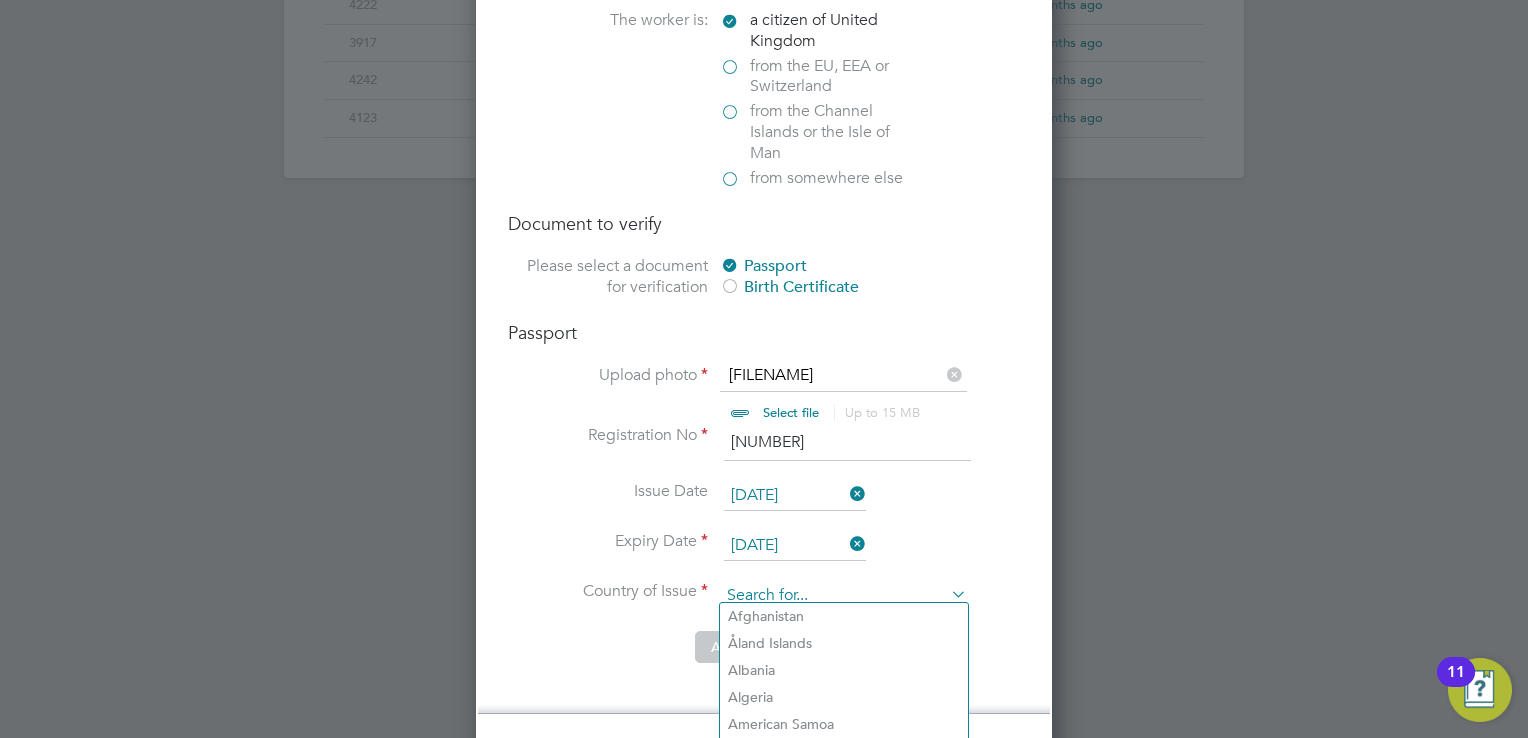 click at bounding box center [843, 596] 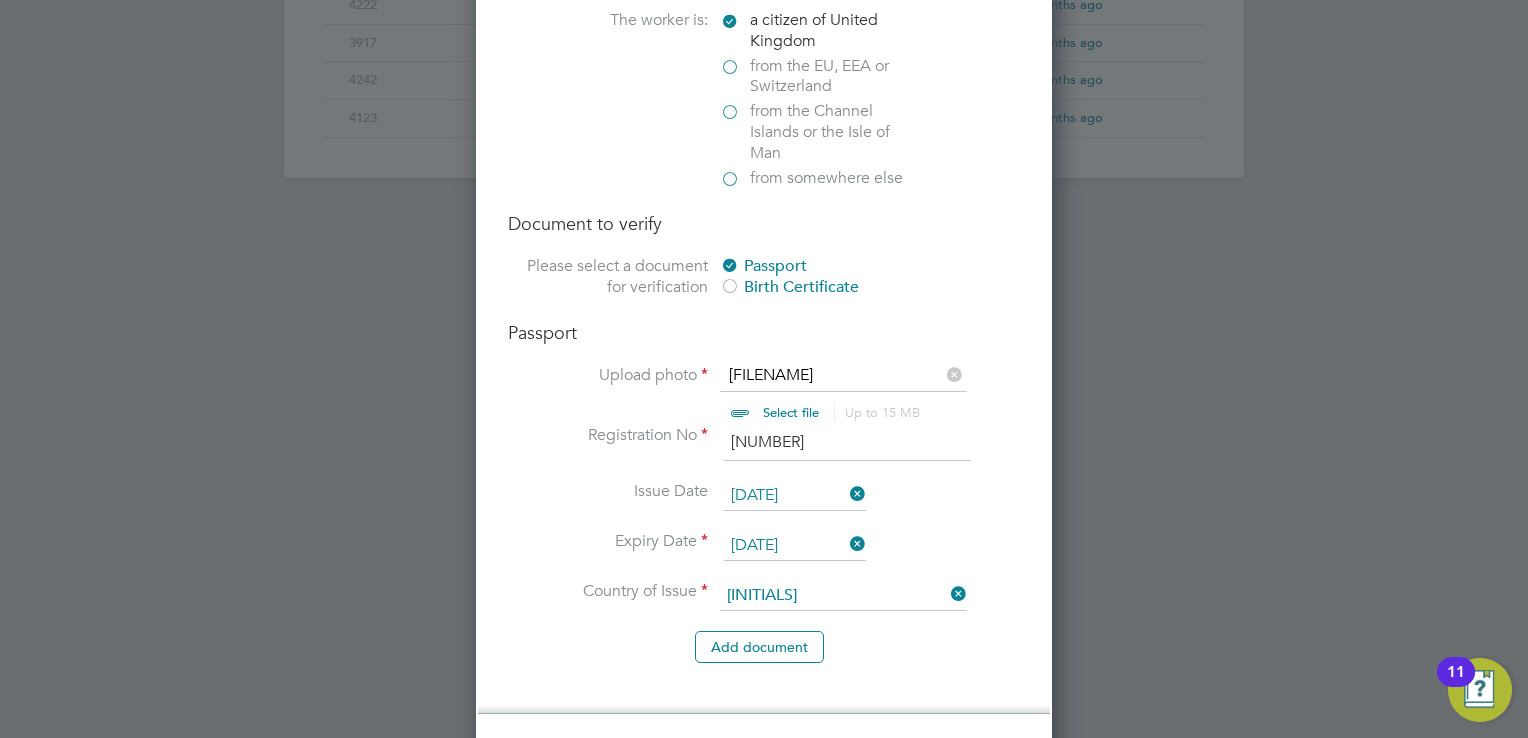 click on "[COUNTRY]" 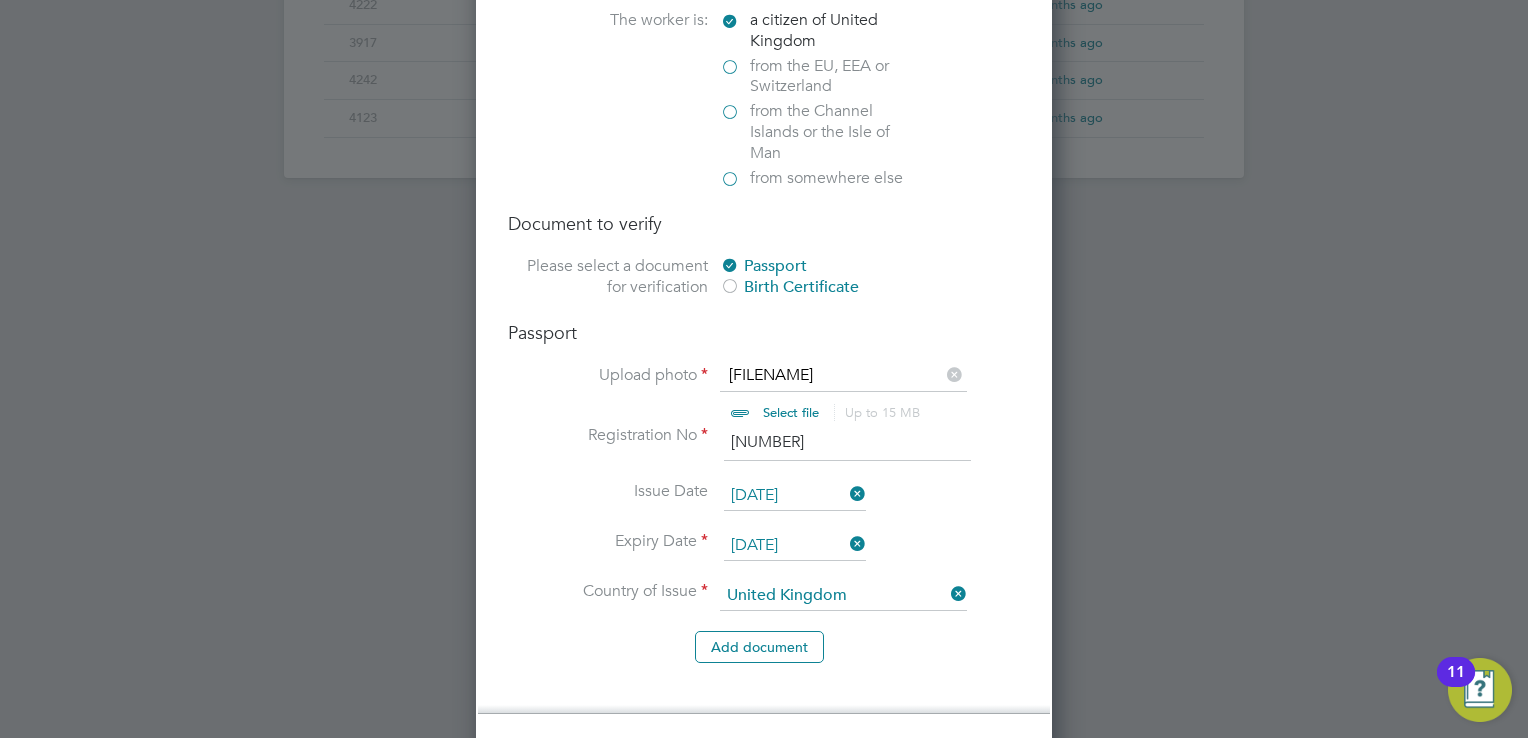 click on "Add document" at bounding box center [764, 657] 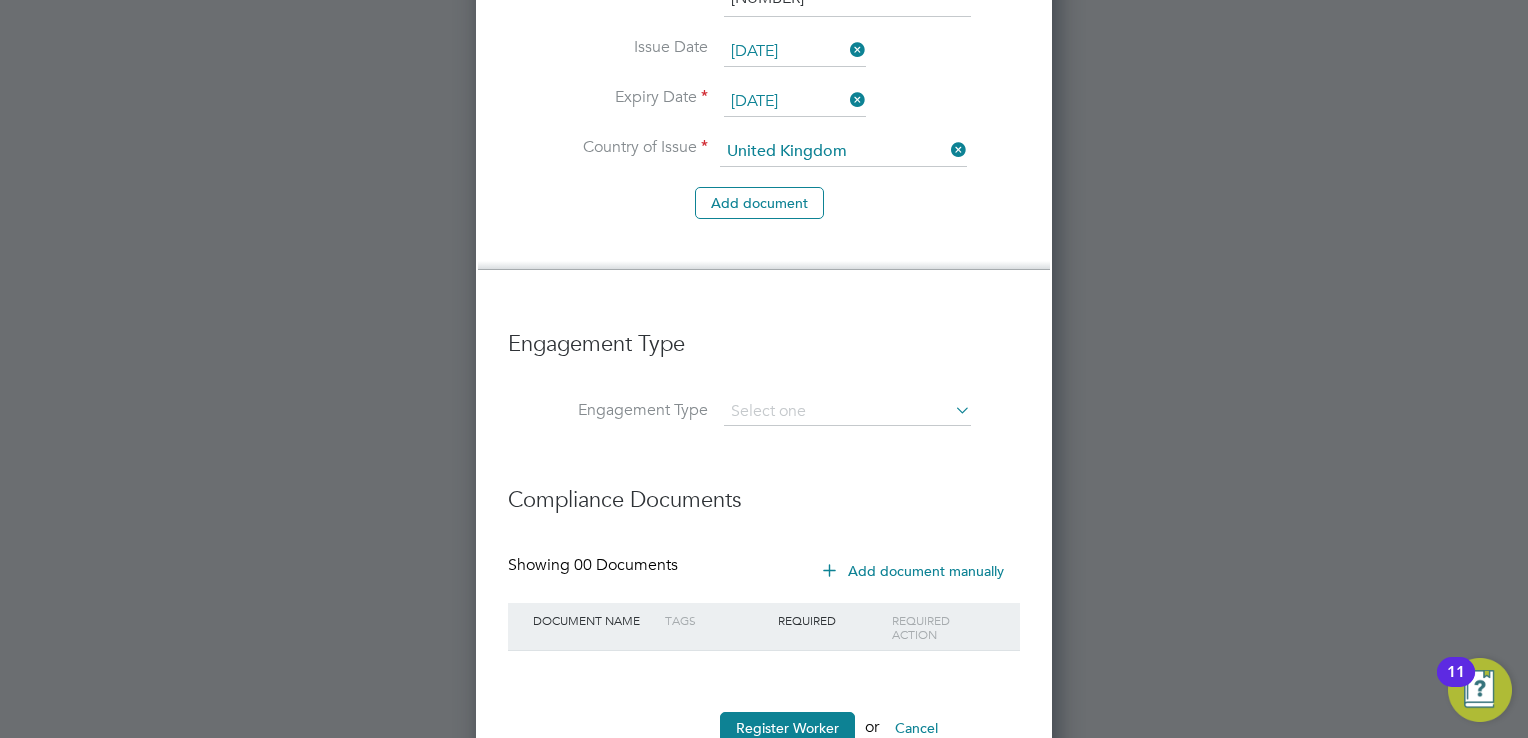 scroll, scrollTop: 1820, scrollLeft: 0, axis: vertical 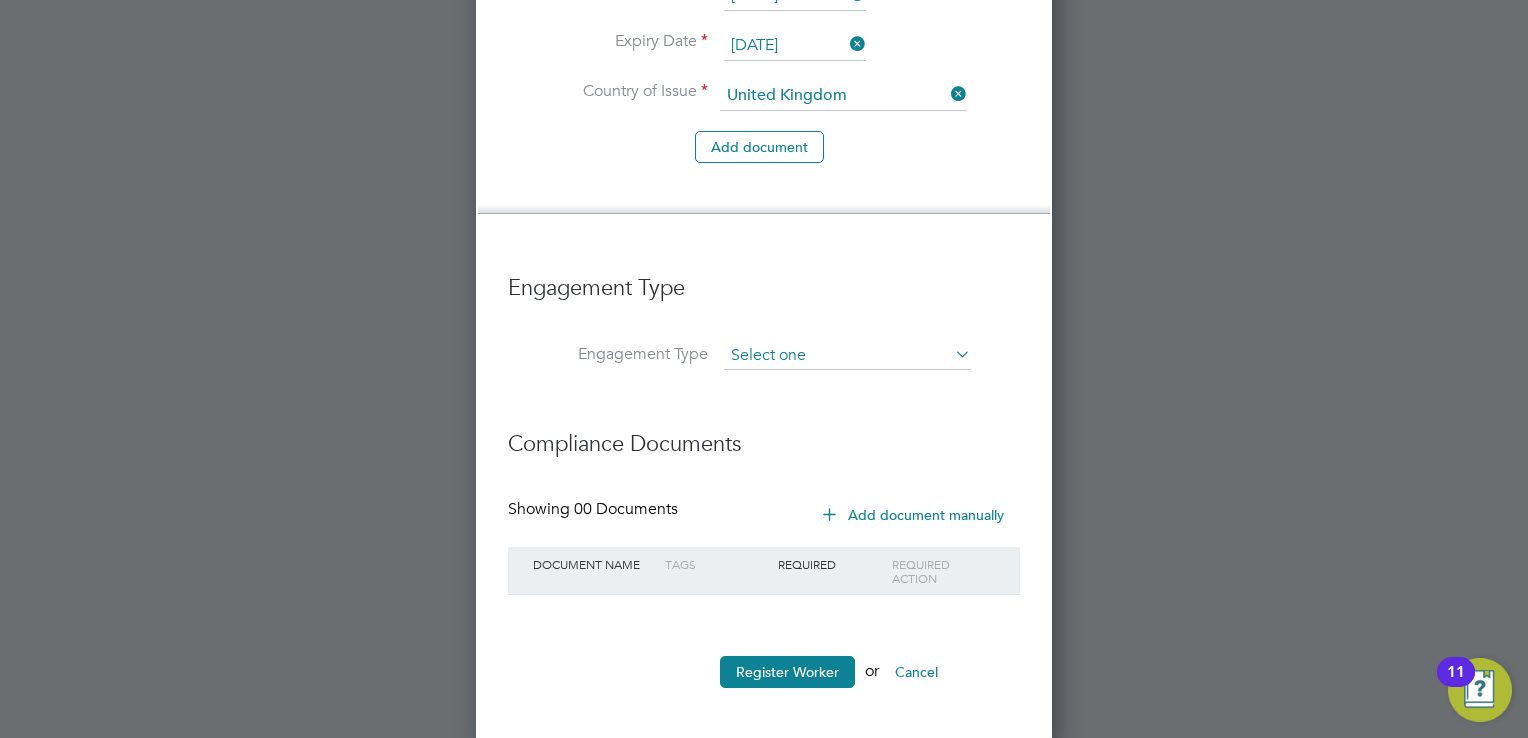 click at bounding box center (847, 356) 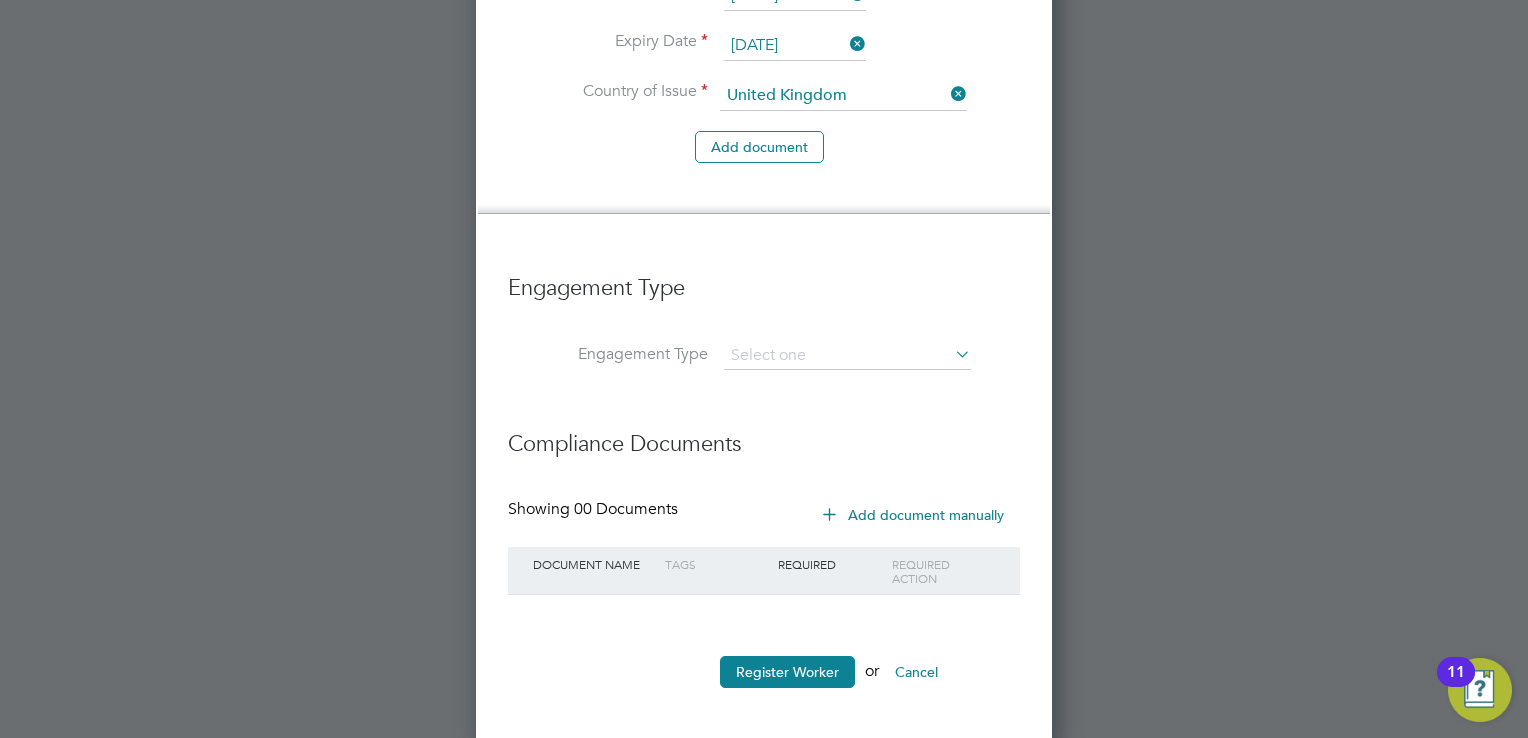 click on "PAYE Direct" 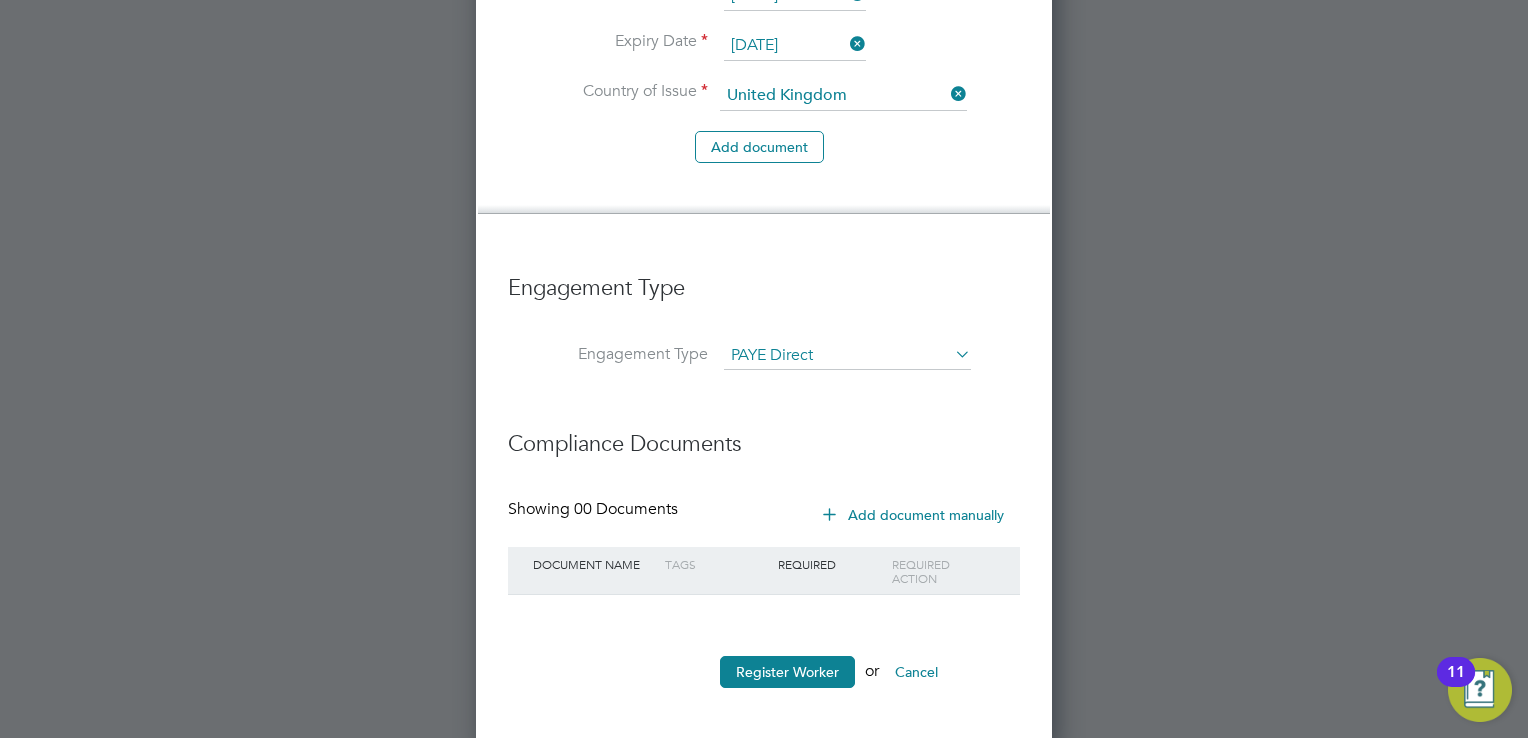 scroll, scrollTop: 9, scrollLeft: 9, axis: both 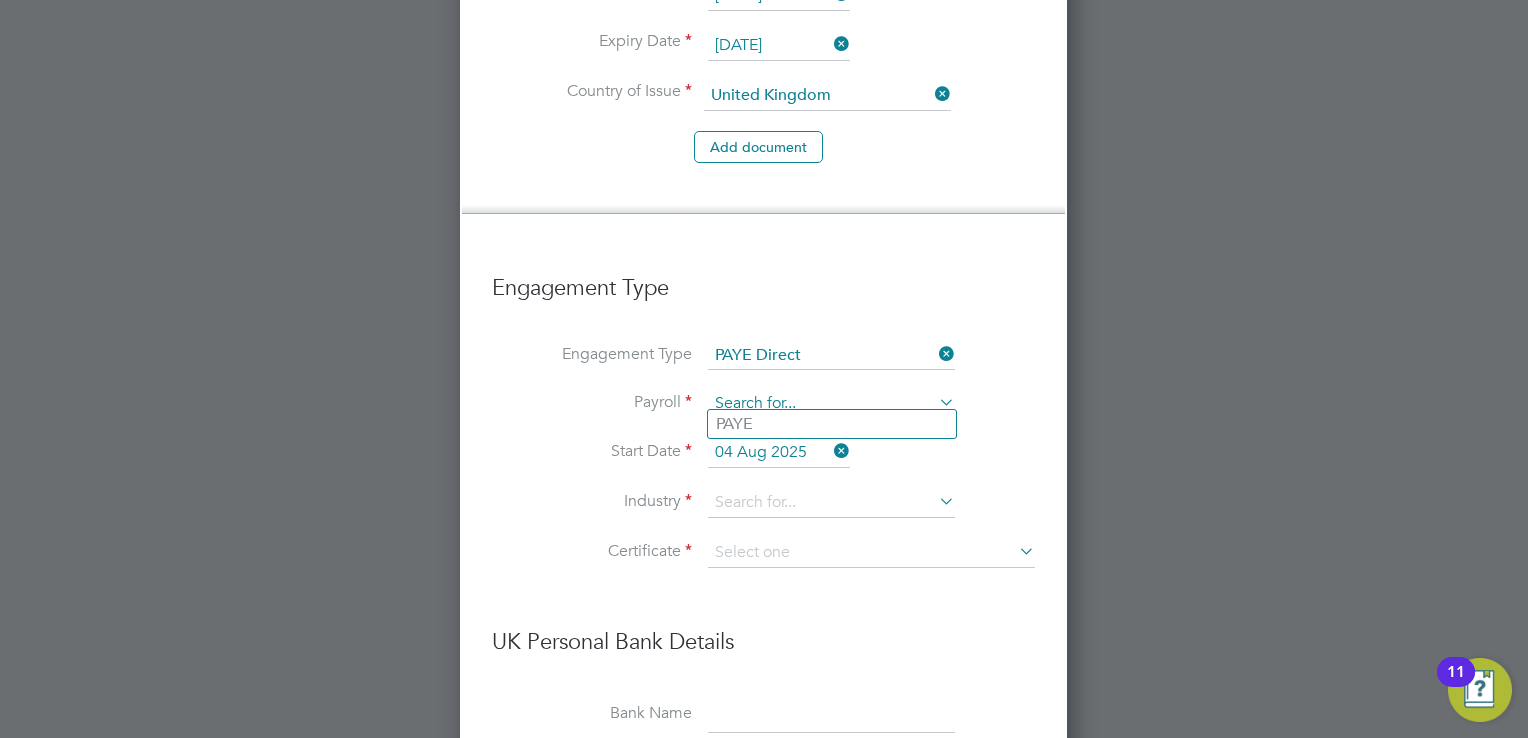 click at bounding box center [831, 404] 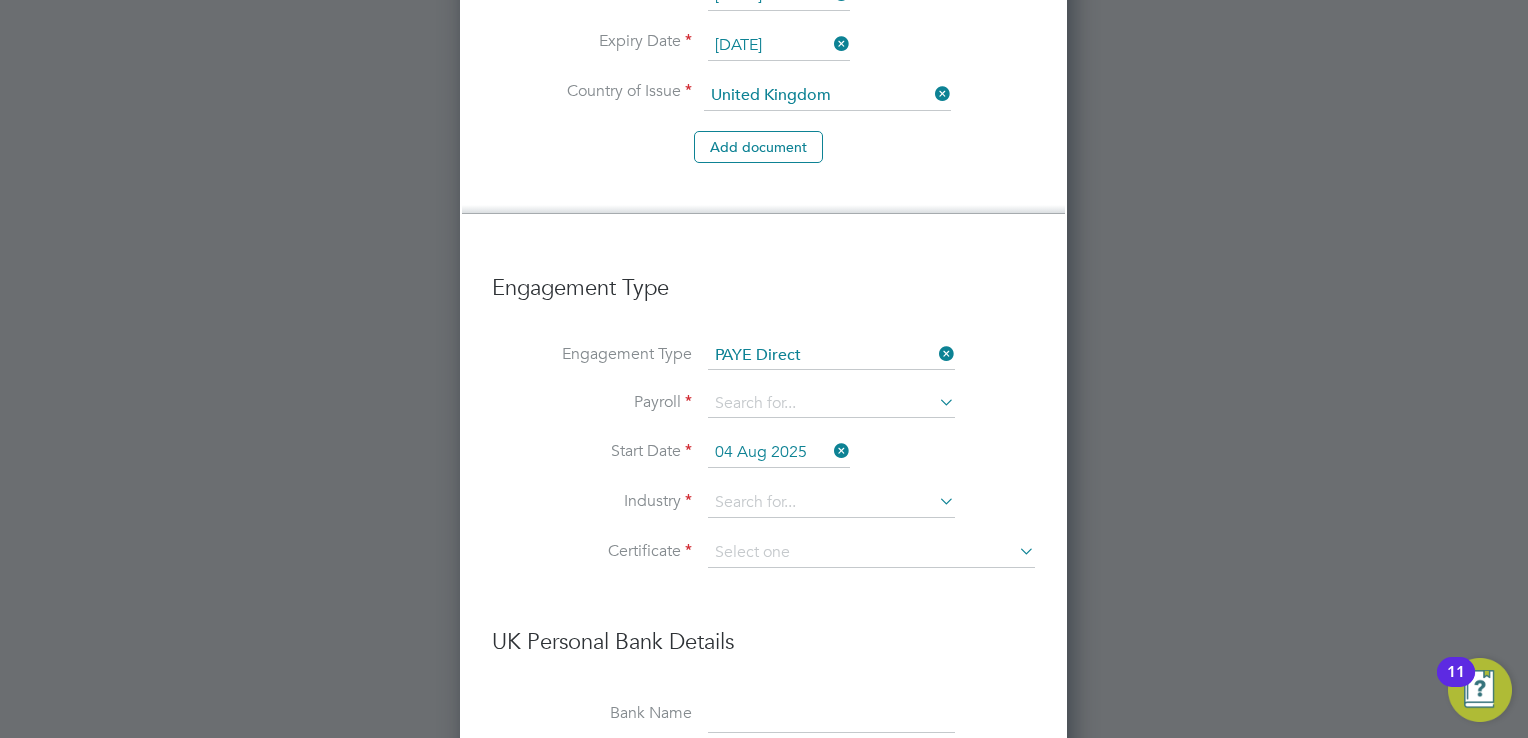 click on "PAYE" 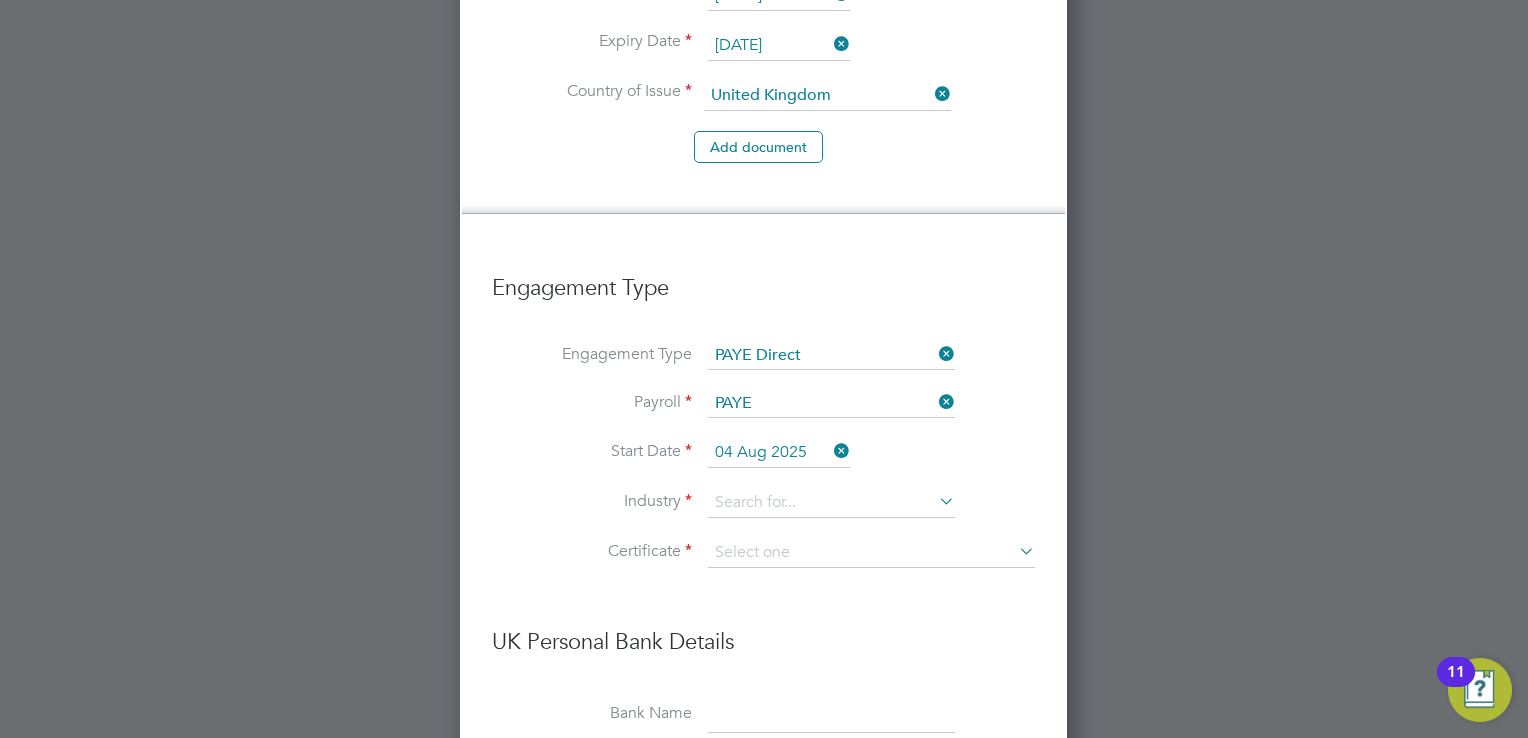 scroll, scrollTop: 652, scrollLeft: 0, axis: vertical 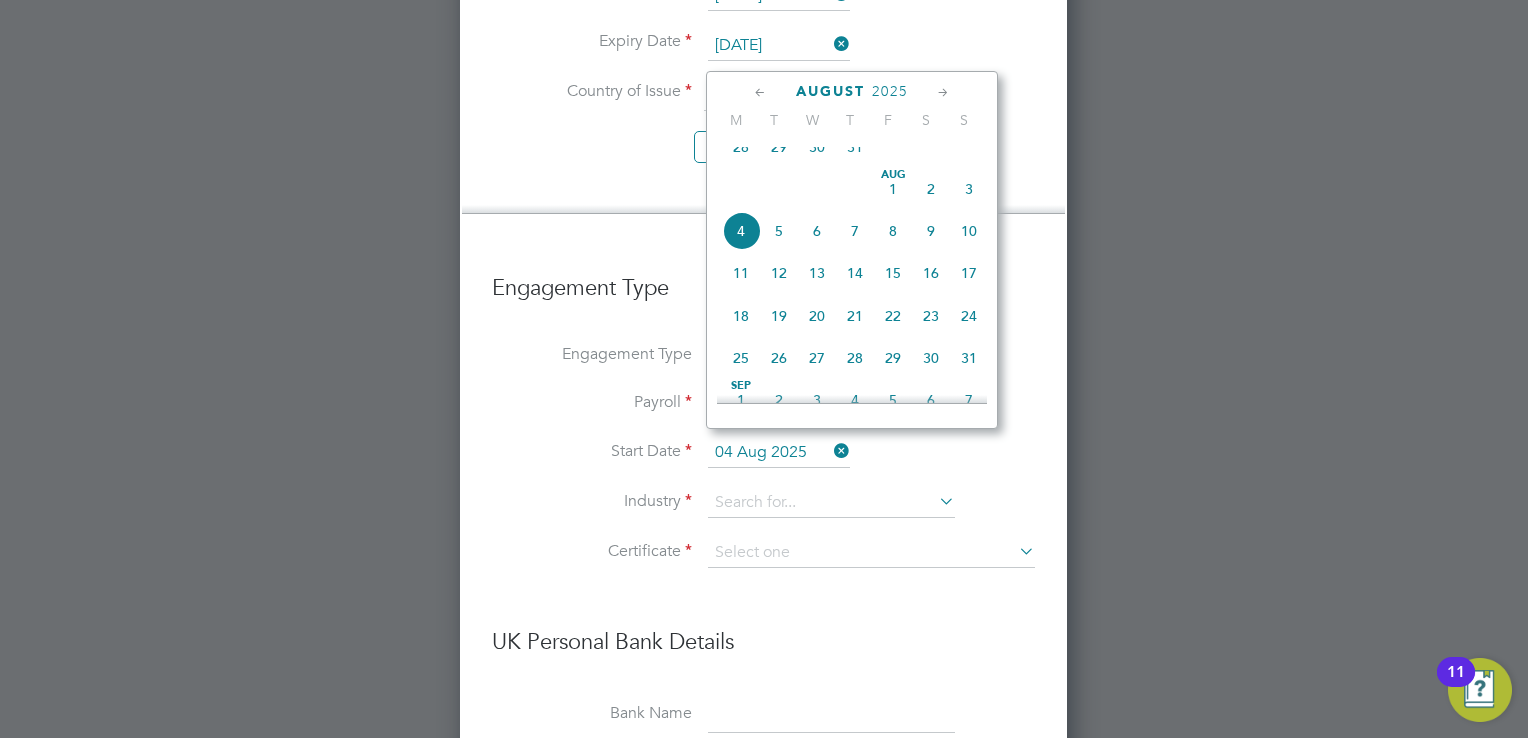 click on "04 Aug 2025" at bounding box center (779, 453) 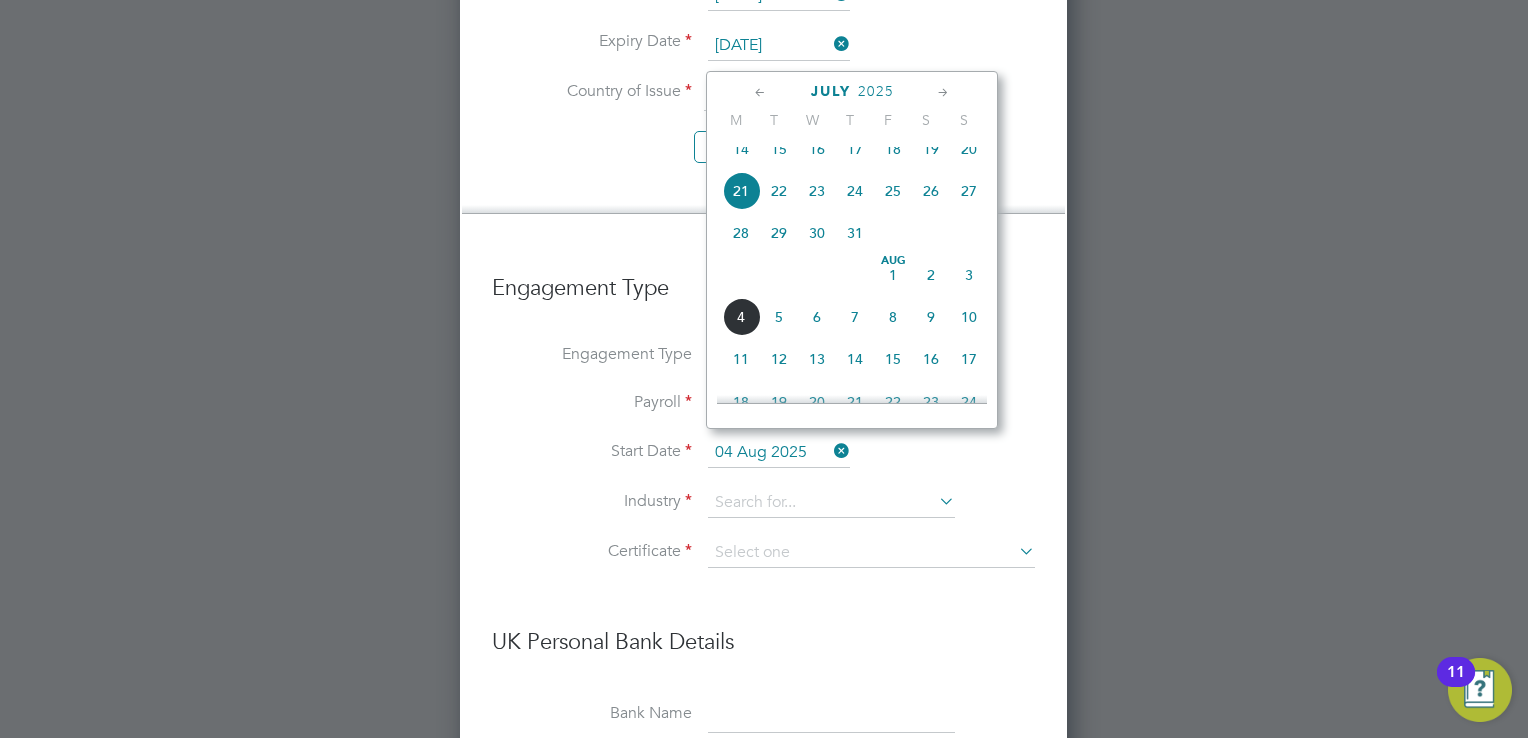 scroll, scrollTop: 522, scrollLeft: 0, axis: vertical 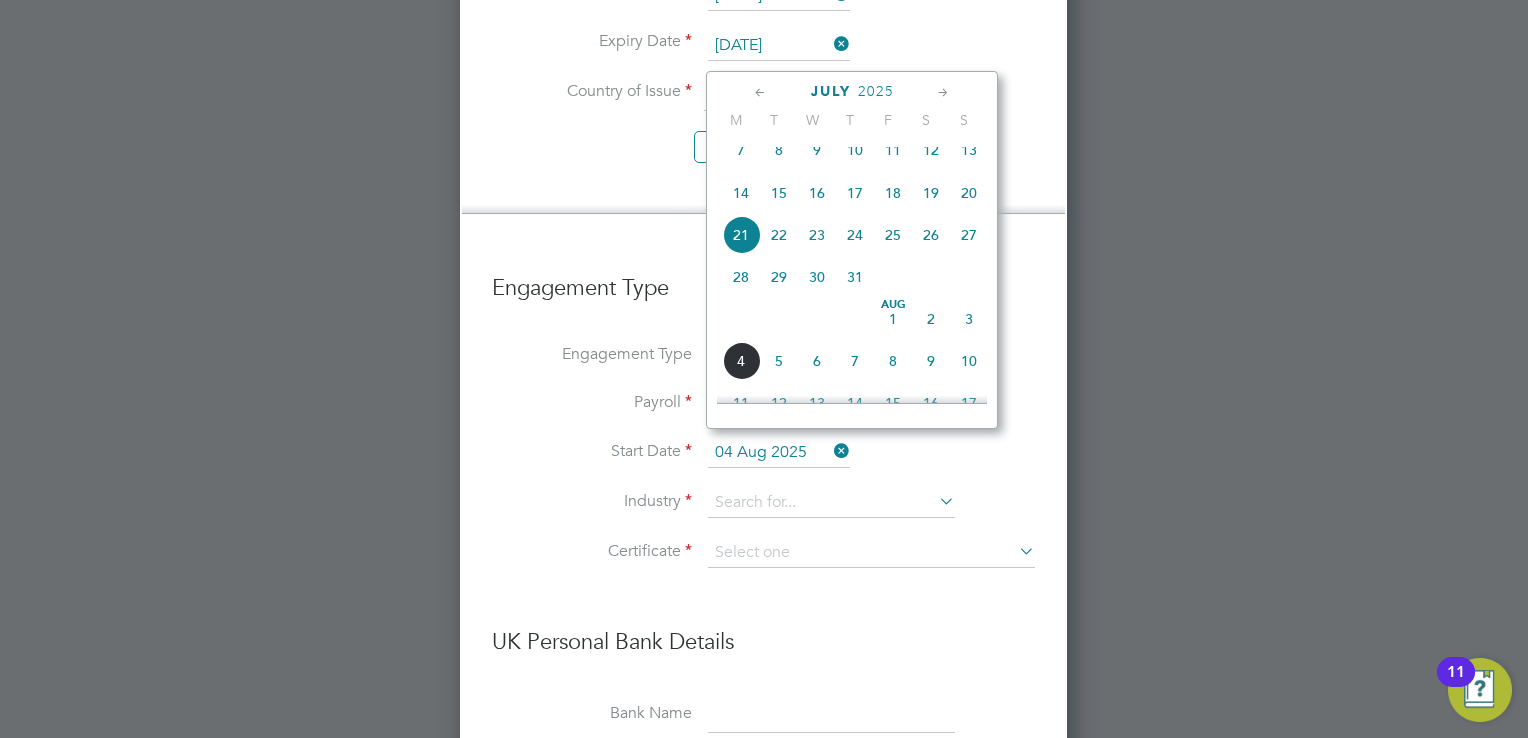 click on "14" 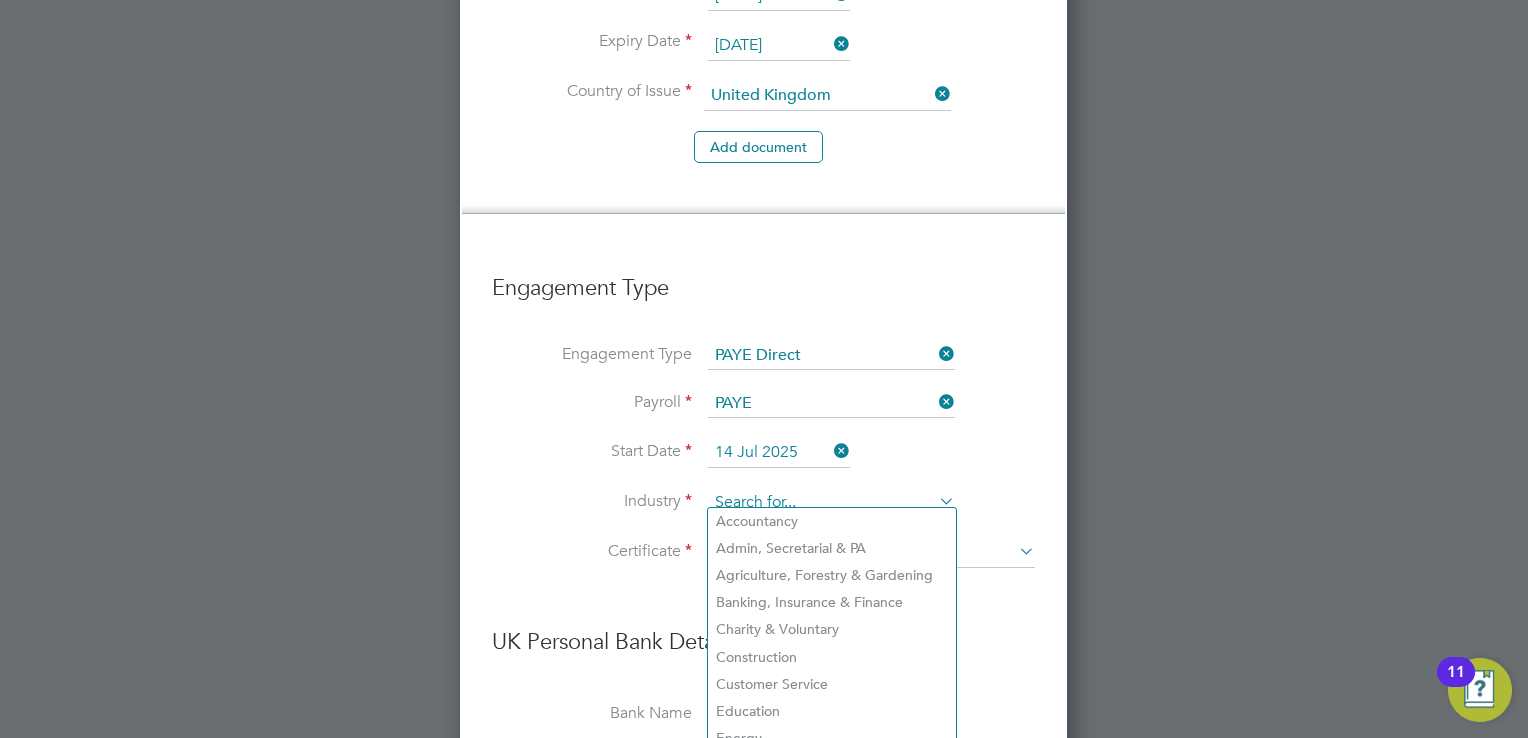 click at bounding box center (831, 503) 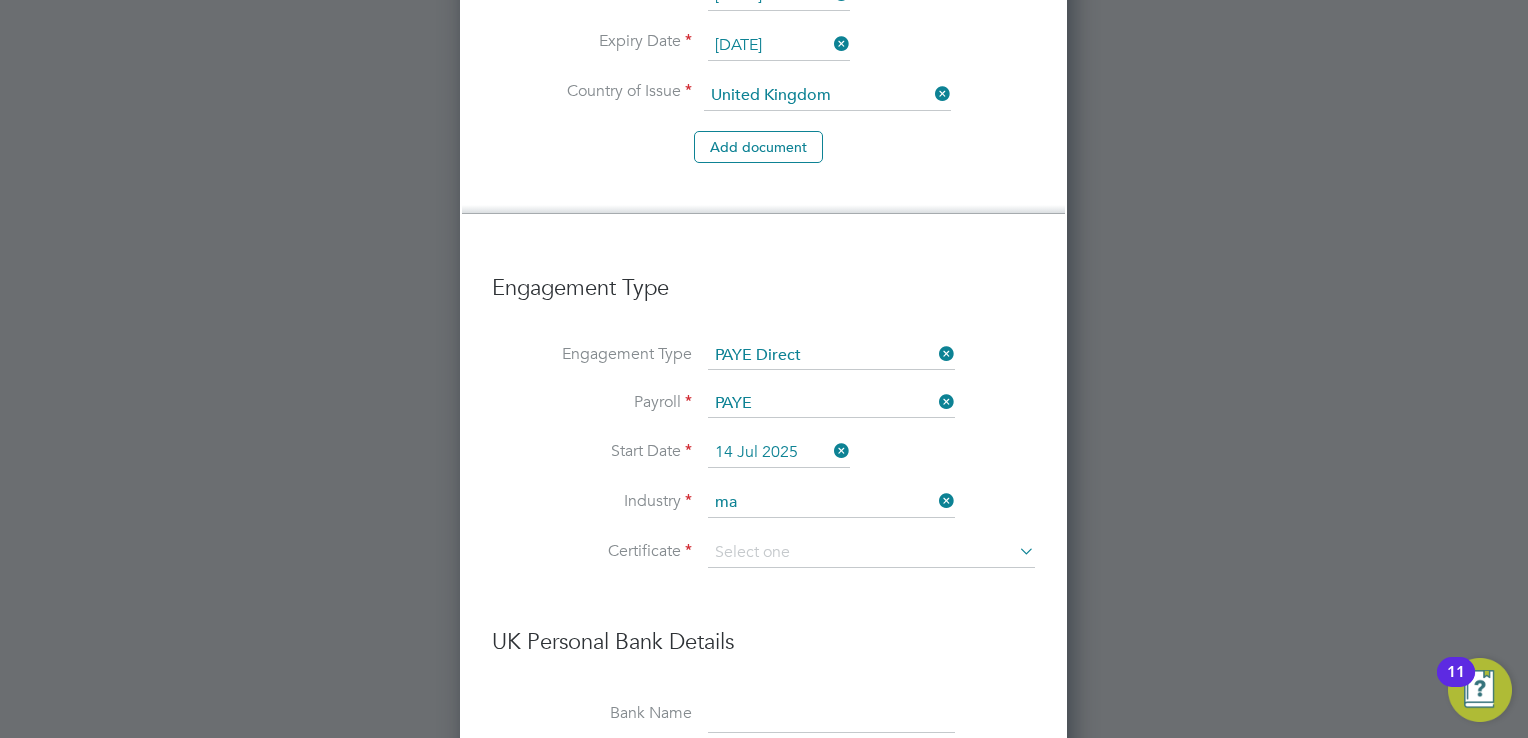 click on "Ma nufacturing" 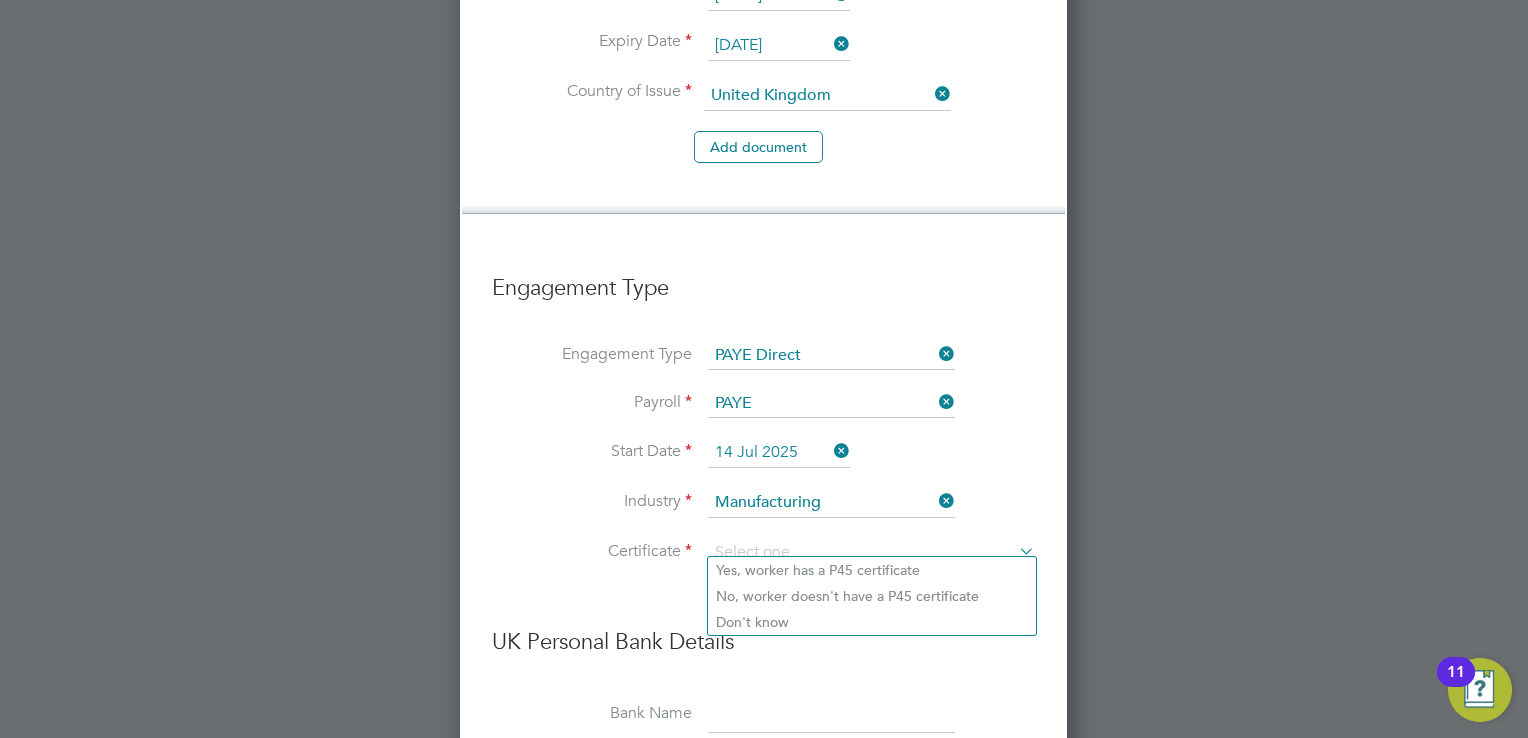 click at bounding box center [871, 553] 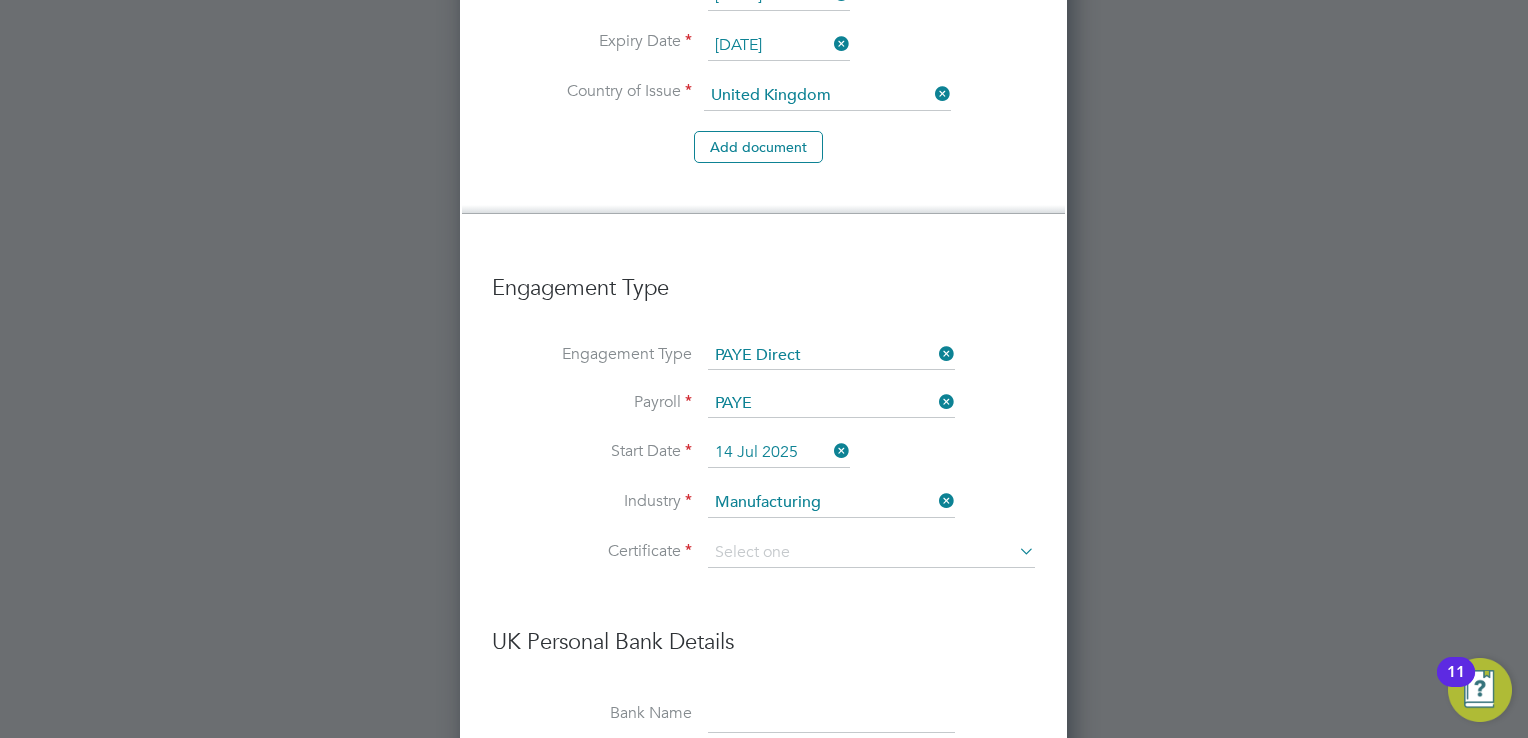 click on "Don't know" 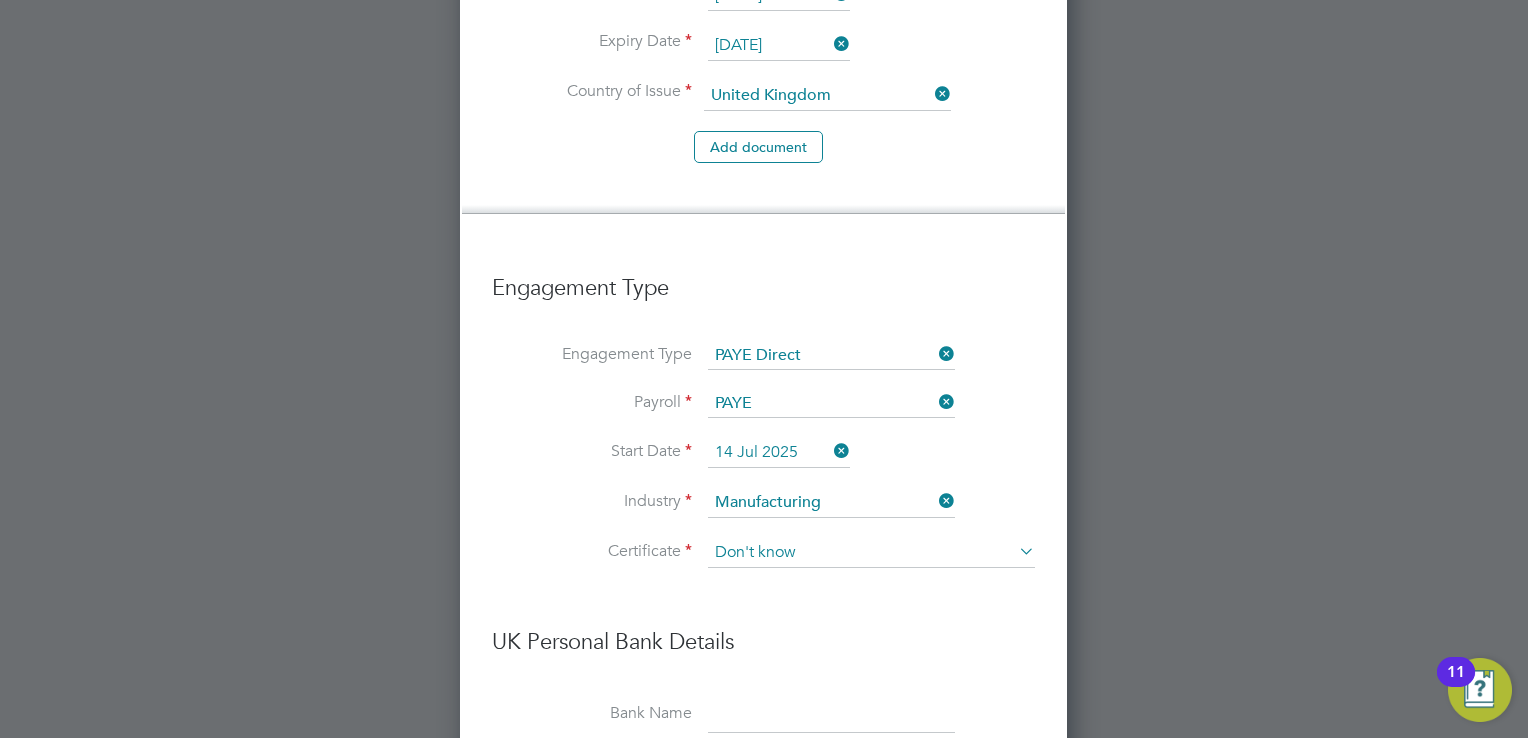 scroll, scrollTop: 10, scrollLeft: 9, axis: both 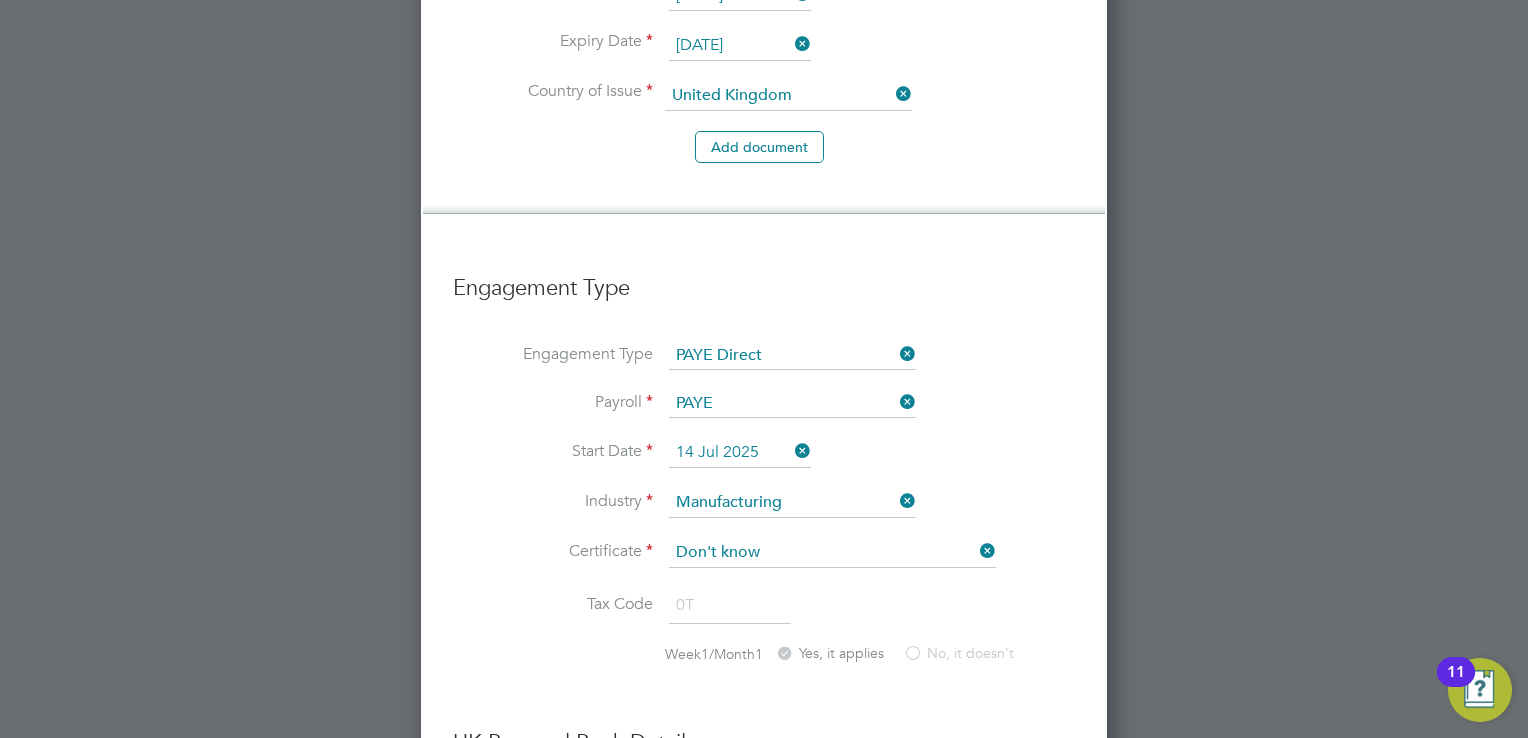 click on "Tax Code   0T" at bounding box center (764, 616) 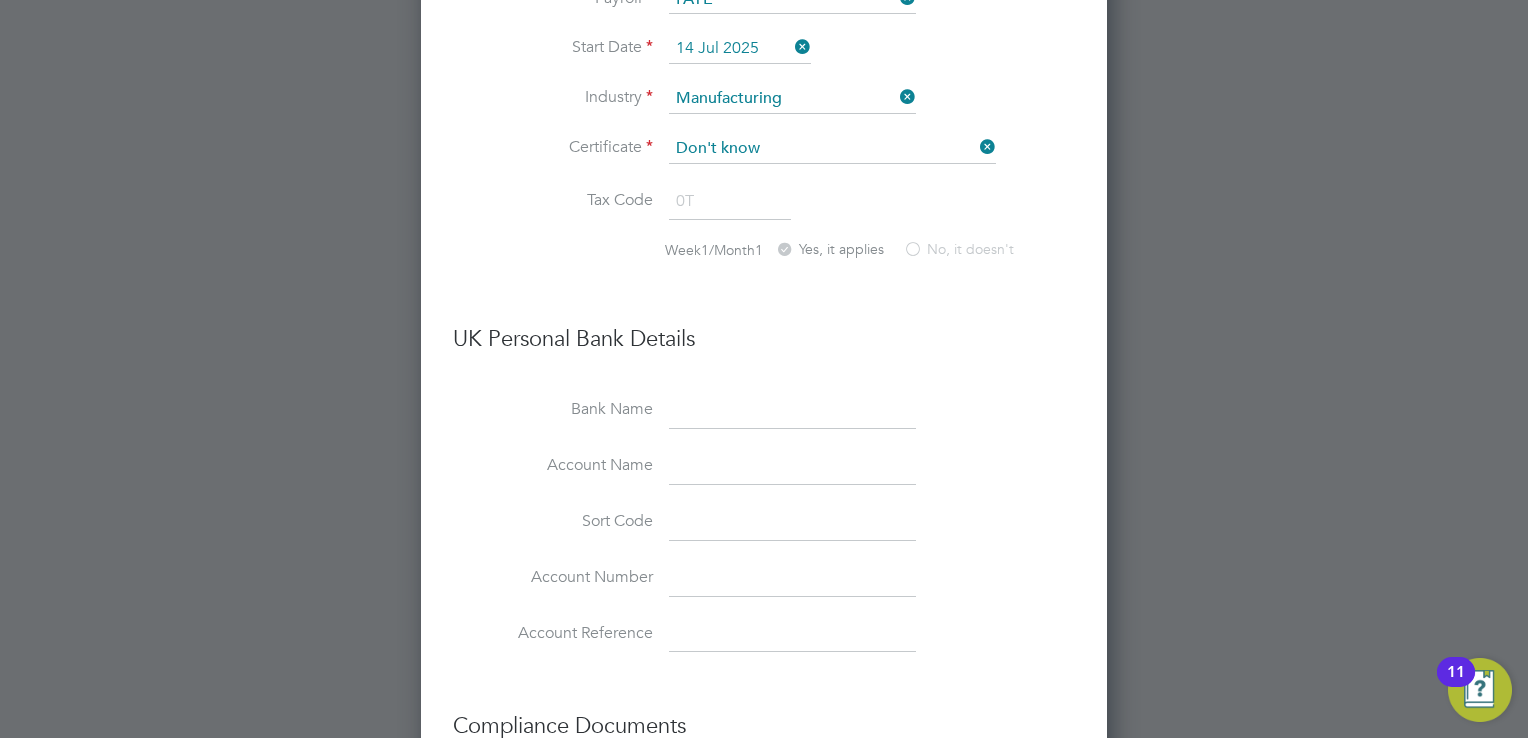 scroll, scrollTop: 2380, scrollLeft: 0, axis: vertical 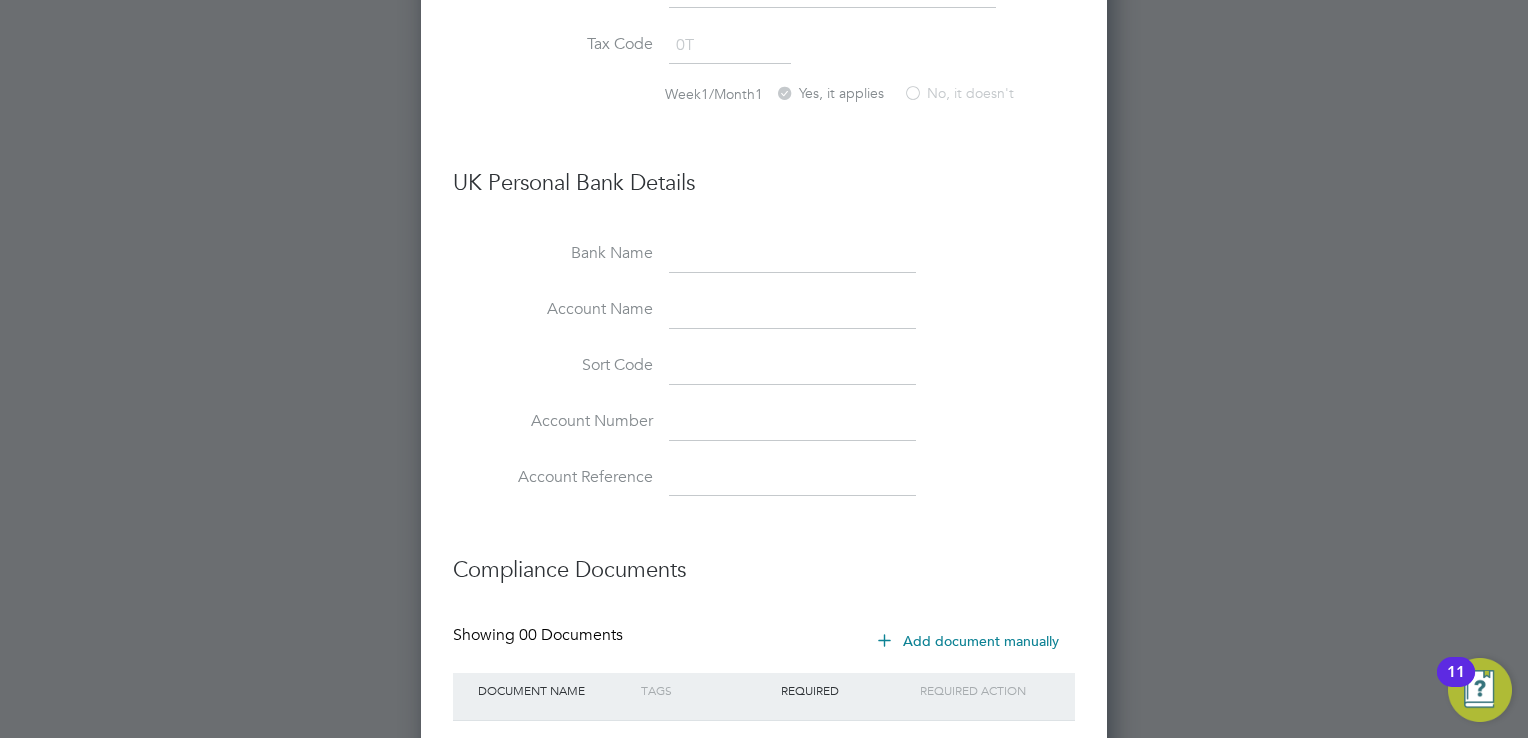 click at bounding box center [792, 255] 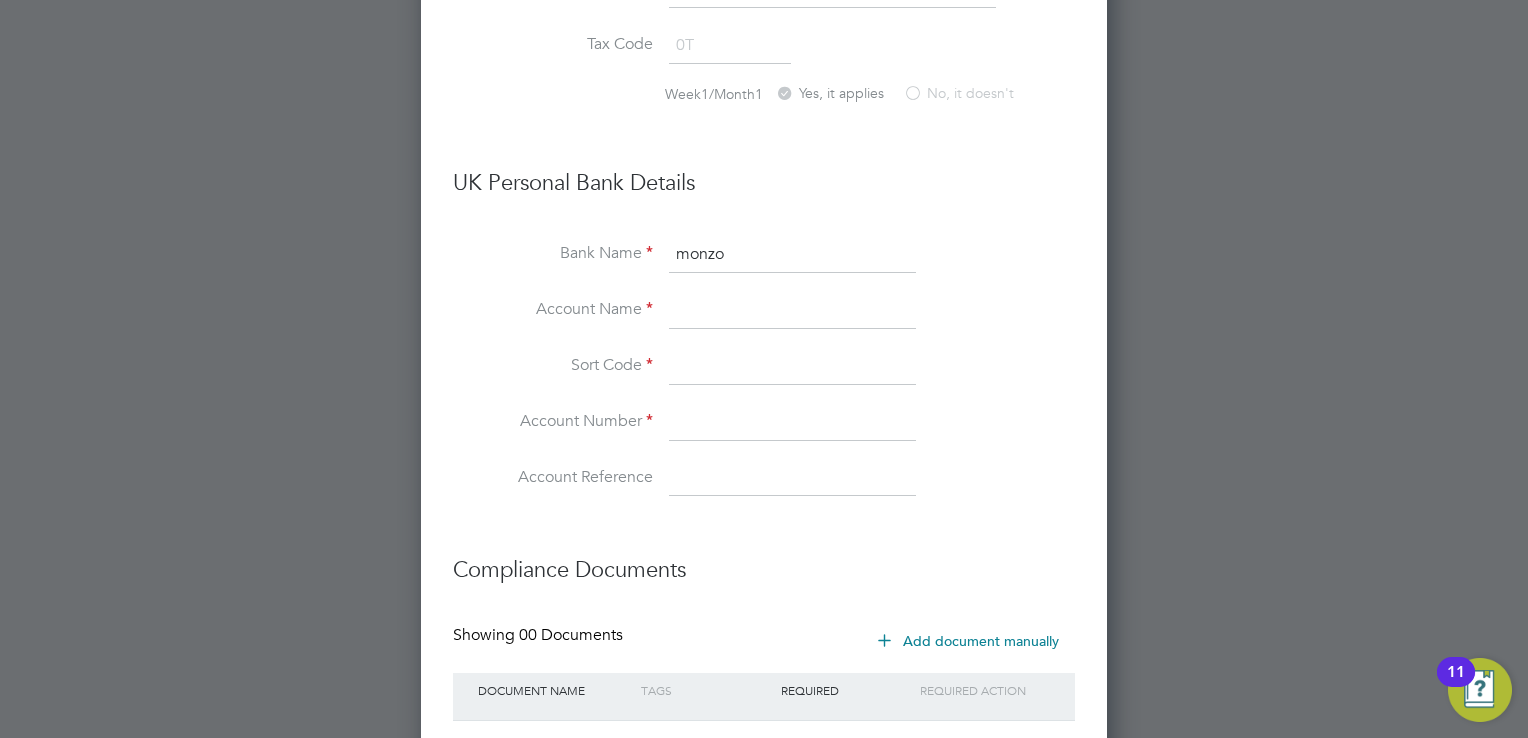 click at bounding box center [792, 311] 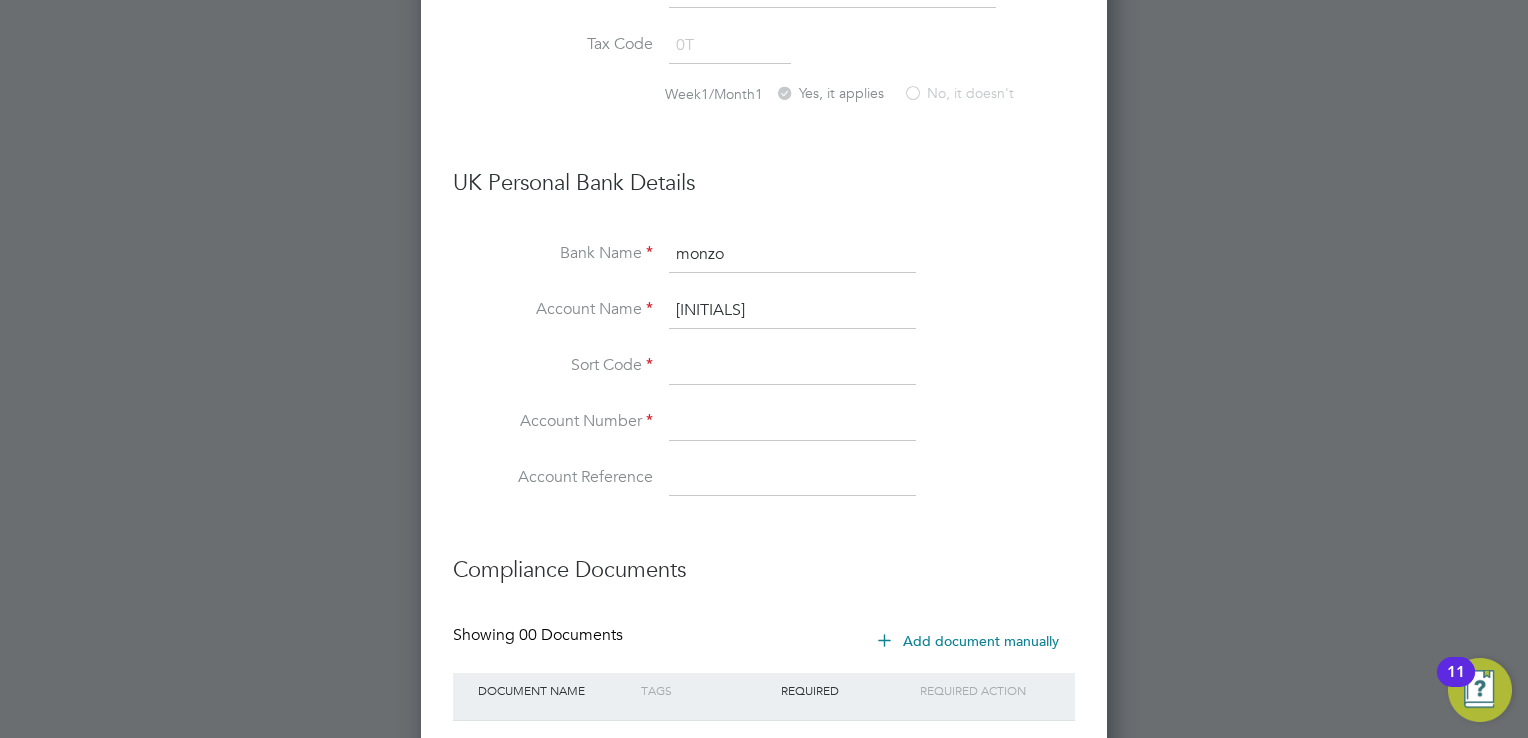 click at bounding box center (792, 367) 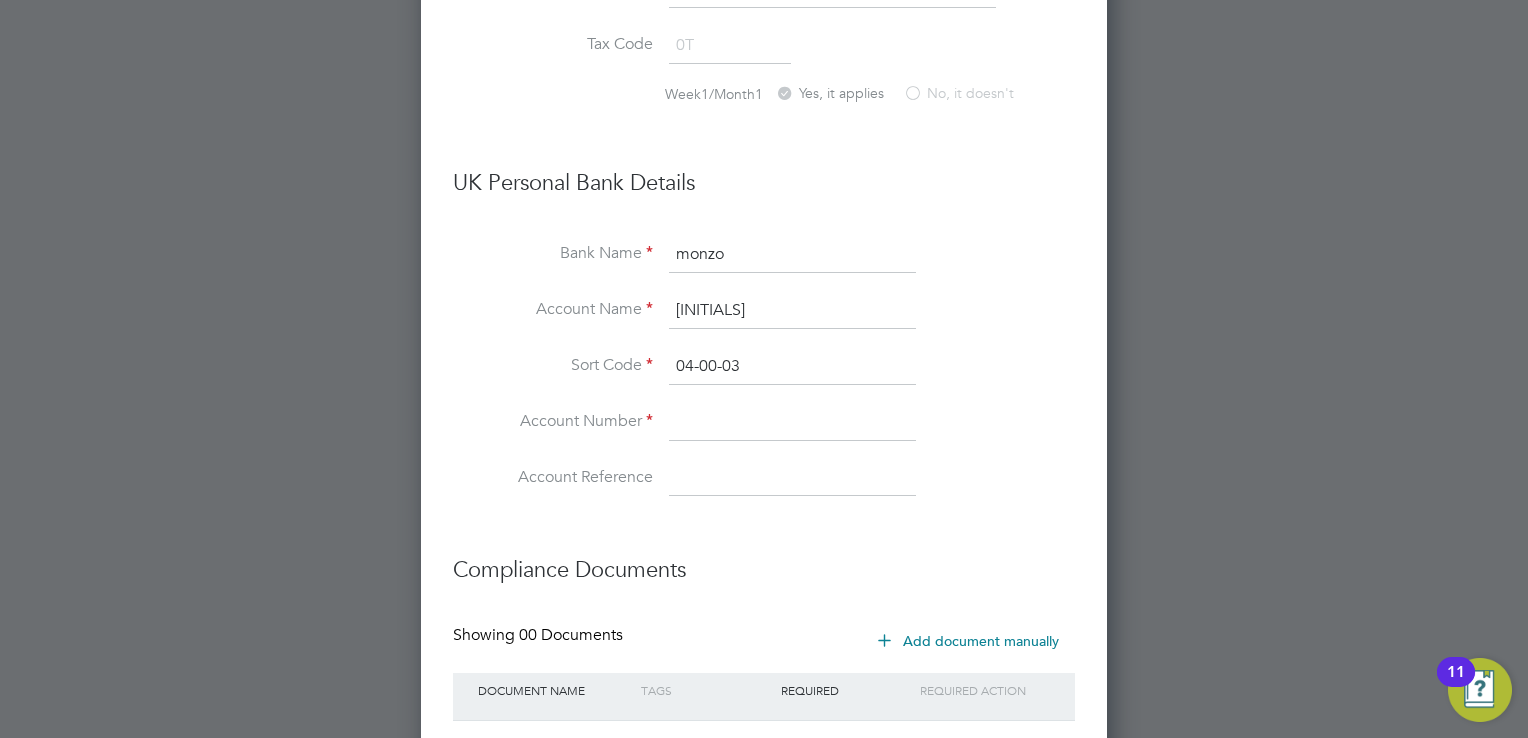 click at bounding box center (792, 423) 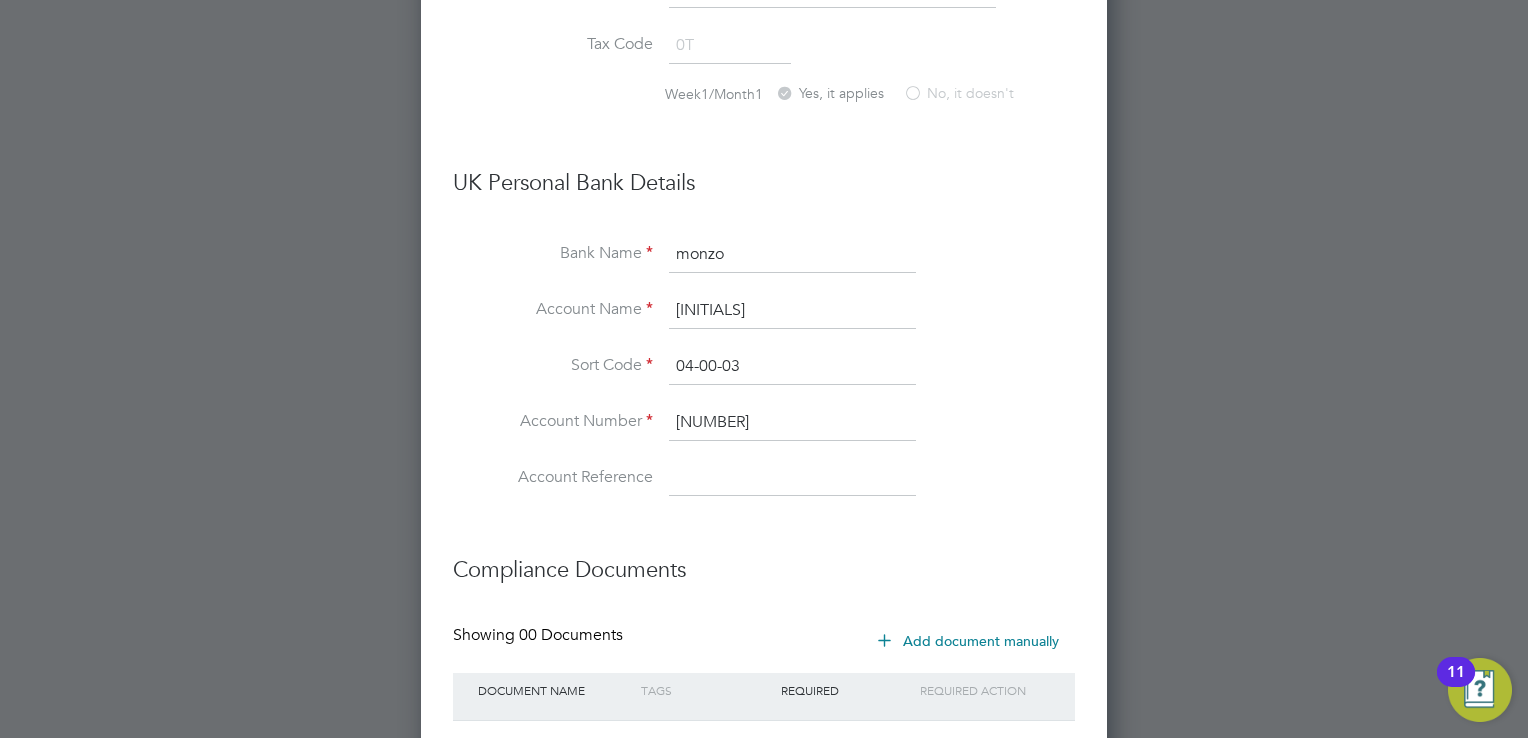 click on "Account Number   [NUMBER]" at bounding box center (764, 433) 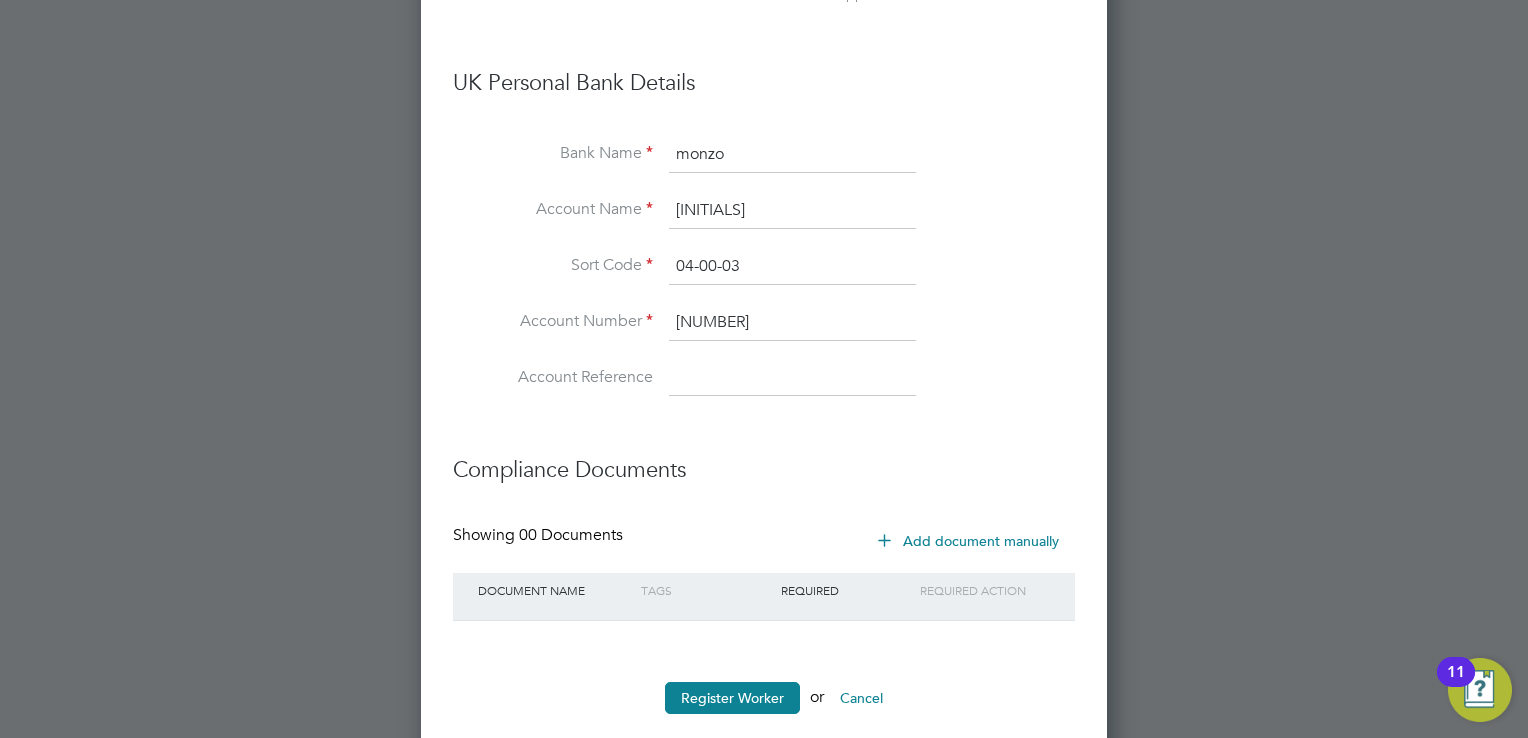 scroll, scrollTop: 2501, scrollLeft: 0, axis: vertical 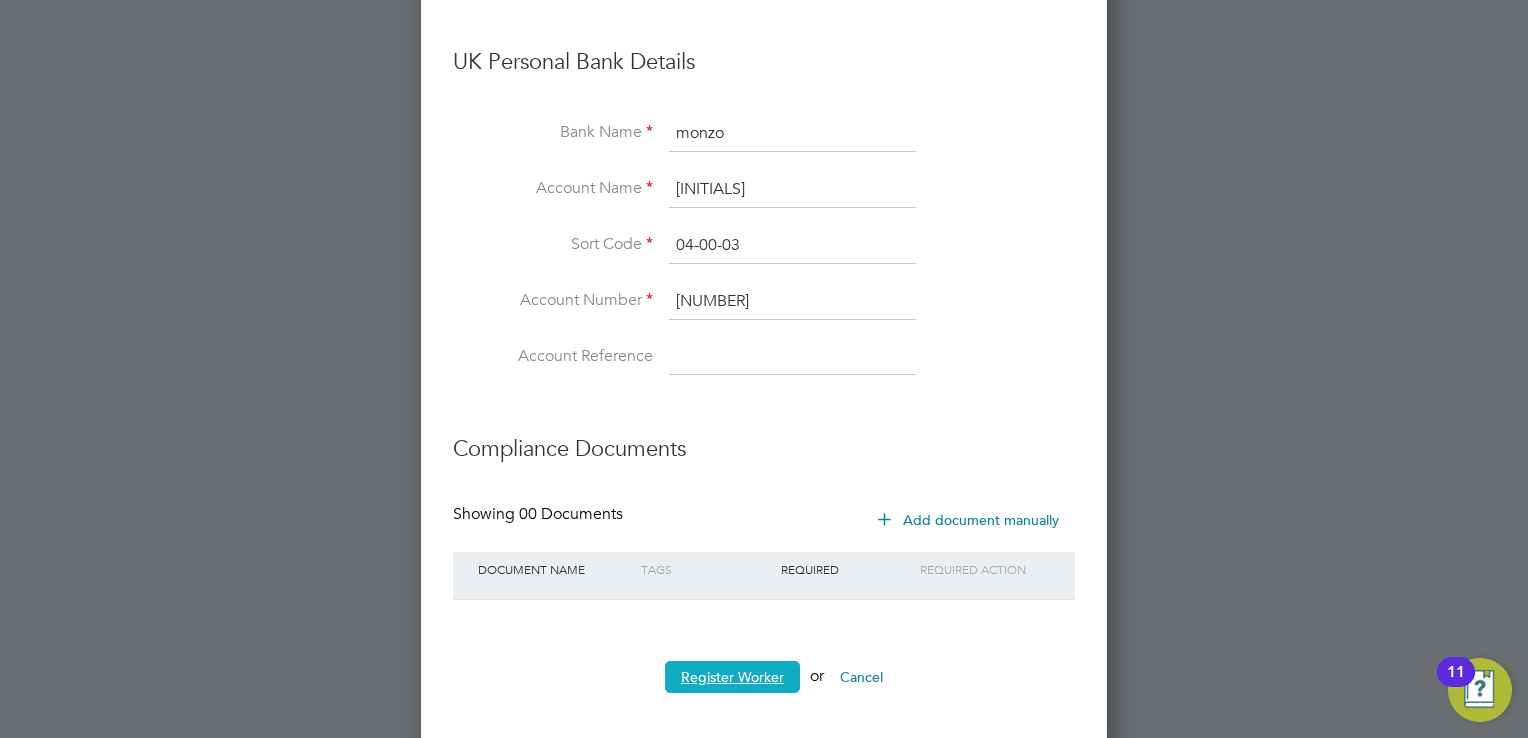 click on "Register Worker" at bounding box center (732, 677) 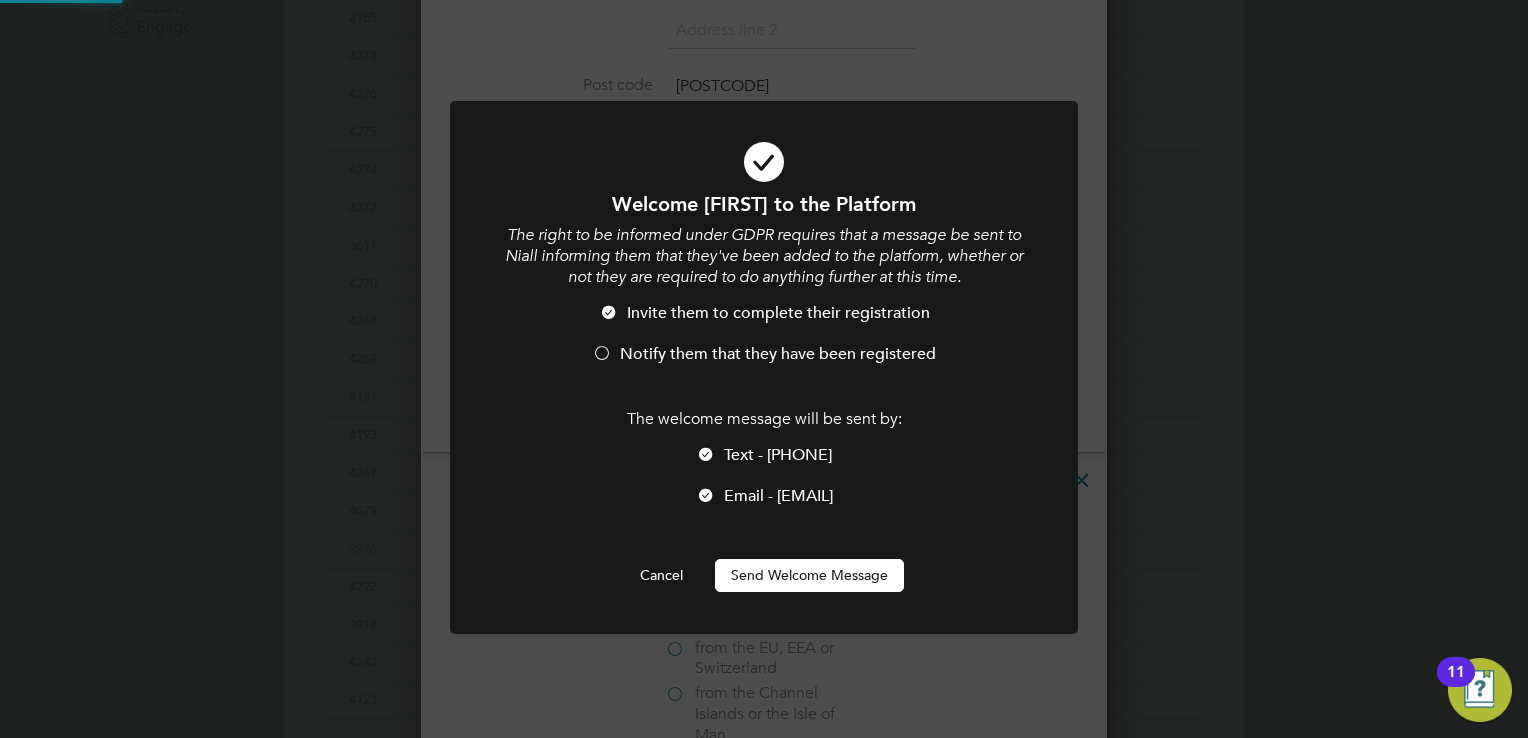 scroll, scrollTop: 0, scrollLeft: 0, axis: both 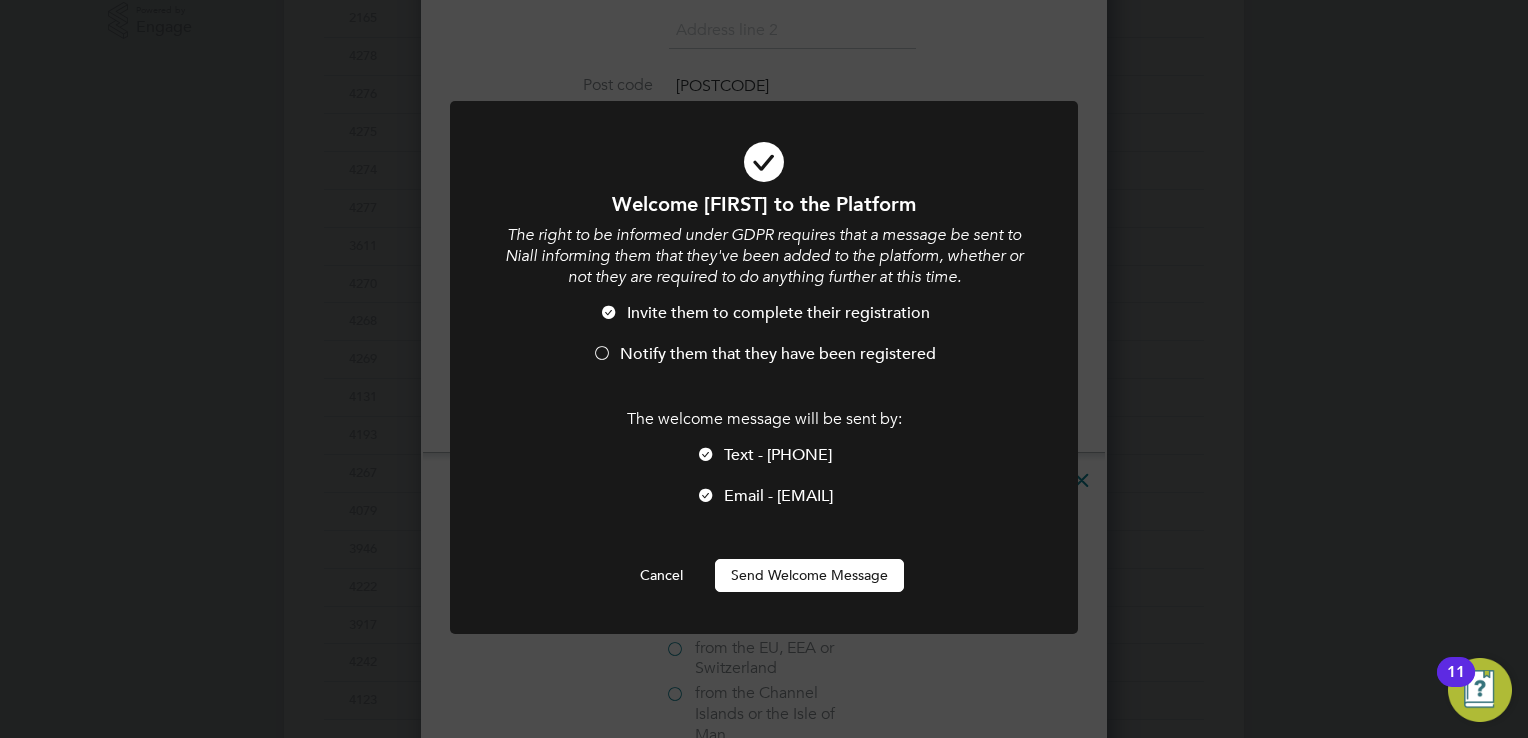 click at bounding box center (602, 355) 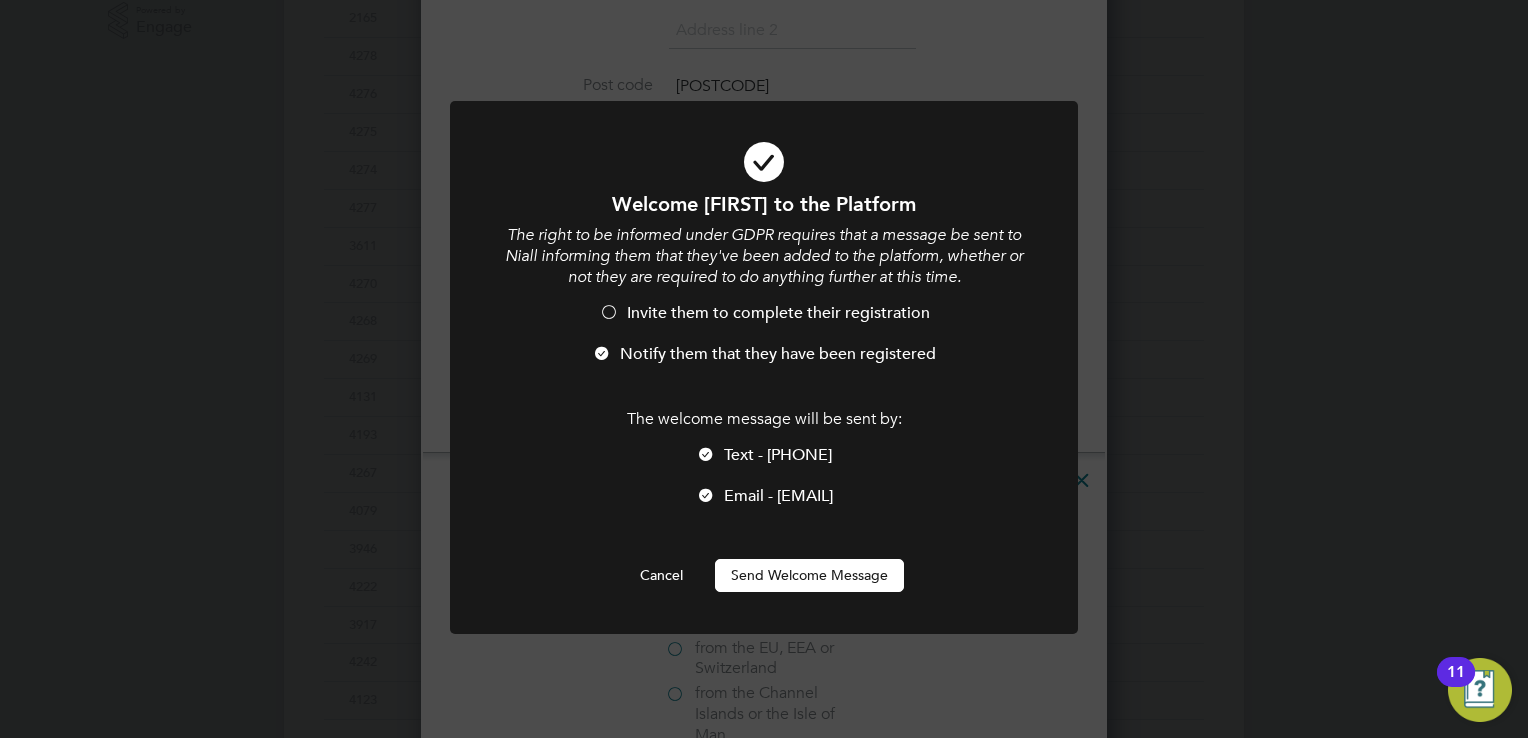 click at bounding box center (706, 456) 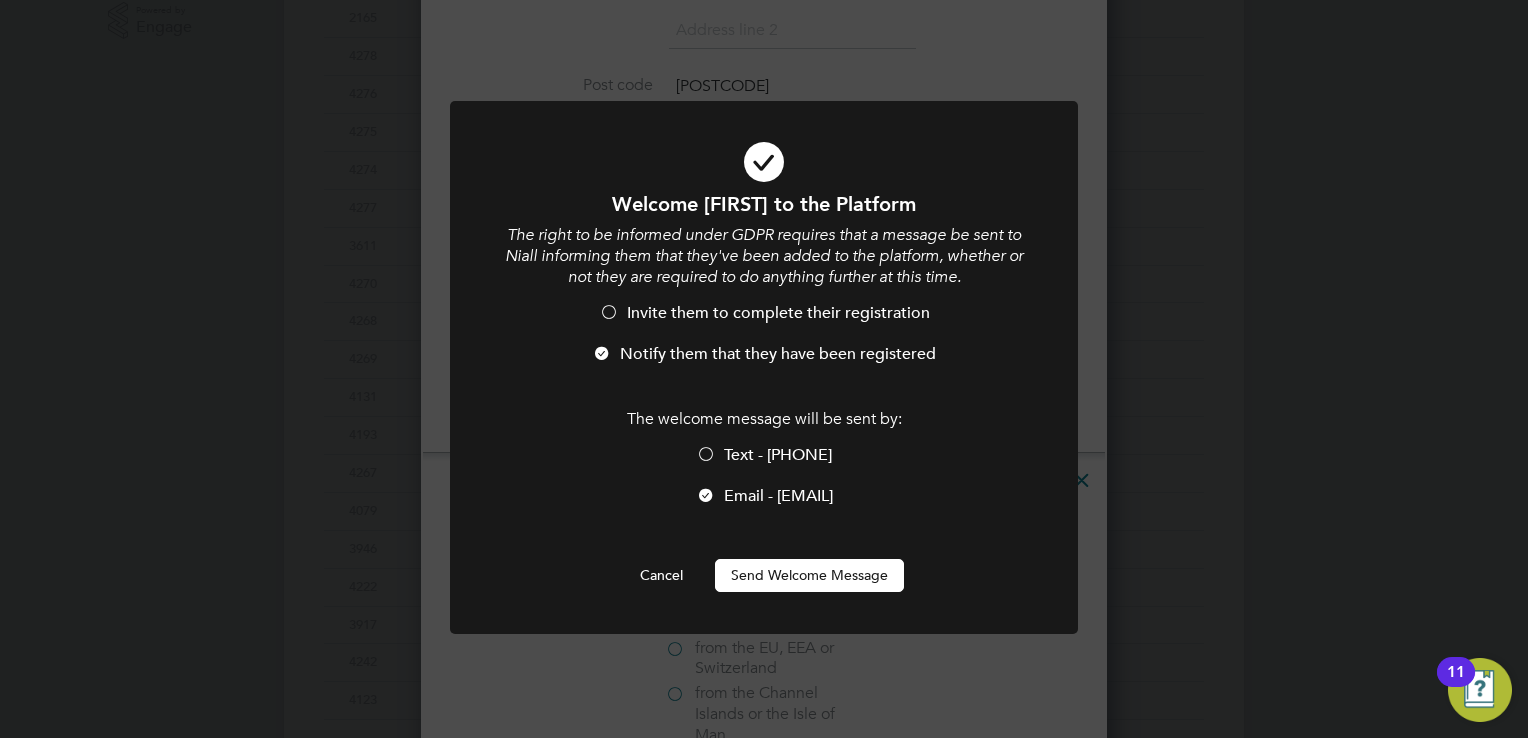 click on "Send Welcome Message" at bounding box center (809, 575) 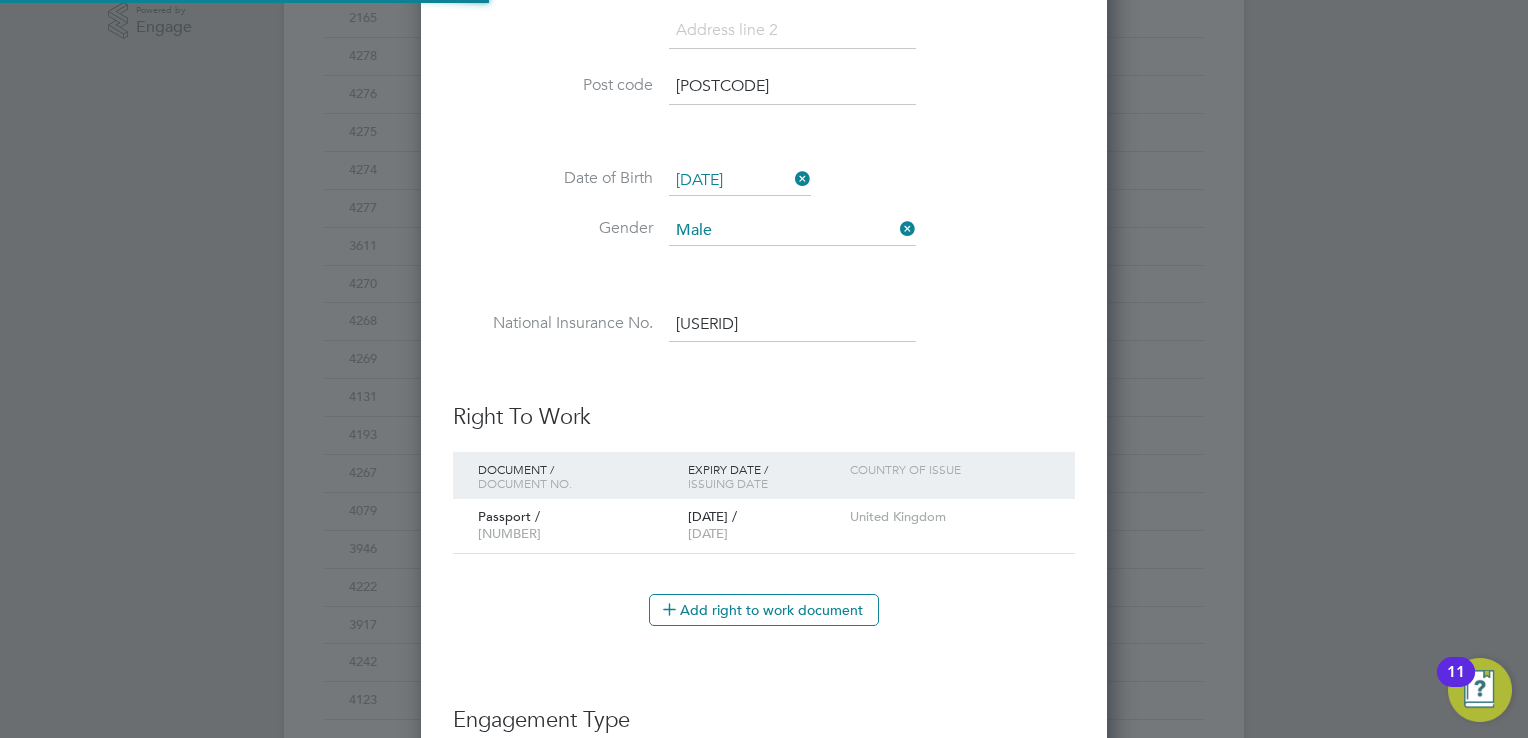 scroll, scrollTop: 1136, scrollLeft: 0, axis: vertical 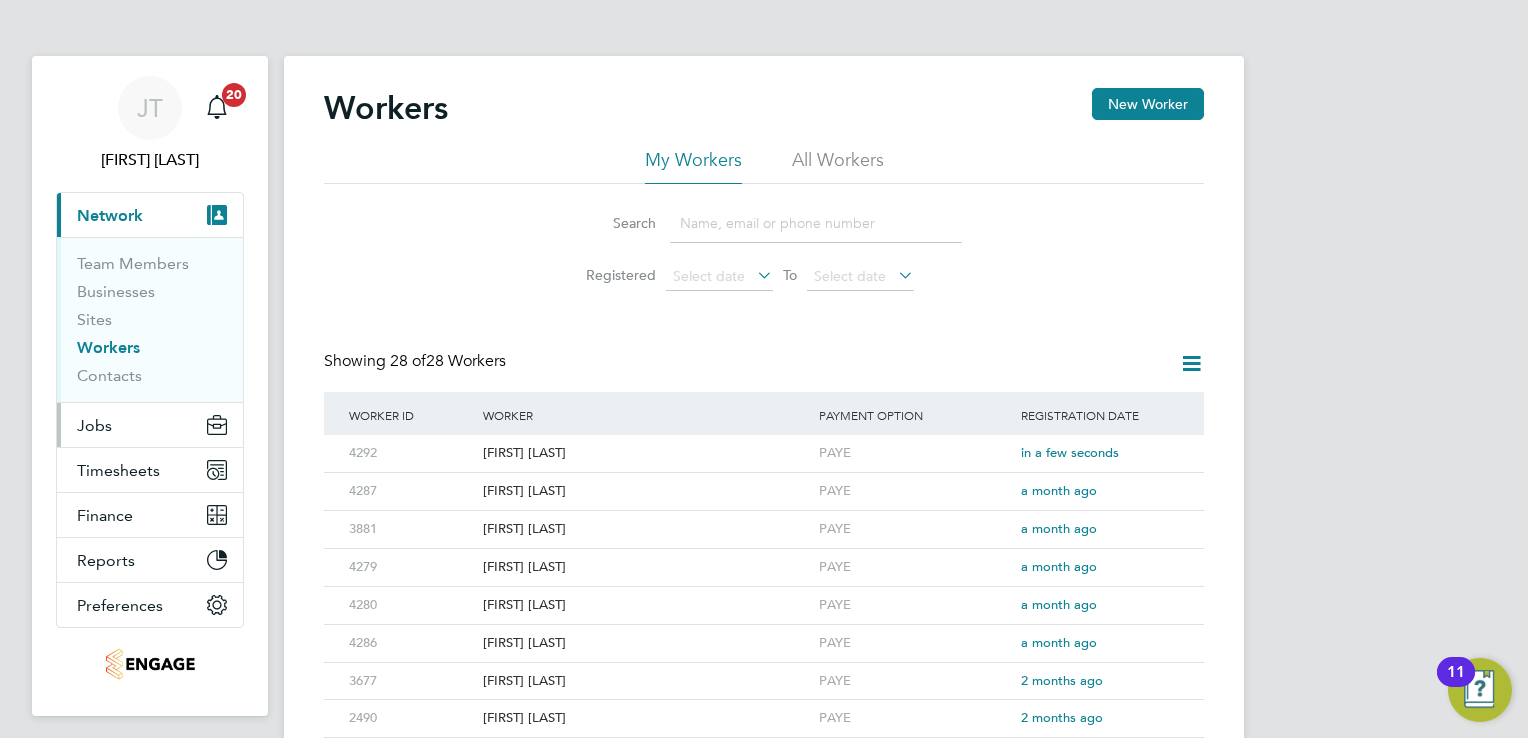 click on "Jobs" at bounding box center (150, 425) 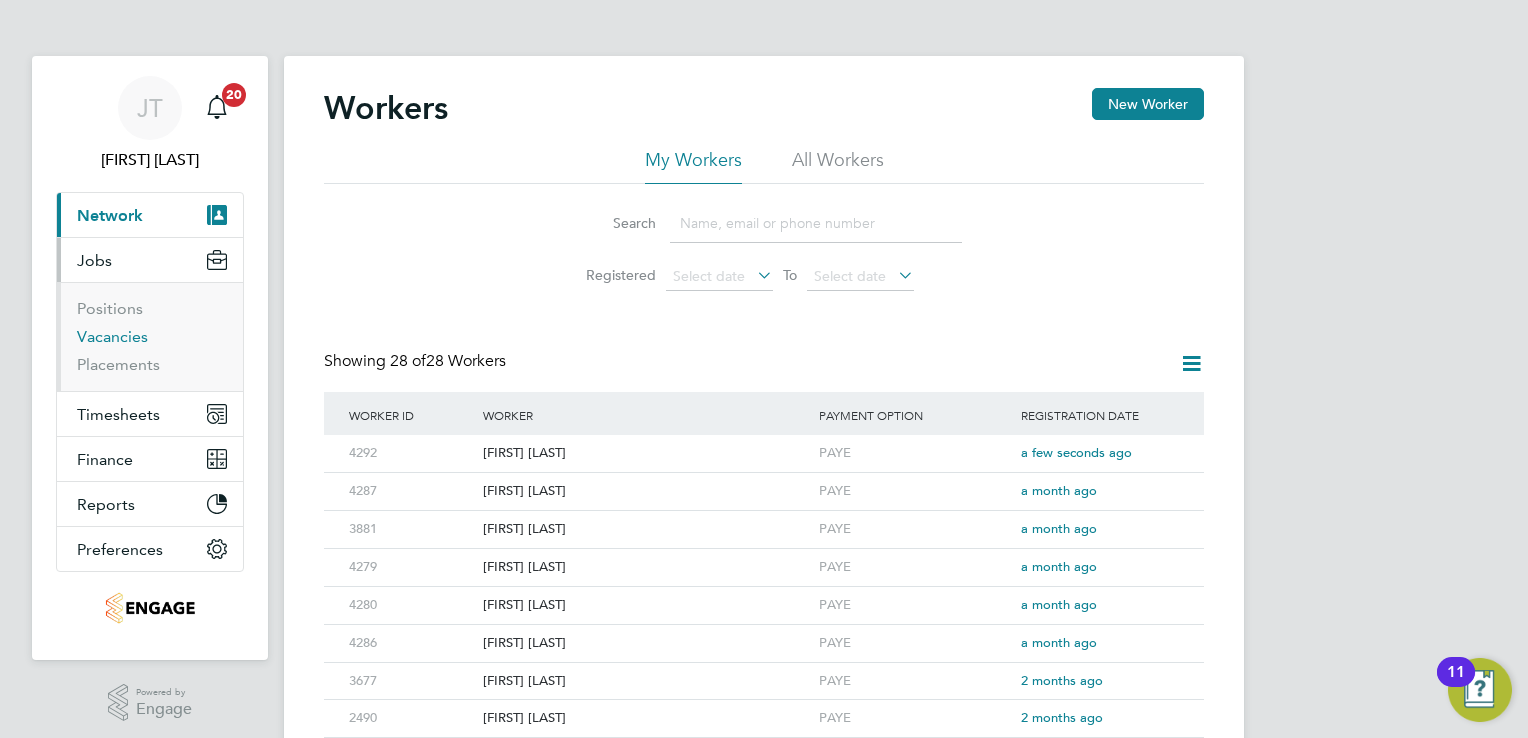 click on "Vacancies" at bounding box center [112, 336] 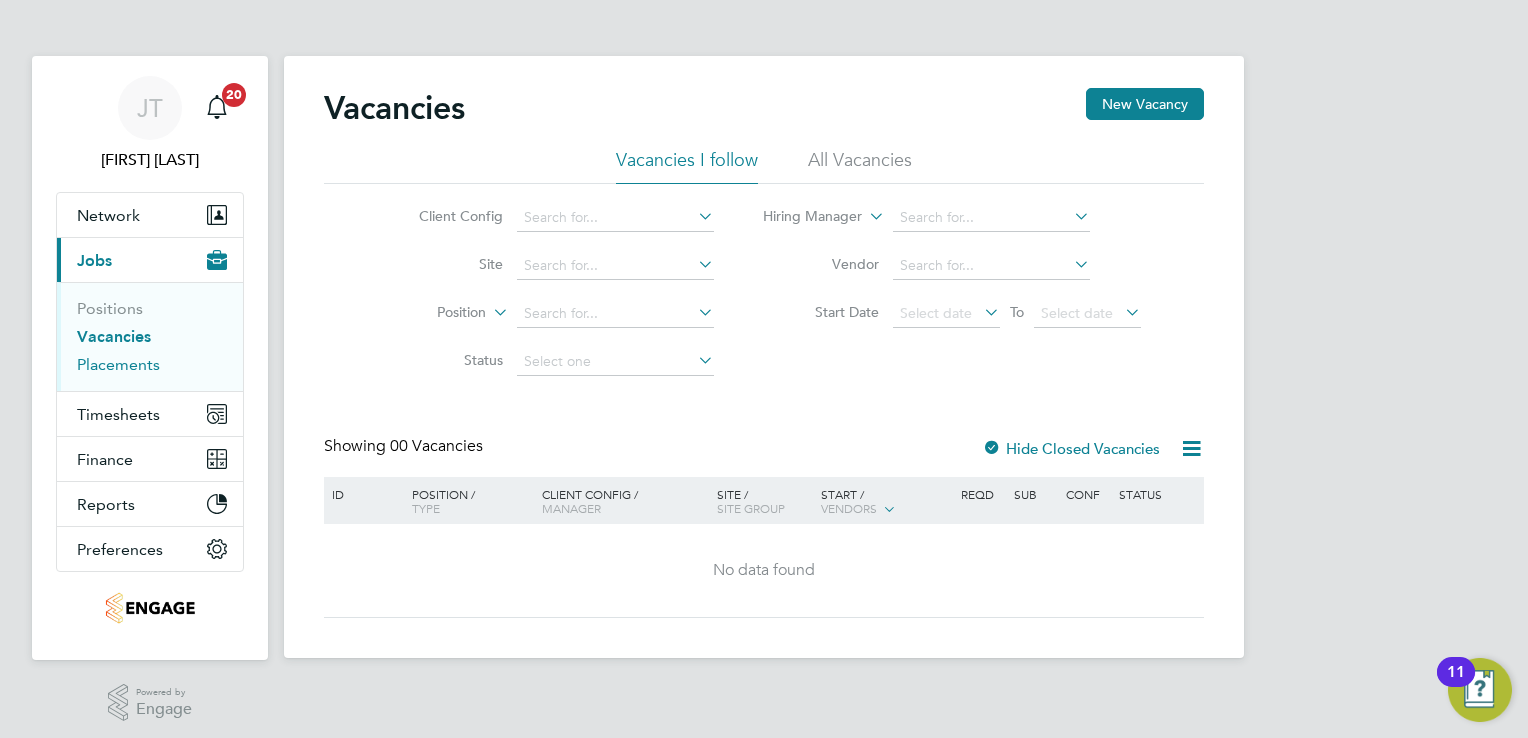 click on "Placements" at bounding box center [118, 364] 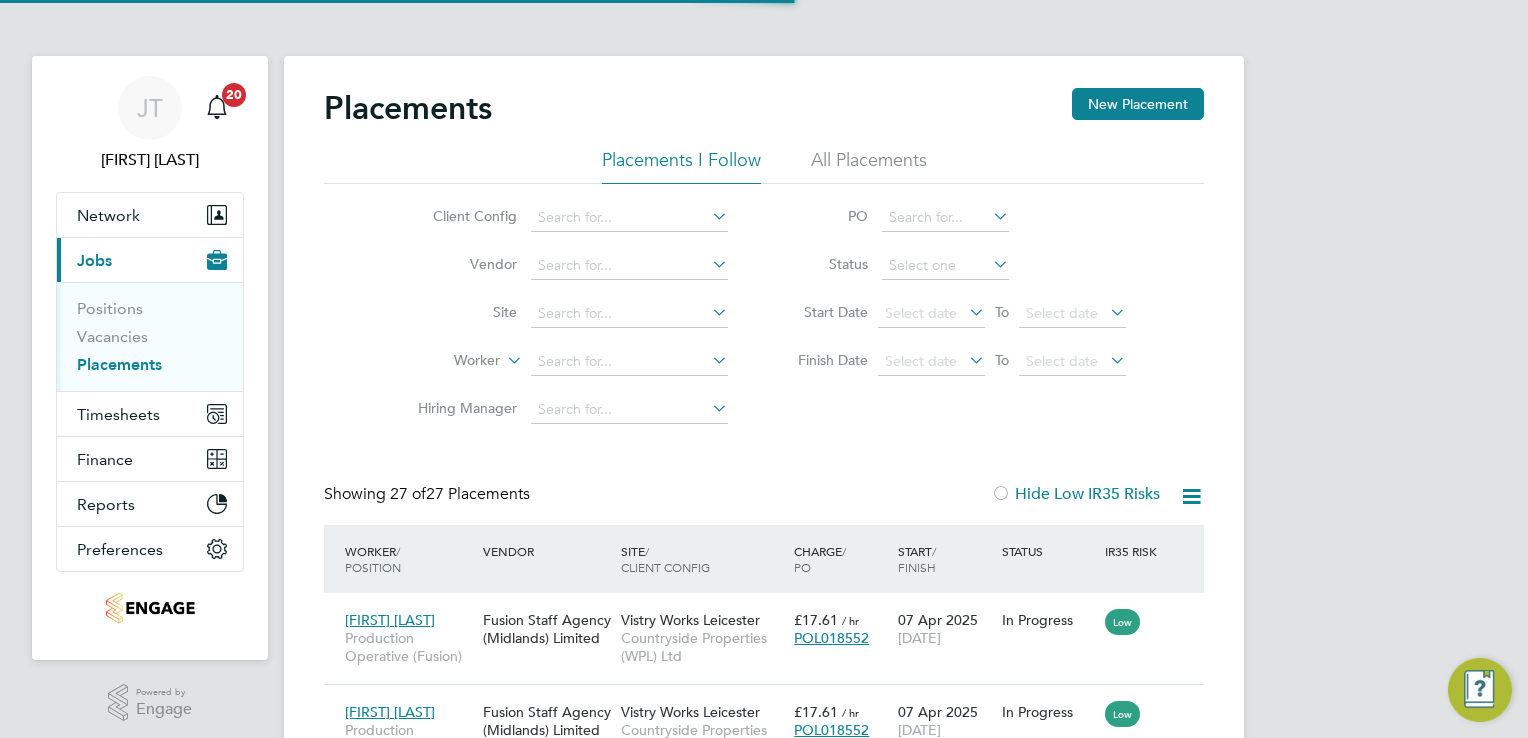 scroll, scrollTop: 10, scrollLeft: 9, axis: both 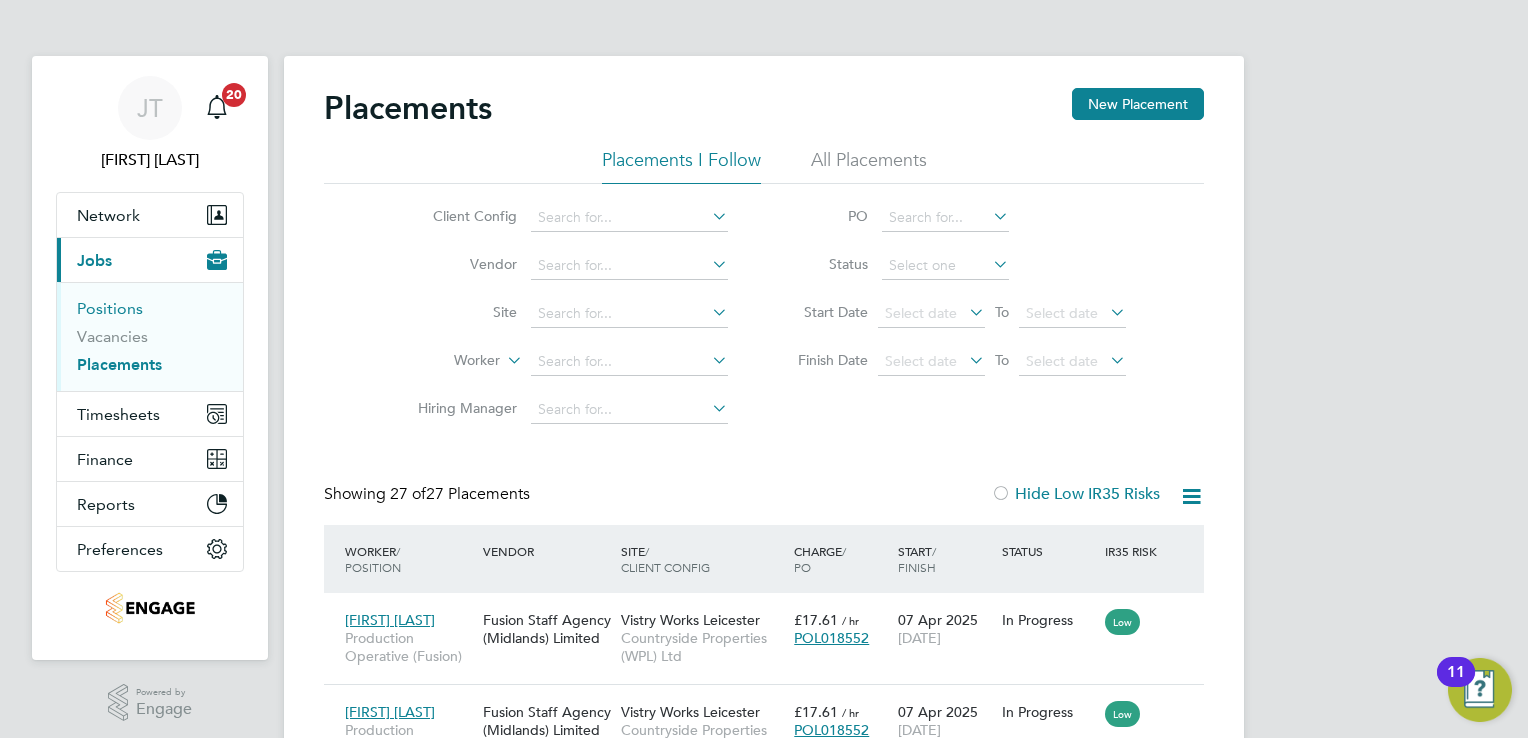 click on "Positions" at bounding box center [110, 308] 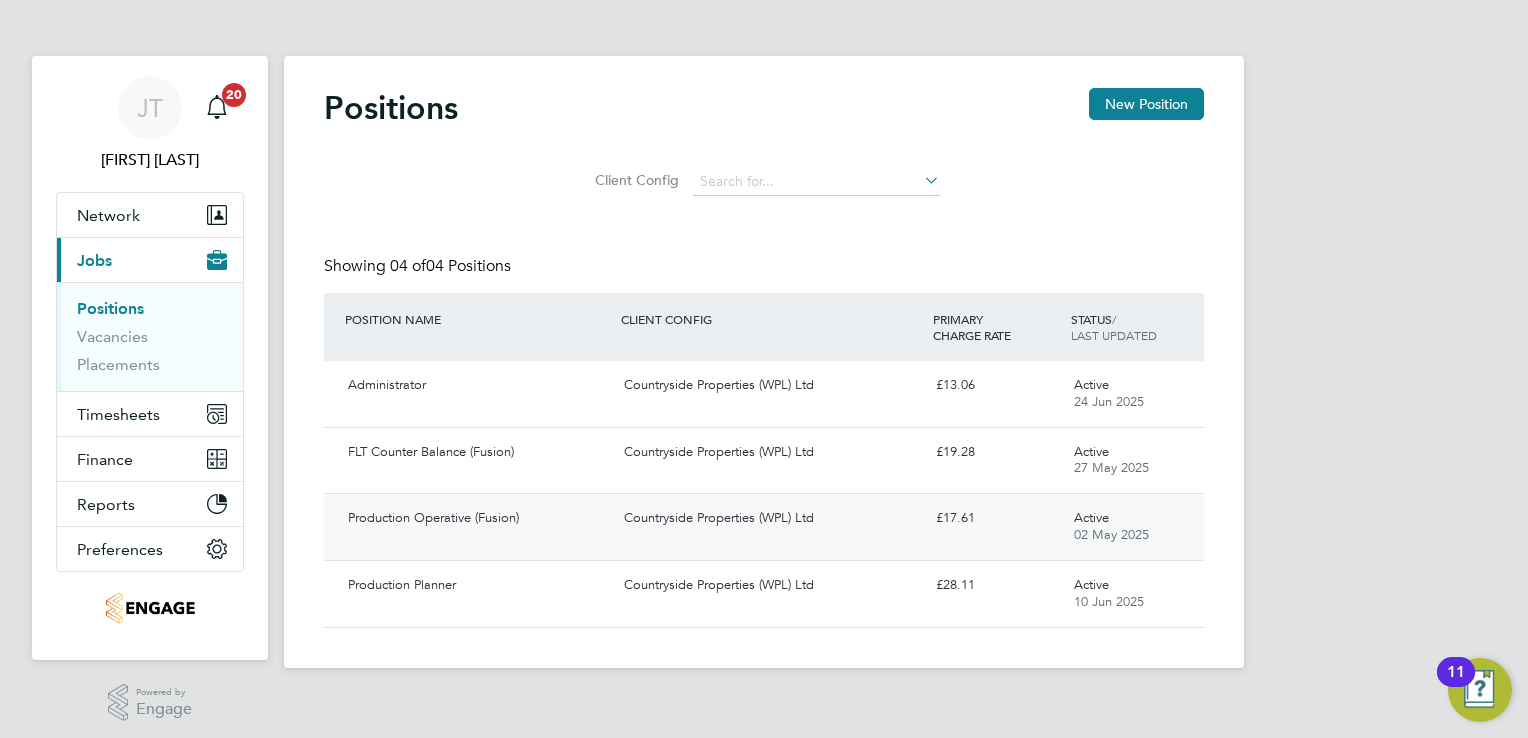 click on "Production Operative (Fusion)" 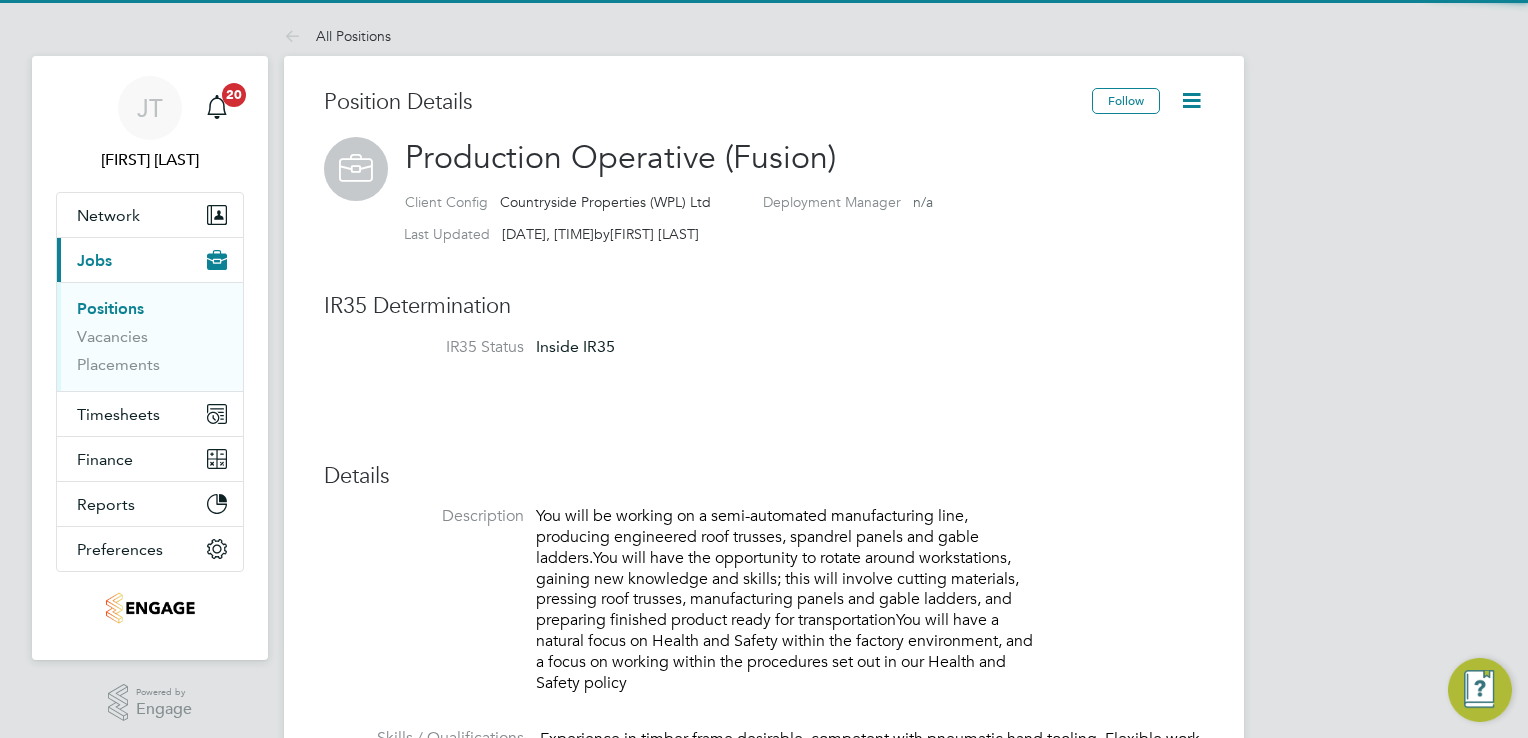 scroll, scrollTop: 0, scrollLeft: 0, axis: both 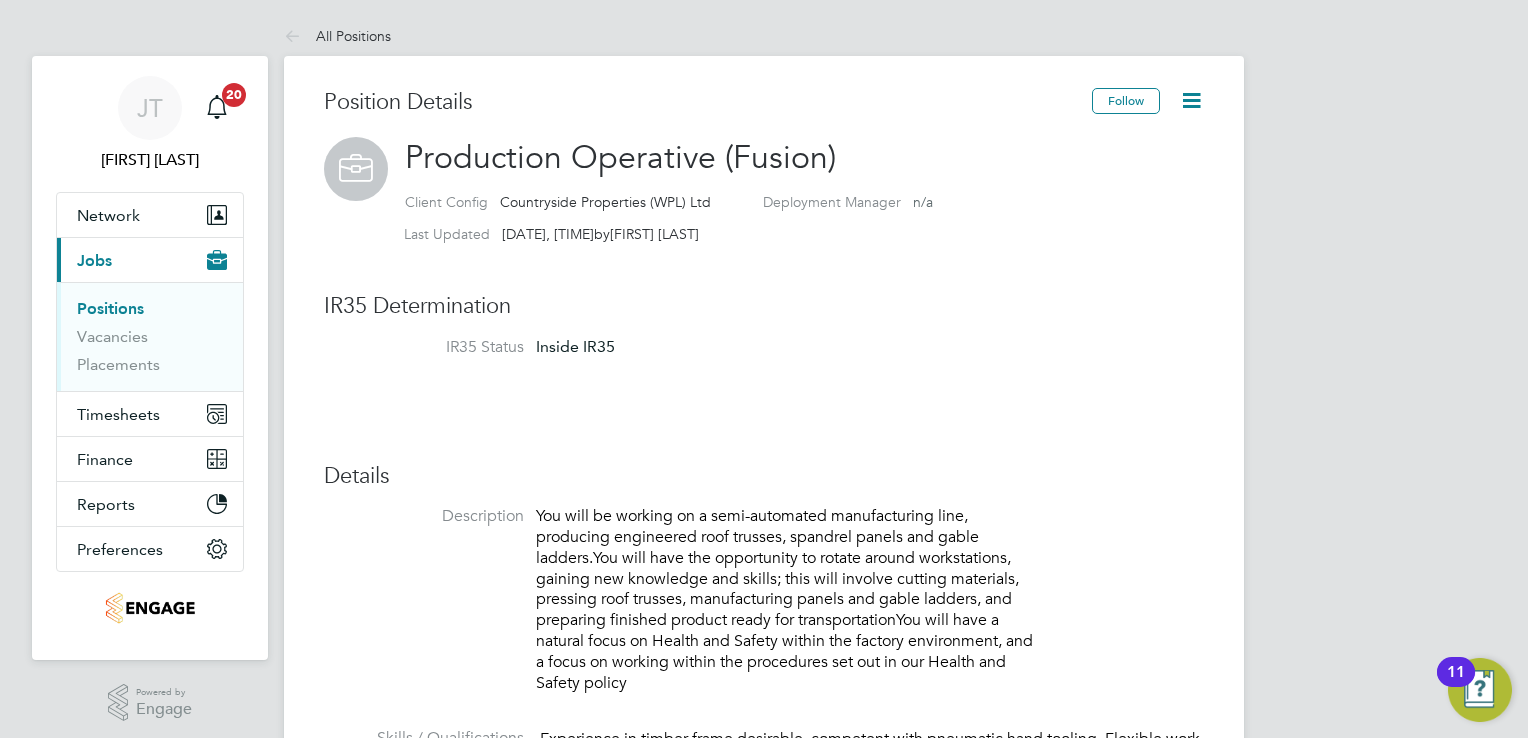 type 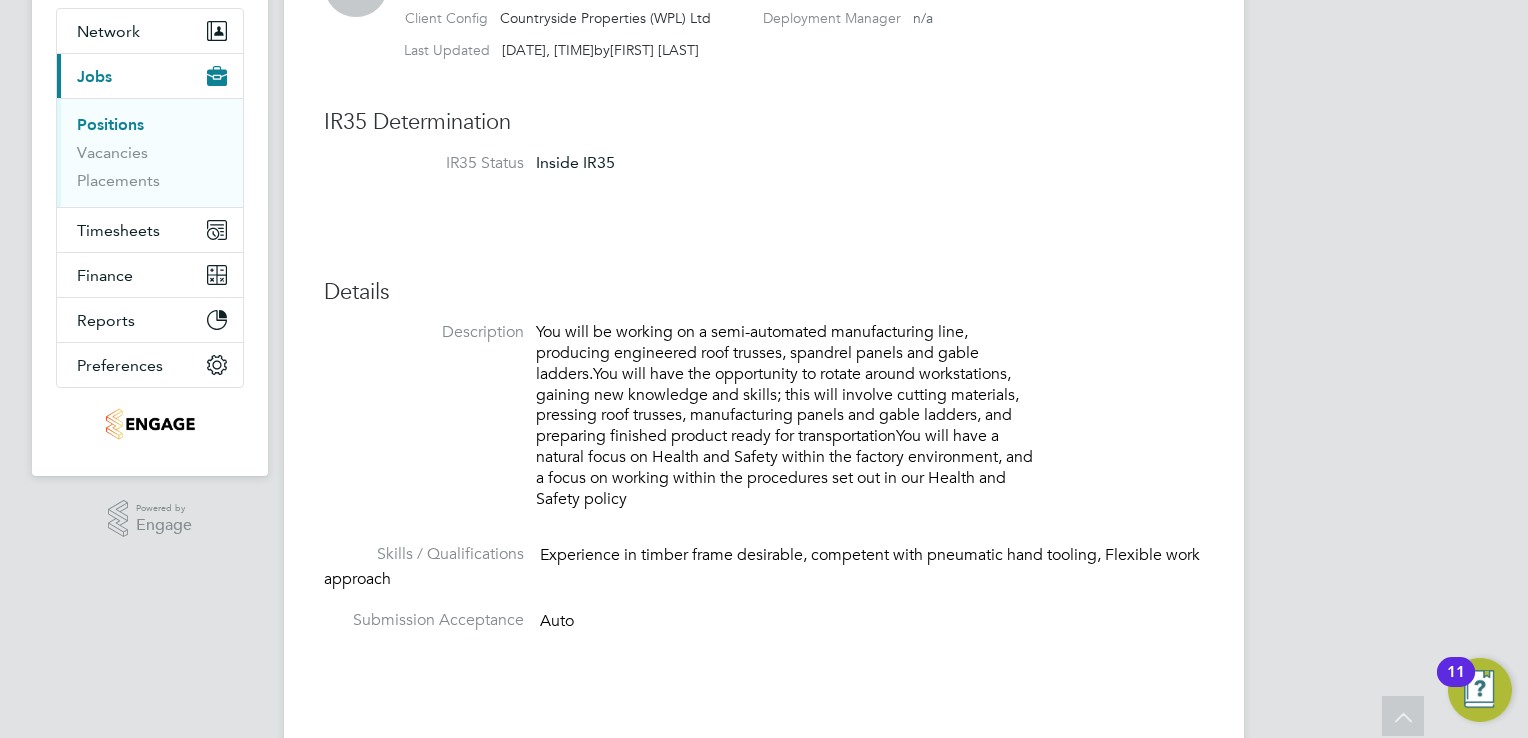scroll, scrollTop: 128, scrollLeft: 0, axis: vertical 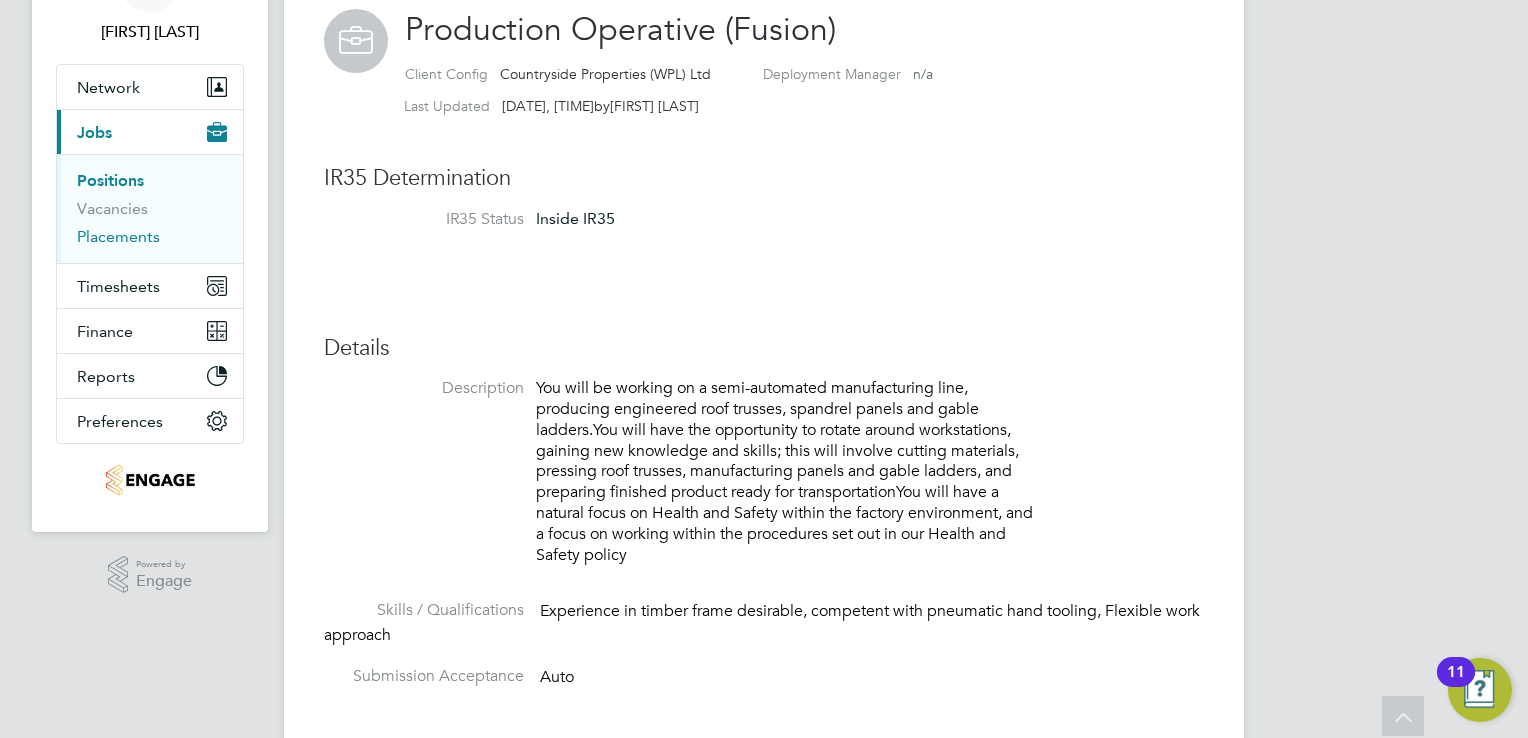 click on "Placements" at bounding box center (118, 236) 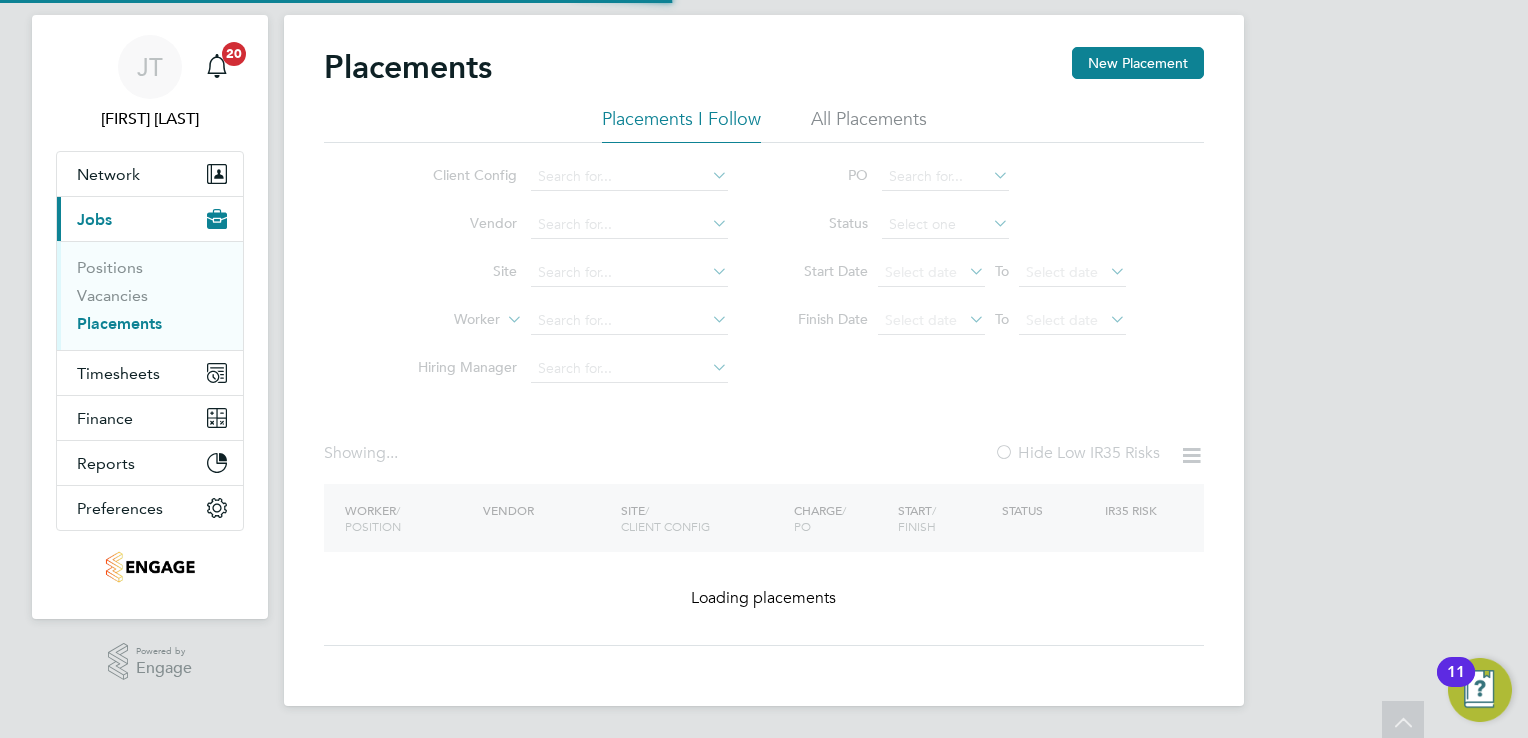 scroll, scrollTop: 0, scrollLeft: 0, axis: both 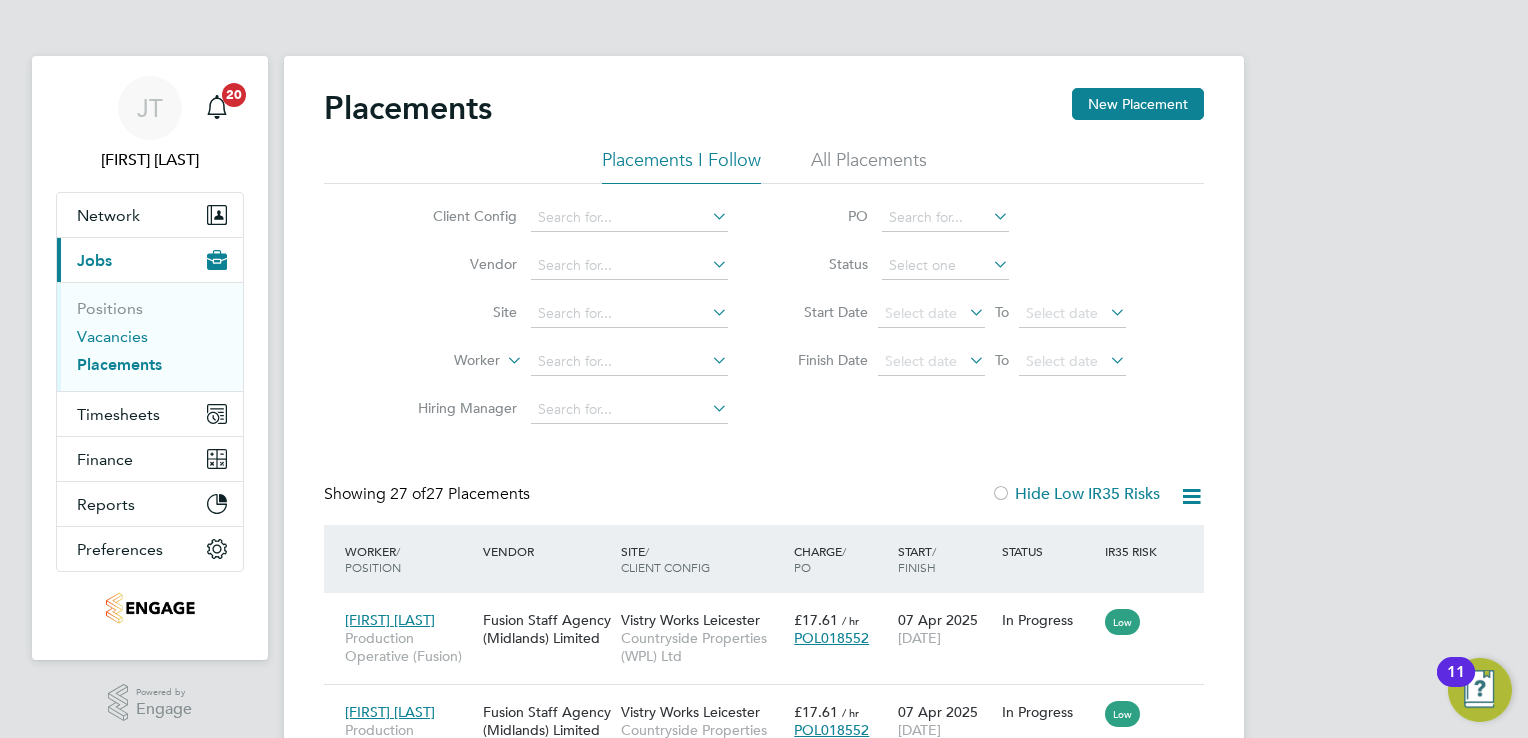 click on "Vacancies" at bounding box center (112, 336) 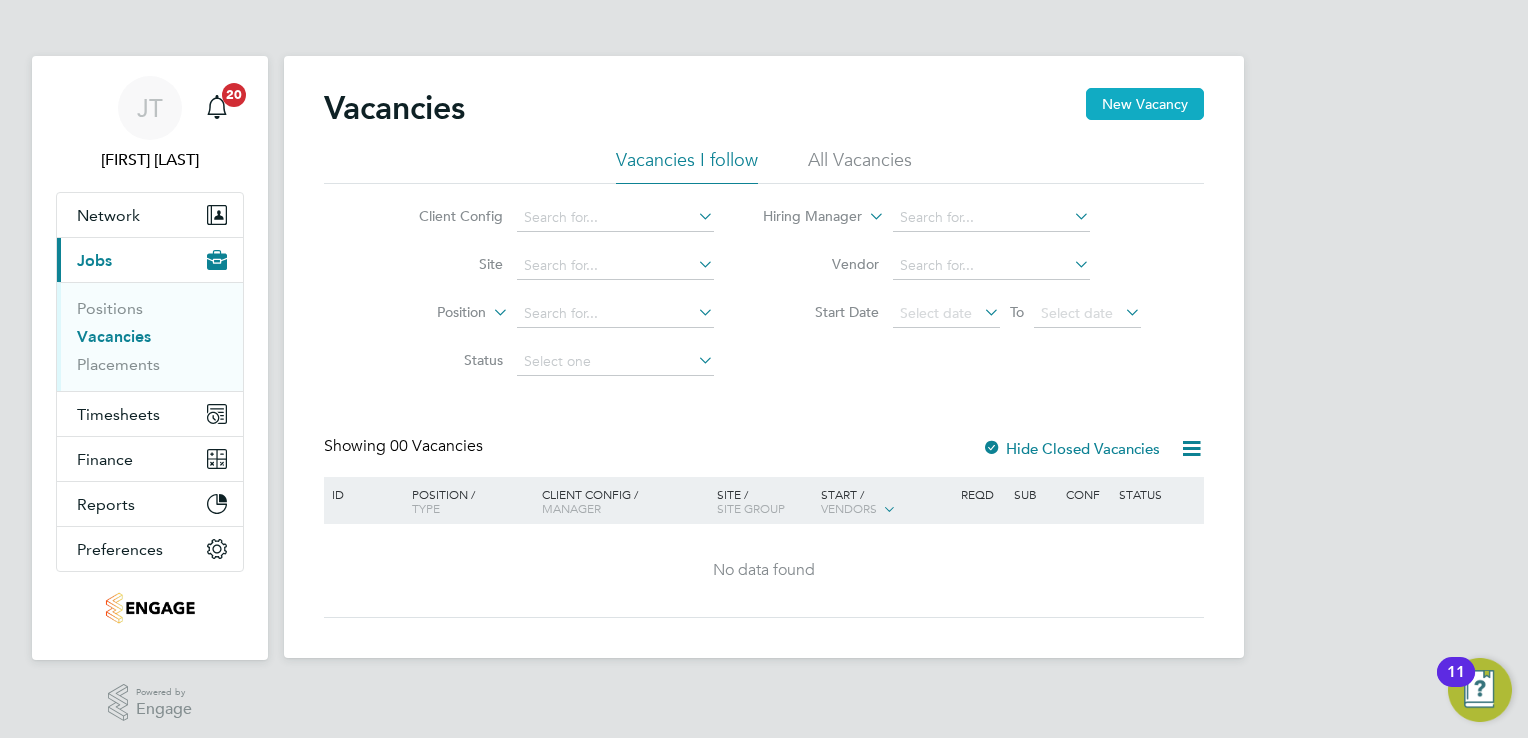 click on "New Vacancy" 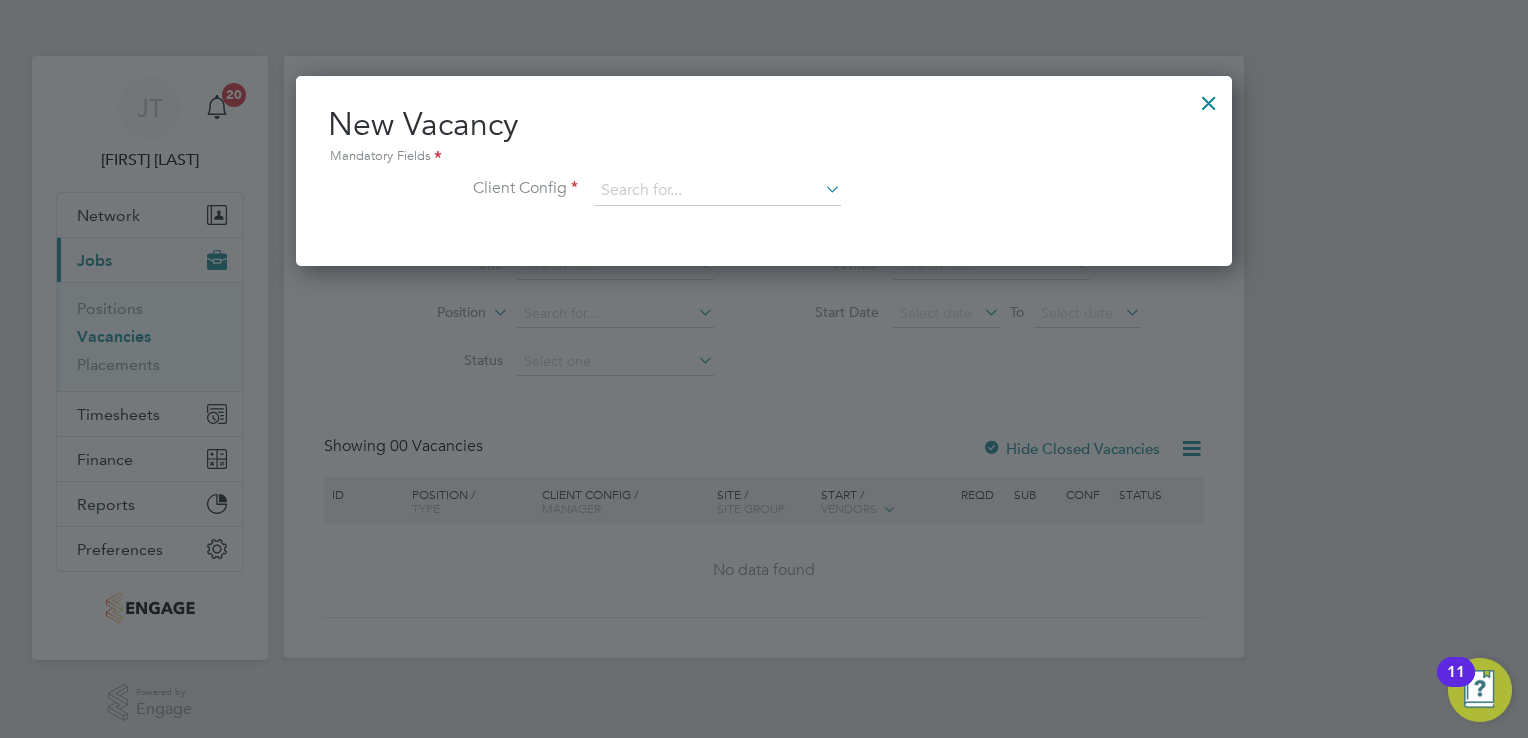 click at bounding box center (1209, 98) 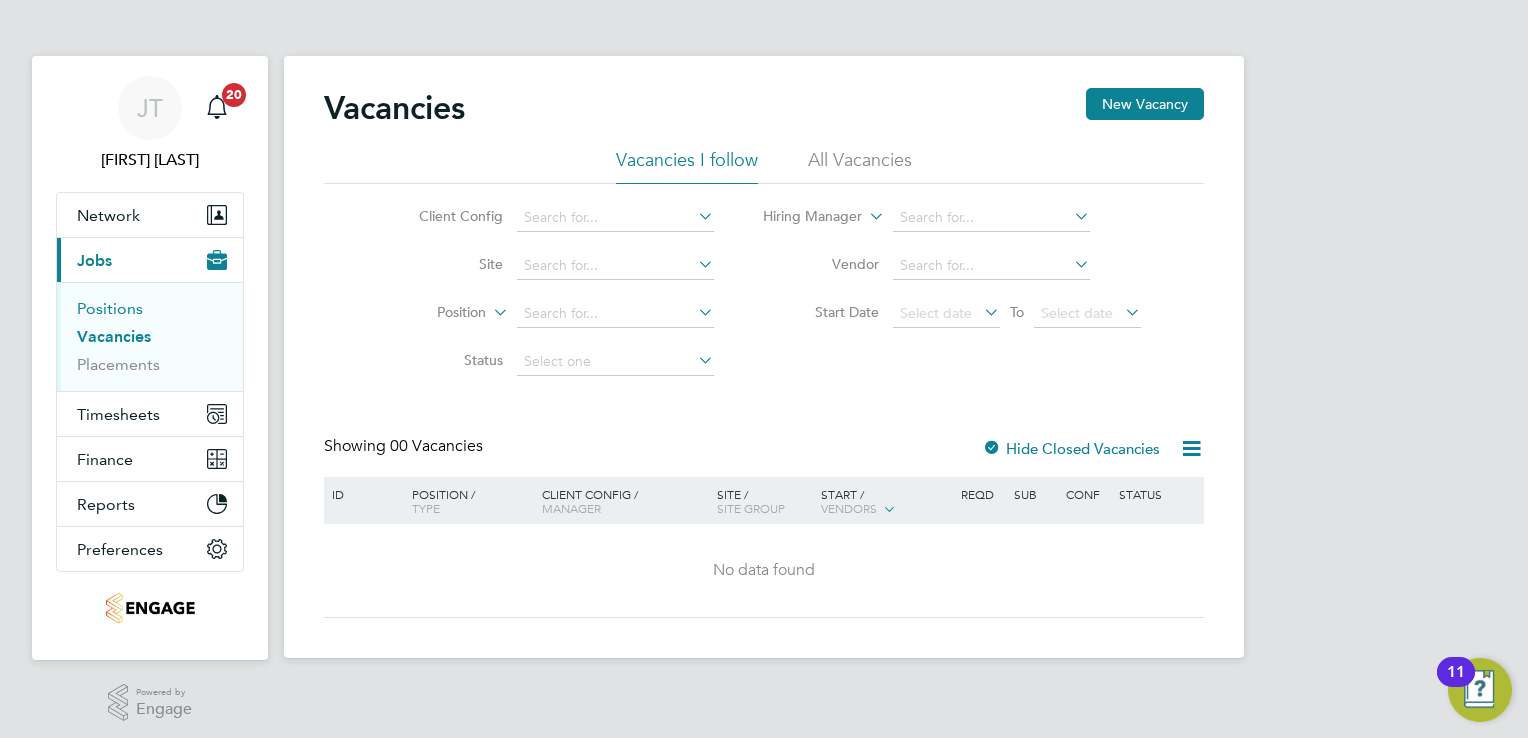 click on "Positions" at bounding box center [110, 308] 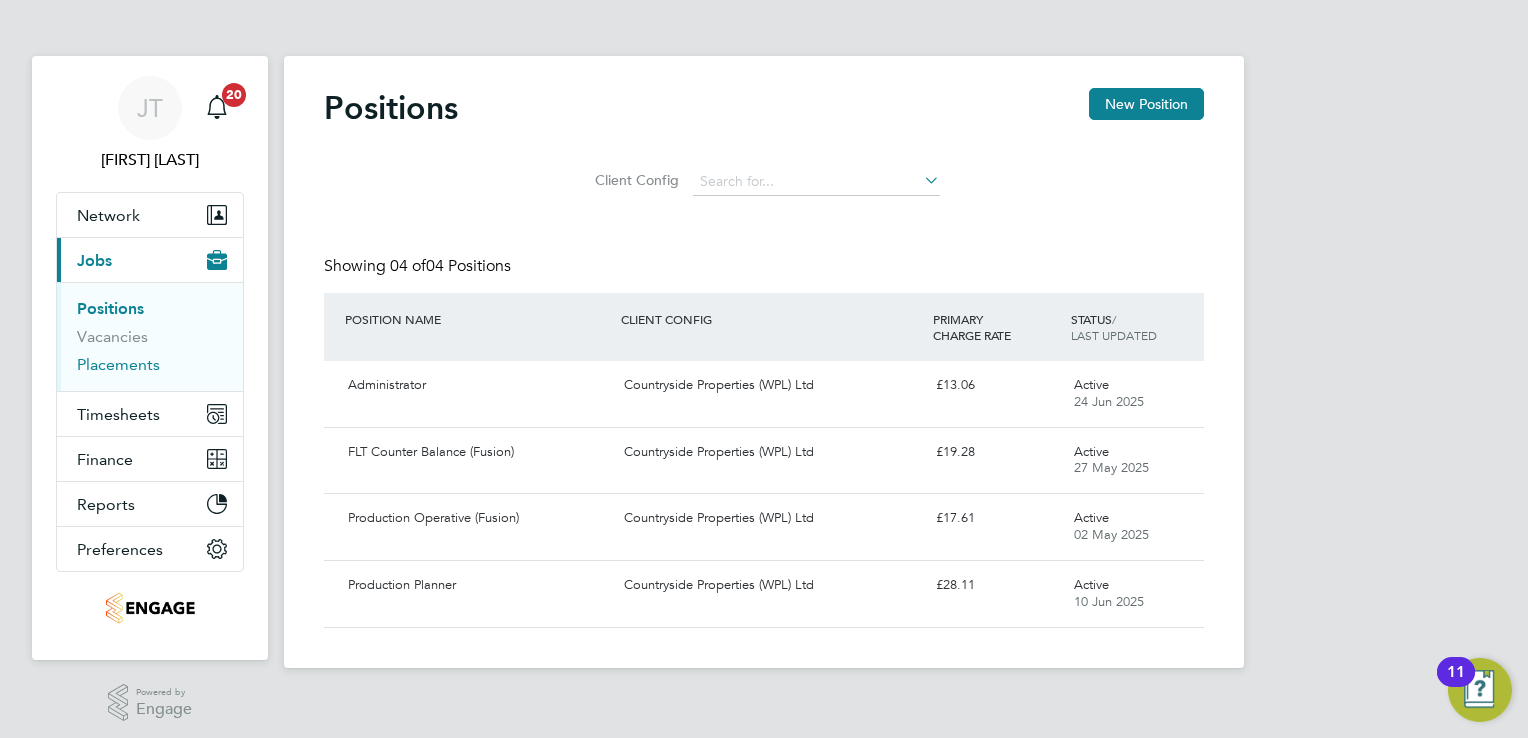 click on "Placements" at bounding box center [118, 364] 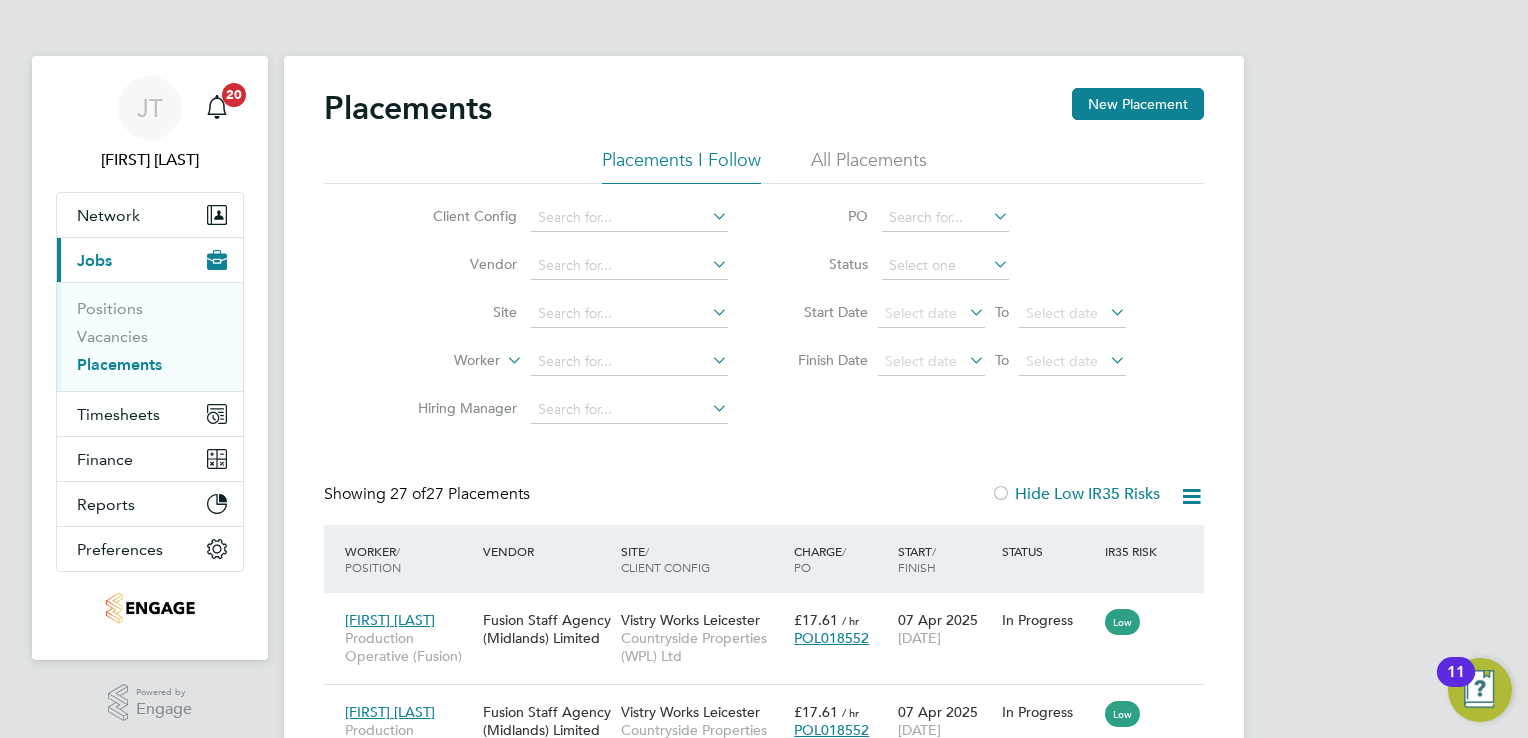 click on "All Placements" 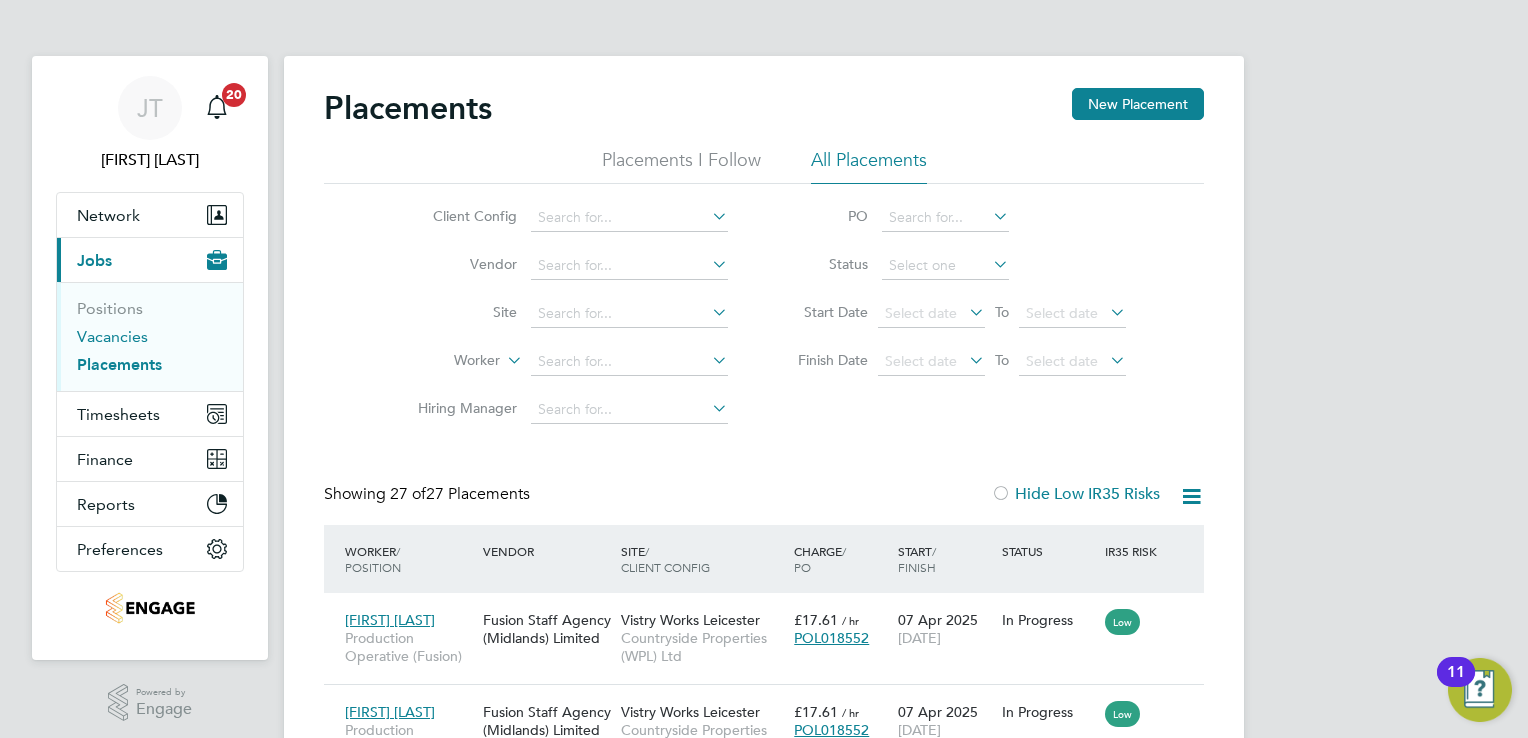 click on "Vacancies" at bounding box center [112, 336] 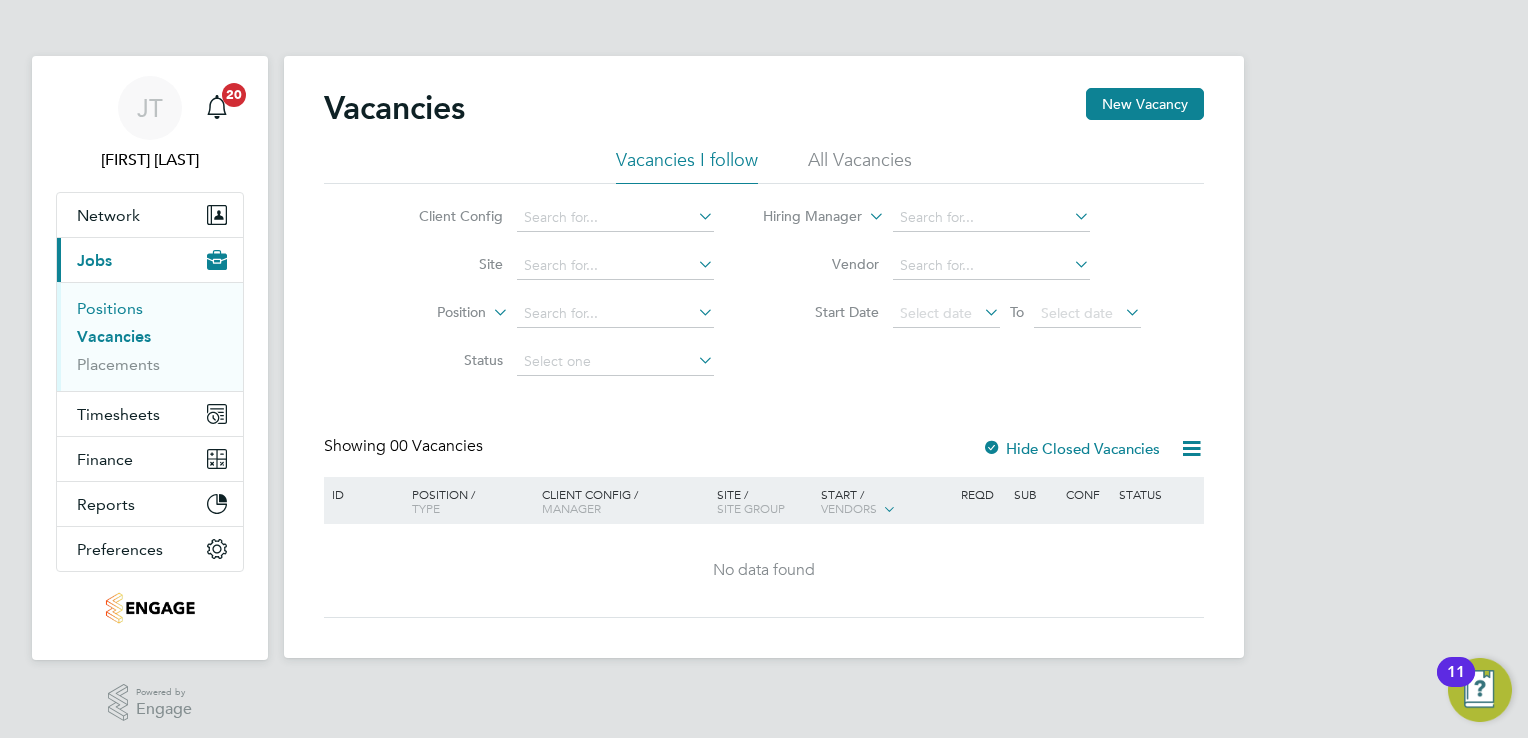 click on "Positions" at bounding box center [110, 308] 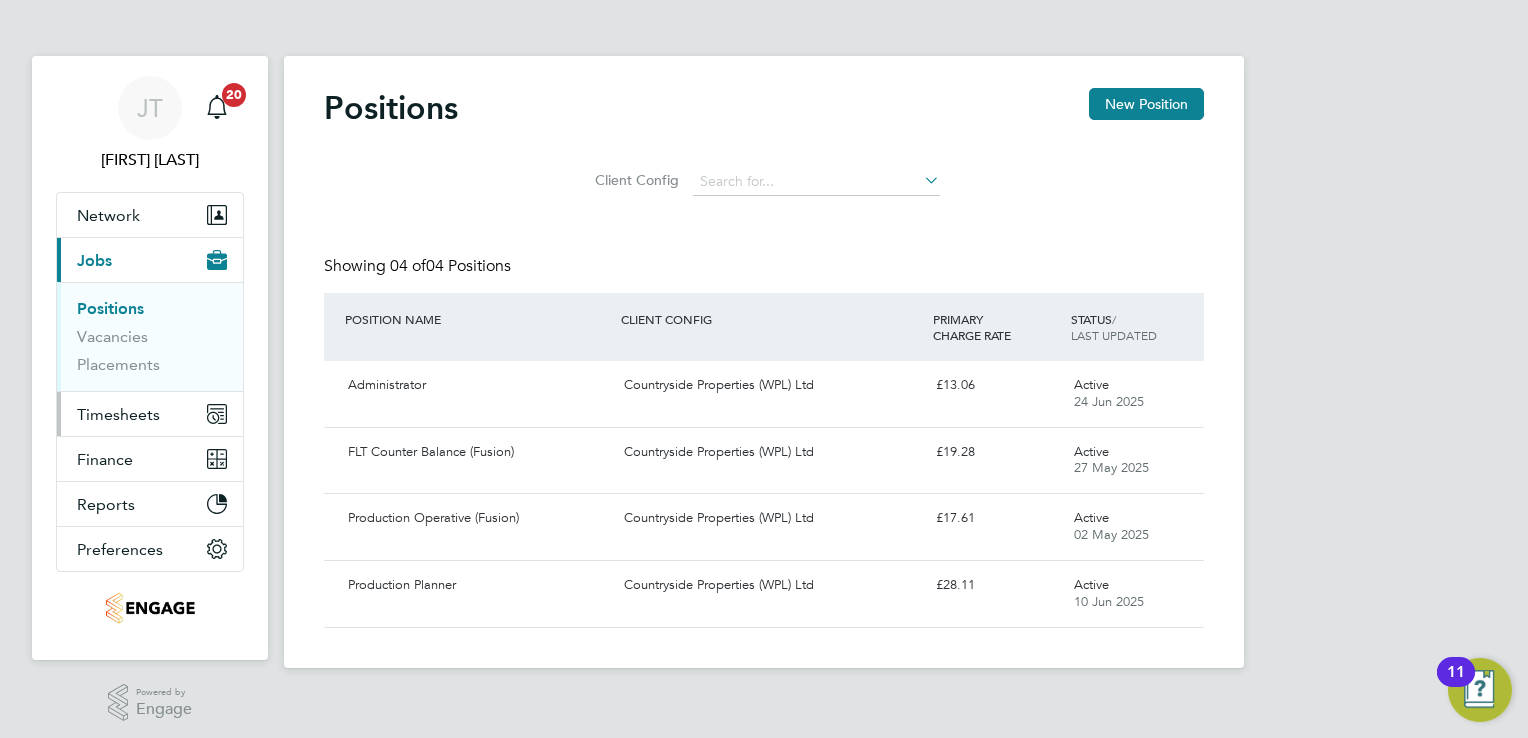 click on "Timesheets" at bounding box center [118, 414] 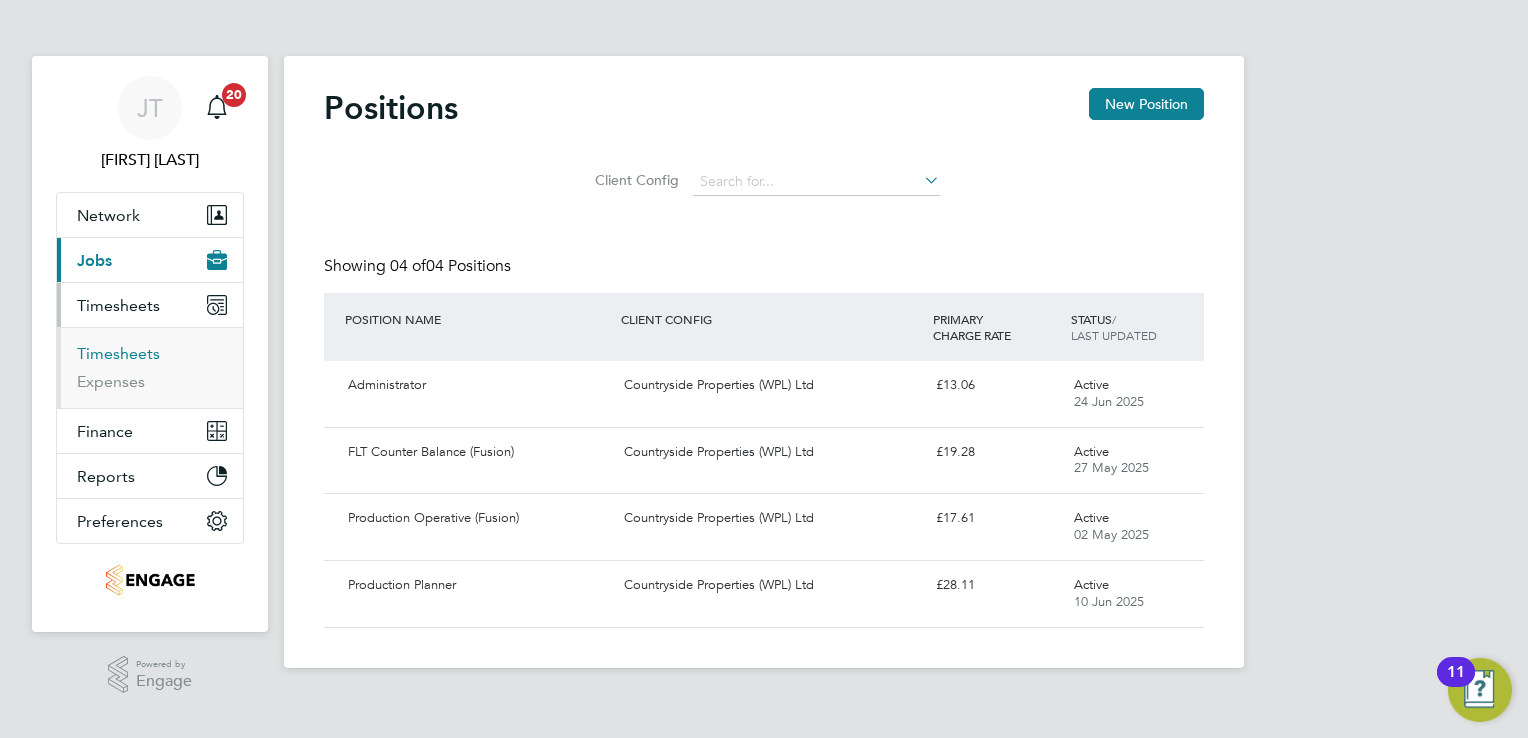 click on "Timesheets" at bounding box center [118, 353] 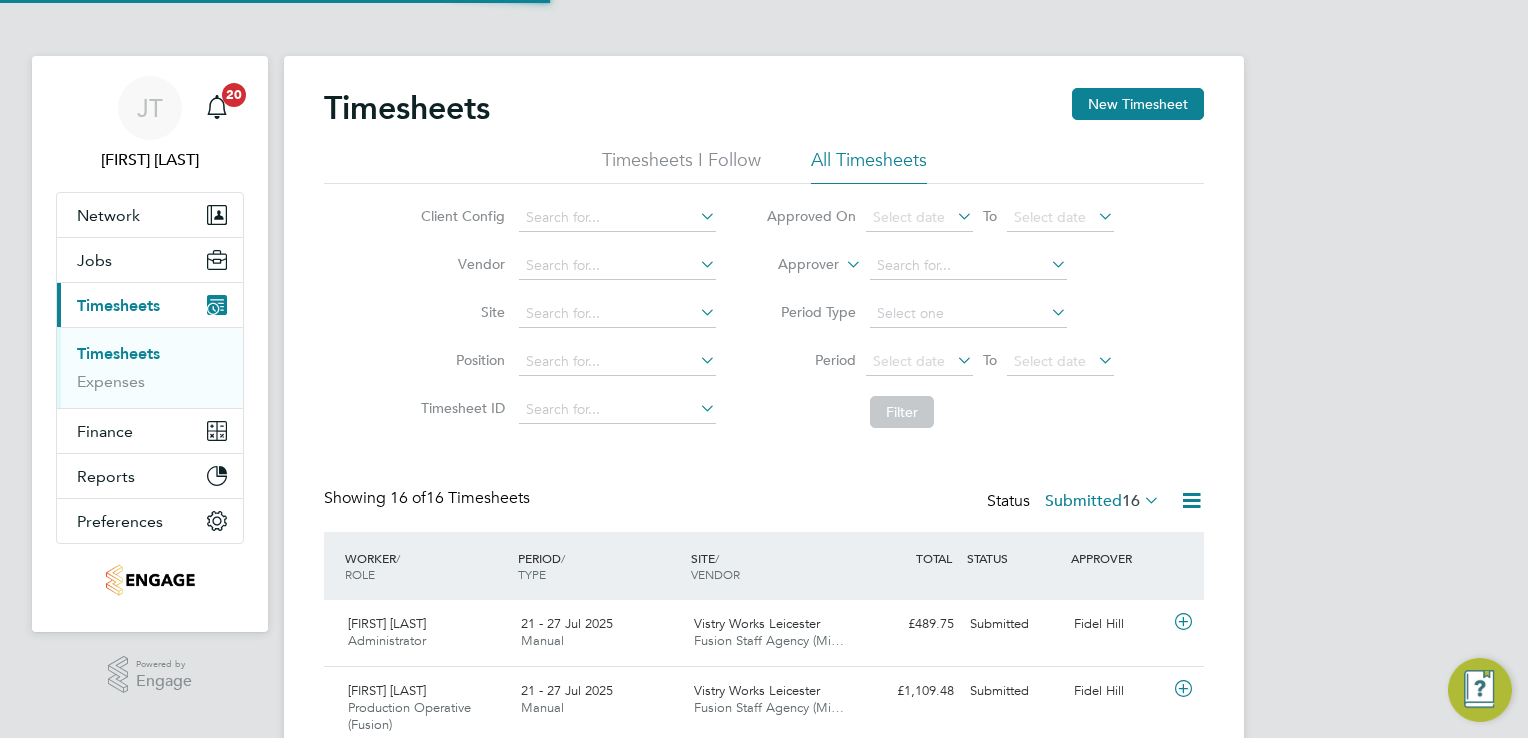 scroll, scrollTop: 9, scrollLeft: 10, axis: both 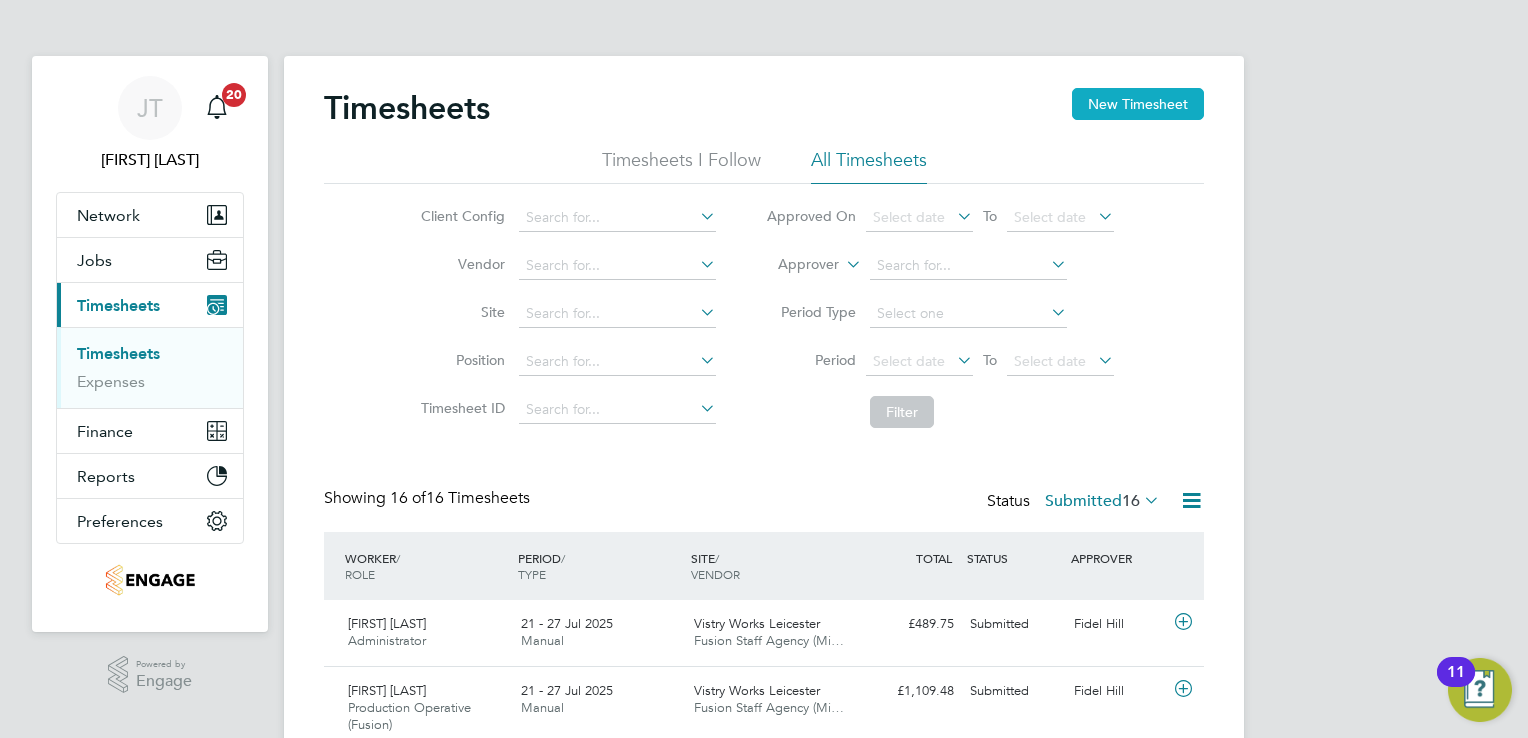 click on "New Timesheet" 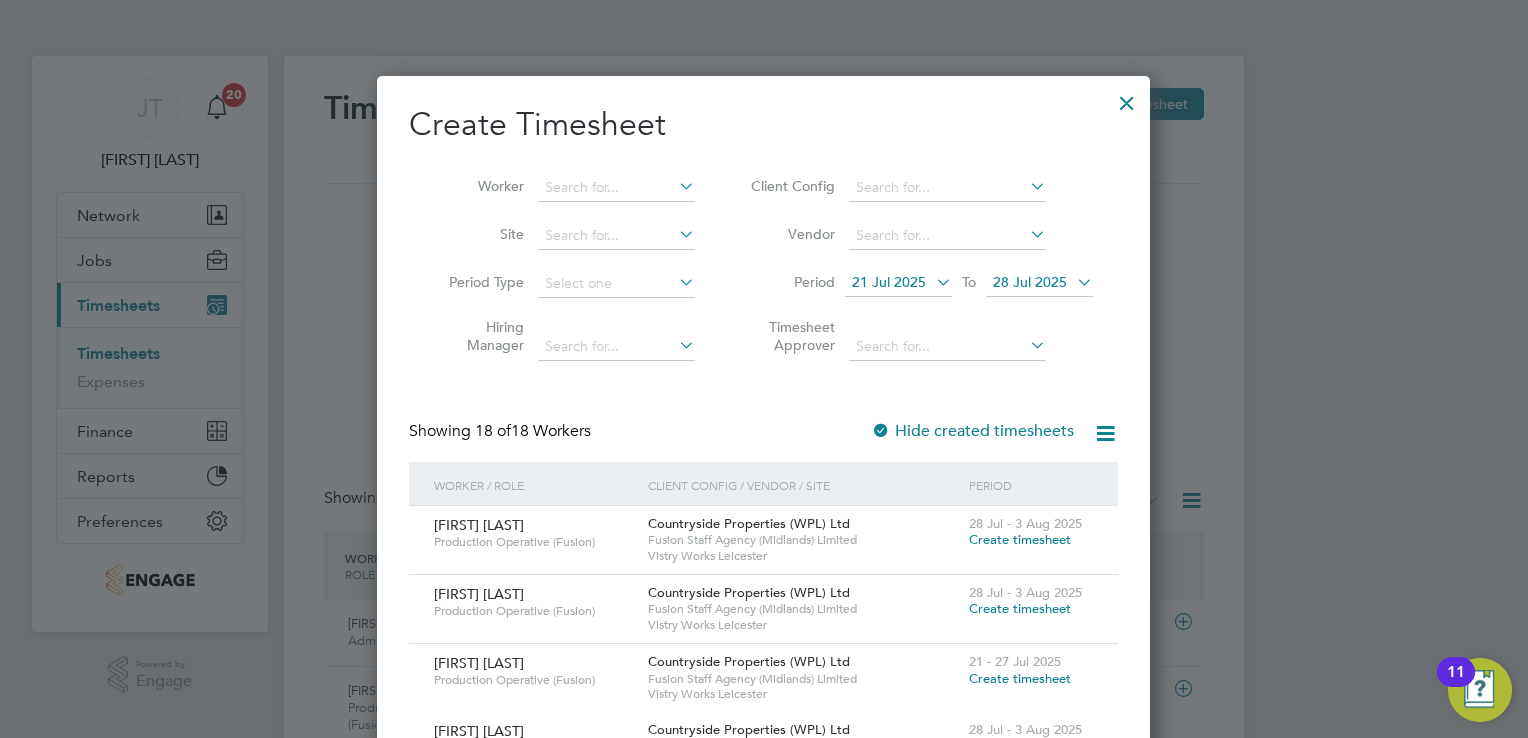 click on "21 Jul 2025" at bounding box center (889, 282) 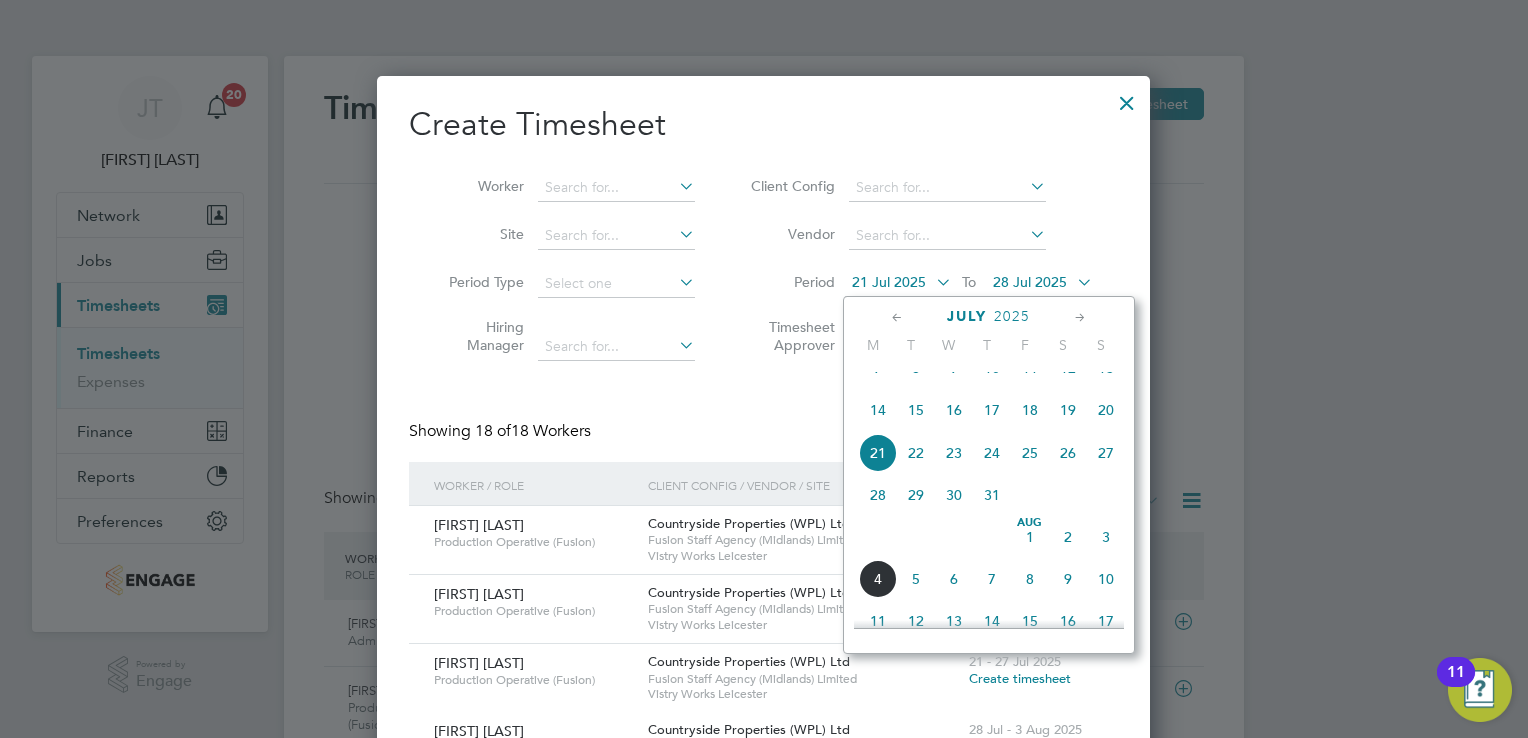 click on "14" 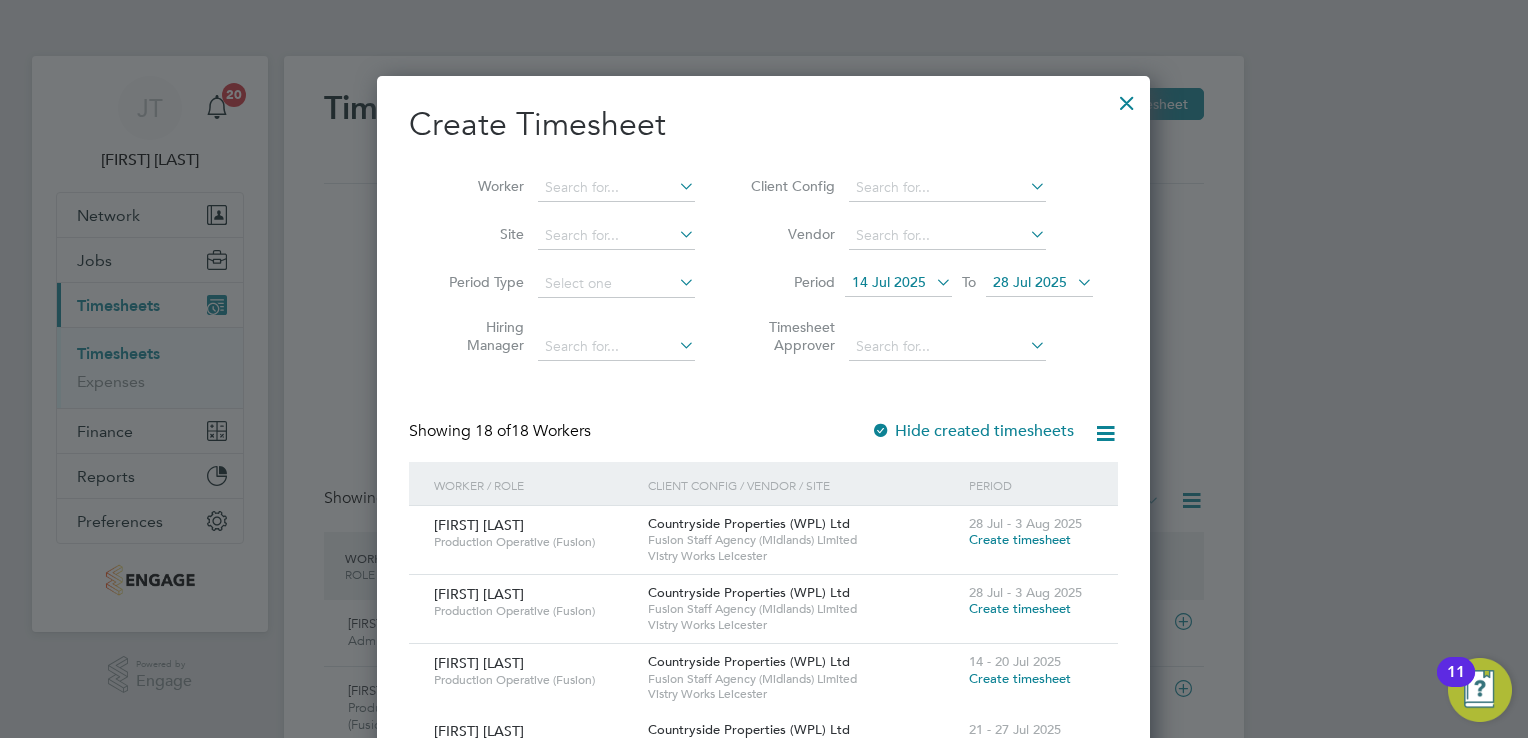 click on "28 Jul 2025" at bounding box center [1030, 282] 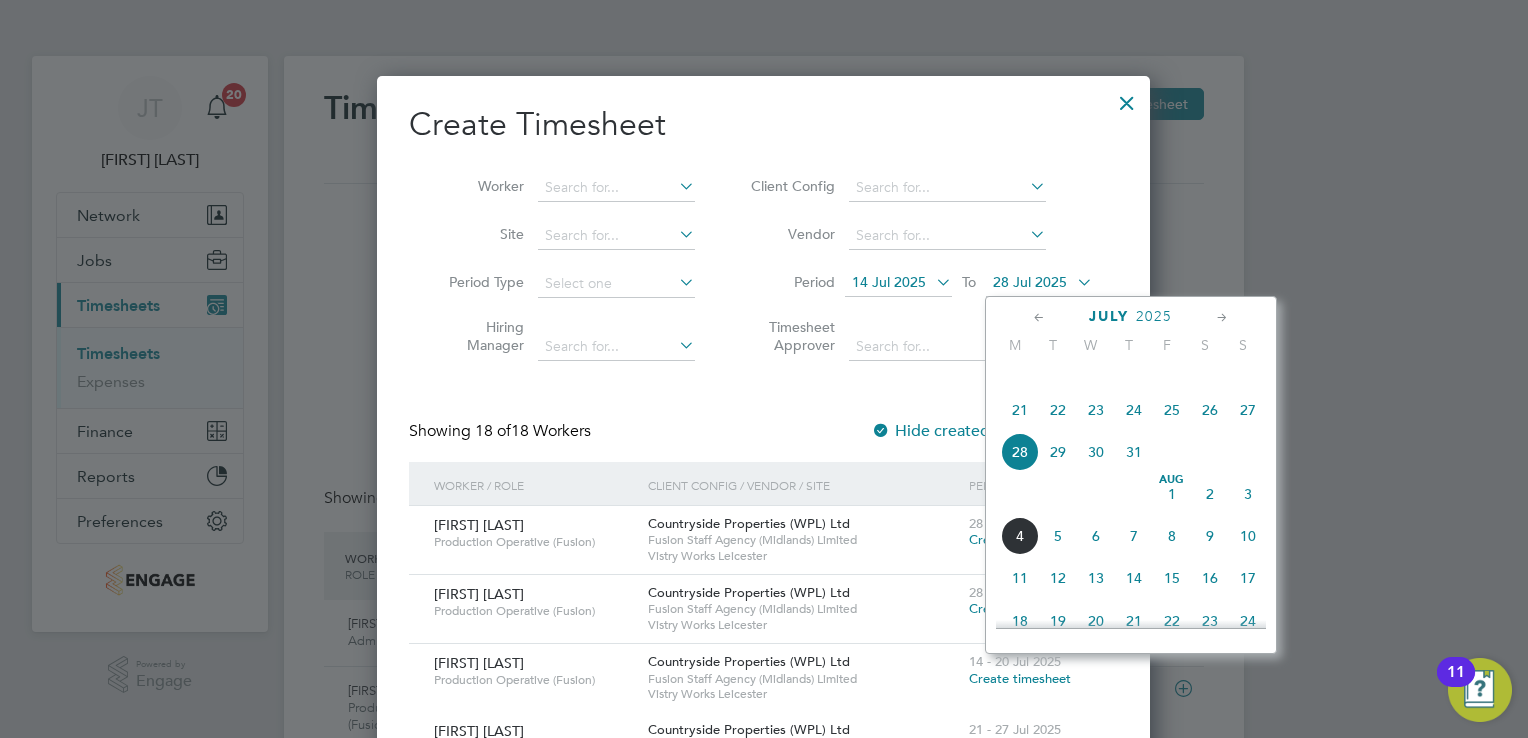click on "20" 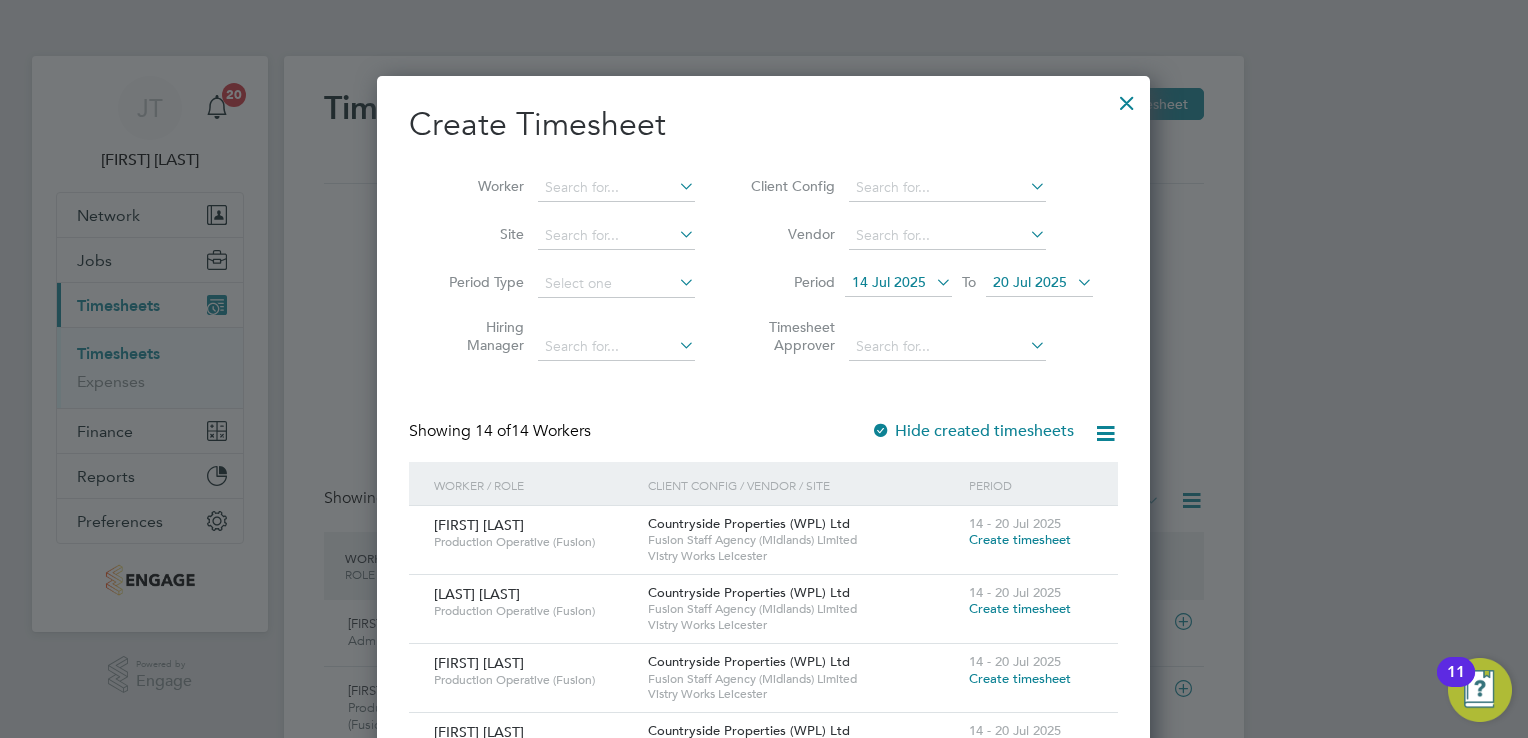 click on "Create timesheet" at bounding box center (1020, 608) 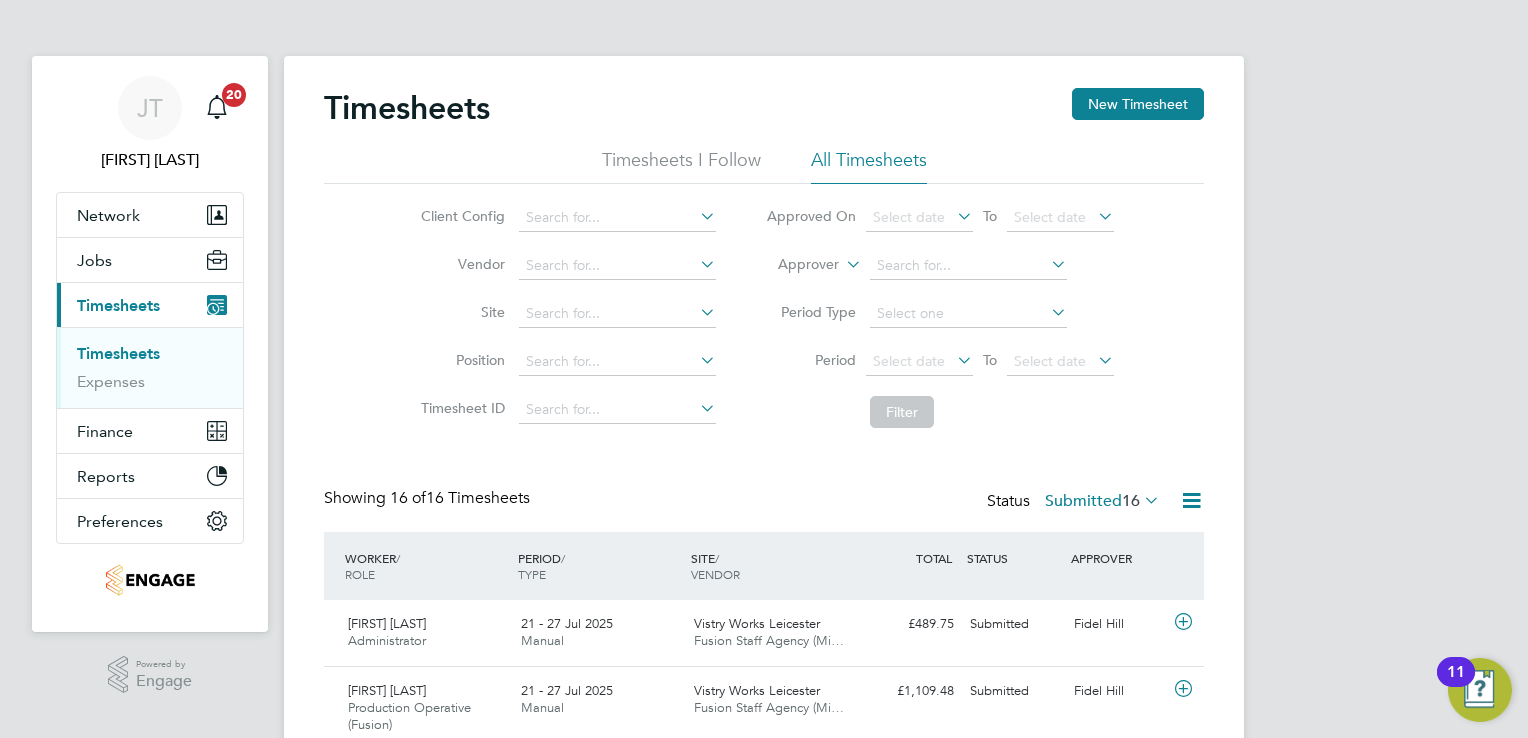 scroll, scrollTop: 9, scrollLeft: 10, axis: both 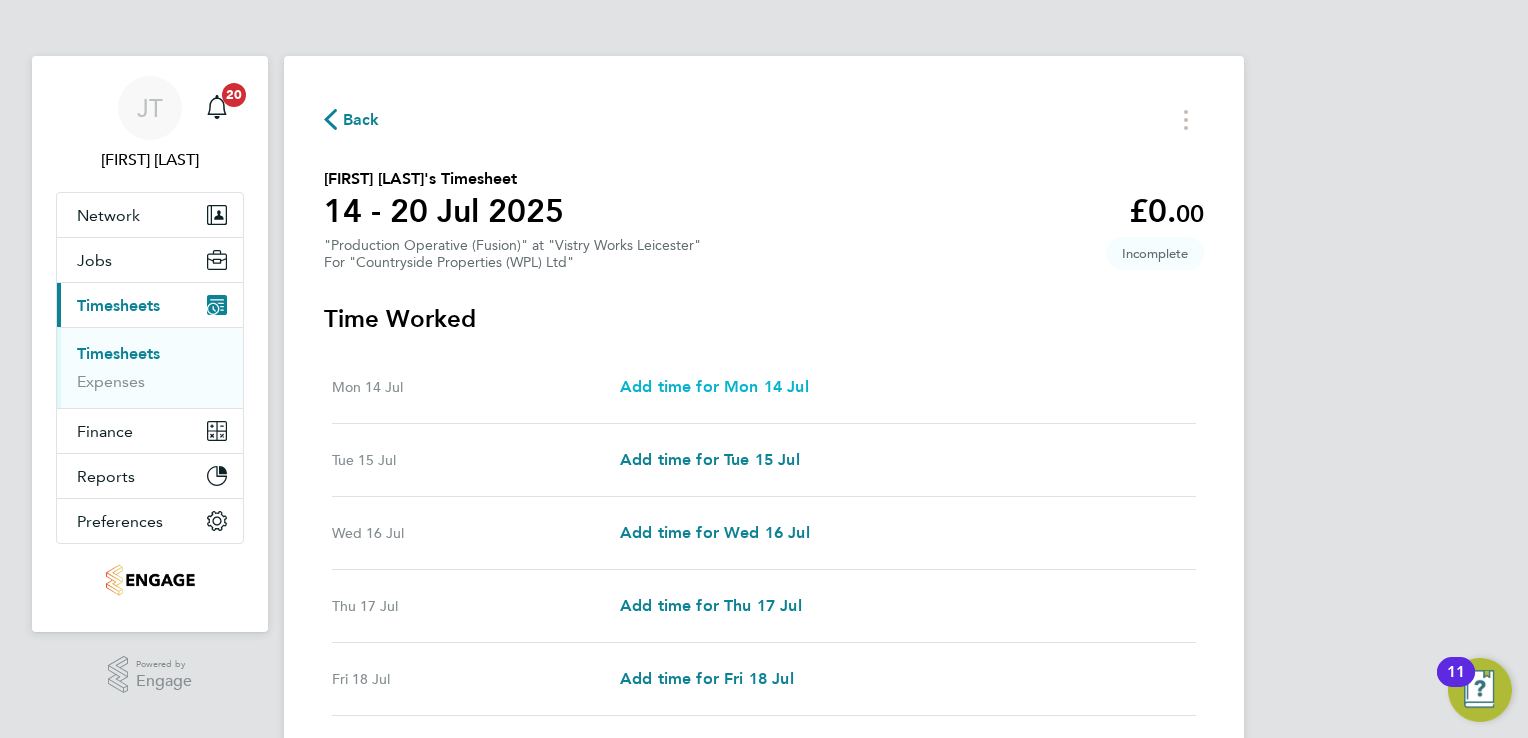 click on "Add time for Mon 14 Jul" at bounding box center [714, 387] 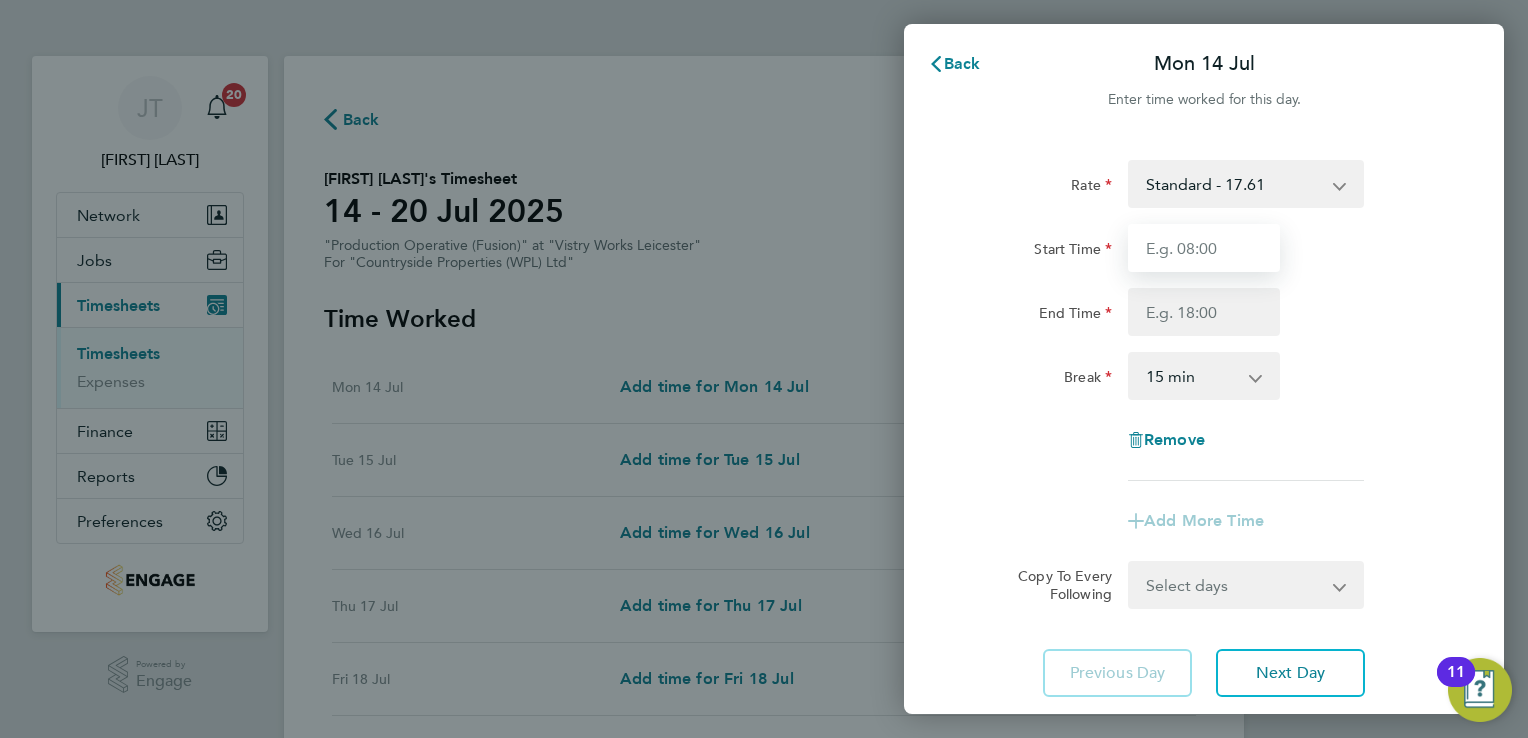 click on "Start Time" at bounding box center (1204, 248) 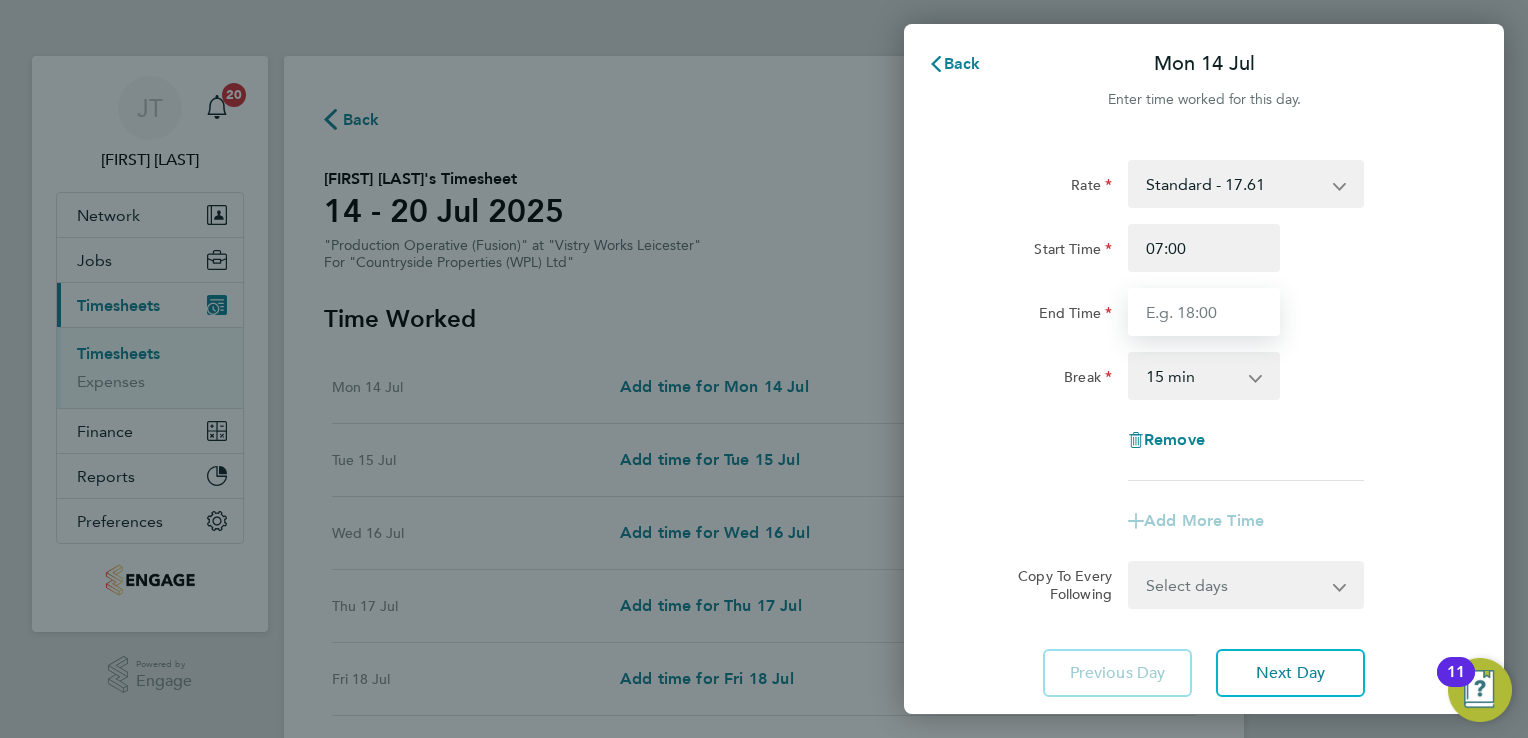 type on "15:00" 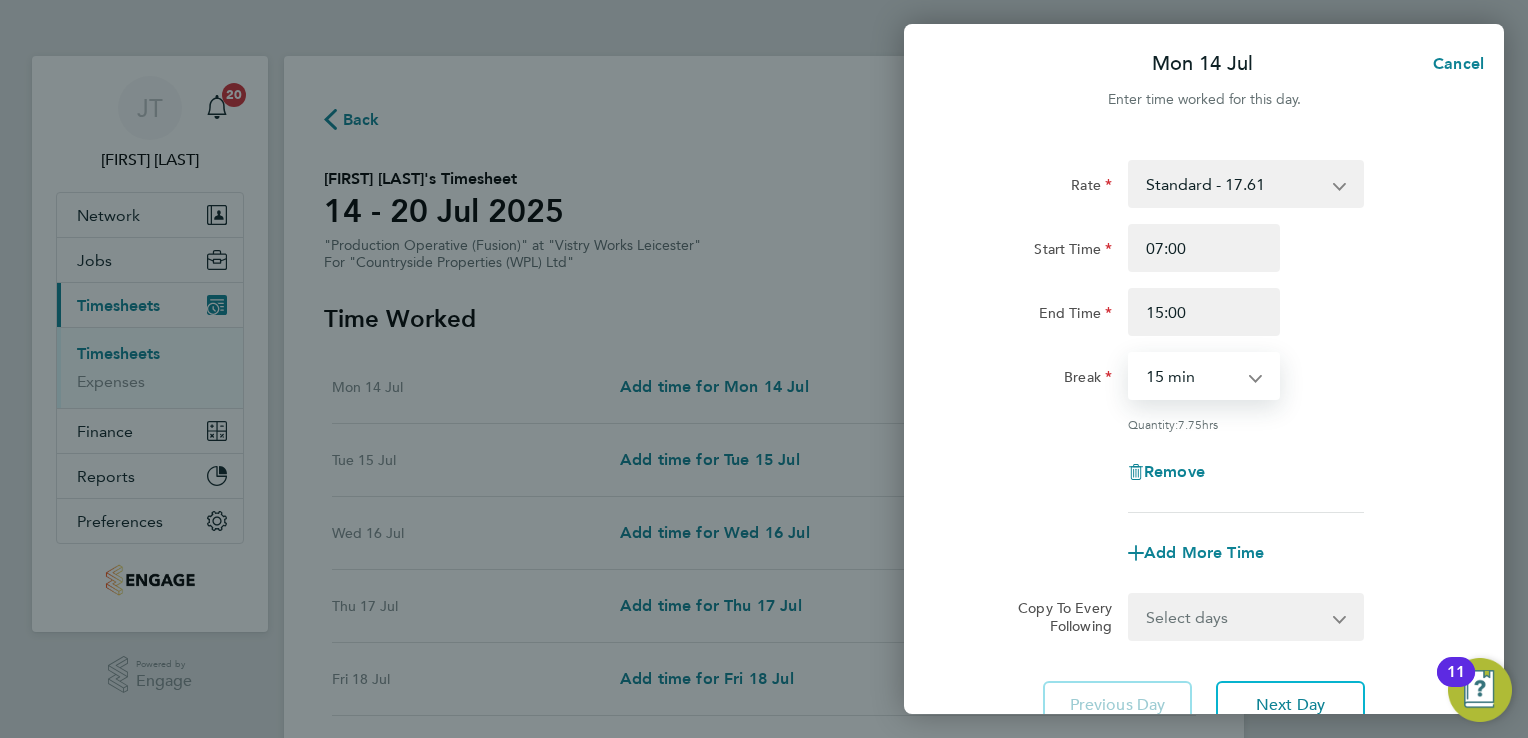 click on "0 min   15 min   30 min   45 min   60 min   75 min   90 min" at bounding box center (1192, 376) 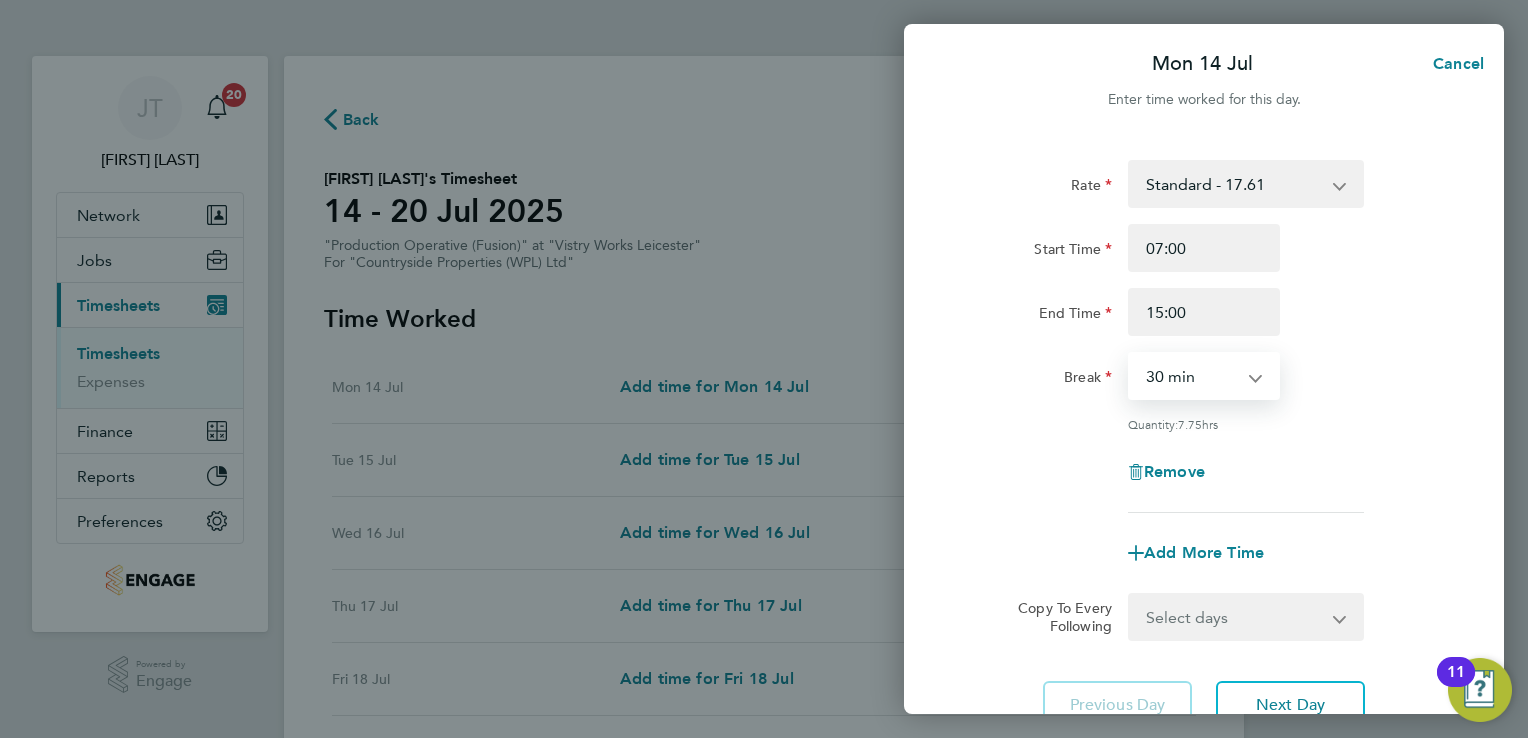 click on "0 min   15 min   30 min   45 min   60 min   75 min   90 min" at bounding box center (1192, 376) 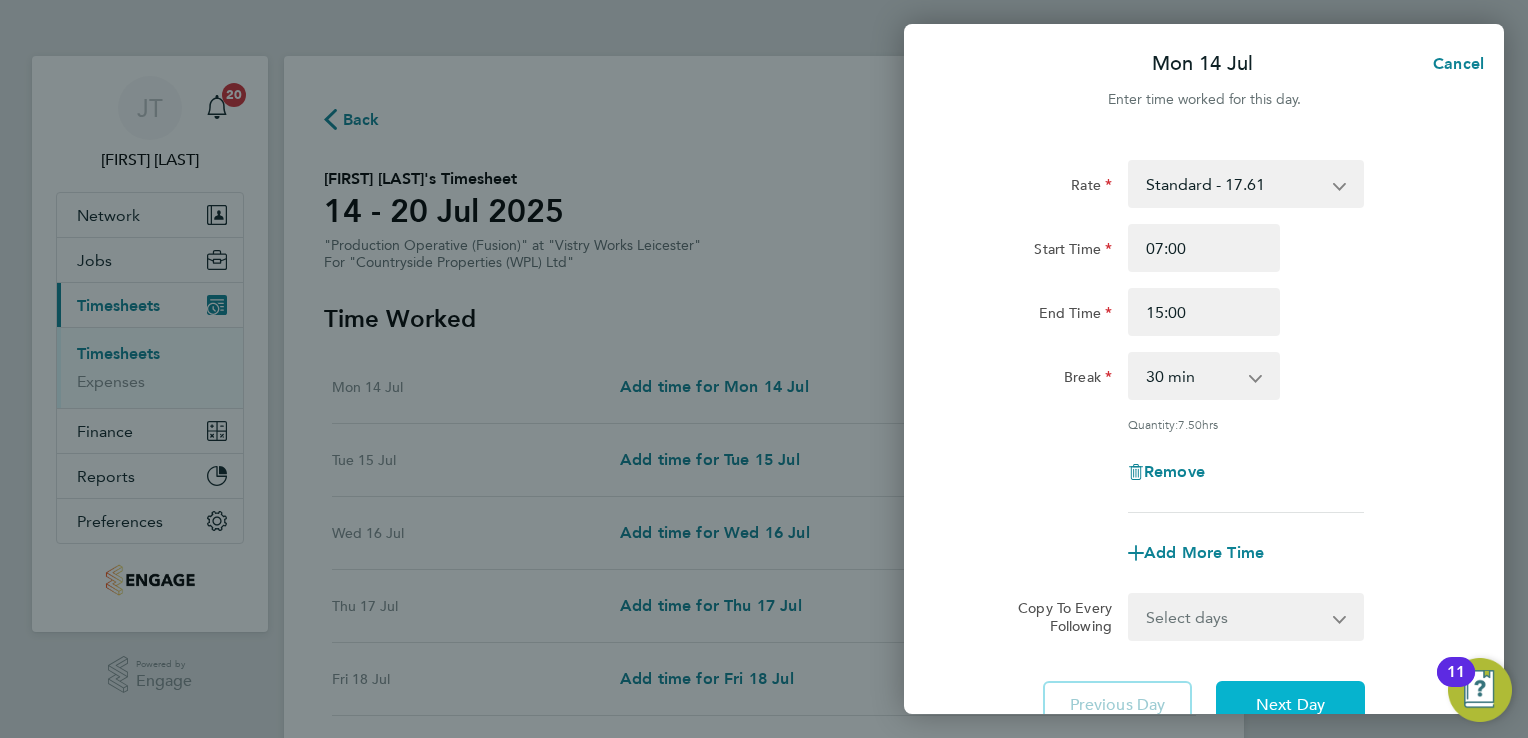 click on "Next Day" 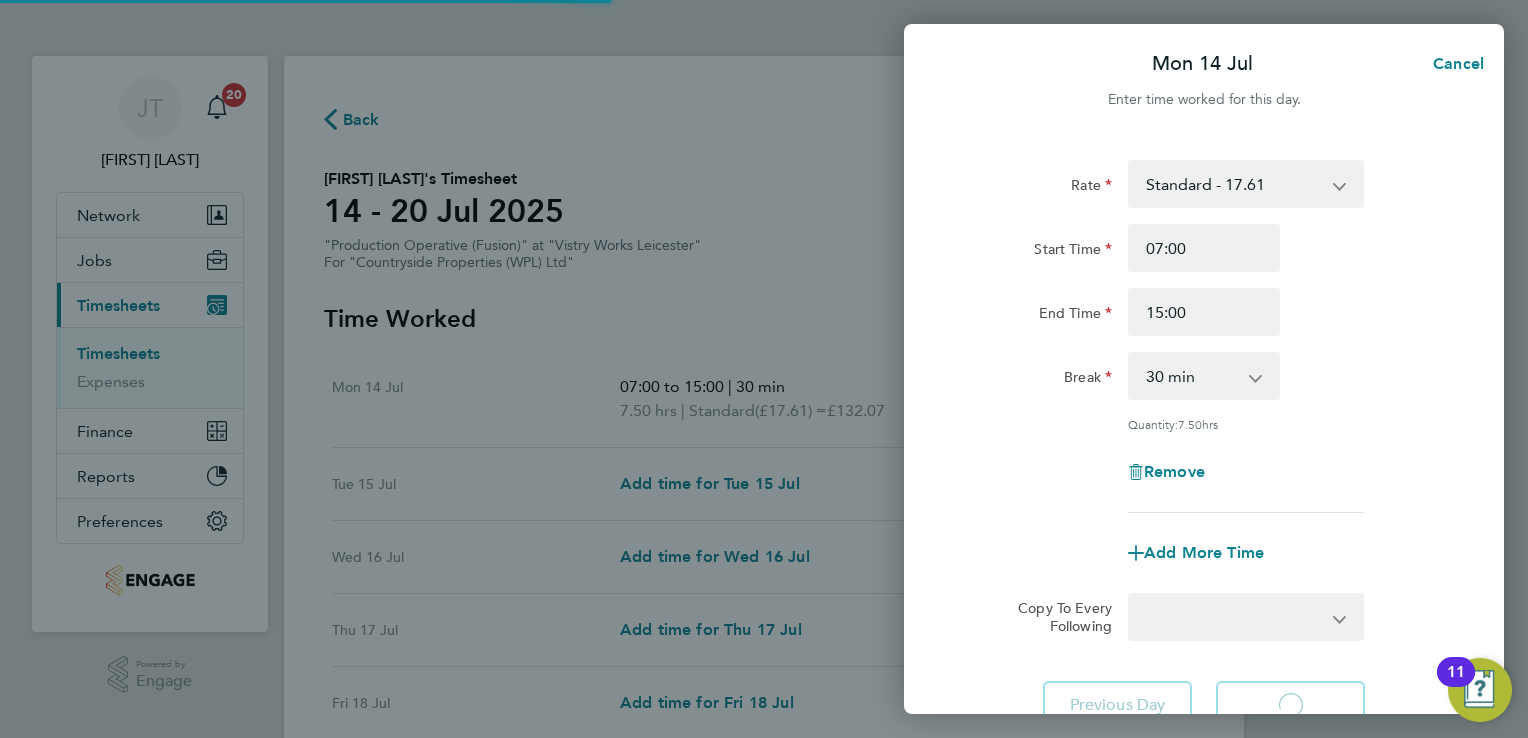 select on "15" 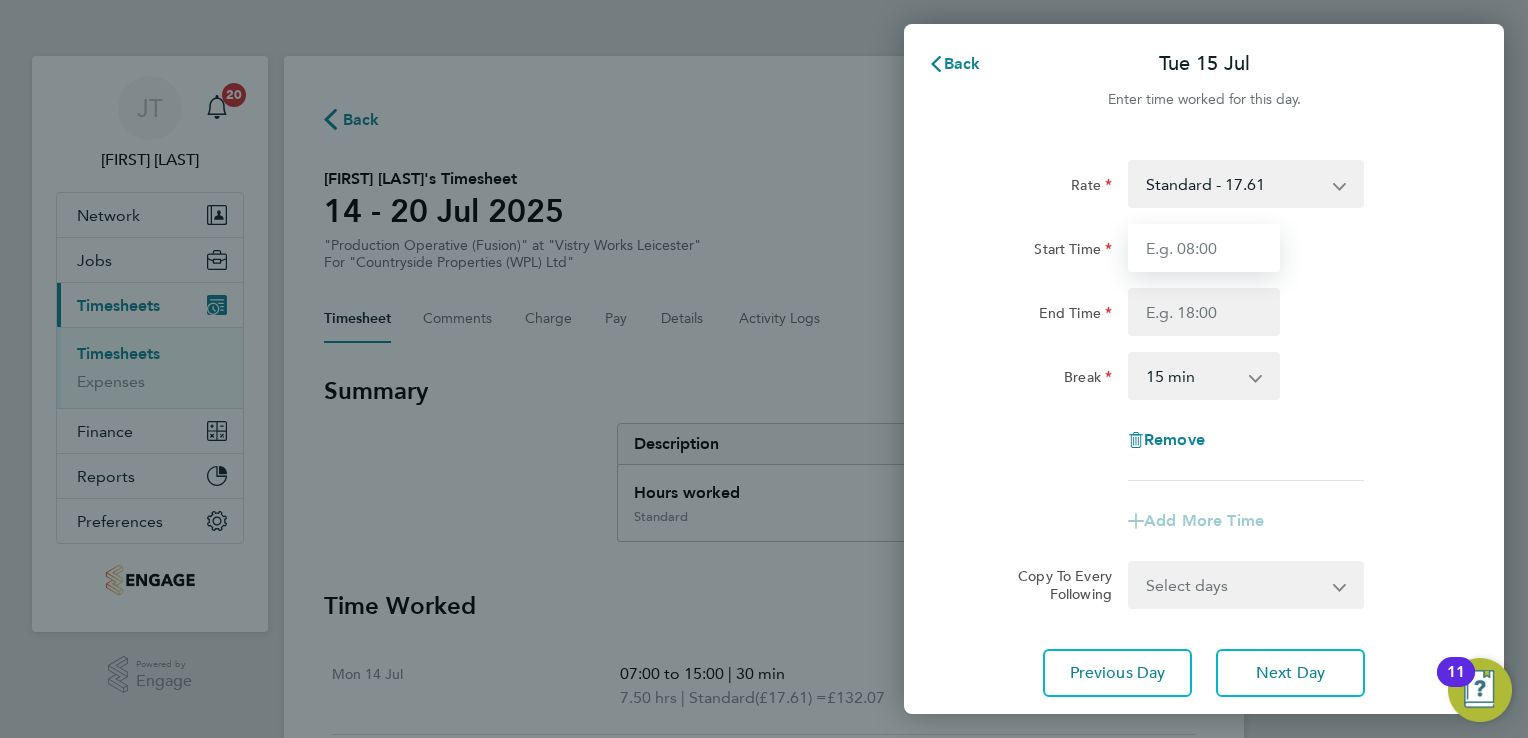 click on "Start Time" at bounding box center (1204, 248) 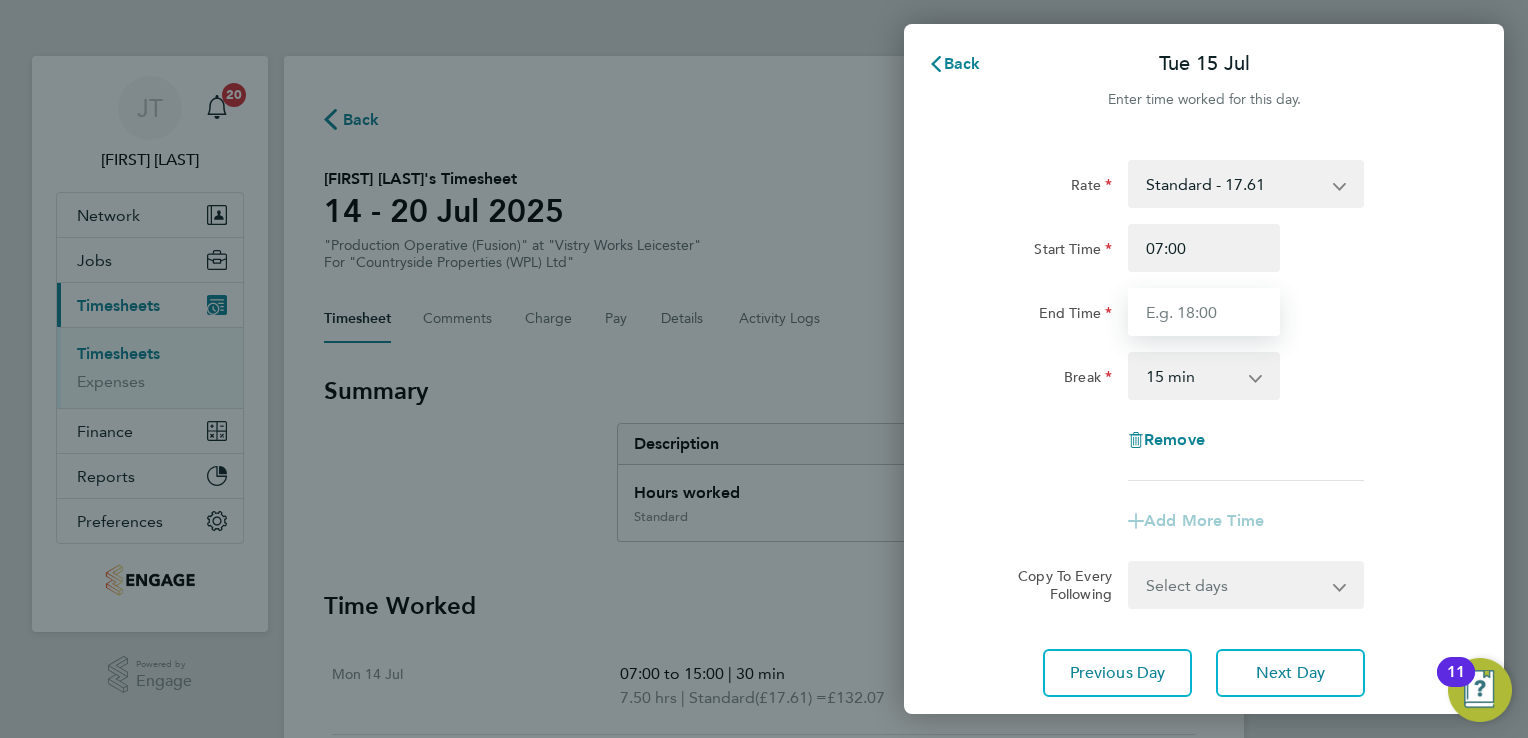 type on "15:00" 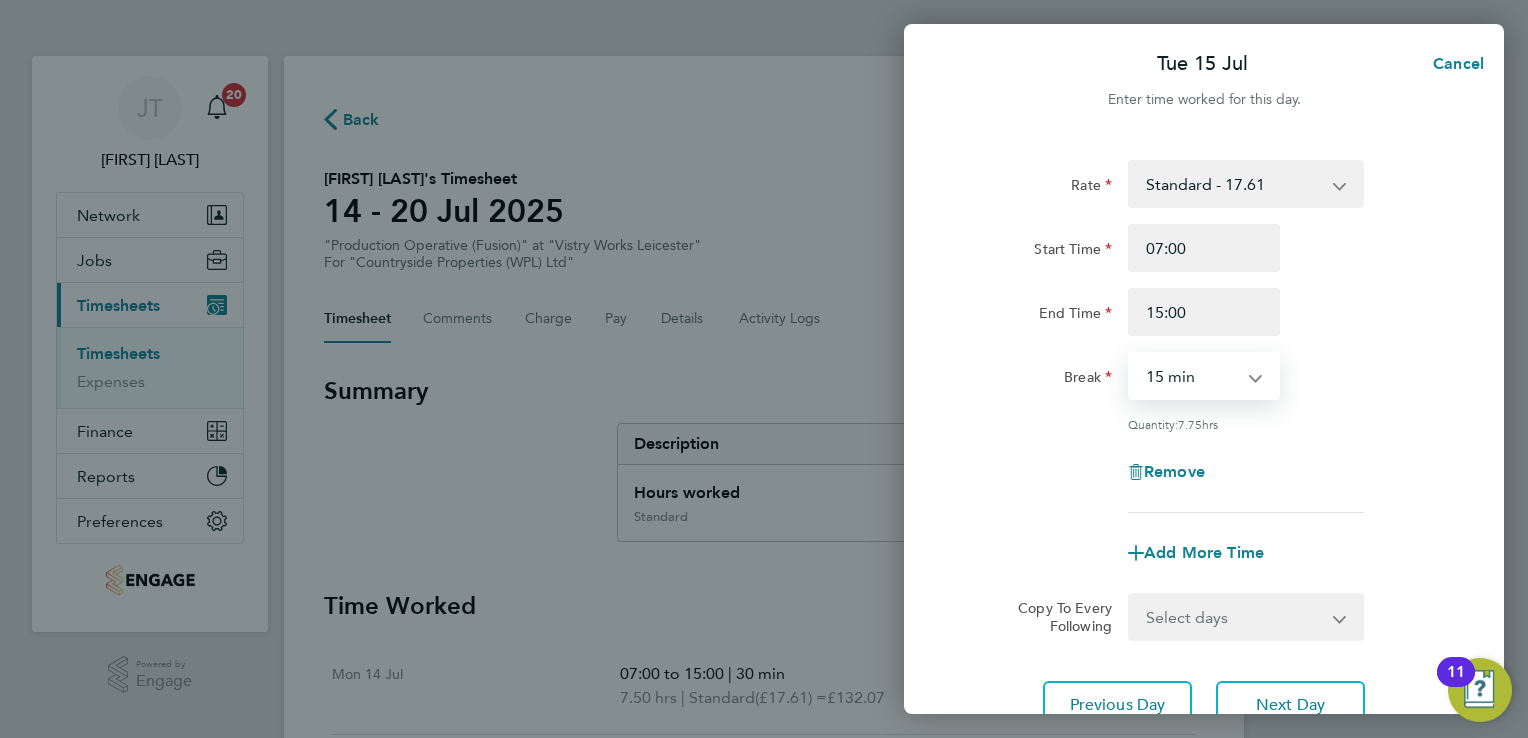 click on "0 min   15 min   30 min   45 min   60 min   75 min   90 min" at bounding box center [1192, 376] 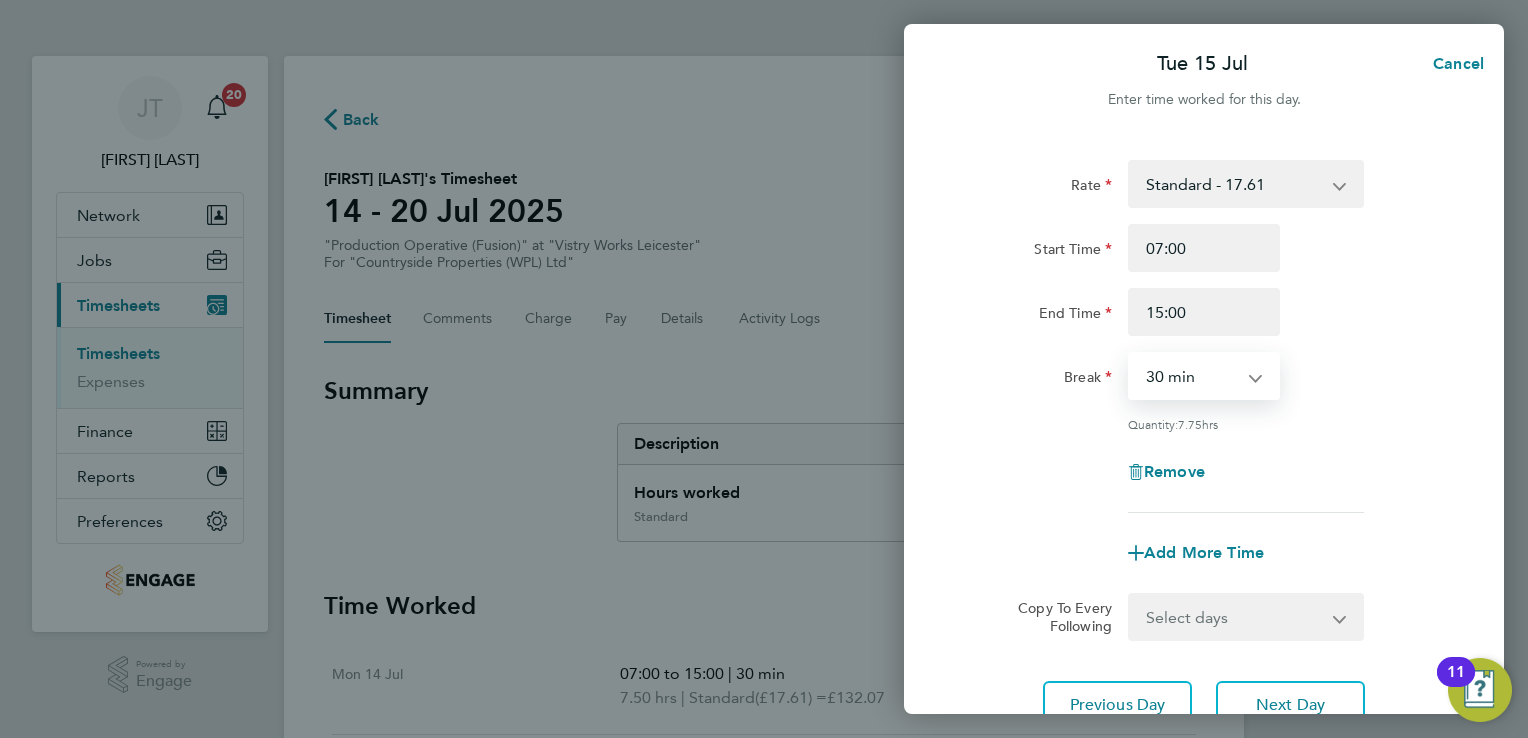 click on "0 min   15 min   30 min   45 min   60 min   75 min   90 min" at bounding box center (1192, 376) 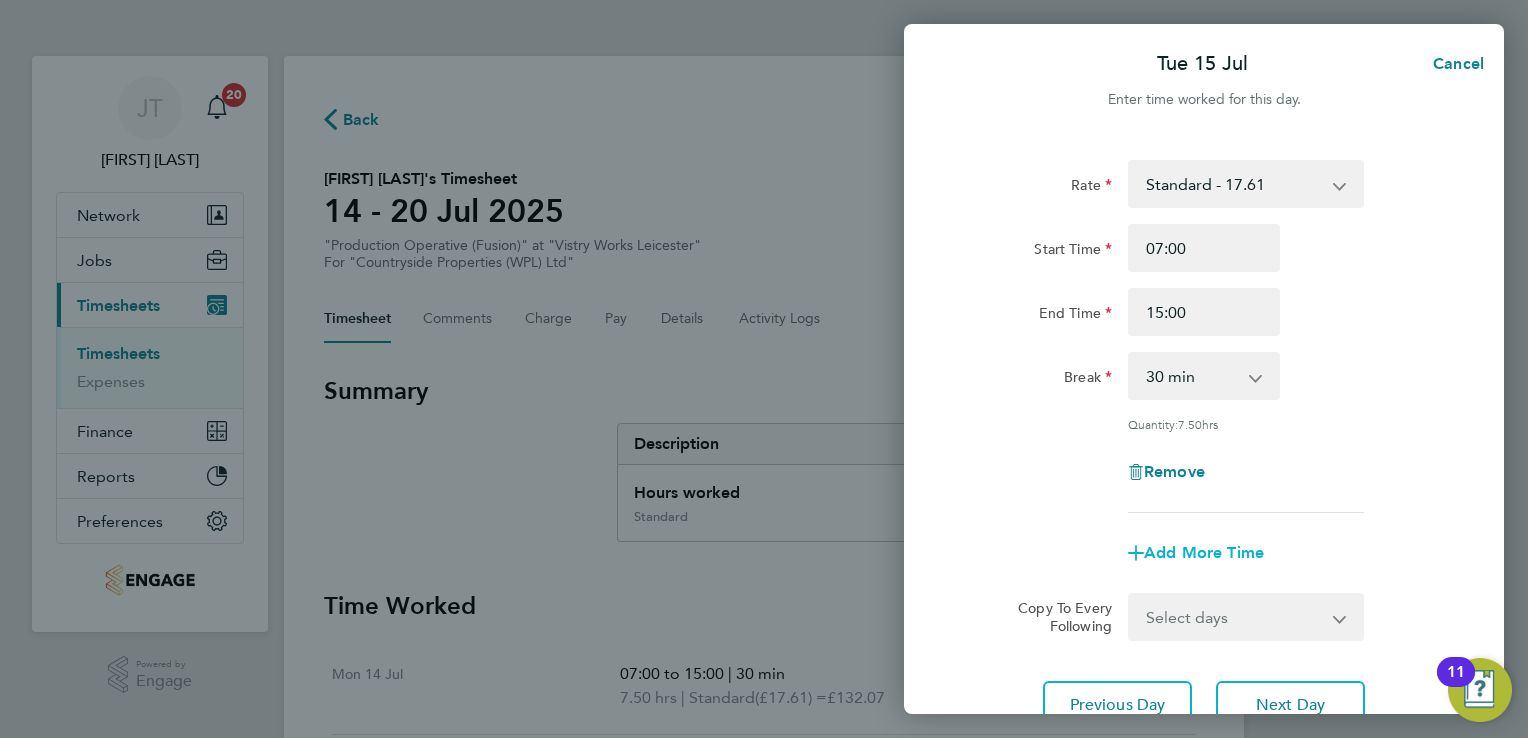 click on "Add More Time" 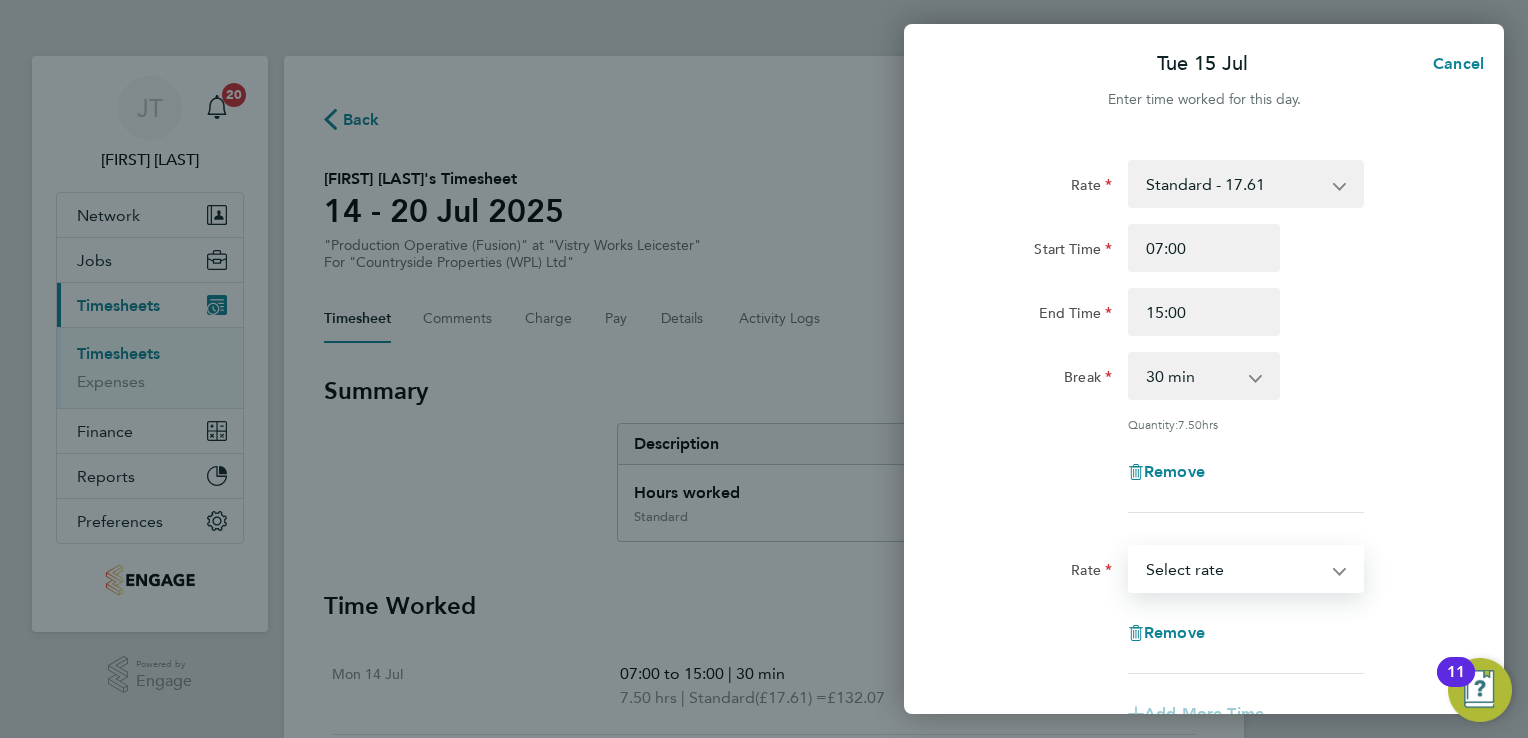 click on "Standard - 17.61   OT 1 - 26.42   OT2 - 35.22   Select rate" at bounding box center [1234, 569] 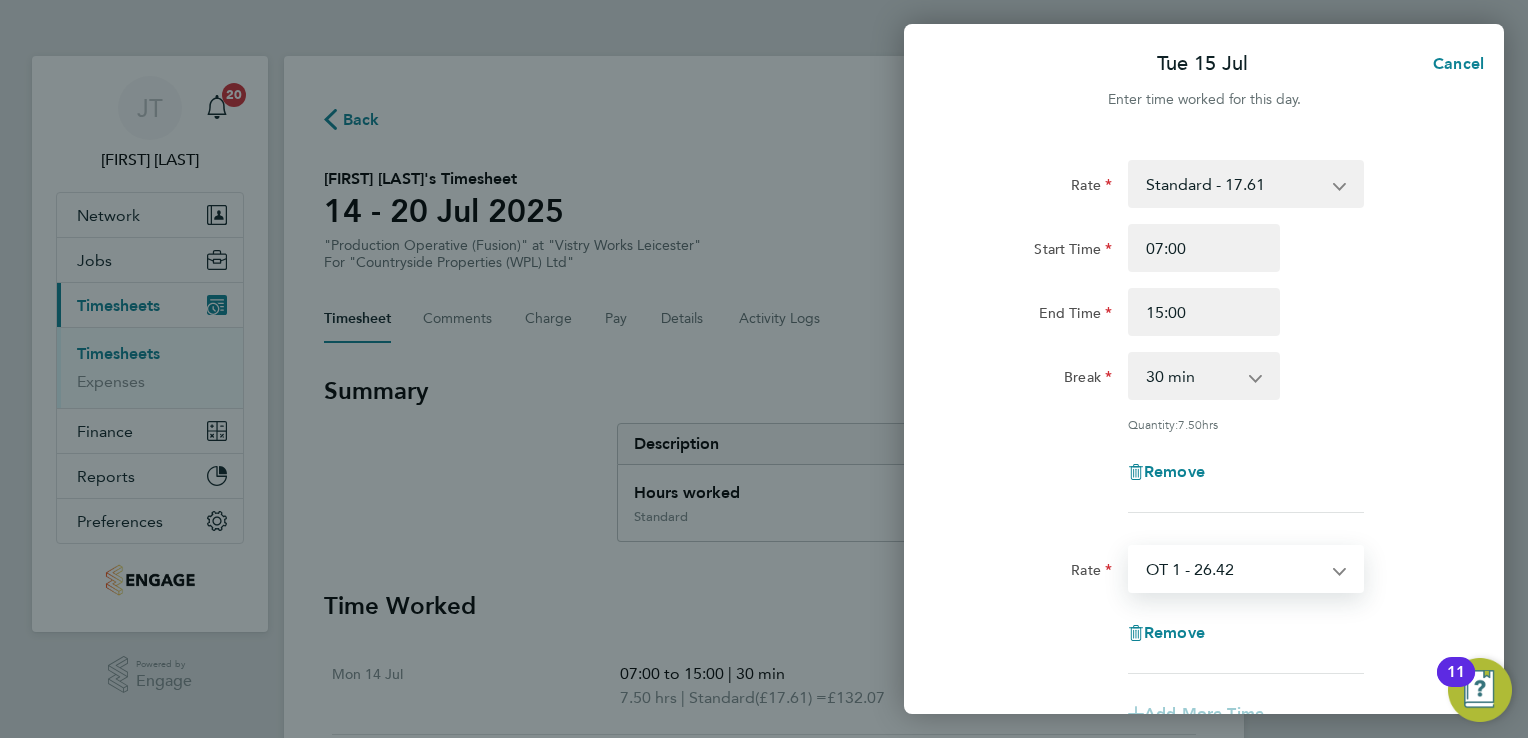 select on "15" 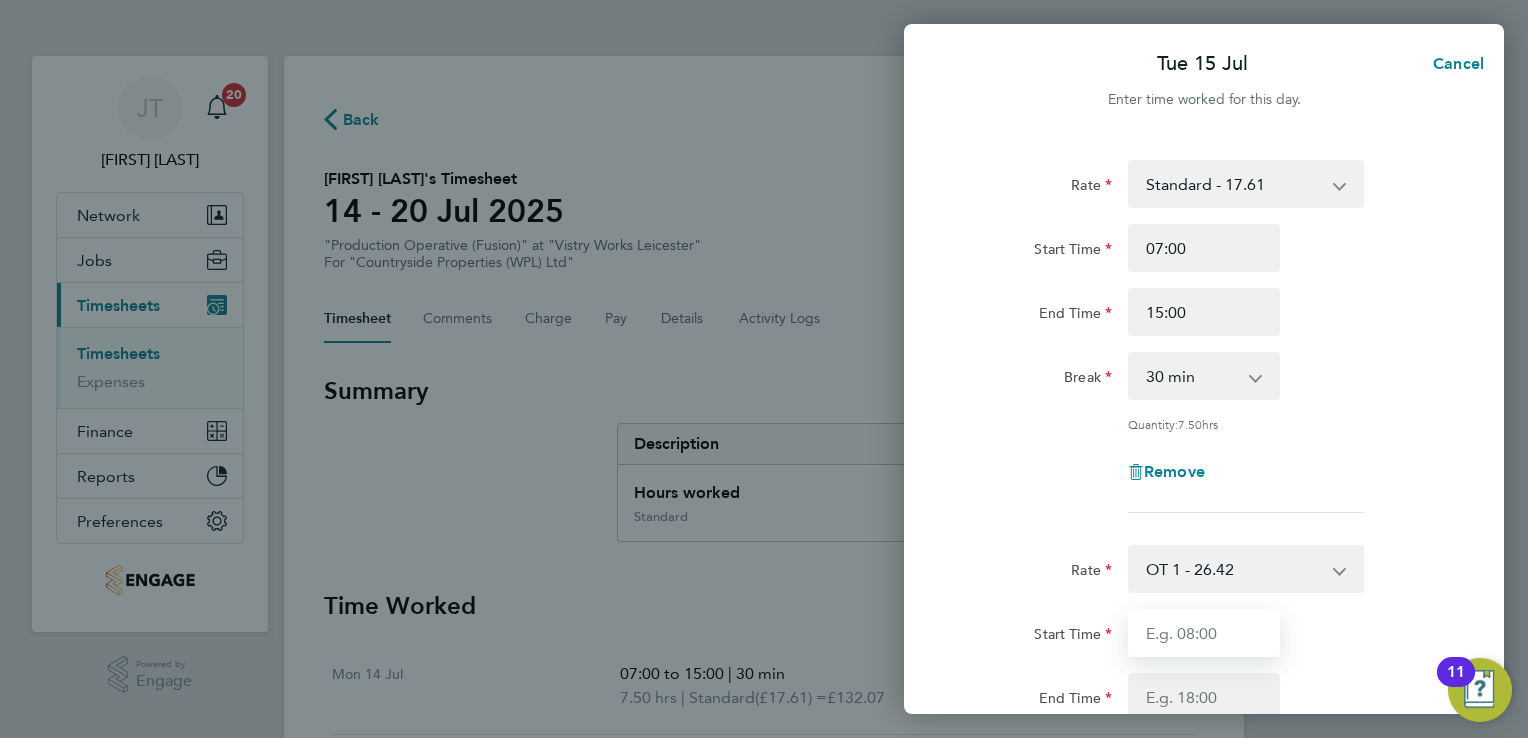 click on "Start Time" at bounding box center (1204, 633) 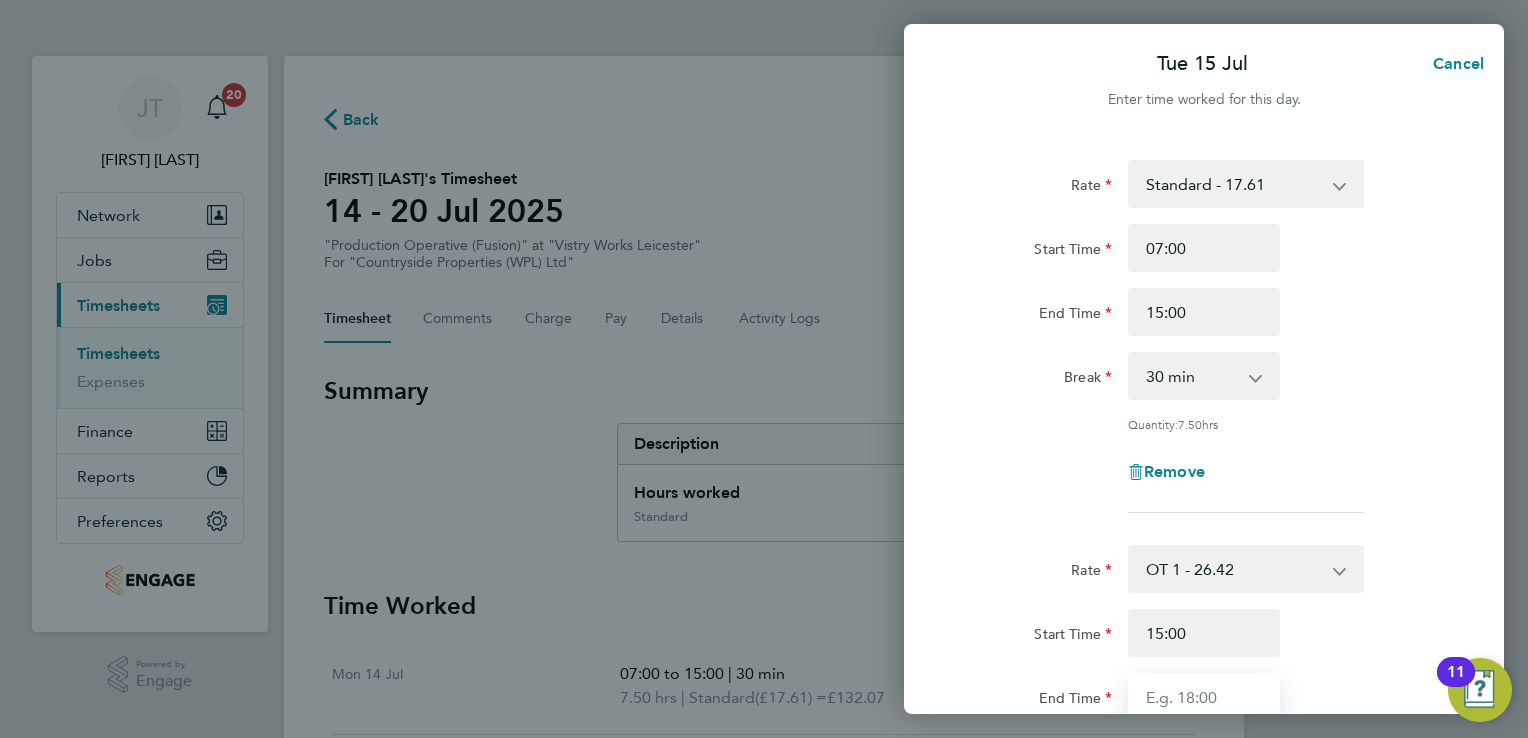 type on "16:00" 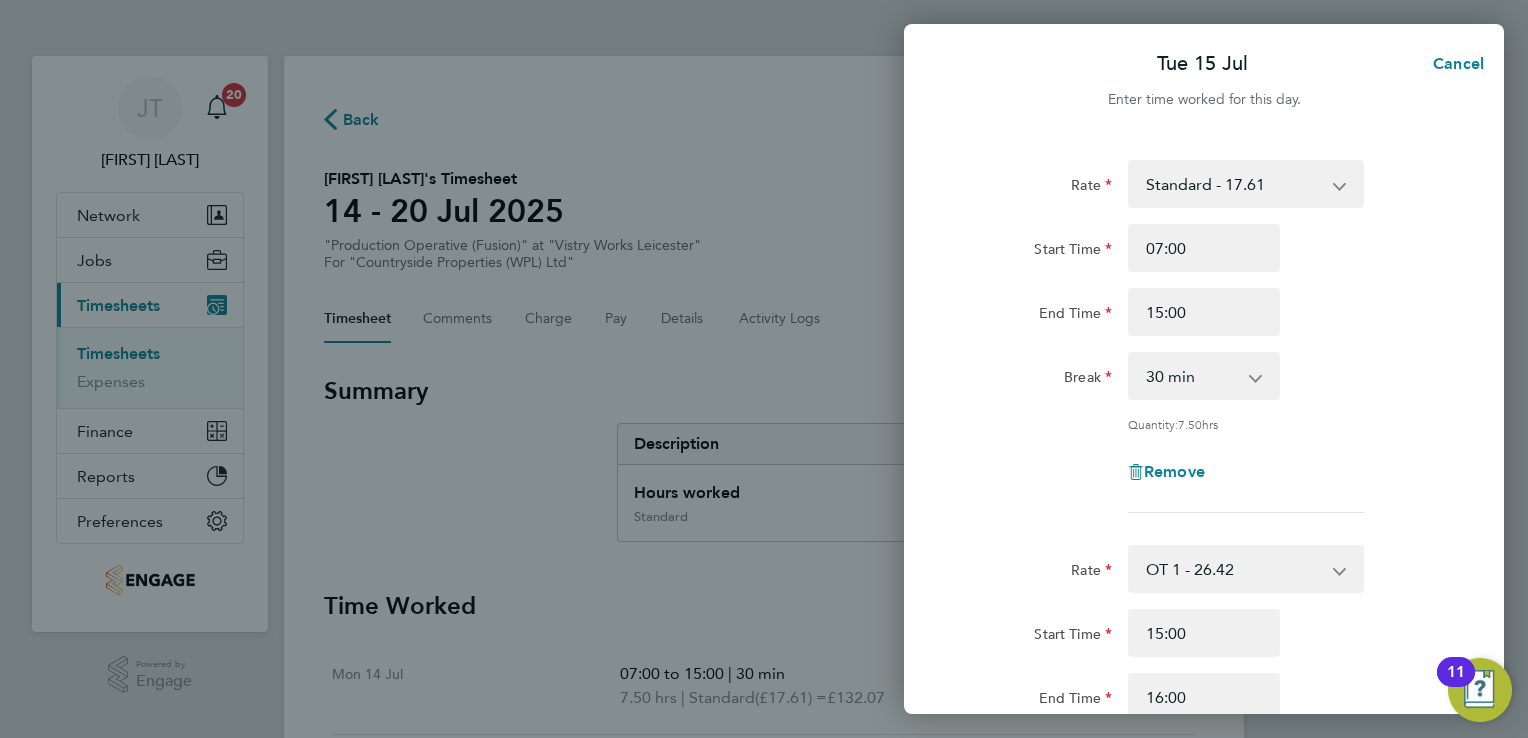 click on "Rate  Standard - 17.61   OT 1 - 26.42   OT2 - 35.22
Start Time 07:00 End Time 15:00 Break  0 min   15 min   30 min   45 min   60 min   75 min   90 min
Quantity:  7.50  hrs
Remove" 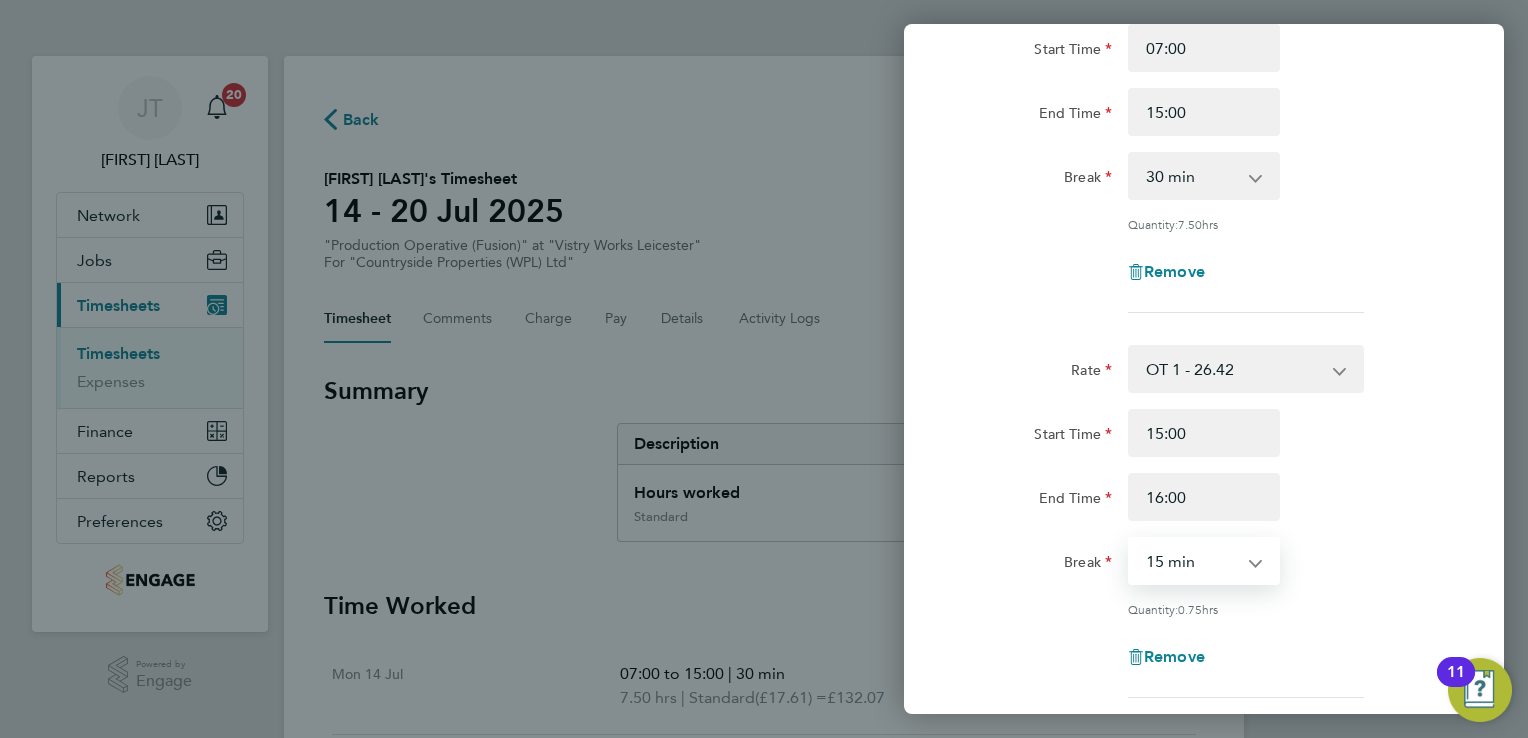 click on "0 min   15 min   30 min   45 min" at bounding box center (1192, 561) 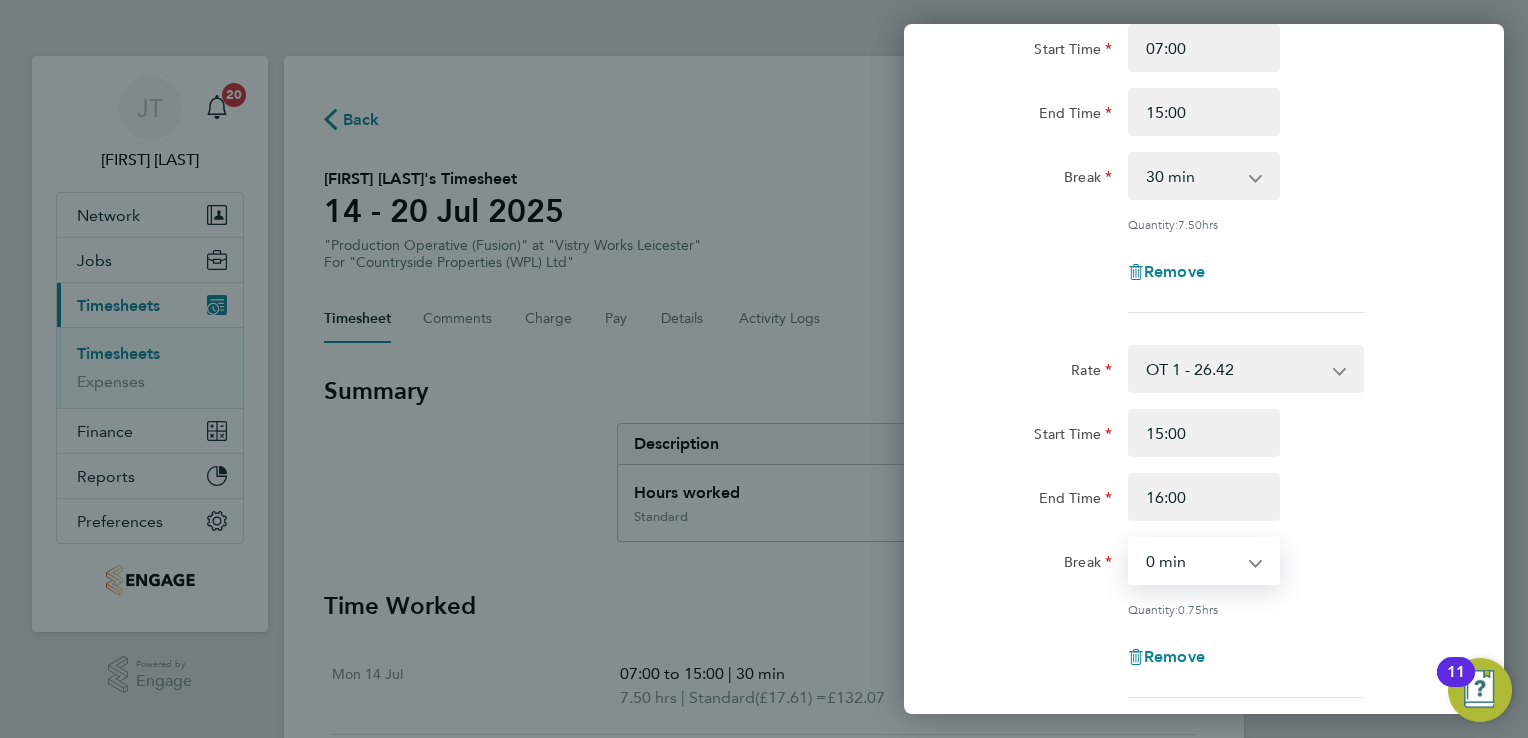 click on "0 min   15 min   30 min   45 min" at bounding box center [1192, 561] 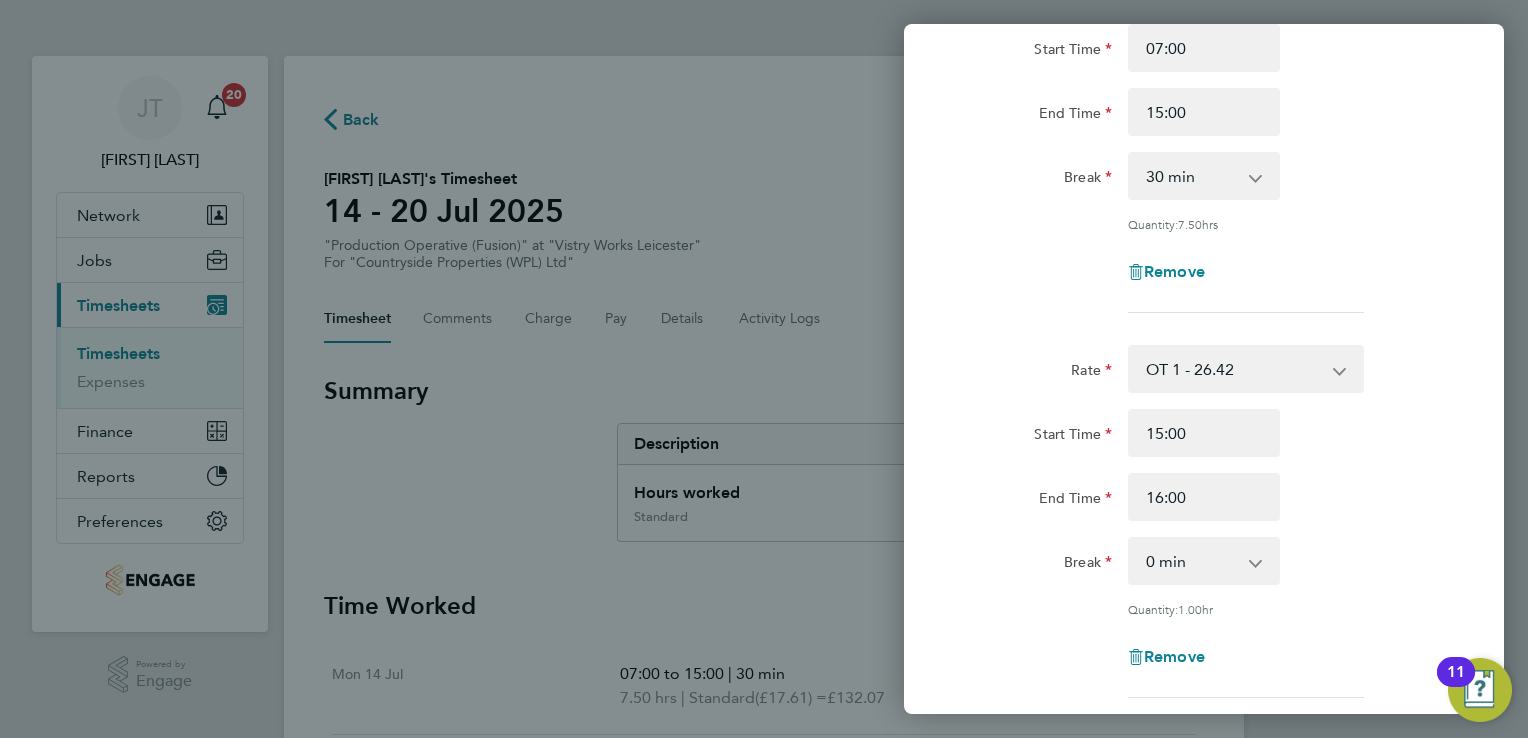 click on "Rate  OT 1 - 26.42   Standard - 17.61   OT2 - 35.22
Start Time 15:00 End Time 16:00 Break  0 min   15 min   30 min   45 min
Quantity:  1.00  hr
Remove" 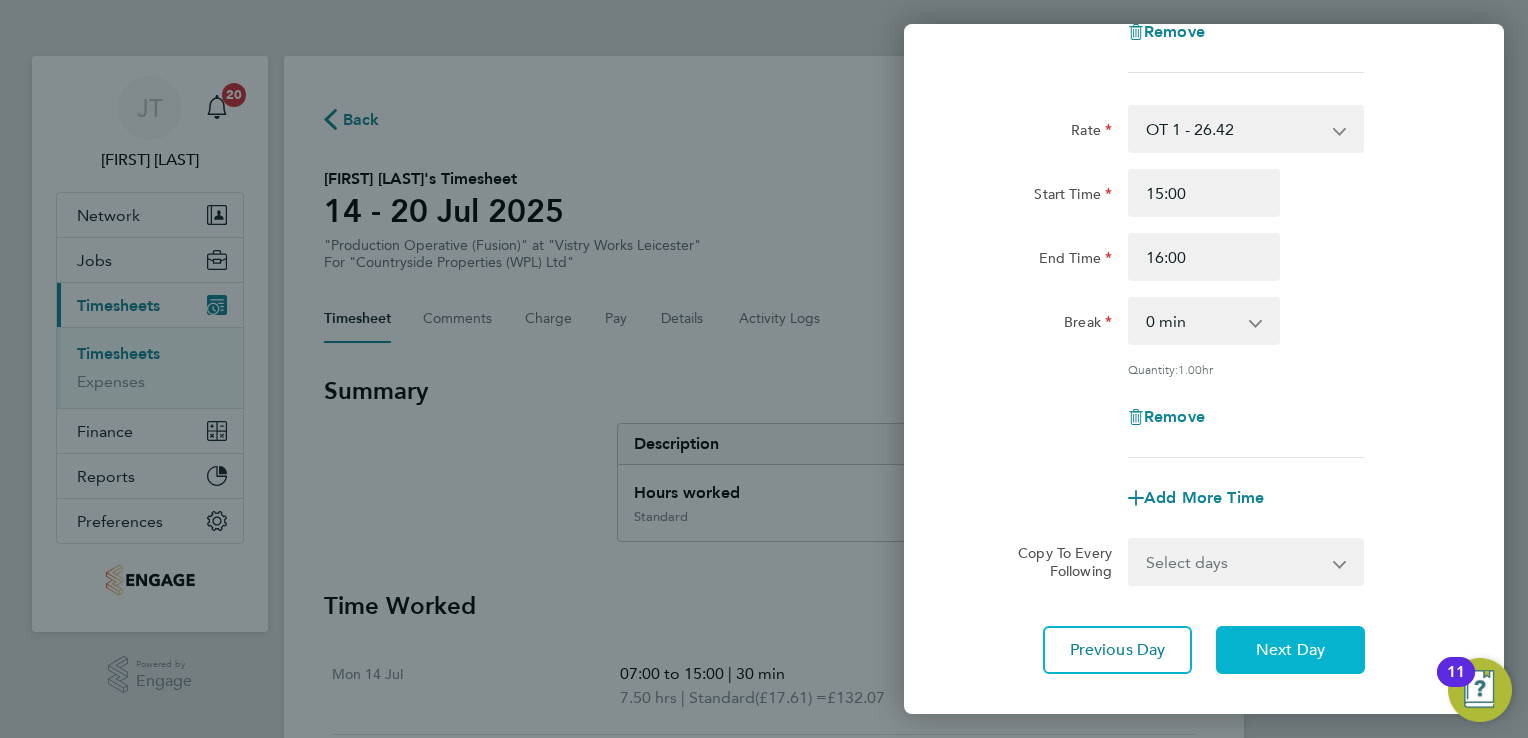 click on "Next Day" 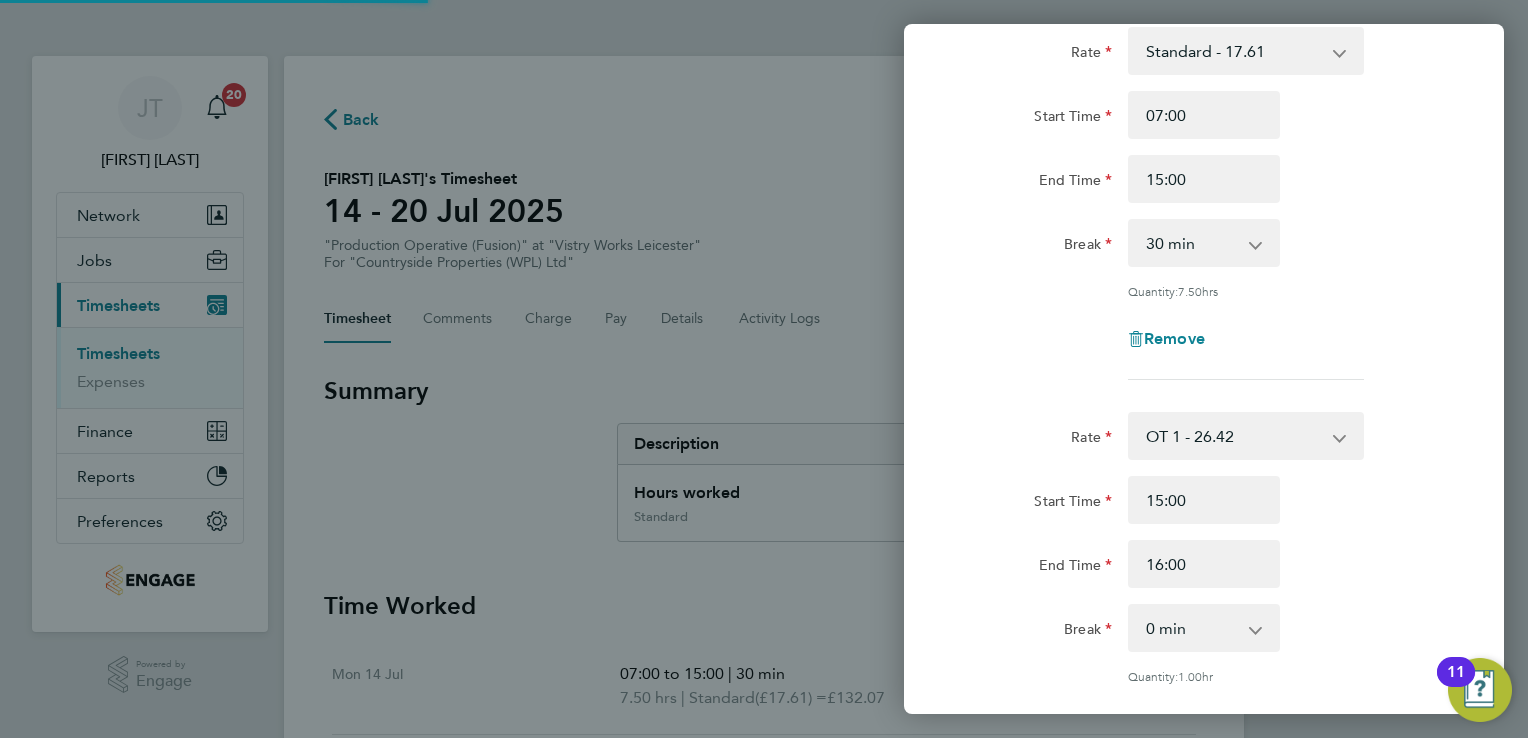 select on "15" 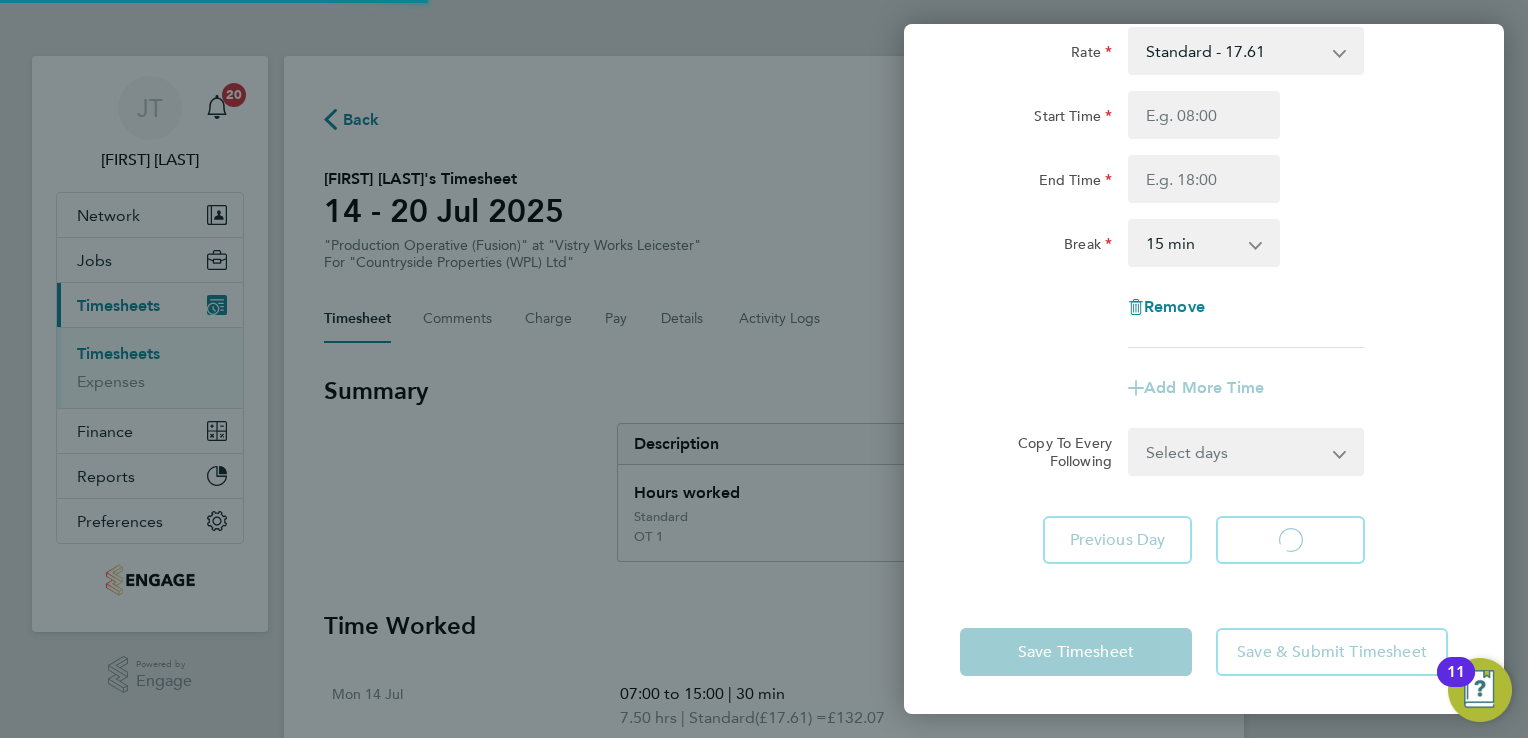 select on "15" 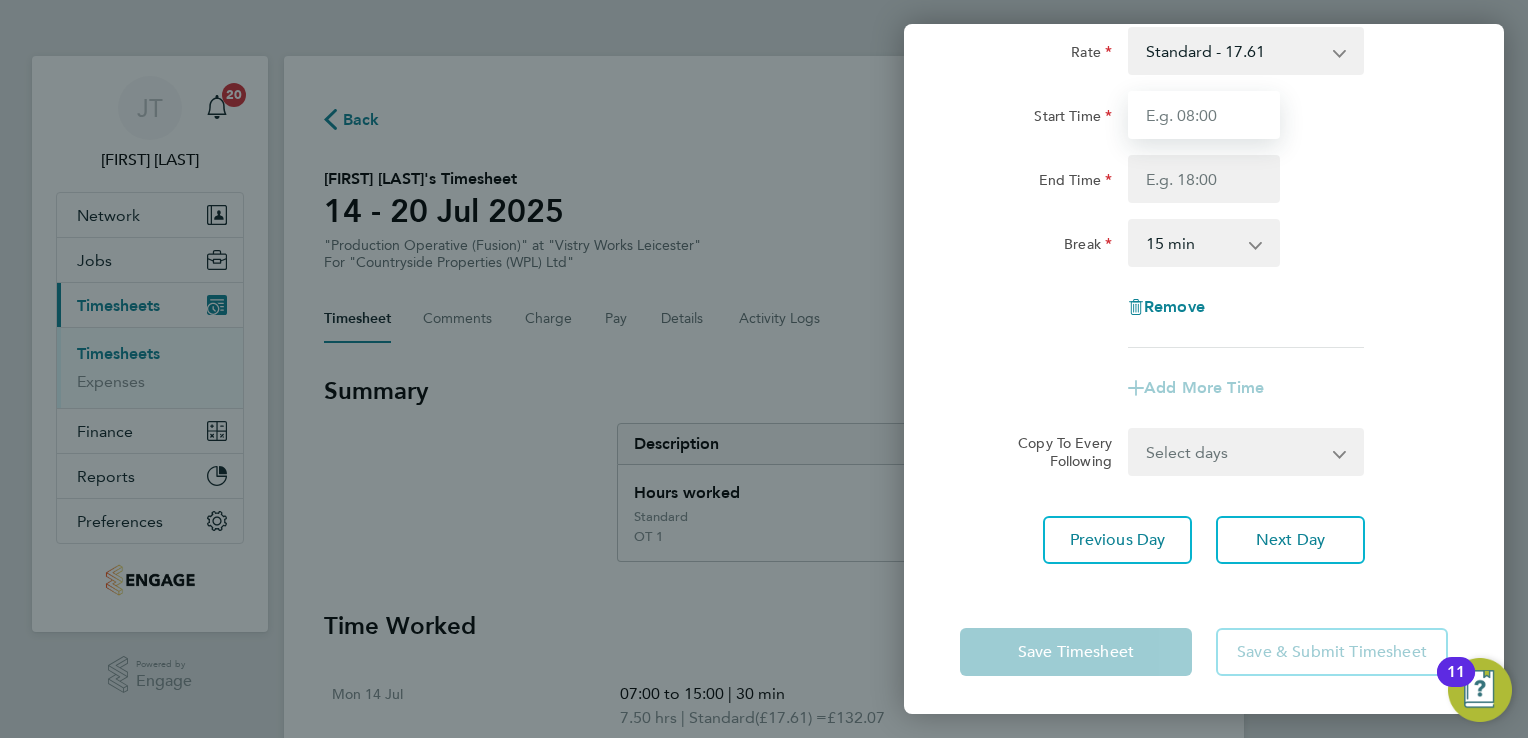 click on "Start Time" at bounding box center [1204, 115] 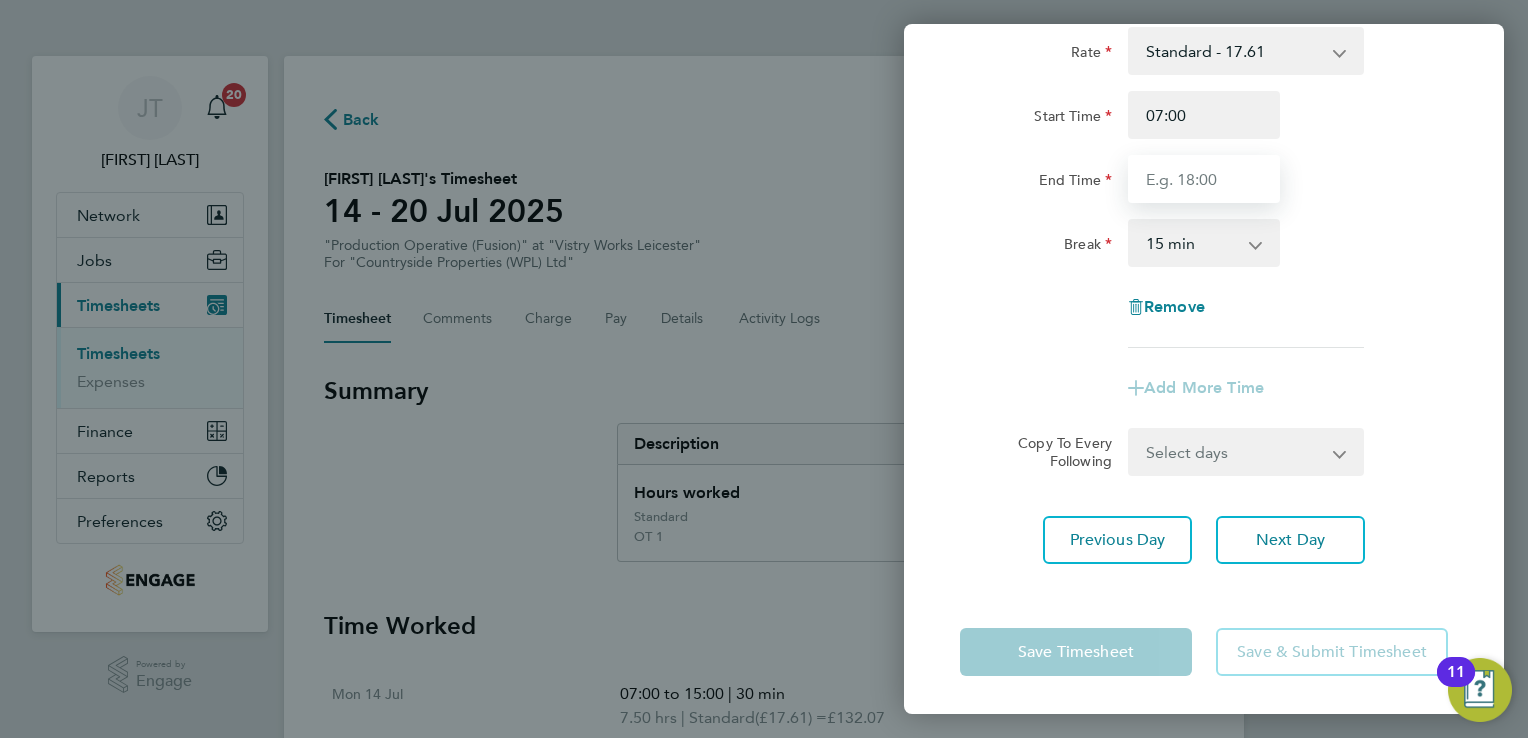 type on "15:00" 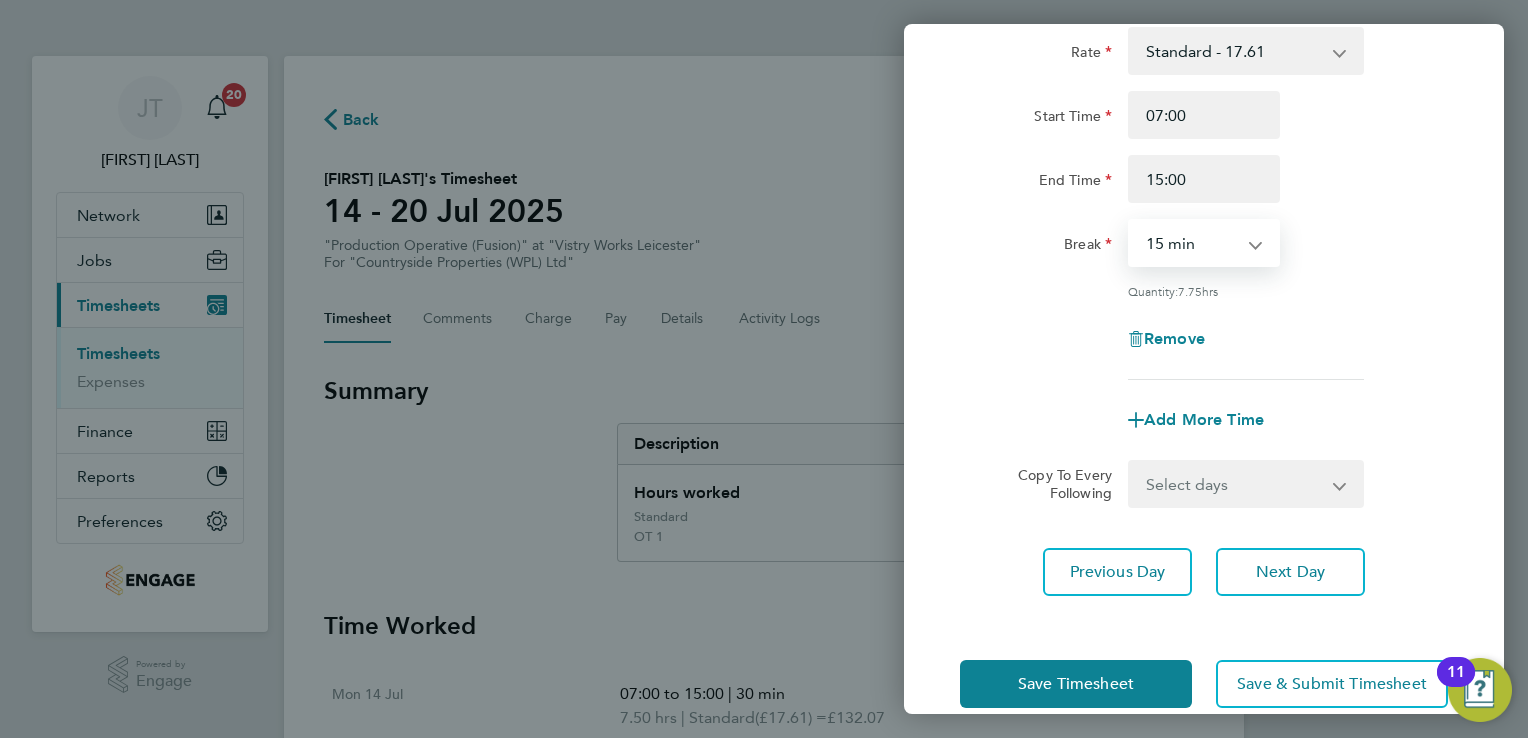 click on "0 min   15 min   30 min   45 min   60 min   75 min   90 min" at bounding box center [1192, 243] 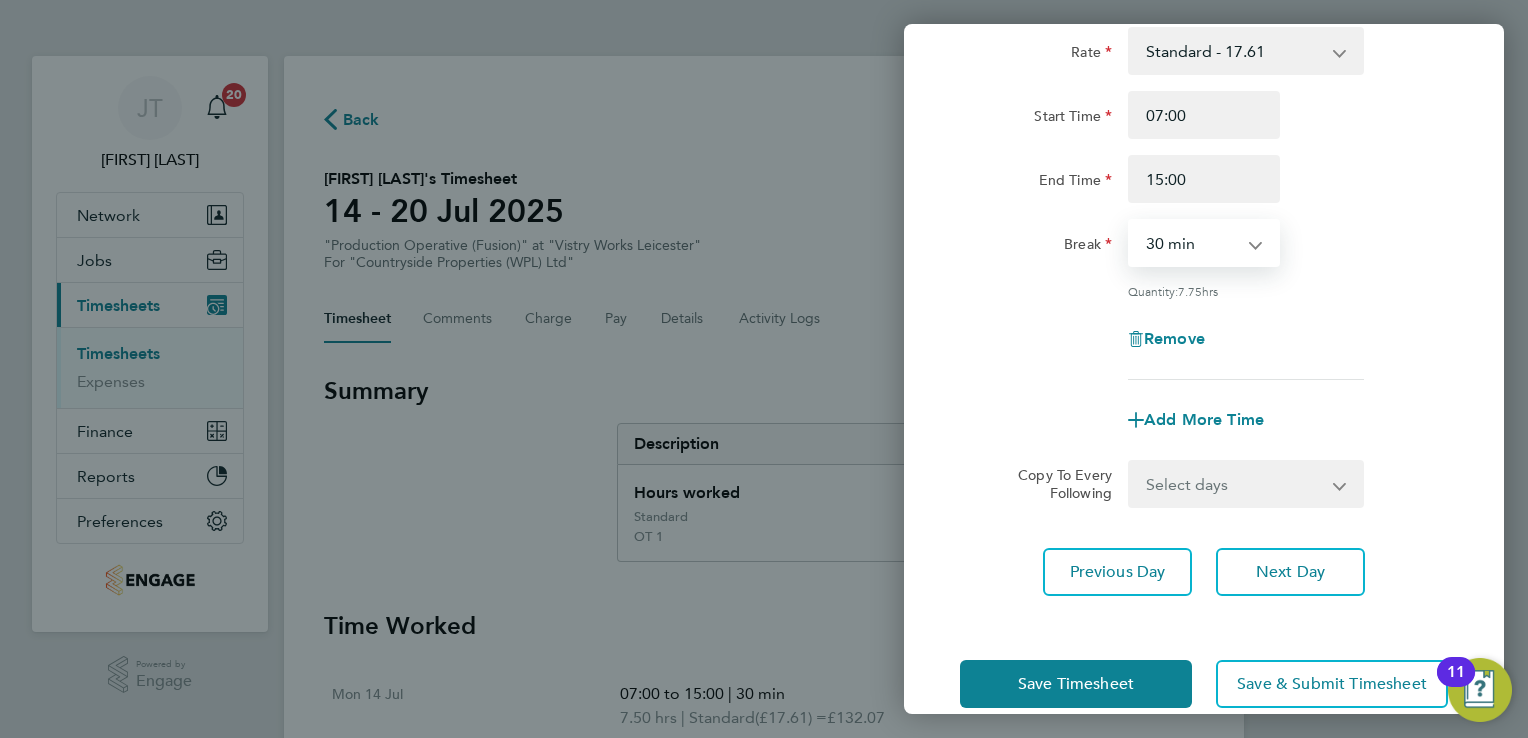click on "0 min   15 min   30 min   45 min   60 min   75 min   90 min" at bounding box center (1192, 243) 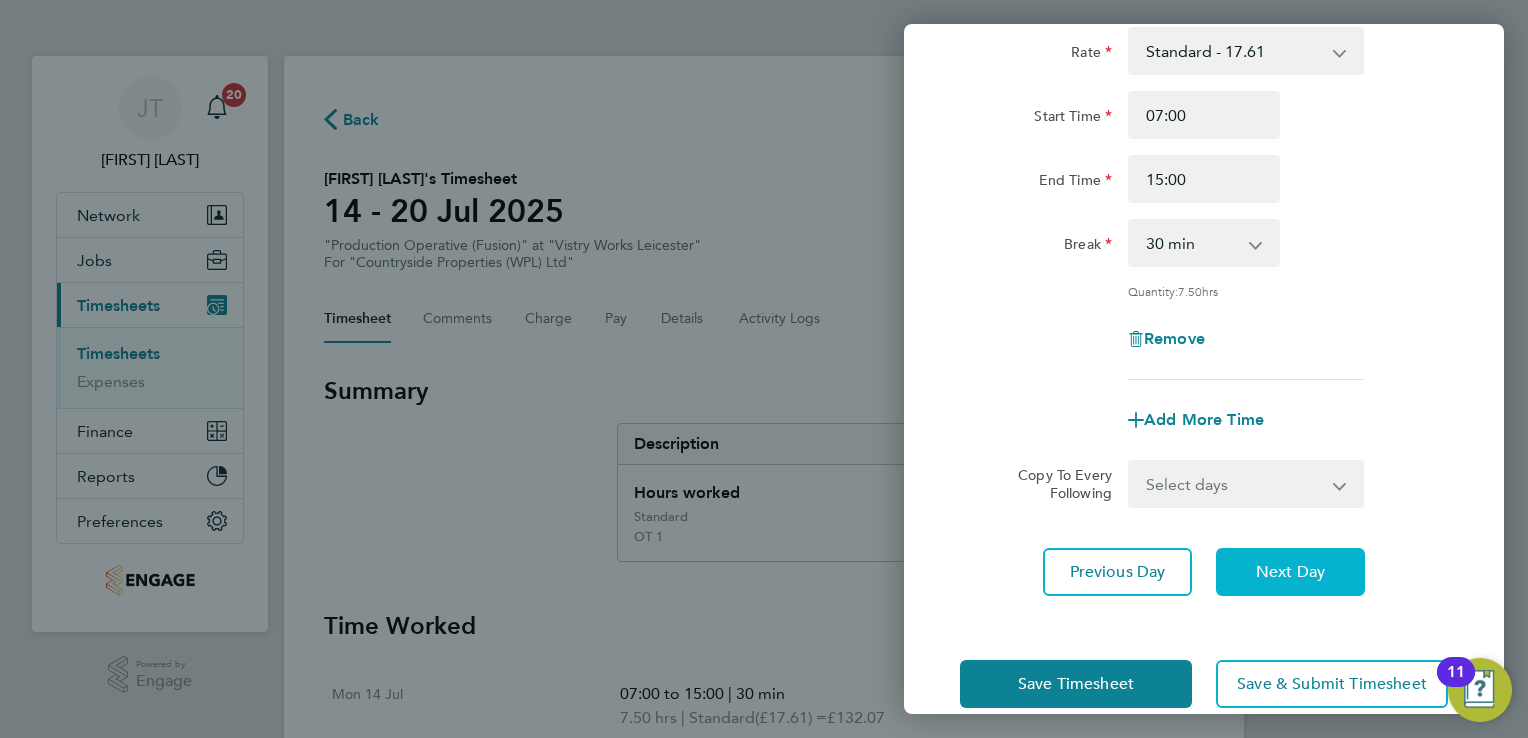 click on "Next Day" 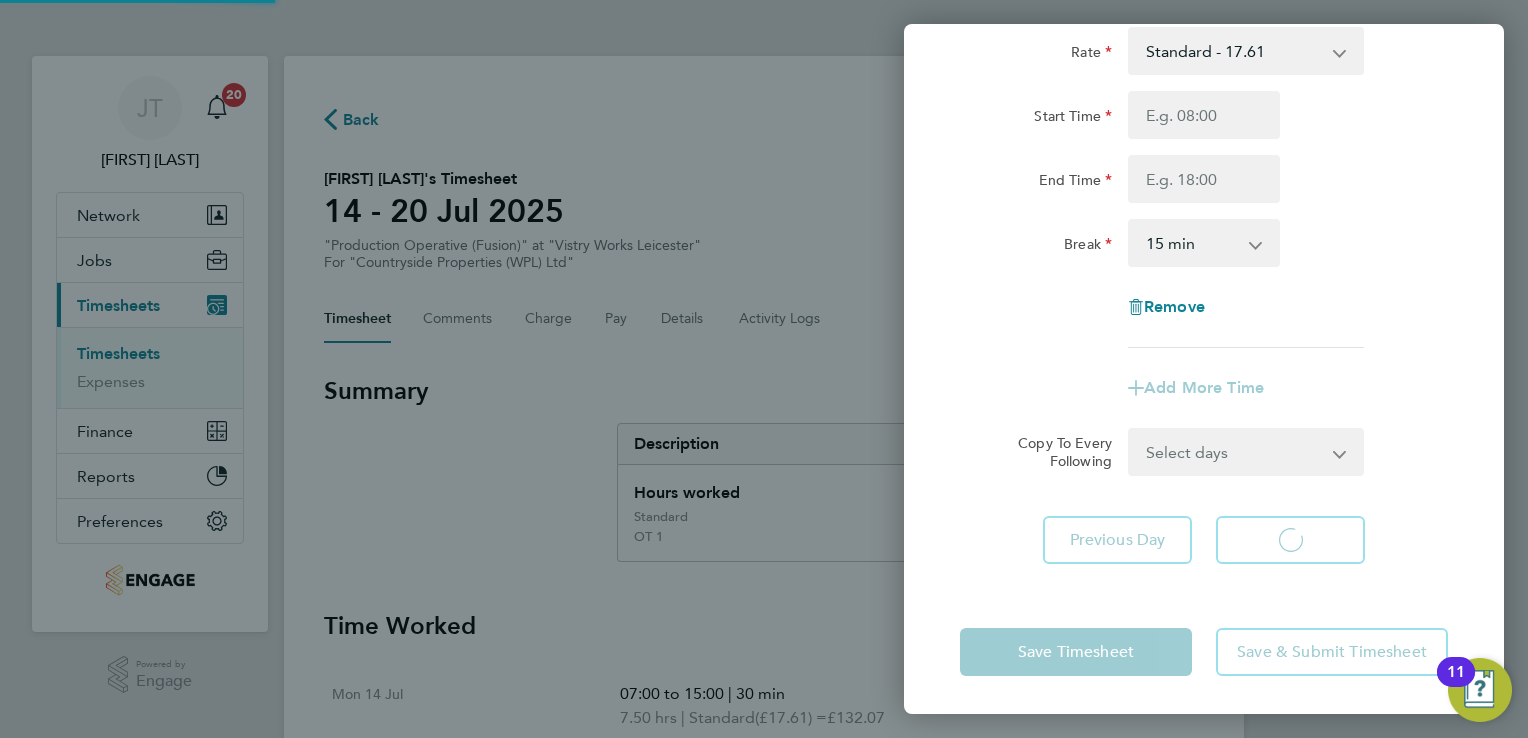 select on "15" 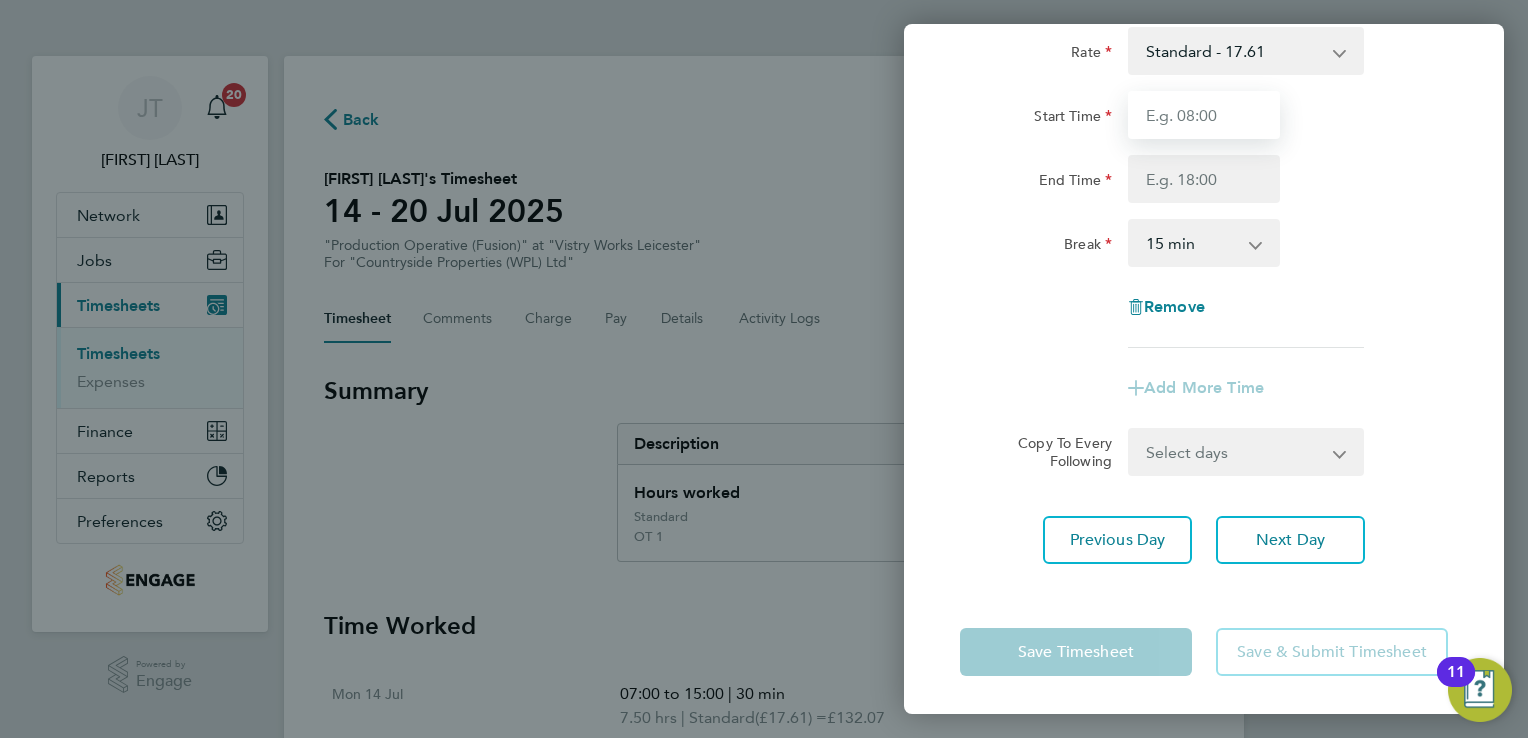 click on "Start Time" at bounding box center (1204, 115) 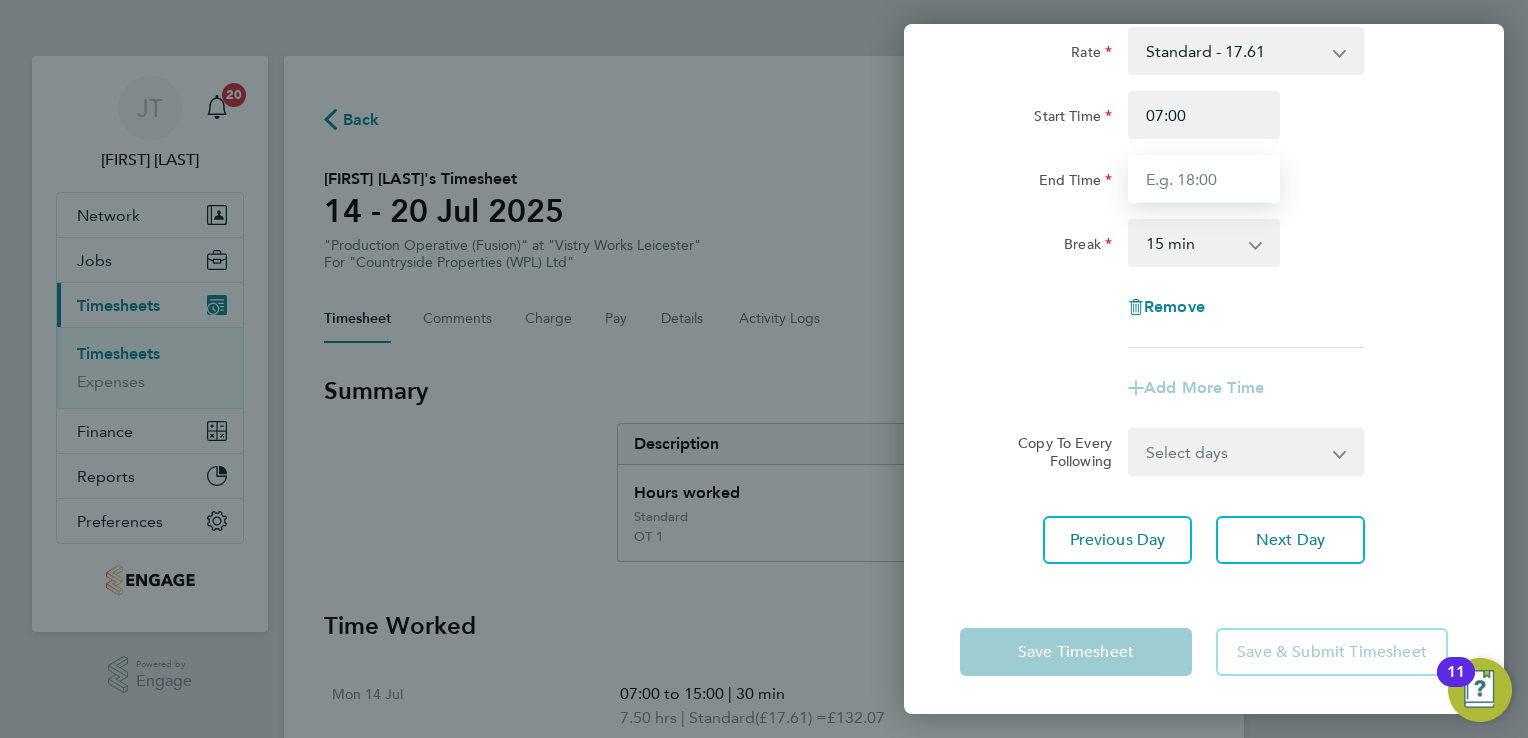 type on "15:00" 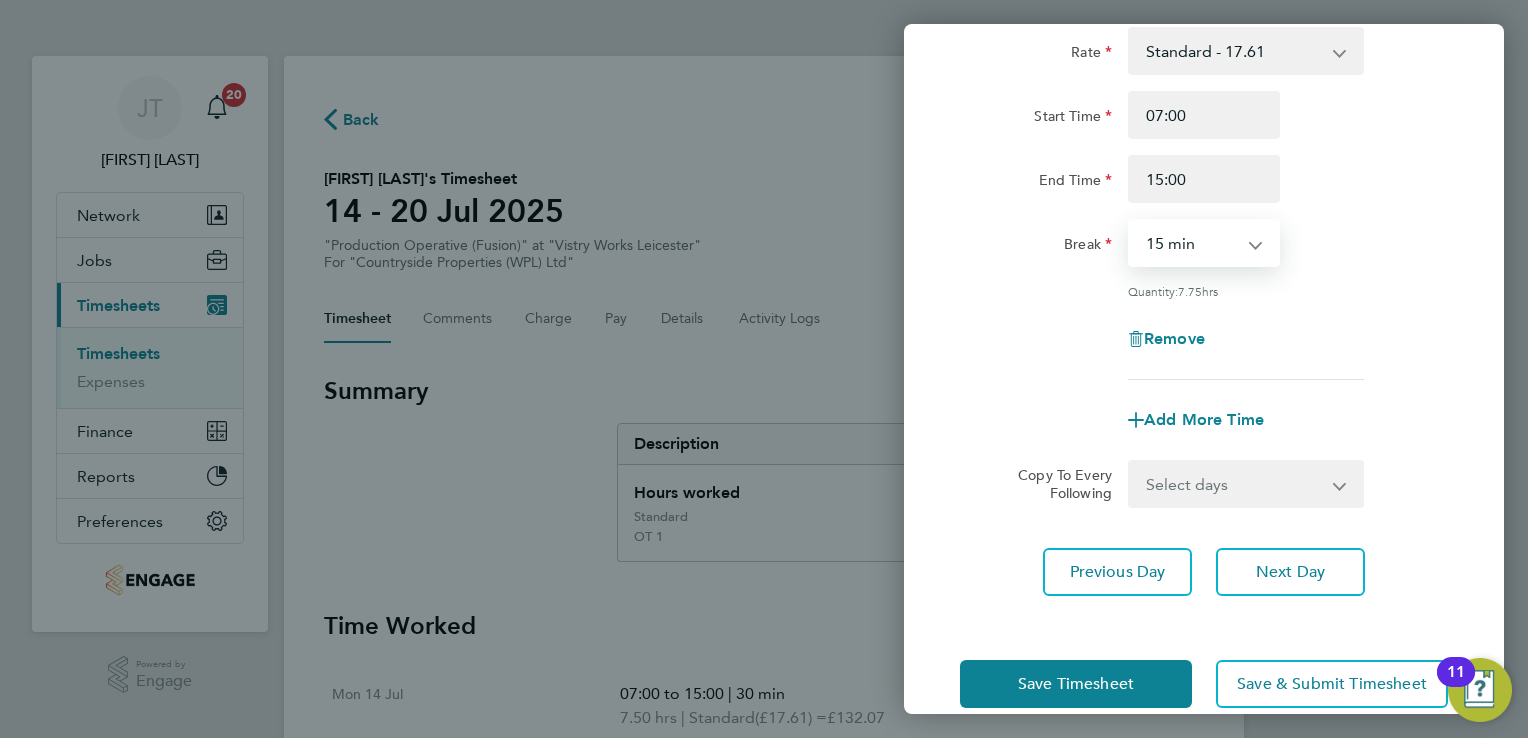 click on "0 min   15 min   30 min   45 min   60 min   75 min   90 min" at bounding box center (1192, 243) 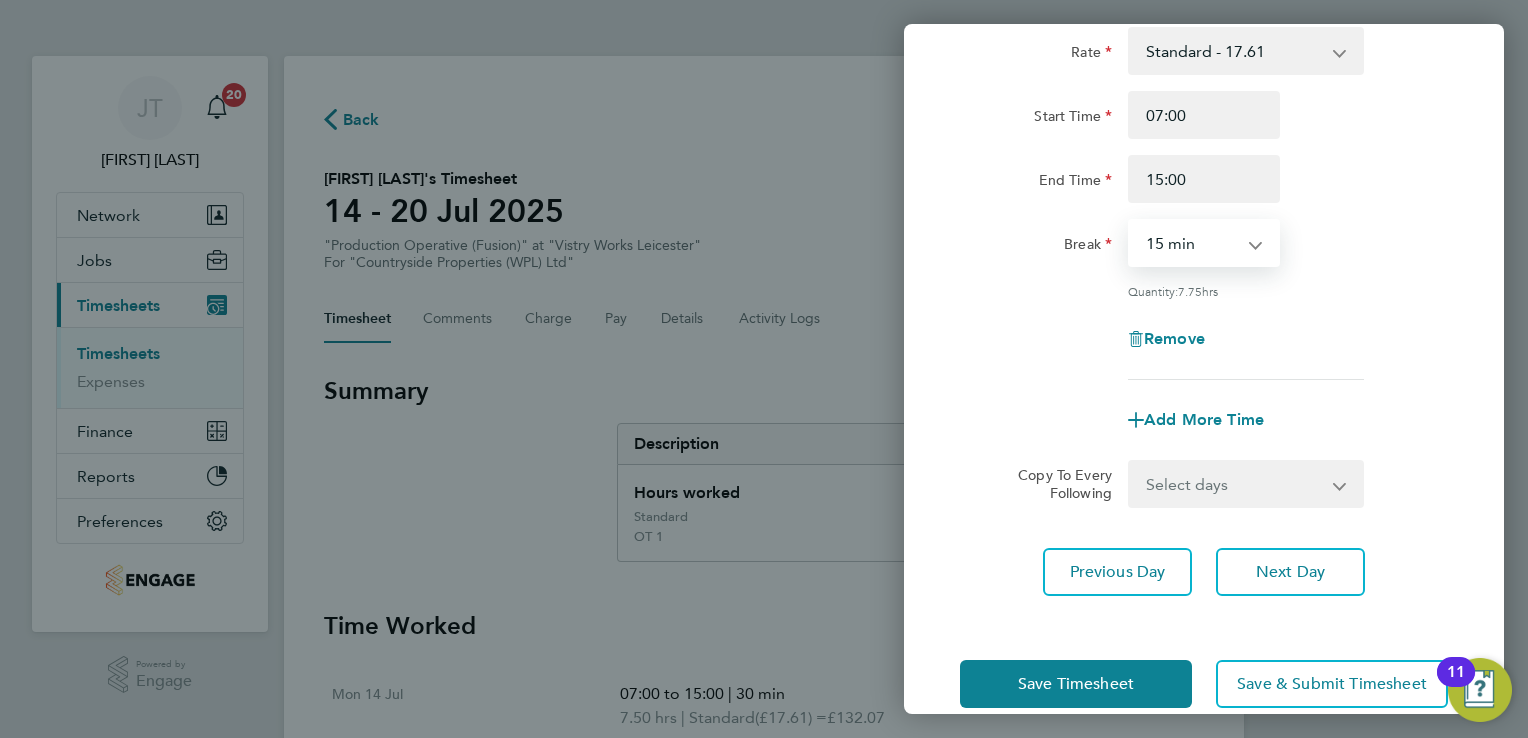 select on "30" 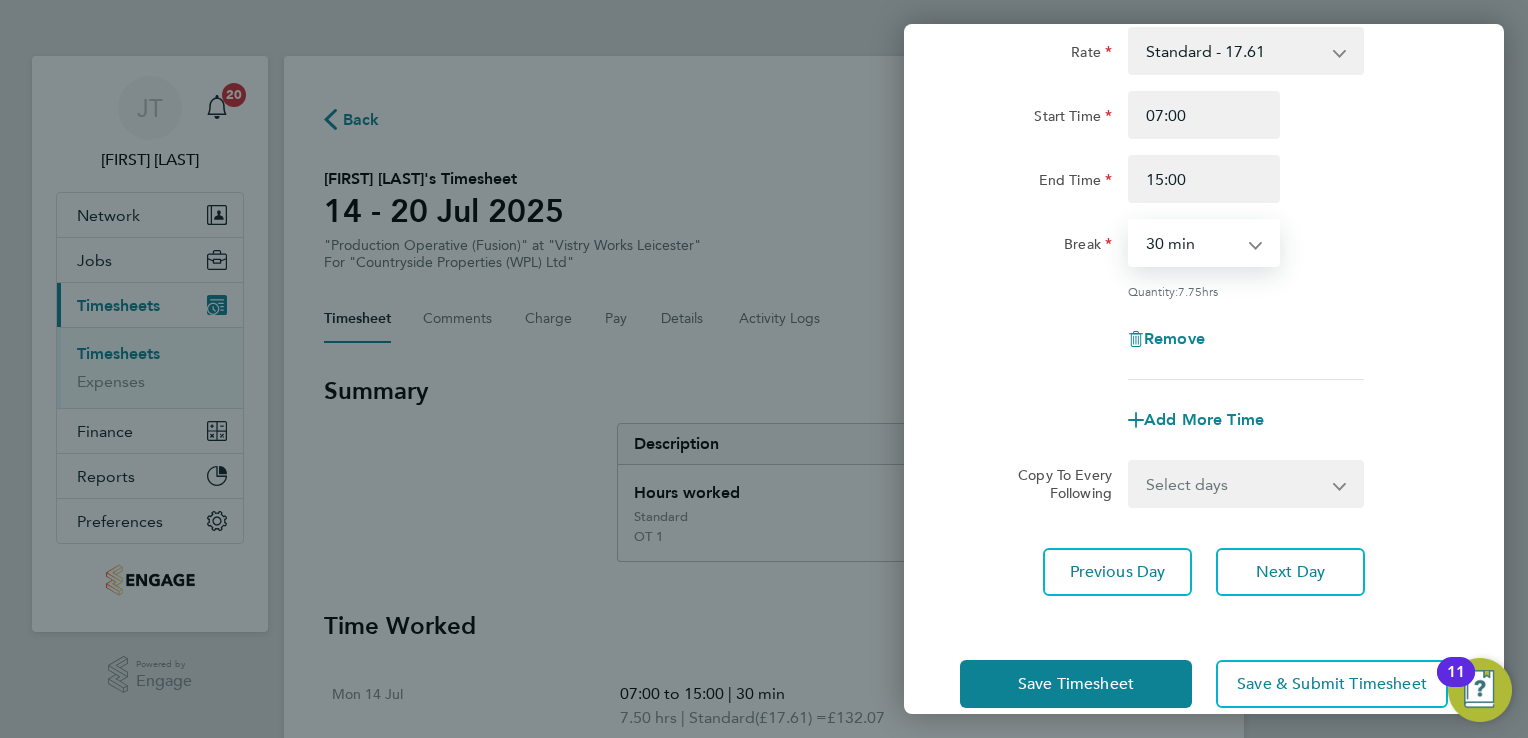click on "0 min   15 min   30 min   45 min   60 min   75 min   90 min" at bounding box center (1192, 243) 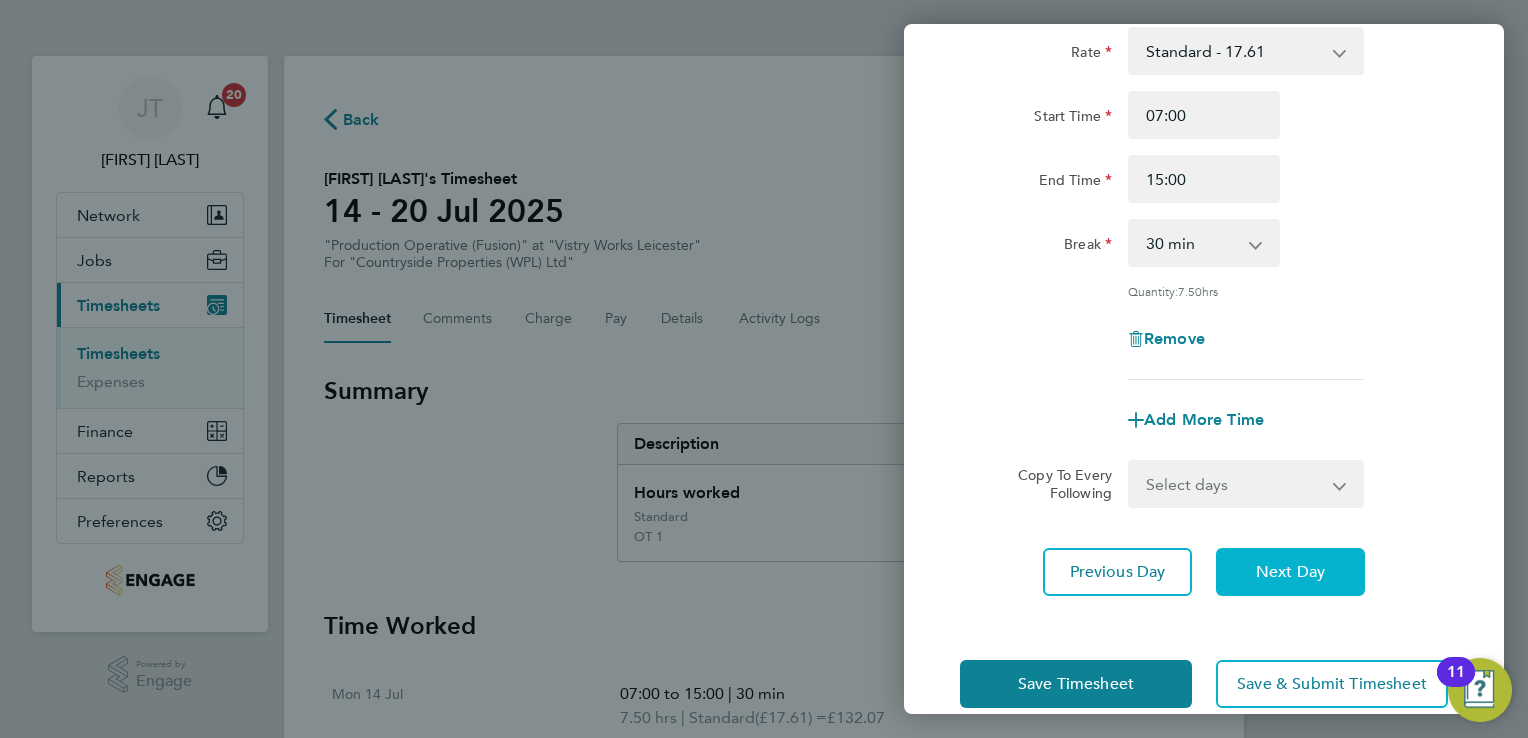 click on "Next Day" 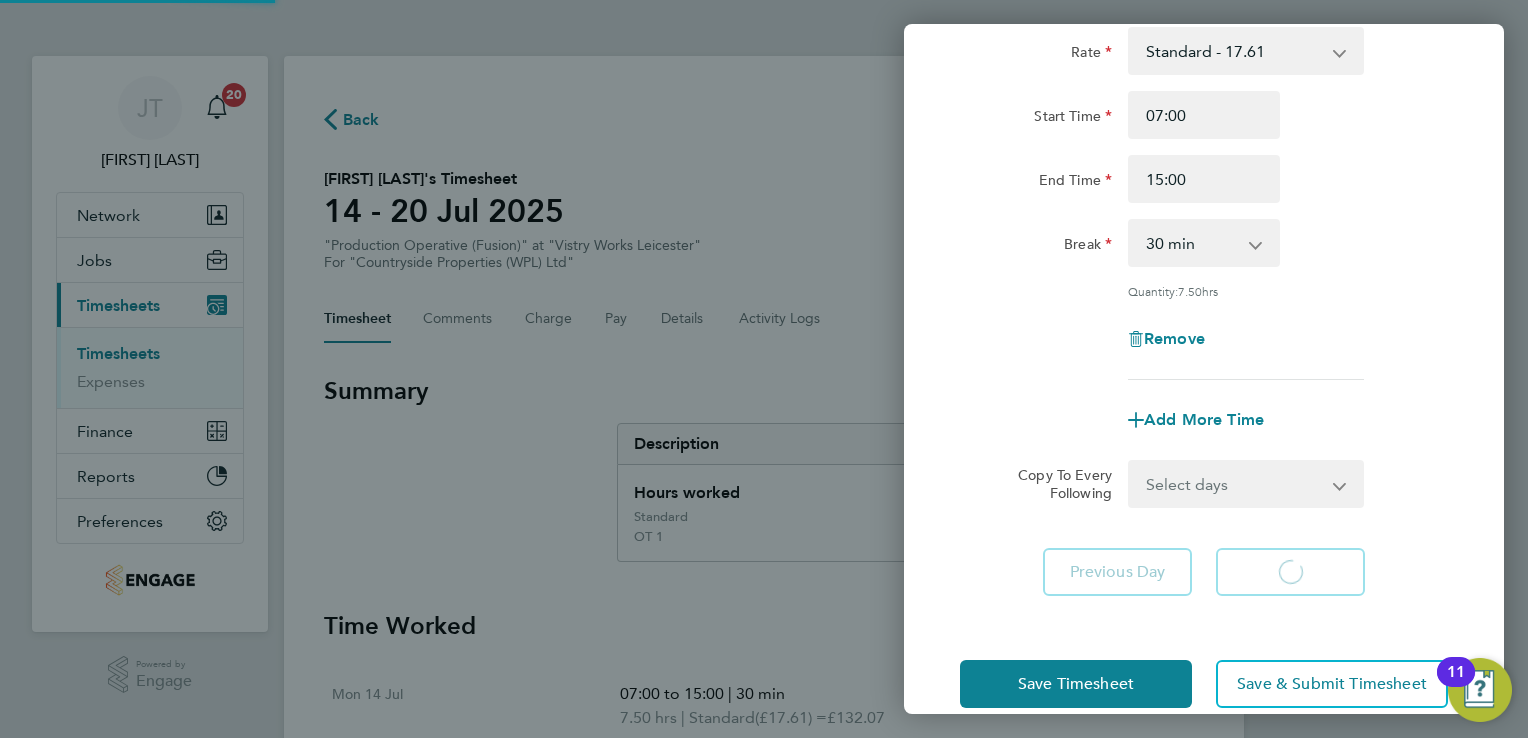 select on "15" 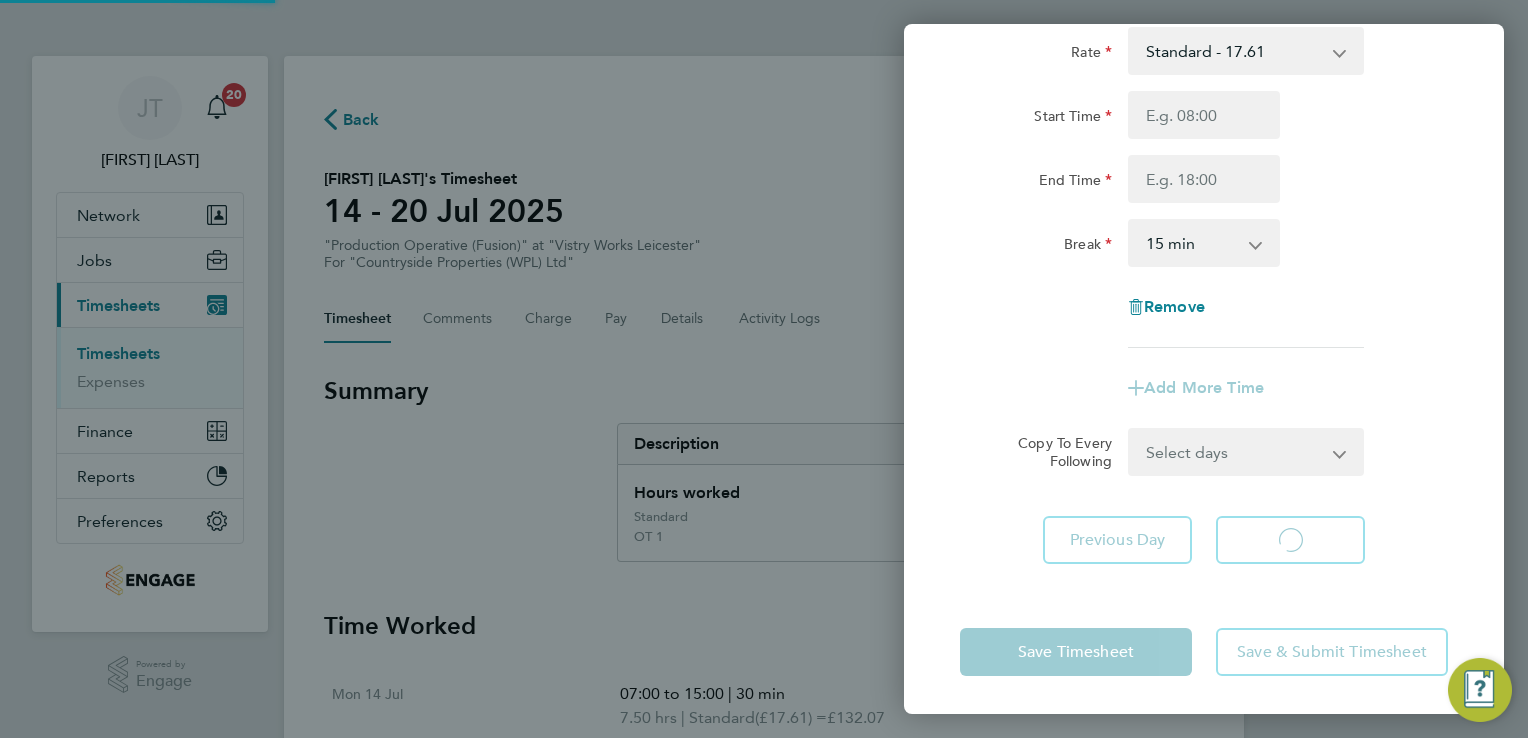 select on "15" 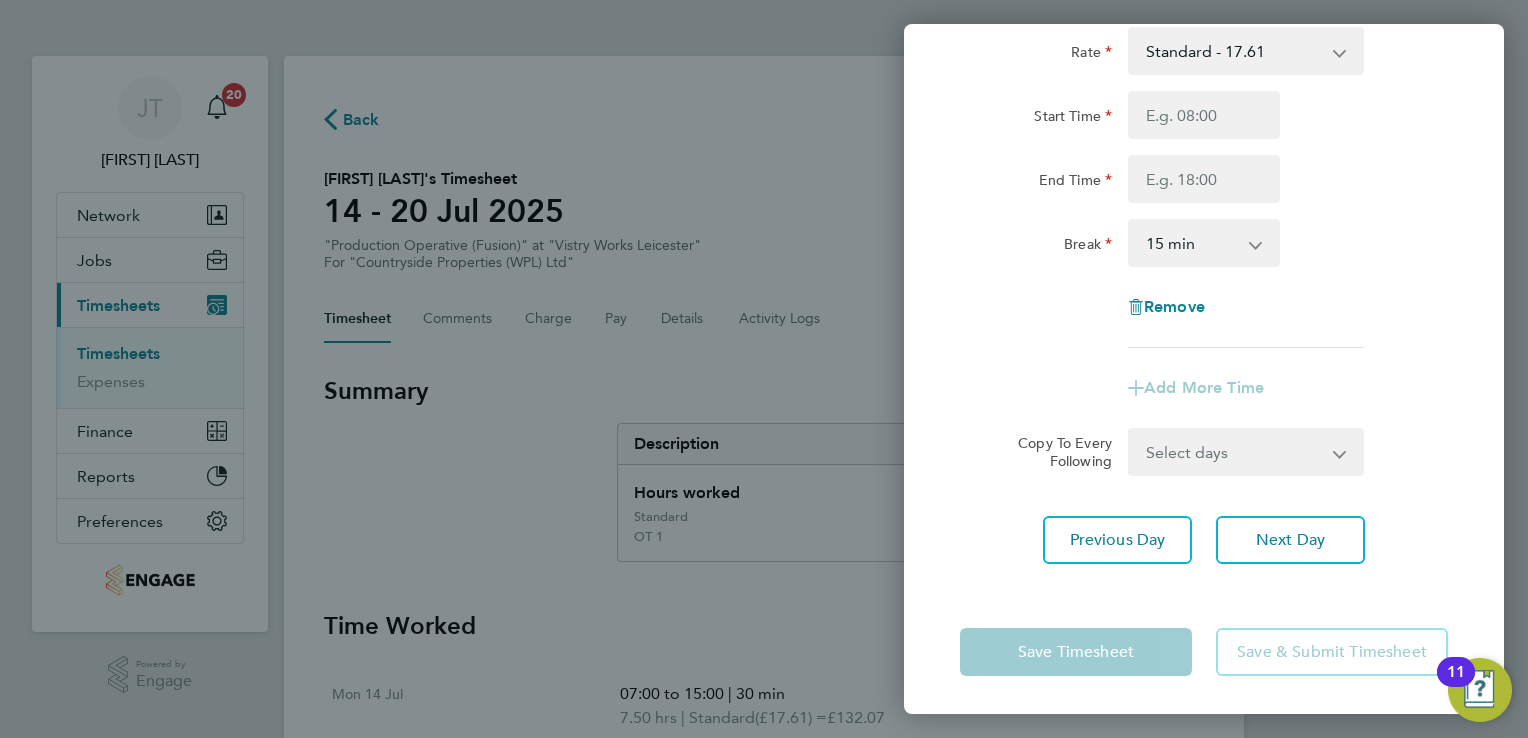 click on "End Time" 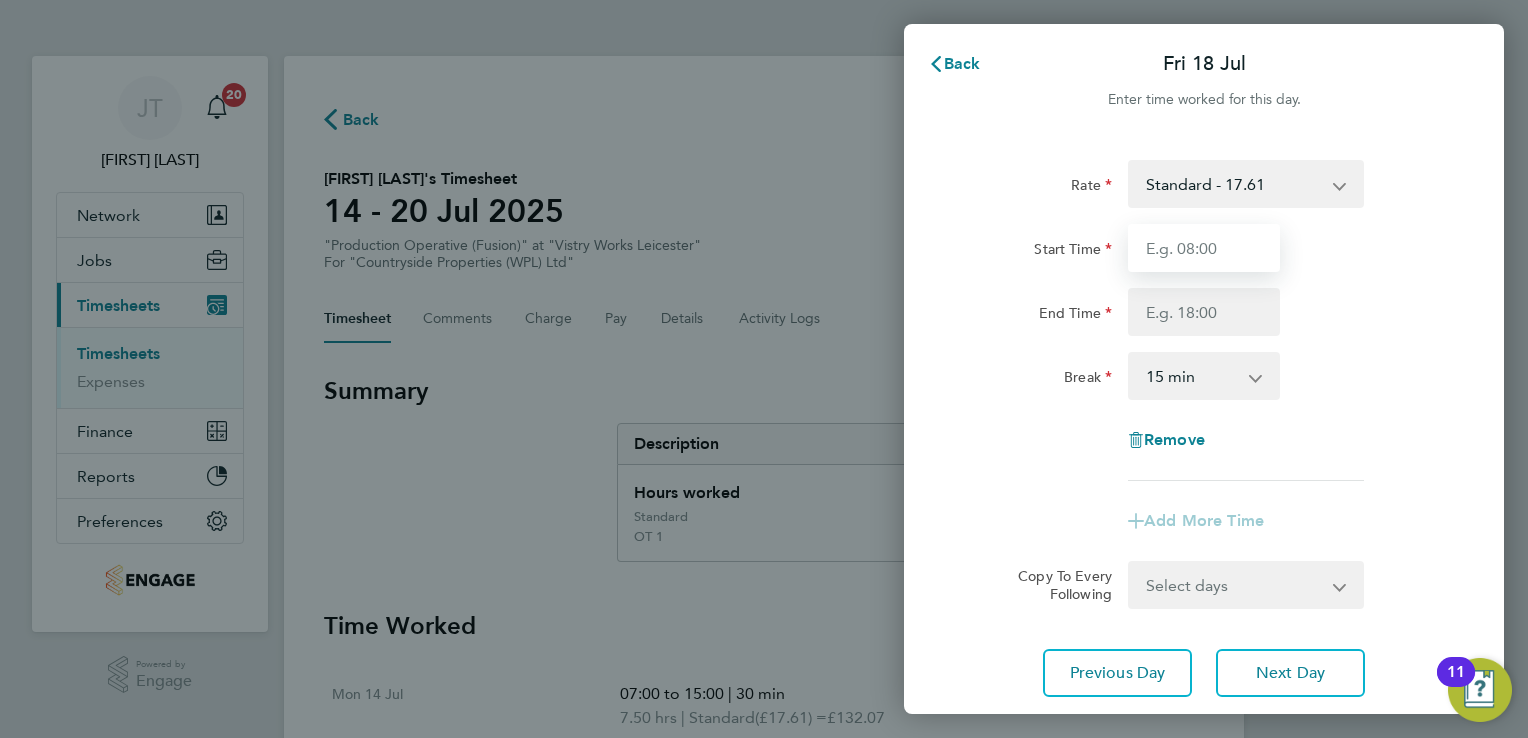 click on "Start Time" at bounding box center [1204, 248] 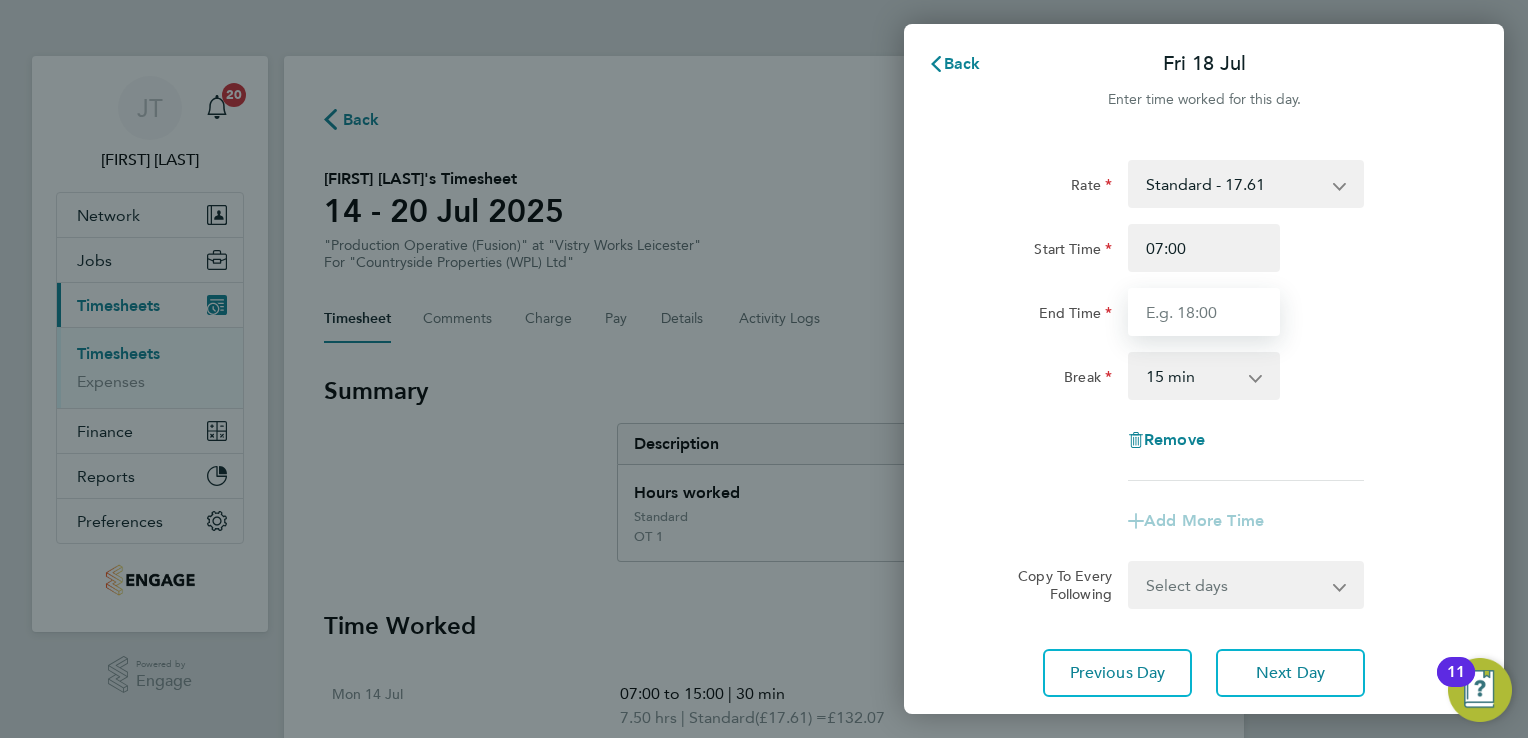 type on "15:00" 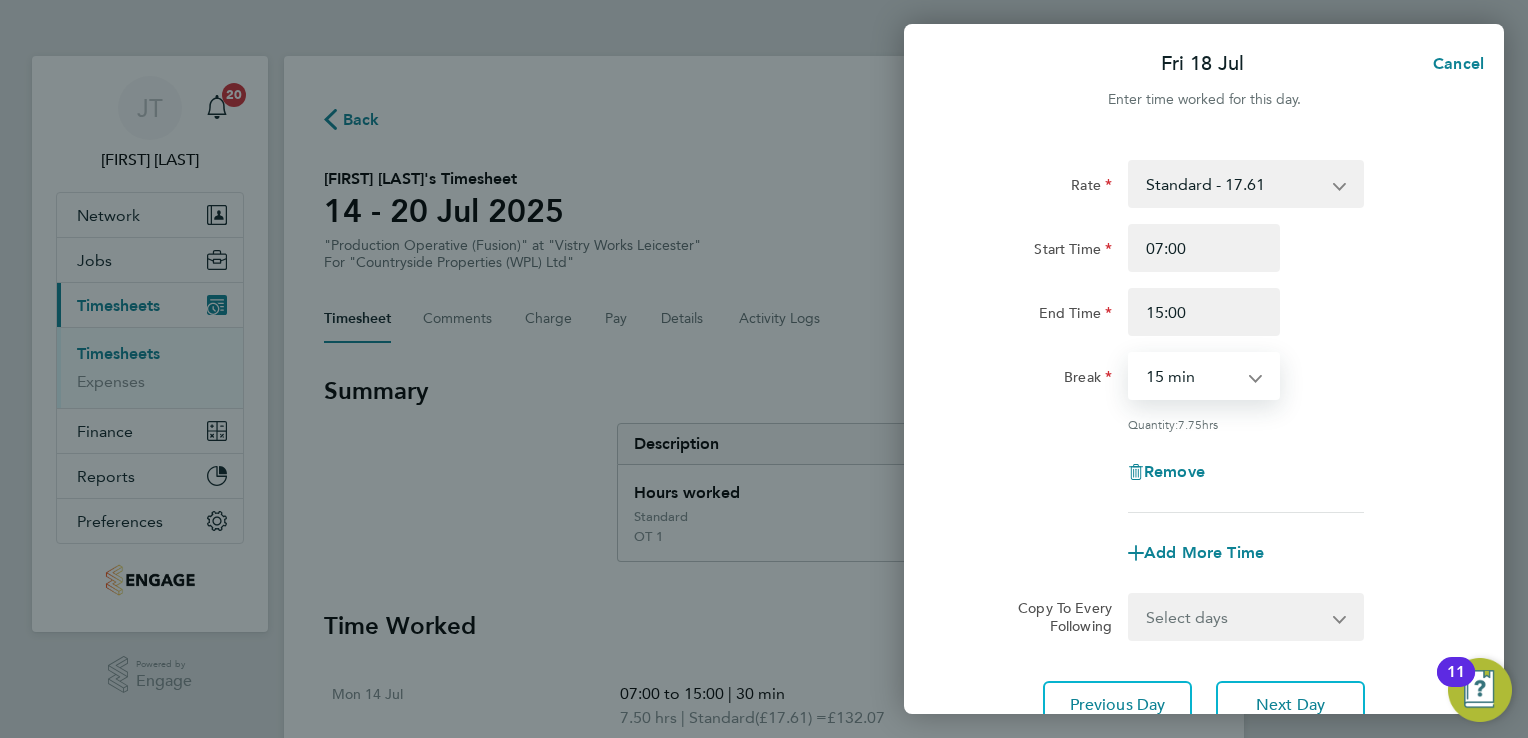 click on "0 min   15 min   30 min   45 min   60 min   75 min   90 min" at bounding box center (1192, 376) 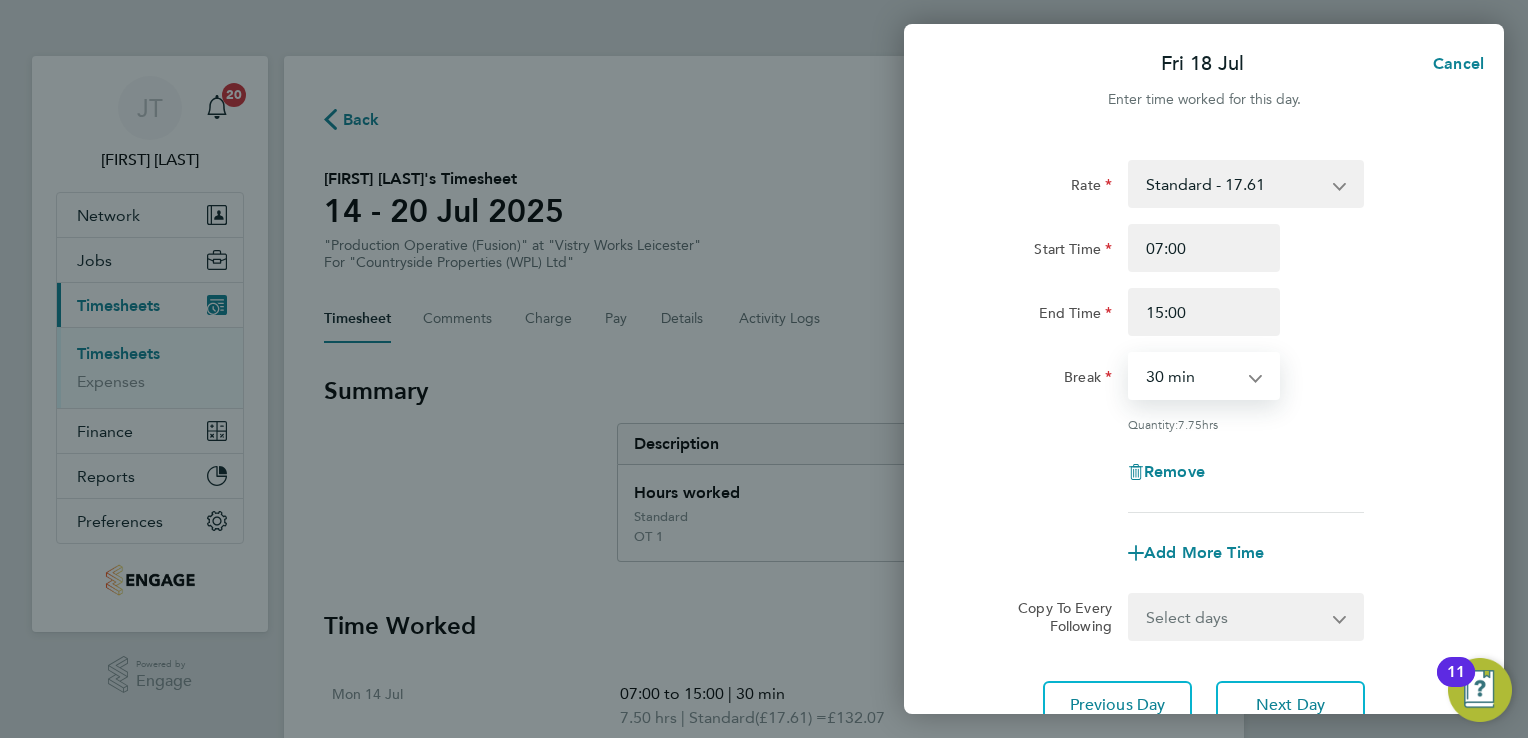 click on "0 min   15 min   30 min   45 min   60 min   75 min   90 min" at bounding box center [1192, 376] 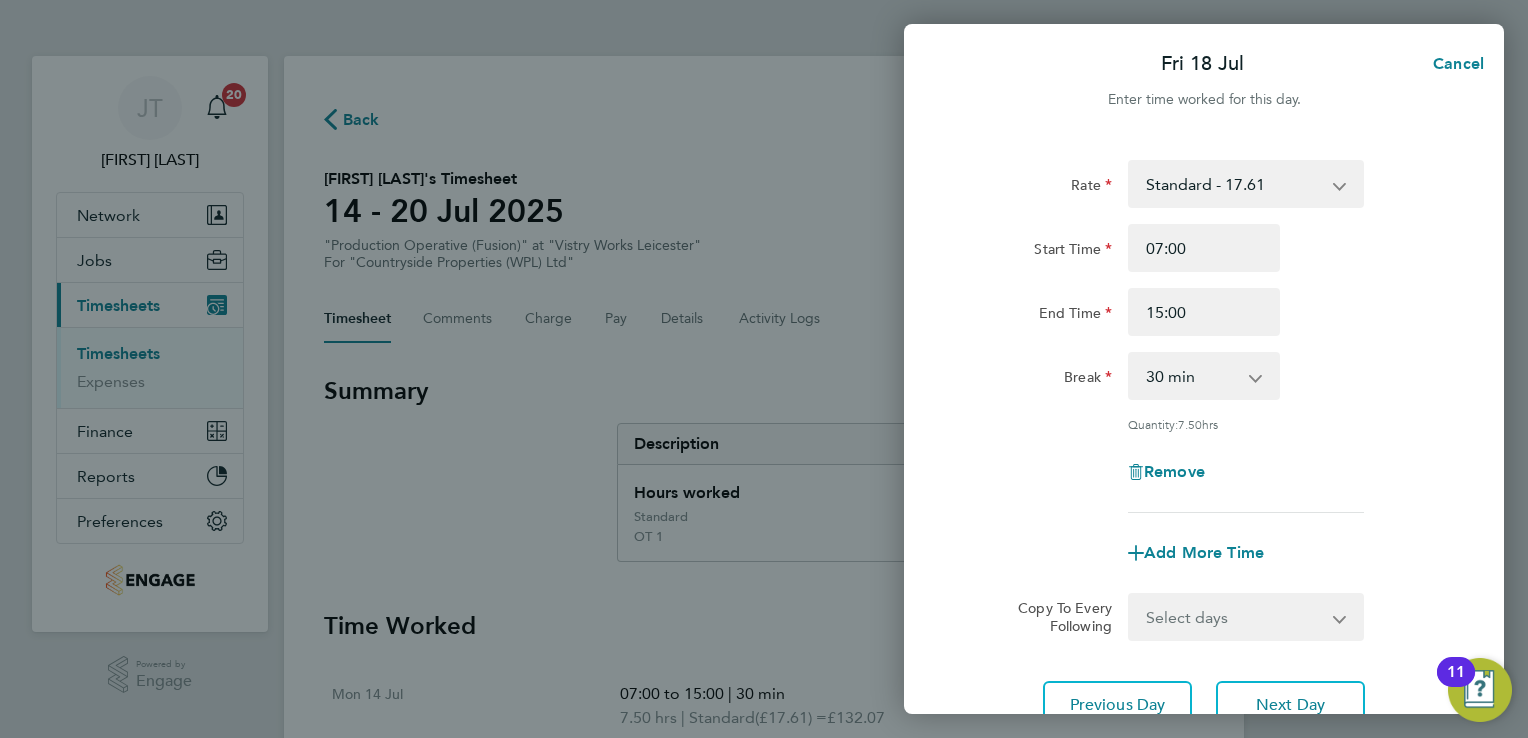 click on "Remove" 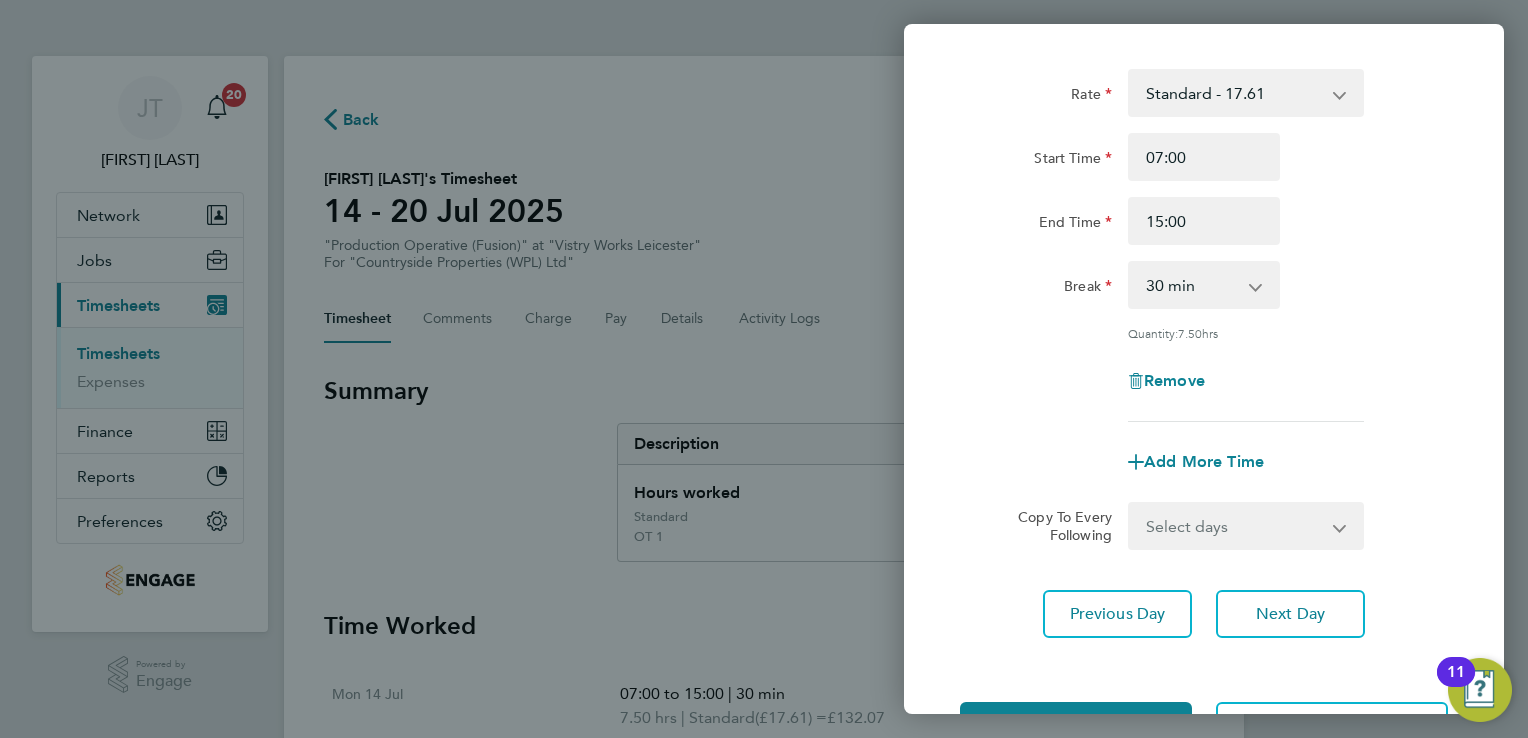 scroll, scrollTop: 120, scrollLeft: 0, axis: vertical 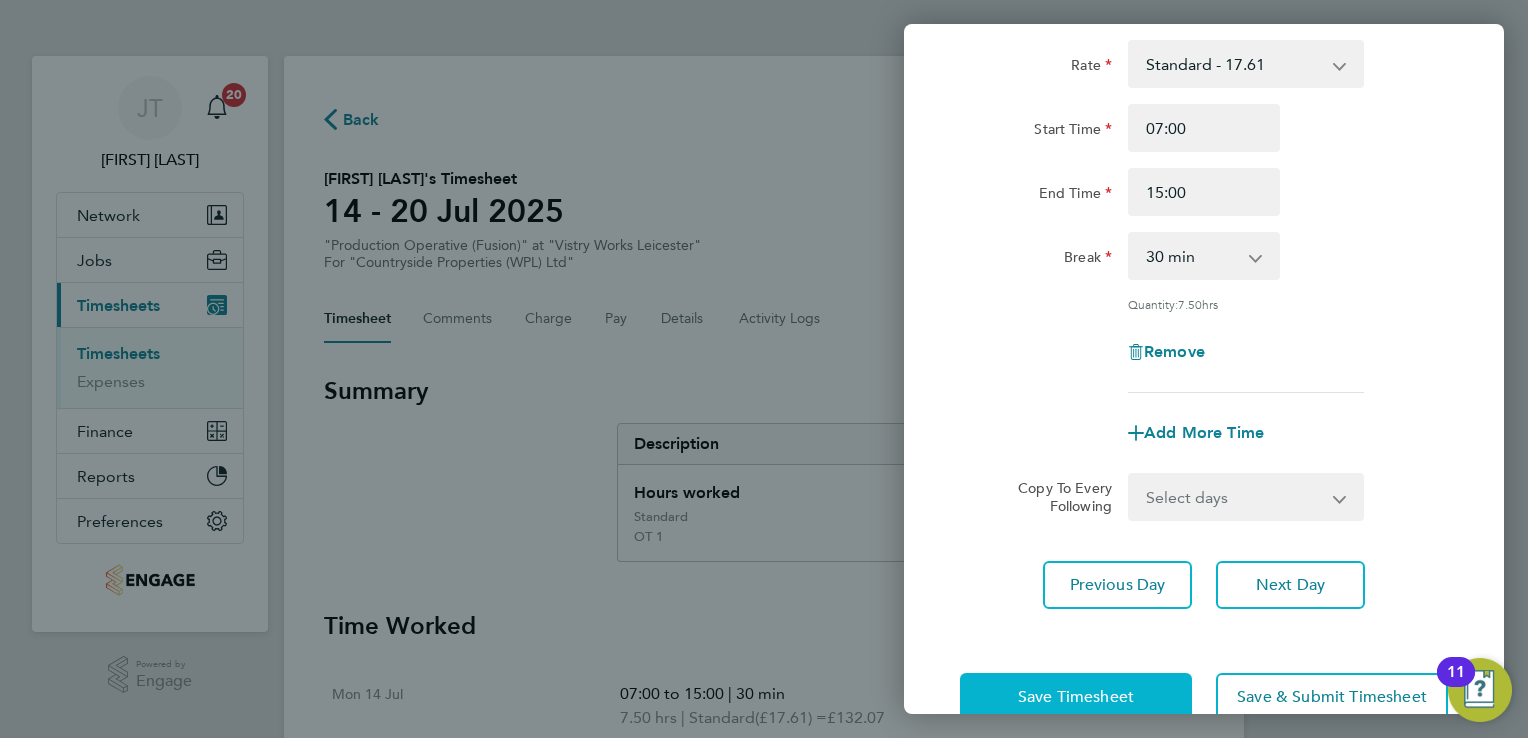 click on "Save Timesheet" 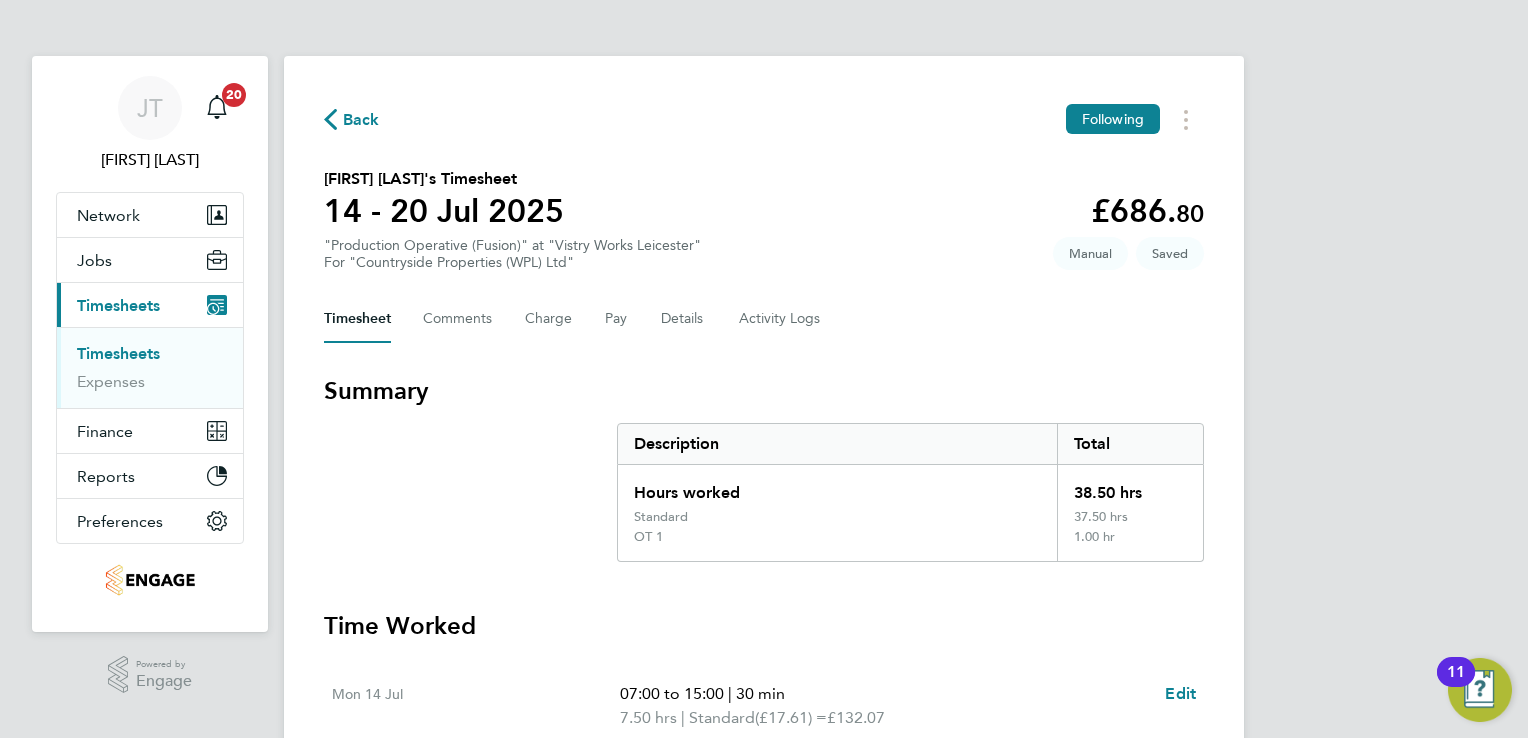 click on "Timesheet   Comments   Charge   Pay   Details   Activity Logs" 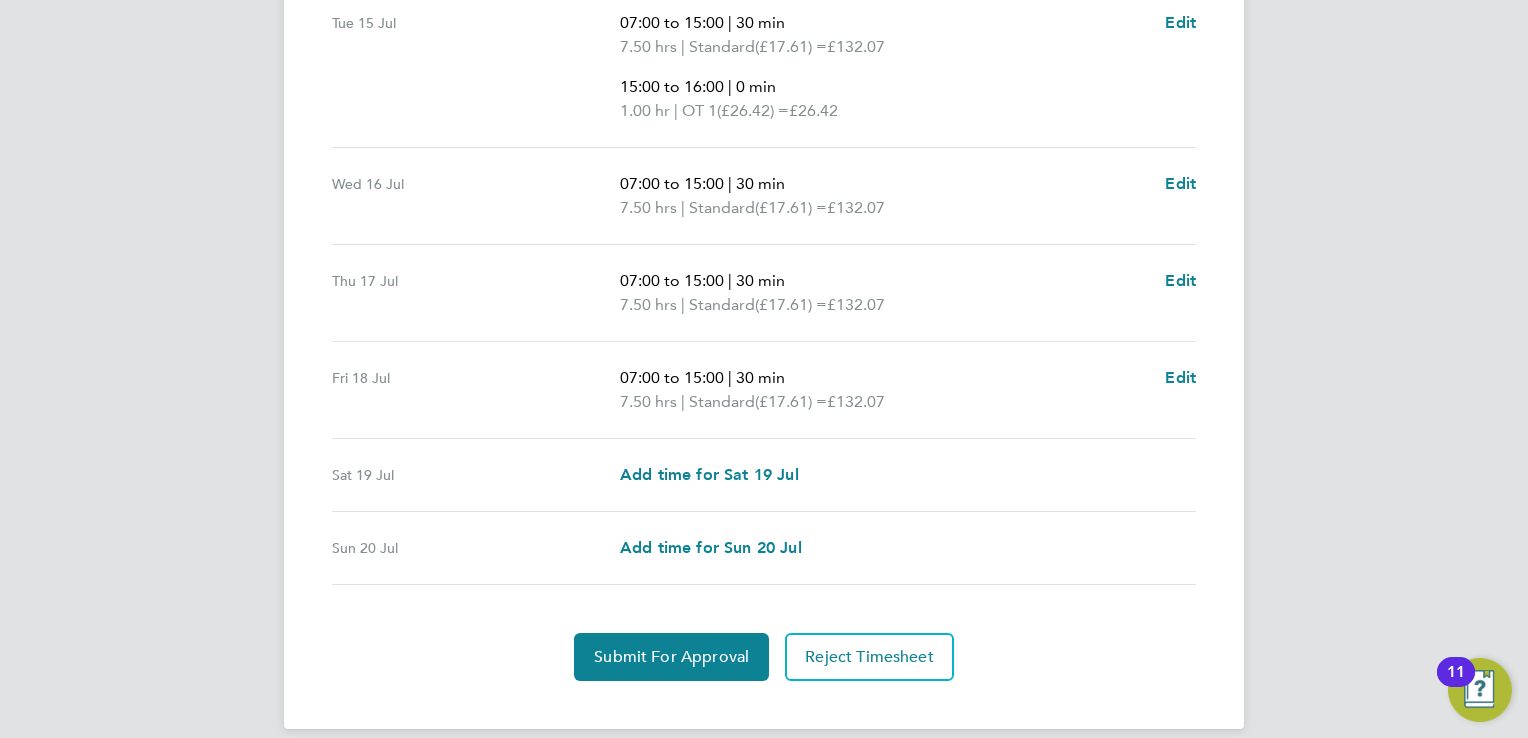 scroll, scrollTop: 788, scrollLeft: 0, axis: vertical 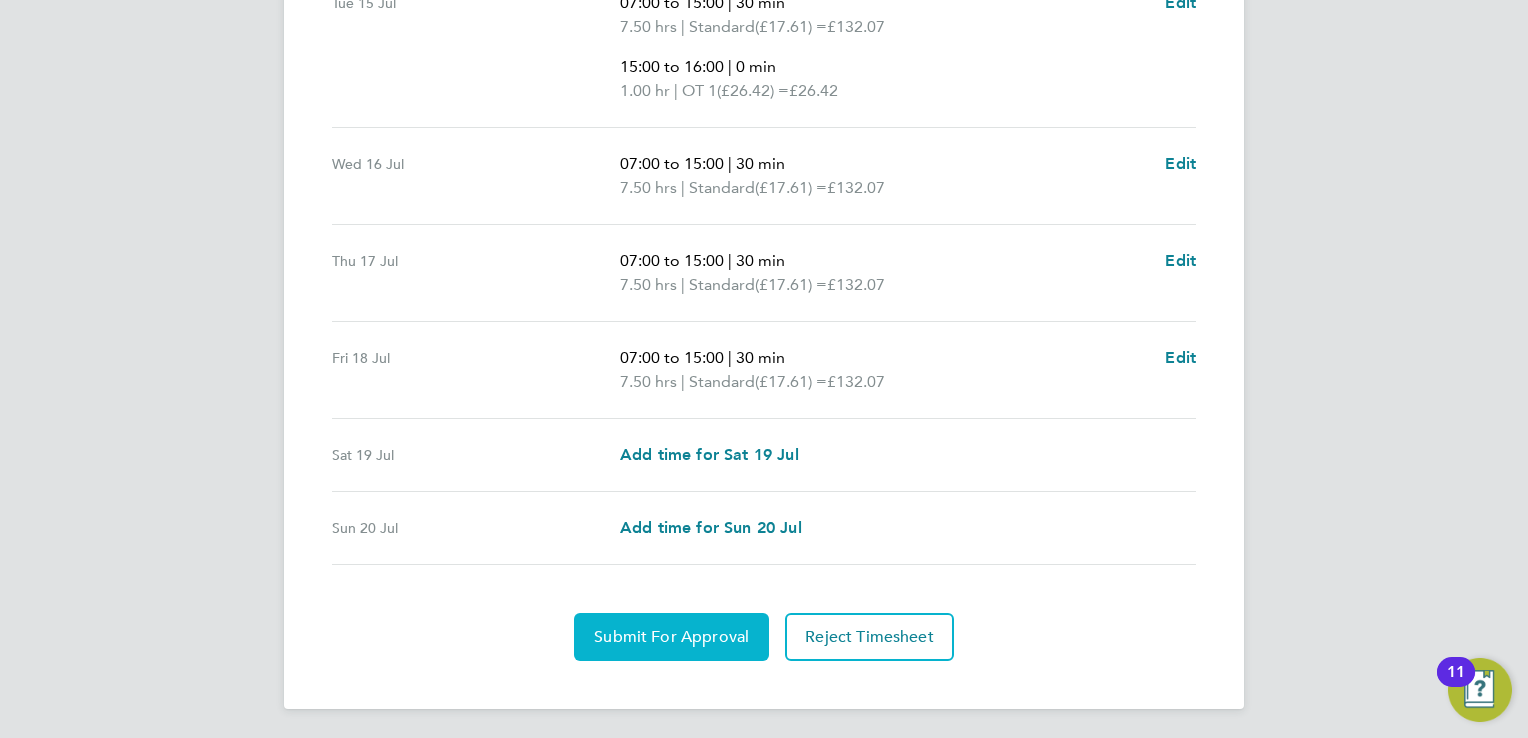 click on "Submit For Approval" 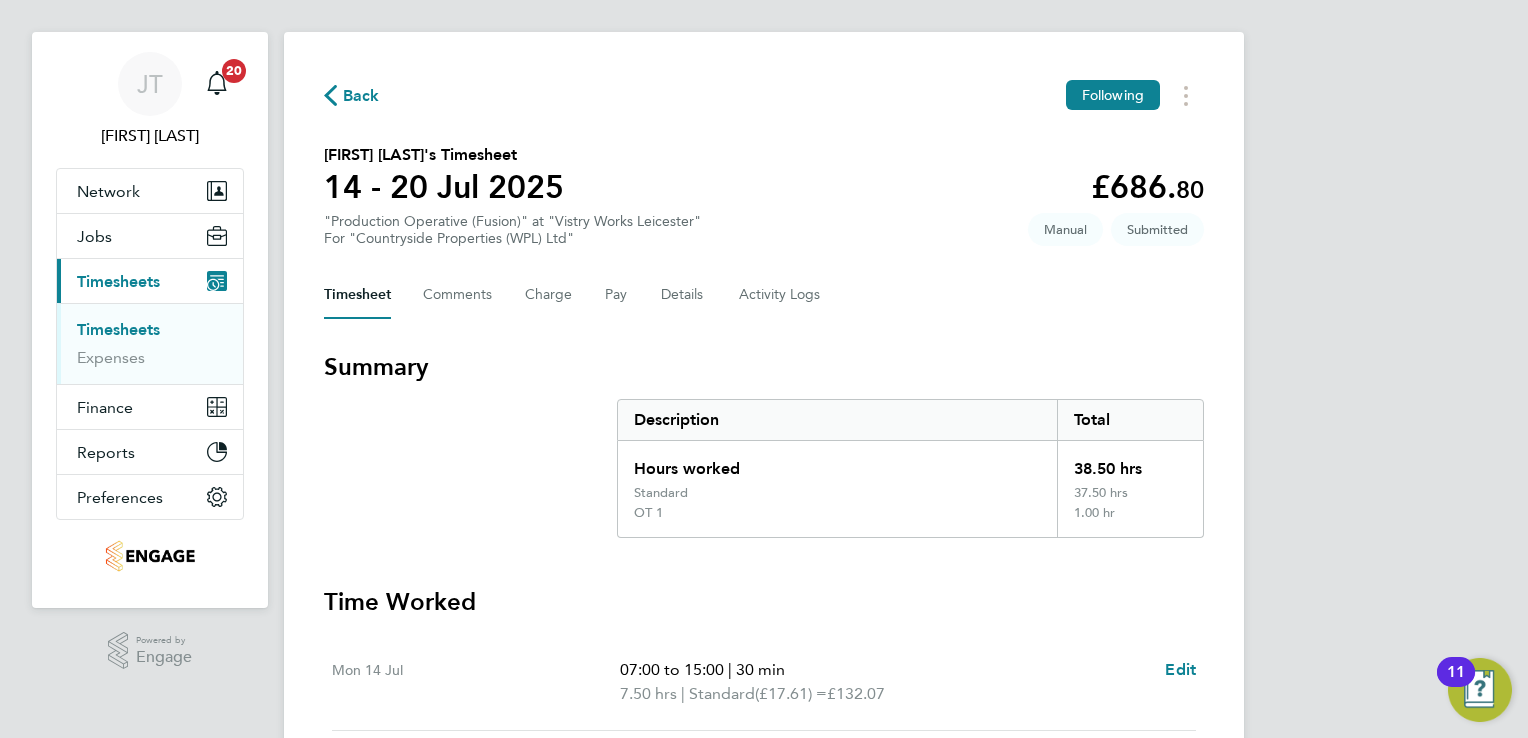scroll, scrollTop: 0, scrollLeft: 0, axis: both 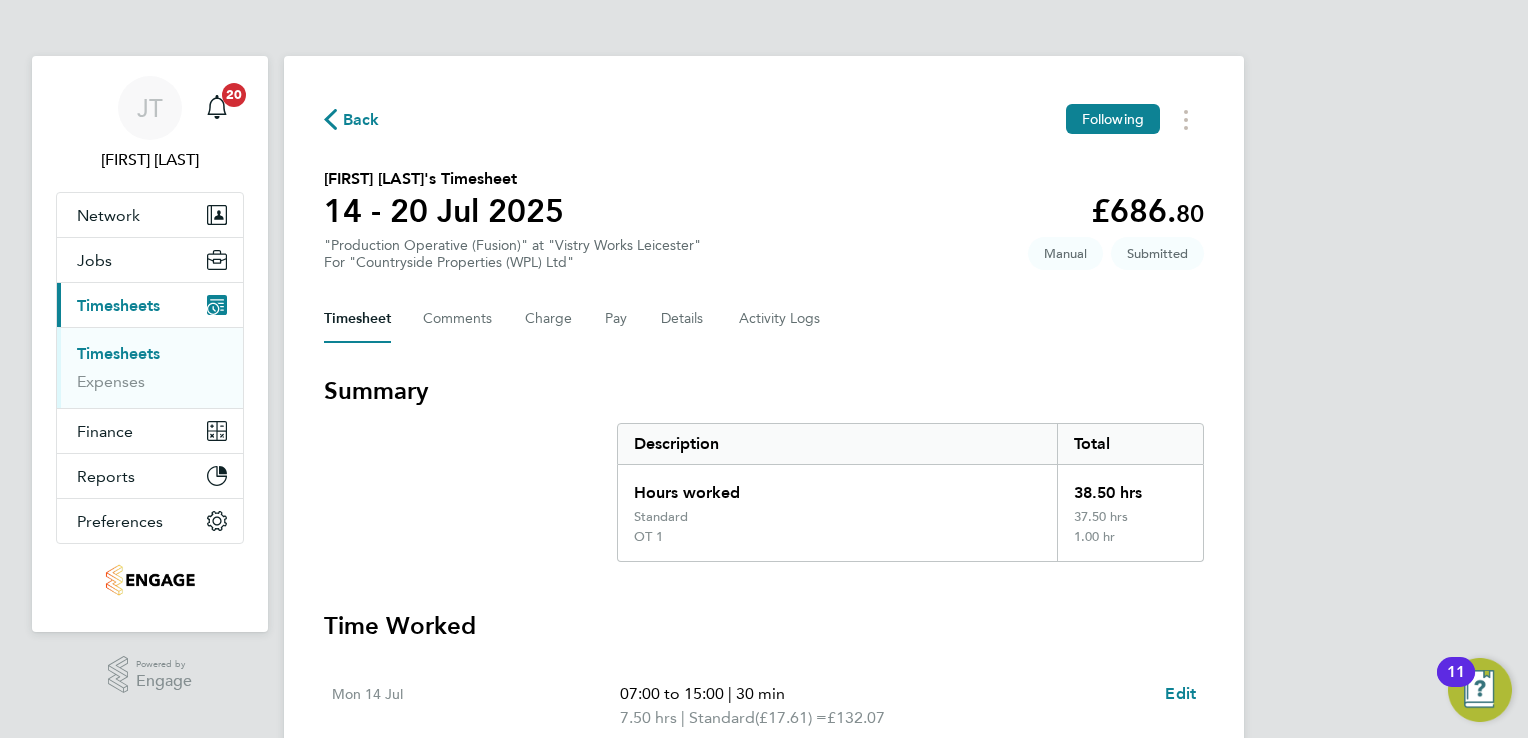 click on "Timesheets" at bounding box center [118, 353] 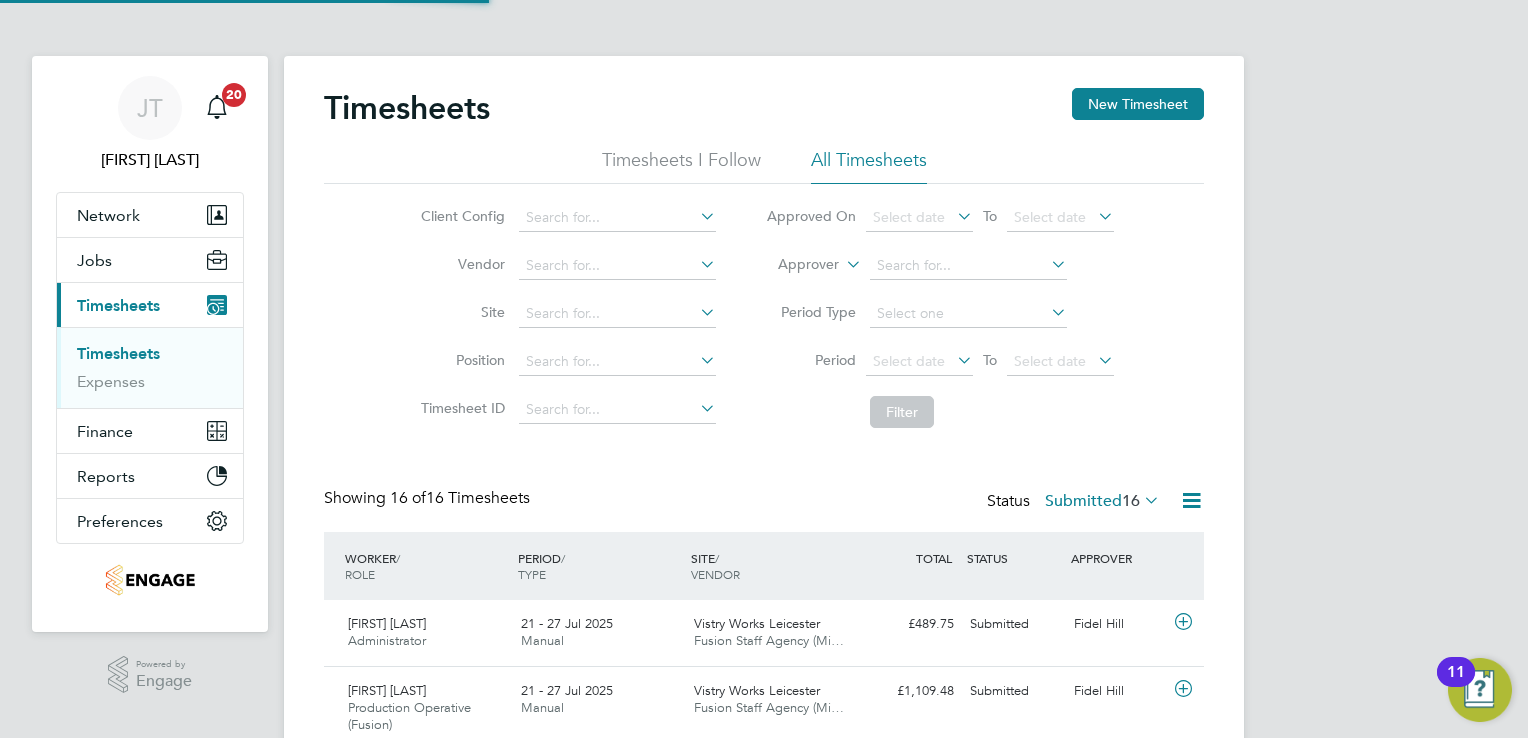 scroll, scrollTop: 9, scrollLeft: 10, axis: both 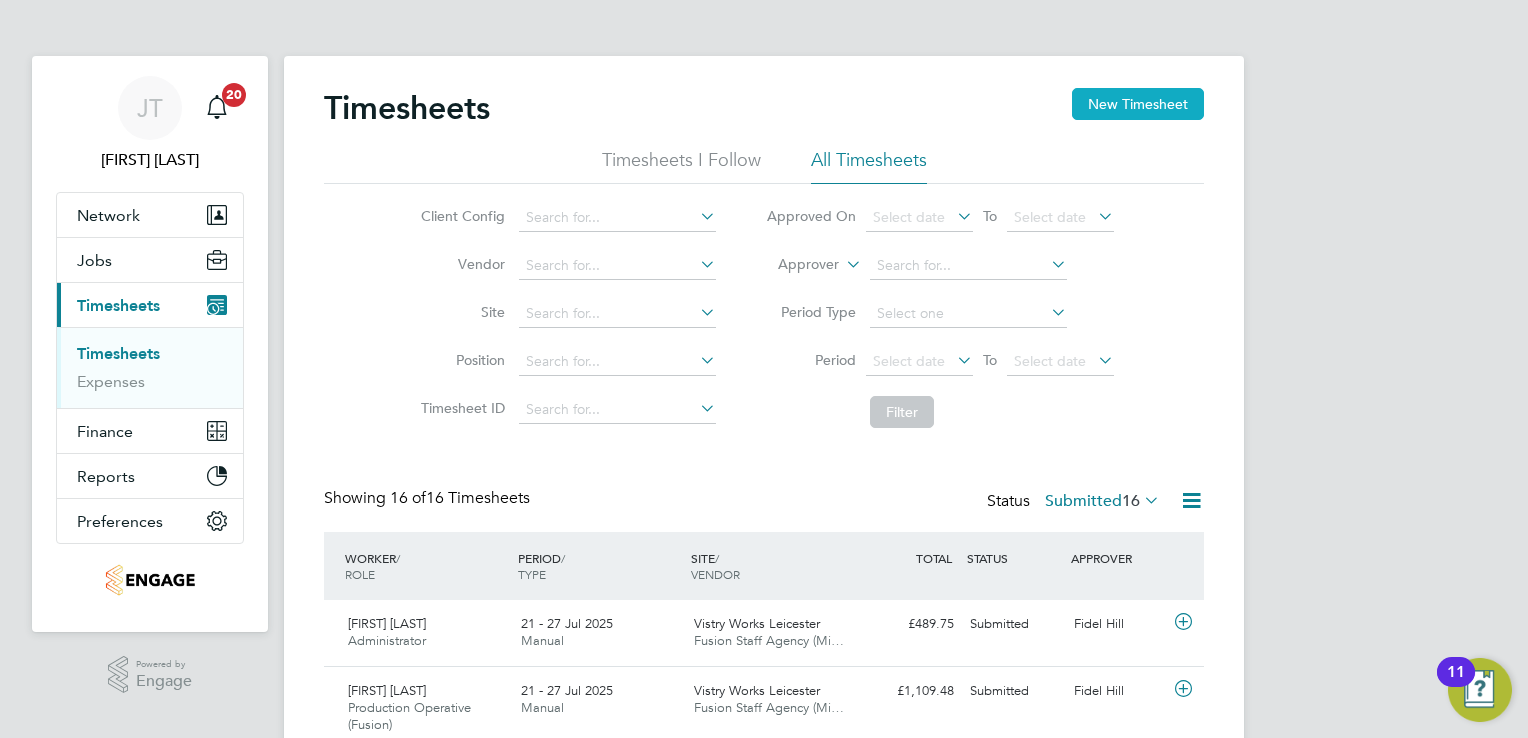 click on "New Timesheet" 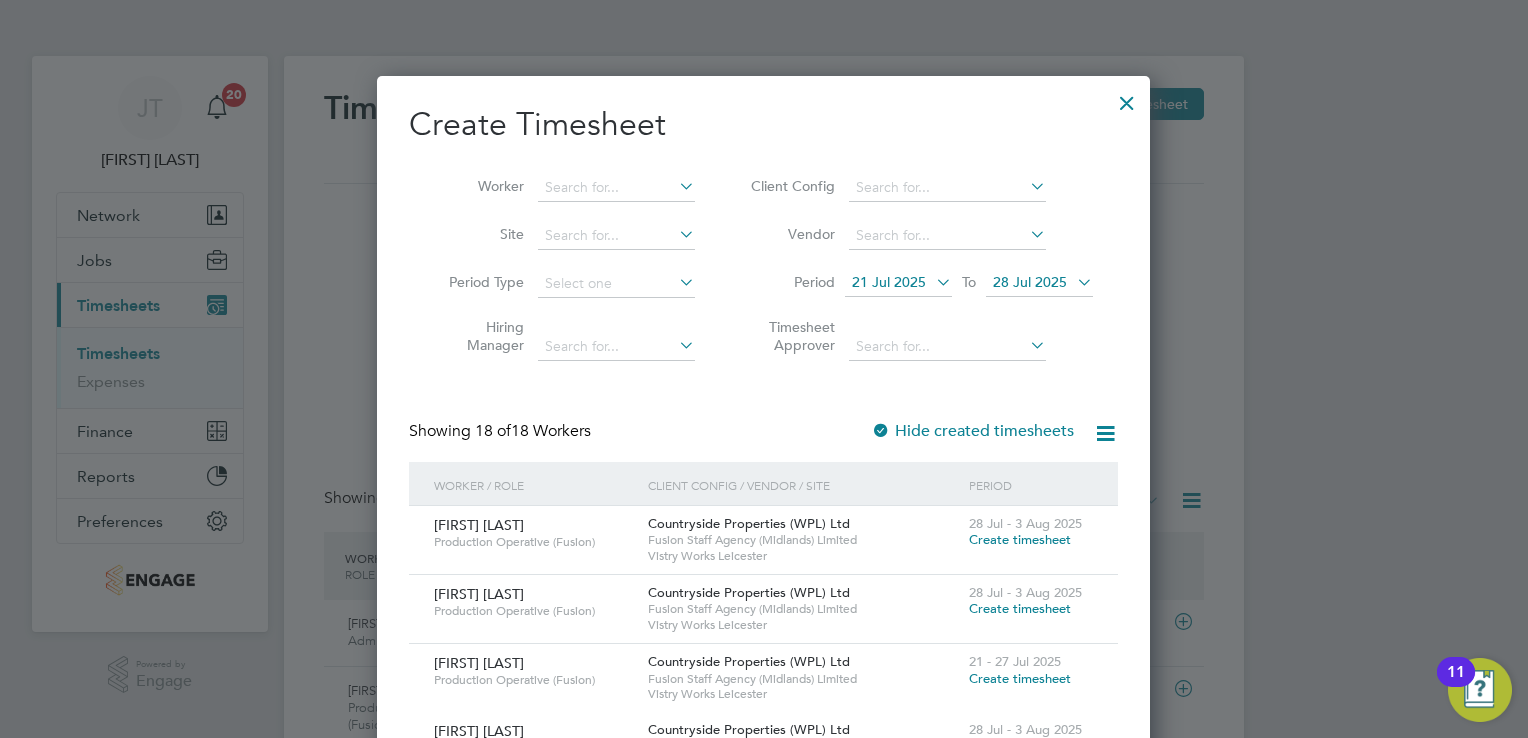 click on "21 Jul 2025" at bounding box center [889, 282] 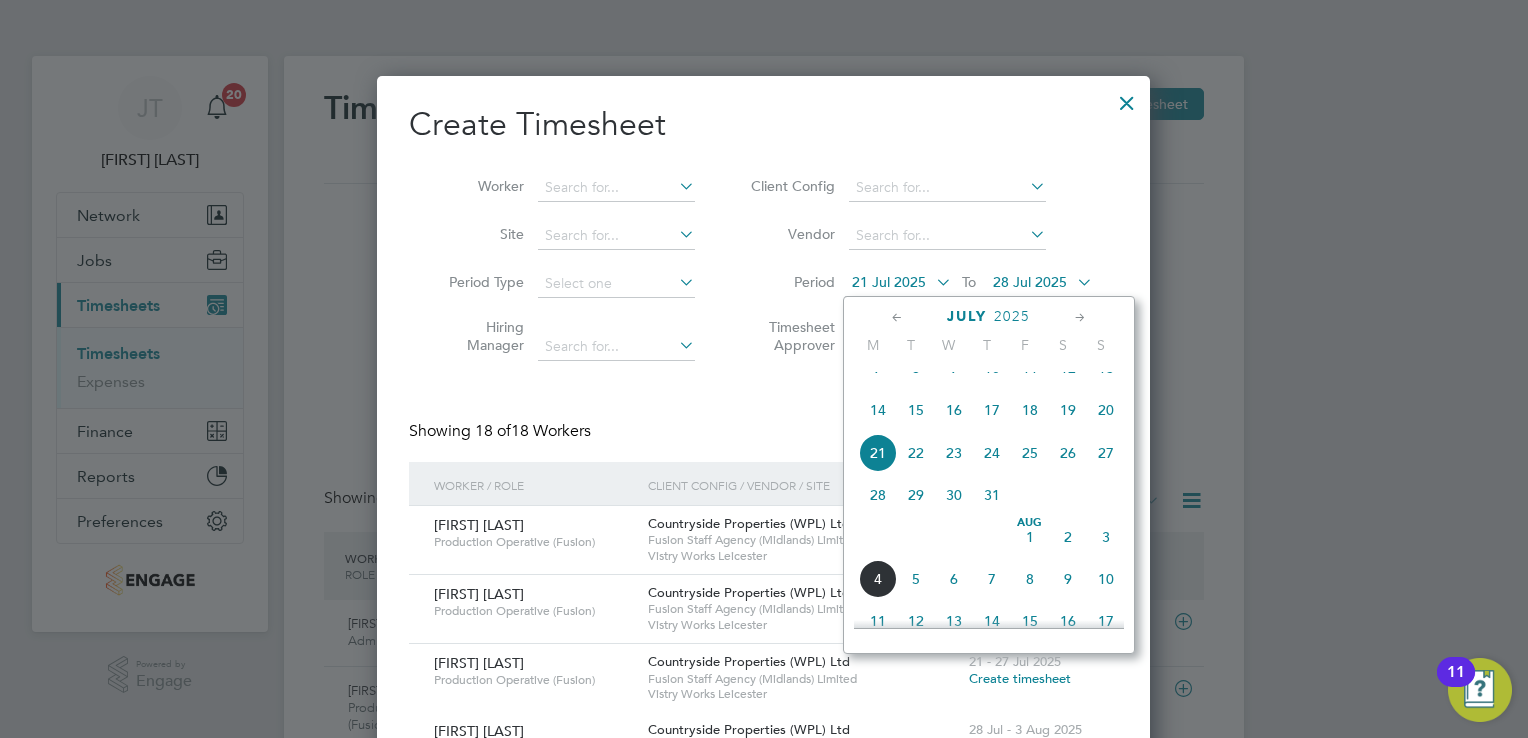 click on "14" 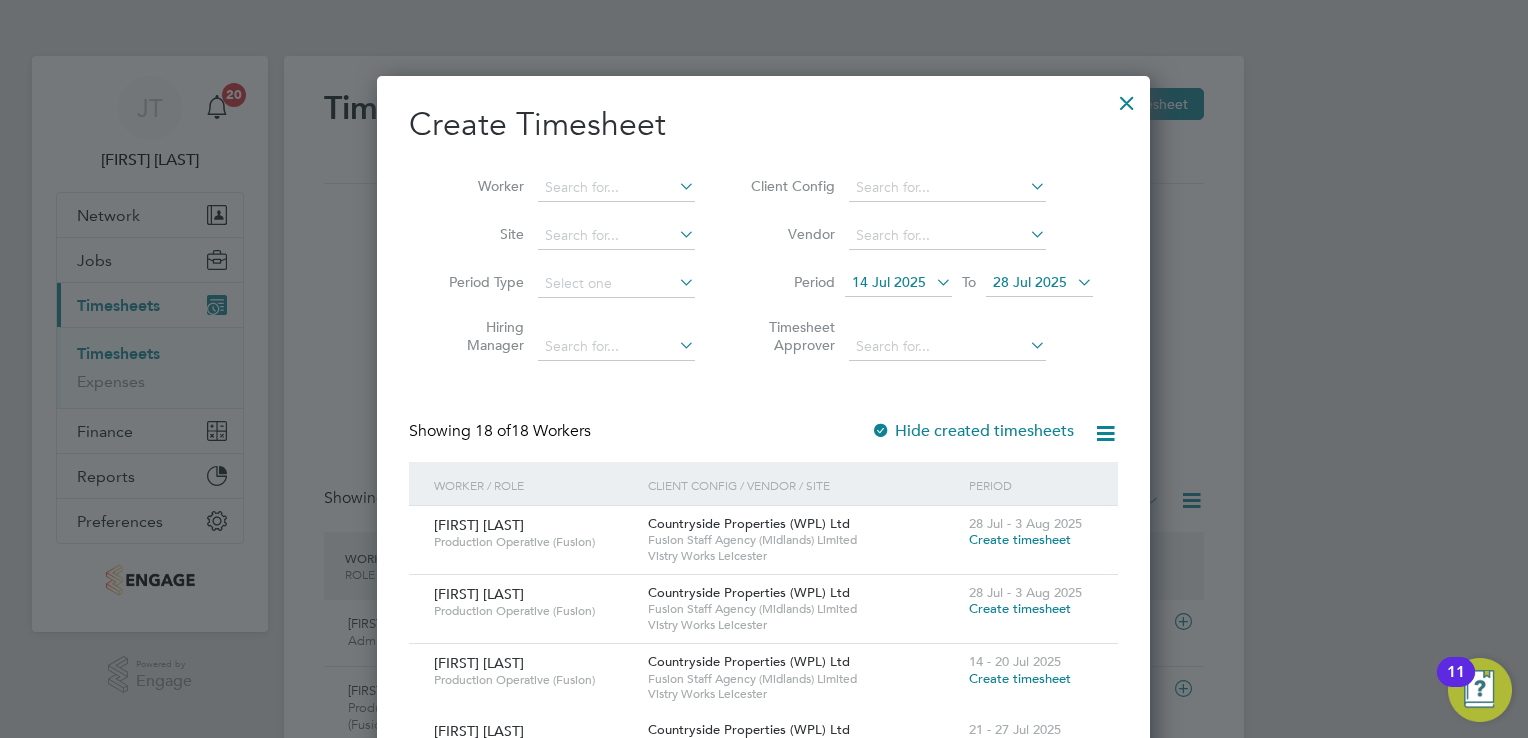 click on "28 Jul 2025" at bounding box center (1030, 282) 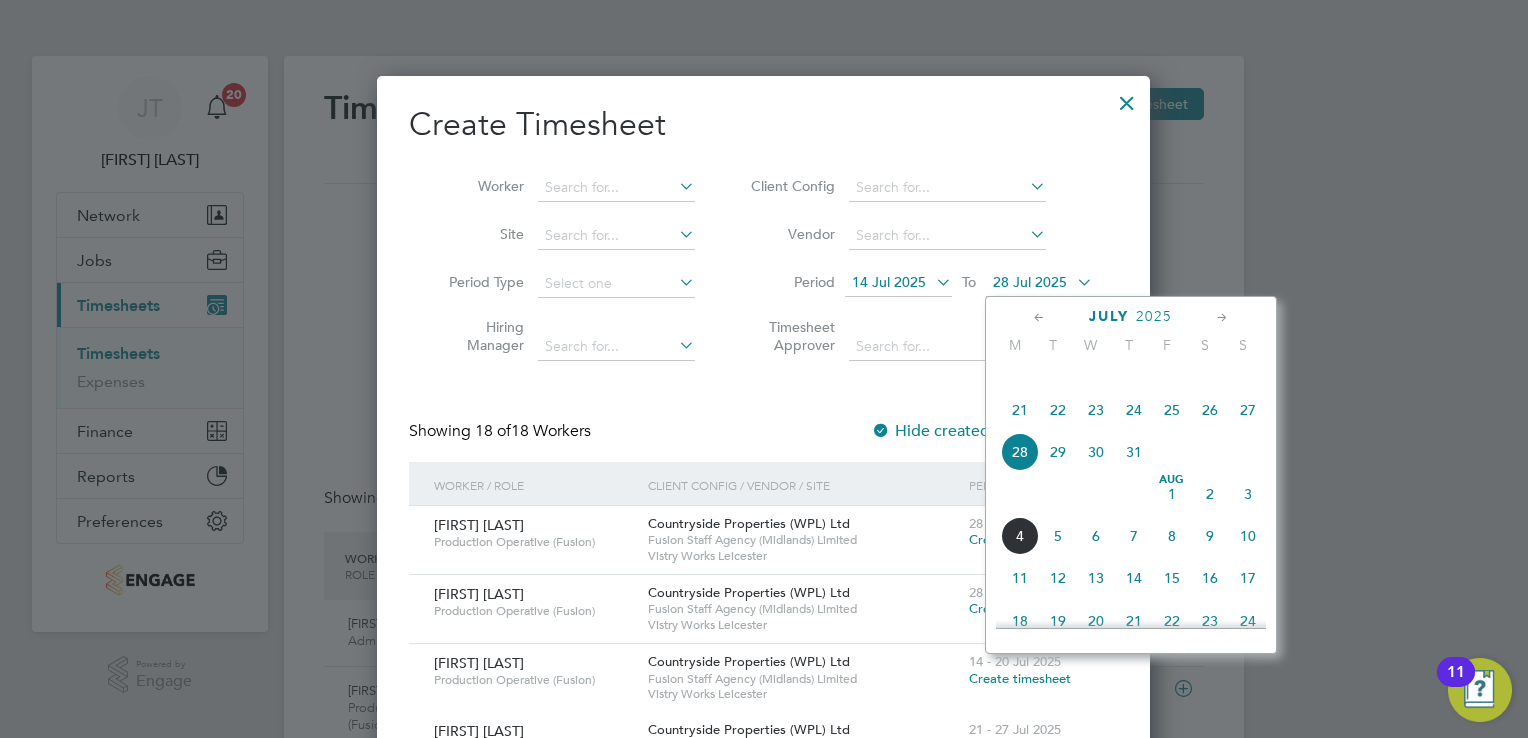 click on "20" 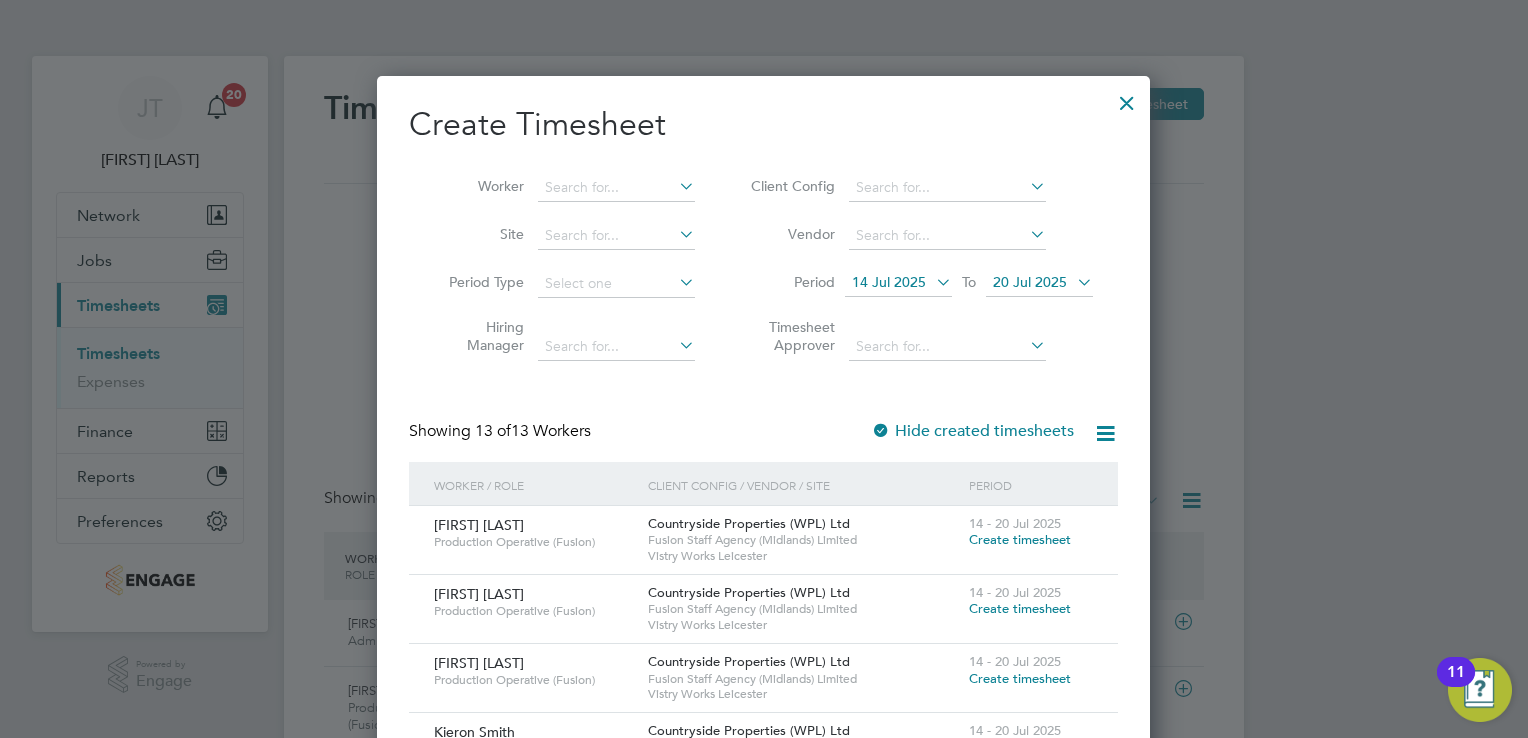 click on "Create timesheet" at bounding box center (1020, 608) 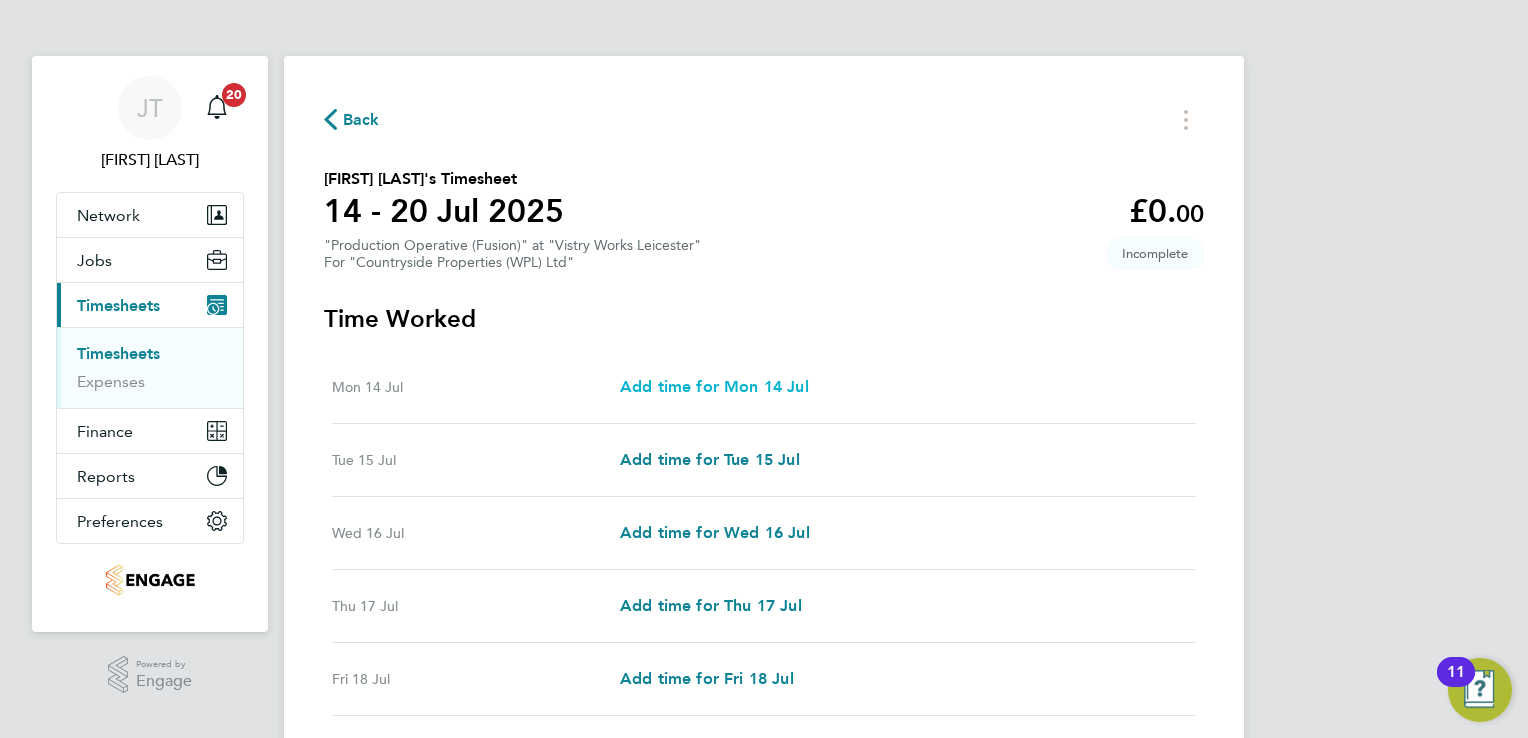 click on "Add time for Mon 14 Jul" at bounding box center (714, 387) 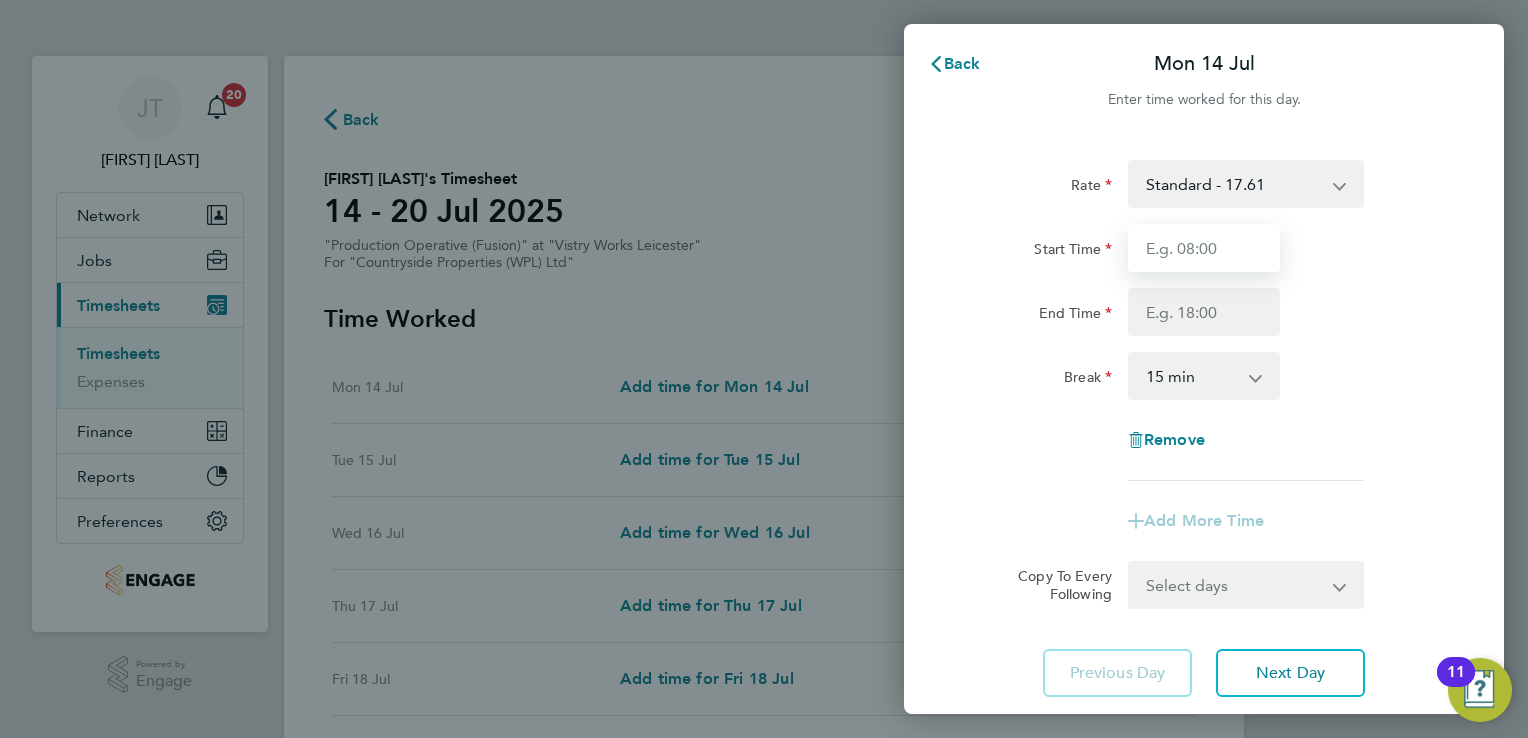 click on "Start Time" at bounding box center [1204, 248] 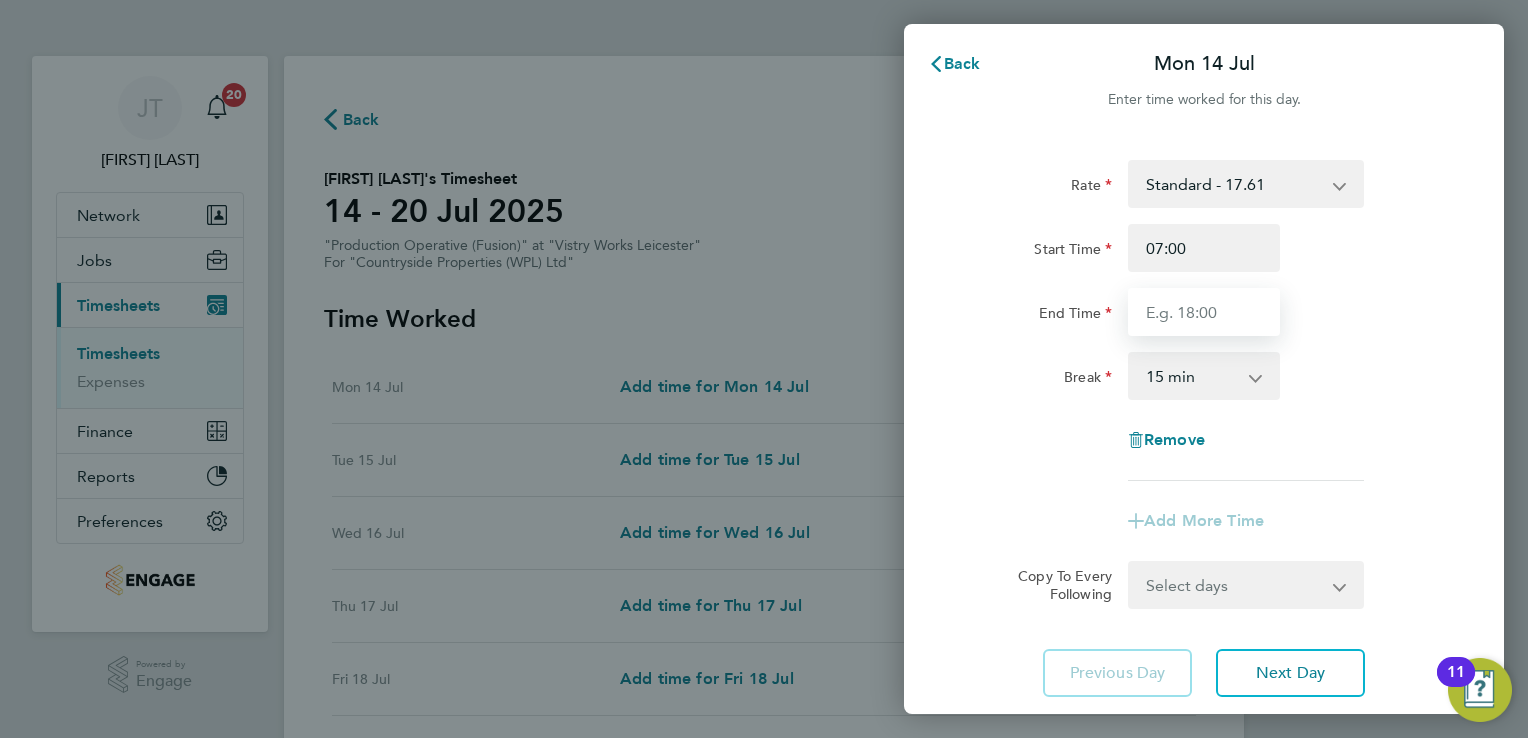 type on "15:00" 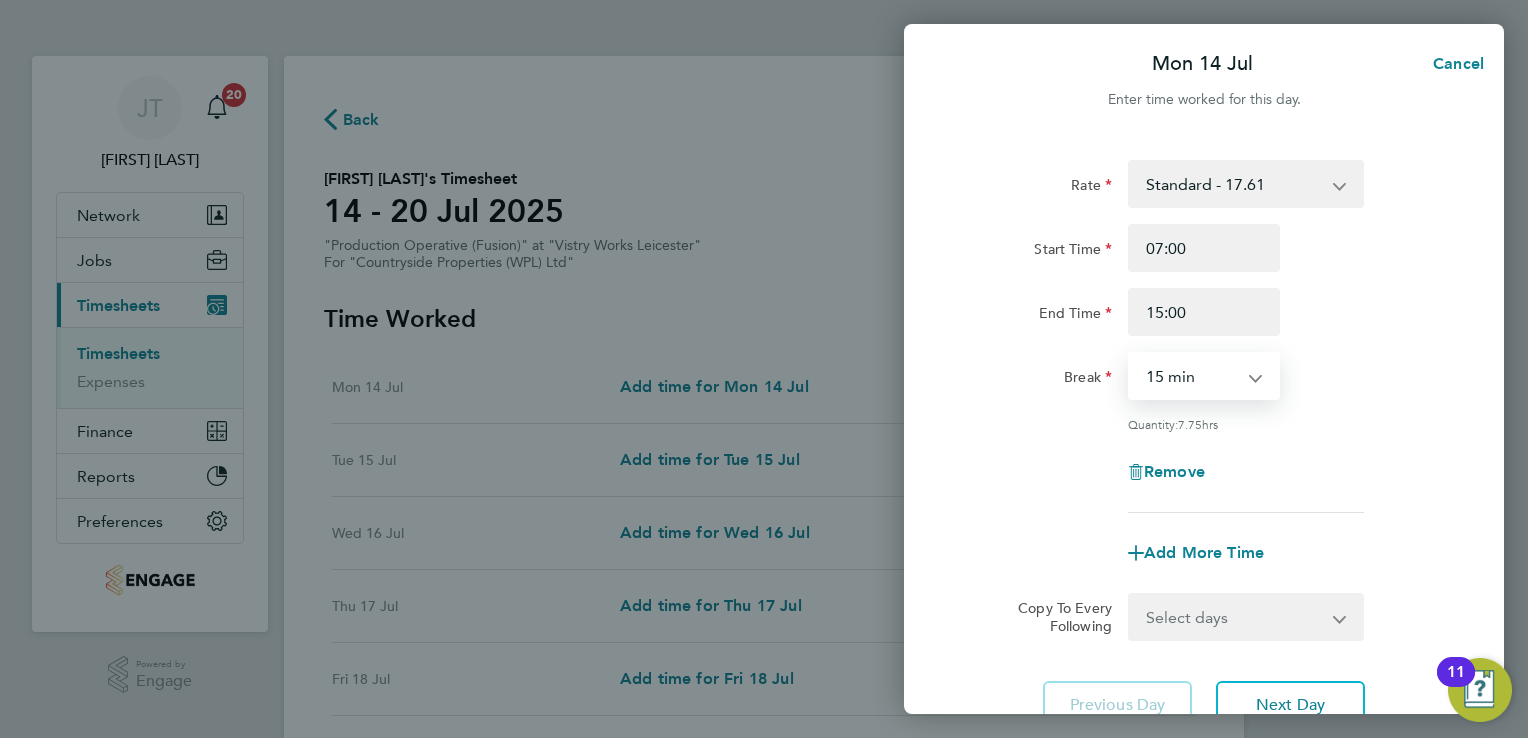 click on "0 min   15 min   30 min   45 min   60 min   75 min   90 min" at bounding box center [1192, 376] 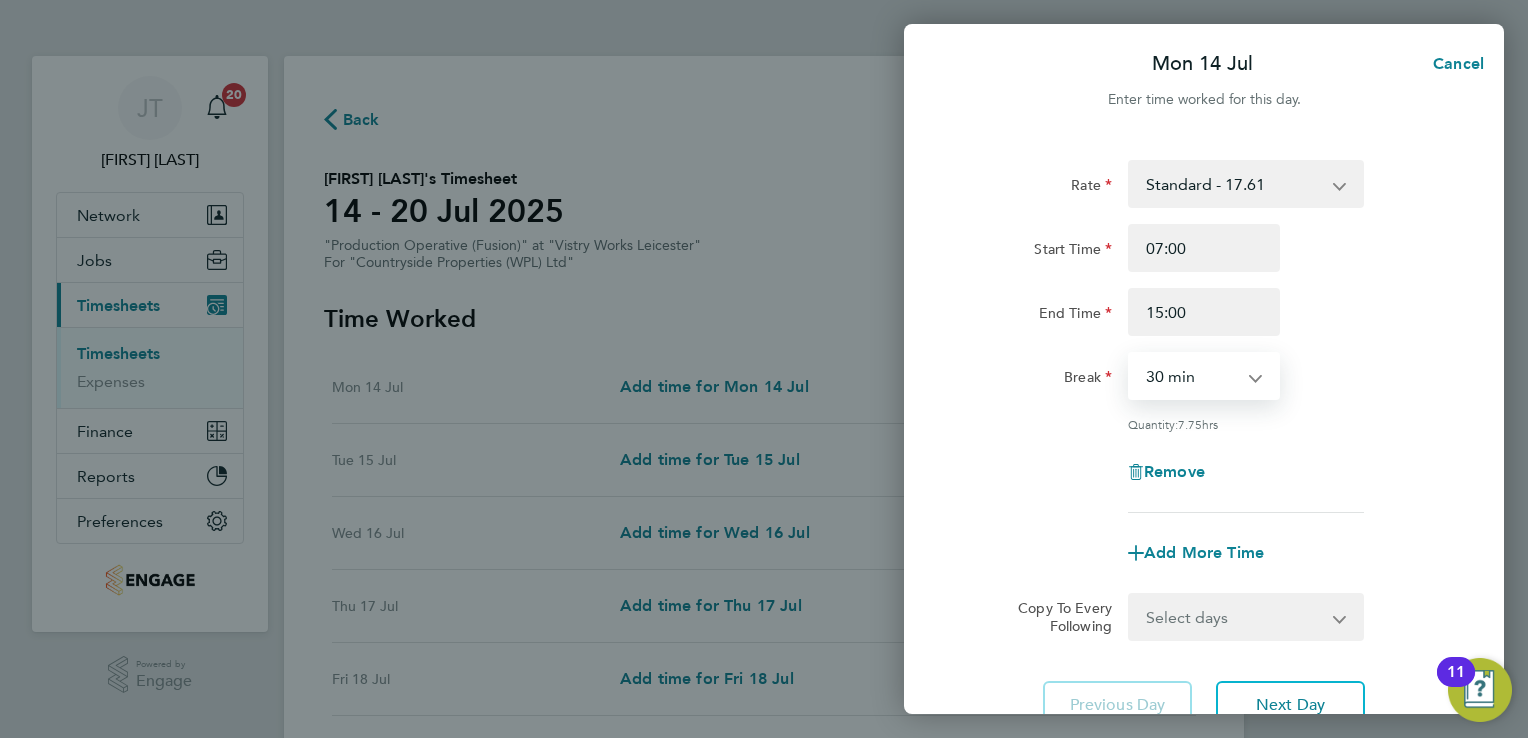 click on "0 min   15 min   30 min   45 min   60 min   75 min   90 min" at bounding box center [1192, 376] 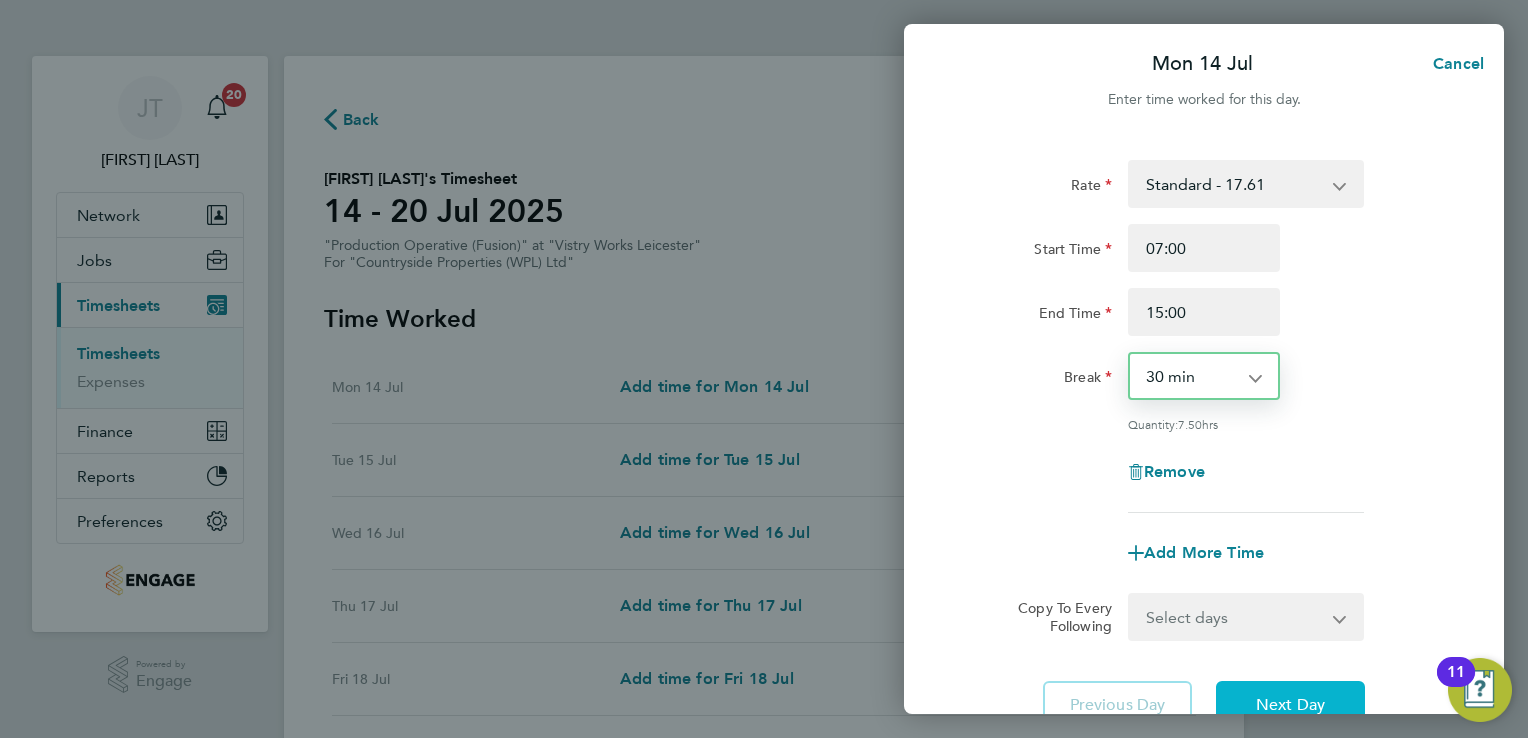 click on "Next Day" 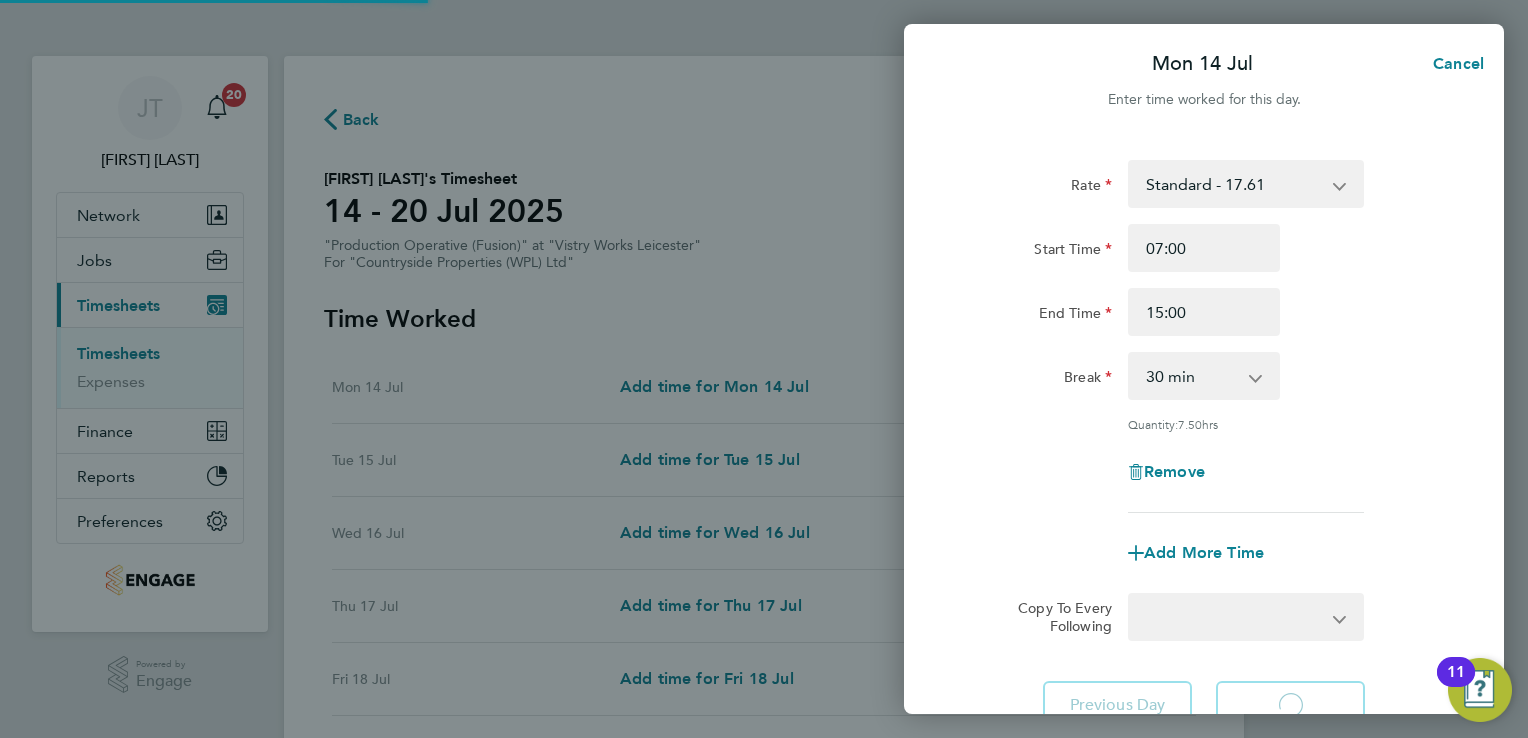 select on "15" 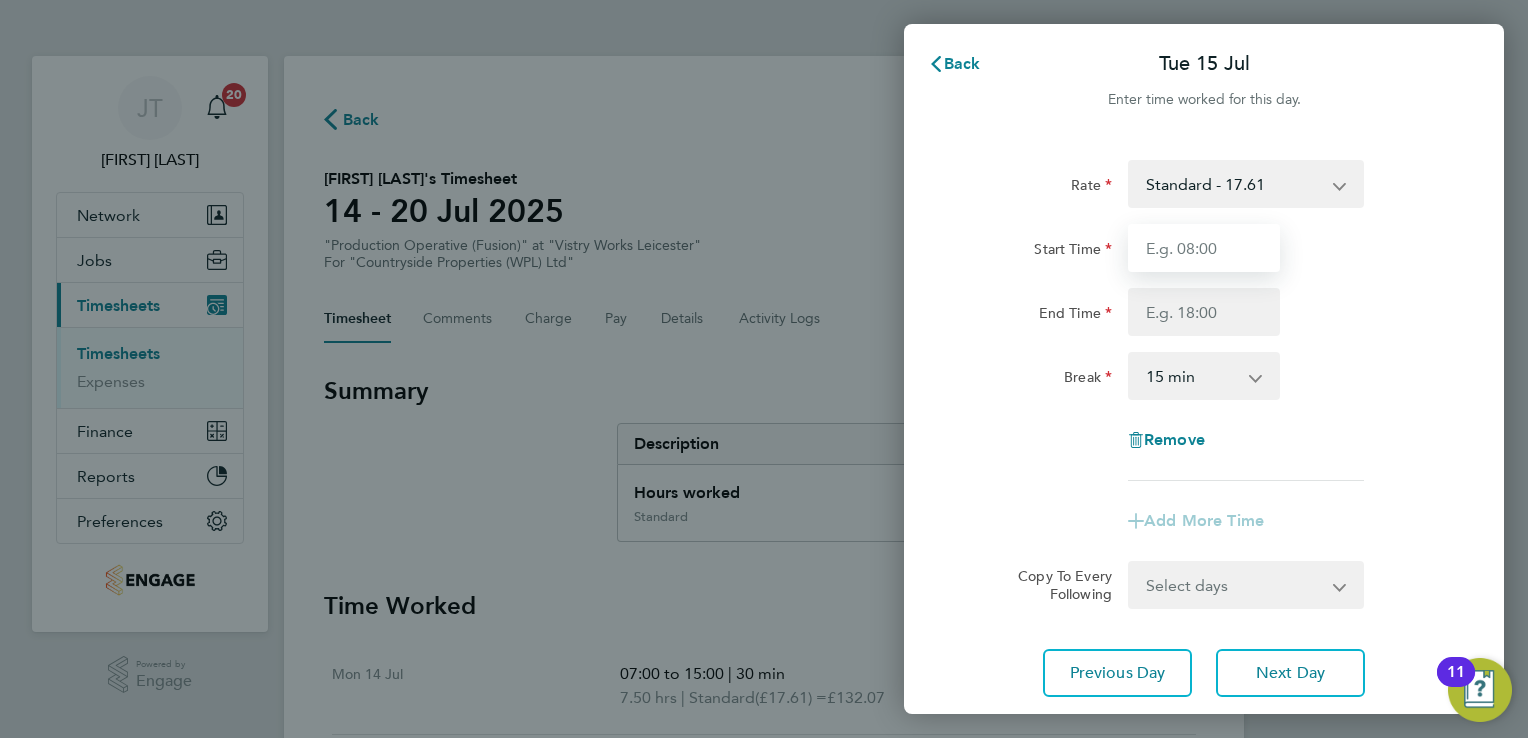 click on "Start Time" at bounding box center [1204, 248] 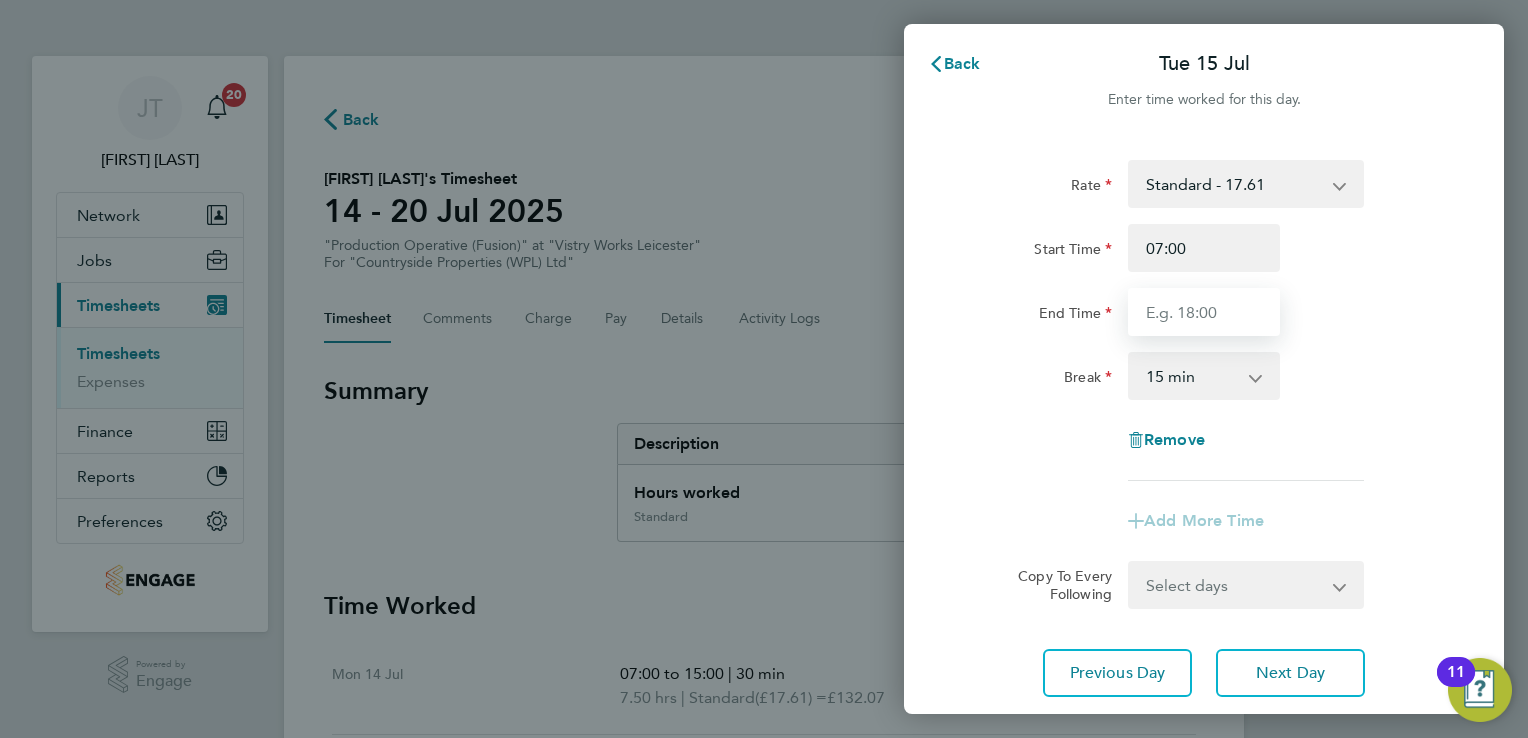 type on "15:00" 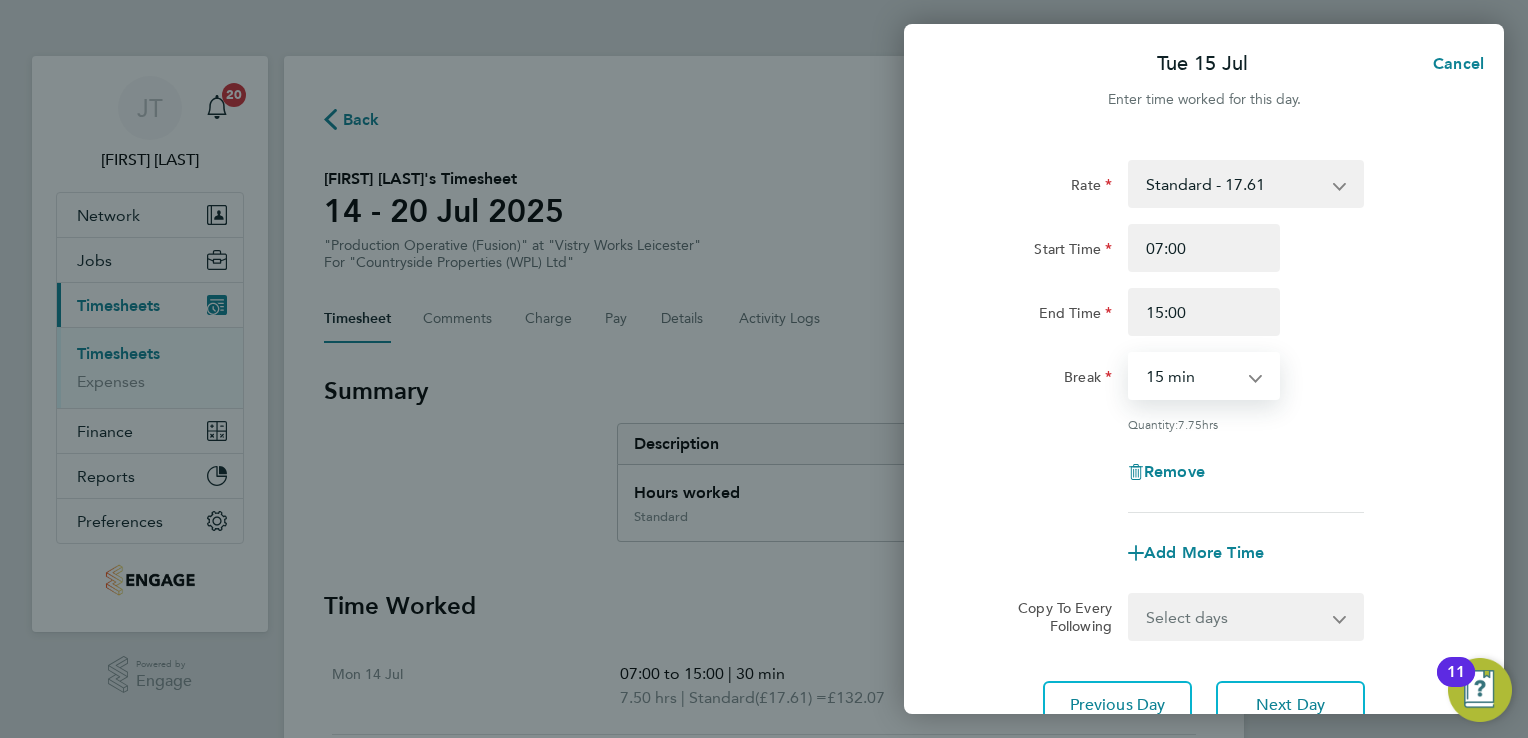 click on "0 min   15 min   30 min   45 min   60 min   75 min   90 min" at bounding box center (1192, 376) 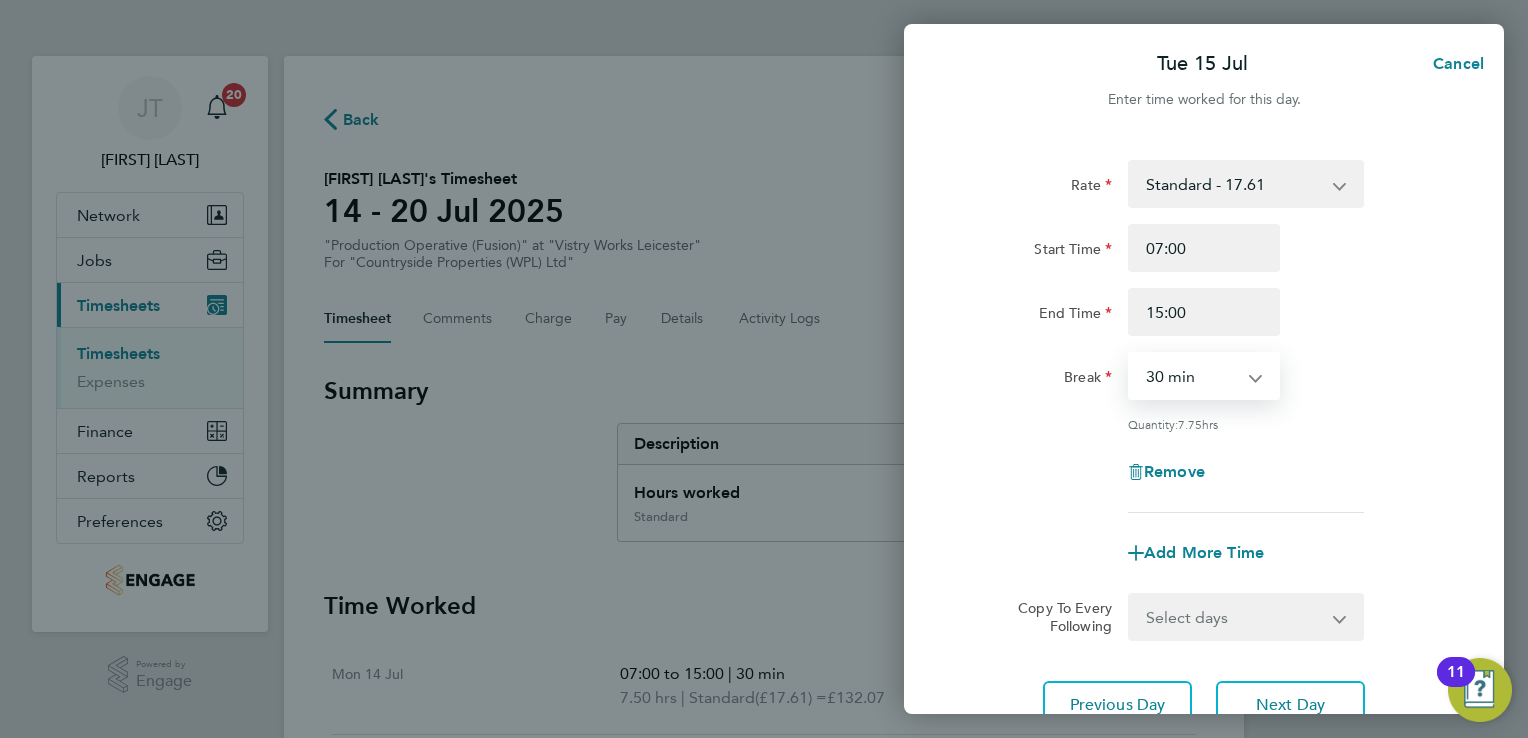 click on "0 min   15 min   30 min   45 min   60 min   75 min   90 min" at bounding box center [1192, 376] 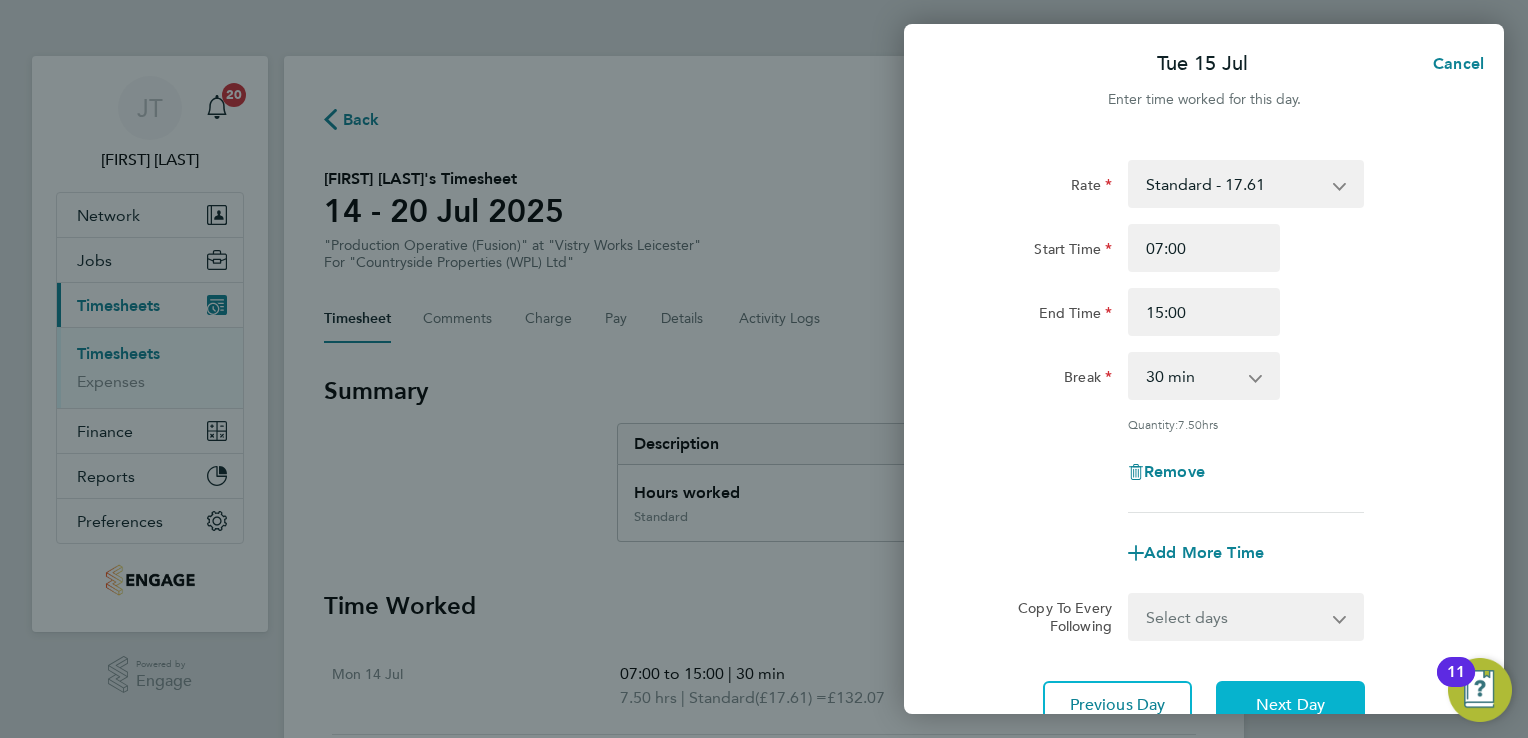 click on "Next Day" 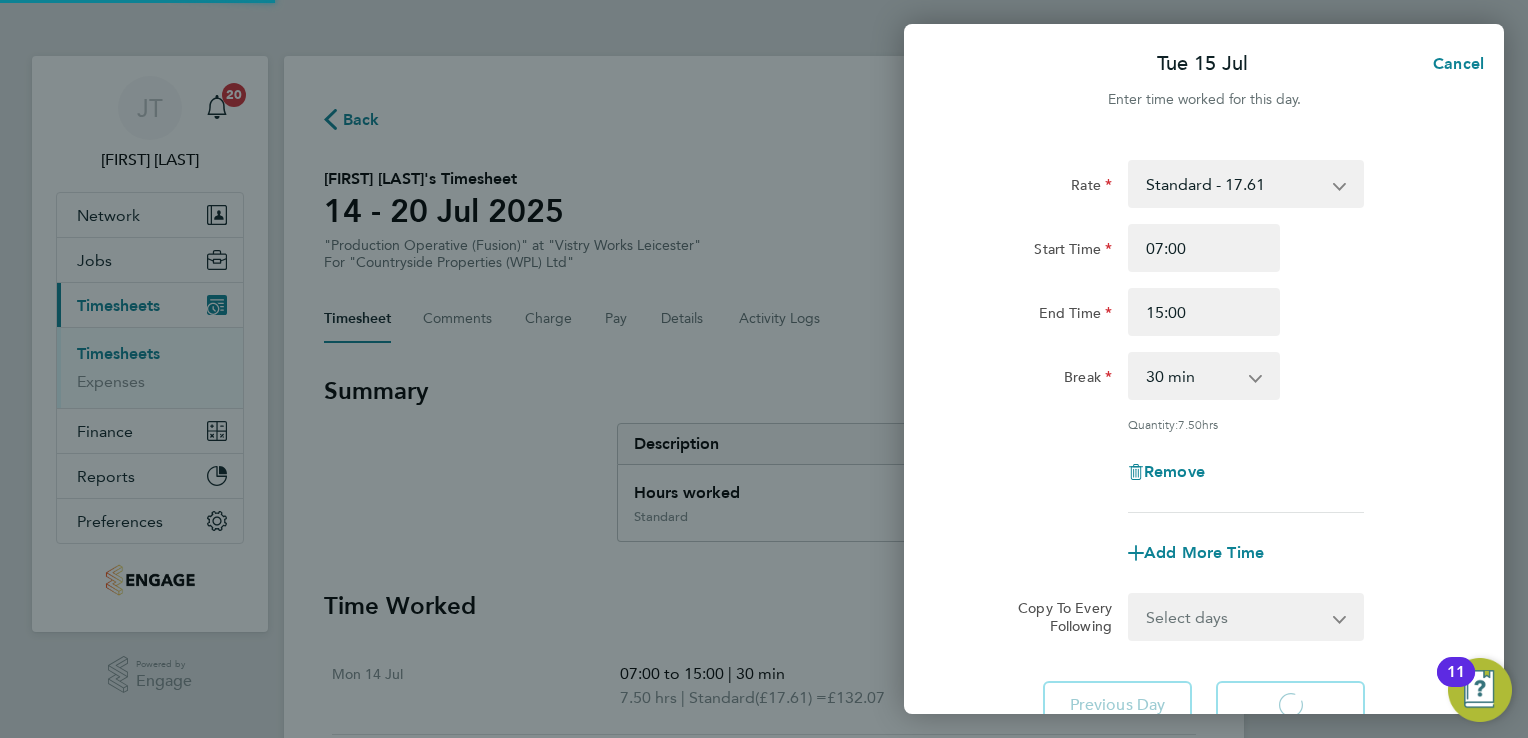 select on "15" 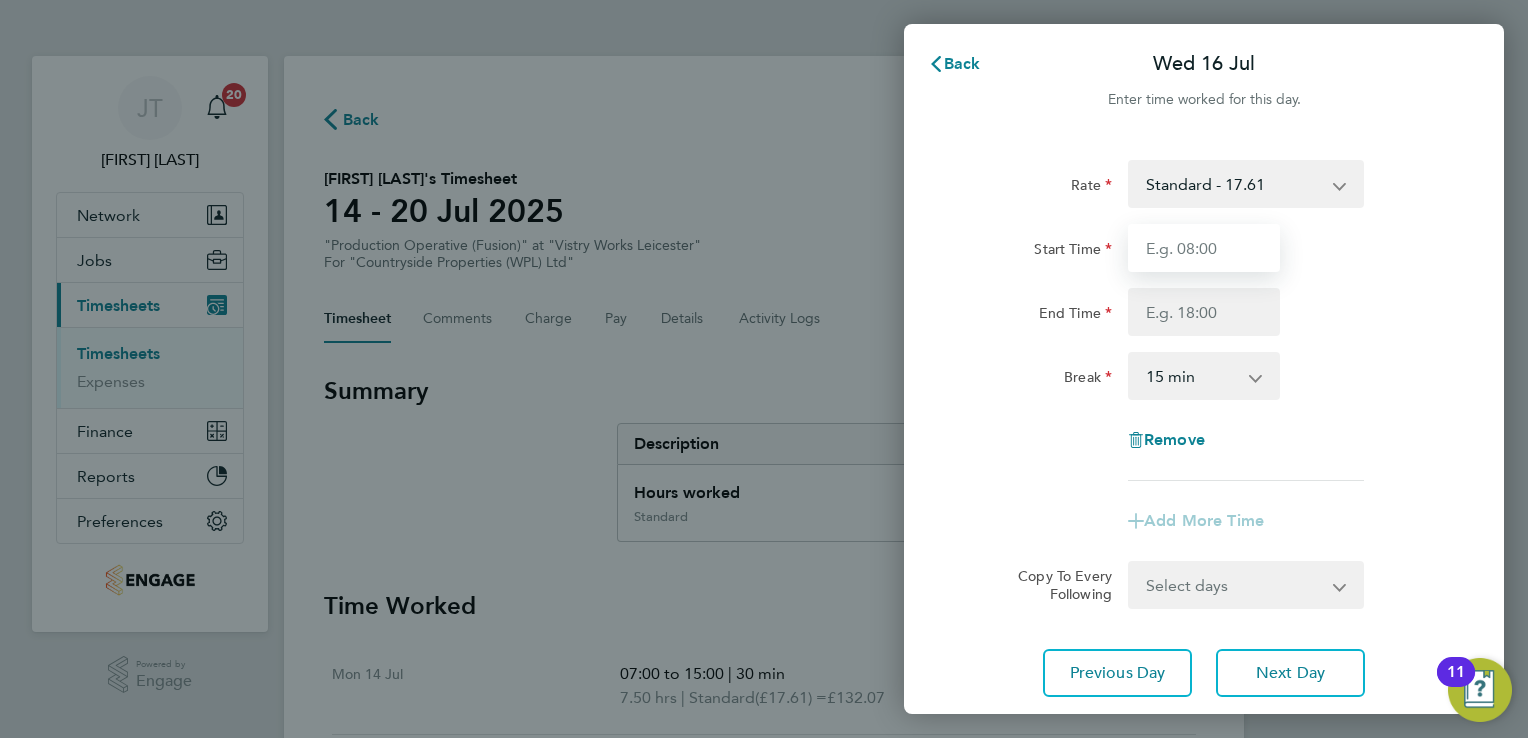click on "Start Time" at bounding box center (1204, 248) 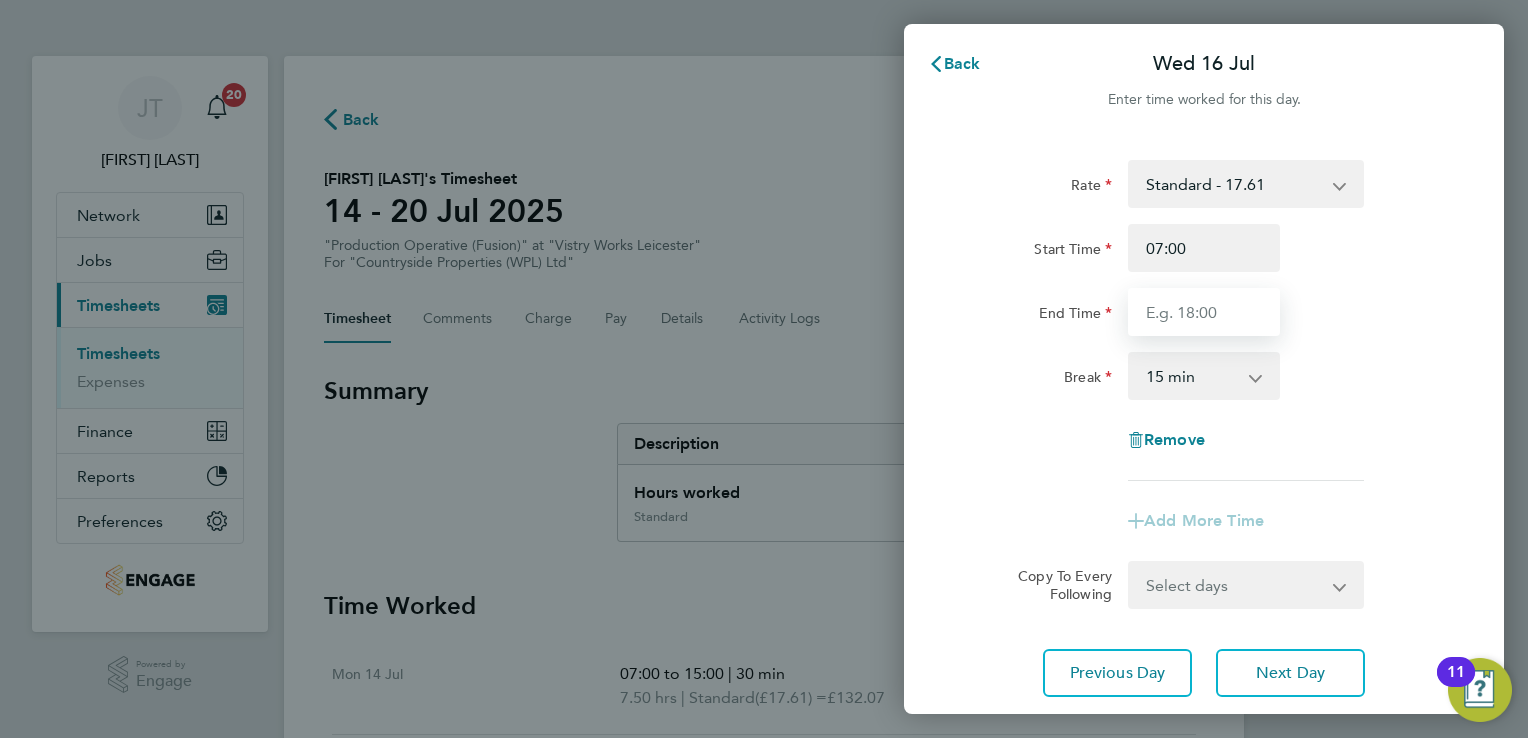 type on "15:00" 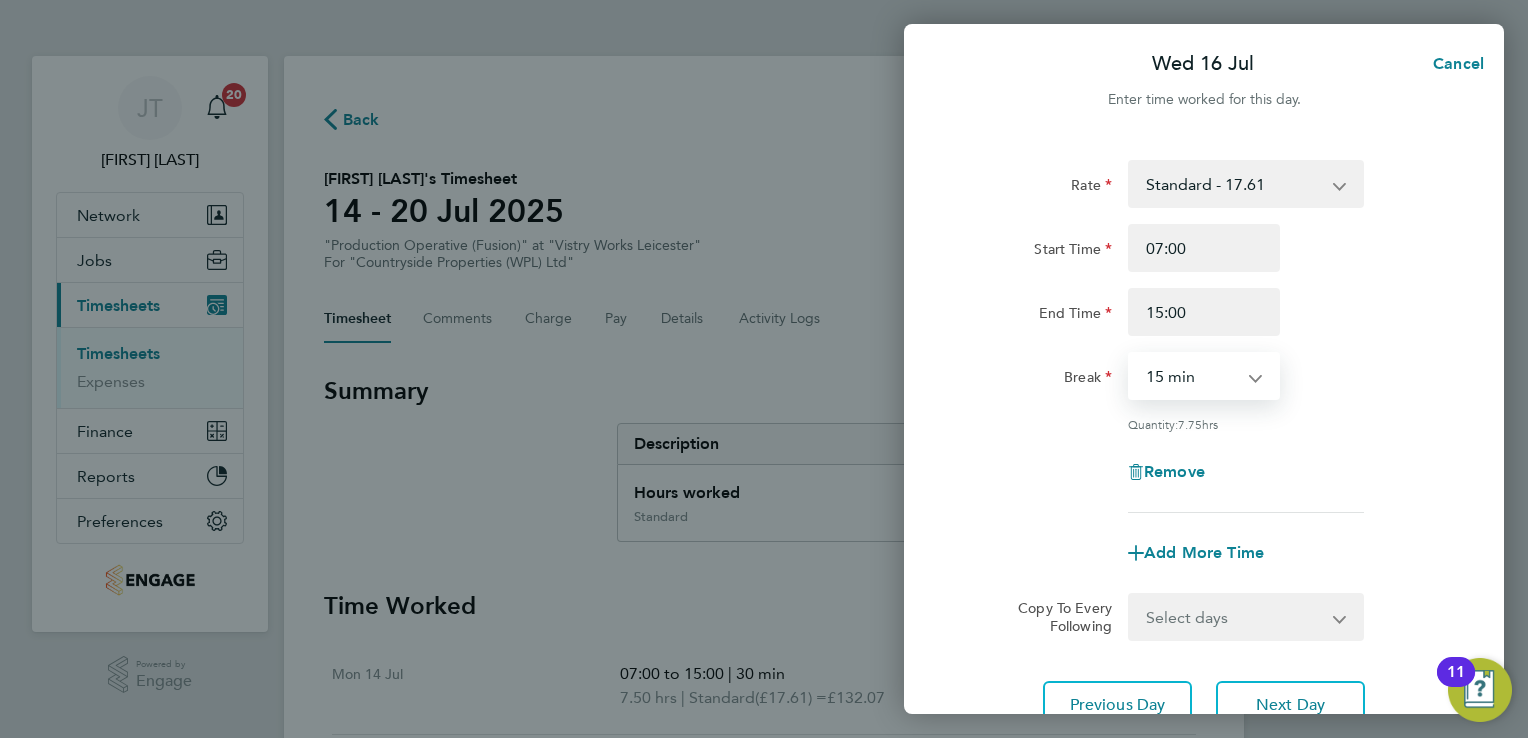 click on "0 min   15 min   30 min   45 min   60 min   75 min   90 min" at bounding box center (1192, 376) 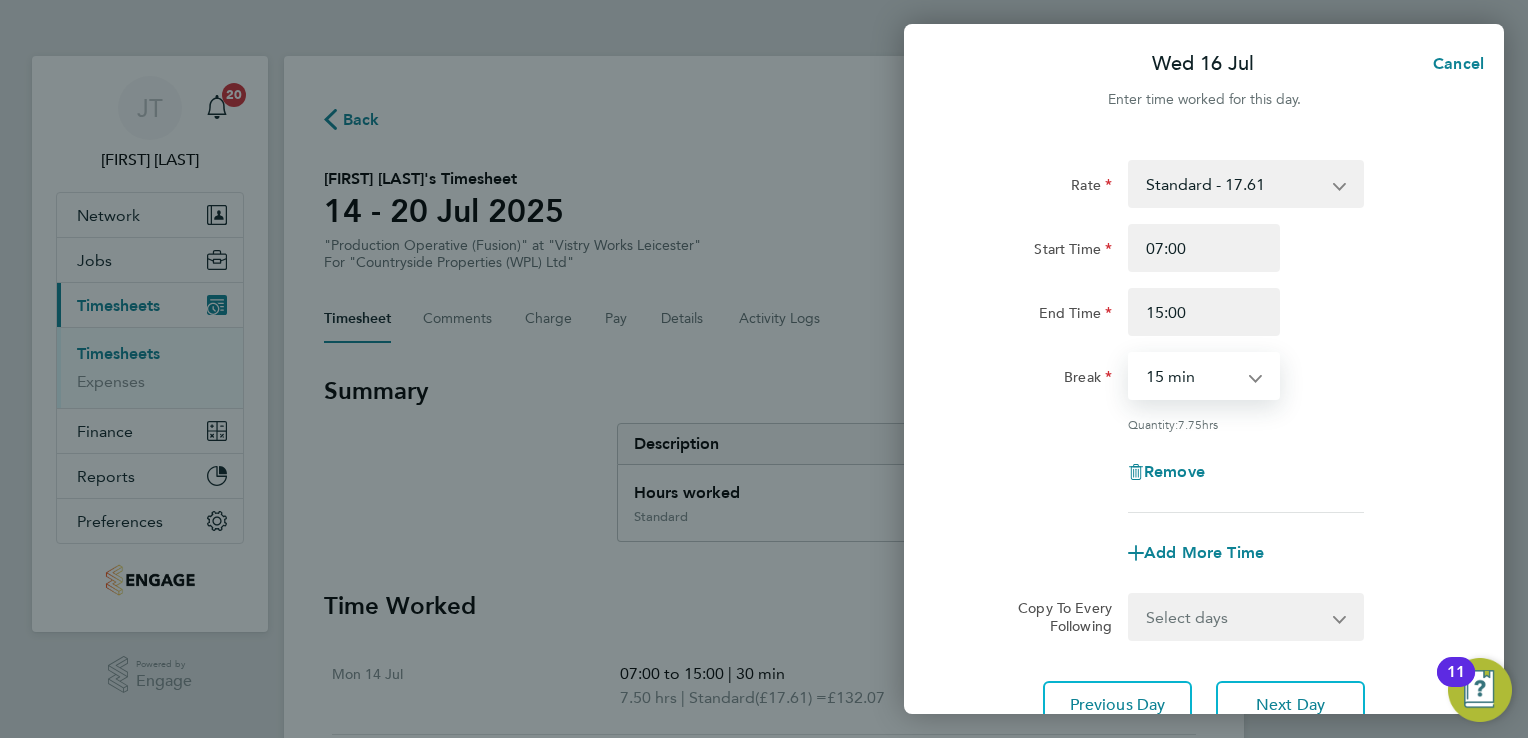 select on "30" 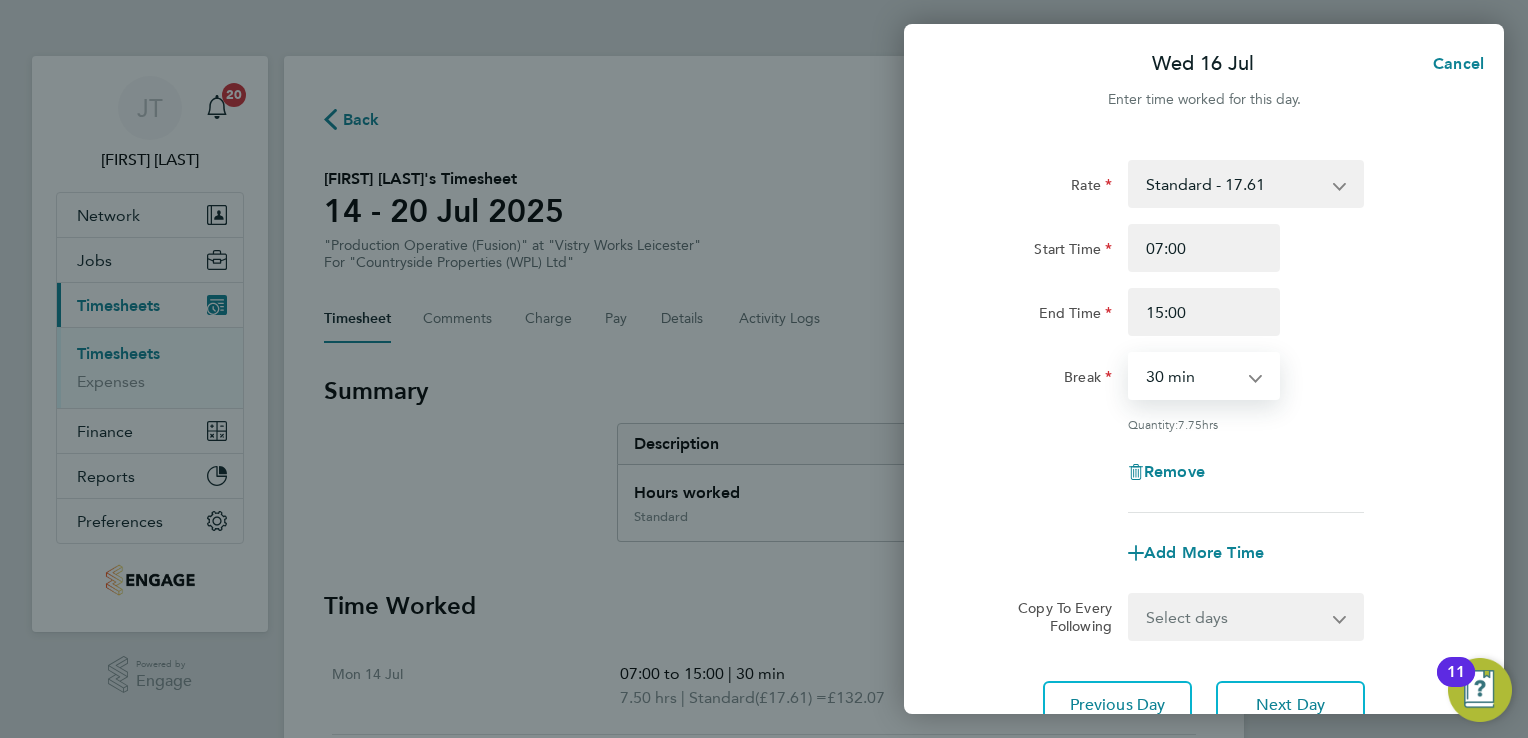 click on "0 min   15 min   30 min   45 min   60 min   75 min   90 min" at bounding box center [1192, 376] 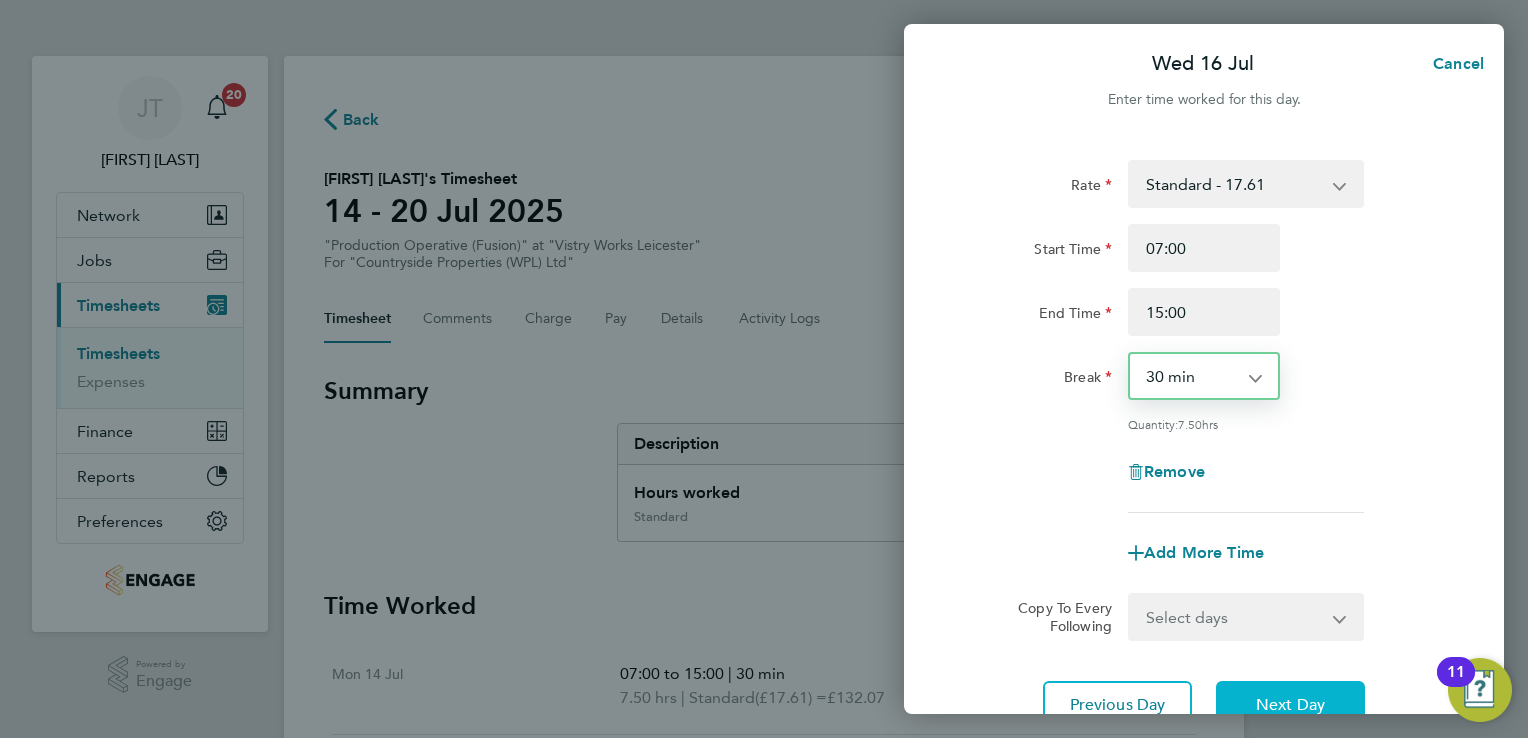 click on "Next Day" 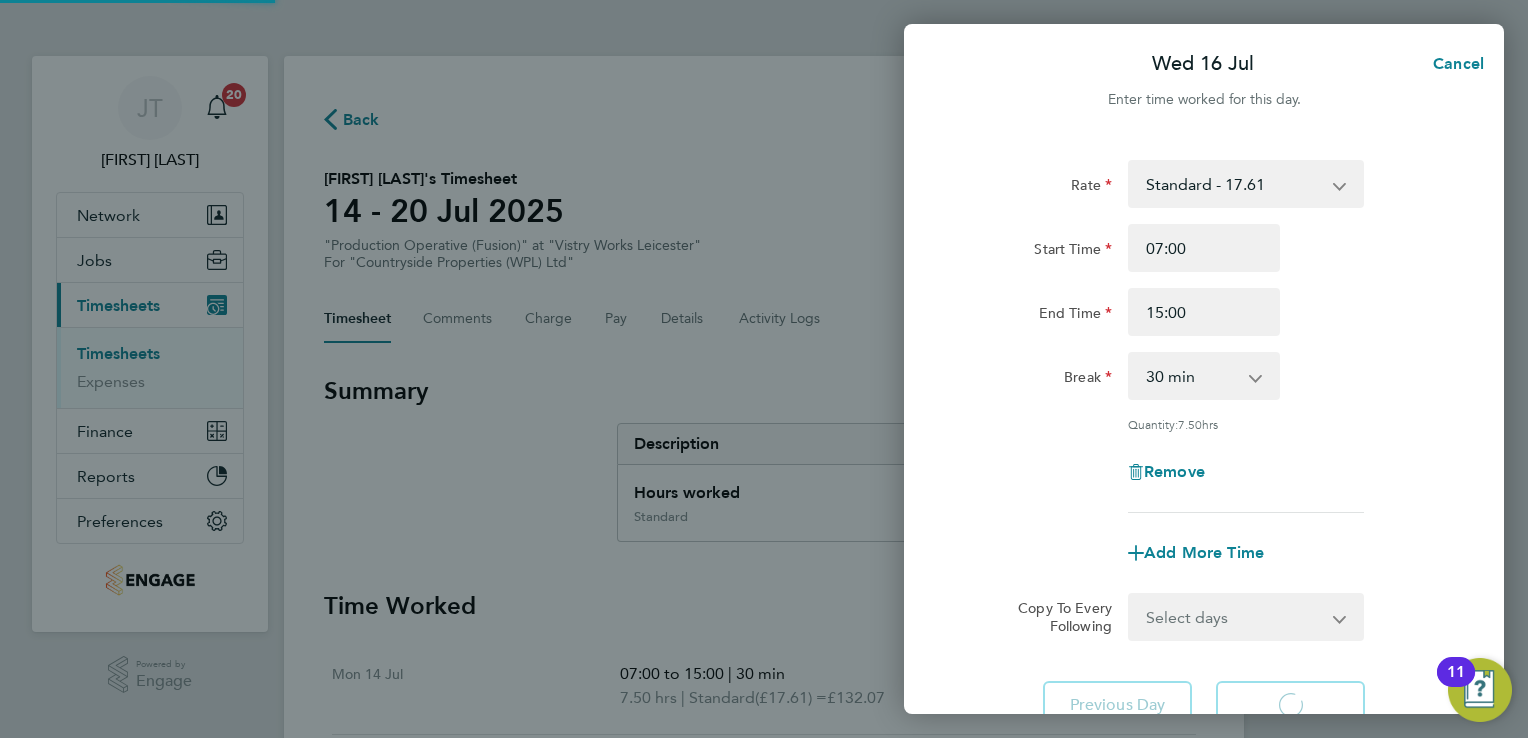 select on "15" 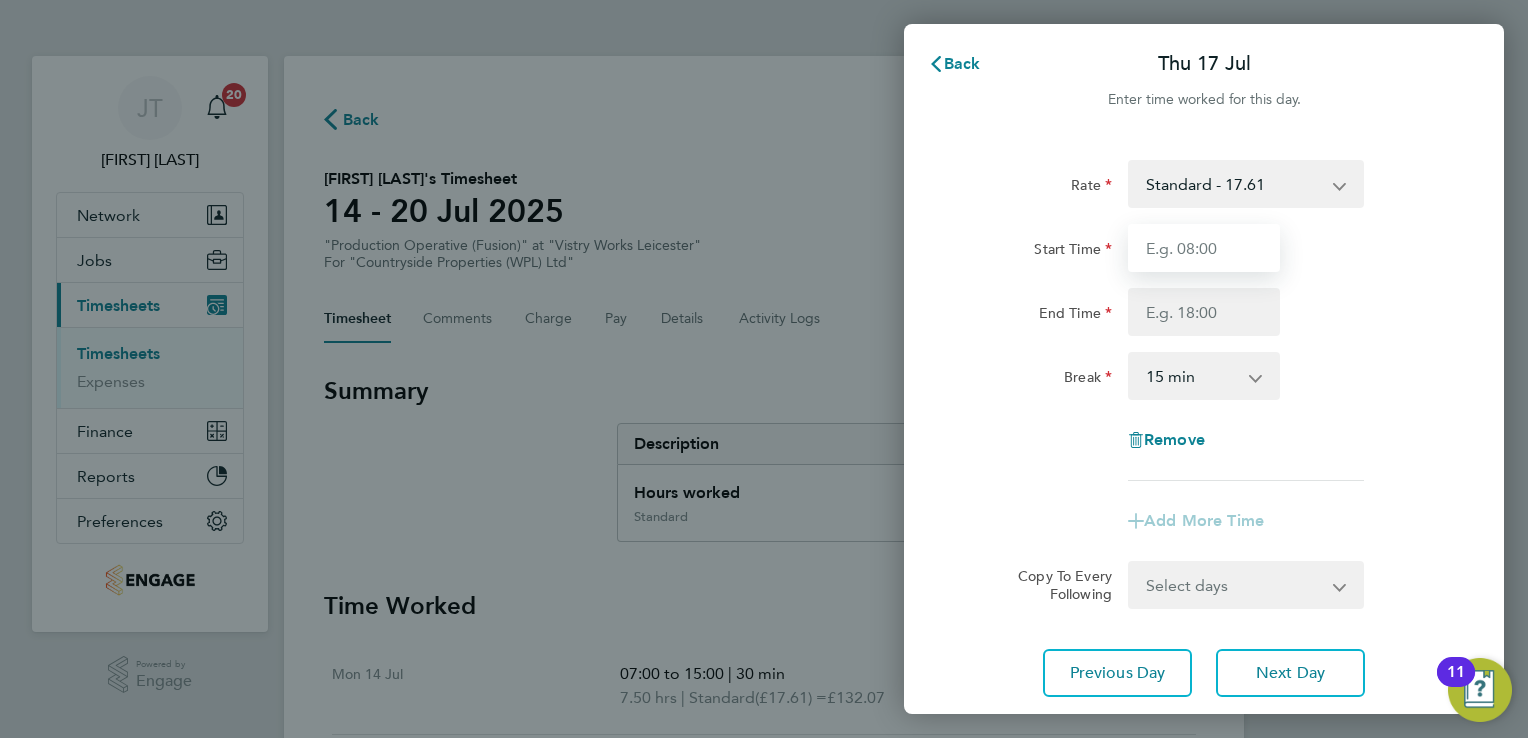 click on "Start Time" at bounding box center (1204, 248) 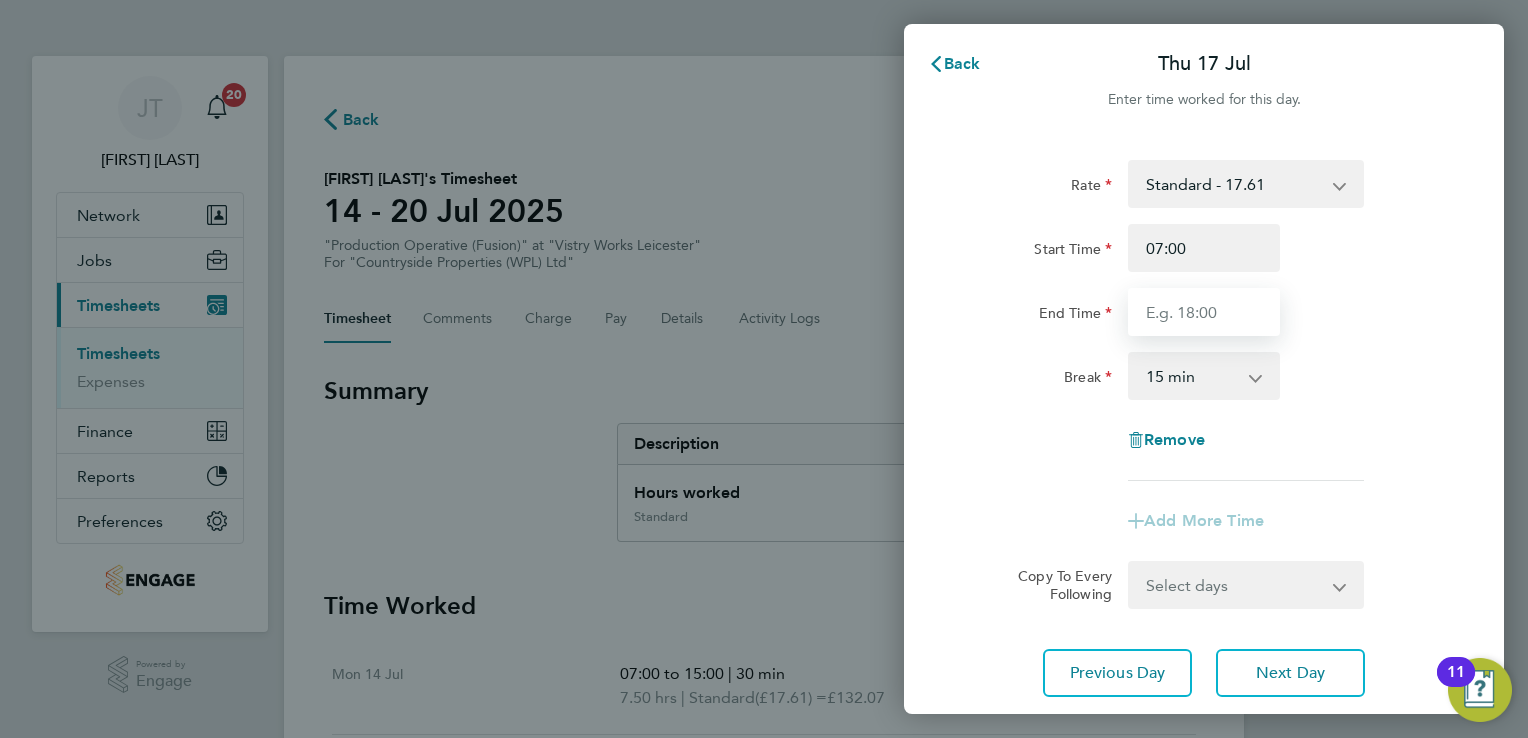 type on "15:00" 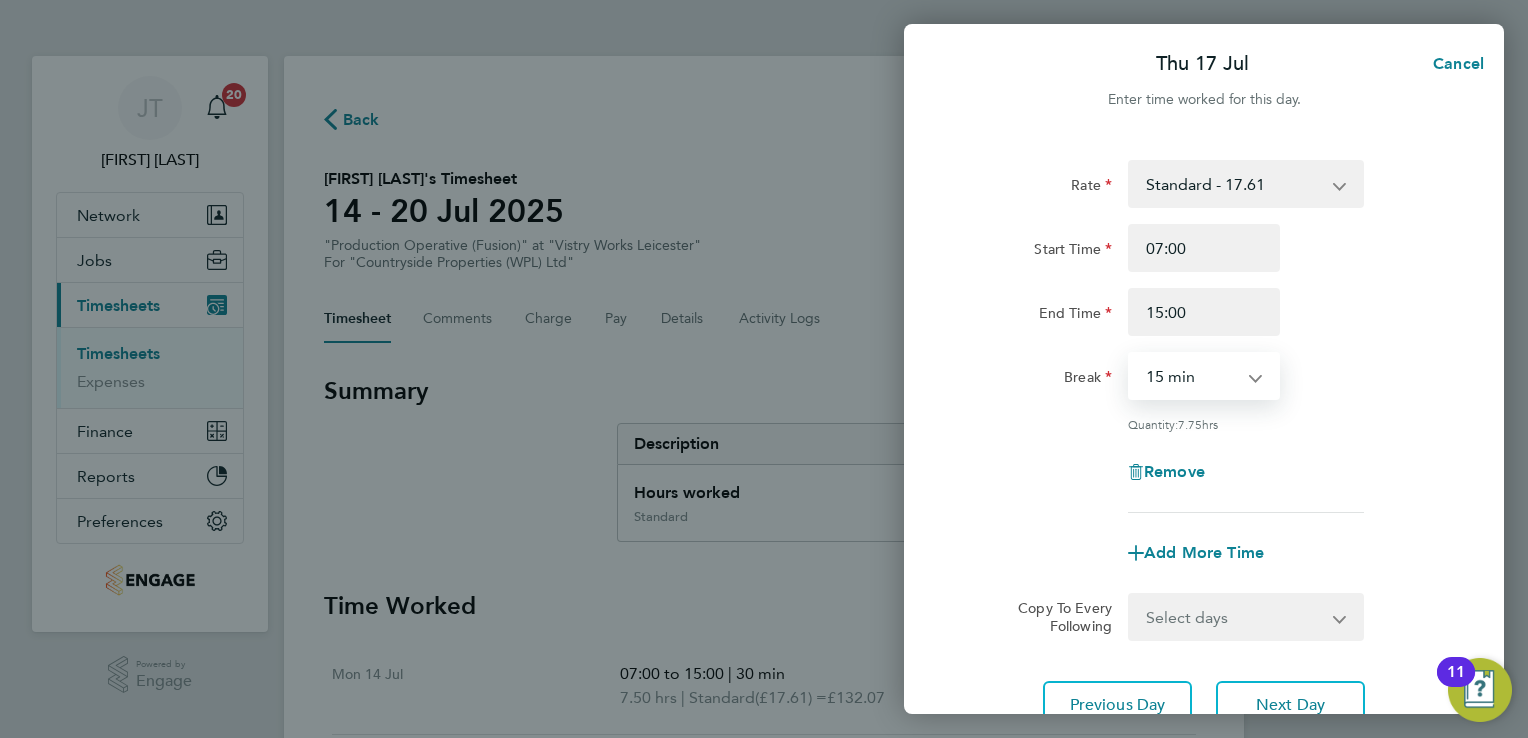 click on "0 min   15 min   30 min   45 min   60 min   75 min   90 min" at bounding box center [1192, 376] 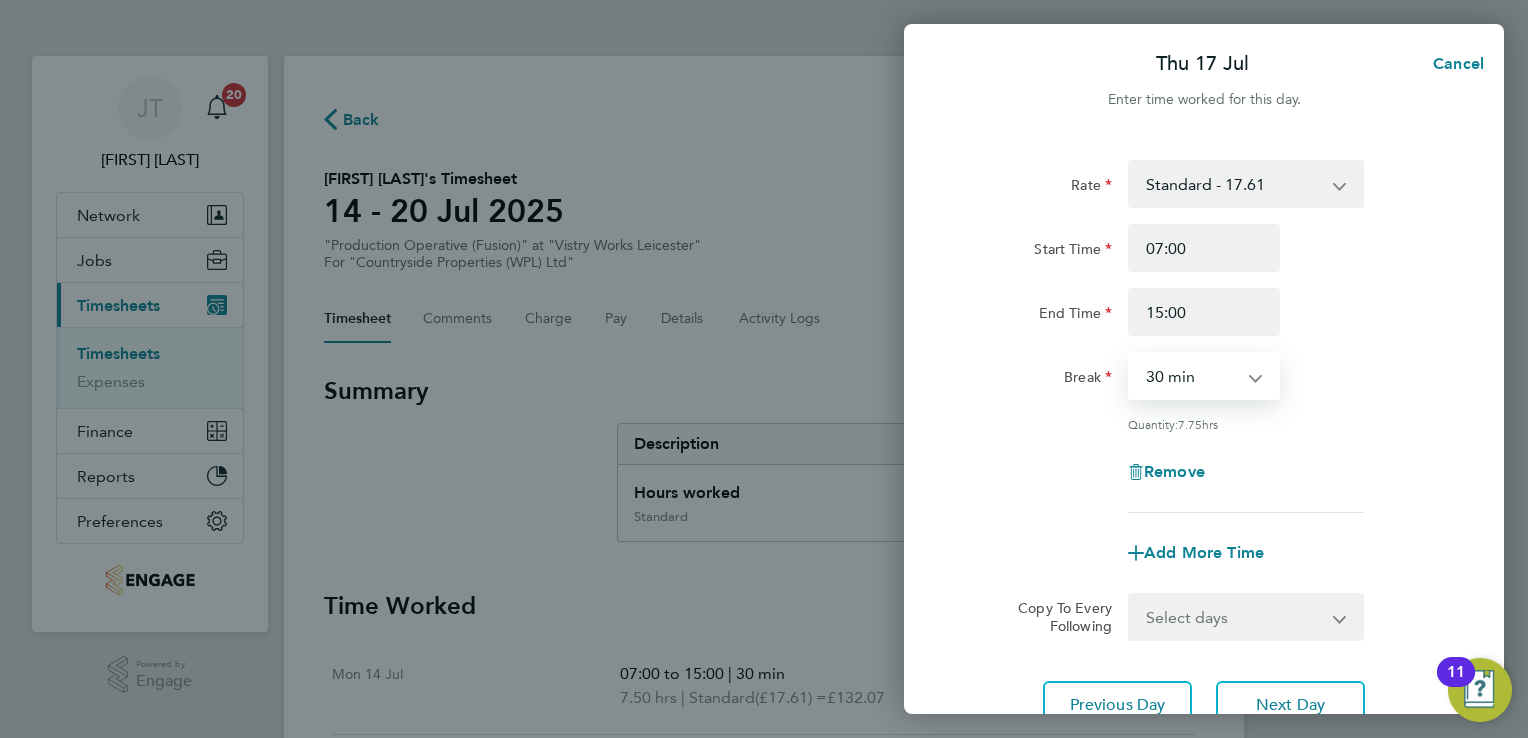 click on "0 min   15 min   30 min   45 min   60 min   75 min   90 min" at bounding box center (1192, 376) 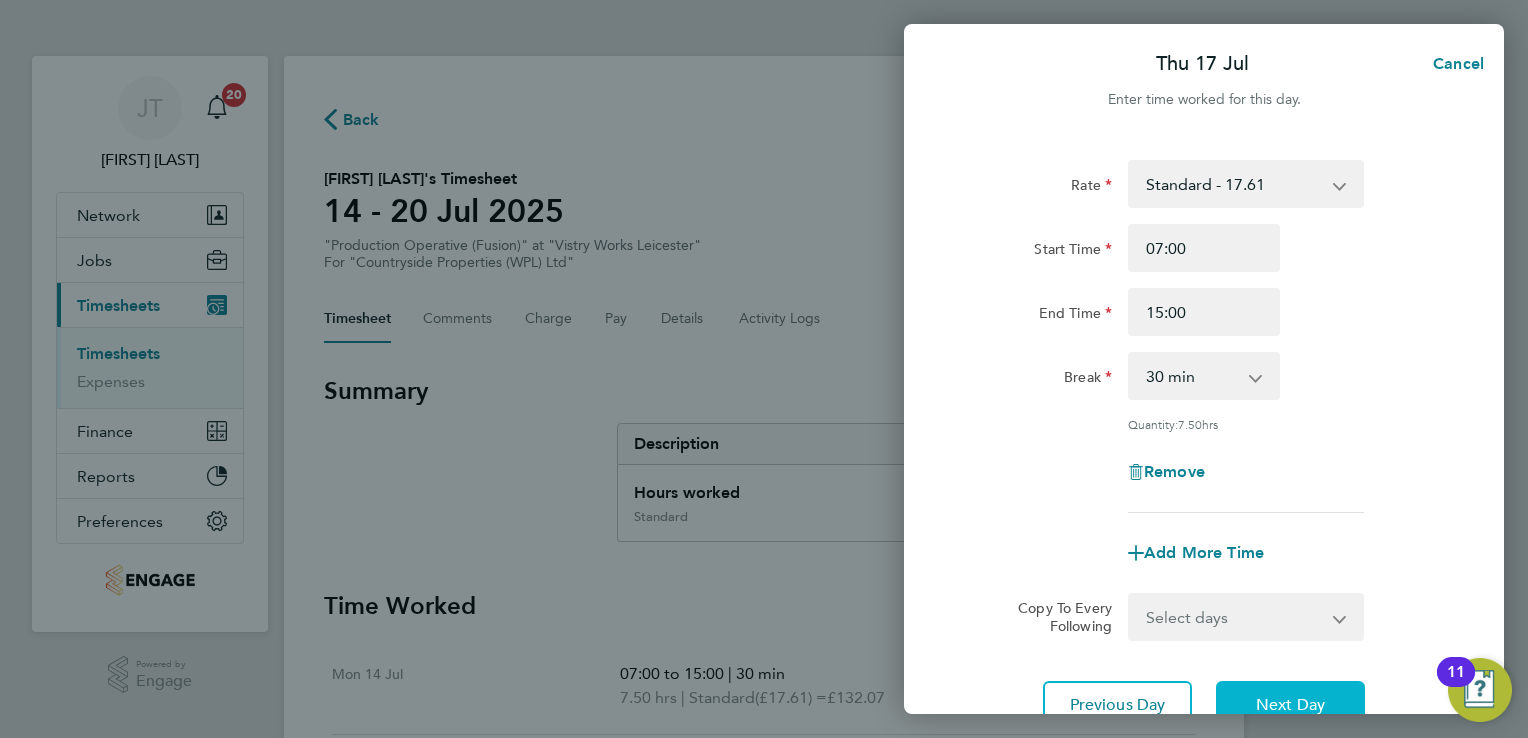 click on "Next Day" 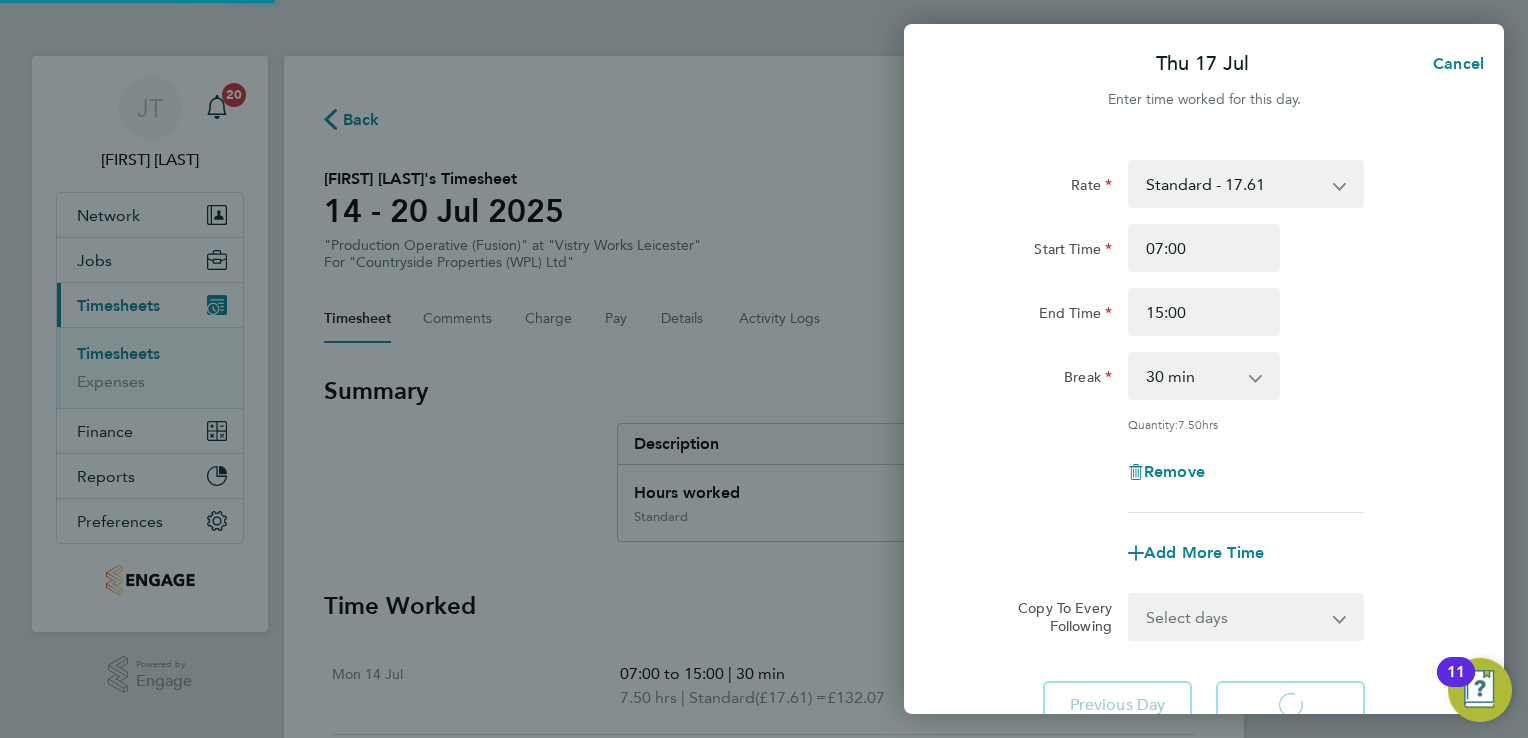 select on "15" 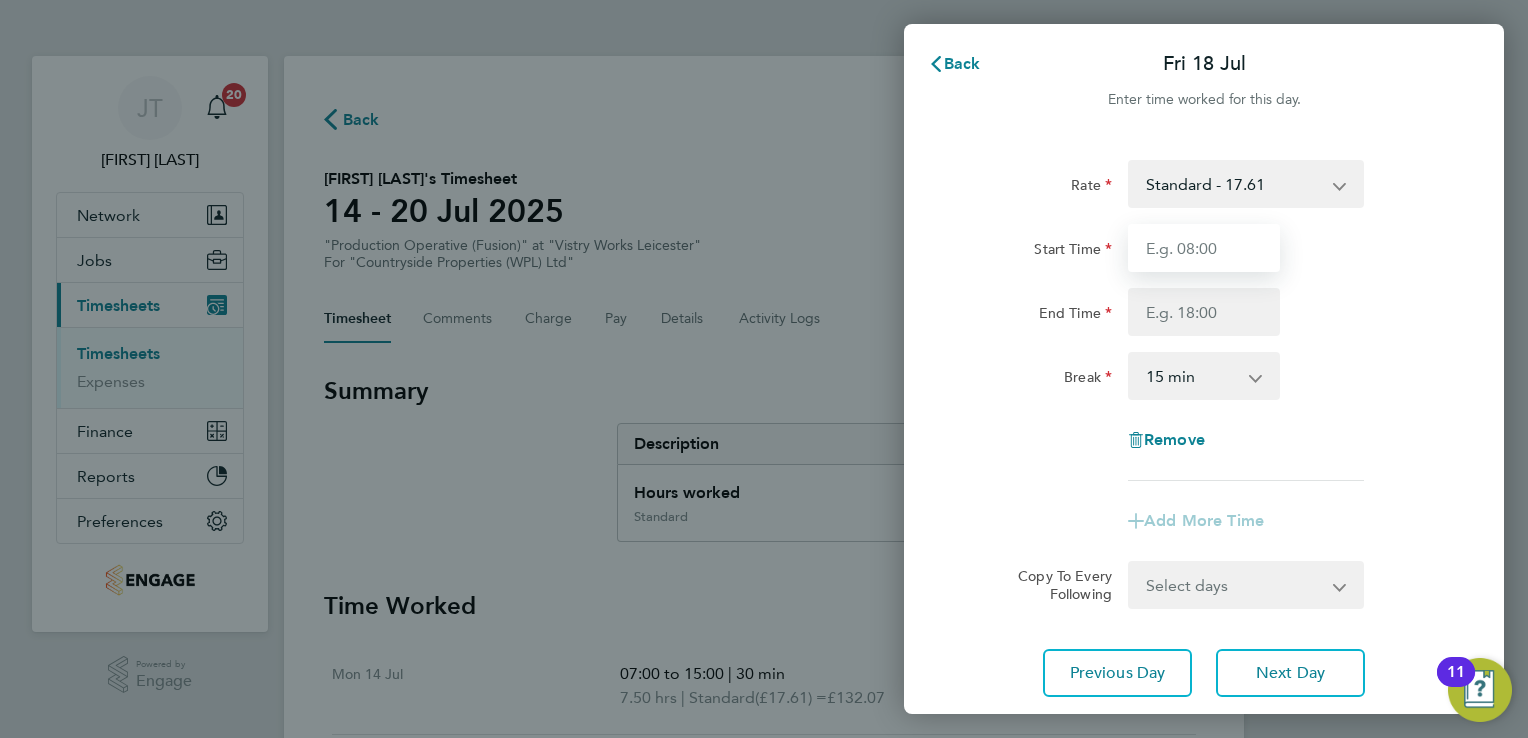 click on "Start Time" at bounding box center [1204, 248] 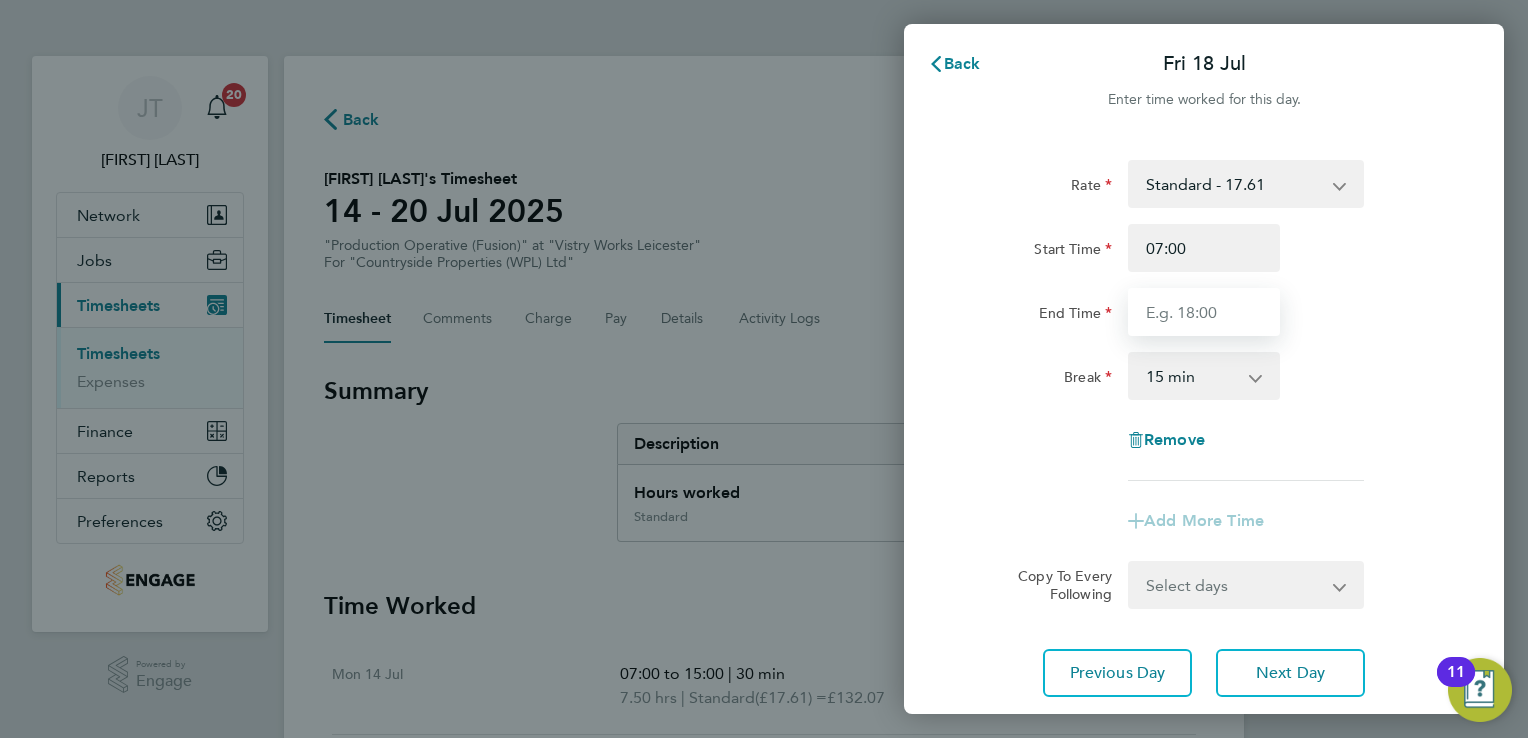 type on "15:00" 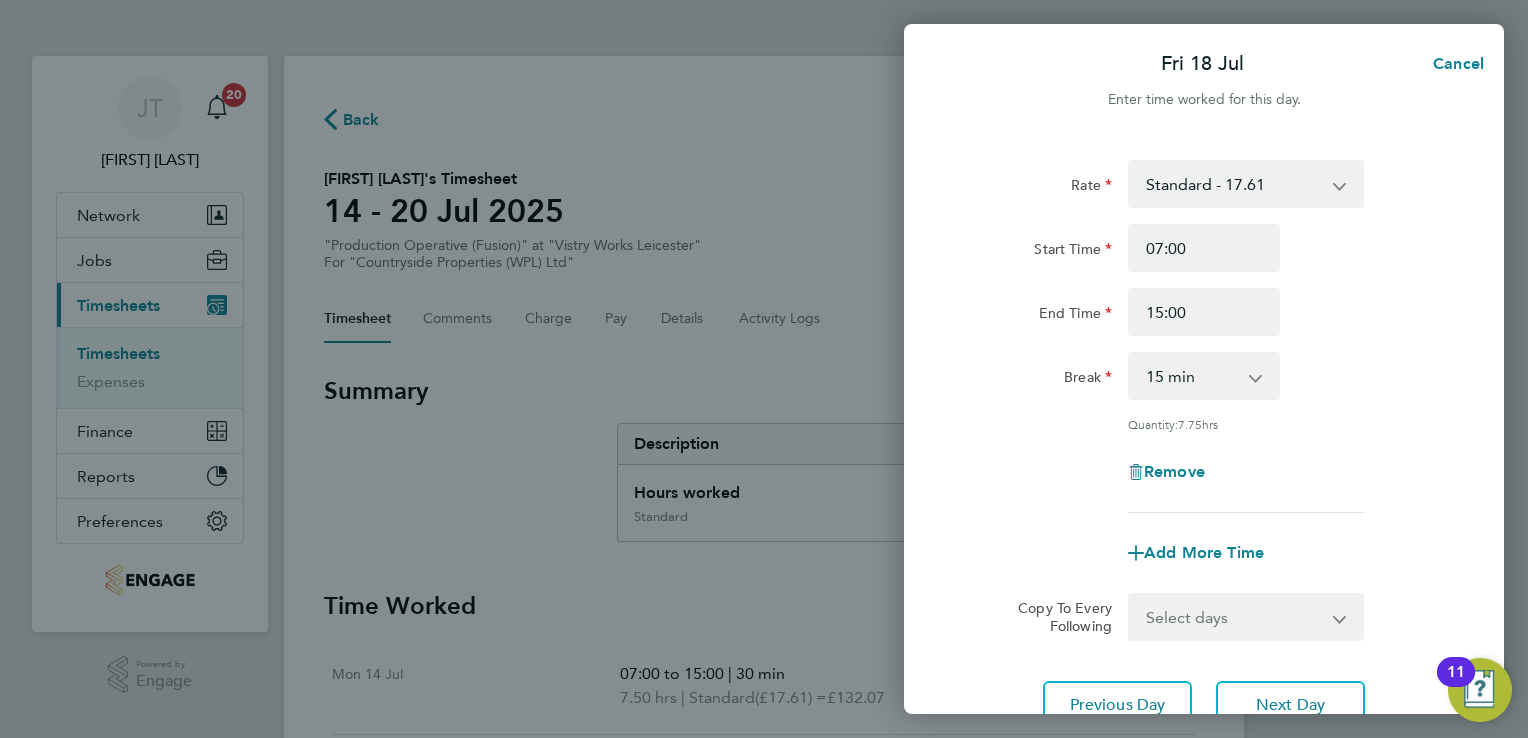 click on "0 min   15 min   30 min   45 min   60 min   75 min   90 min" at bounding box center (1192, 376) 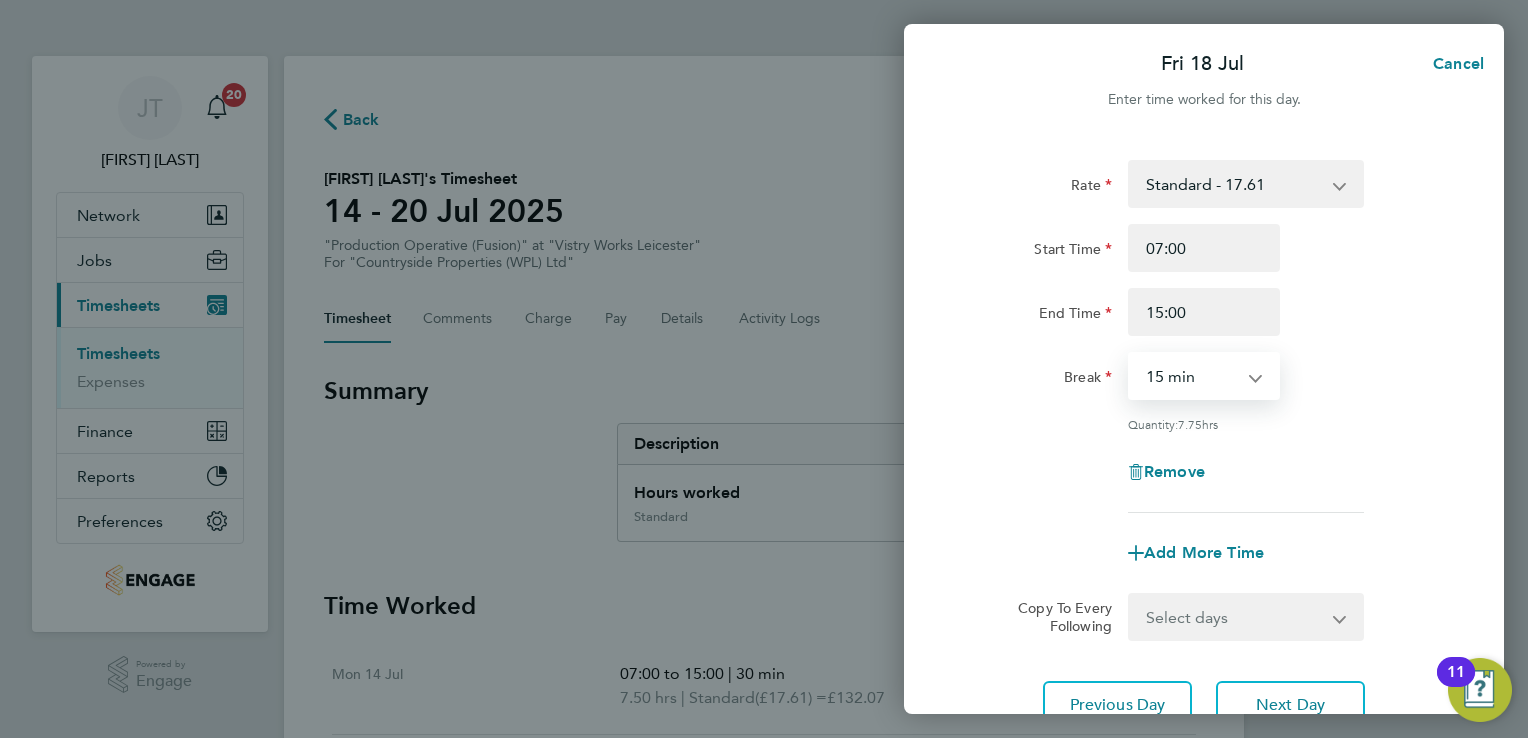 select on "30" 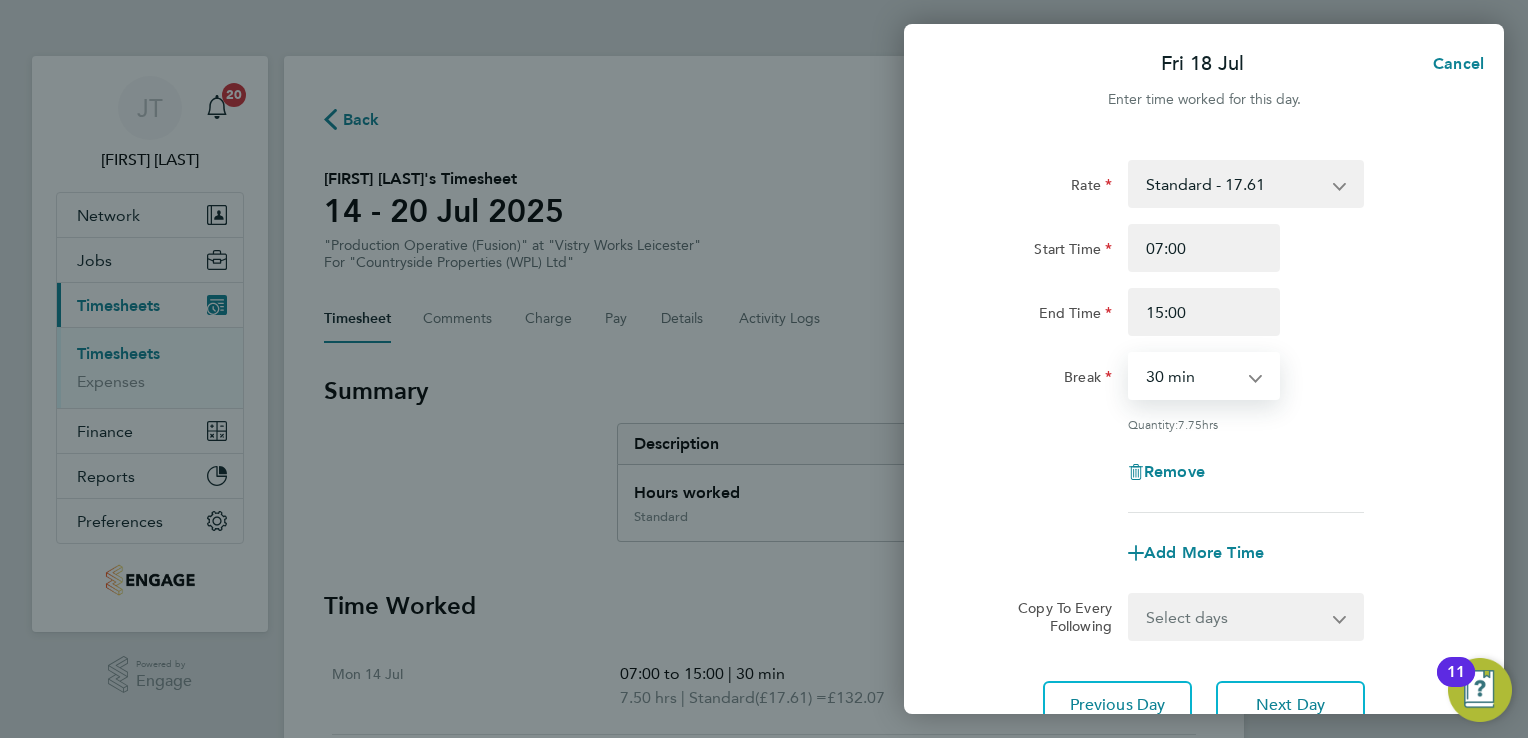click on "0 min   15 min   30 min   45 min   60 min   75 min   90 min" at bounding box center [1192, 376] 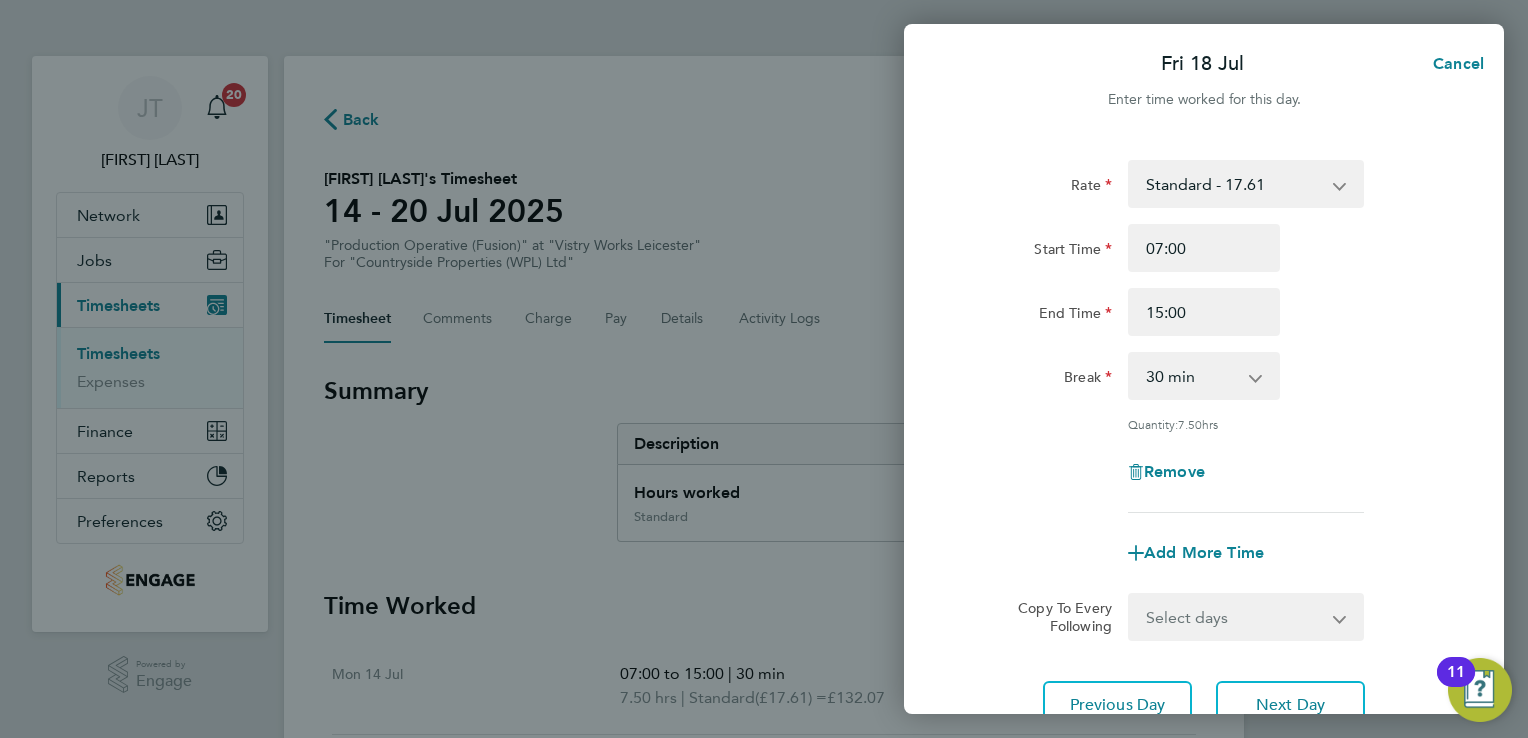 click on "Rate  Standard - 17.61   OT2 - 35.22   OT 1 - 26.42
Start Time 07:00 End Time 15:00 Break  0 min   15 min   30 min   45 min   60 min   75 min   90 min
Quantity:  7.50  hrs
Remove" 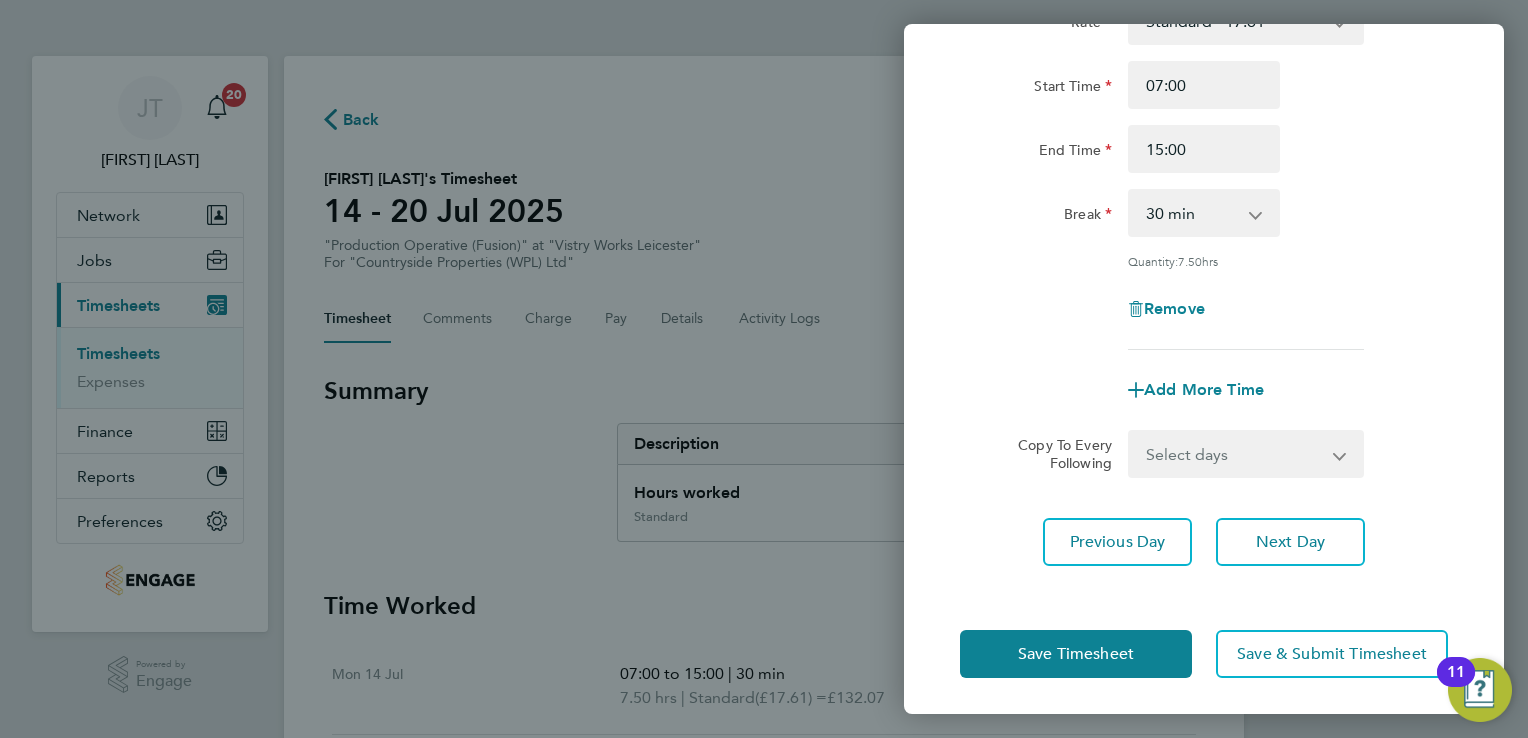 scroll, scrollTop: 164, scrollLeft: 0, axis: vertical 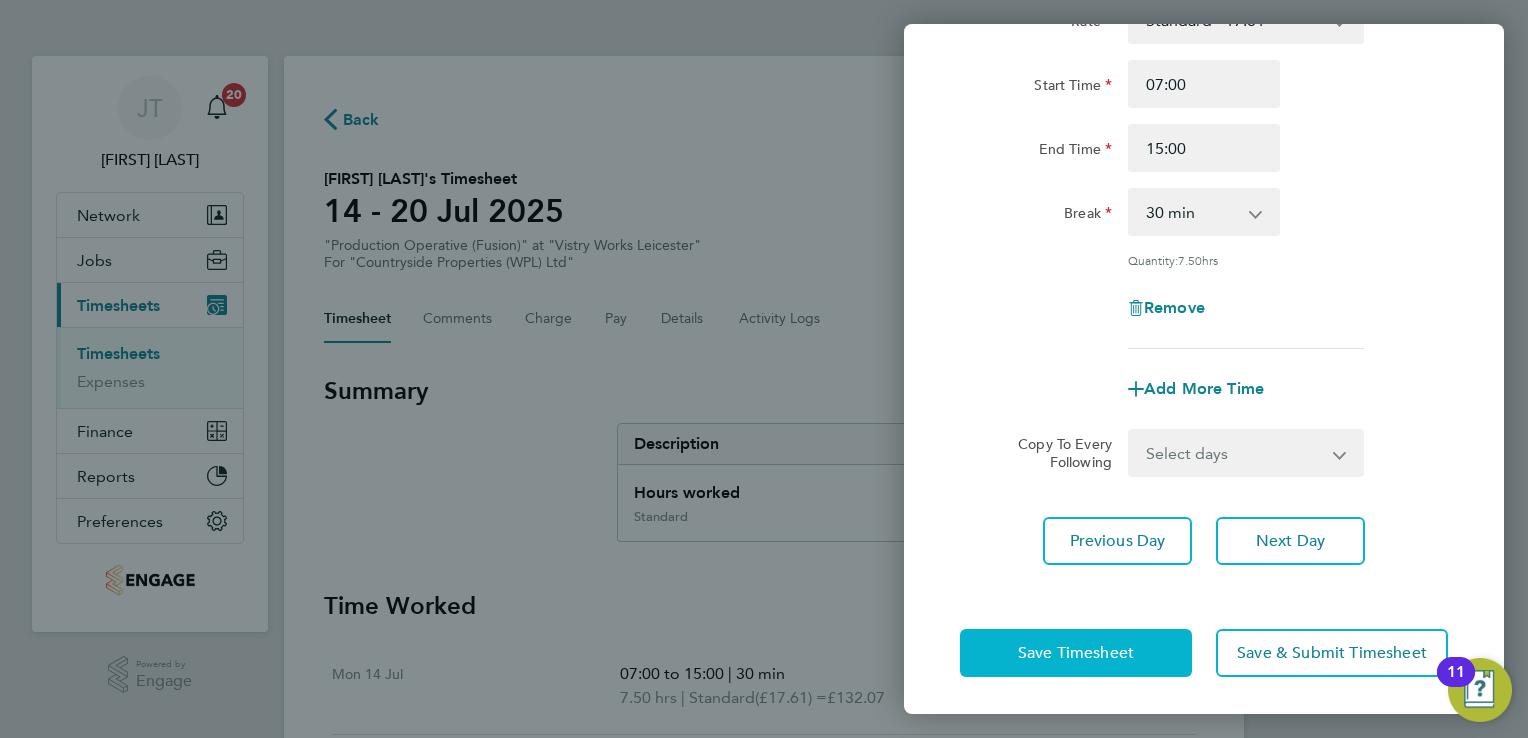 click on "Save Timesheet" 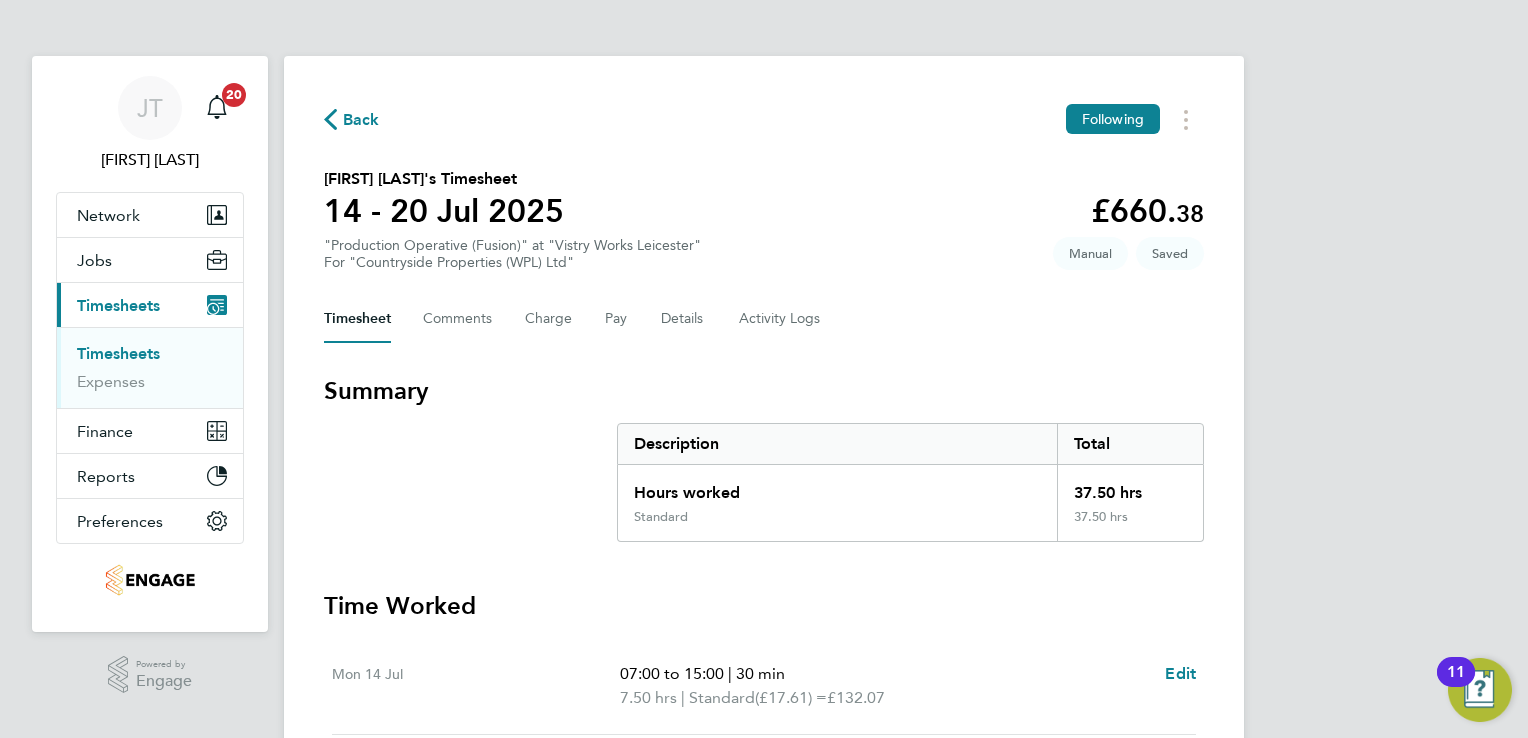 type 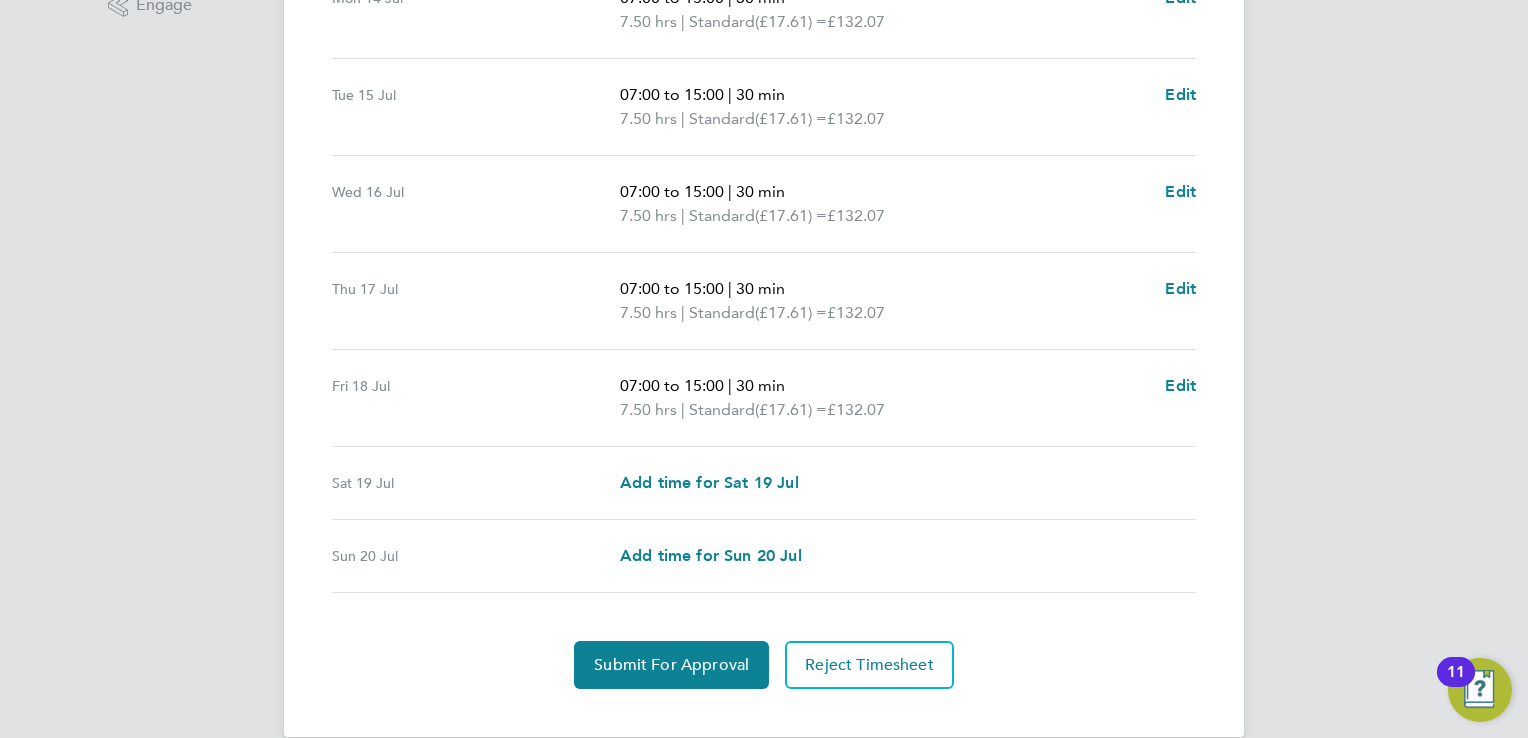 scroll, scrollTop: 704, scrollLeft: 0, axis: vertical 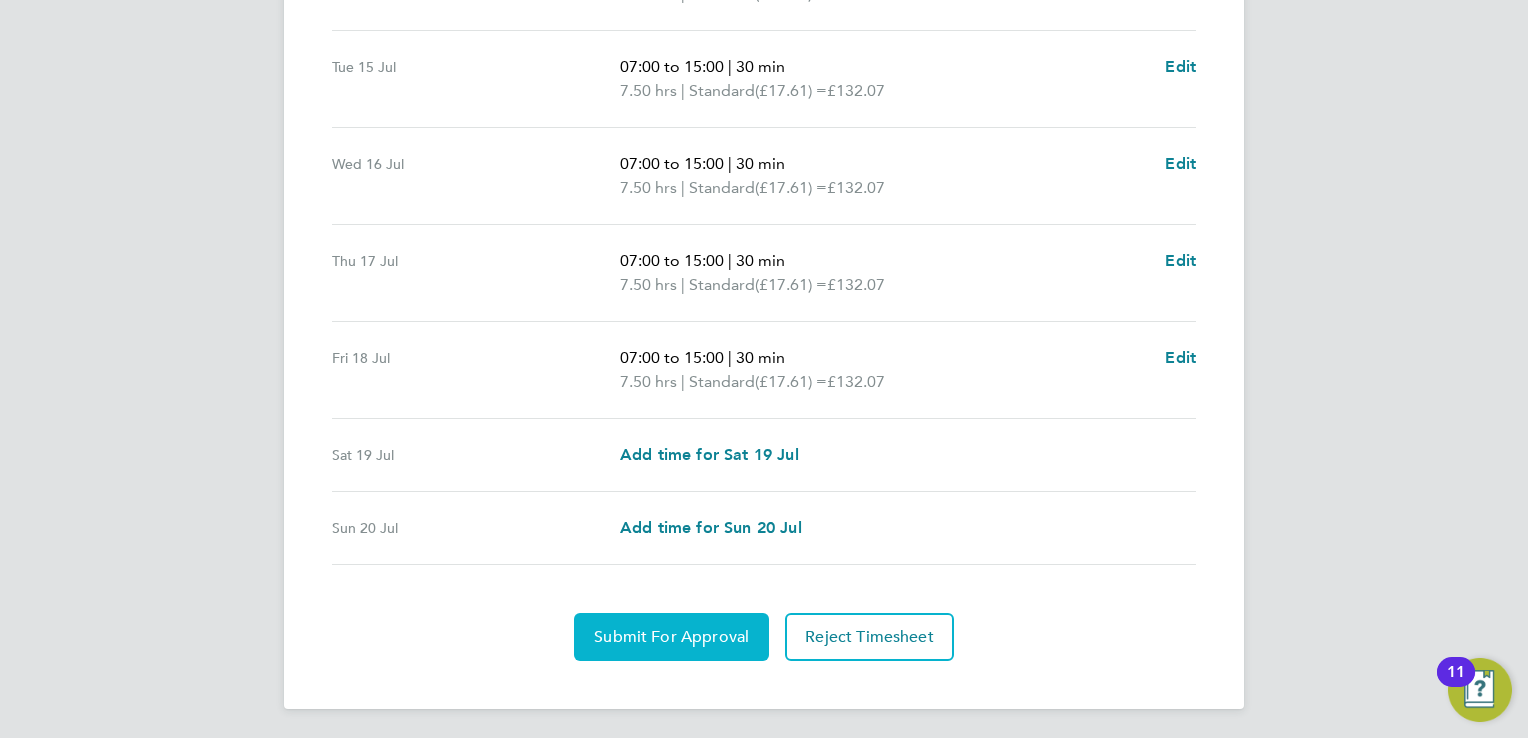click on "Submit For Approval" 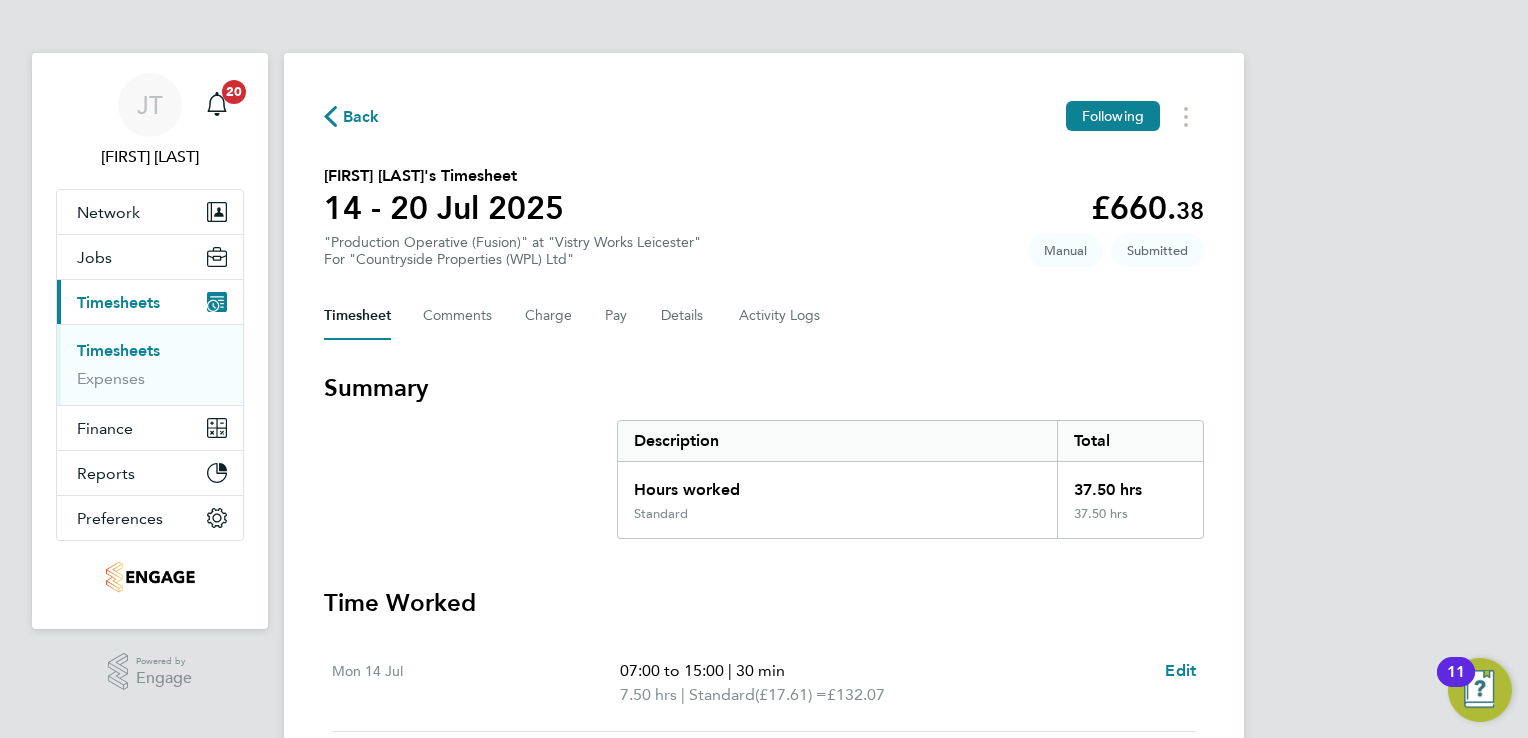scroll, scrollTop: 0, scrollLeft: 0, axis: both 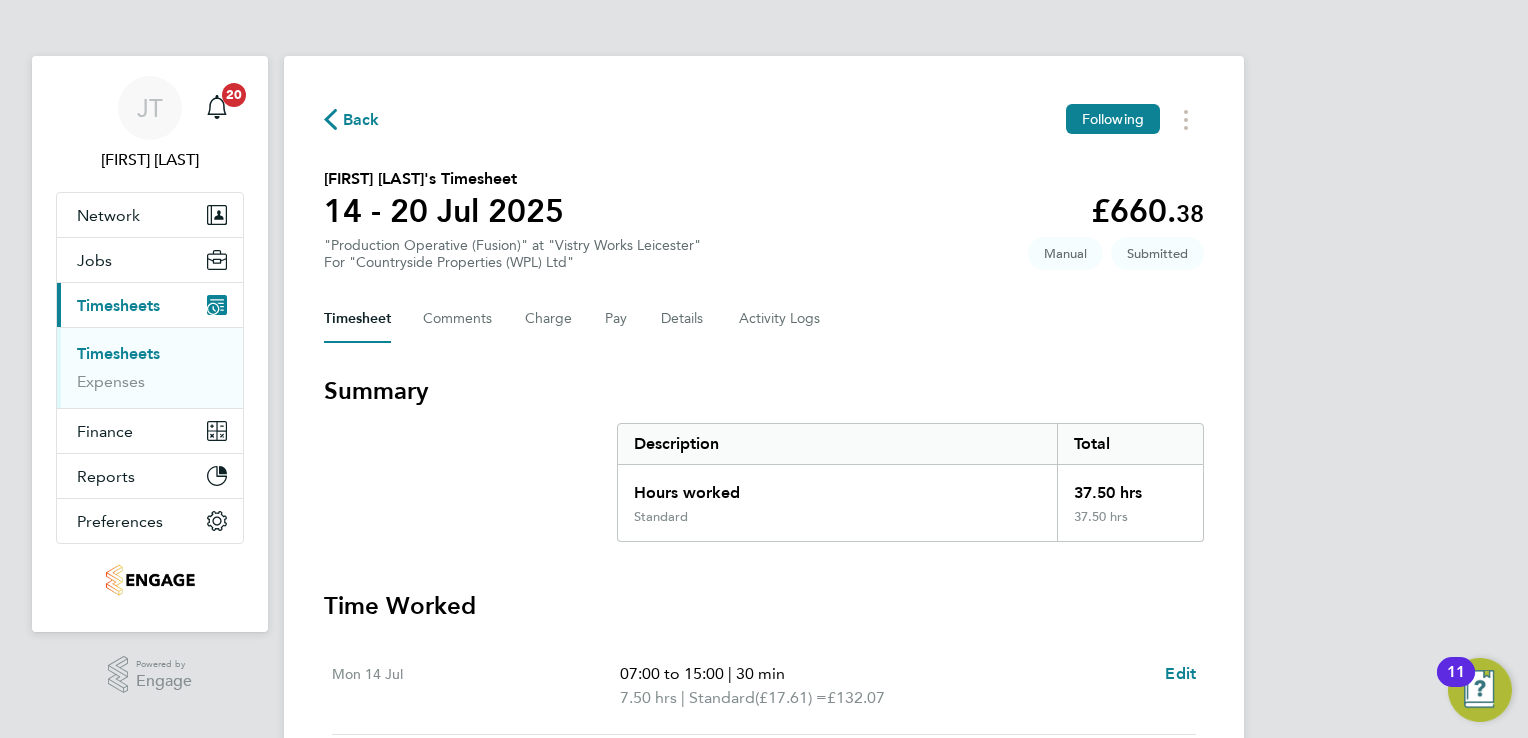 click on "Timesheets" at bounding box center (118, 353) 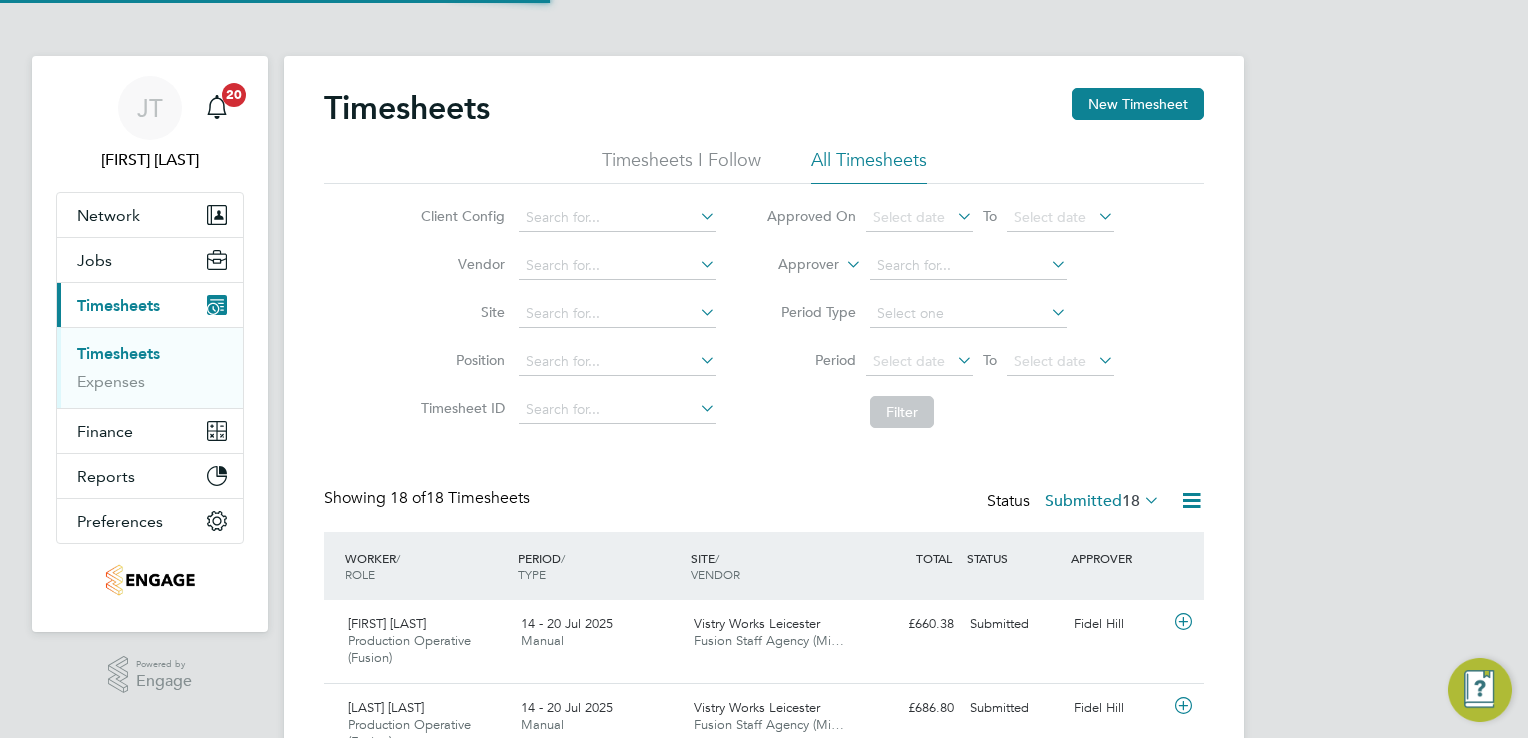 scroll, scrollTop: 10, scrollLeft: 10, axis: both 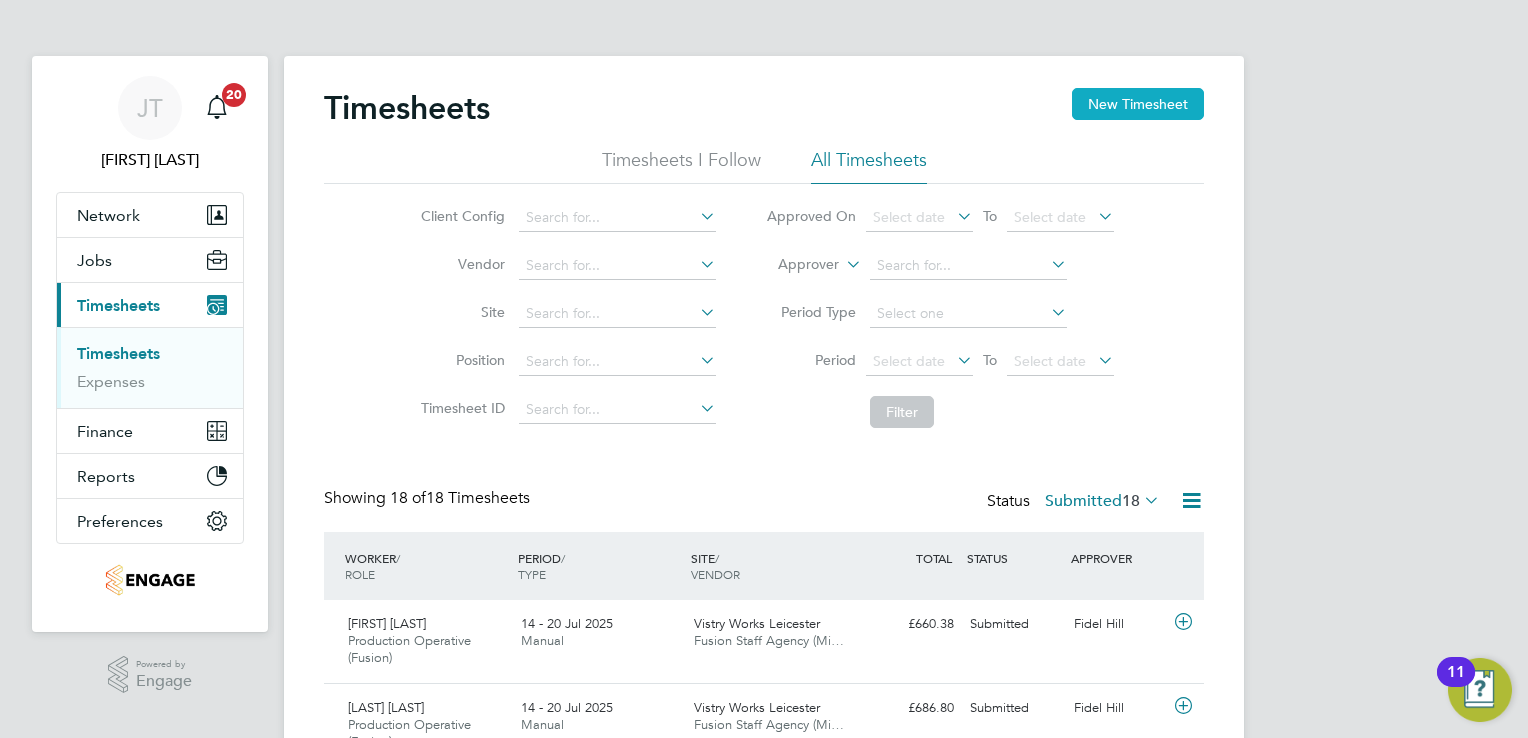 click on "New Timesheet" 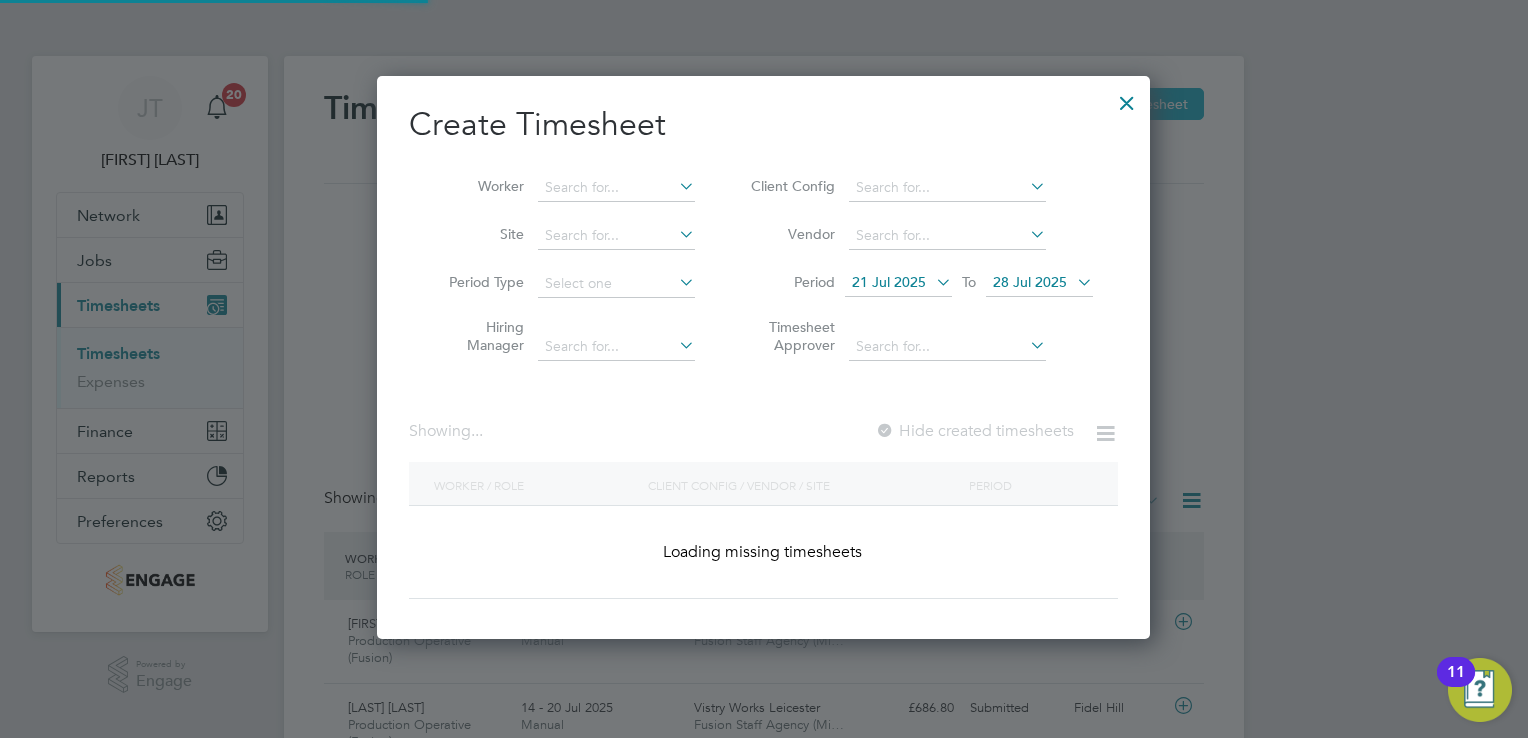 scroll, scrollTop: 10, scrollLeft: 10, axis: both 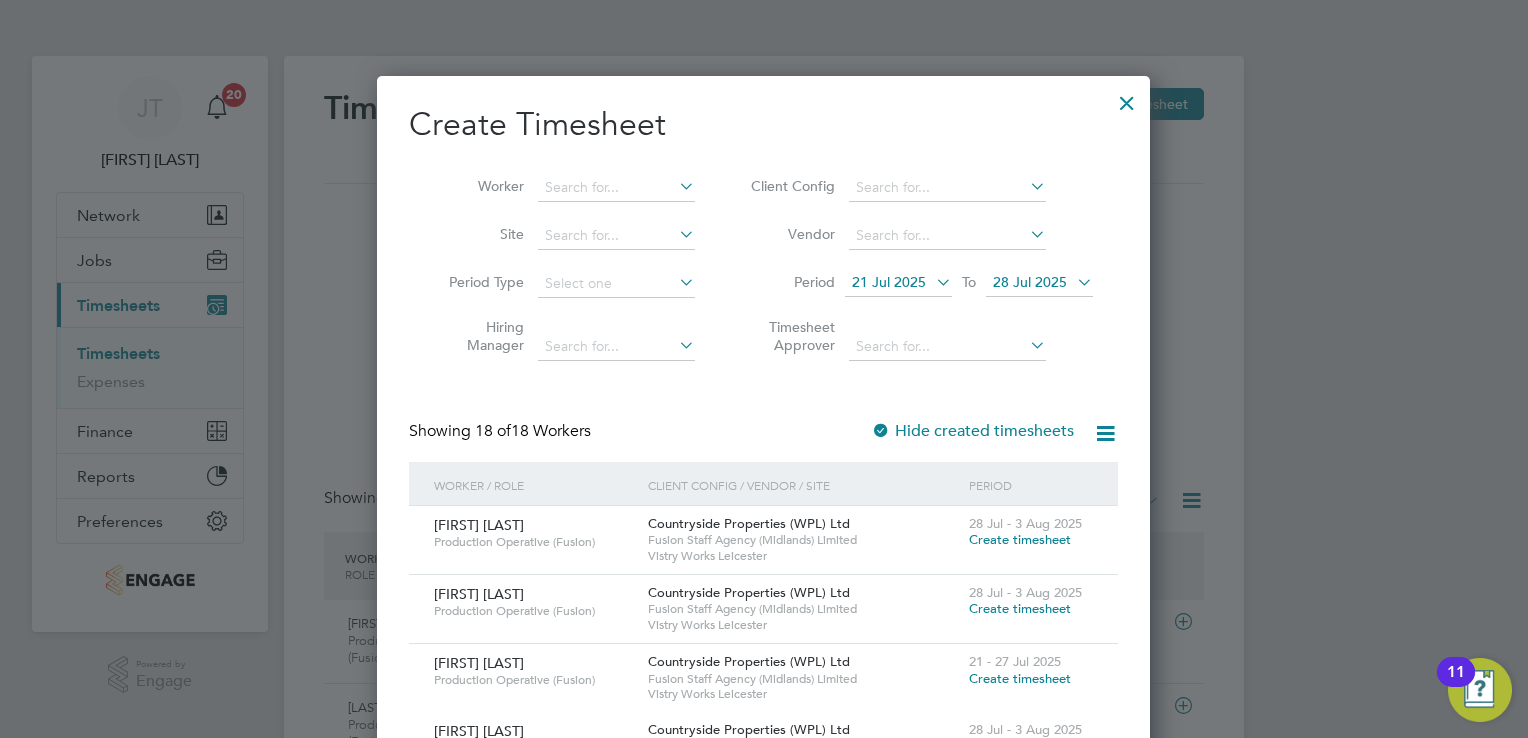 click on "21 Jul 2025" at bounding box center (898, 283) 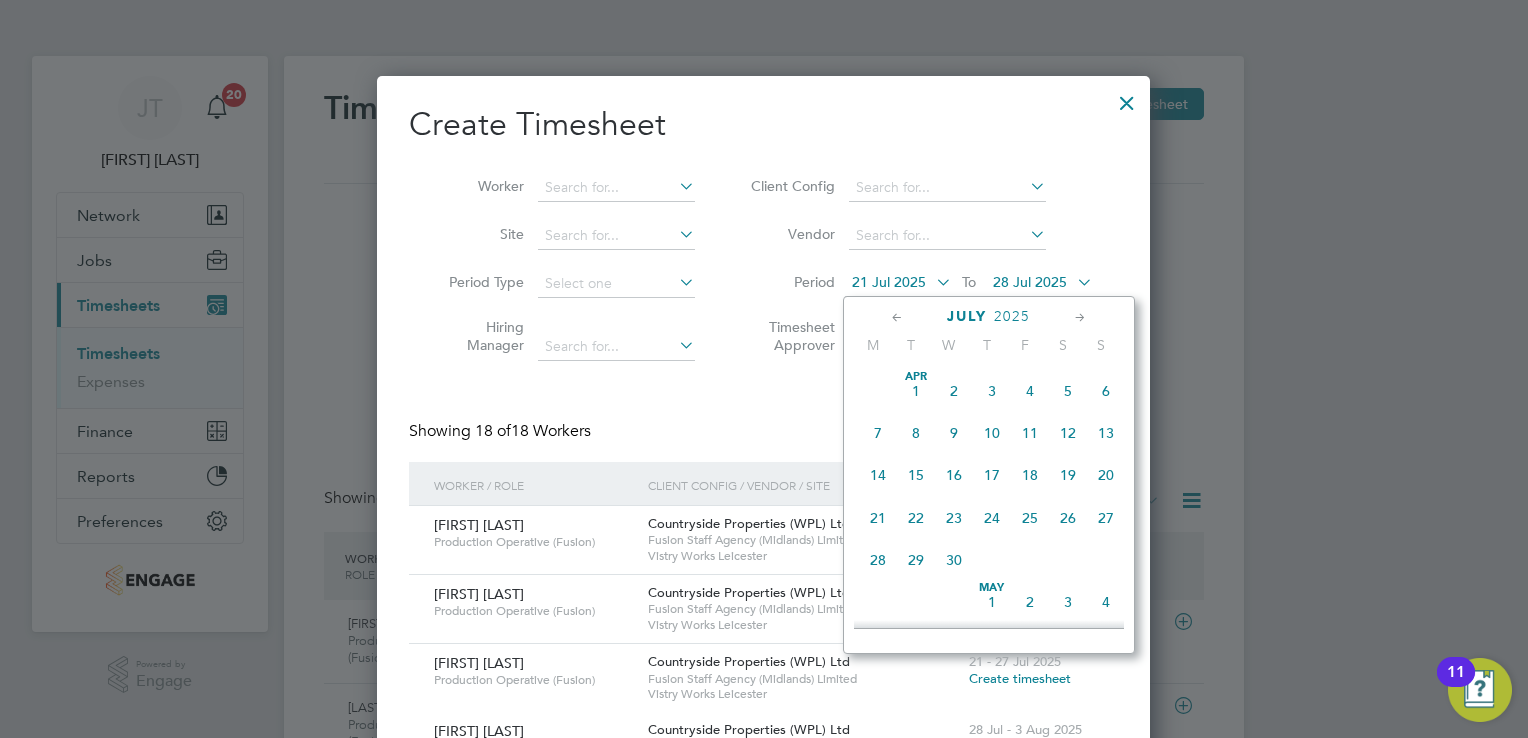 scroll, scrollTop: 740, scrollLeft: 0, axis: vertical 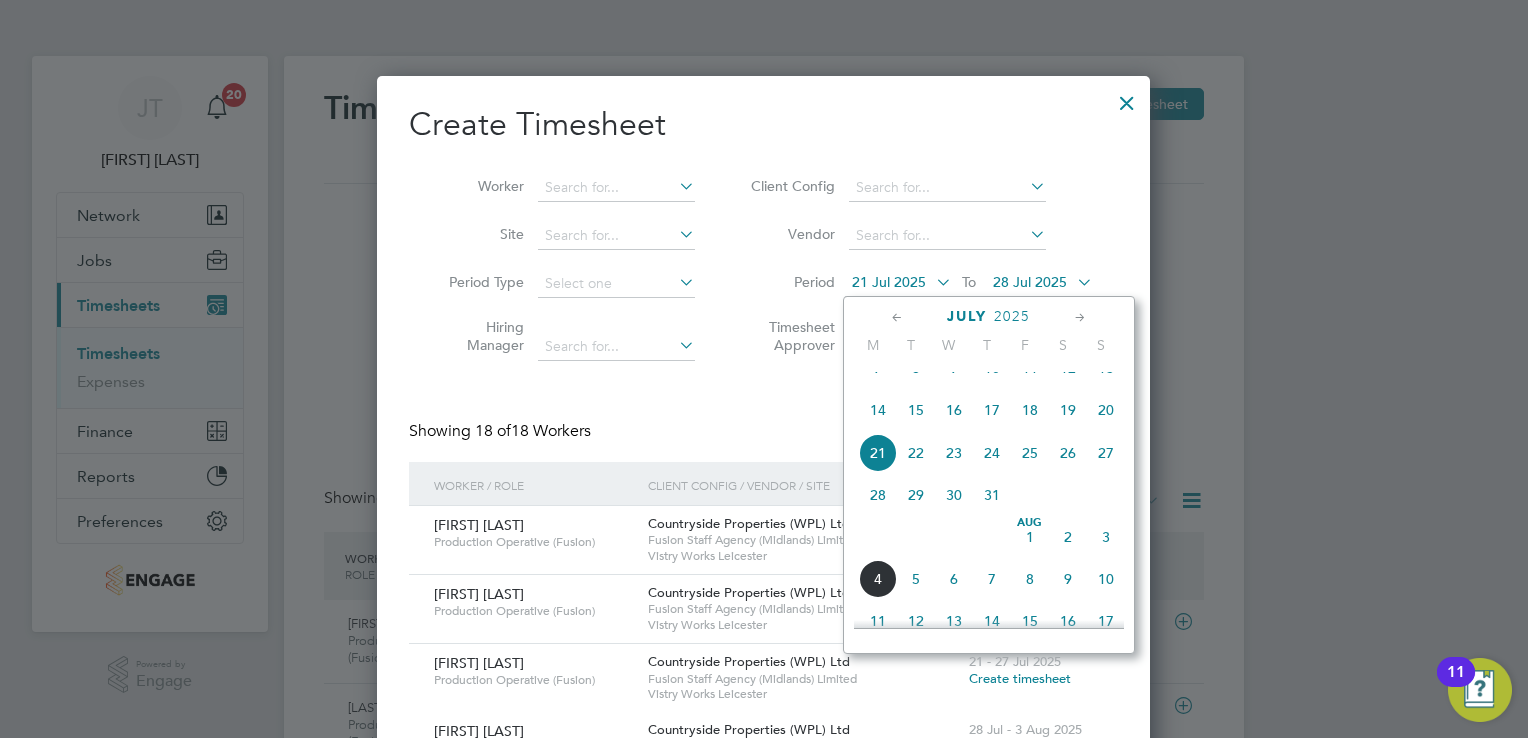 click on "14" 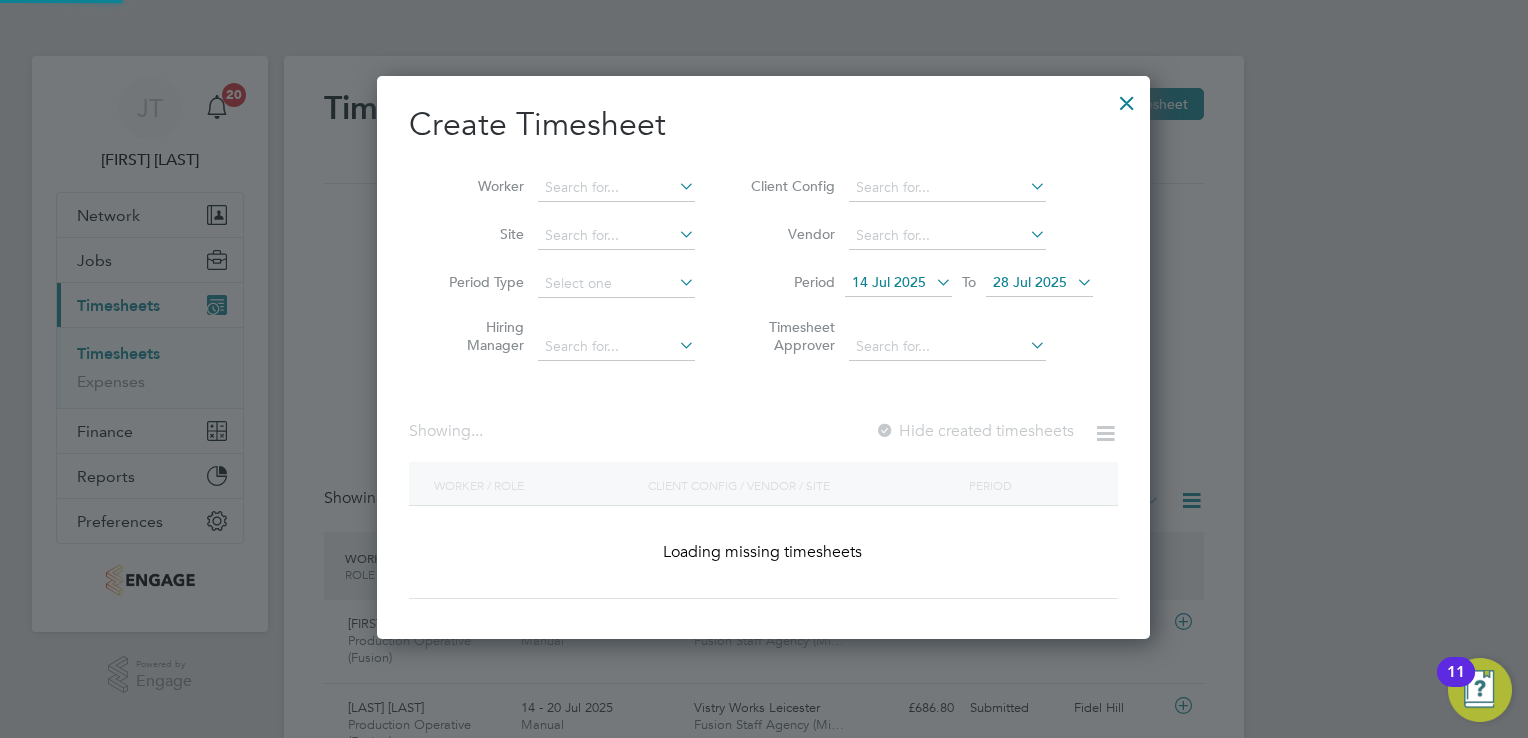 scroll, scrollTop: 10, scrollLeft: 10, axis: both 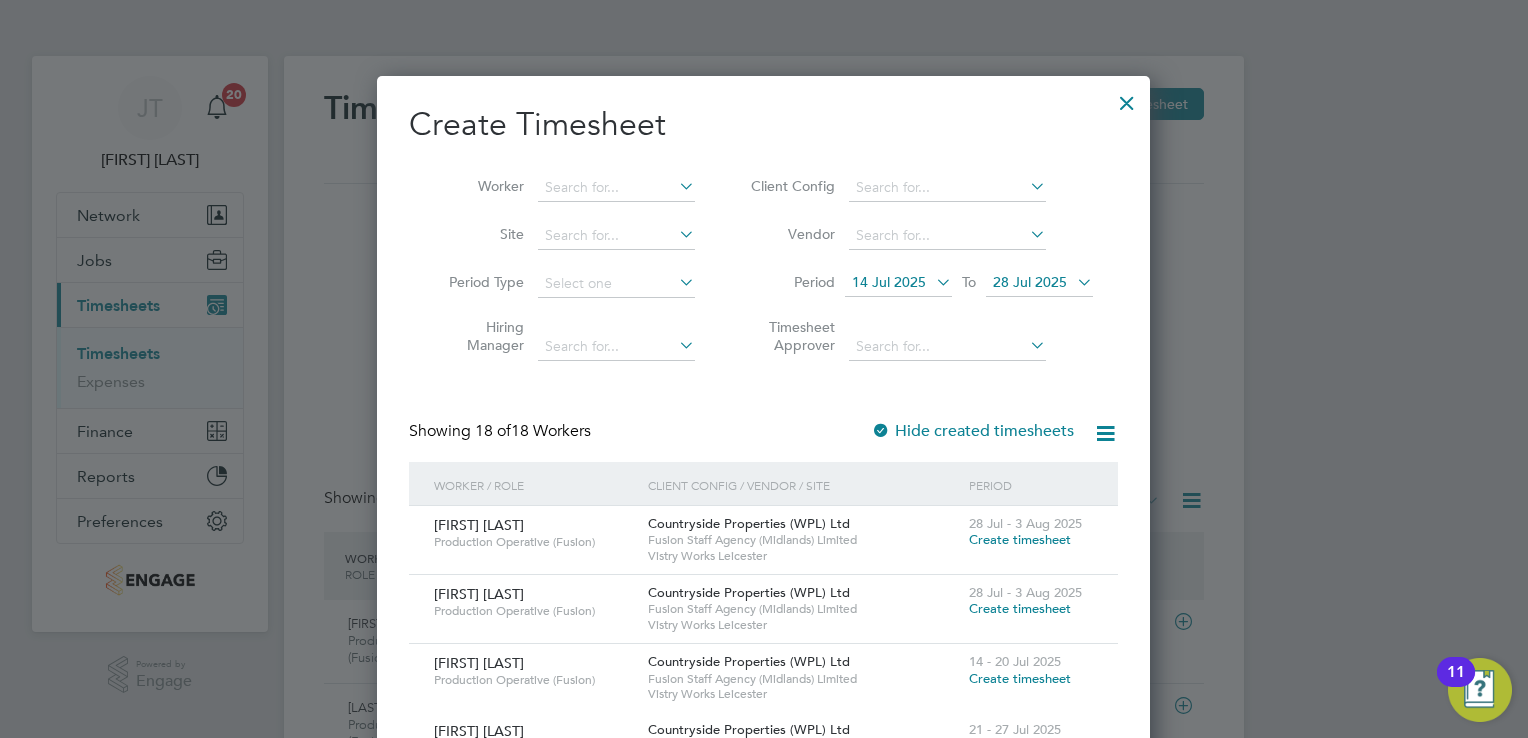 click on "28 Jul 2025" at bounding box center [1039, 283] 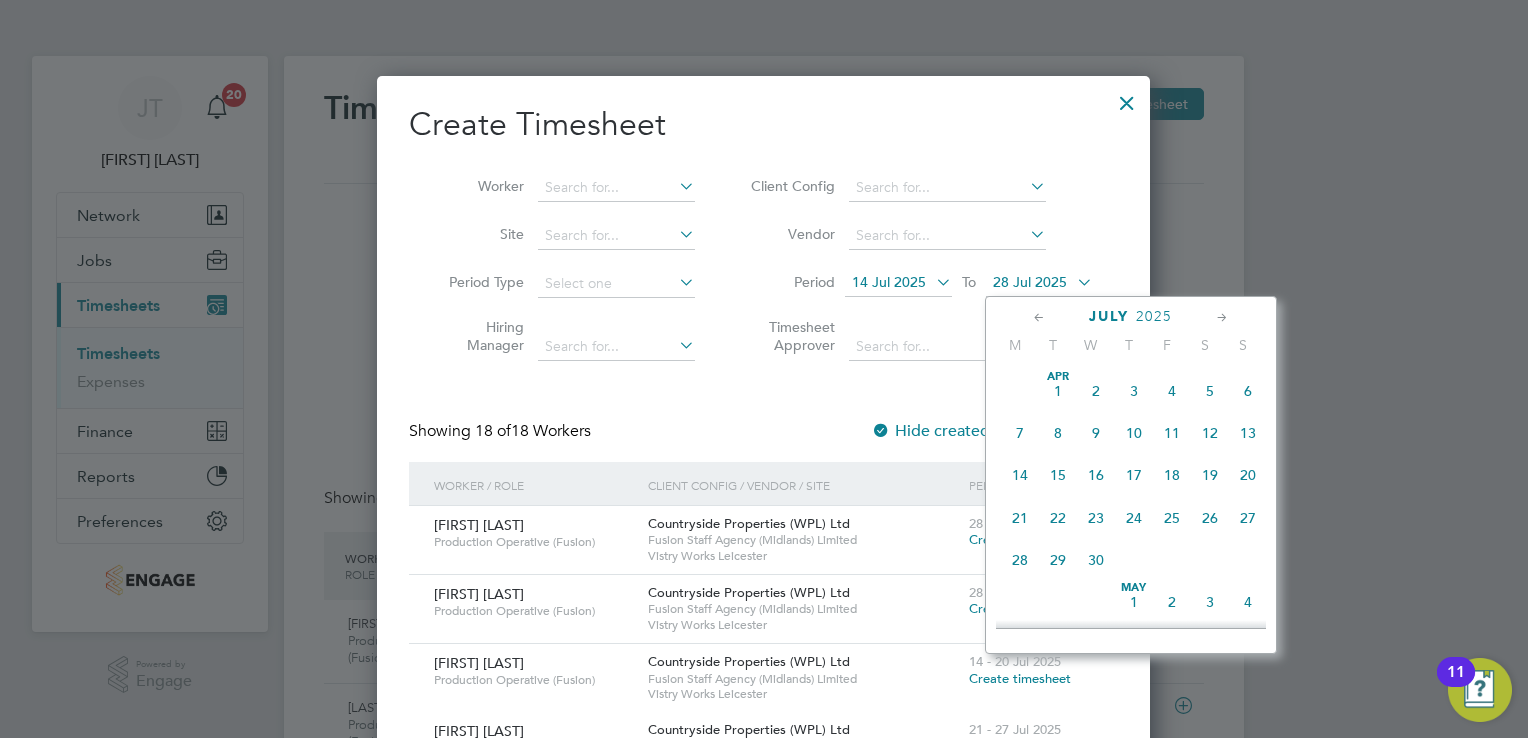 scroll, scrollTop: 783, scrollLeft: 0, axis: vertical 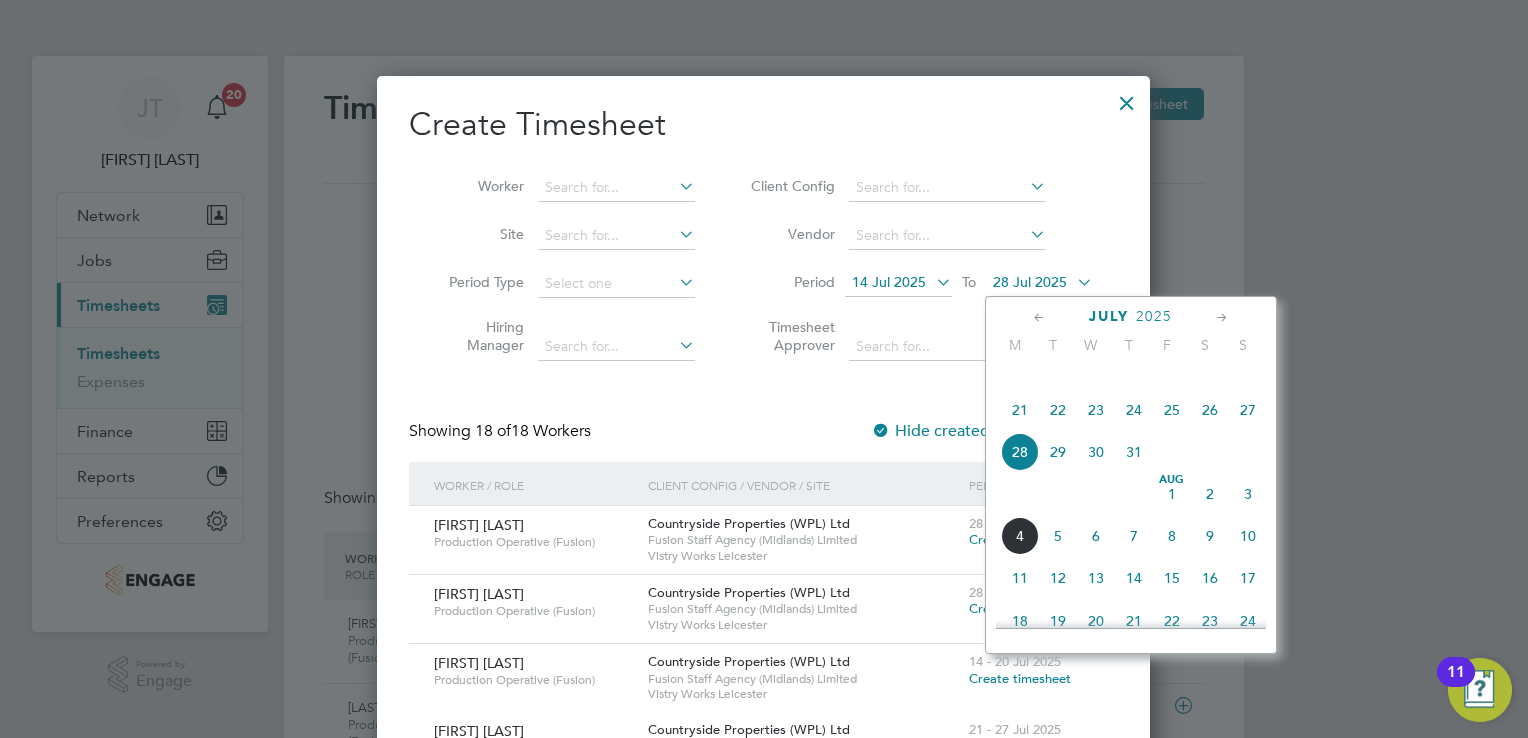click on "20" 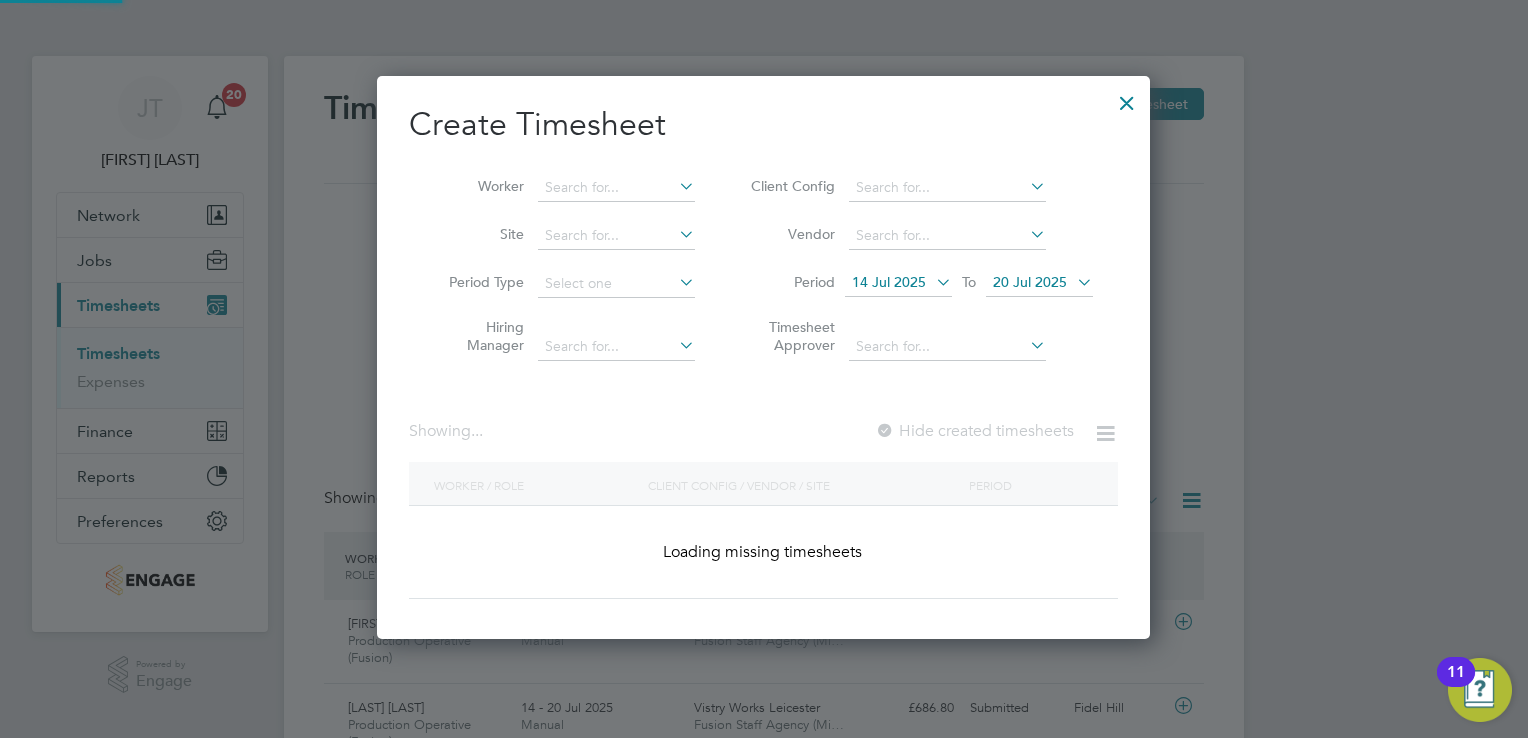 scroll, scrollTop: 10, scrollLeft: 10, axis: both 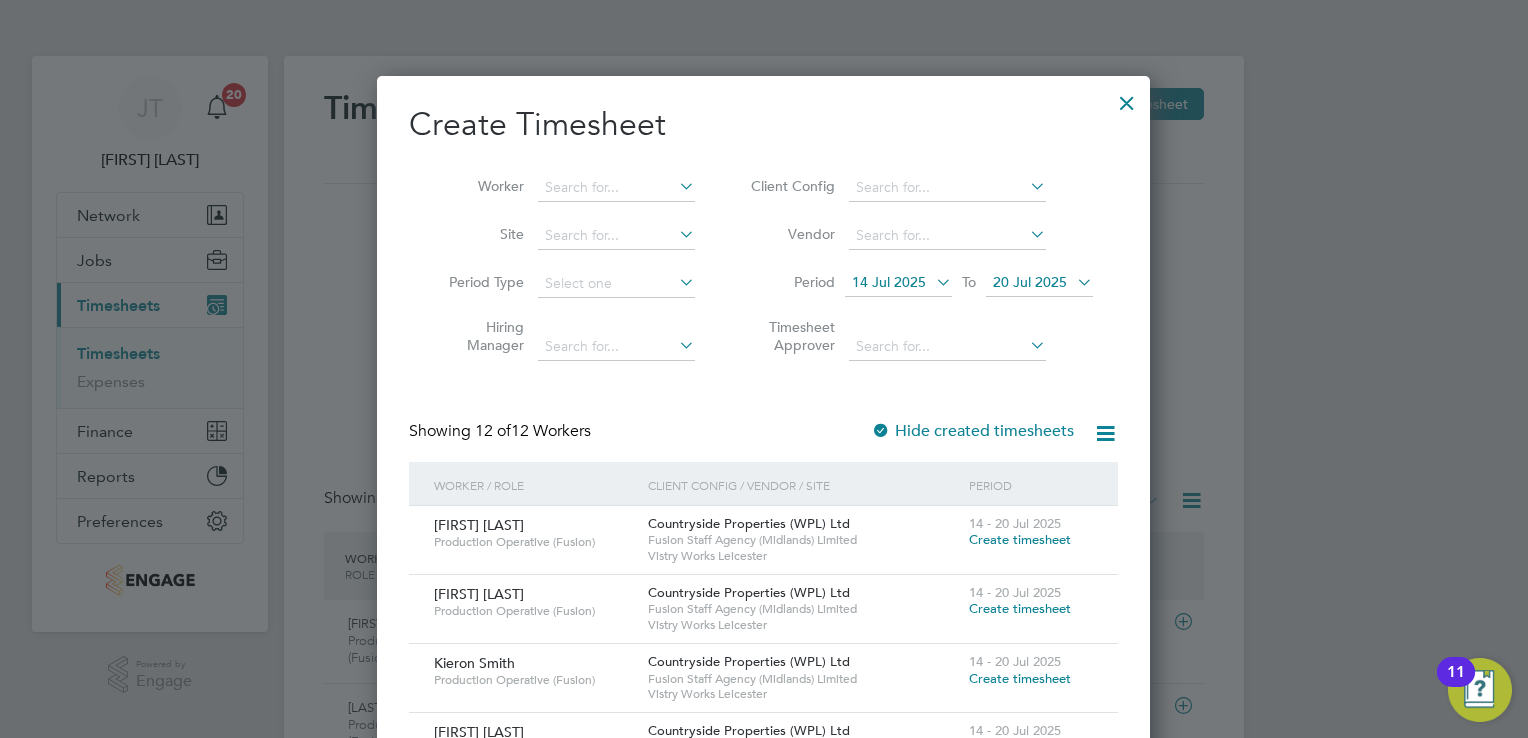 click on "Create timesheet" at bounding box center (1020, 608) 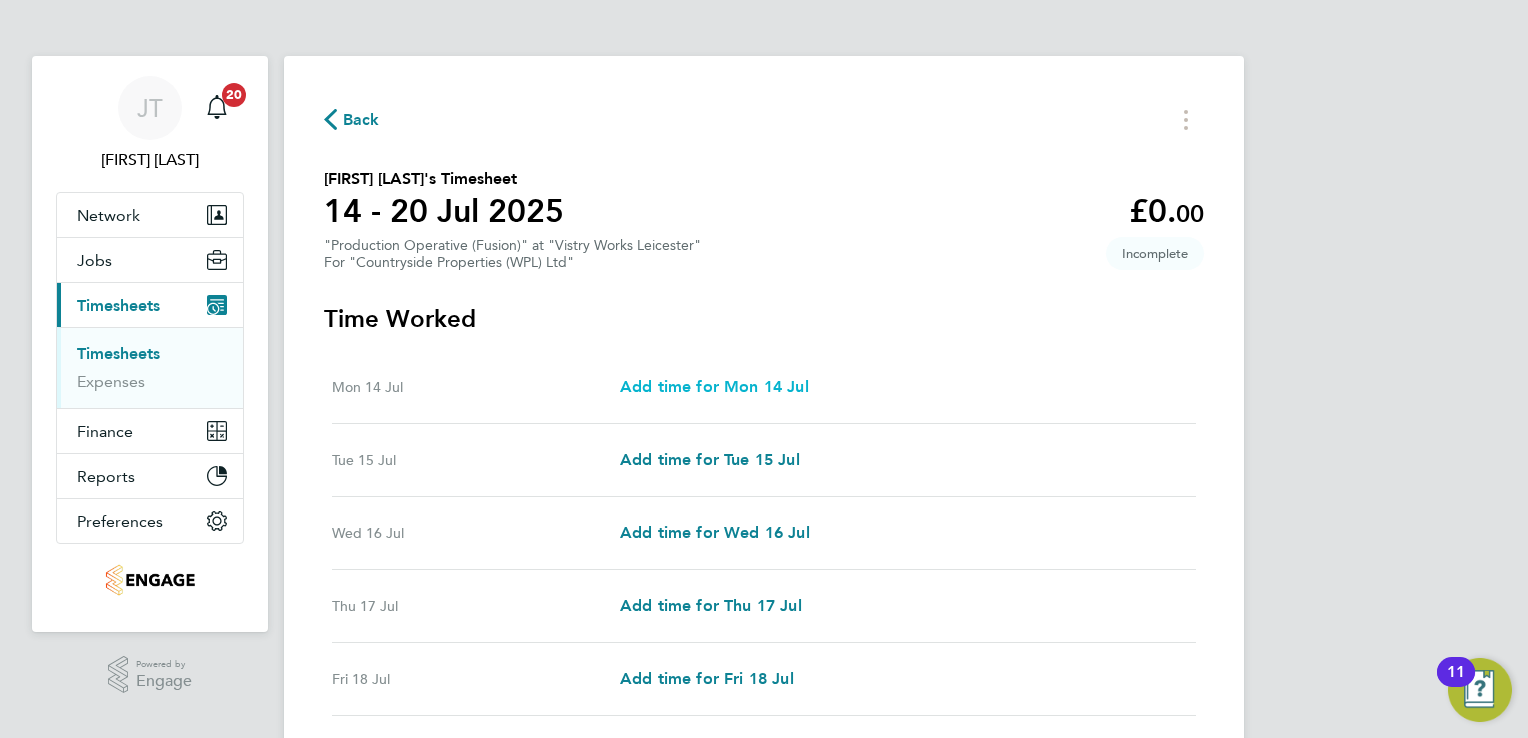 click on "Add time for Mon 14 Jul" at bounding box center (714, 386) 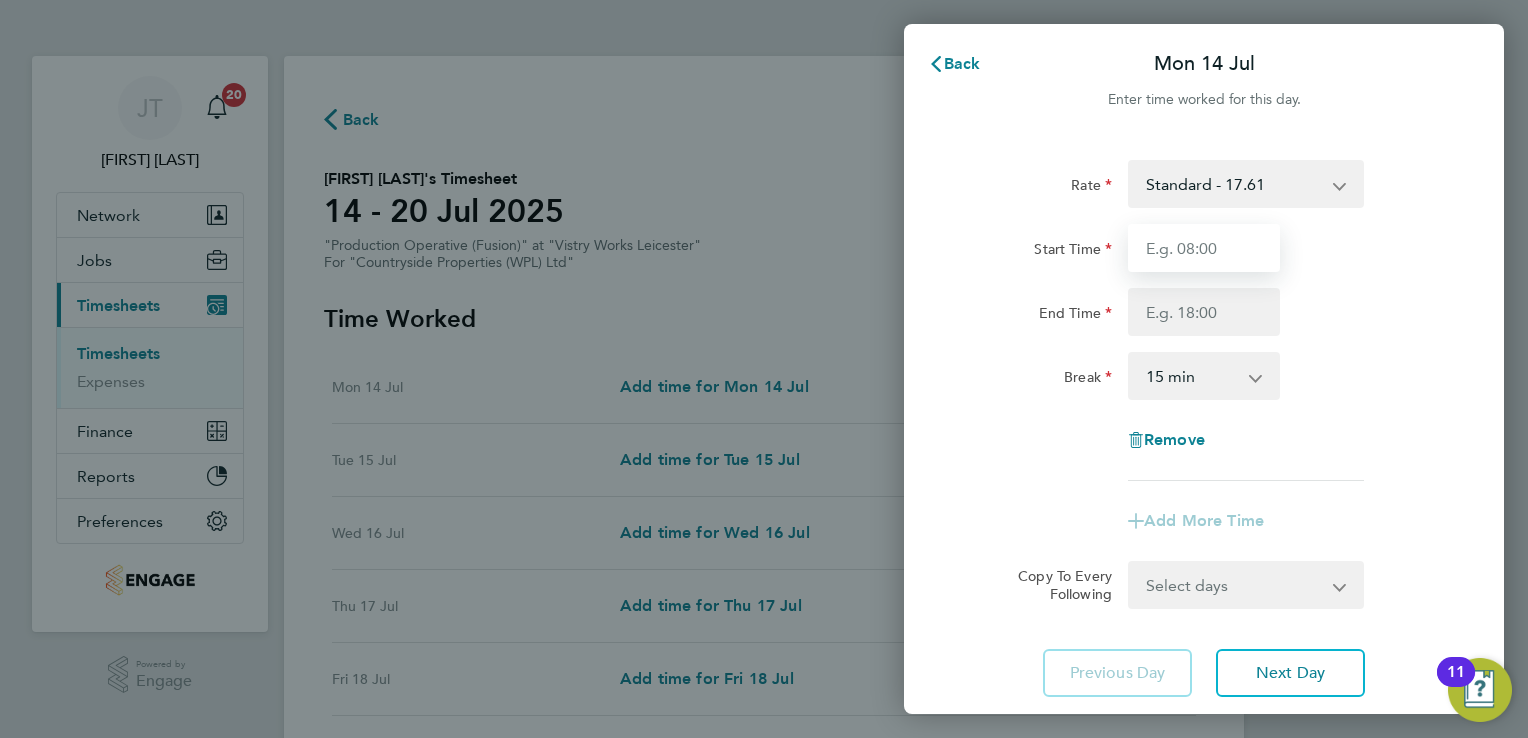 click on "Start Time" at bounding box center [1204, 248] 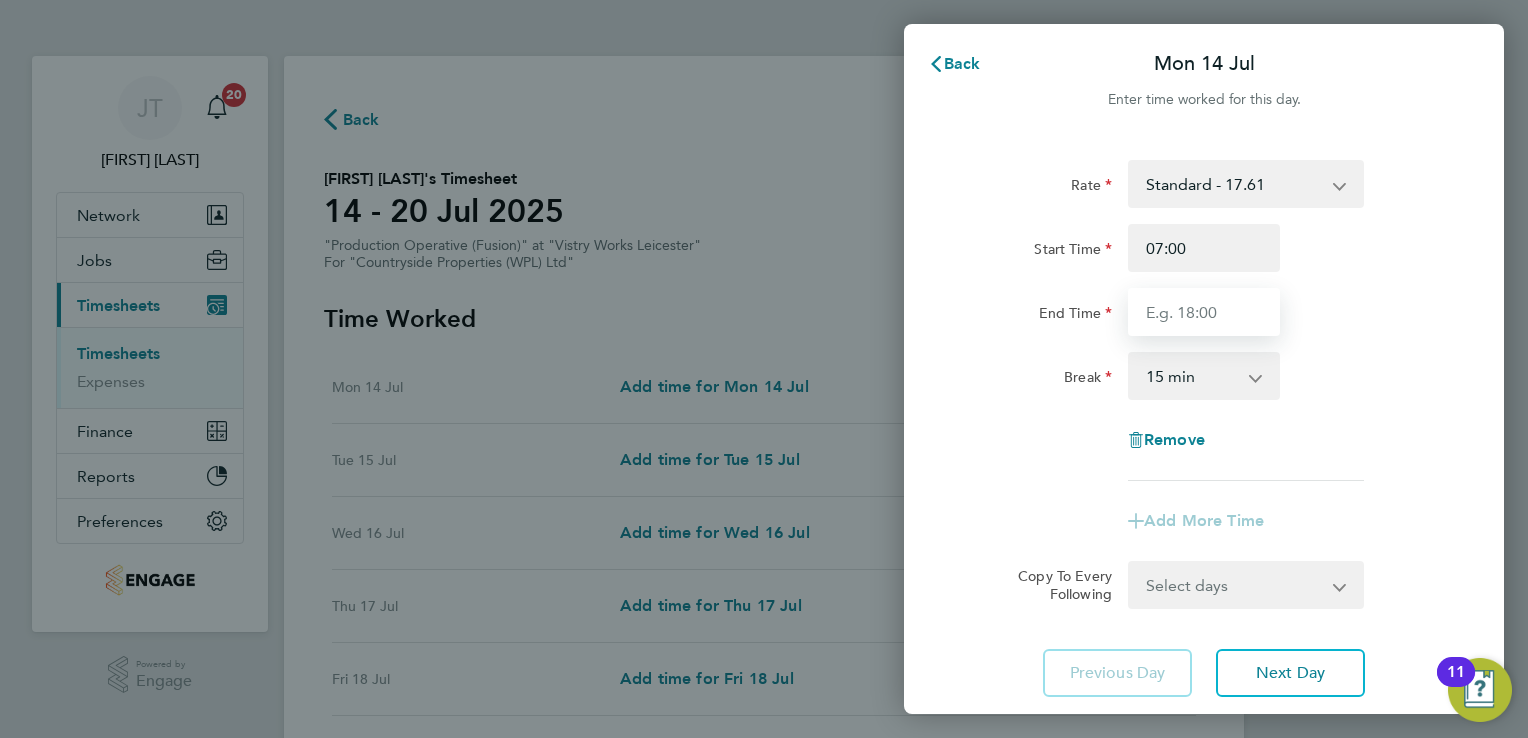 type on "15:00" 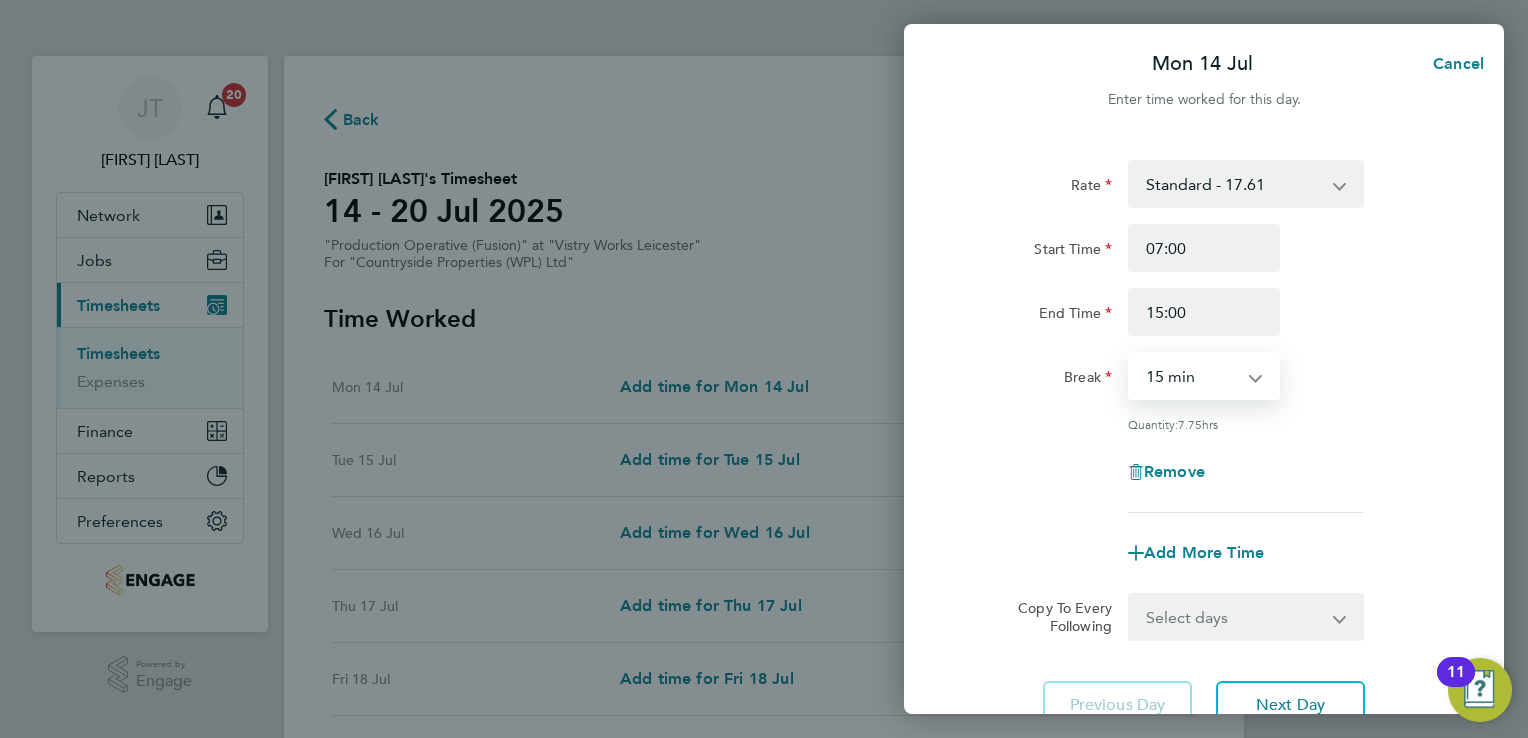 drag, startPoint x: 1231, startPoint y: 364, endPoint x: 1235, endPoint y: 475, distance: 111.07205 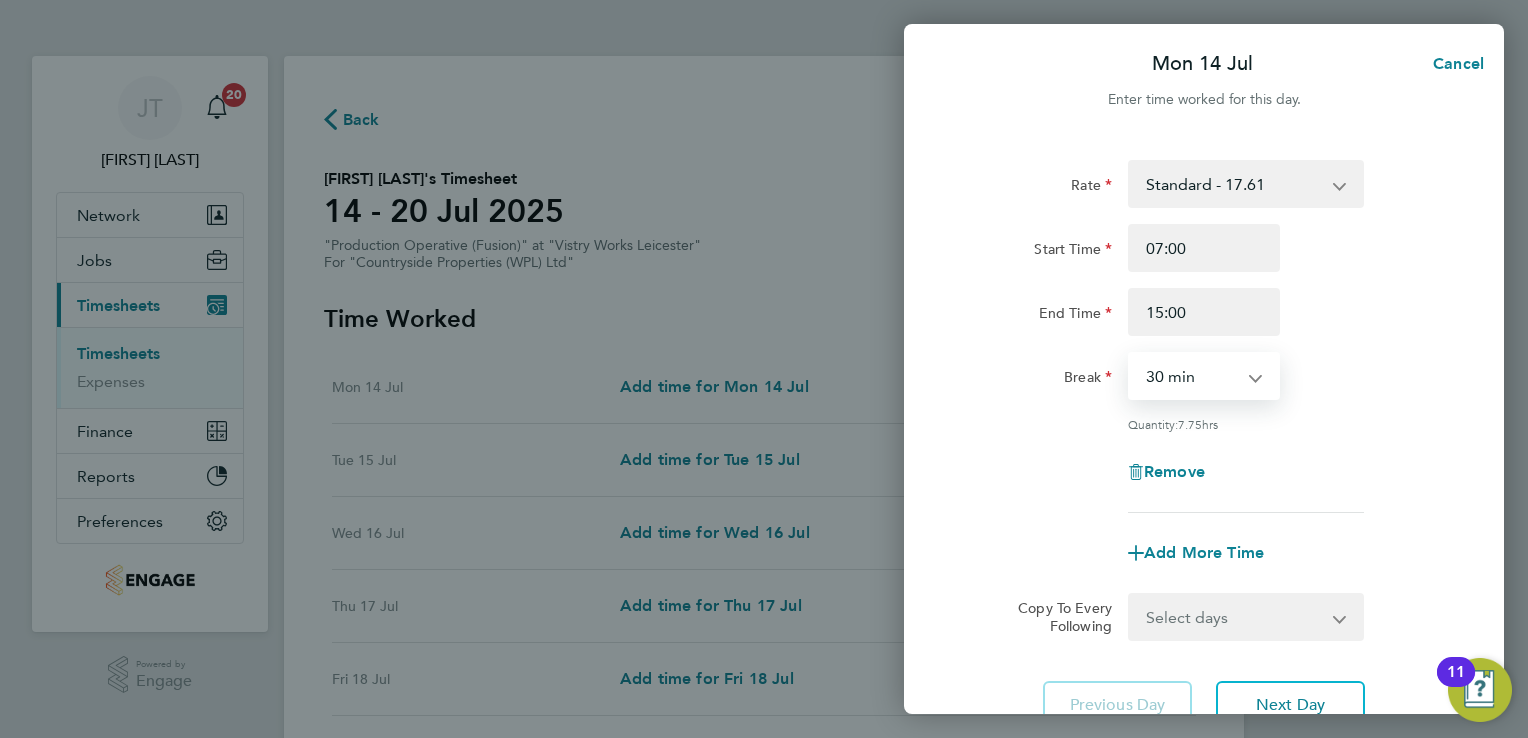click on "0 min   15 min   30 min   45 min   60 min   75 min   90 min" at bounding box center (1192, 376) 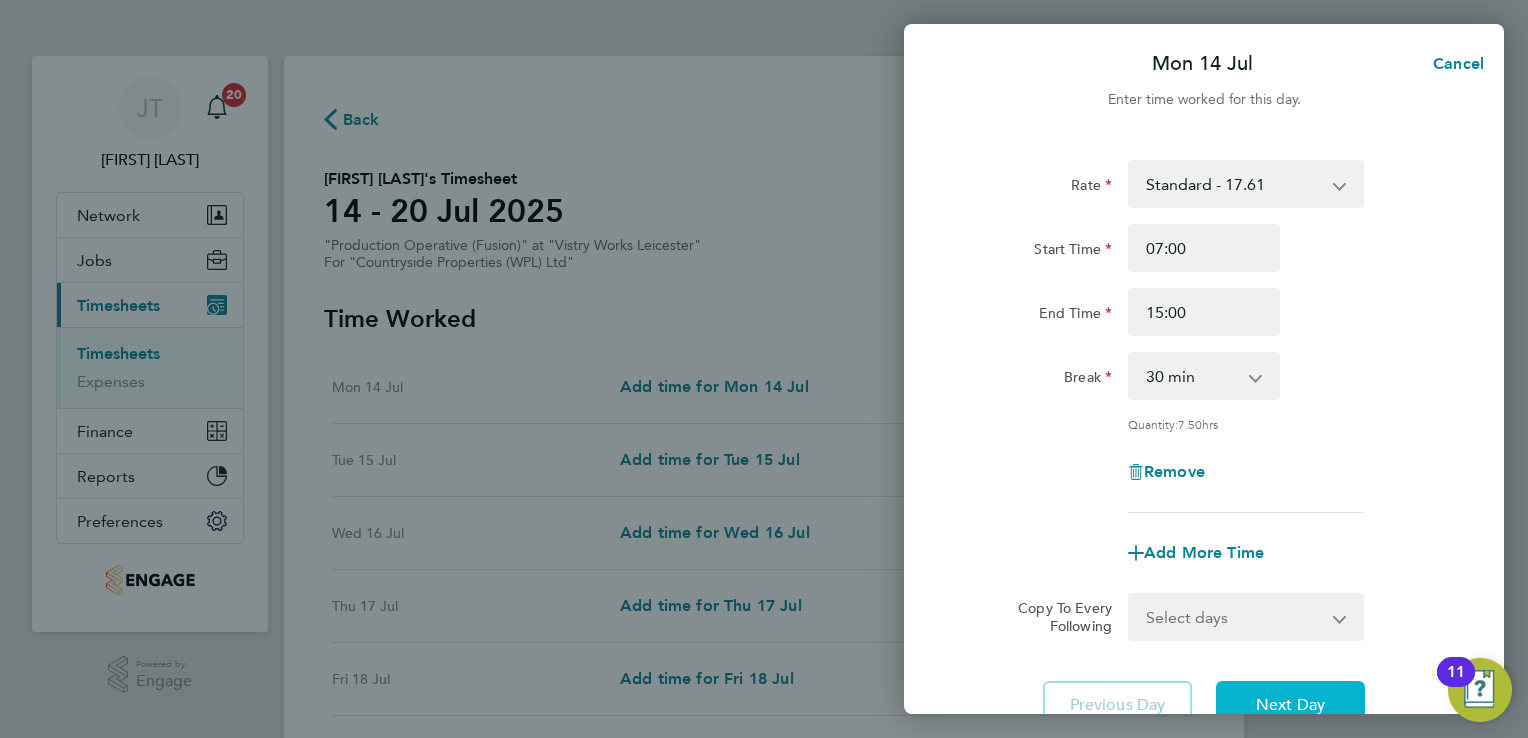 click on "Next Day" 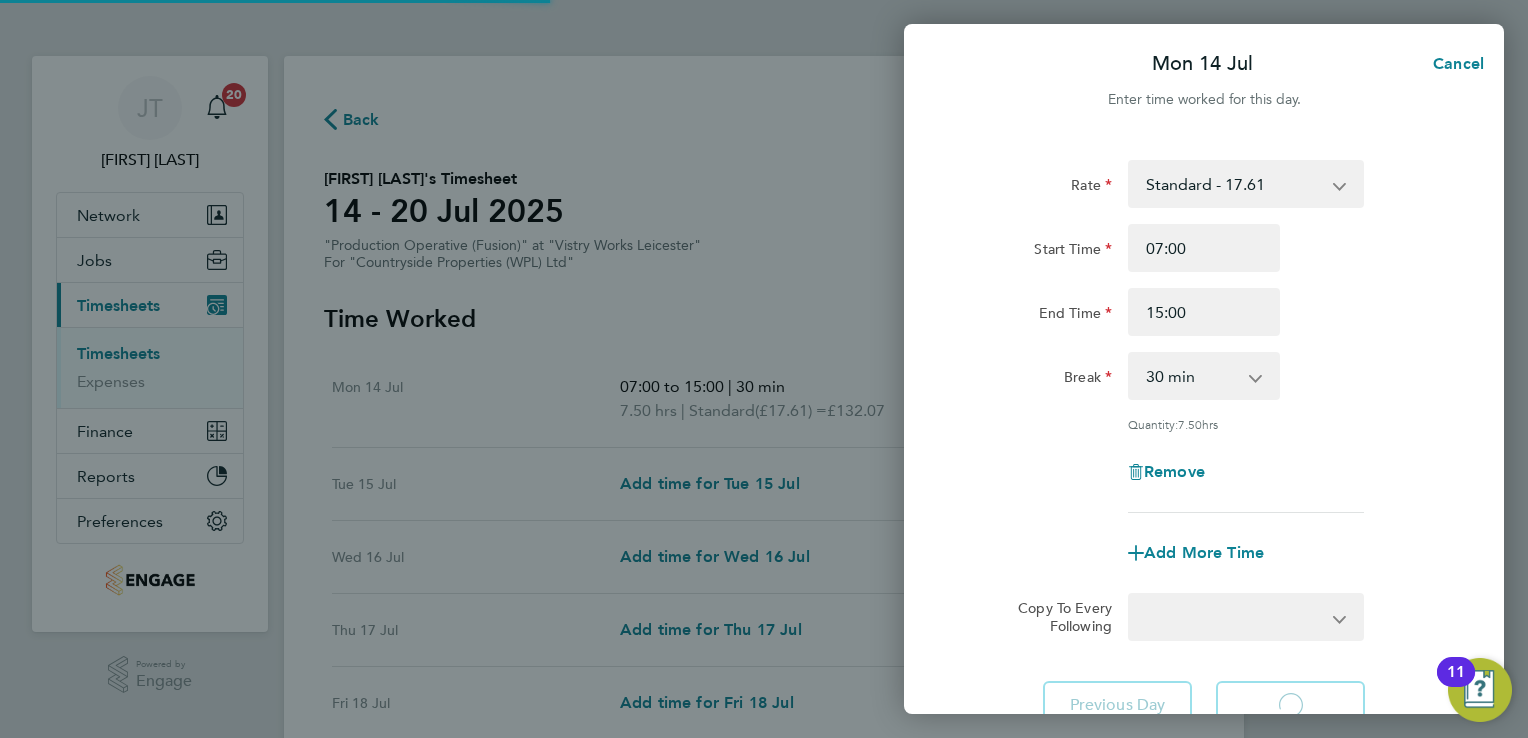 select on "15" 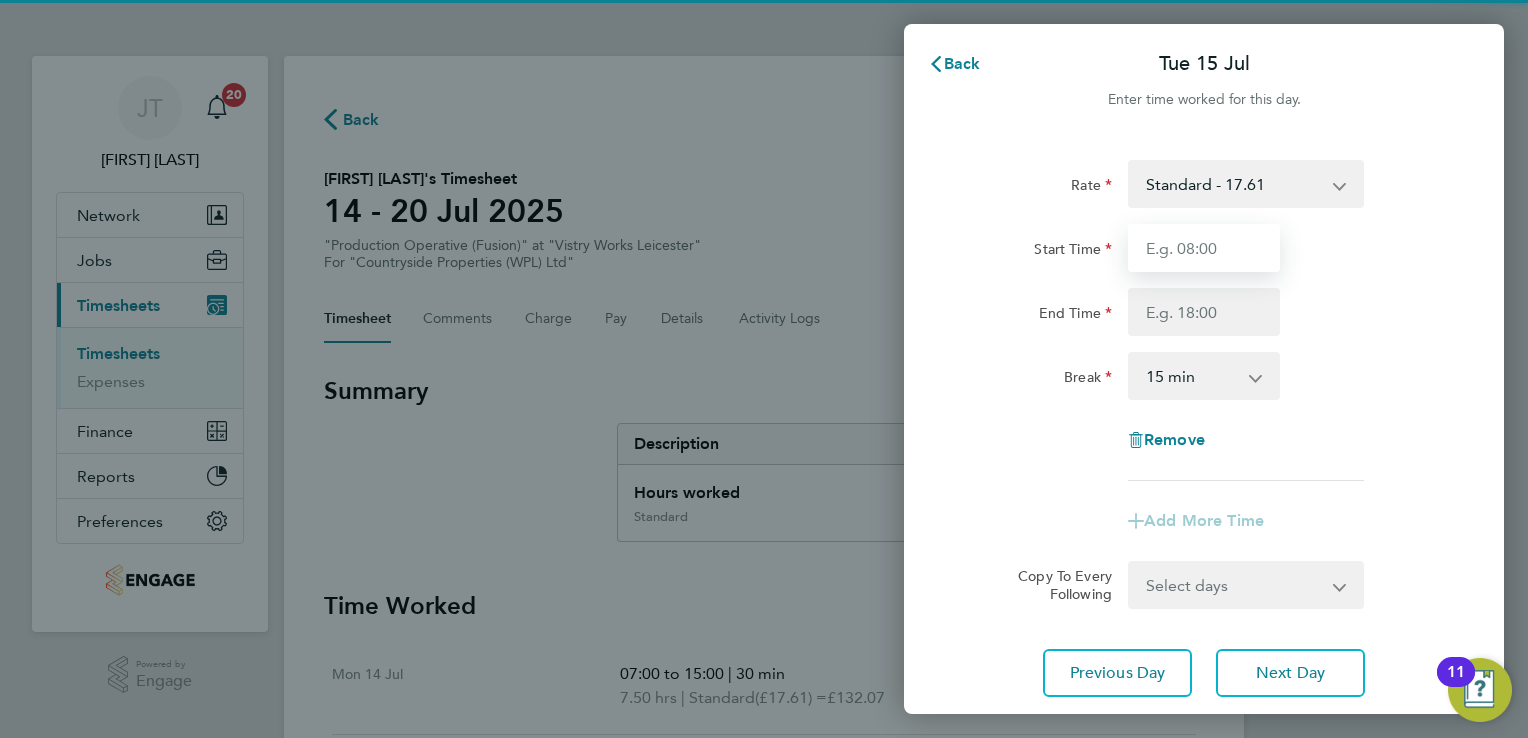 click on "Start Time" at bounding box center (1204, 248) 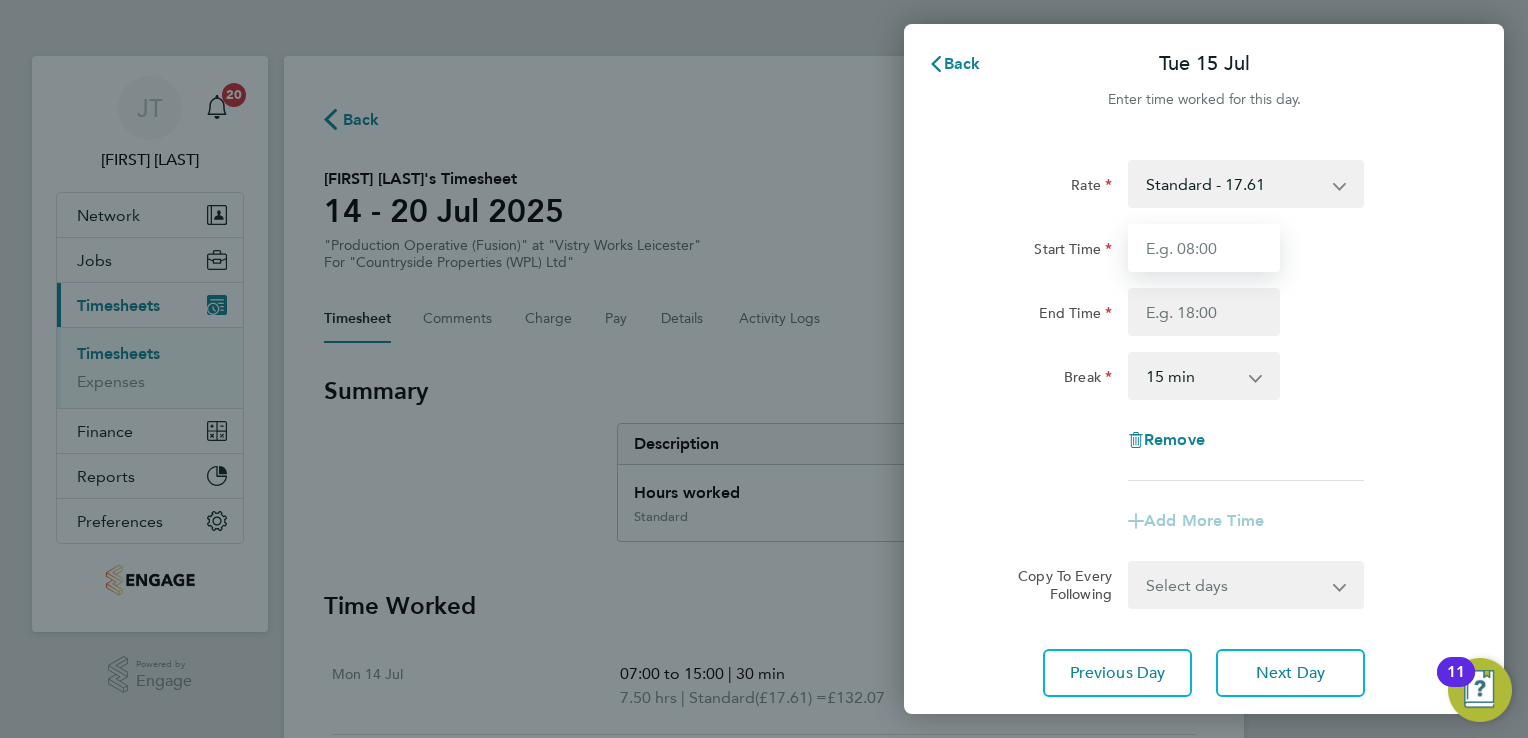 type on "07:00" 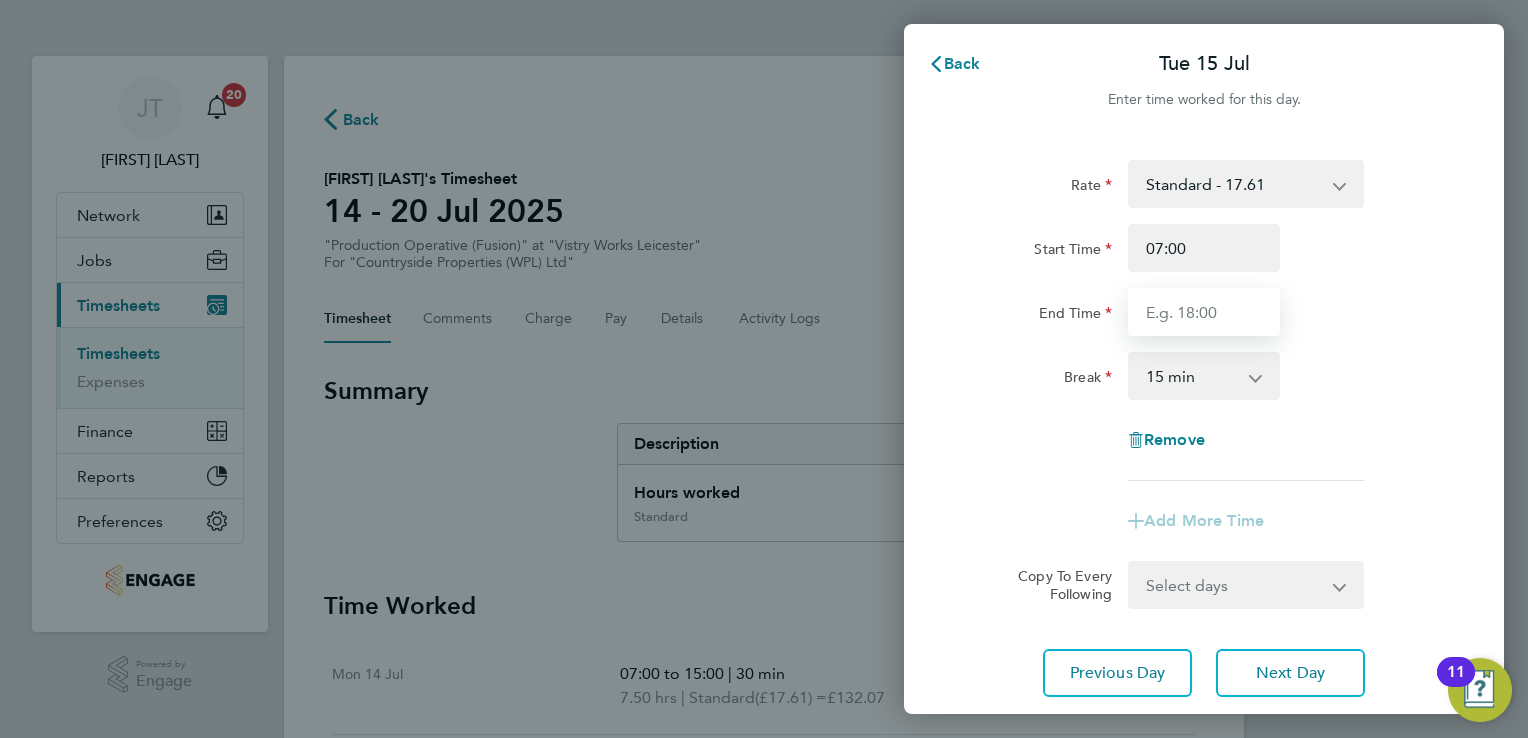 type on "15:00" 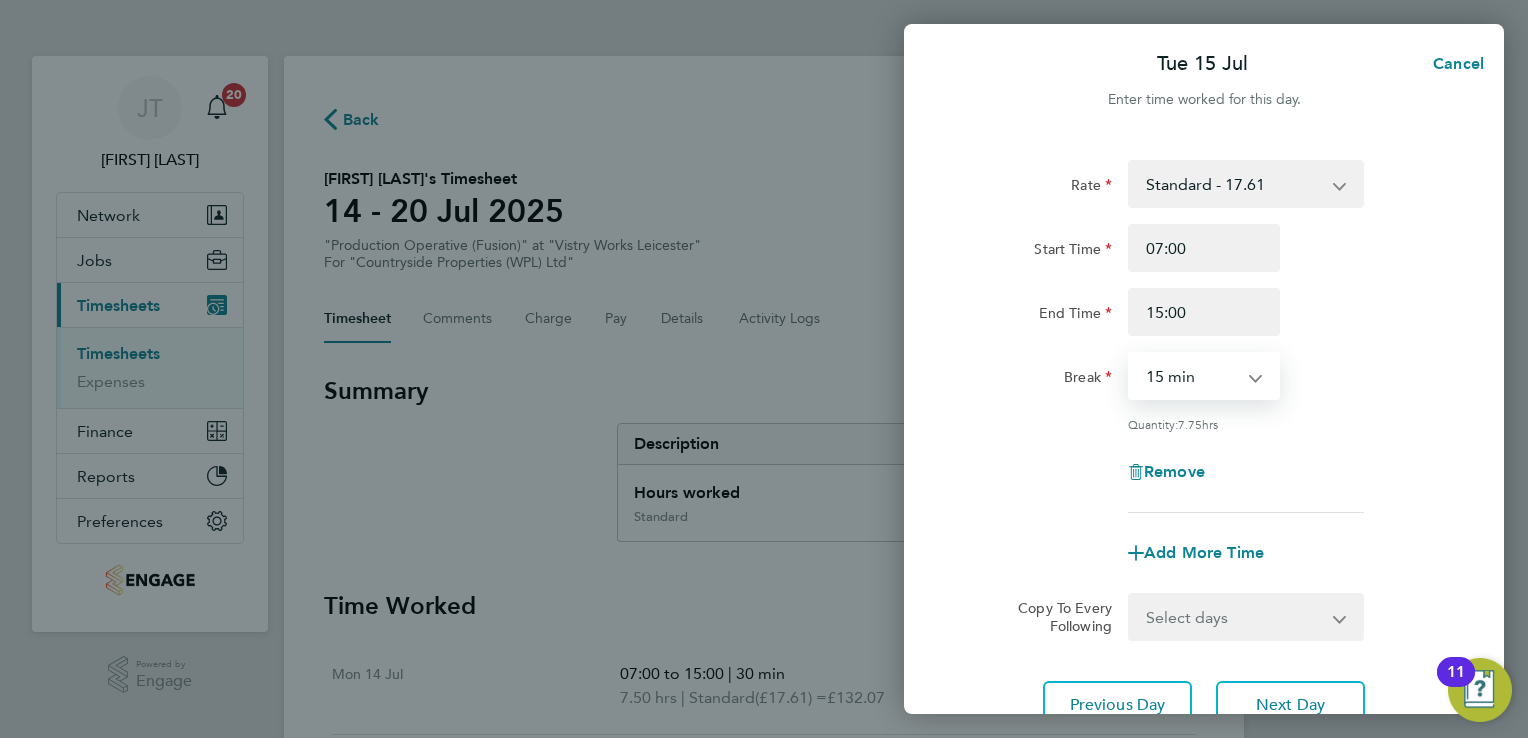 click on "0 min   15 min   30 min   45 min   60 min   75 min   90 min" at bounding box center (1192, 376) 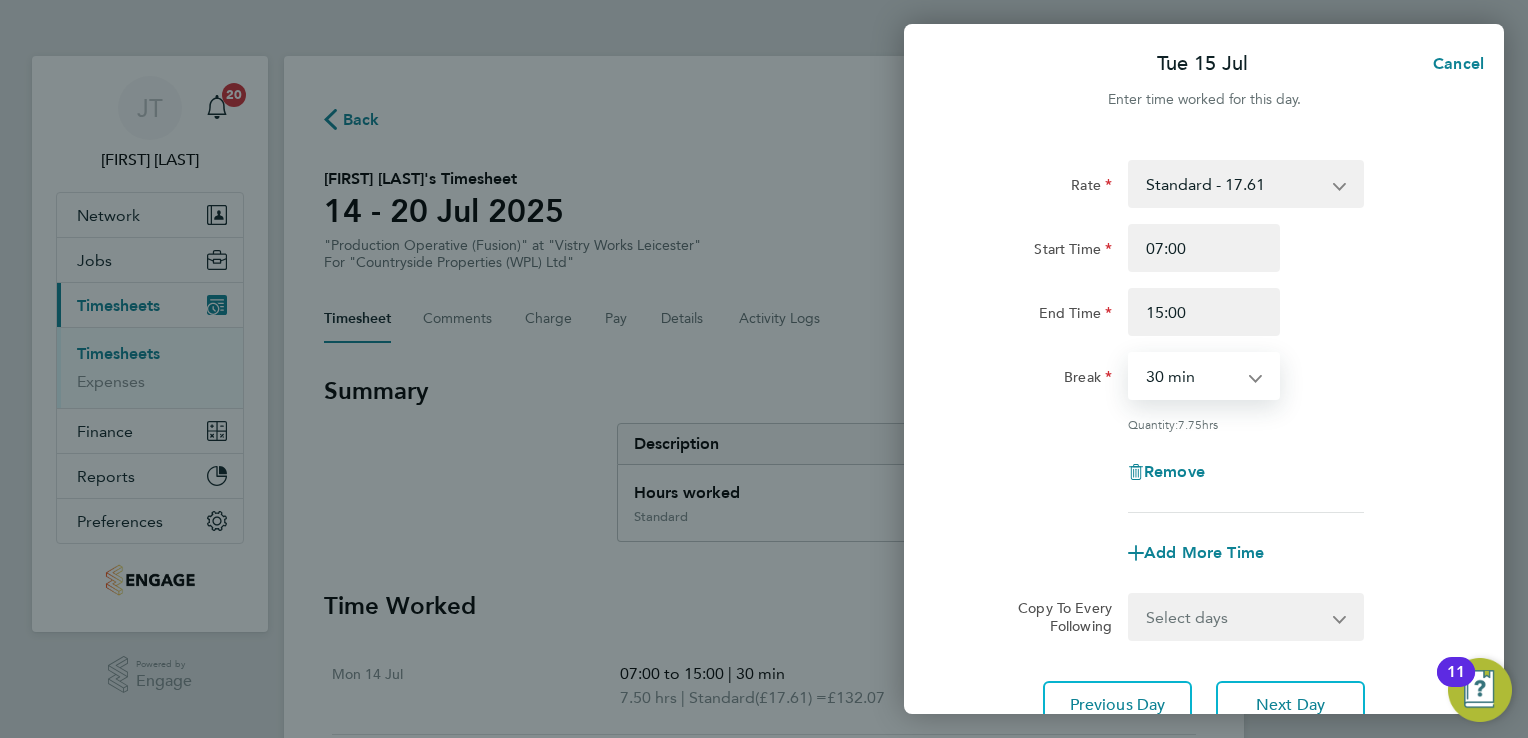 click on "0 min   15 min   30 min   45 min   60 min   75 min   90 min" at bounding box center (1192, 376) 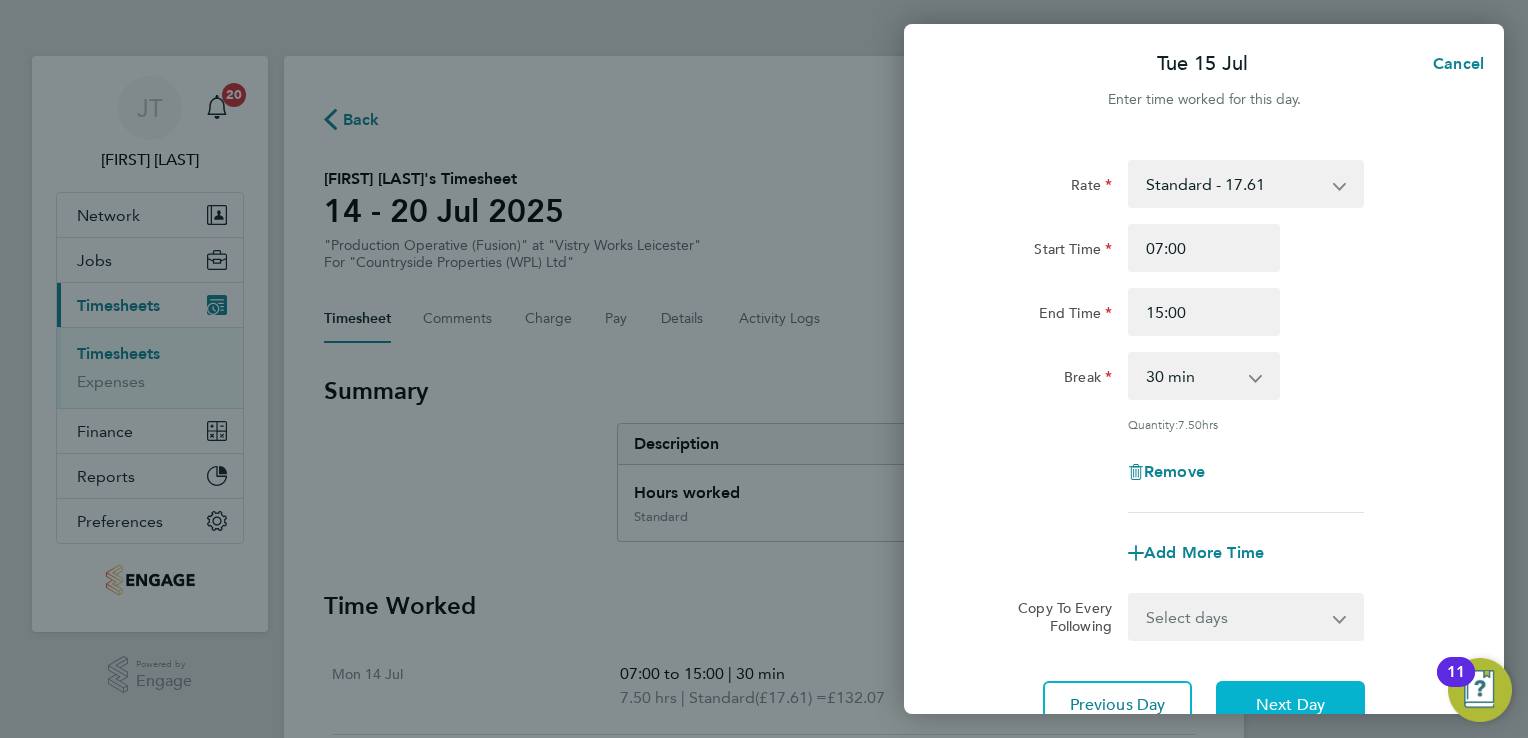 click on "Next Day" 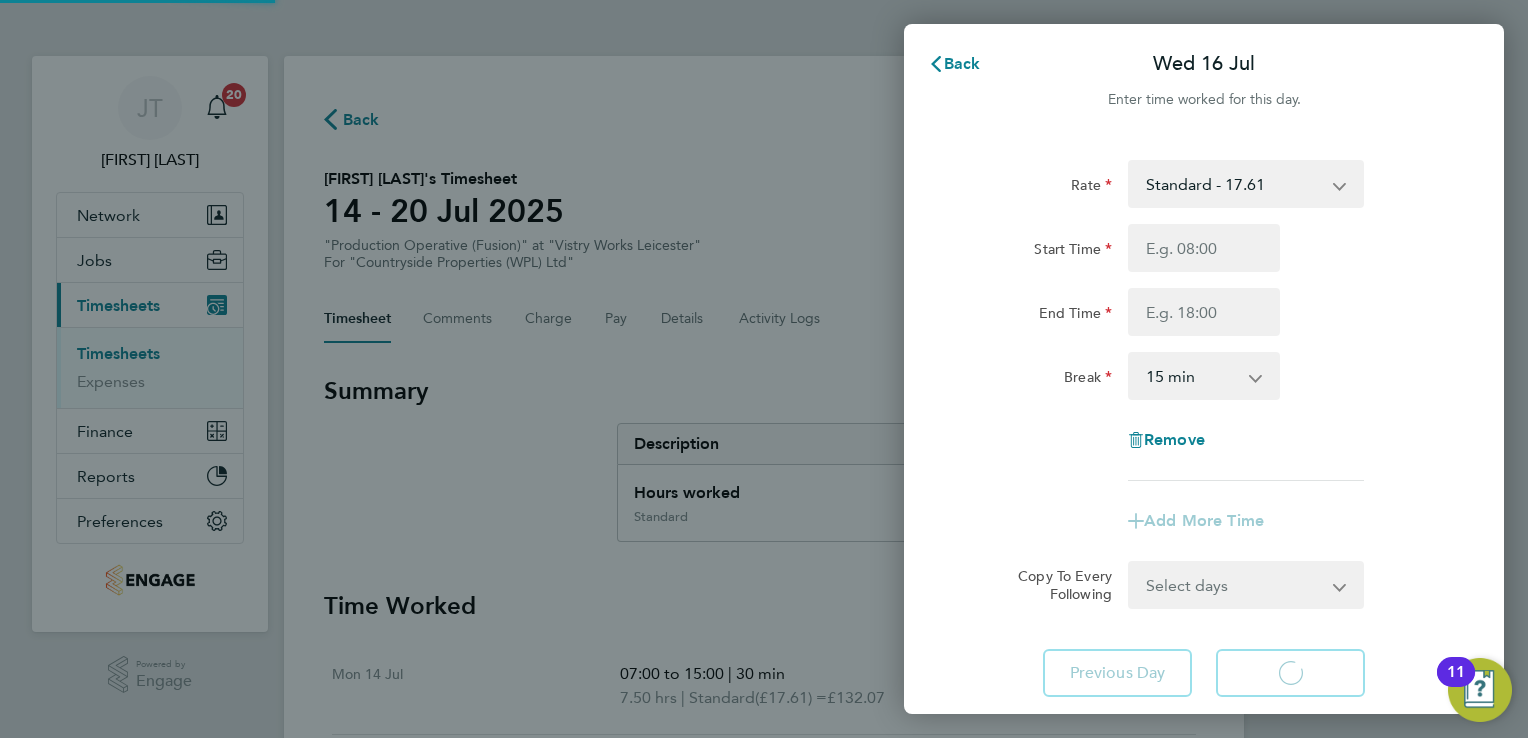 select on "15" 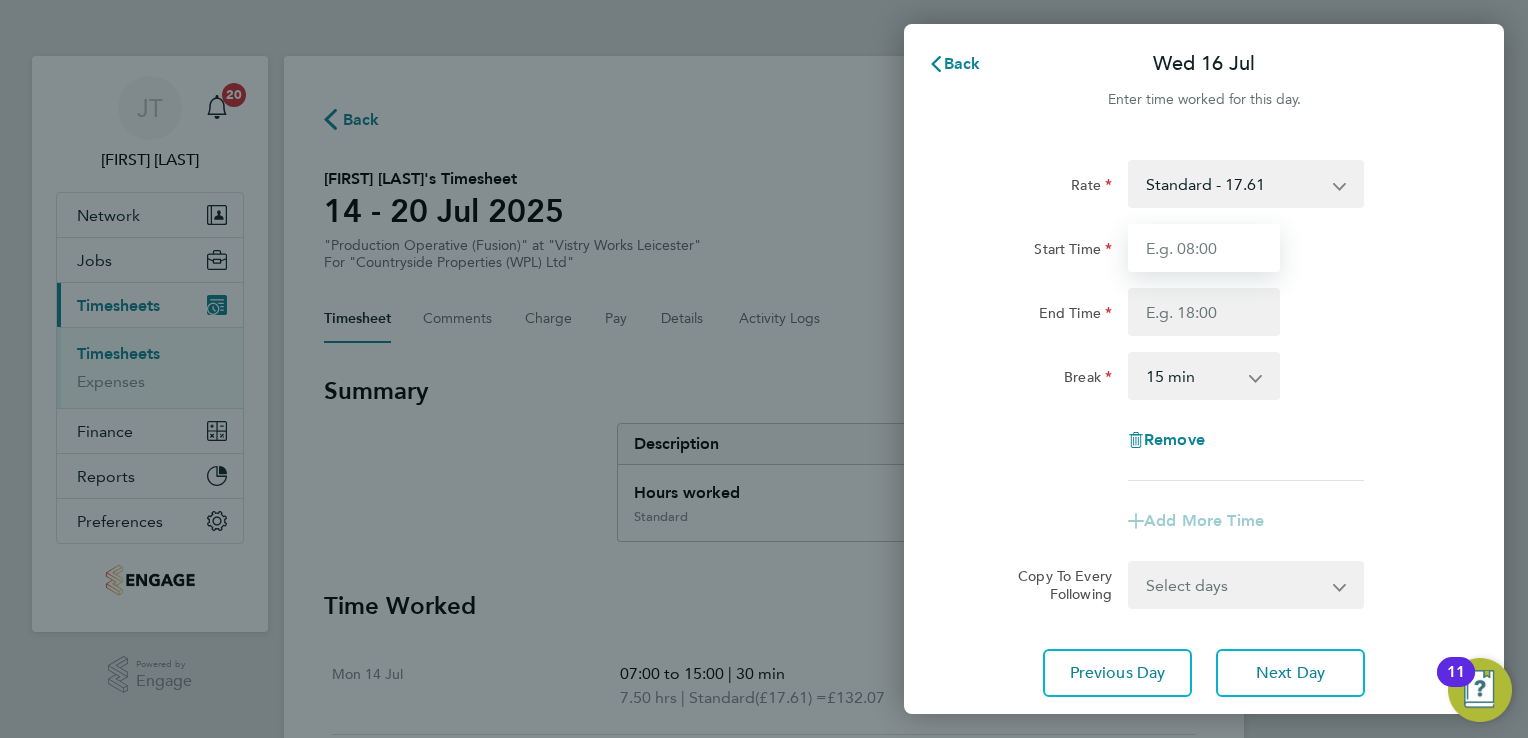 click on "Start Time" at bounding box center (1204, 248) 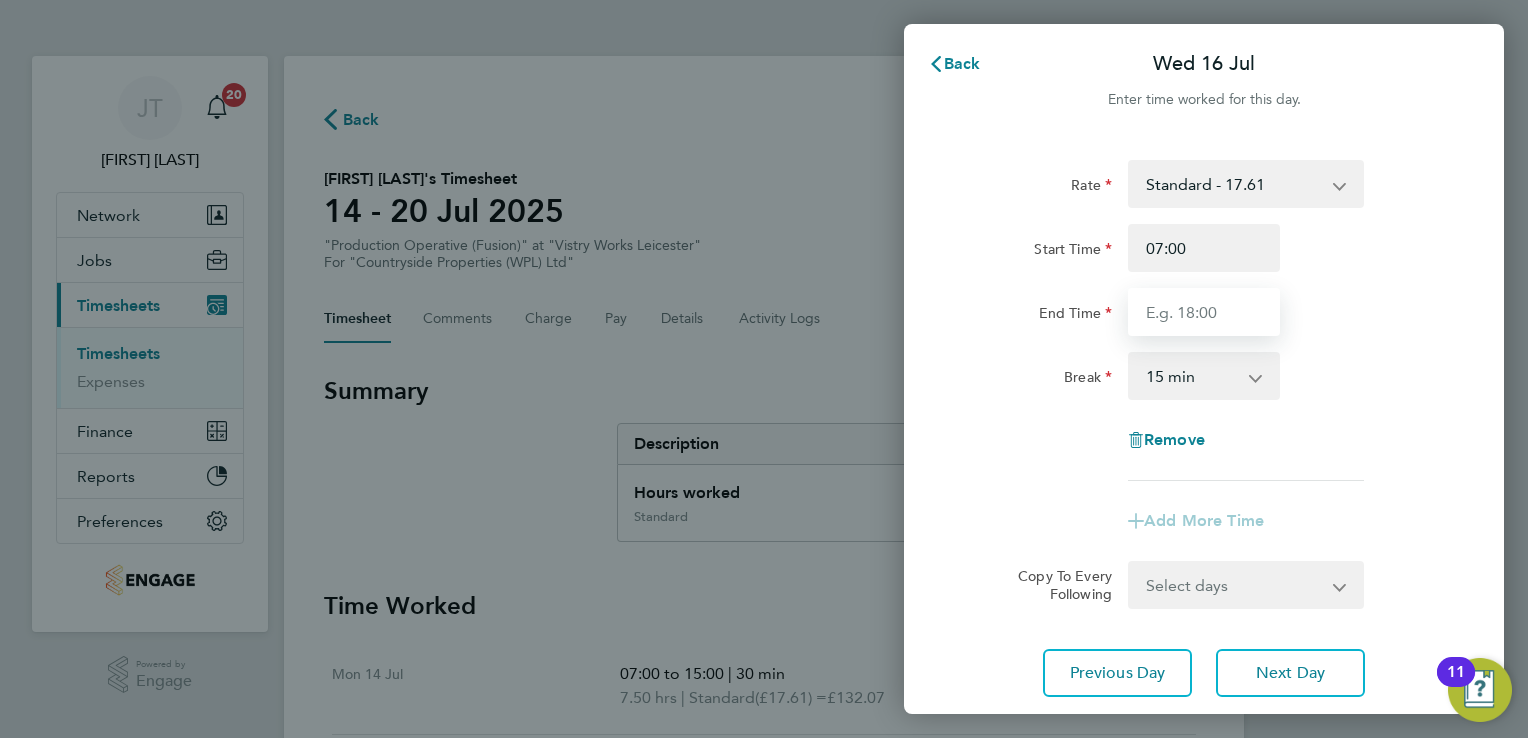 type on "15:00" 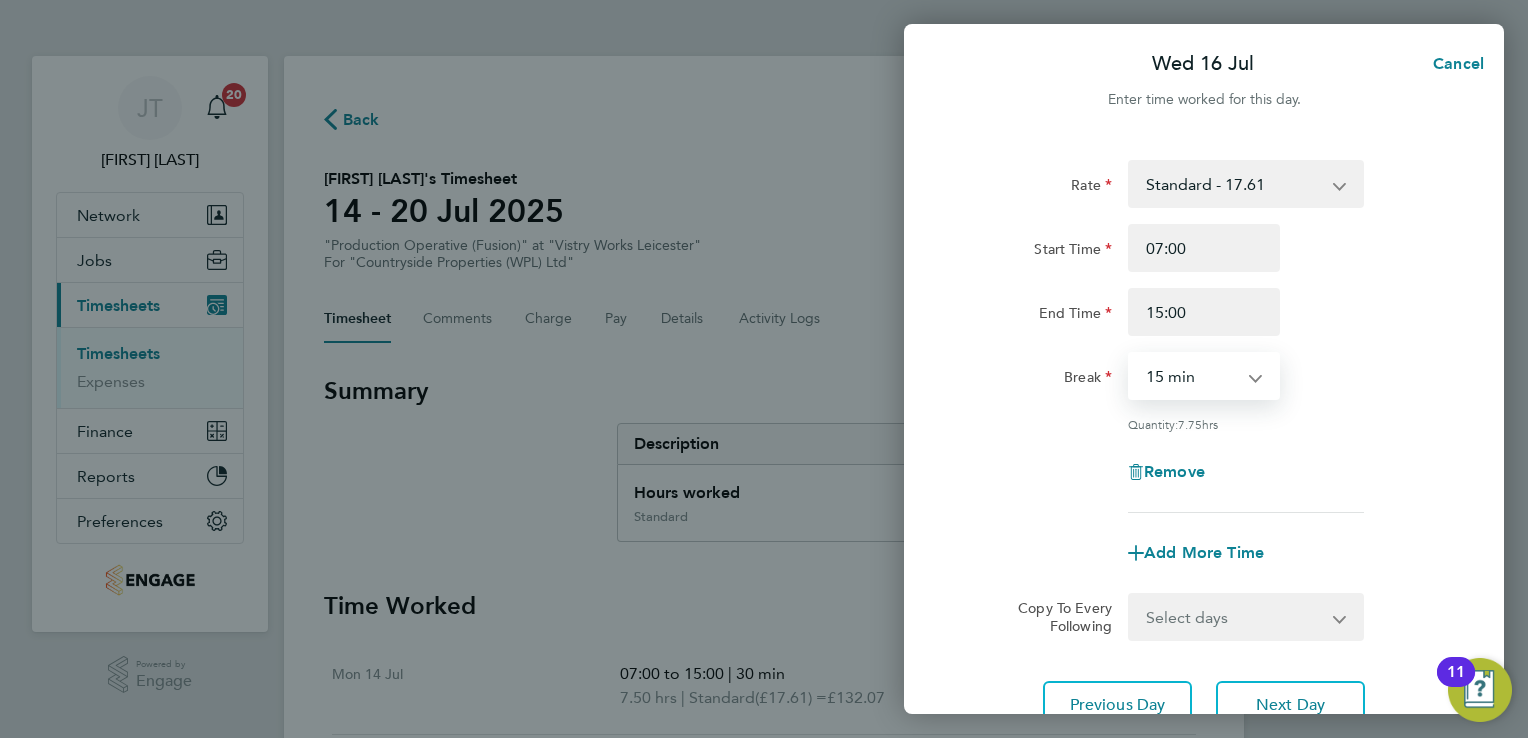 click on "0 min   15 min   30 min   45 min   60 min   75 min   90 min" at bounding box center [1192, 376] 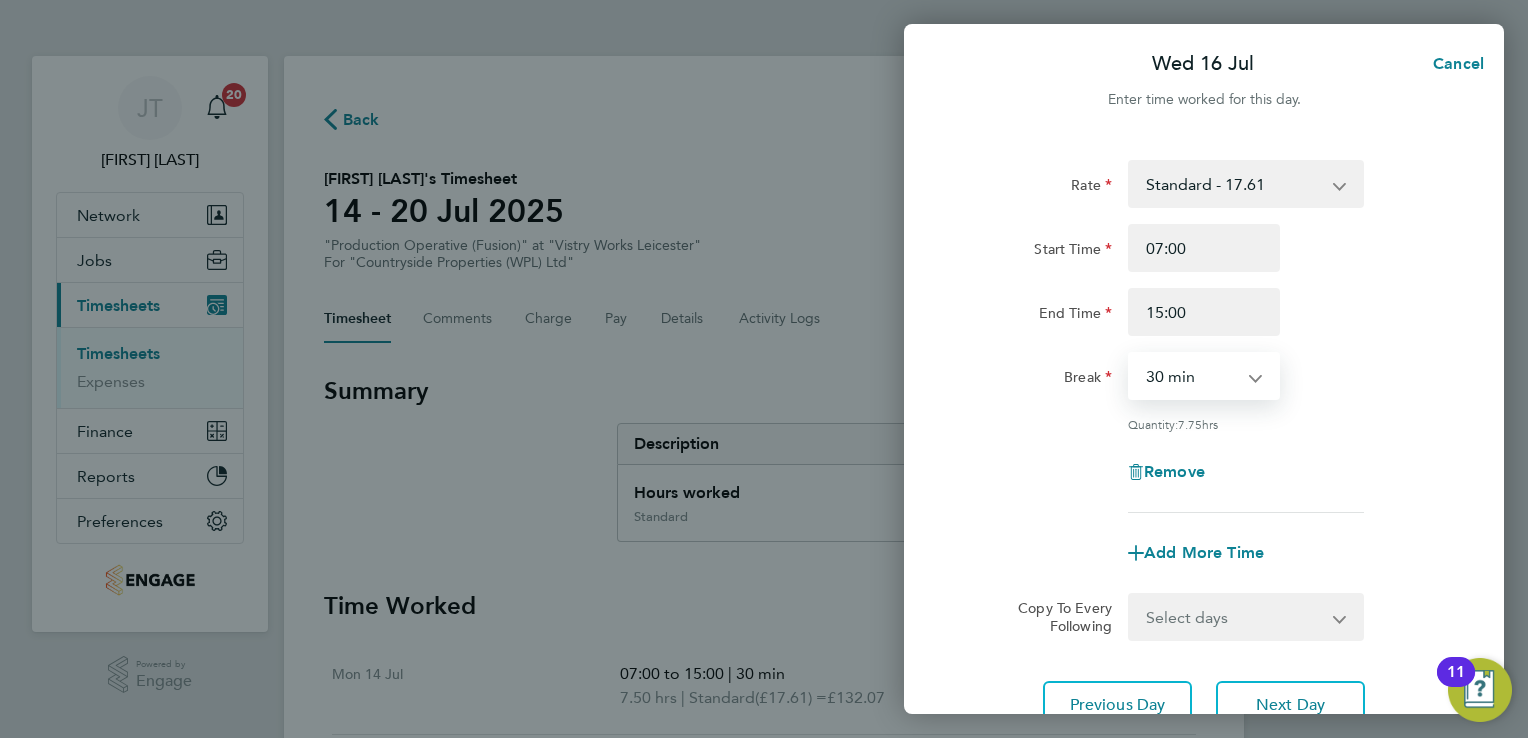 click on "0 min   15 min   30 min   45 min   60 min   75 min   90 min" at bounding box center [1192, 376] 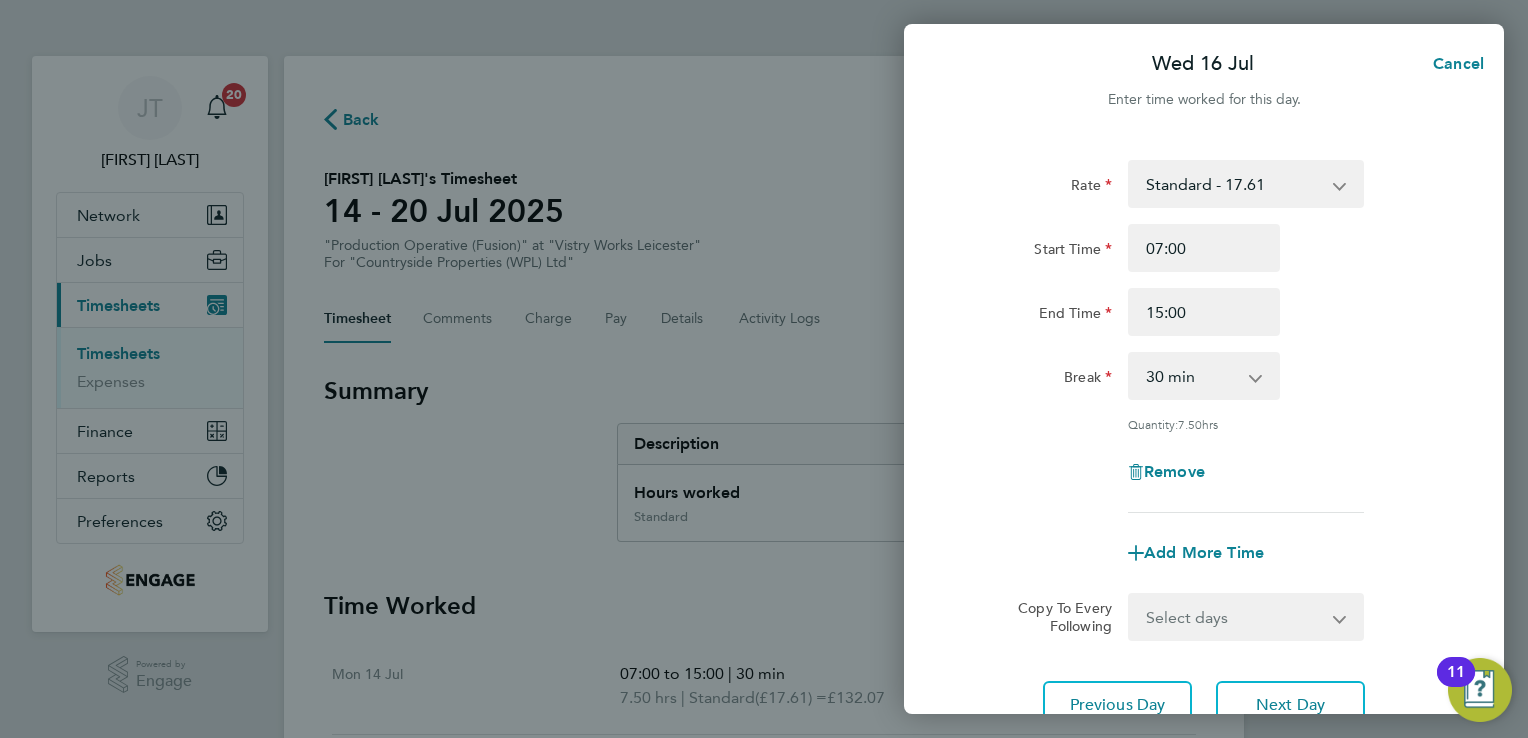 click on "Wed 16 Jul  Cancel  Enter time worked for this day.  Rate  Standard - 17.61   OT2 - 35.22   OT 1 - 26.42
Start Time 07:00 End Time 15:00 Break  0 min   15 min   30 min   45 min   60 min   75 min   90 min
Quantity:  7.50  hrs
Remove
Add More Time  Copy To Every Following  Select days   Day   Weekday (Mon-Fri)   Weekend (Sat-Sun)   Thursday   Friday   Saturday   Sunday
Previous Day   Next Day   Save Timesheet   Save & Submit Timesheet" 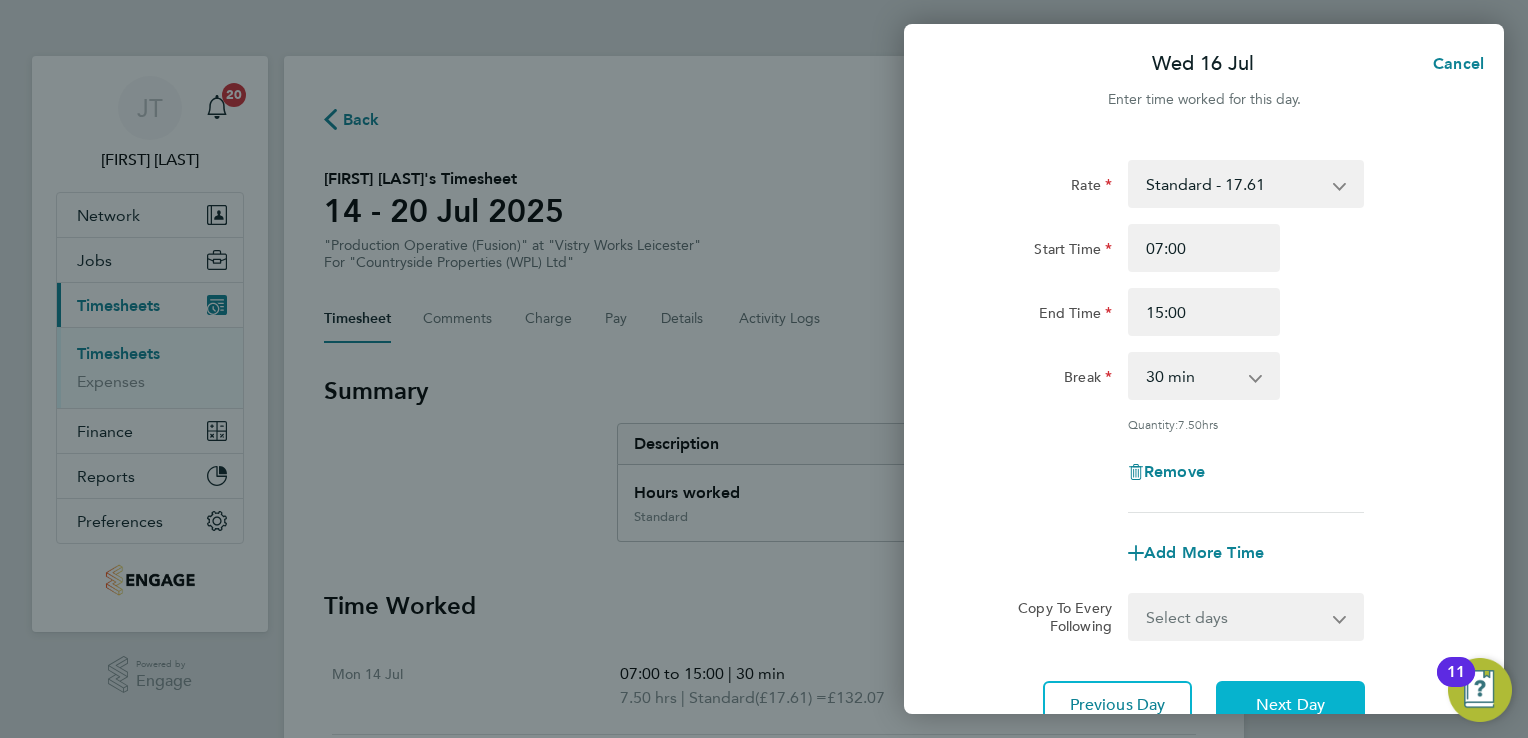 click on "Next Day" 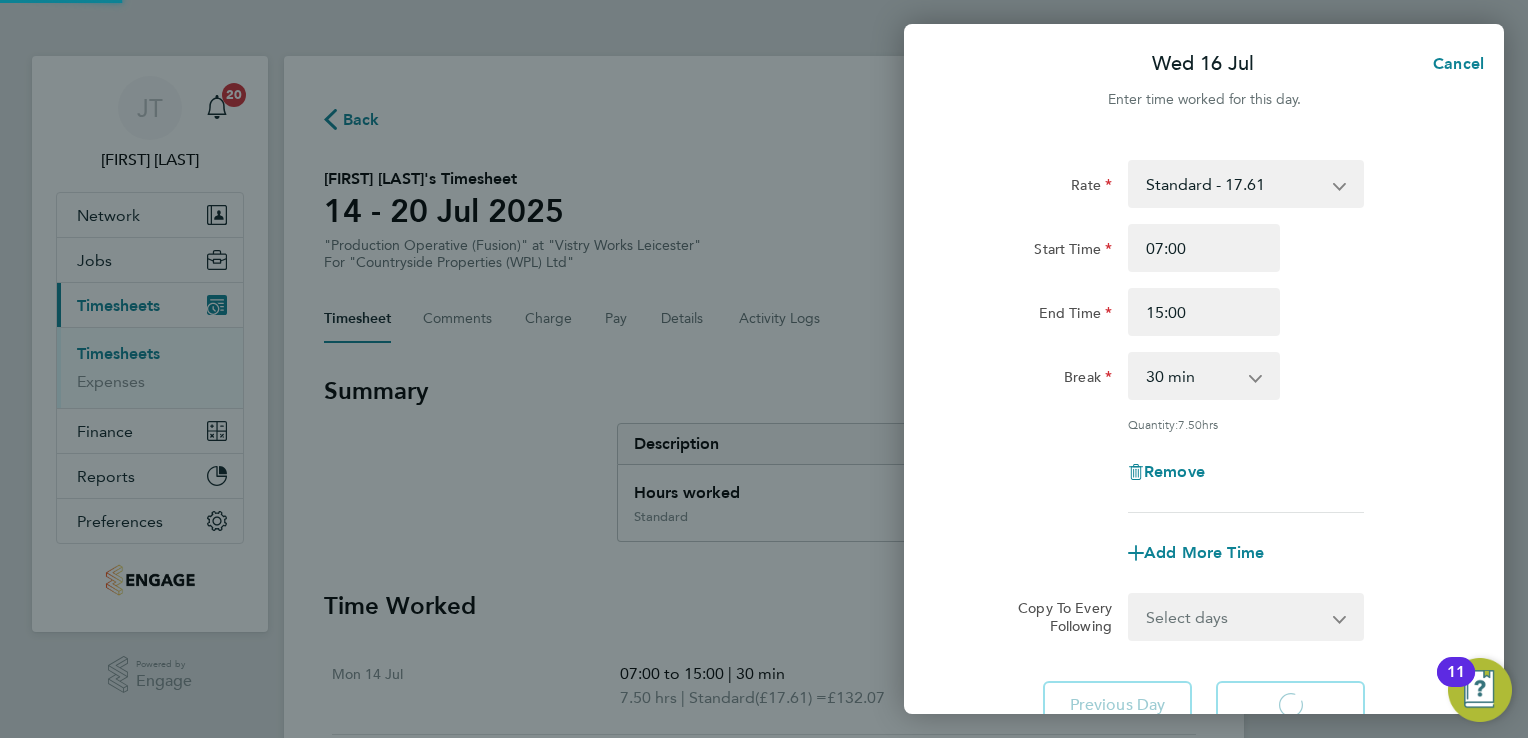 select on "15" 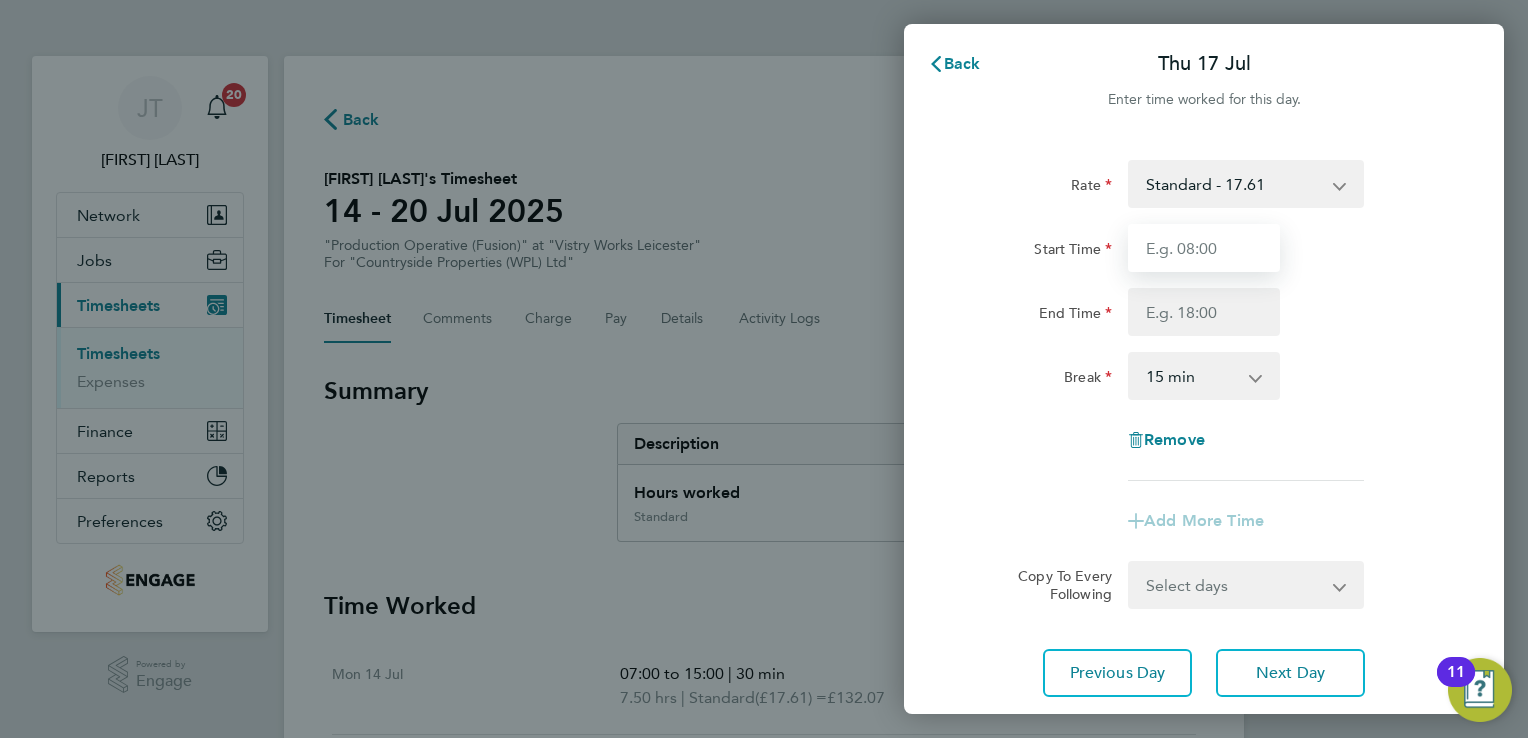 click on "Start Time" at bounding box center [1204, 248] 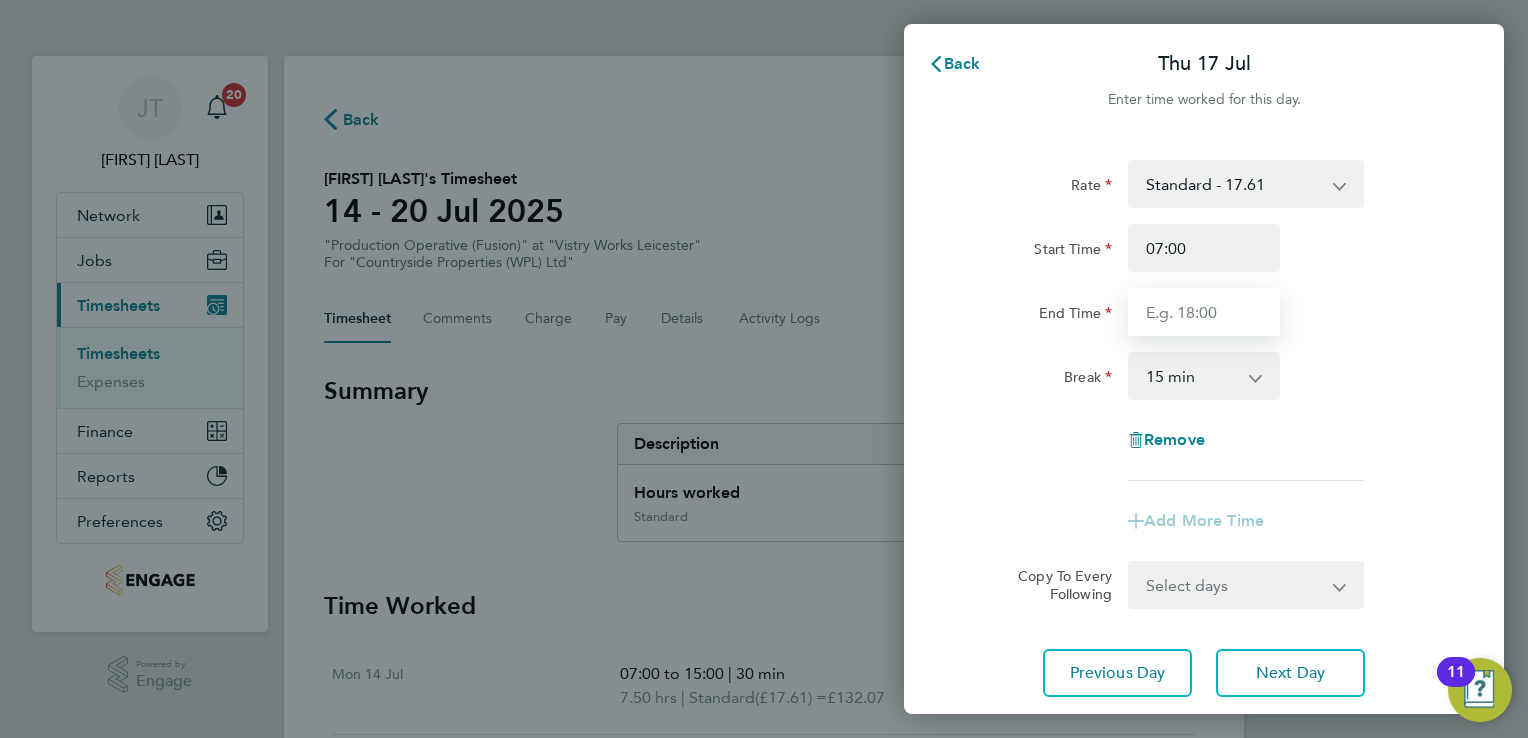 type on "15:00" 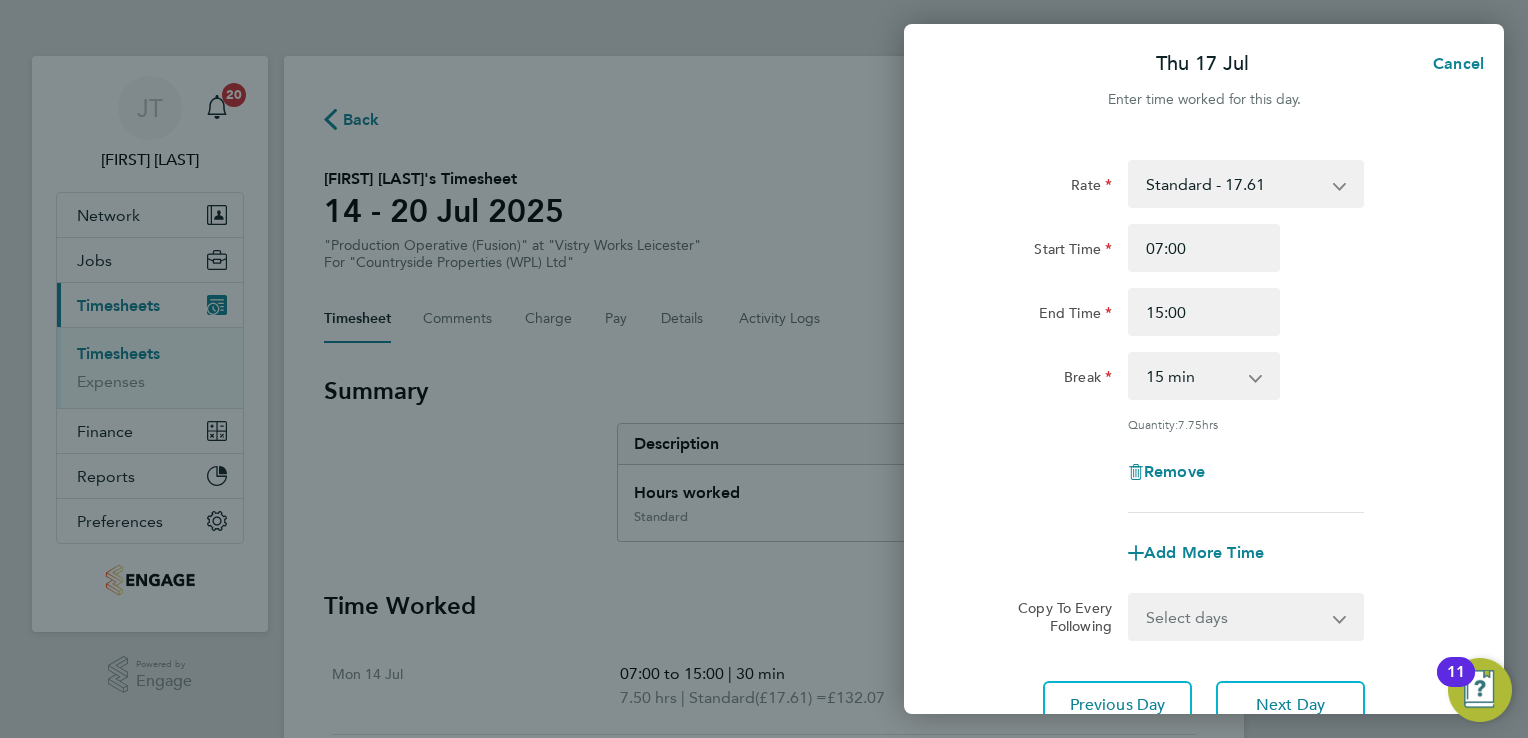 click on "0 min   15 min   30 min   45 min   60 min   75 min   90 min" at bounding box center (1192, 376) 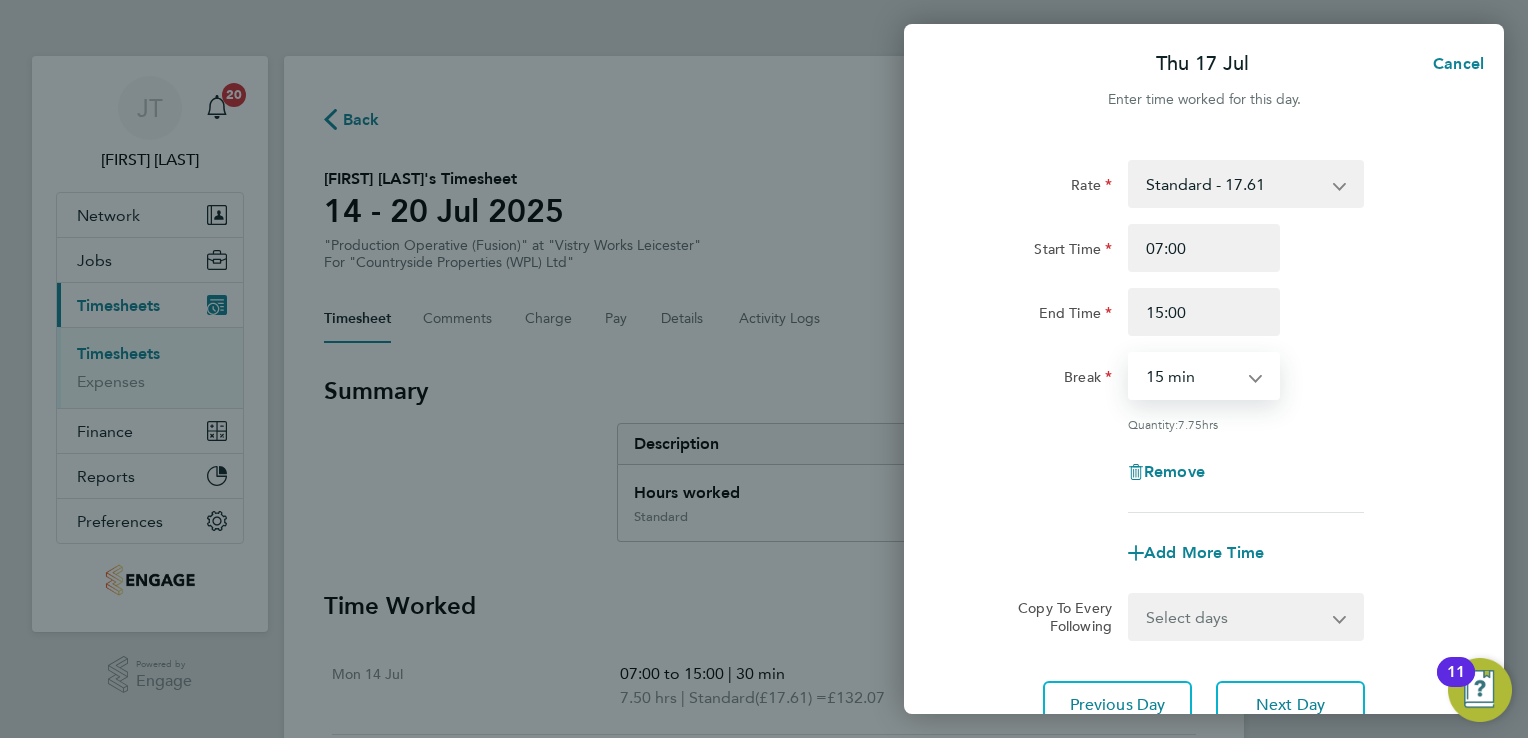 select on "30" 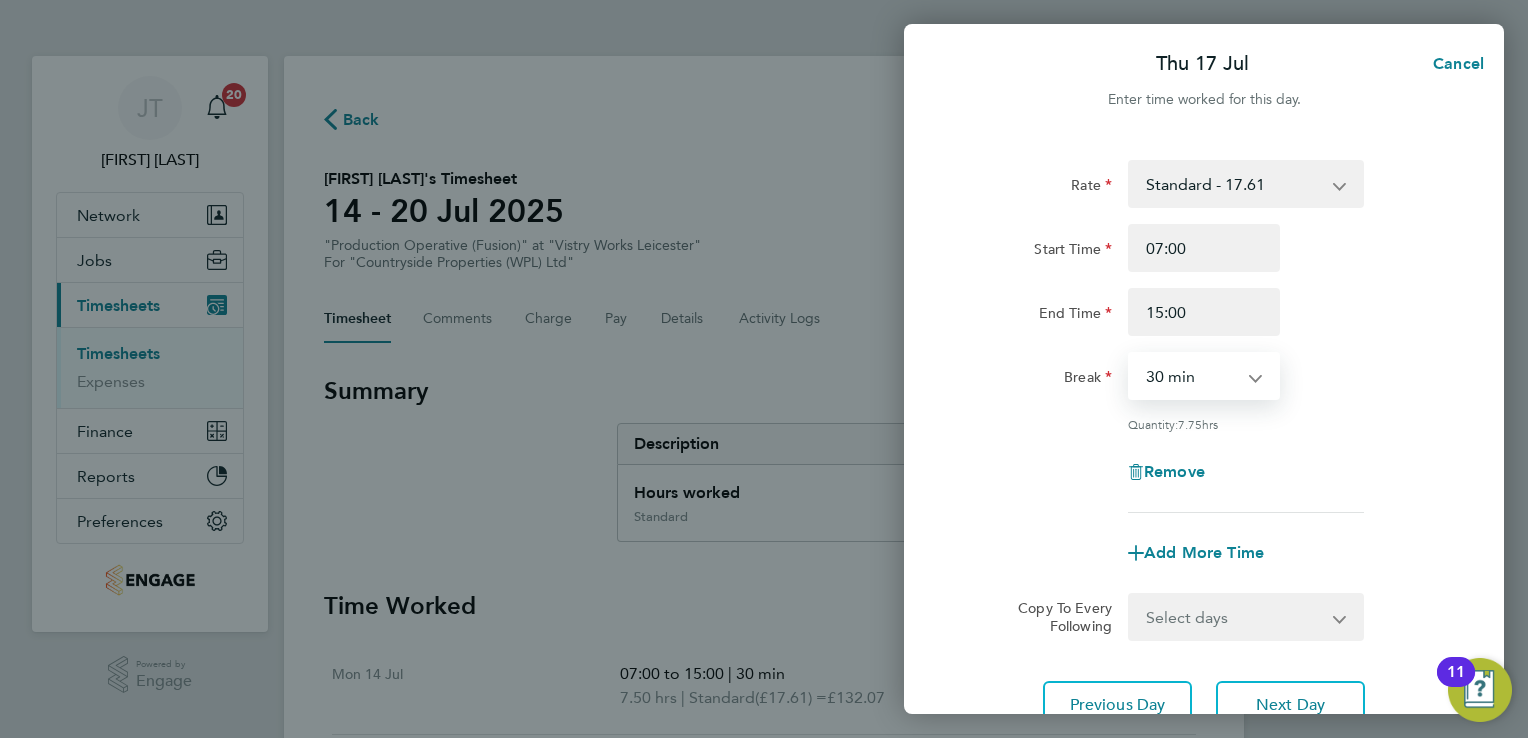 click on "0 min   15 min   30 min   45 min   60 min   75 min   90 min" at bounding box center [1192, 376] 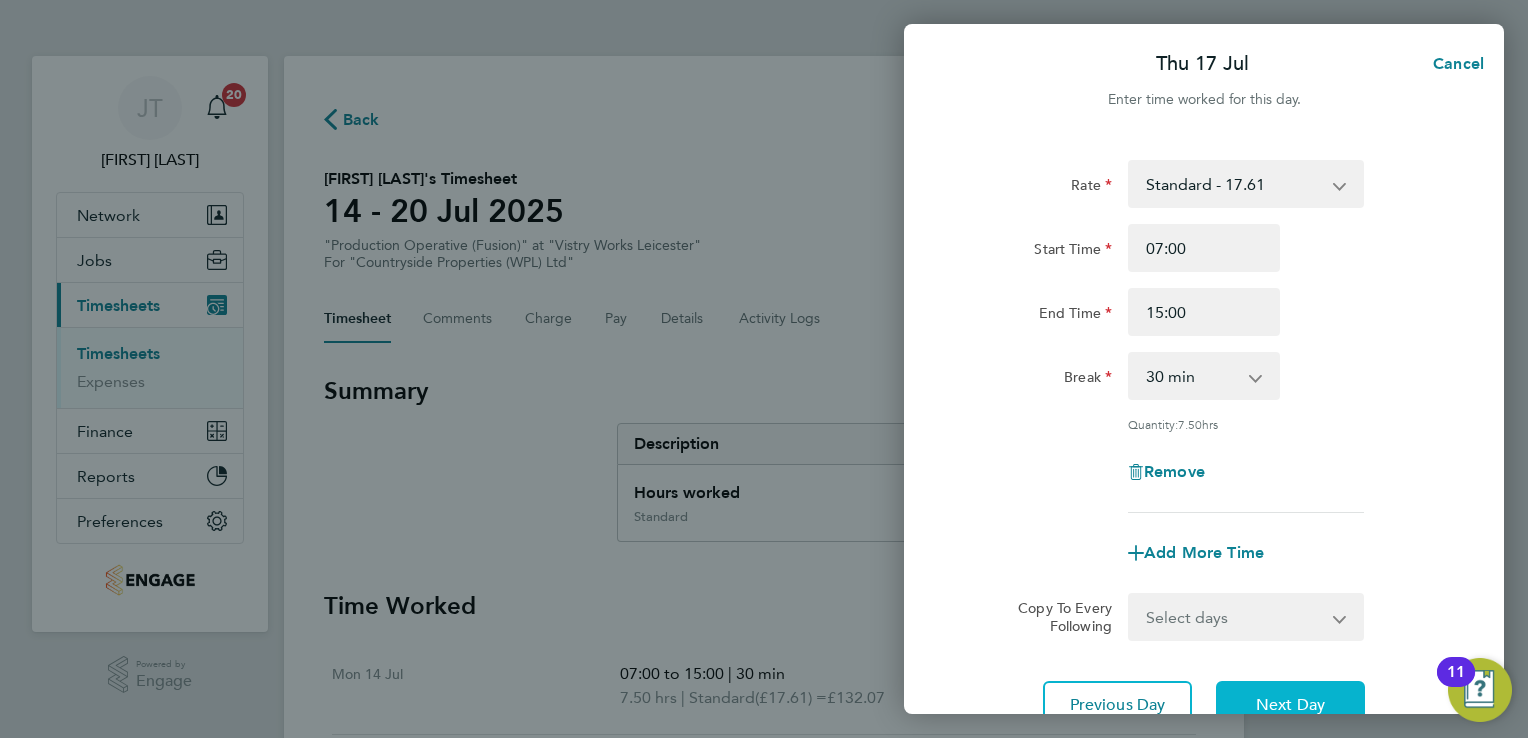 click on "Next Day" 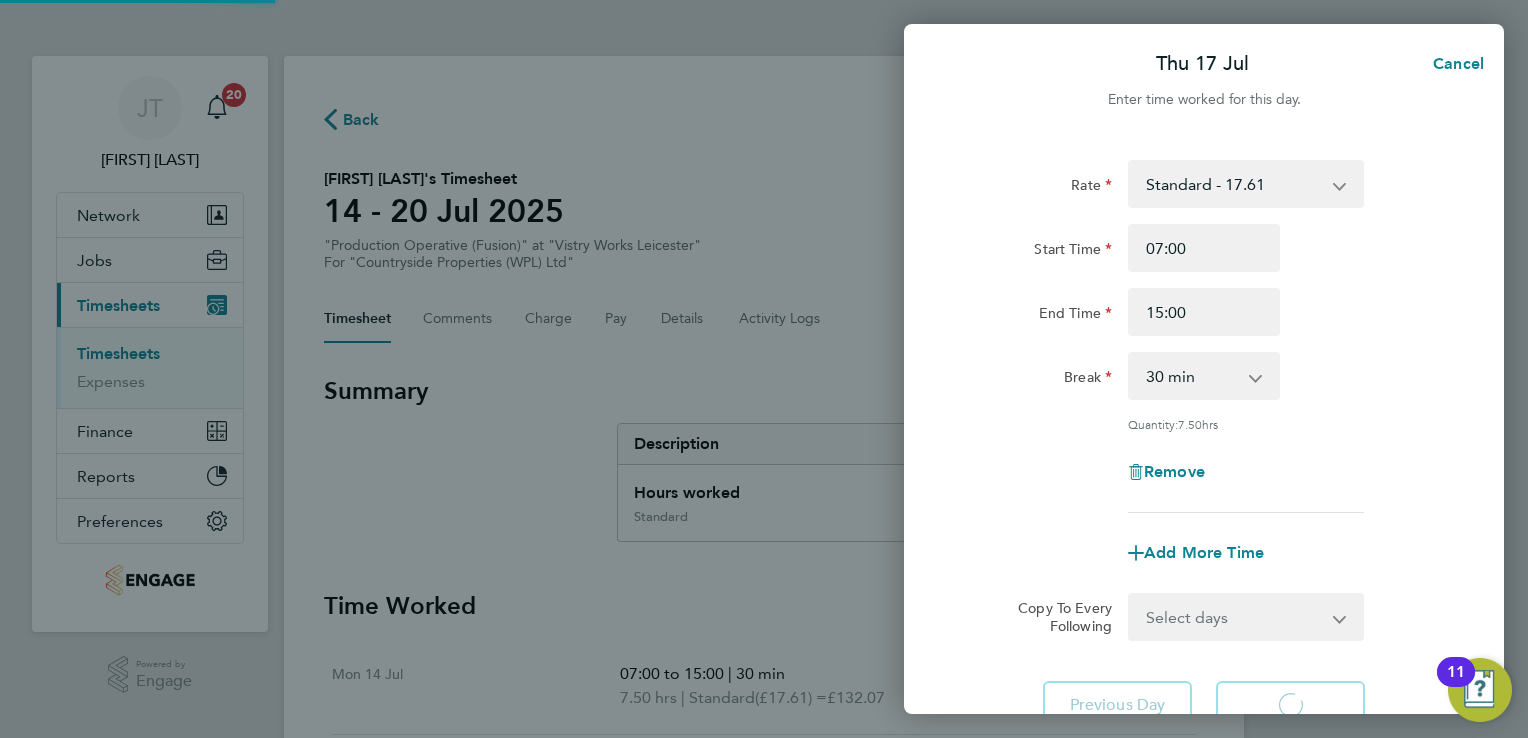select on "15" 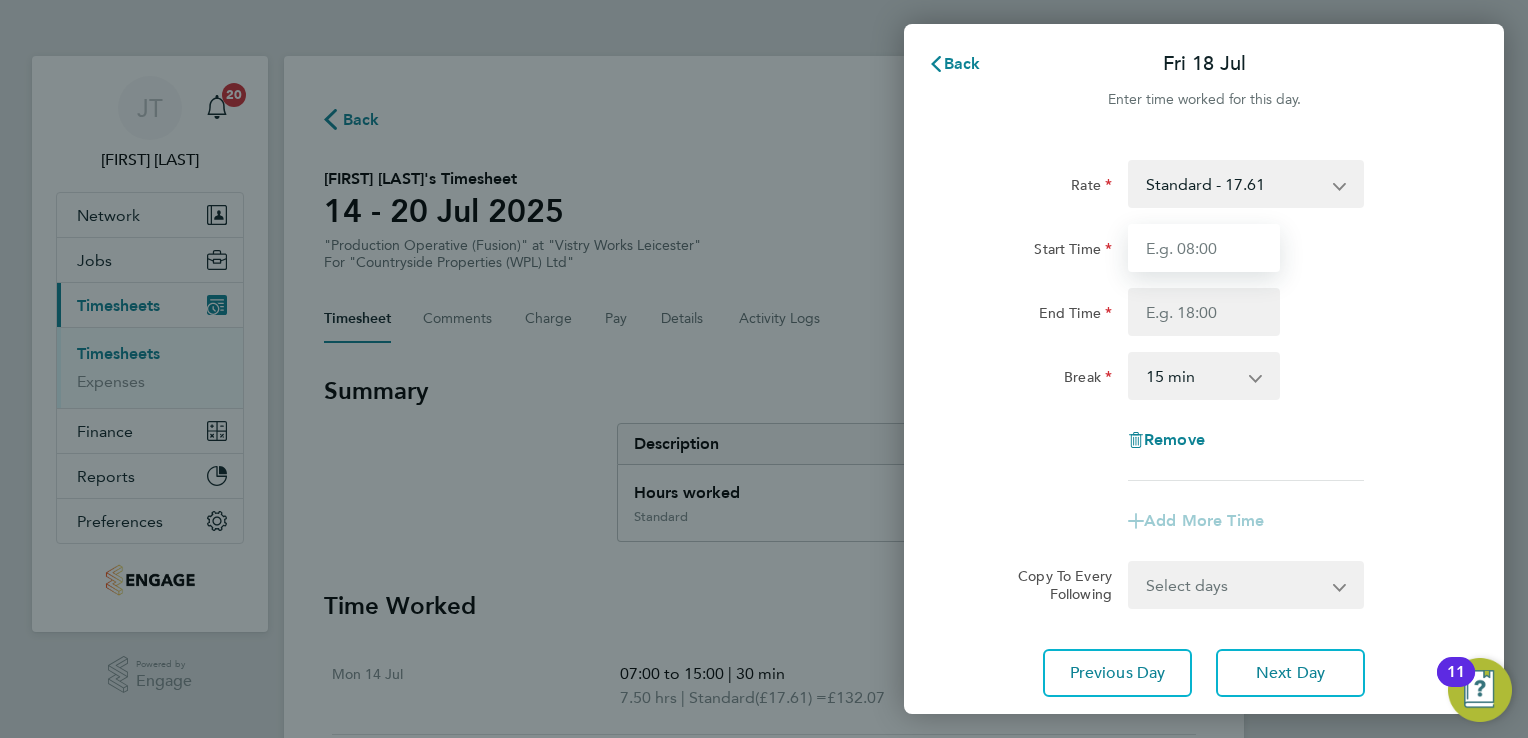 click on "Start Time" at bounding box center (1204, 248) 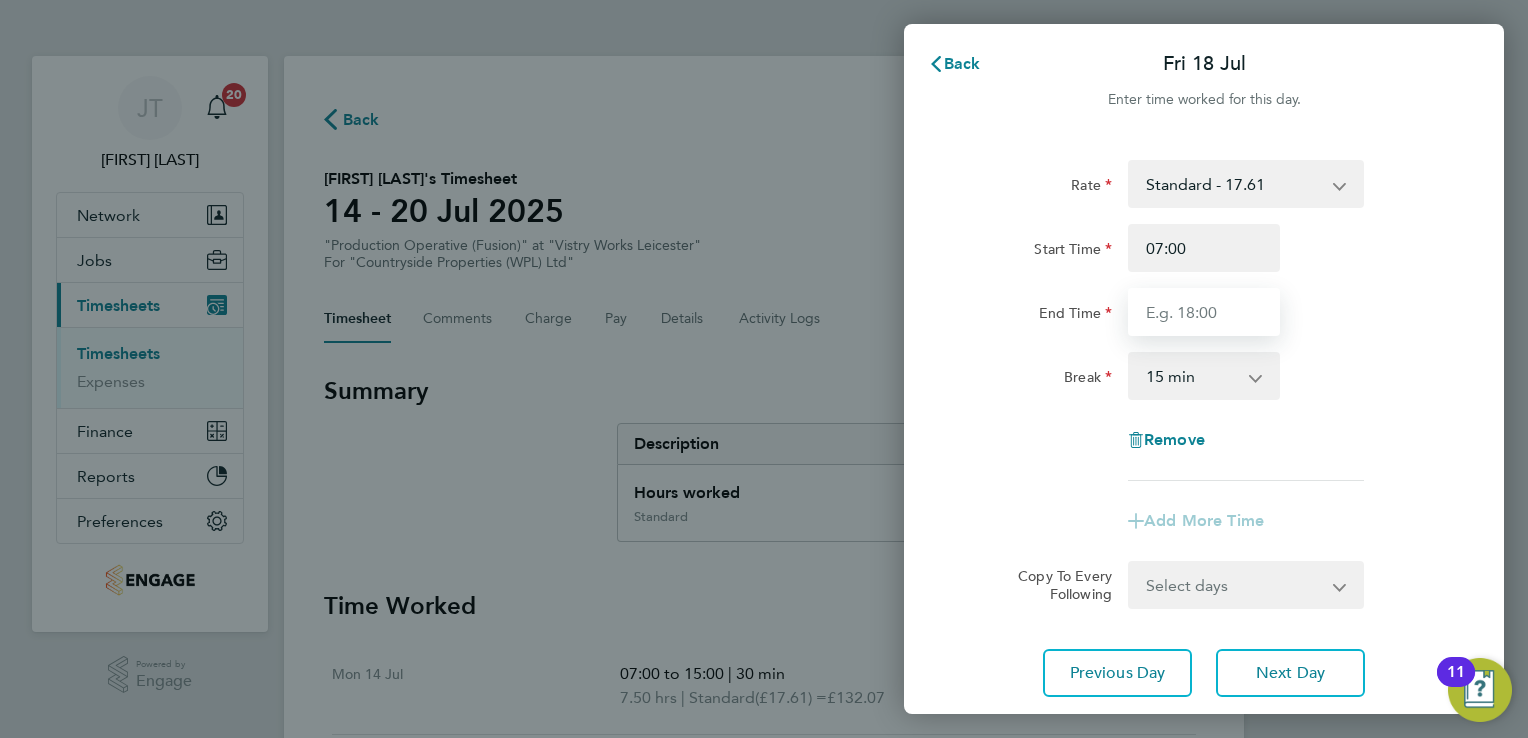 type on "15:00" 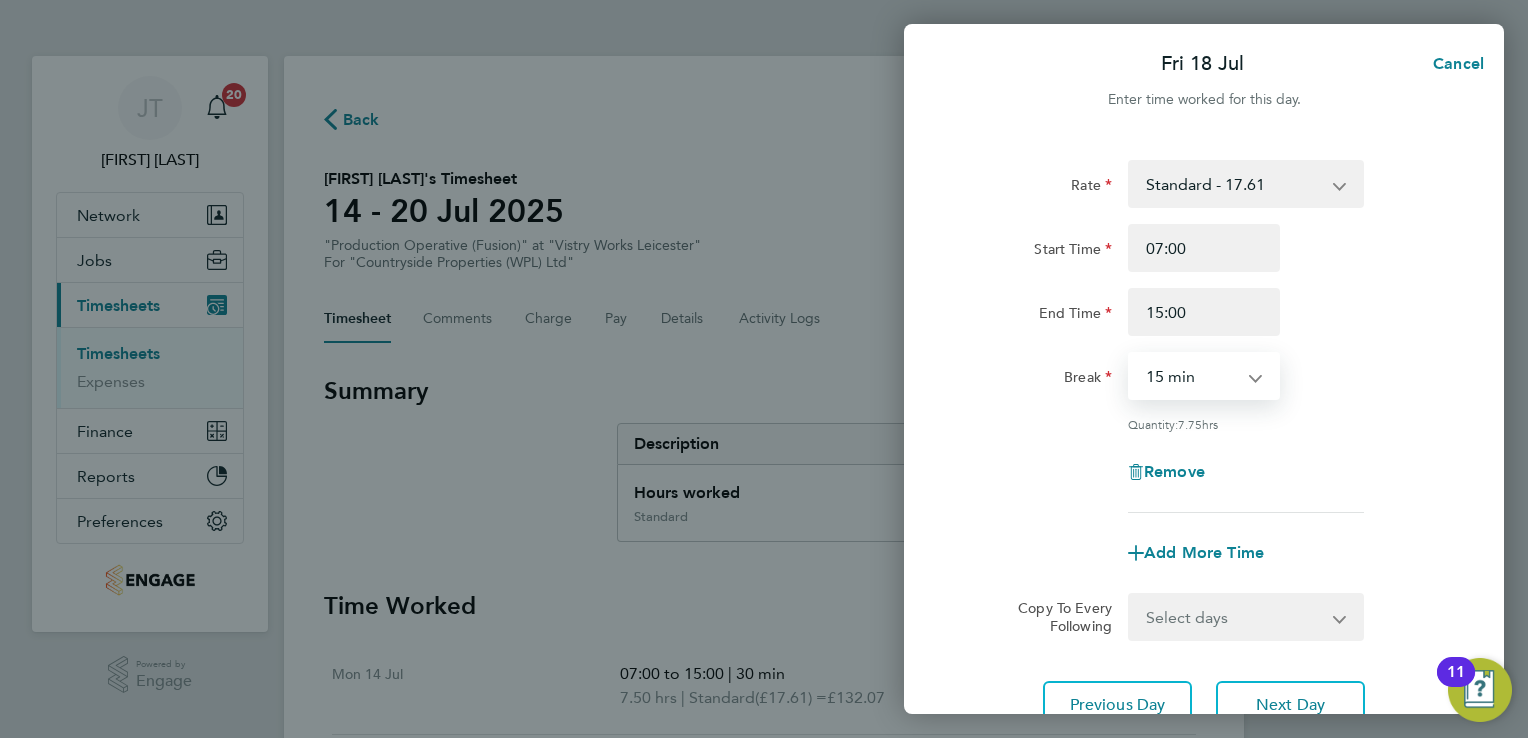 click on "0 min   15 min   30 min   45 min   60 min   75 min   90 min" at bounding box center (1192, 376) 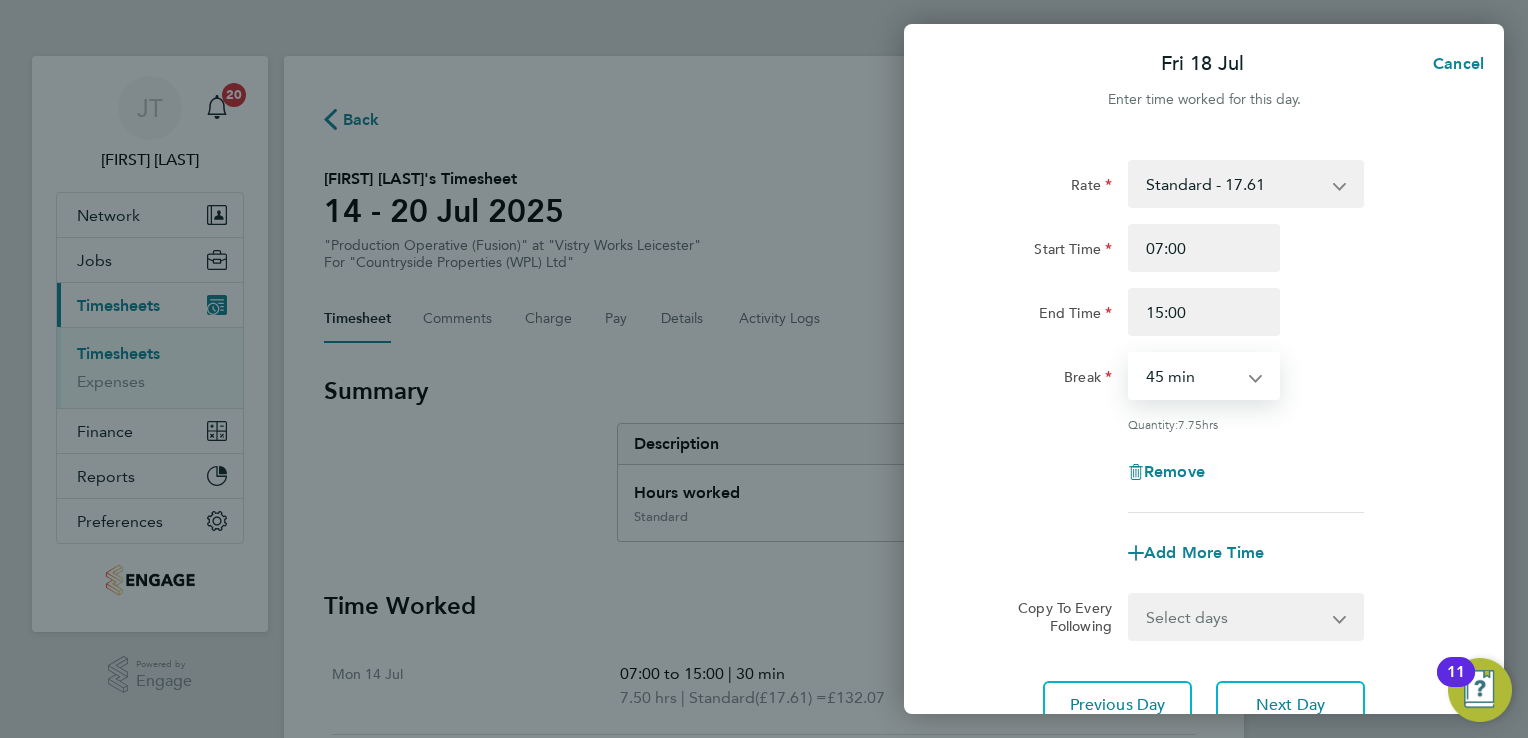 click on "0 min   15 min   30 min   45 min   60 min   75 min   90 min" at bounding box center (1192, 376) 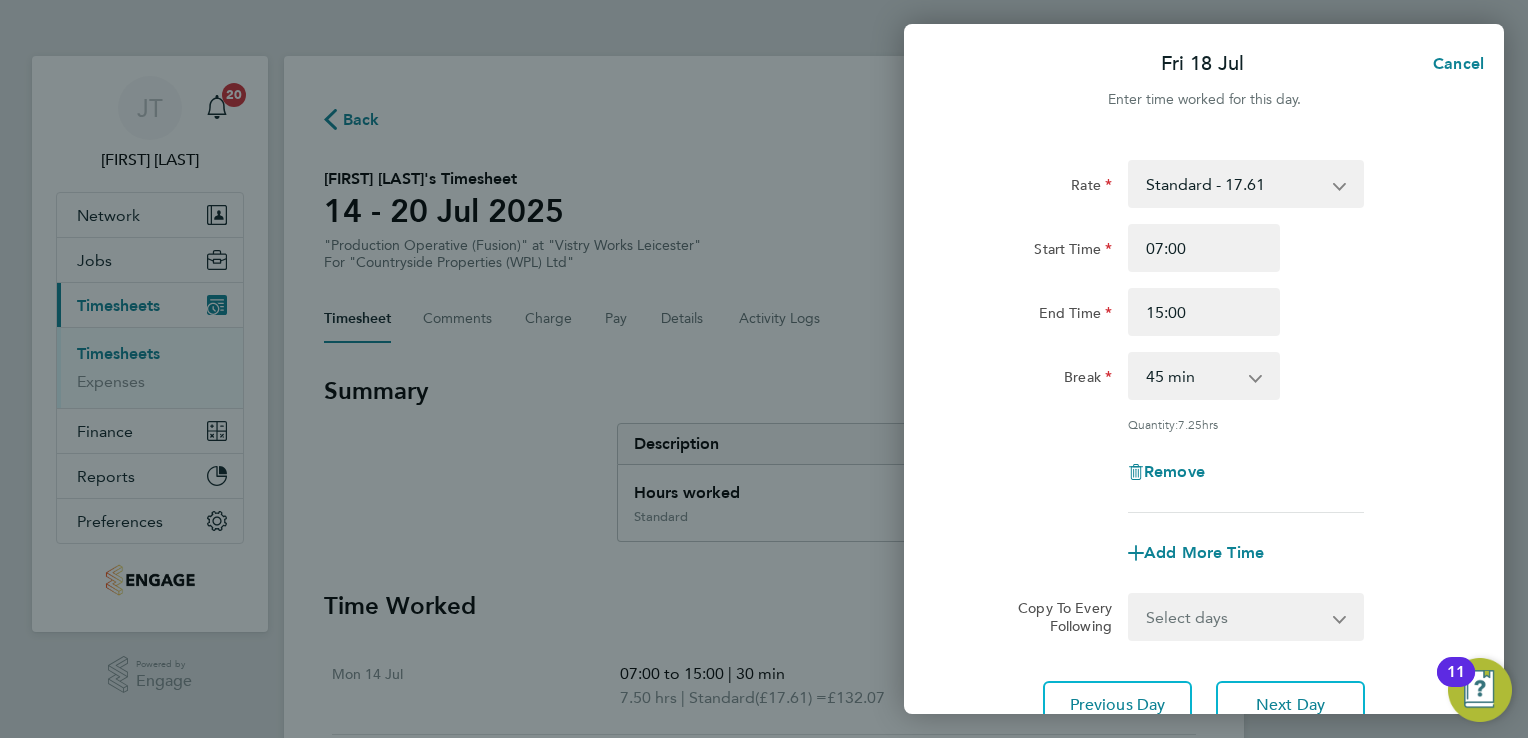 click 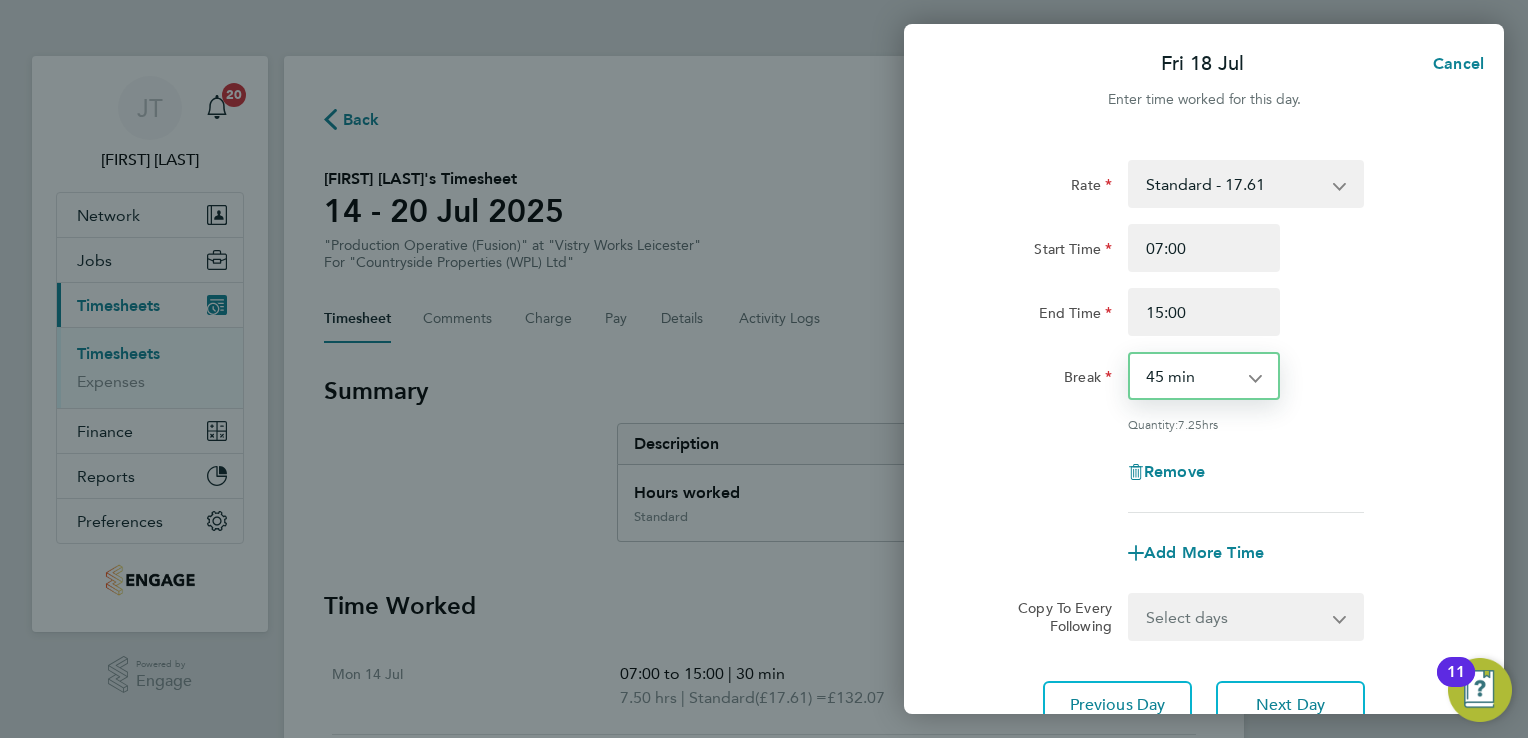 click on "0 min   15 min   30 min   45 min   60 min   75 min   90 min" at bounding box center [1192, 376] 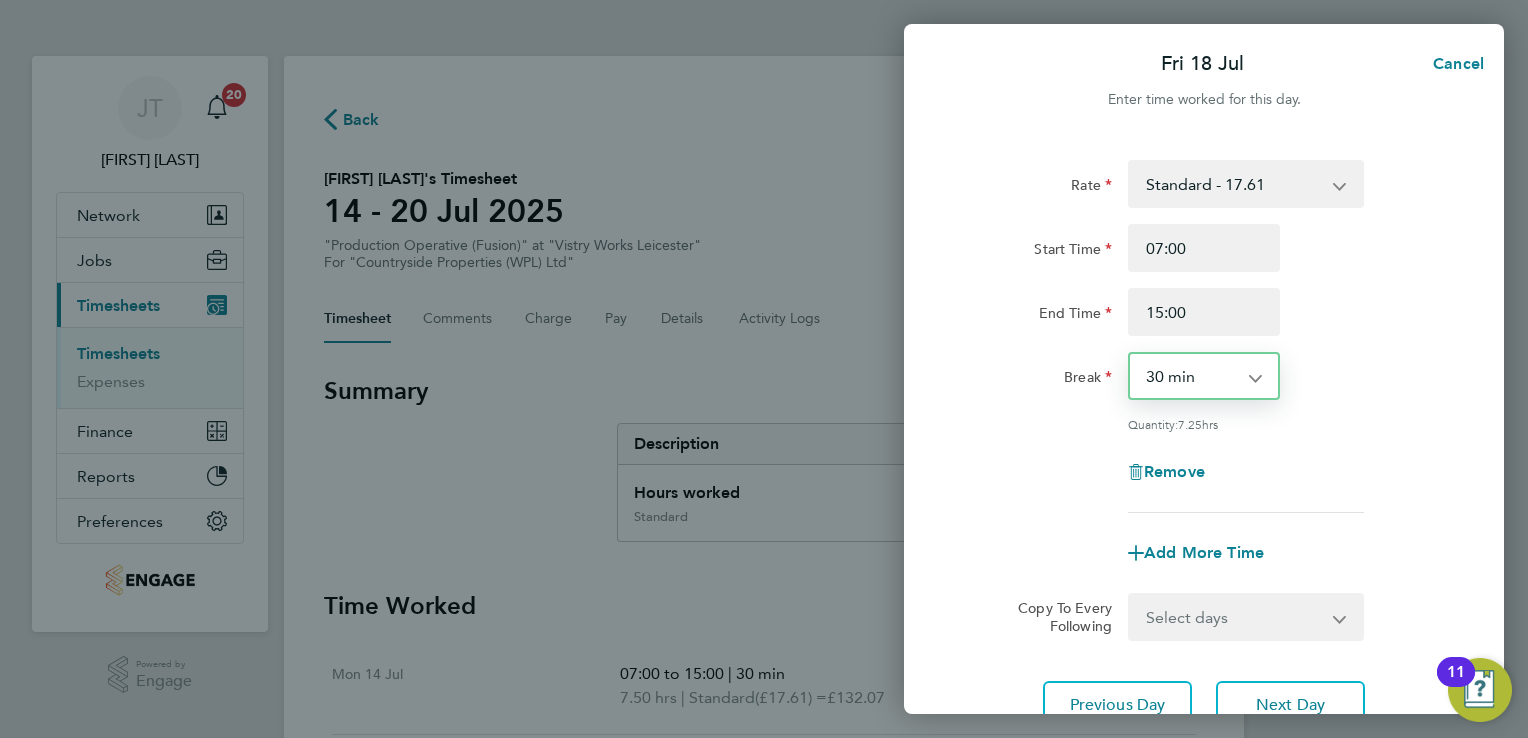 click on "0 min   15 min   30 min   45 min   60 min   75 min   90 min" at bounding box center [1192, 376] 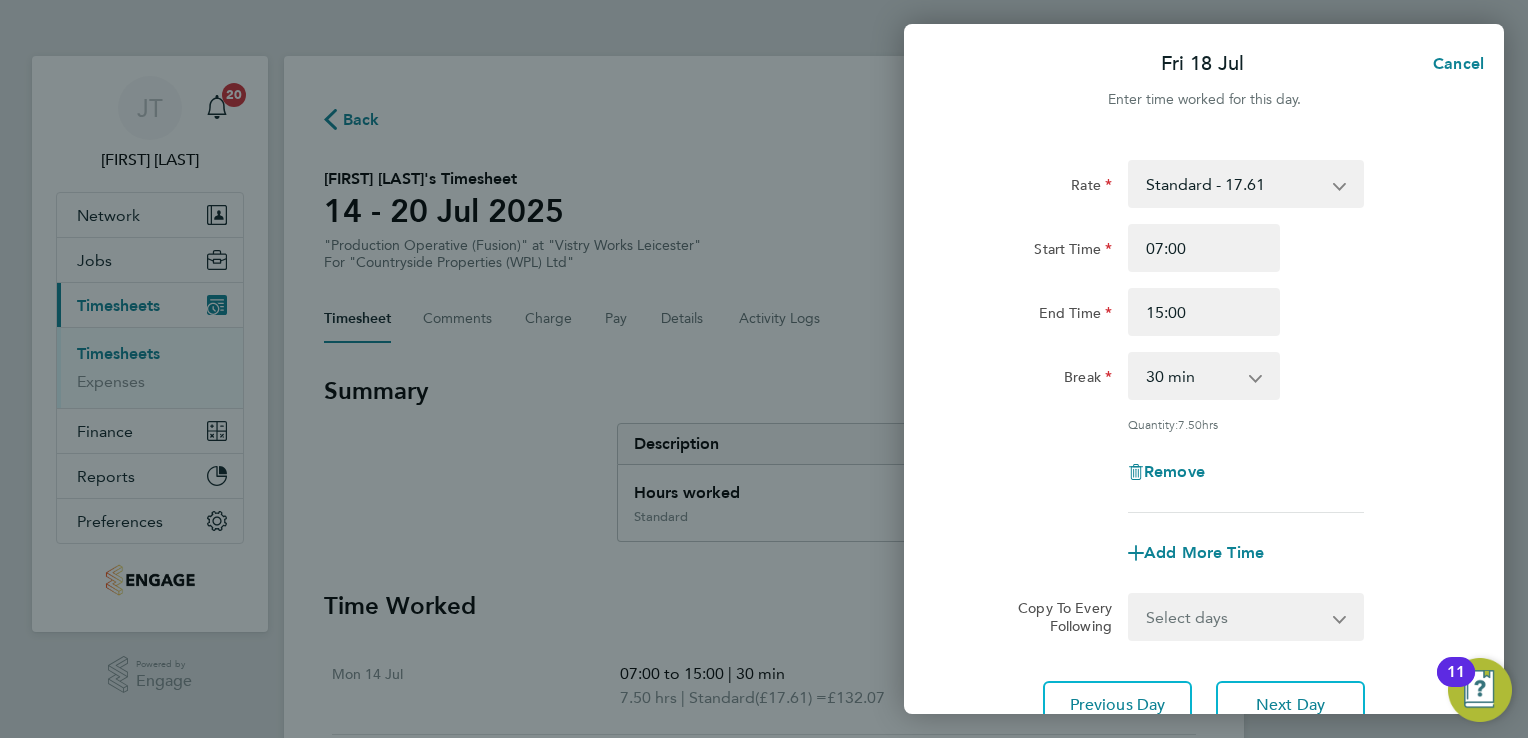 click on "Rate  Standard - 17.61   OT2 - 35.22   OT 1 - 26.42
Start Time 07:00 End Time 15:00 Break  0 min   15 min   30 min   45 min   60 min   75 min   90 min
Quantity:  7.50  hrs
Remove" 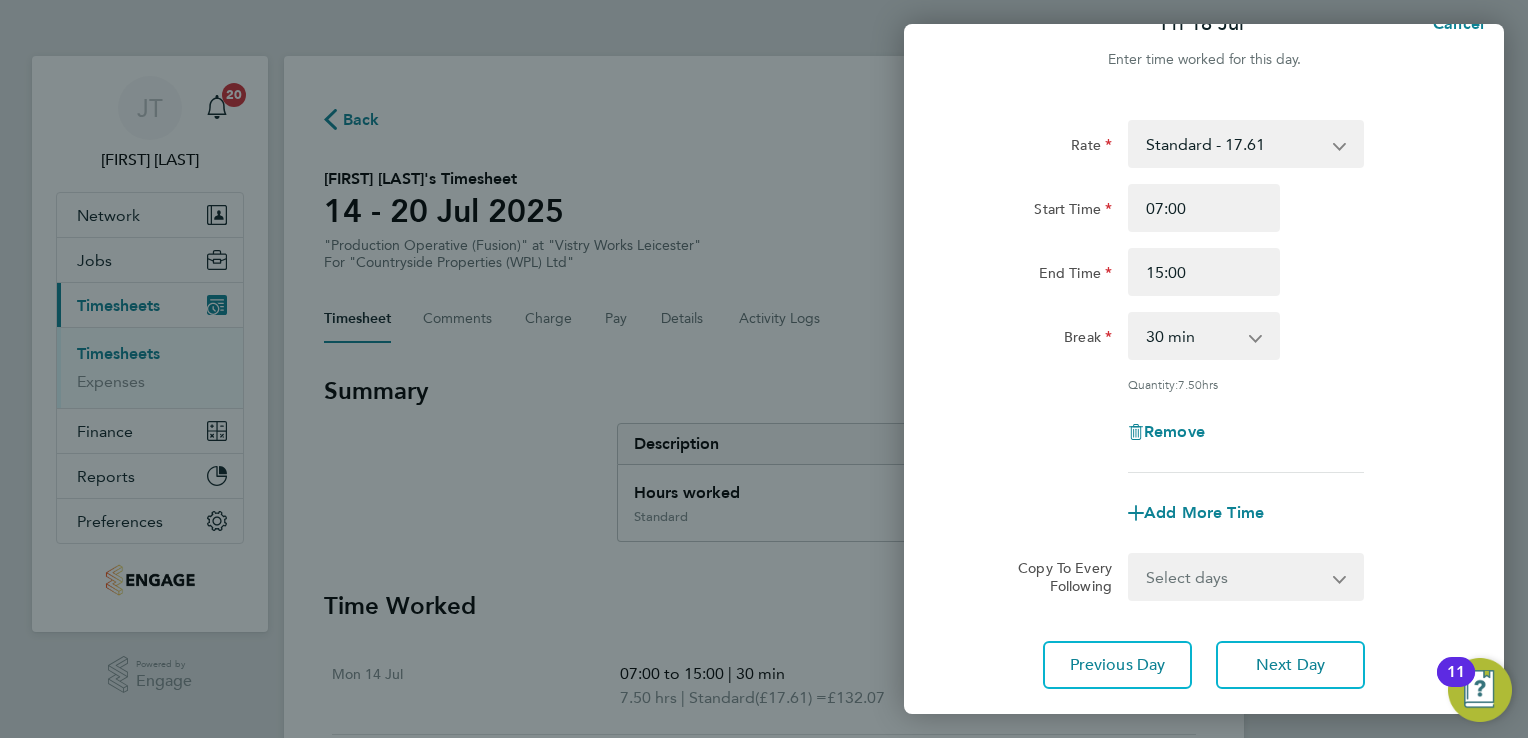 scroll, scrollTop: 164, scrollLeft: 0, axis: vertical 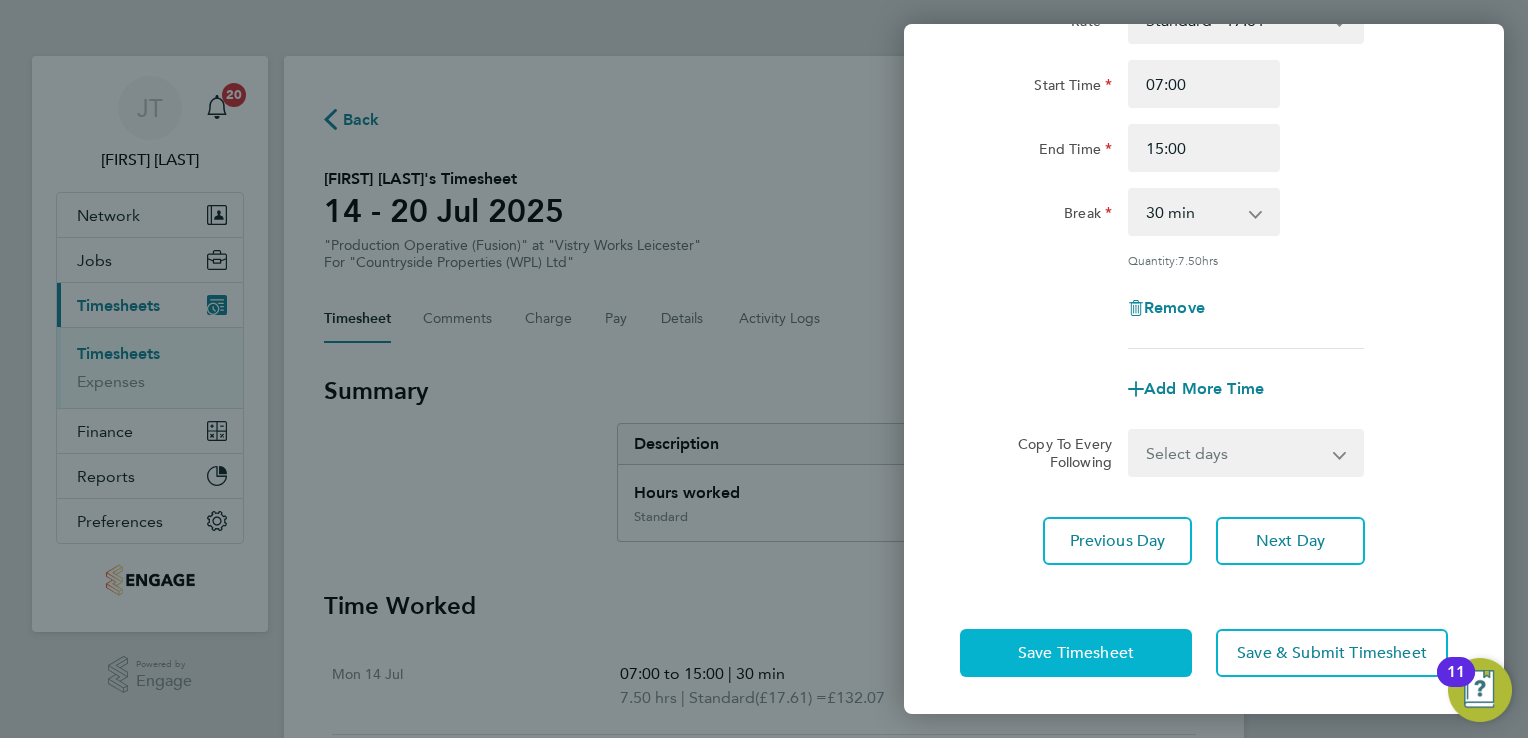 click on "Save Timesheet" 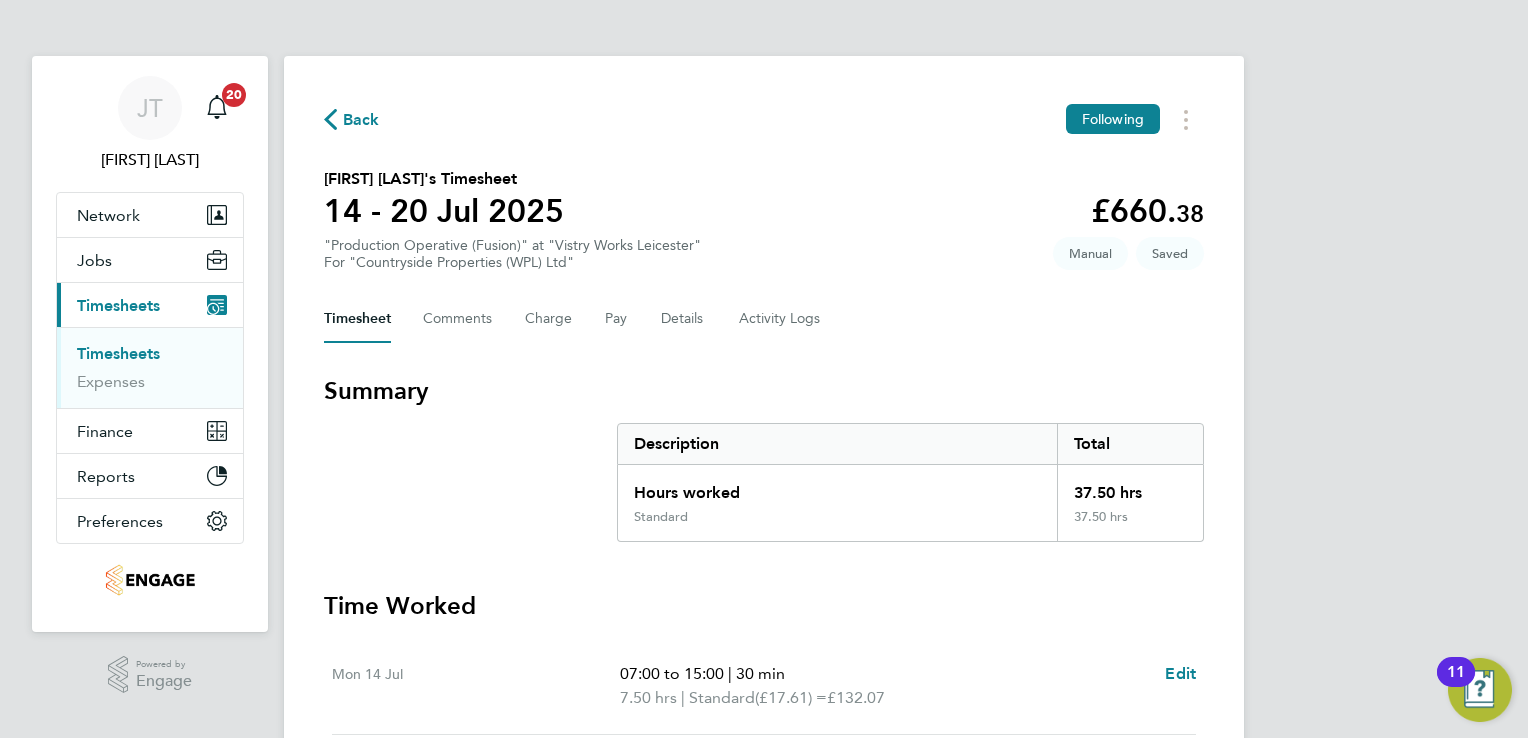 click on "Back  Following
Steve Damsell's Timesheet   14 - 20 Jul 2025   £660. 38  "Production Operative (Fusion)" at "Vistry Works Leicester"  For "Countryside Properties (WPL) Ltd"  Saved   Manual   Timesheet   Comments   Charge   Pay   Details   Activity Logs   Summary   Description   Total   Hours worked   37.50 hrs   Standard   37.50 hrs   Time Worked   Mon 14 Jul   07:00 to 15:00   |   30 min   7.50 hrs   |   Standard   (£17.61) =   £132.07   Edit   Tue 15 Jul   07:00 to 15:00   |   30 min   7.50 hrs   |   Standard   (£17.61) =   £132.07   Edit   Wed 16 Jul   07:00 to 15:00   |   30 min   7.50 hrs   |   Standard   (£17.61) =   £132.07   Edit   Thu 17 Jul   07:00 to 15:00   |   30 min   7.50 hrs   |   Standard   (£17.61) =   £132.07   Edit   Fri 18 Jul   07:00 to 15:00   |   30 min   7.50 hrs   |   Standard   (£17.61) =   £132.07   Edit   Sat 19 Jul   Add time for Sat 19 Jul   Add time for Sat 19 Jul   Sun 20 Jul   Add time for Sun 20 Jul   Add time for Sun 20 Jul   Submit For Approval" 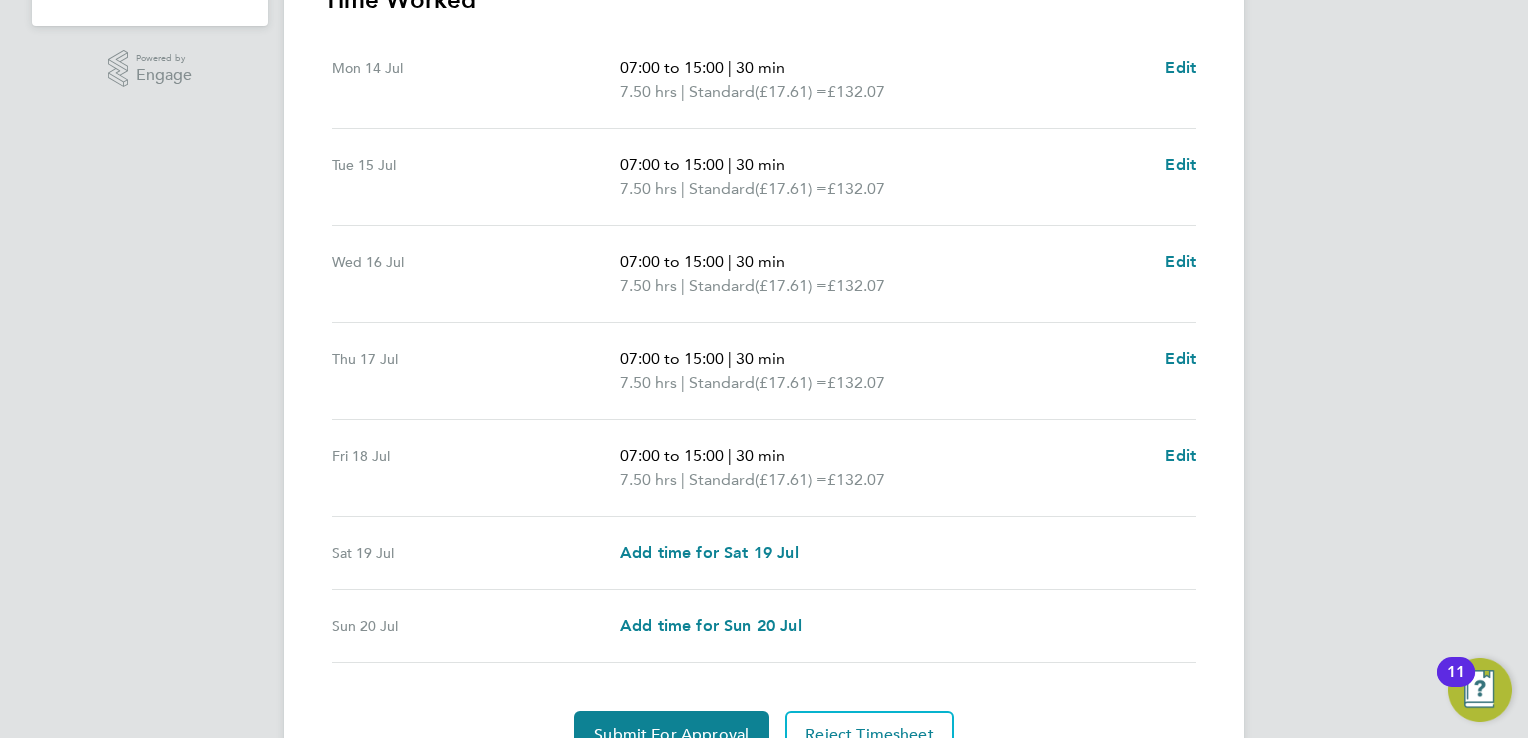 scroll, scrollTop: 704, scrollLeft: 0, axis: vertical 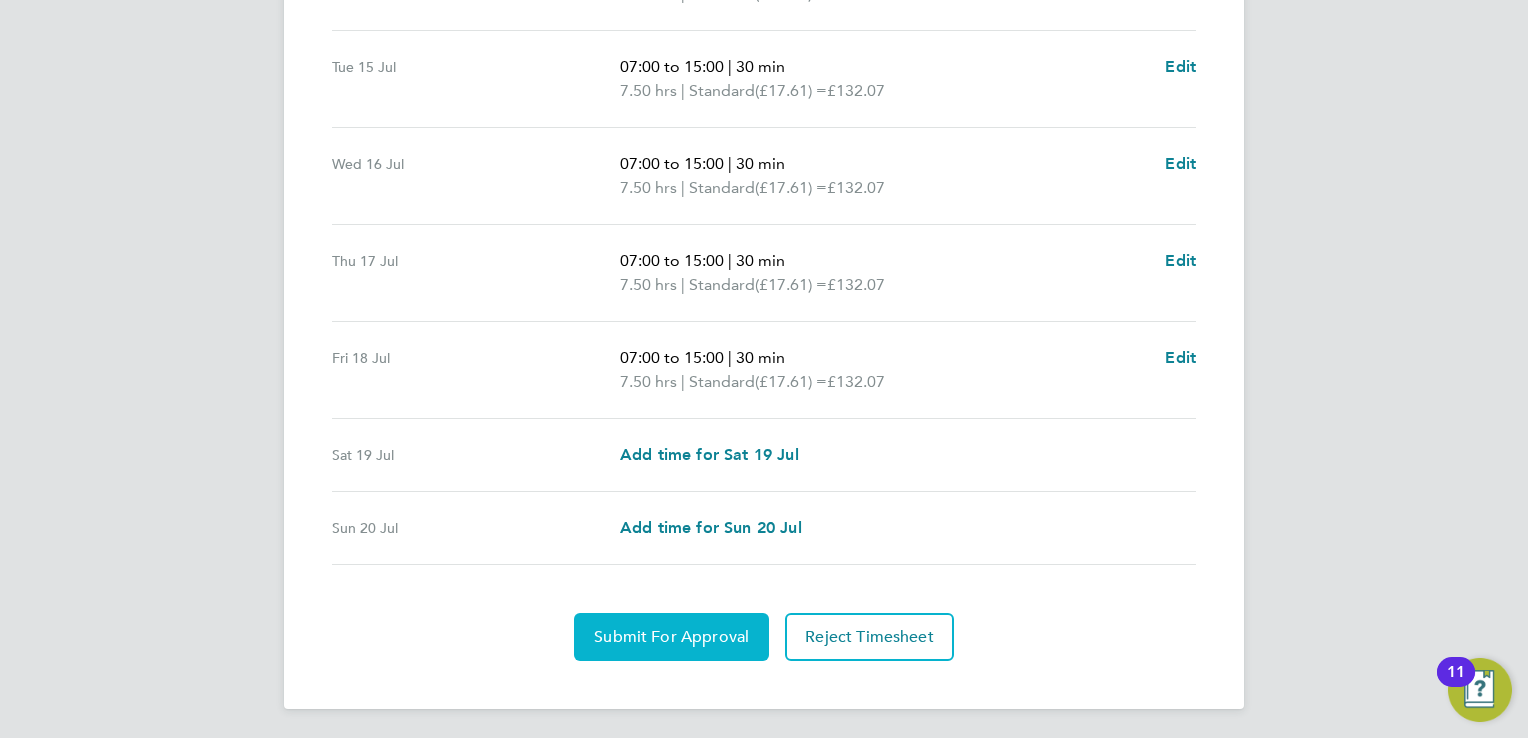 click on "Submit For Approval" 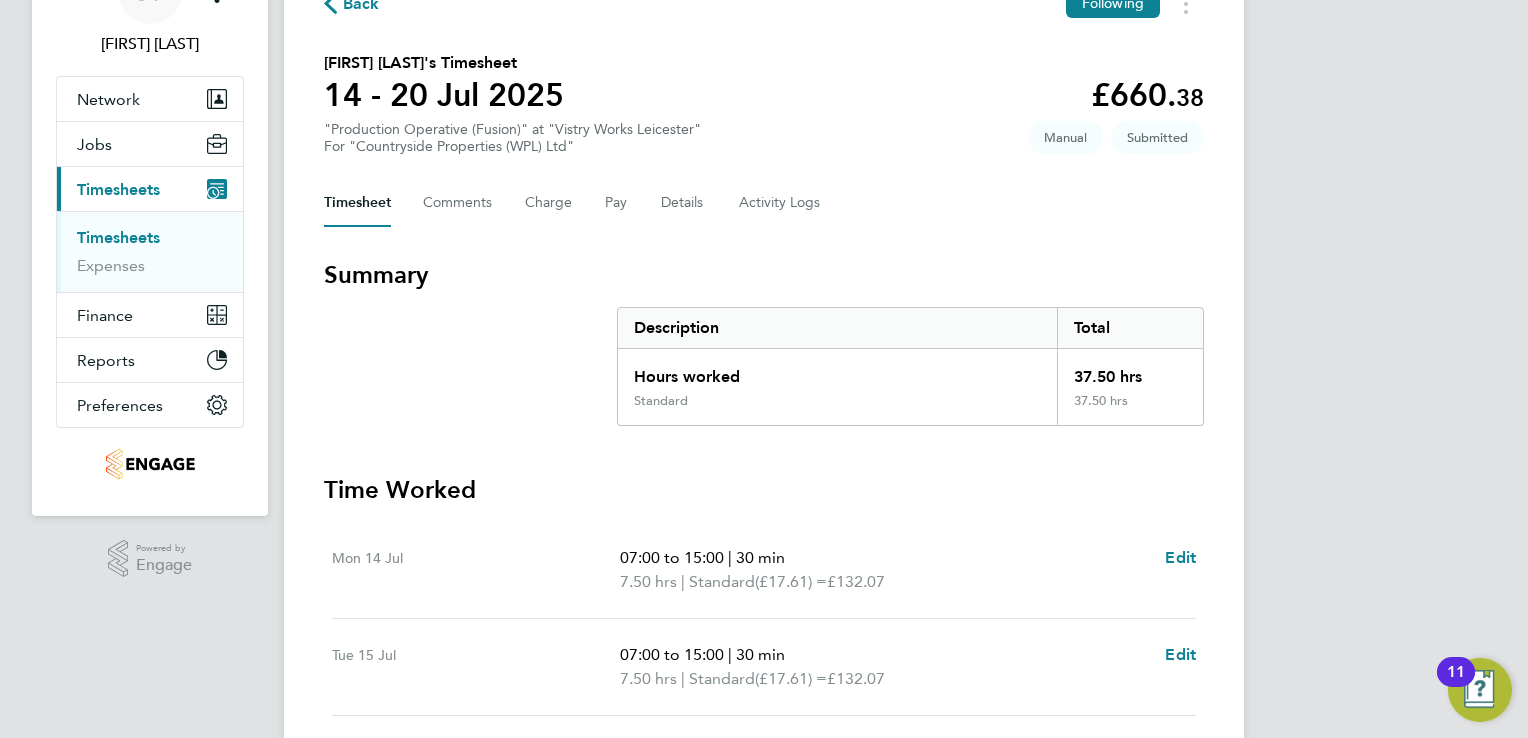 scroll, scrollTop: 0, scrollLeft: 0, axis: both 